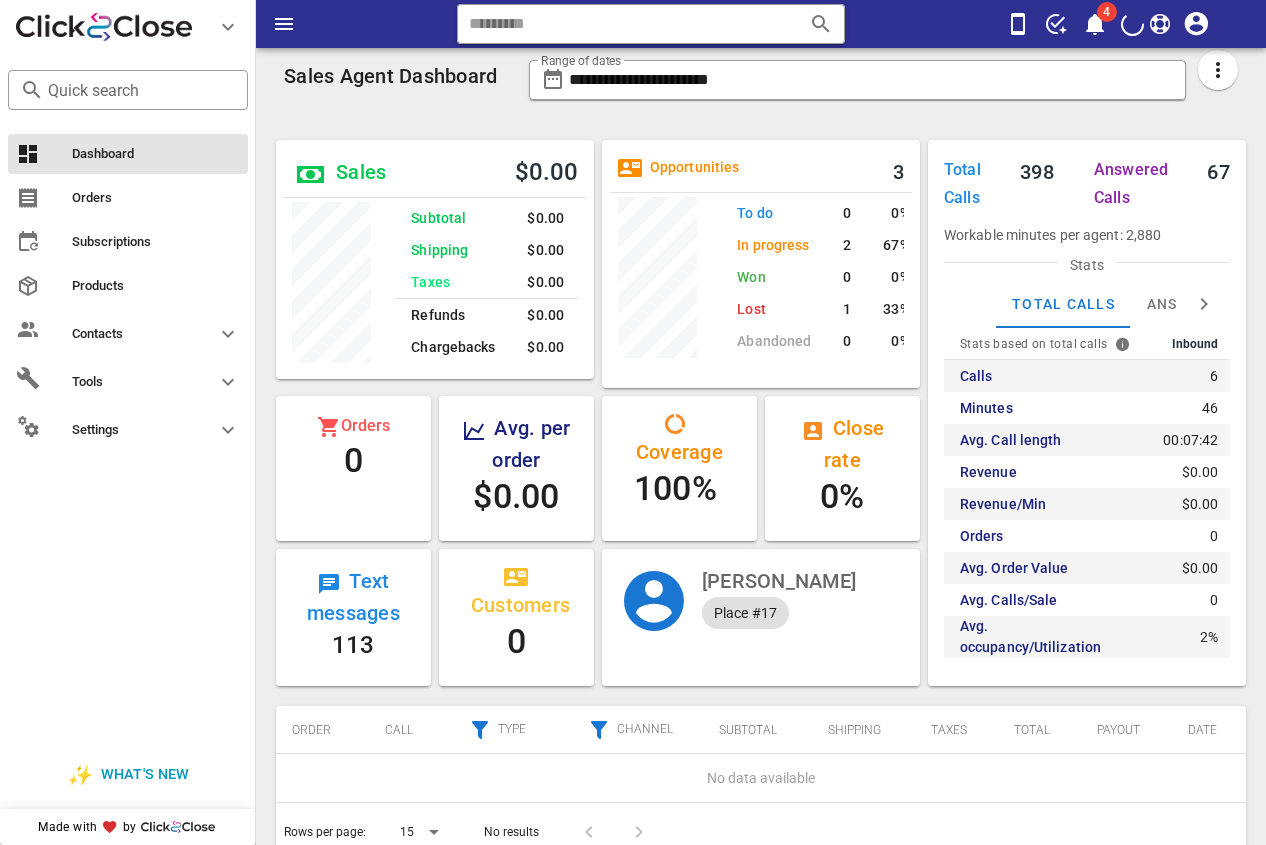 scroll, scrollTop: 0, scrollLeft: 0, axis: both 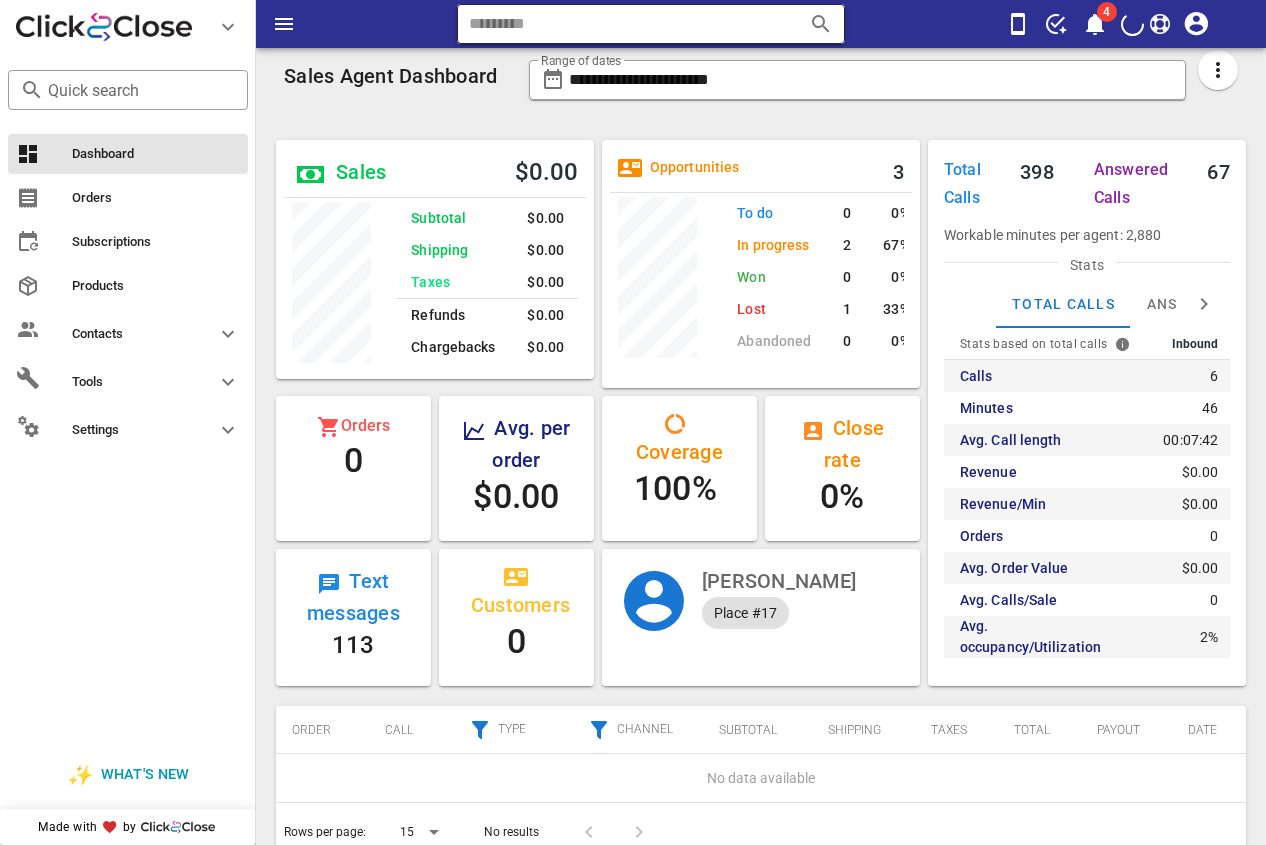 click at bounding box center [623, 24] 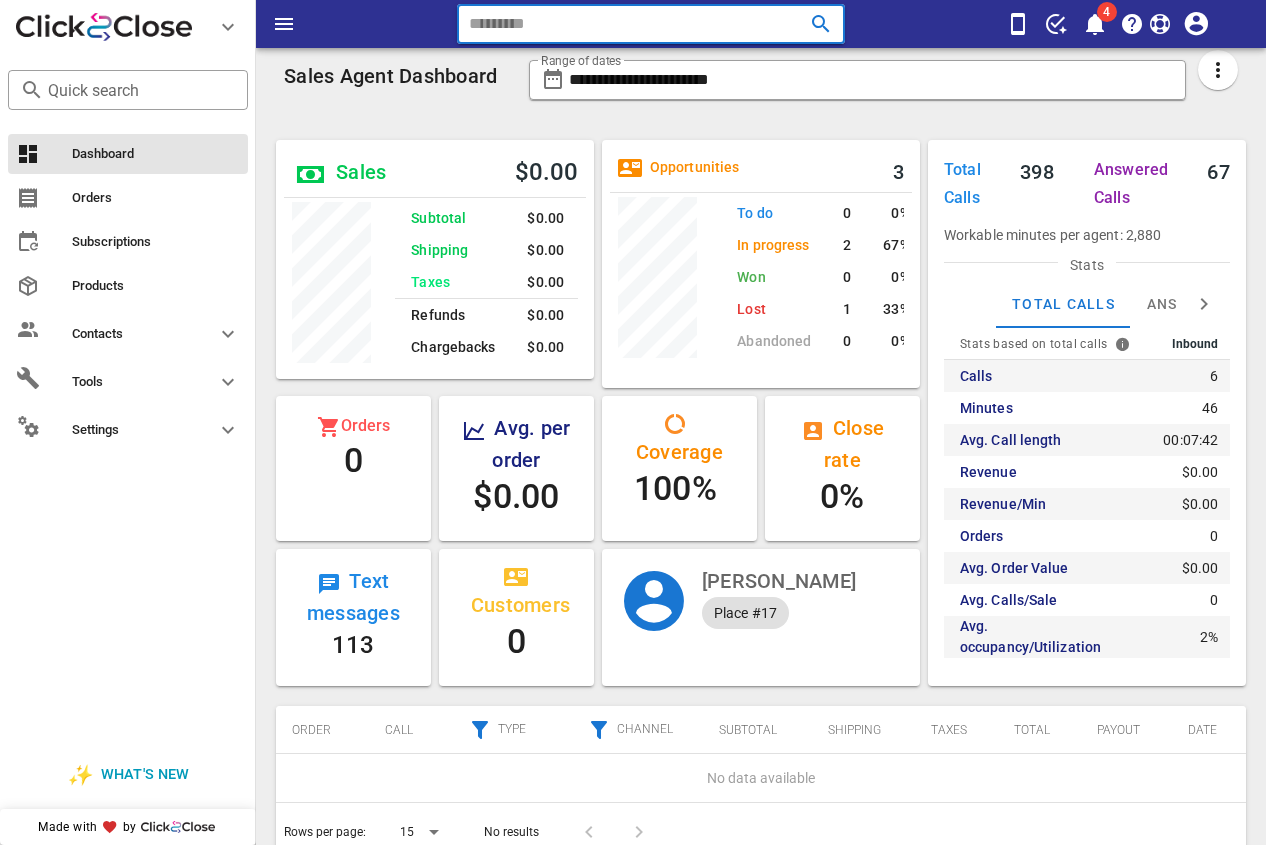 paste on "**********" 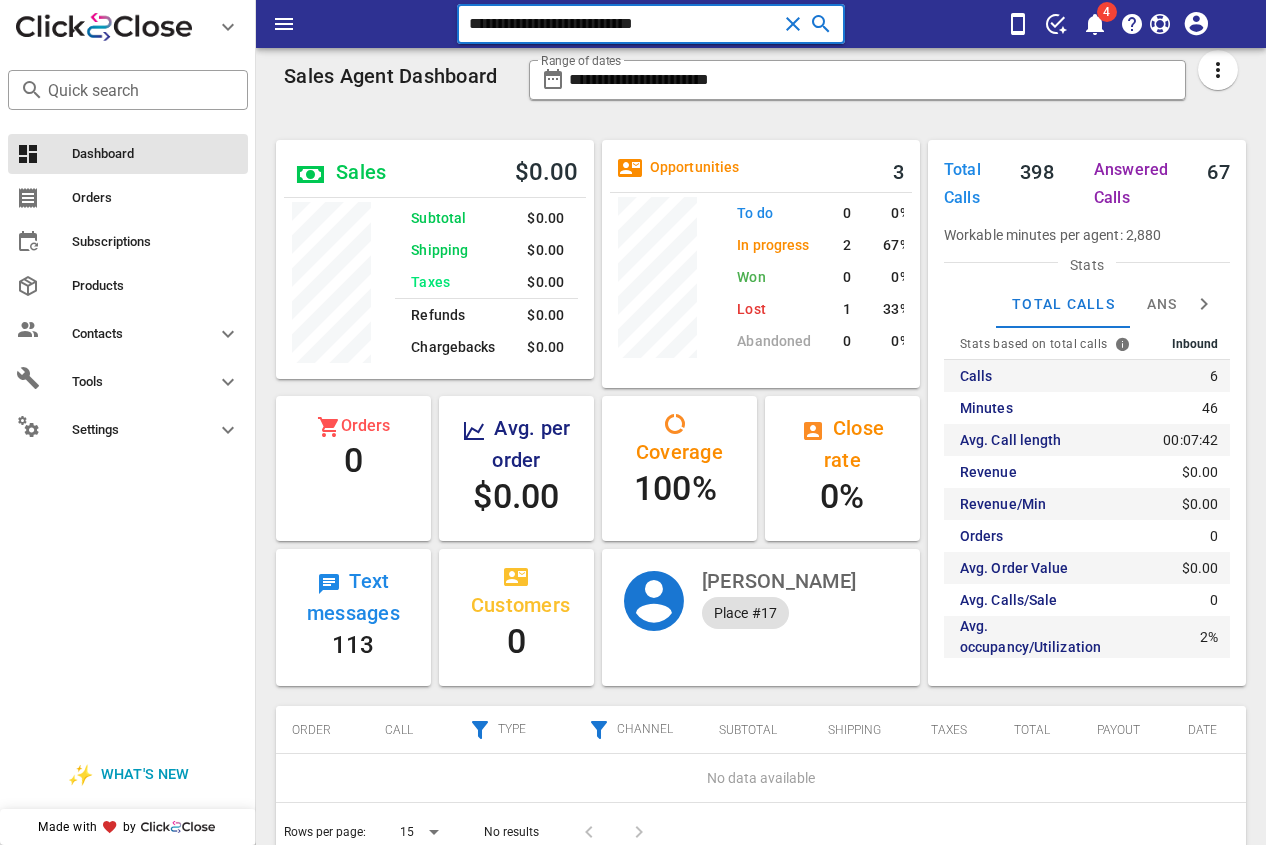 type on "**********" 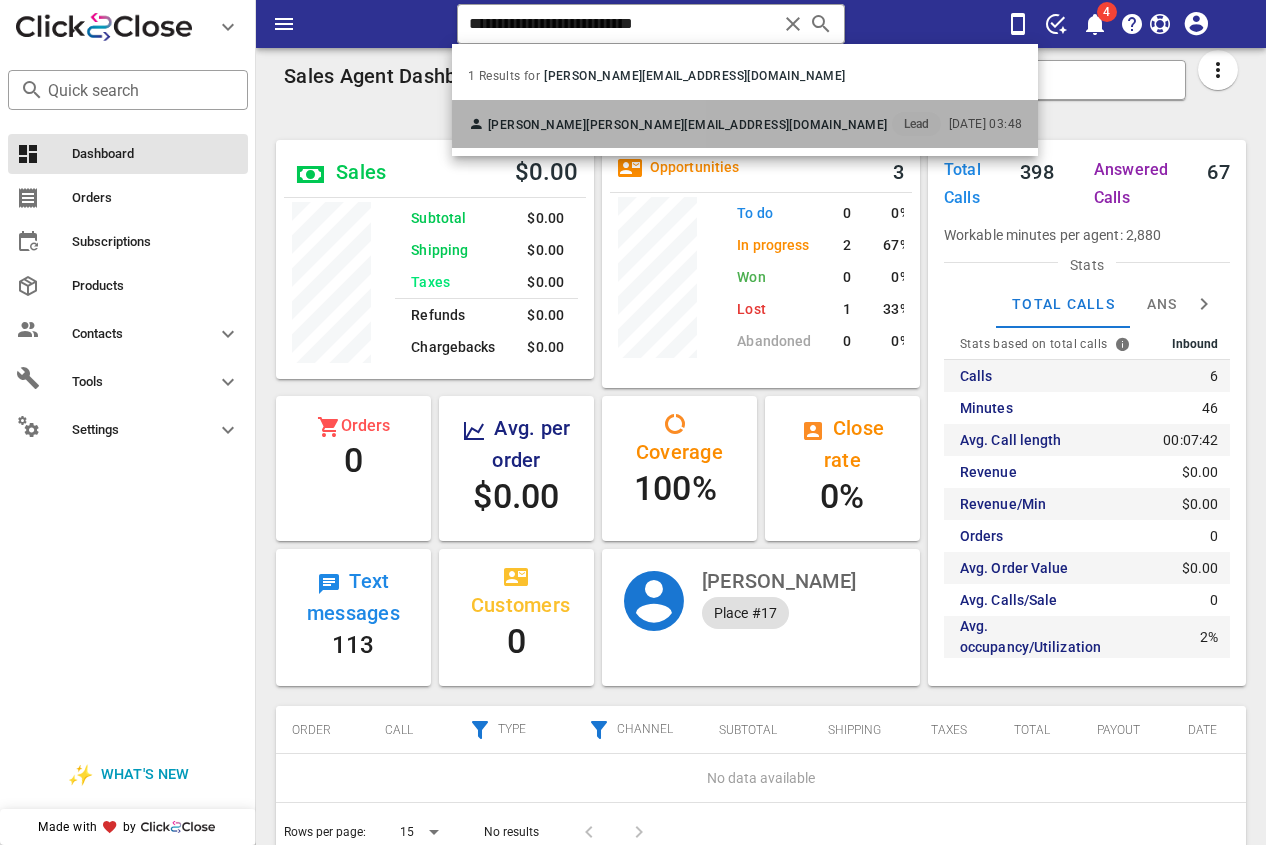 click on "[PERSON_NAME]" at bounding box center (537, 125) 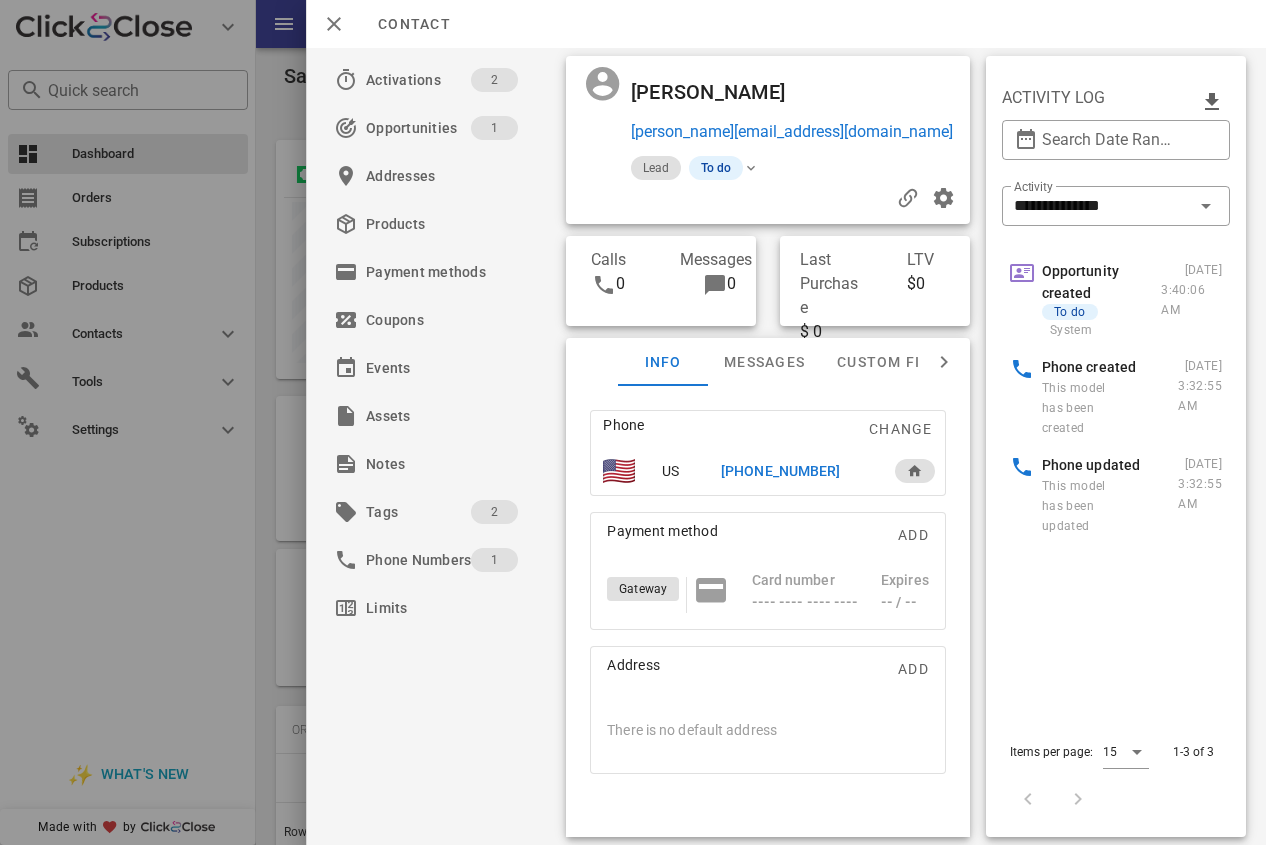 click on "[PHONE_NUMBER]" at bounding box center (780, 471) 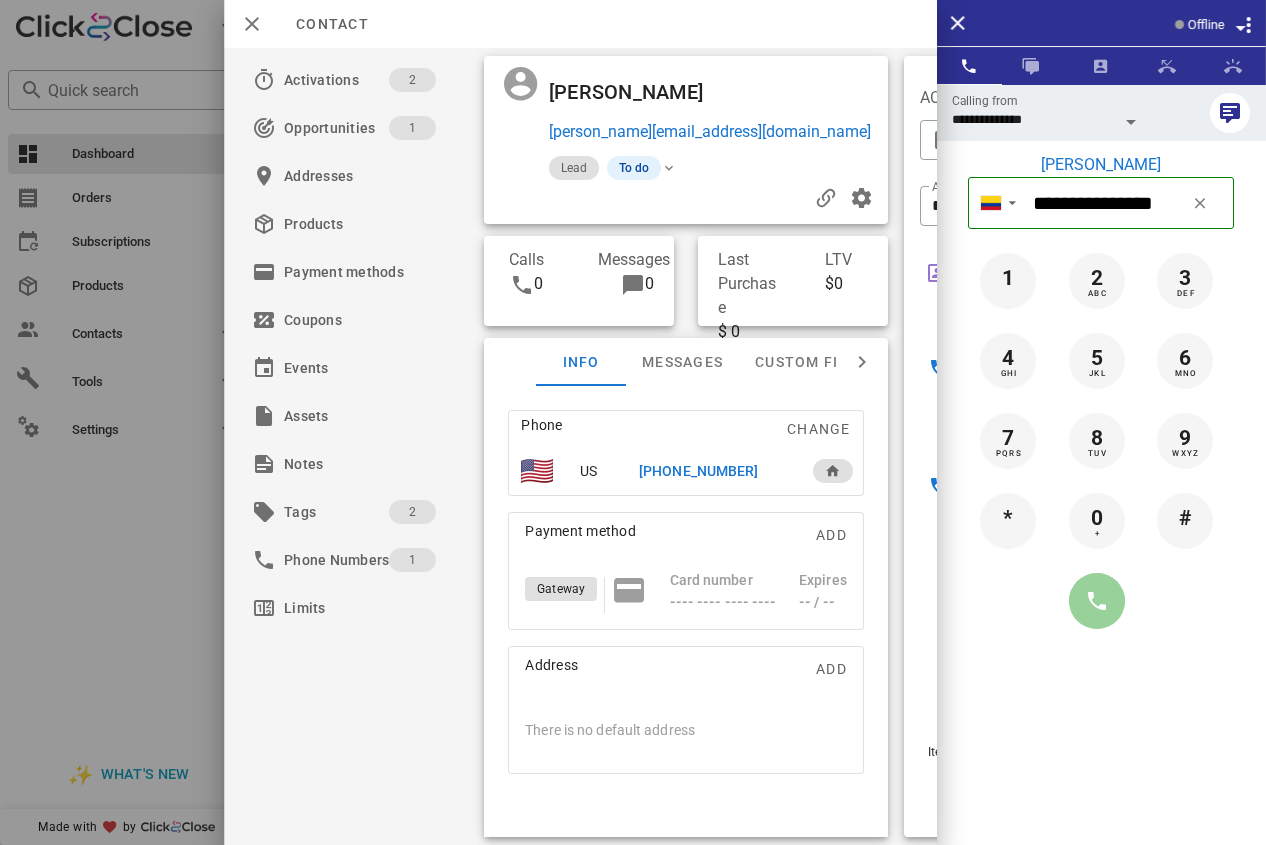 click at bounding box center (1097, 601) 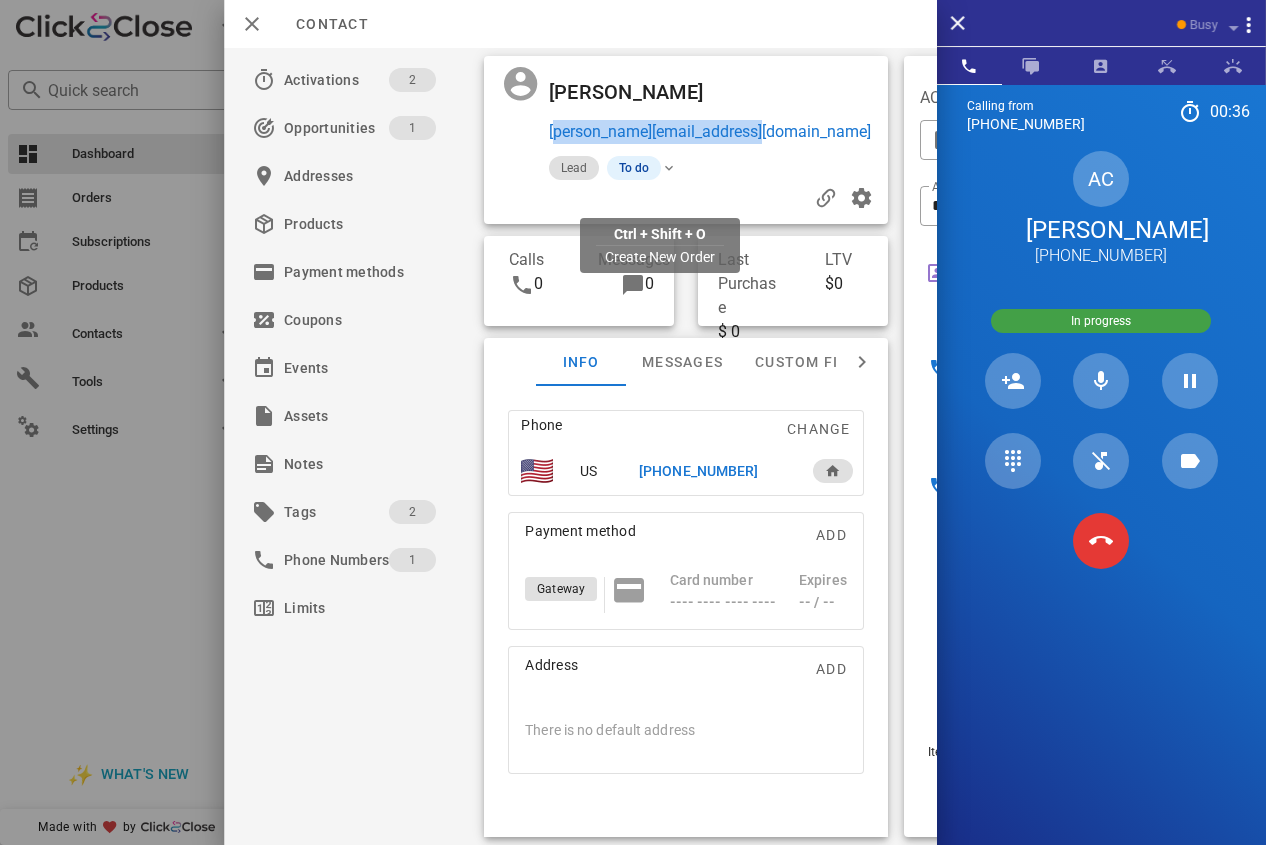 drag, startPoint x: 796, startPoint y: 199, endPoint x: 548, endPoint y: 195, distance: 248.03226 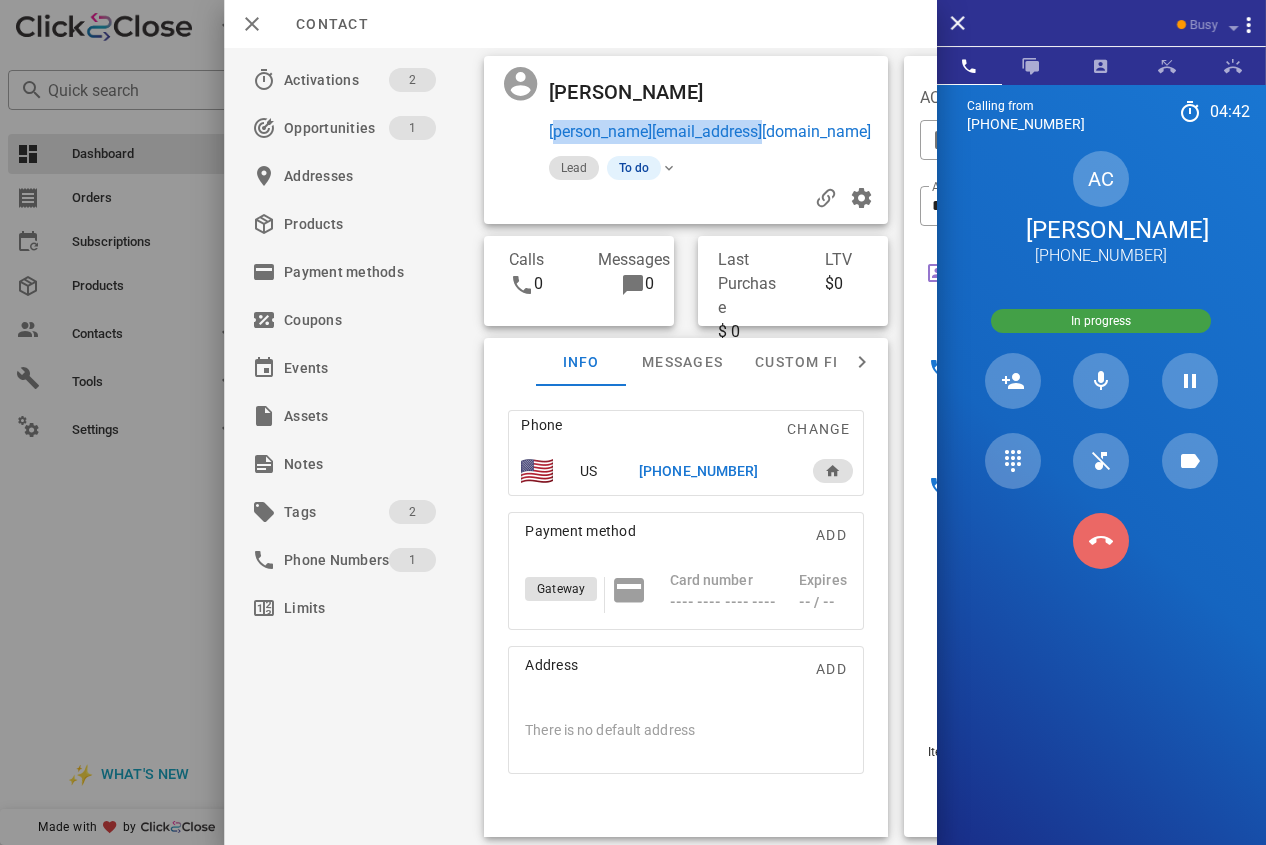 click on "Calling from [PHONE_NUMBER] 04: 42  Unknown      ▼     [GEOGRAPHIC_DATA]
+376
[GEOGRAPHIC_DATA]
+54
[GEOGRAPHIC_DATA]
+297
[GEOGRAPHIC_DATA]
+61
[GEOGRAPHIC_DATA] ([GEOGRAPHIC_DATA])
+32
[GEOGRAPHIC_DATA]
+591
[GEOGRAPHIC_DATA] ([GEOGRAPHIC_DATA])
+55
[GEOGRAPHIC_DATA]
+1
[GEOGRAPHIC_DATA]
+56
[GEOGRAPHIC_DATA]
+57
[PERSON_NAME][GEOGRAPHIC_DATA]
+[GEOGRAPHIC_DATA] ([GEOGRAPHIC_DATA])
+1
[GEOGRAPHIC_DATA]
+593
[GEOGRAPHIC_DATA][PERSON_NAME]
+503
[GEOGRAPHIC_DATA]
+33
[GEOGRAPHIC_DATA] ([GEOGRAPHIC_DATA])
+49
[GEOGRAPHIC_DATA]
+590
[GEOGRAPHIC_DATA]
+502
[GEOGRAPHIC_DATA]
+504
[GEOGRAPHIC_DATA] ([GEOGRAPHIC_DATA])
+354
[GEOGRAPHIC_DATA] ([GEOGRAPHIC_DATA])
+91
[GEOGRAPHIC_DATA] (‫[GEOGRAPHIC_DATA]‬‎)
+972
[GEOGRAPHIC_DATA] ([GEOGRAPHIC_DATA])
+39" at bounding box center (1101, 507) 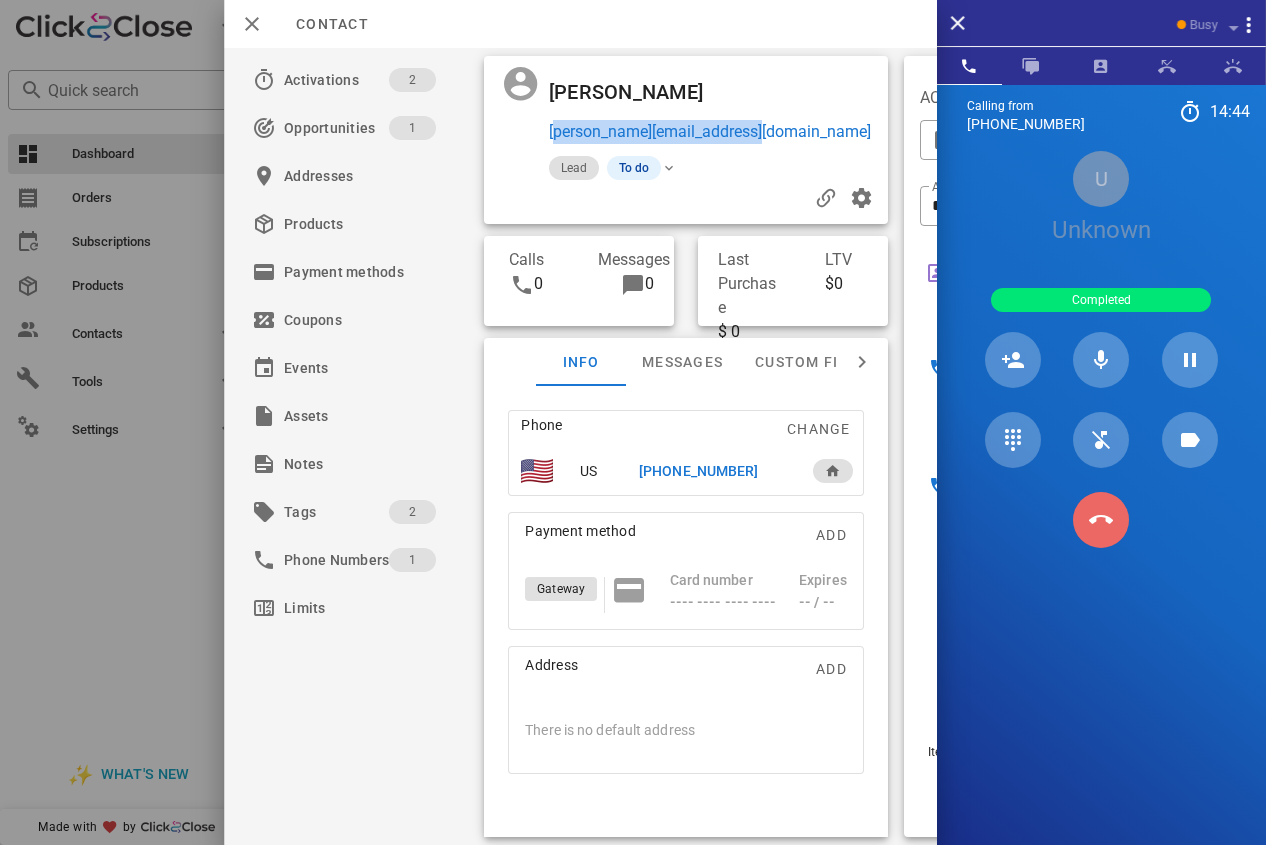 click at bounding box center (1101, 520) 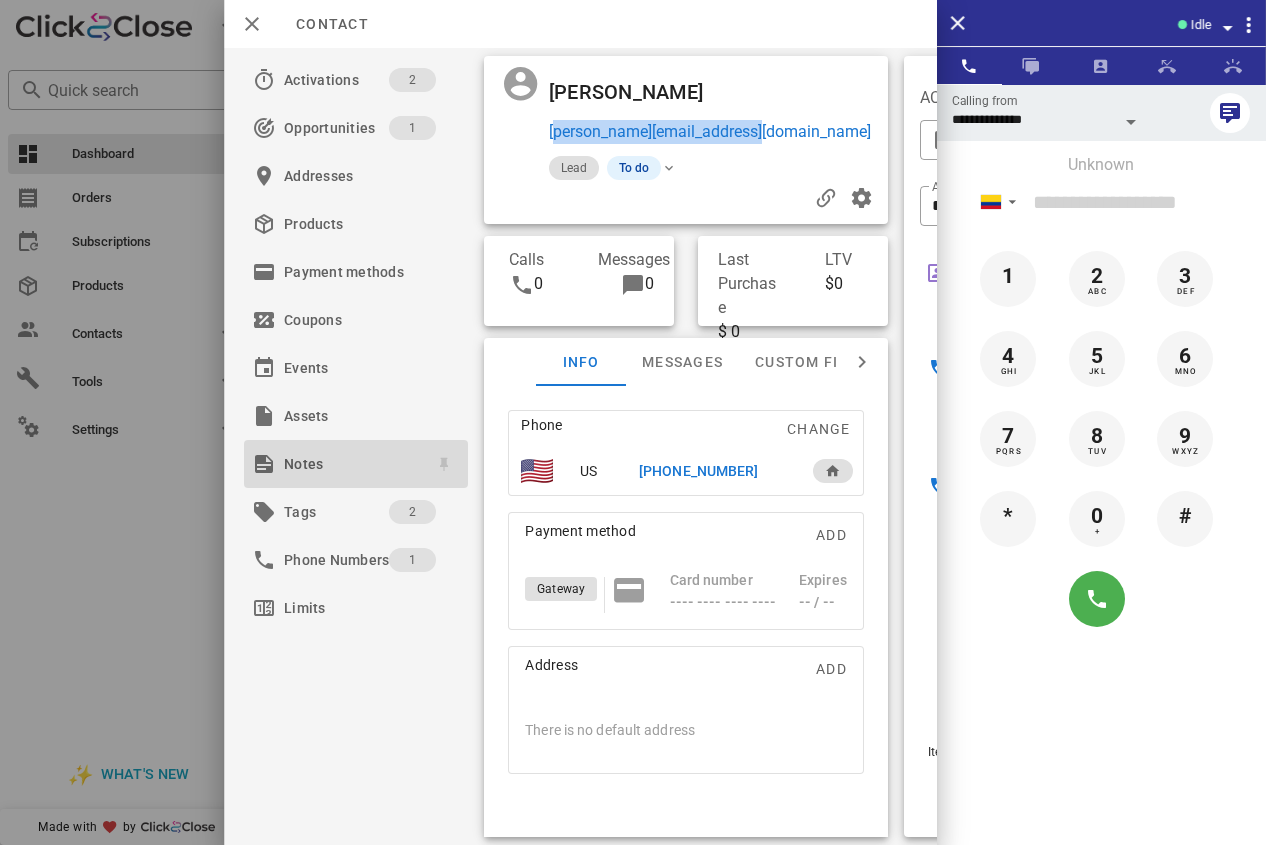 click on "Notes" at bounding box center [352, 464] 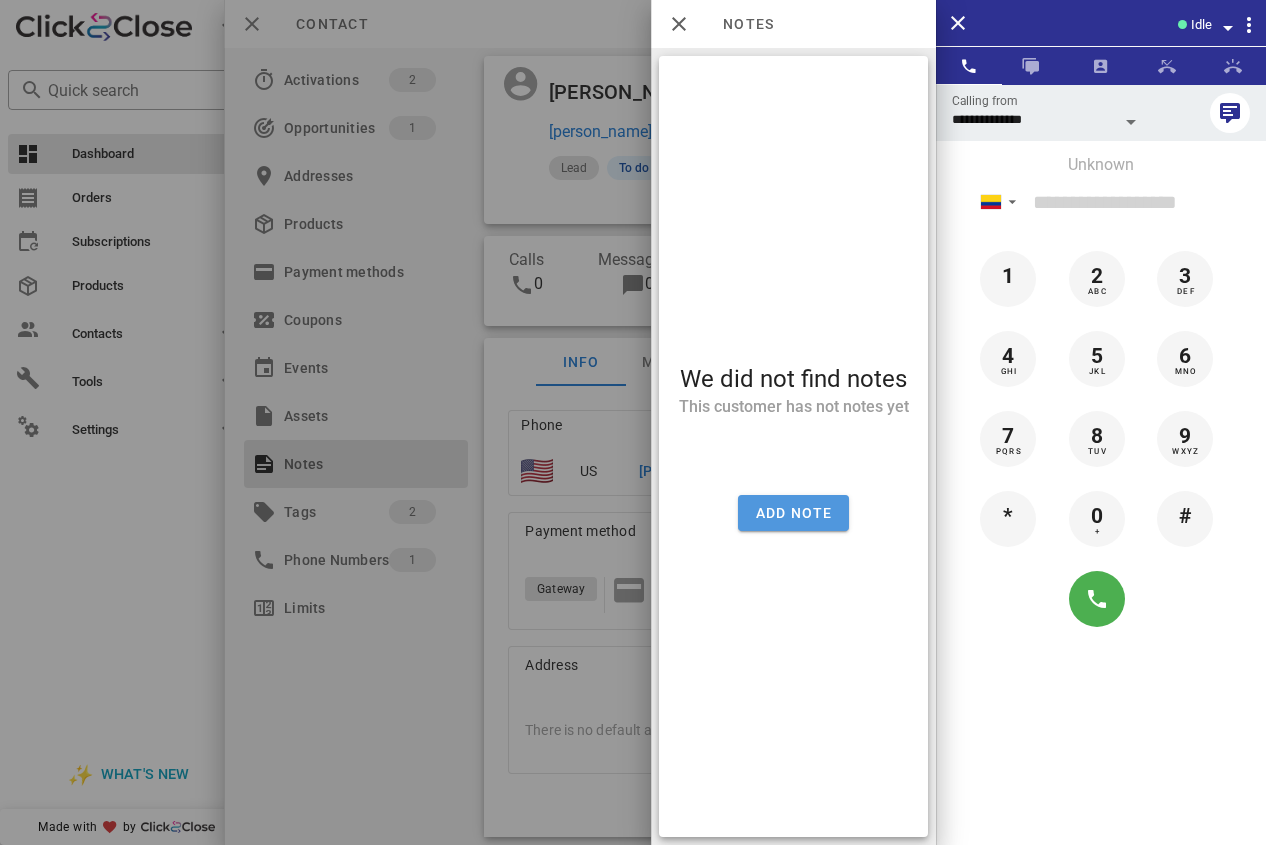 click on "Add note" at bounding box center [793, 513] 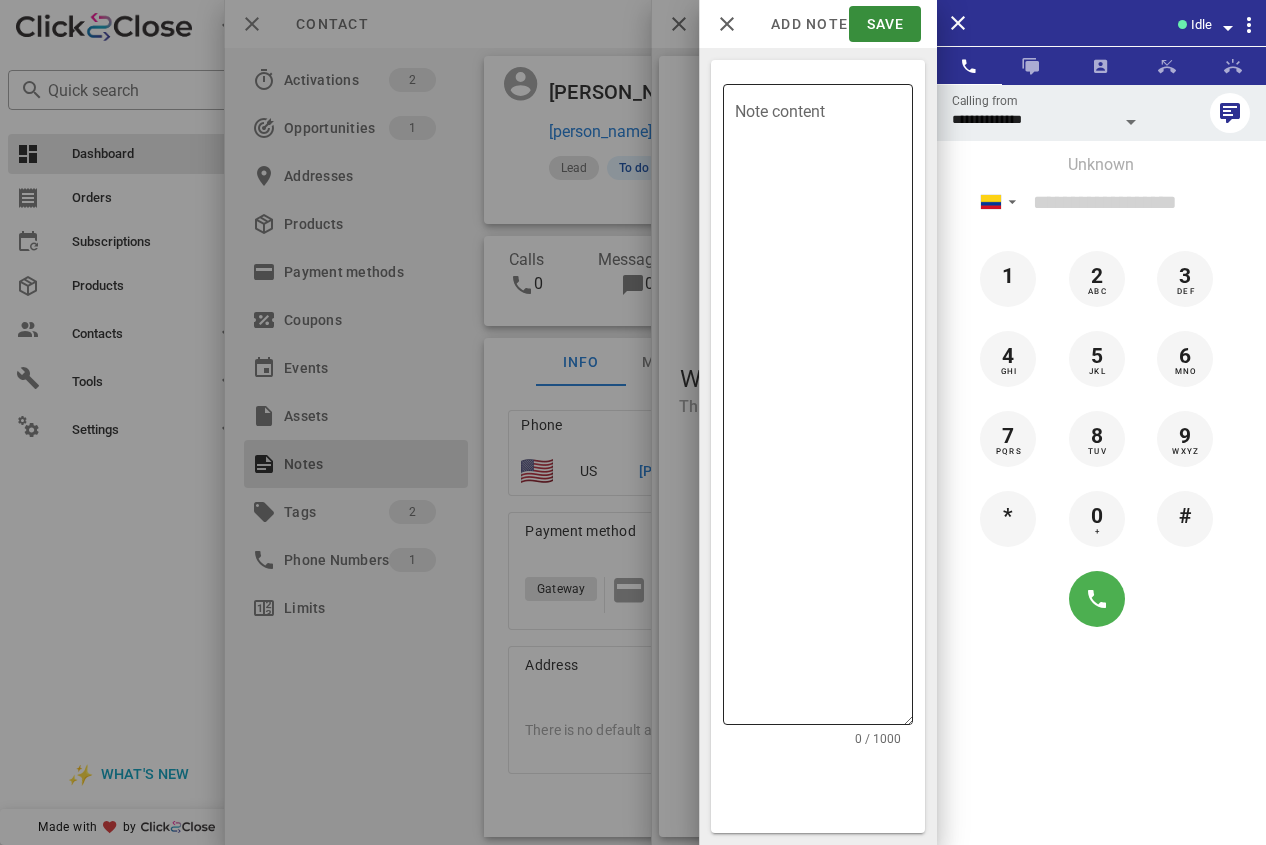 click on "Note content" at bounding box center (824, 409) 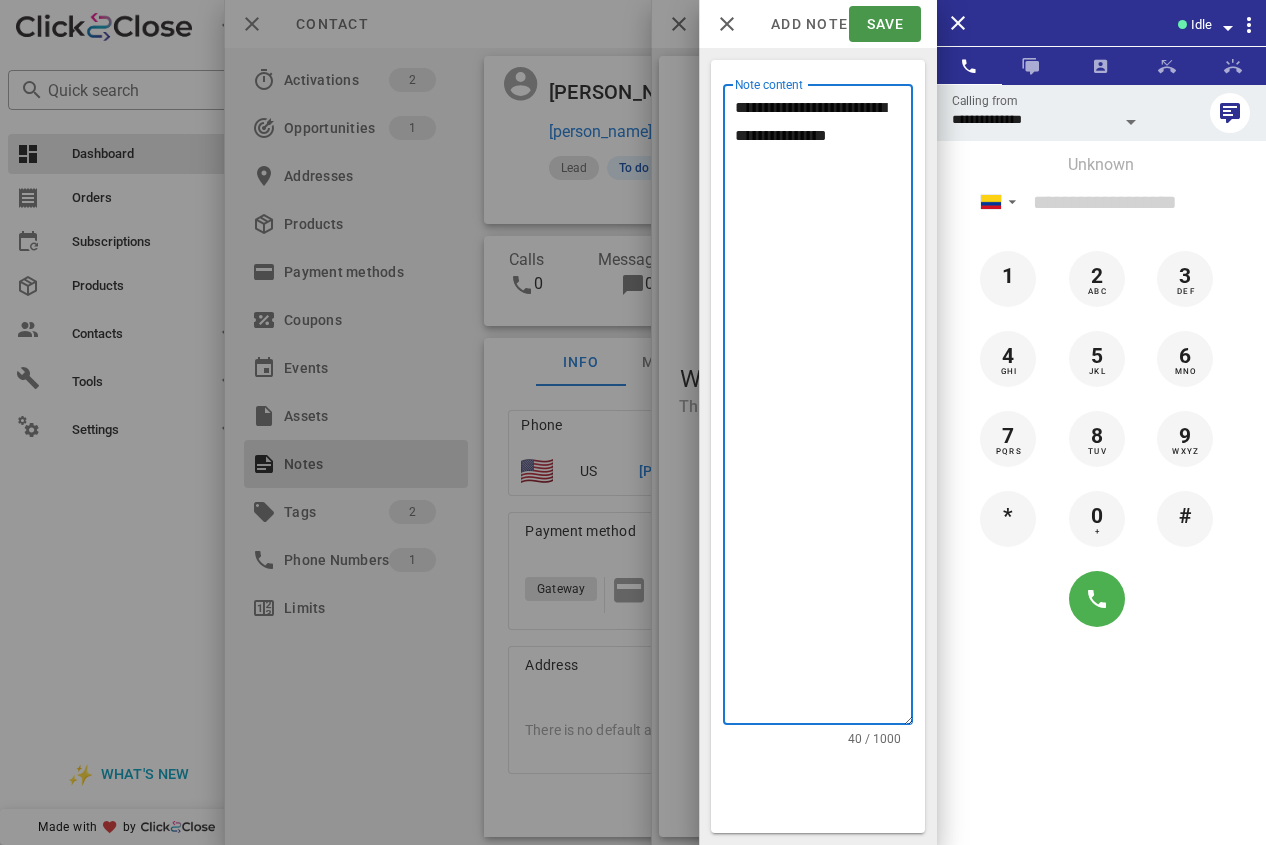 type on "**********" 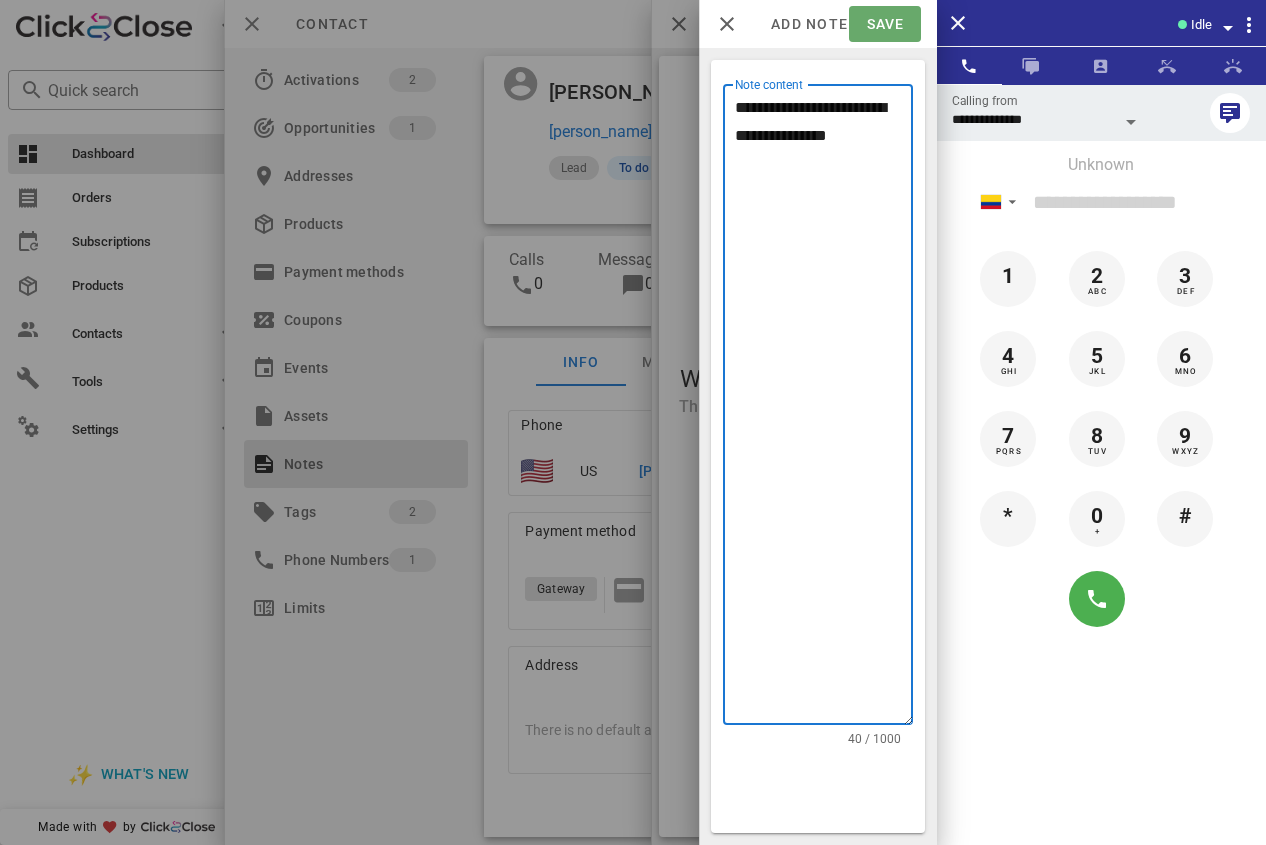 click on "Save" at bounding box center (884, 24) 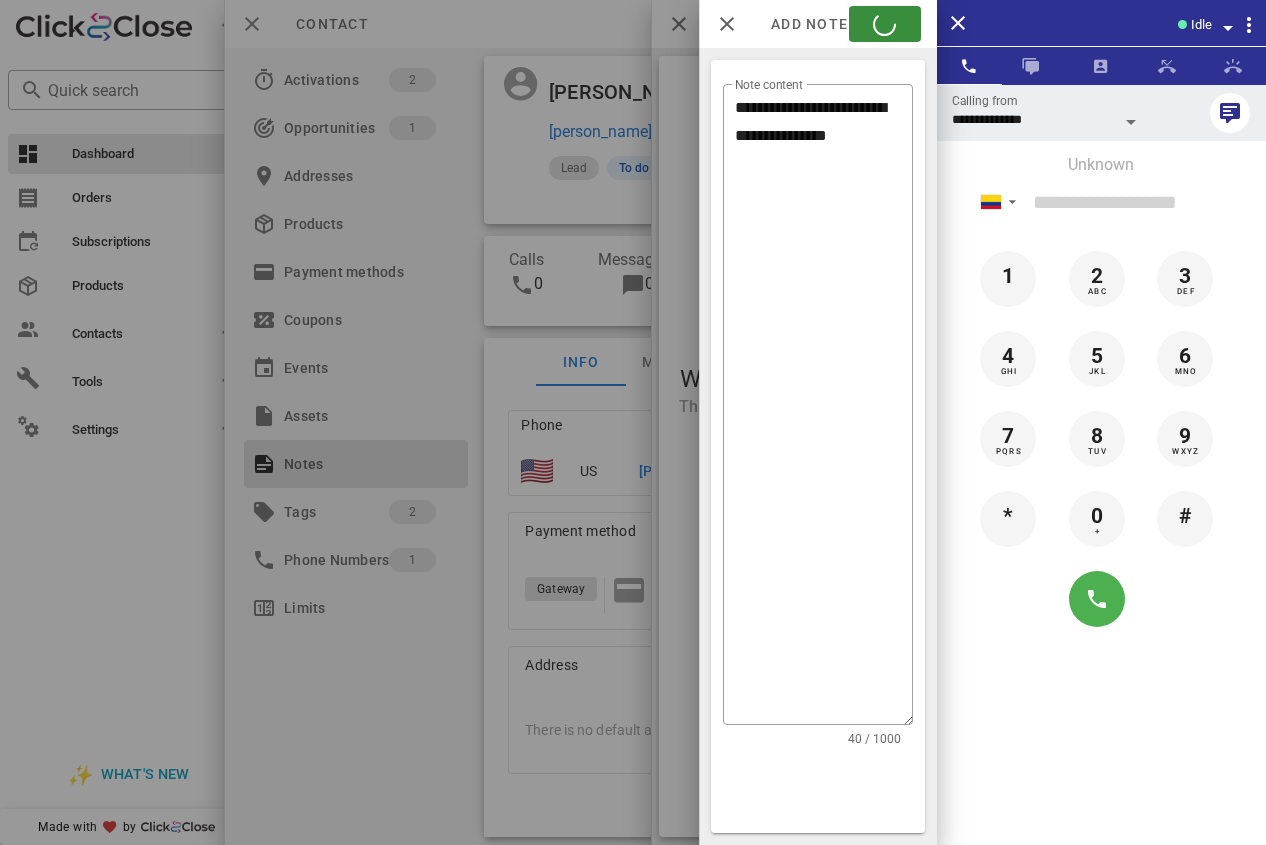 click at bounding box center (633, 422) 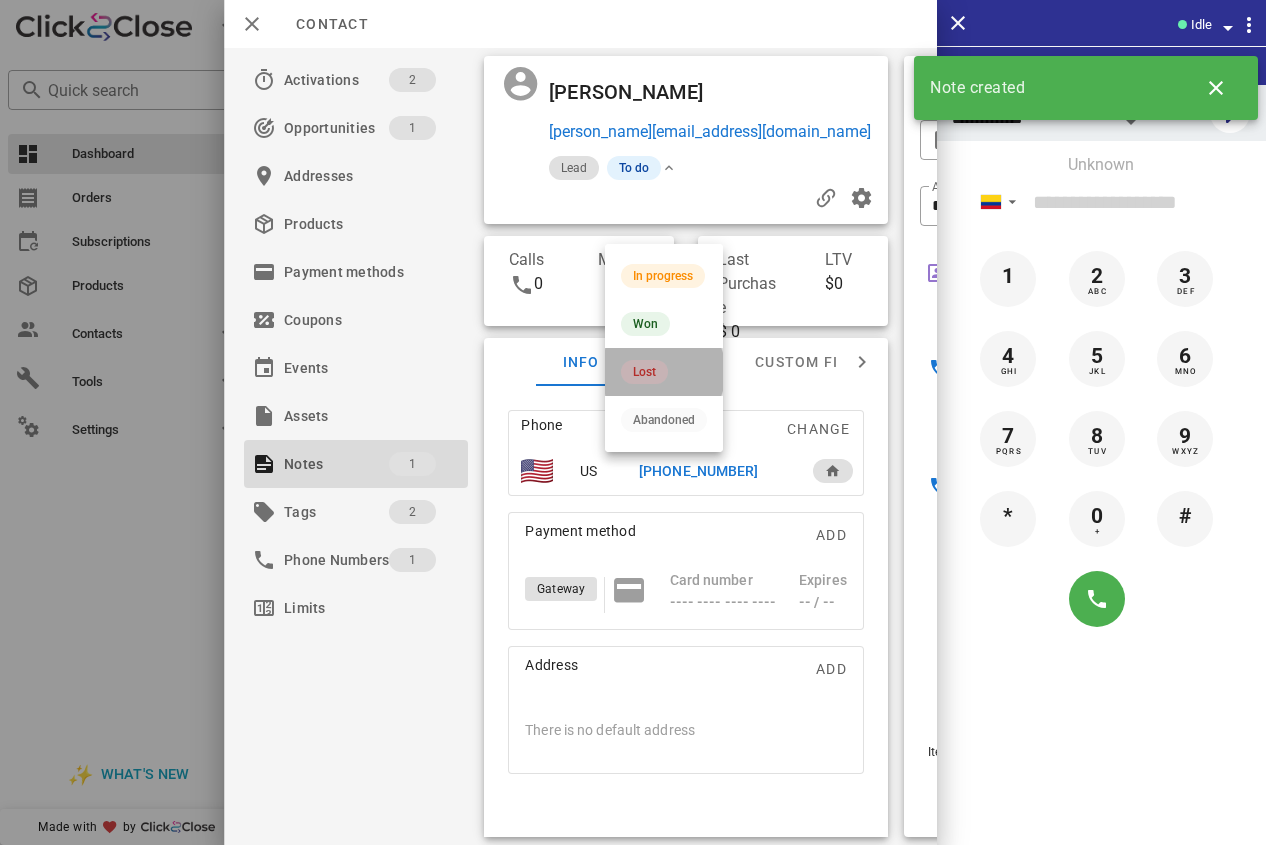 click on "Lost" at bounding box center [644, 372] 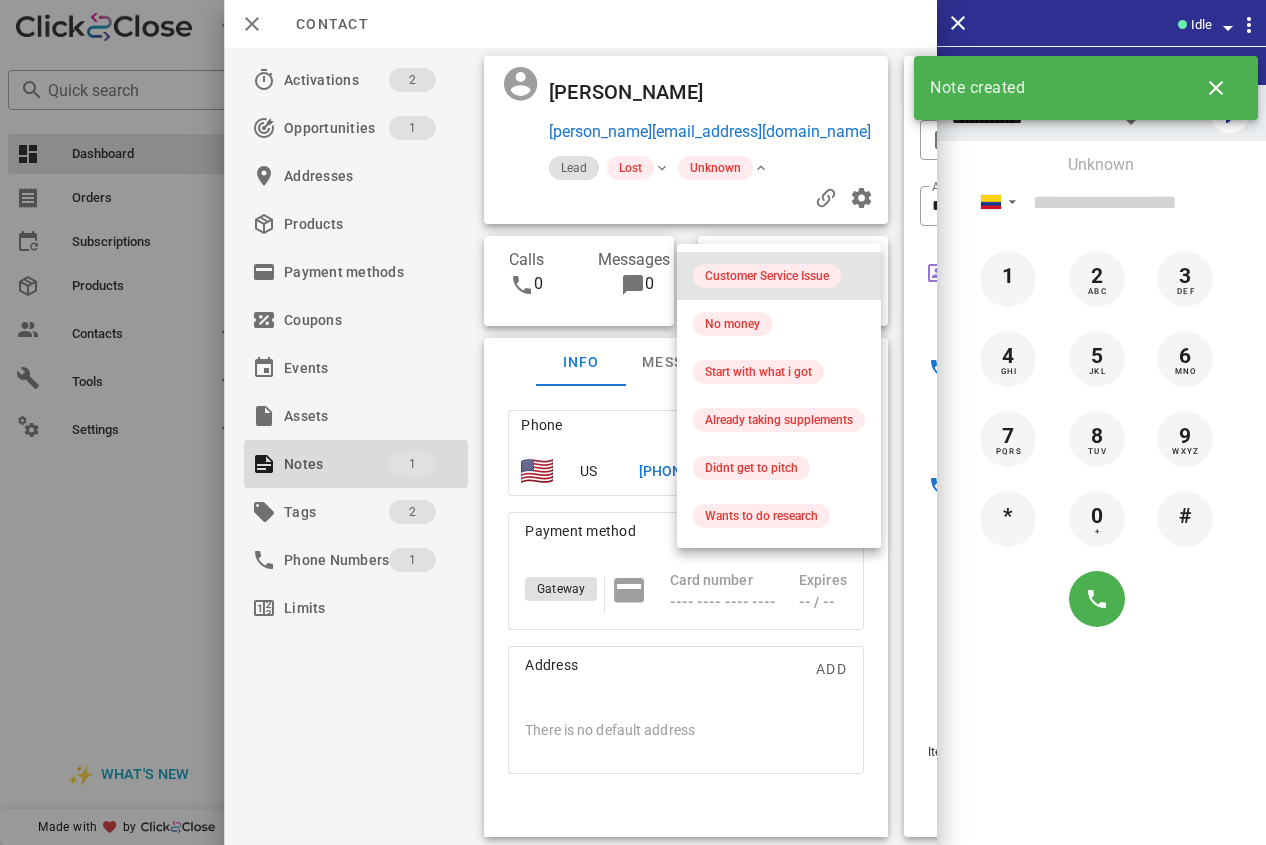 click on "Customer Service Issue" at bounding box center [779, 276] 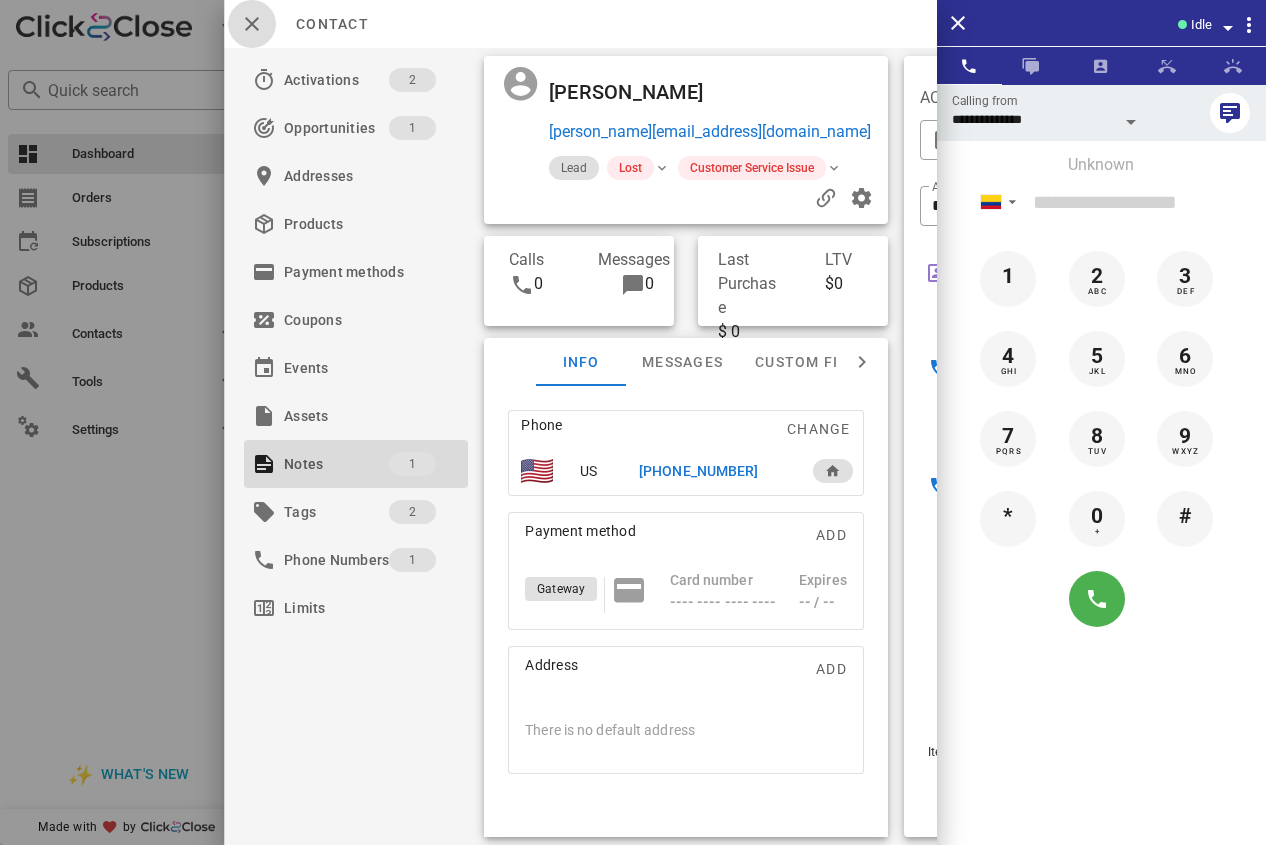 click at bounding box center [252, 24] 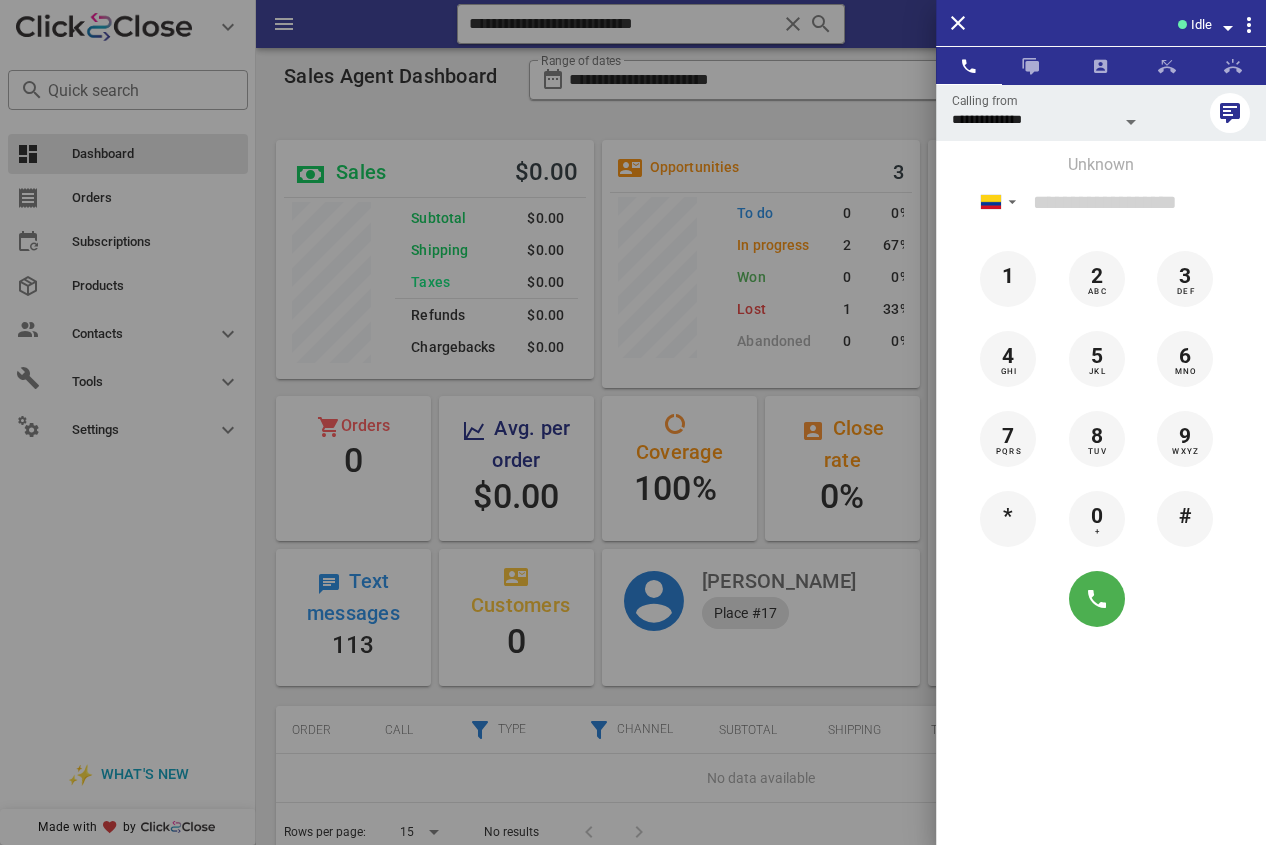 click at bounding box center [633, 422] 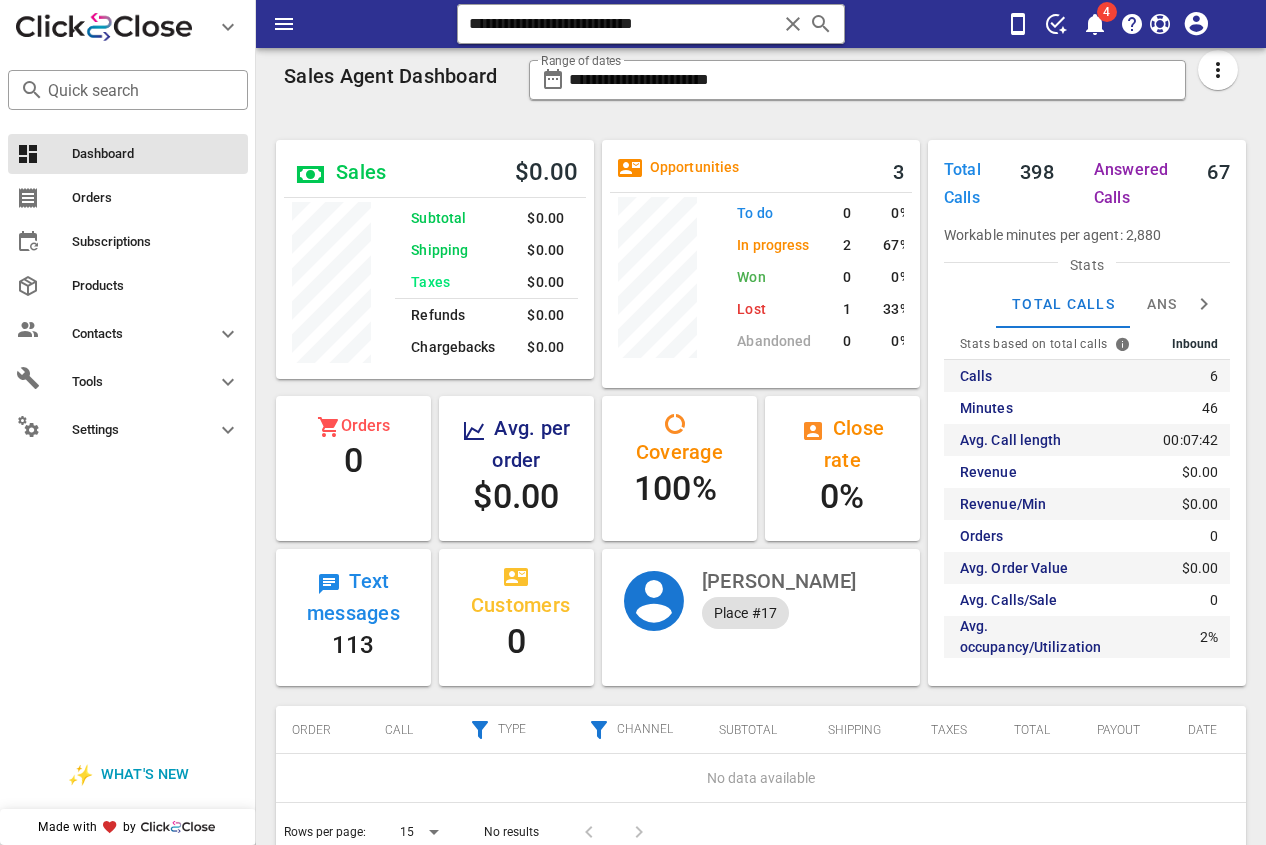 drag, startPoint x: 741, startPoint y: 29, endPoint x: 90, endPoint y: -4, distance: 651.8359 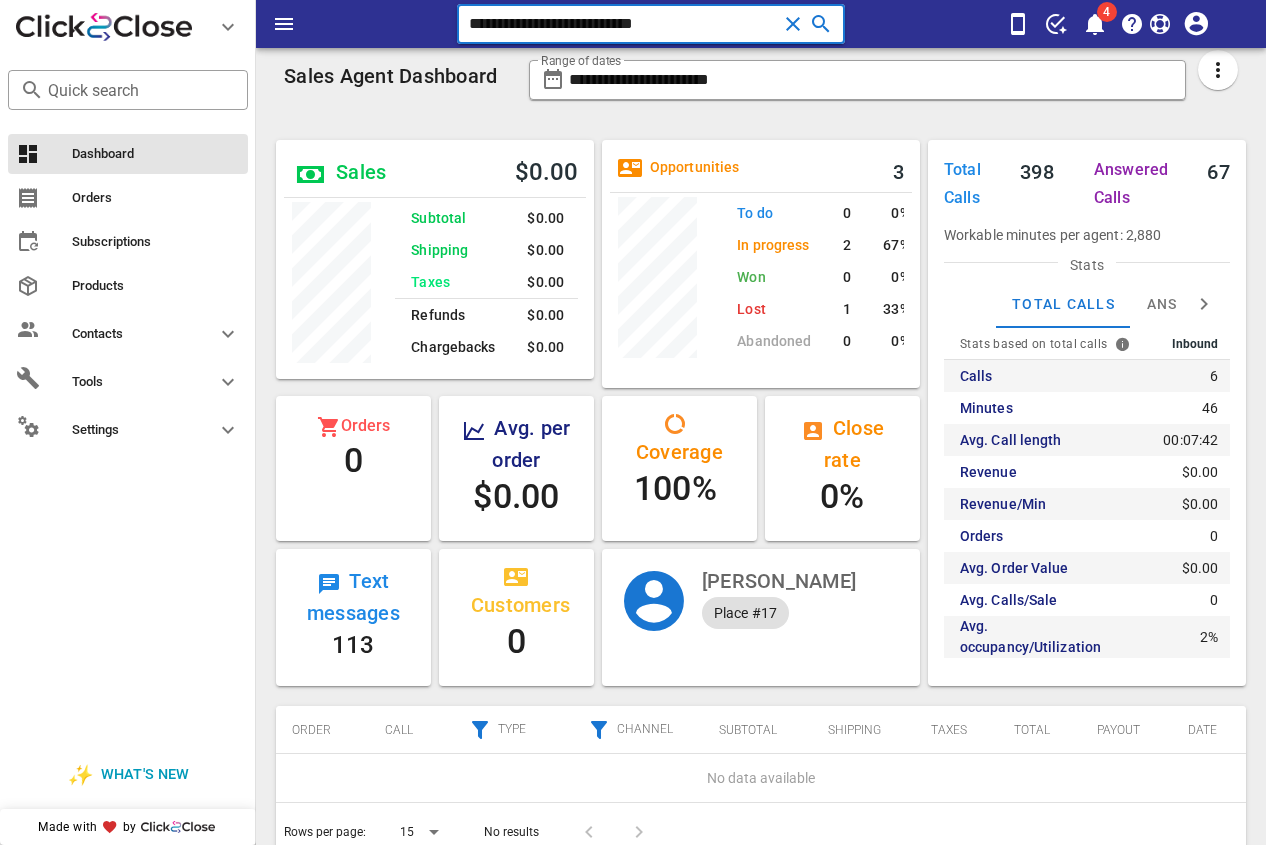 paste 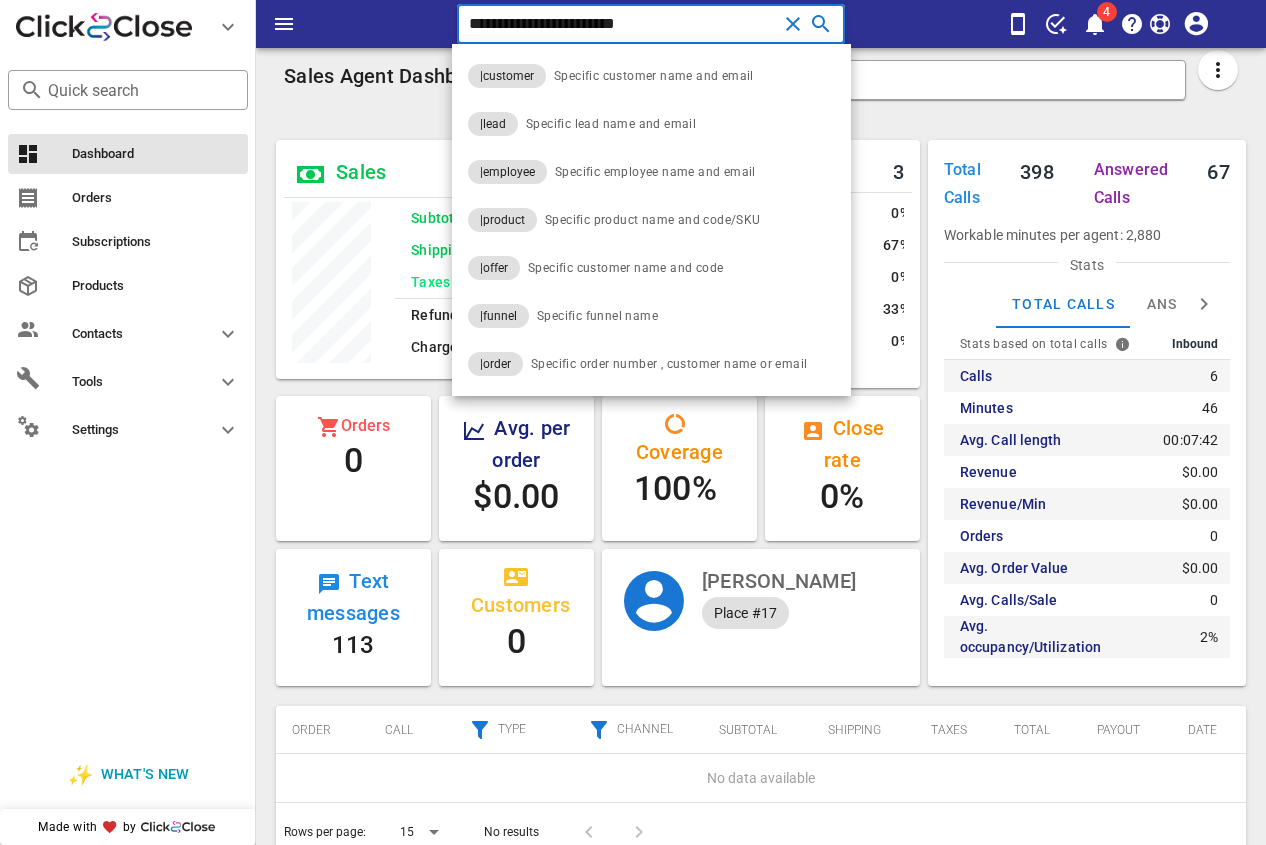 type on "**********" 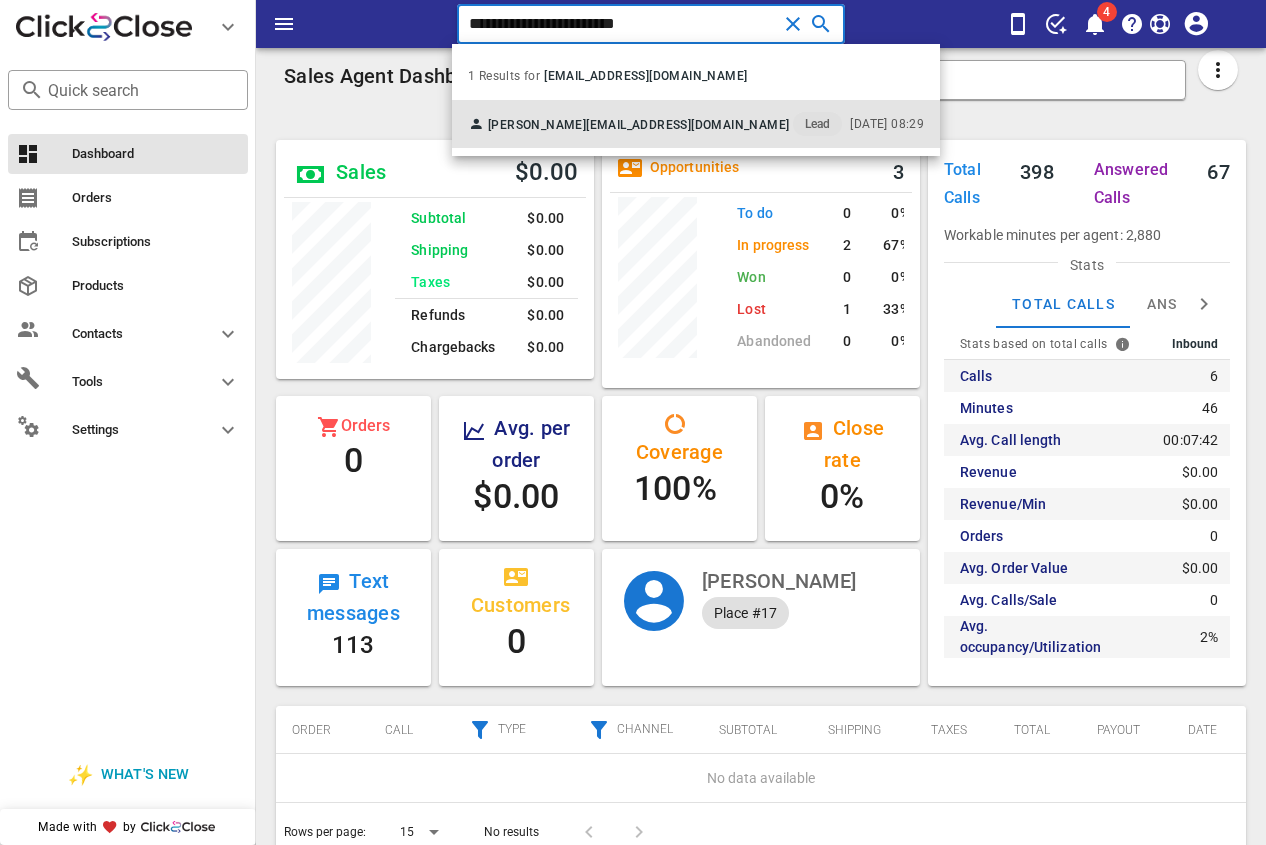 click on "[PERSON_NAME]   [EMAIL_ADDRESS][DOMAIN_NAME]   Lead" at bounding box center [655, 124] 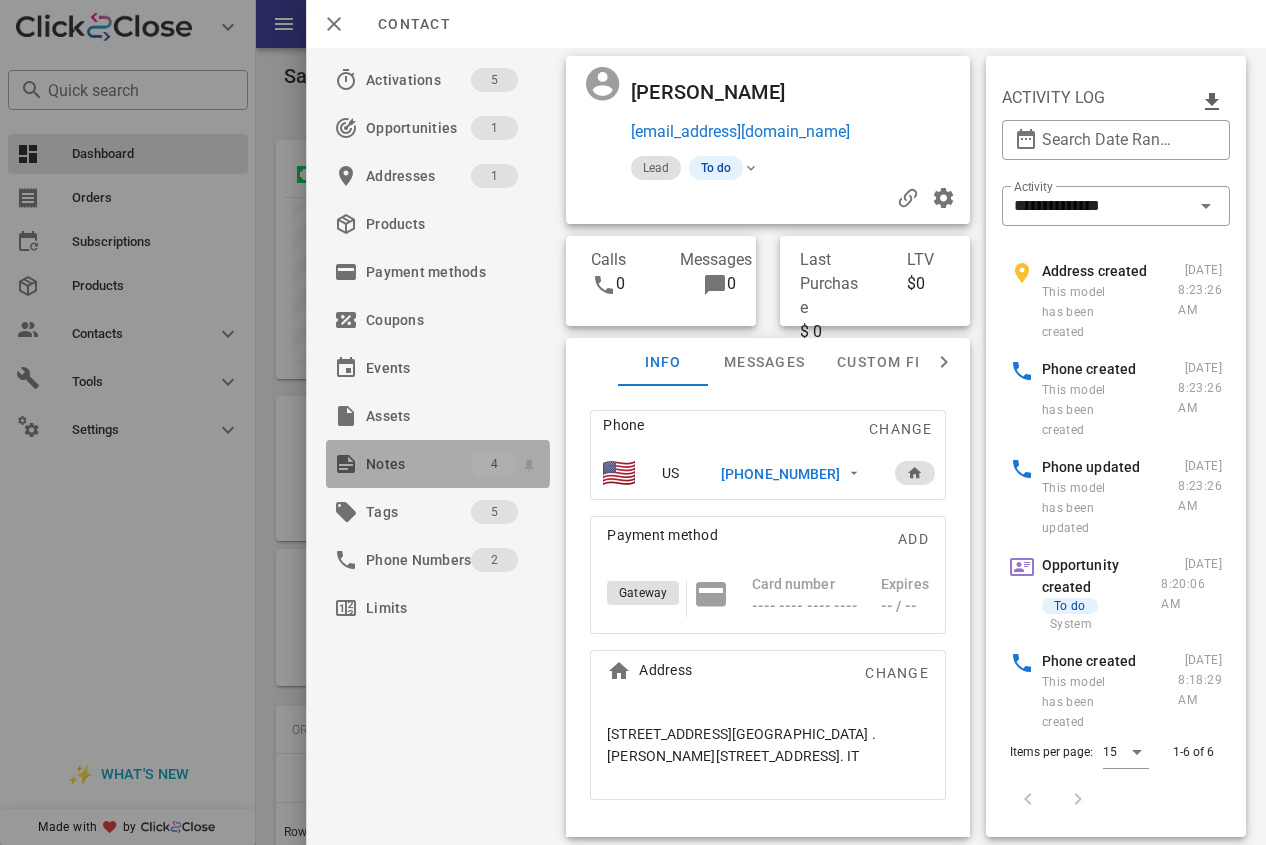 click on "Notes" at bounding box center (418, 464) 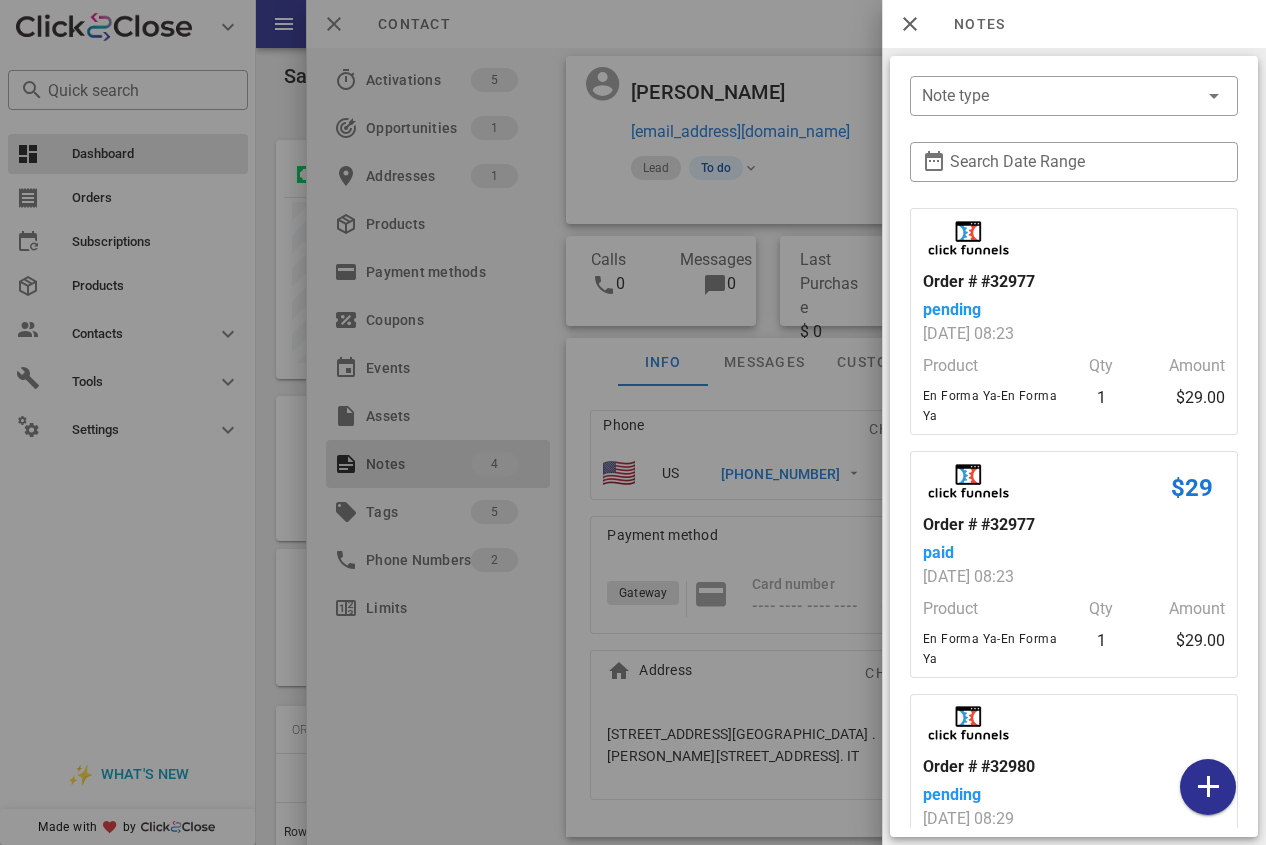 click at bounding box center [633, 422] 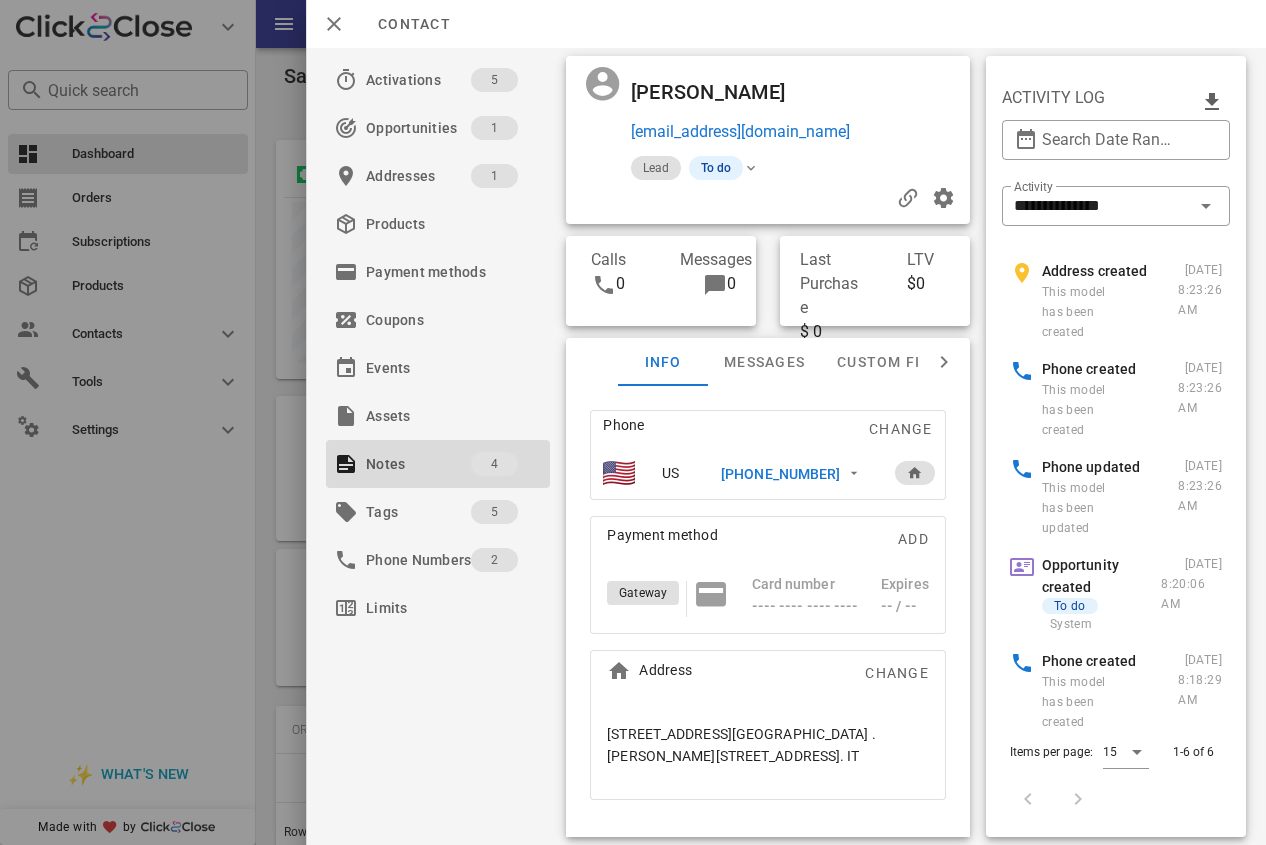 click on "[PHONE_NUMBER]" at bounding box center (780, 474) 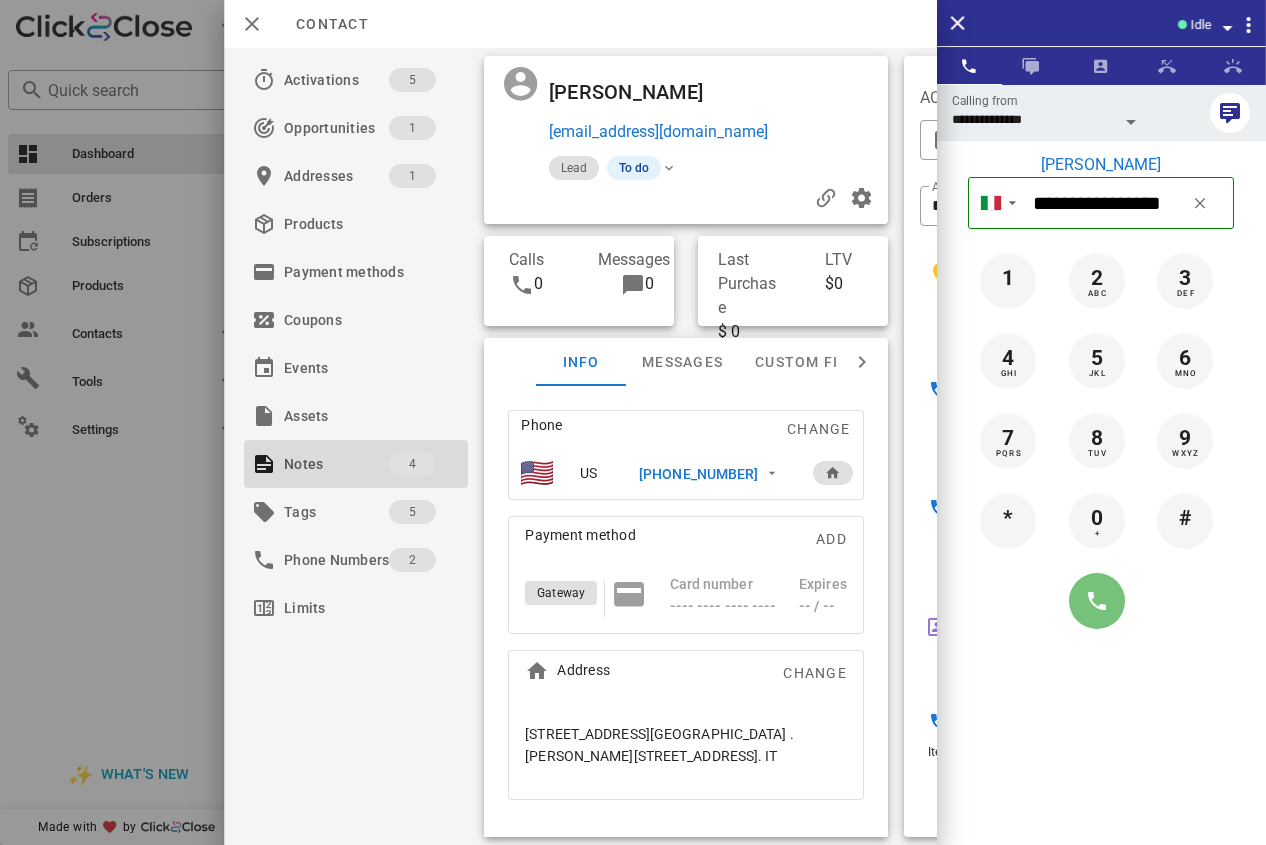 click at bounding box center [1097, 601] 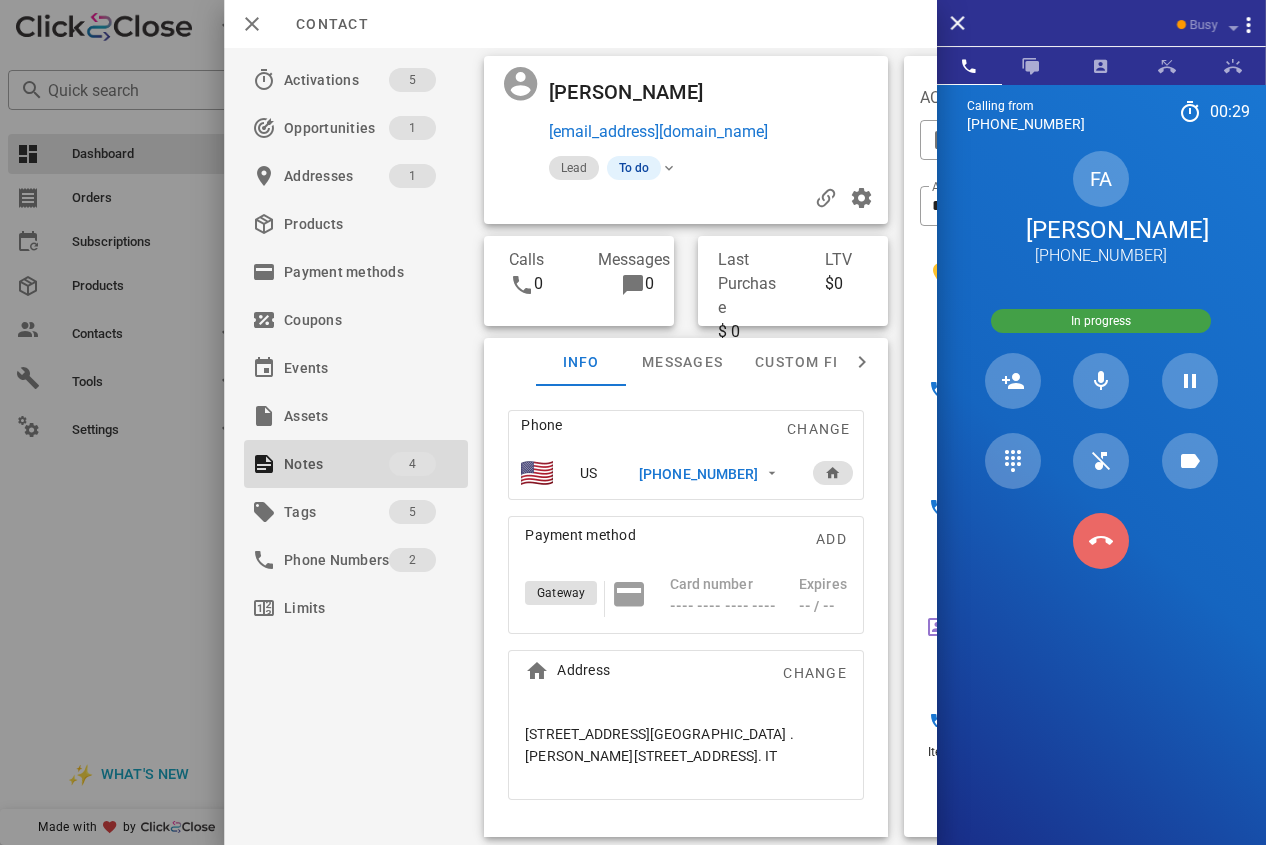 drag, startPoint x: 1085, startPoint y: 575, endPoint x: 886, endPoint y: 492, distance: 215.6154 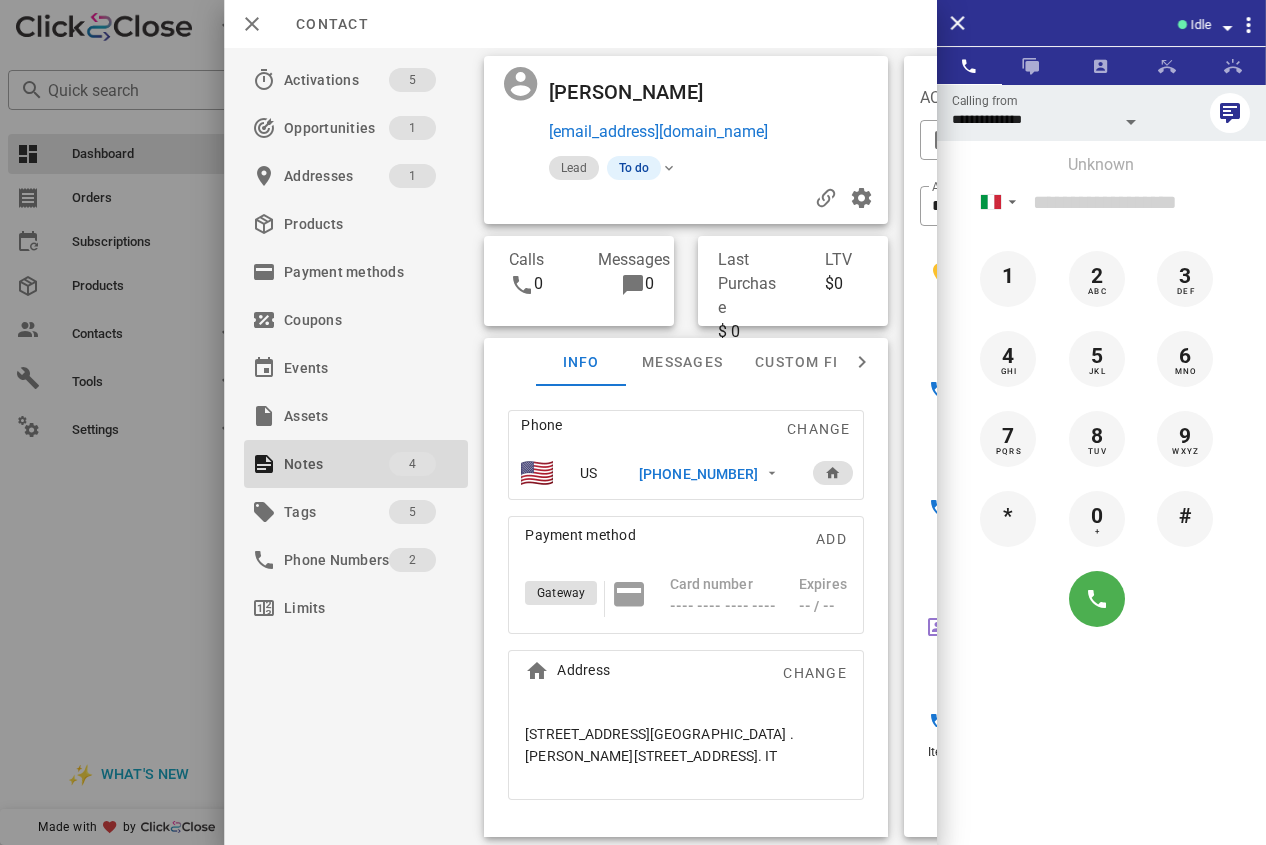 click on "[PHONE_NUMBER]" at bounding box center [698, 474] 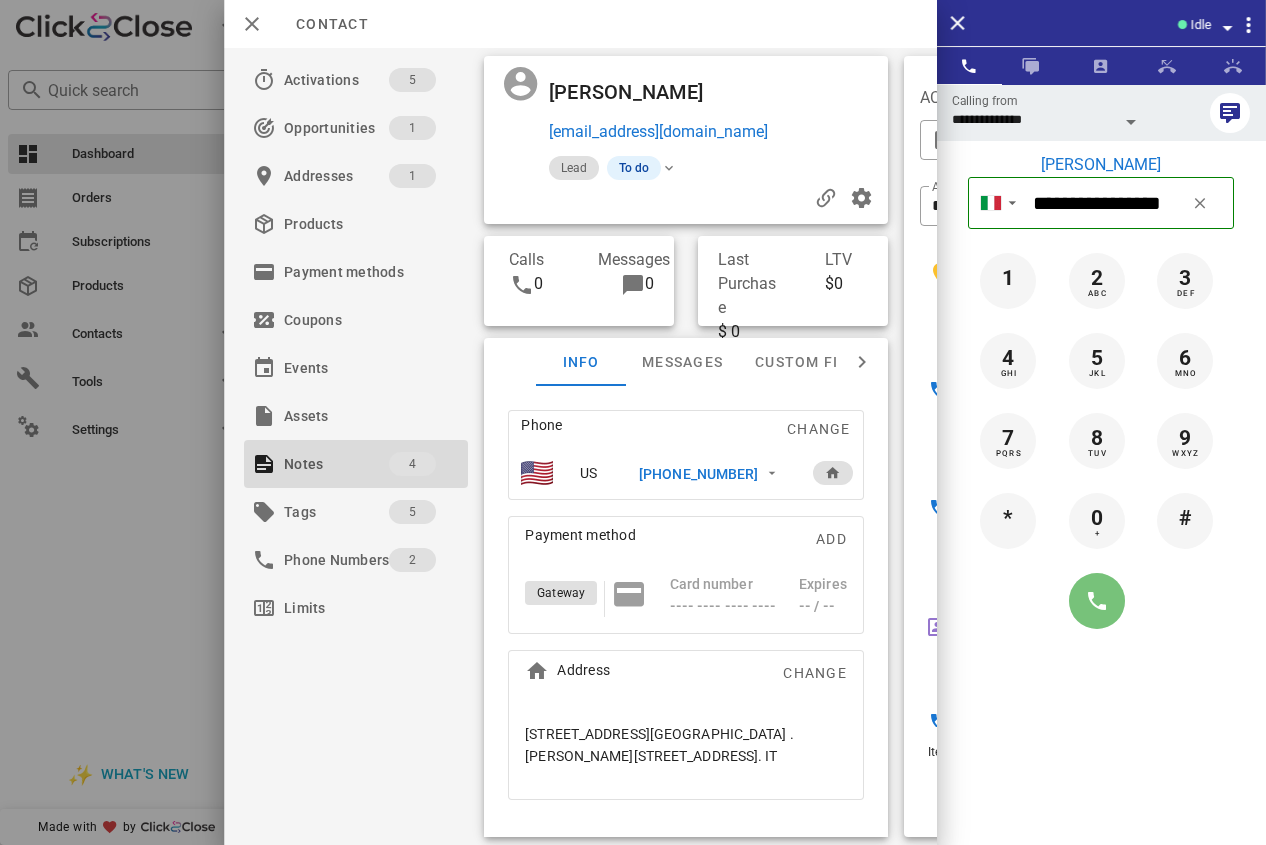 click at bounding box center [1097, 601] 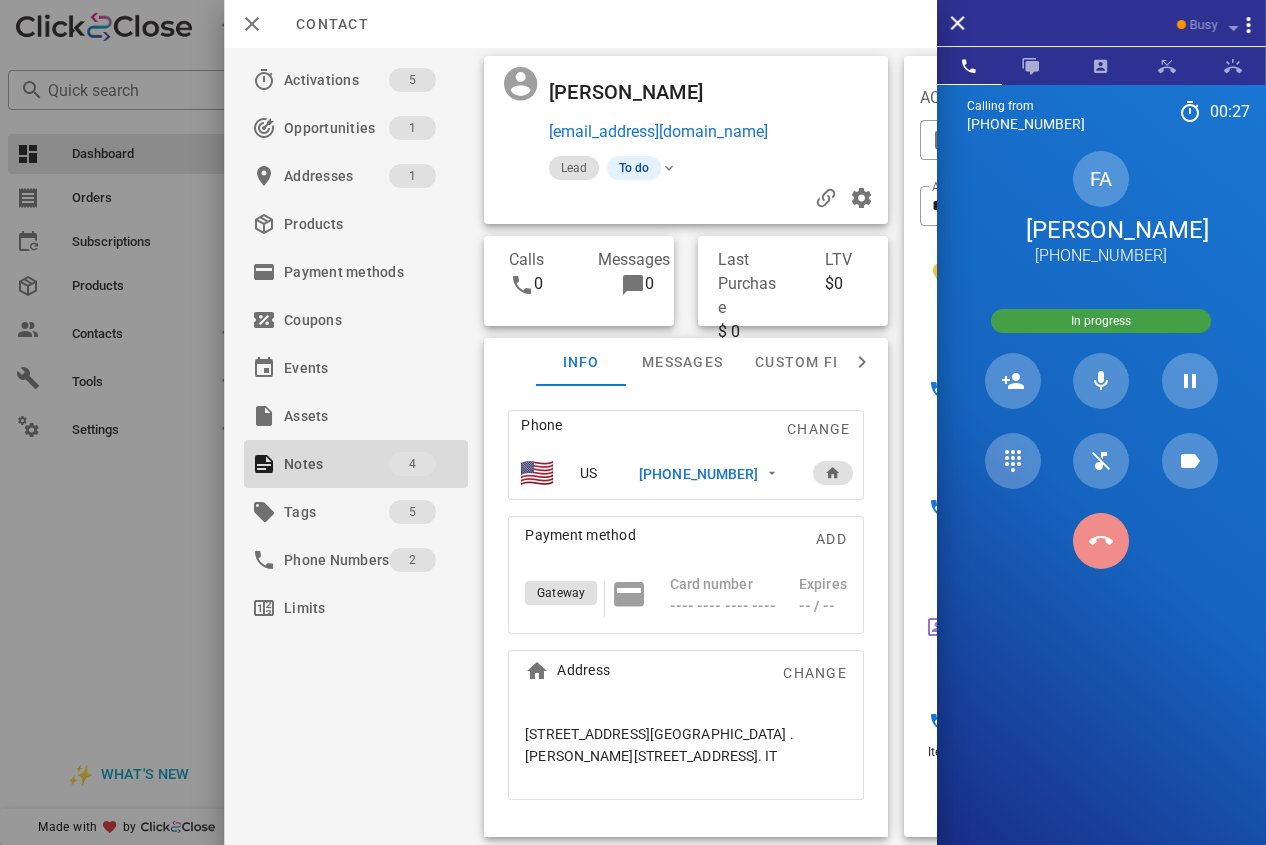 click at bounding box center (1101, 541) 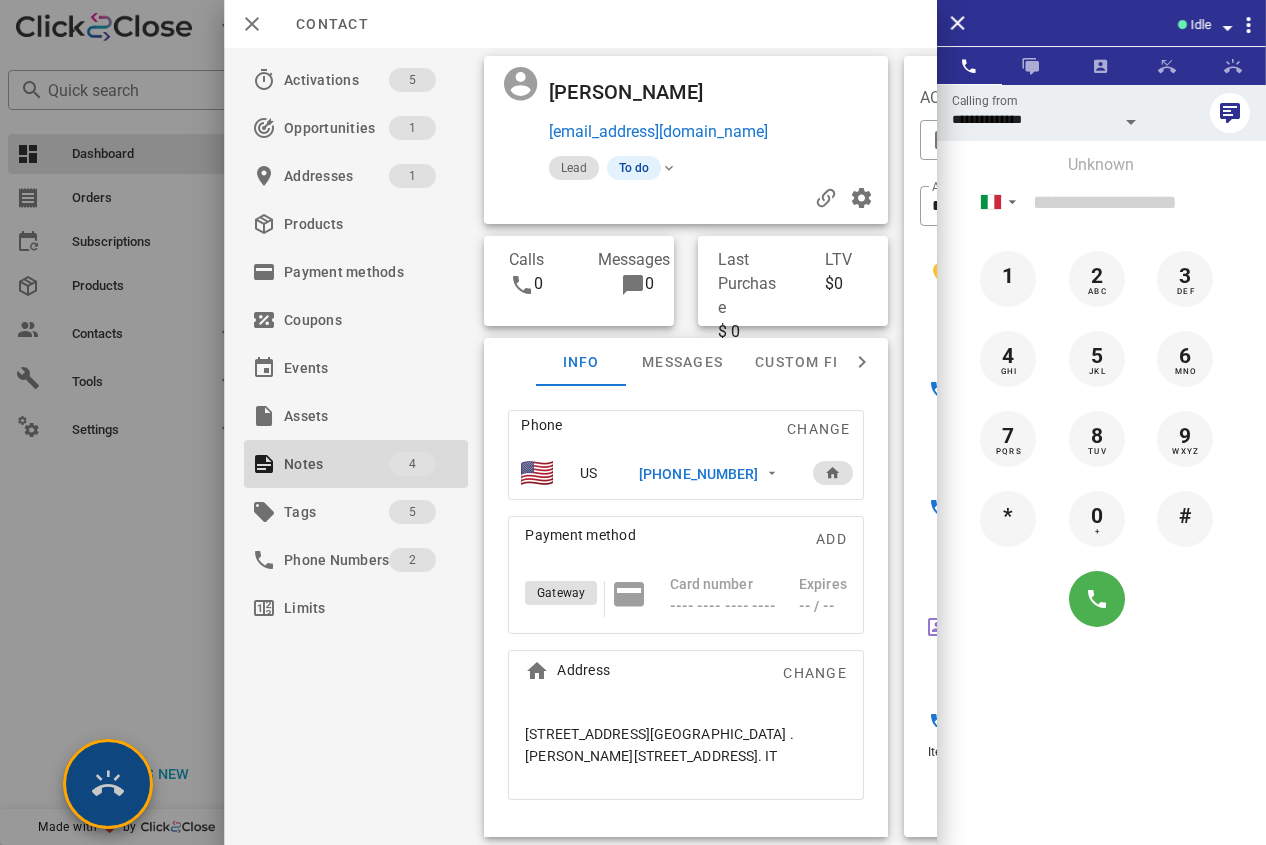 click at bounding box center (108, 784) 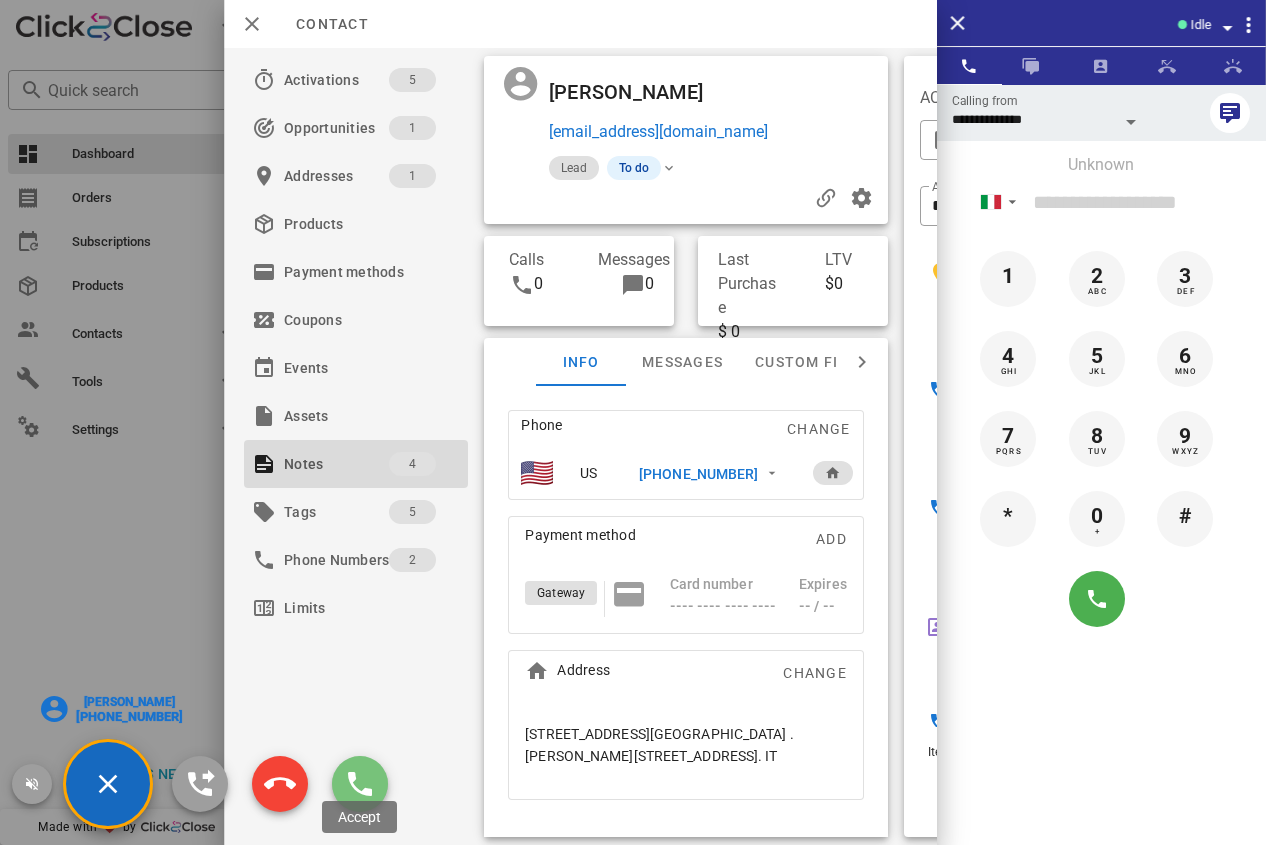 click at bounding box center (360, 784) 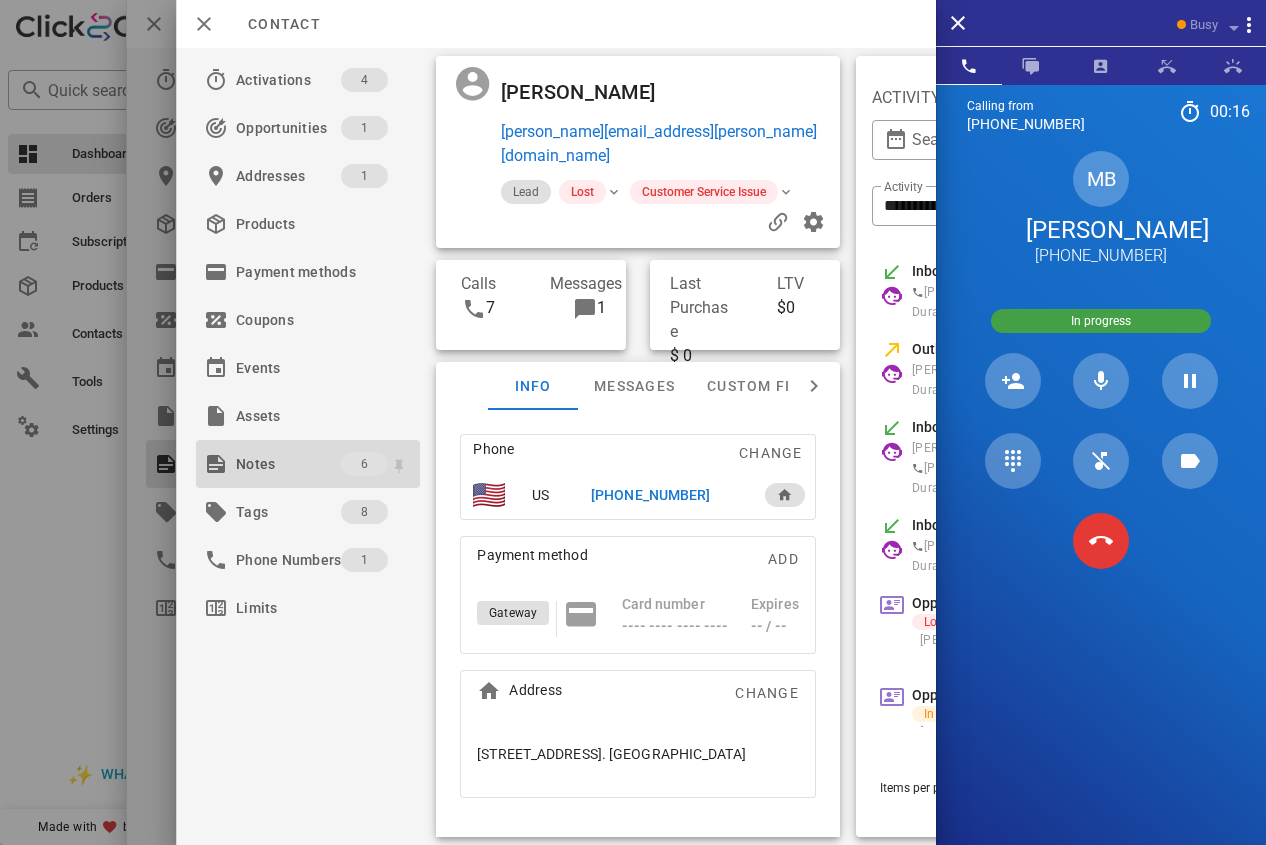 click on "Notes" at bounding box center (288, 464) 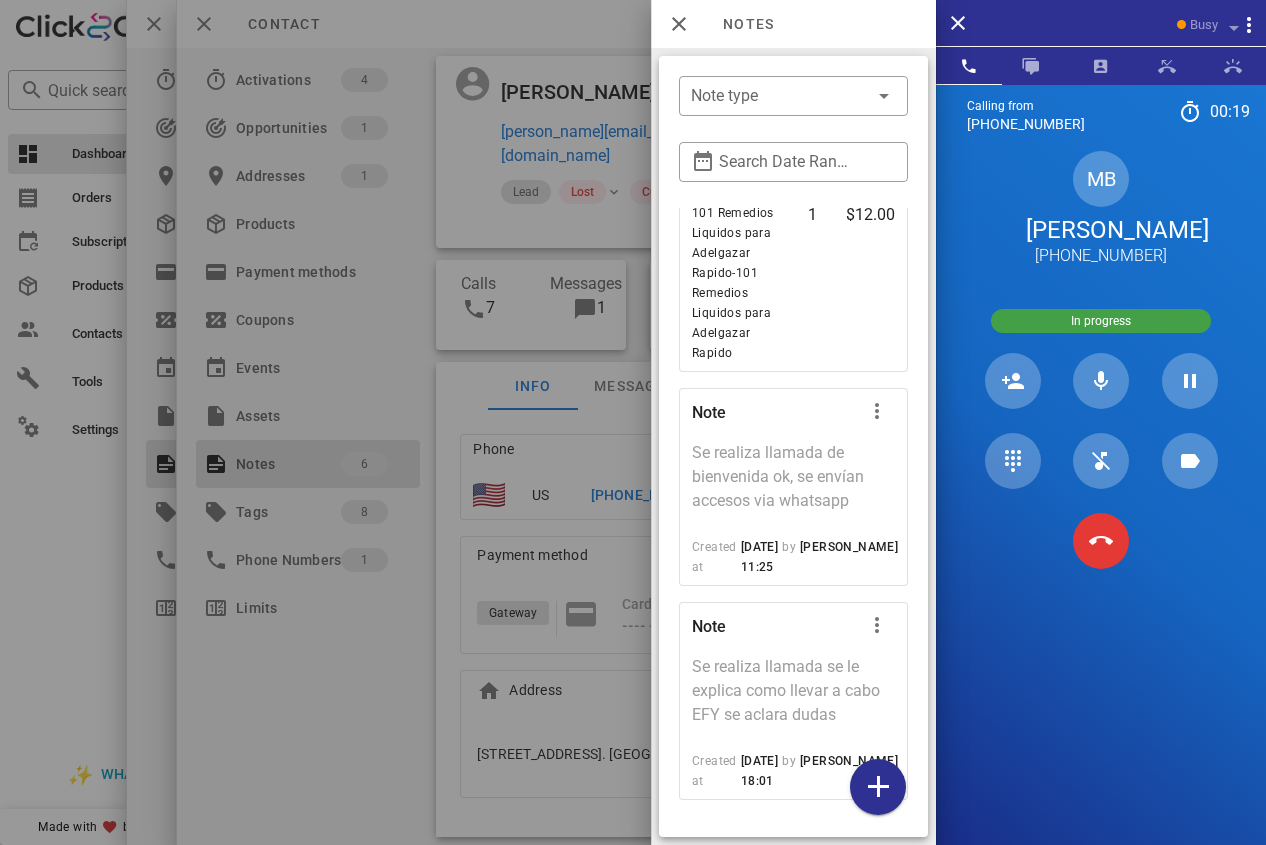 scroll, scrollTop: 1645, scrollLeft: 0, axis: vertical 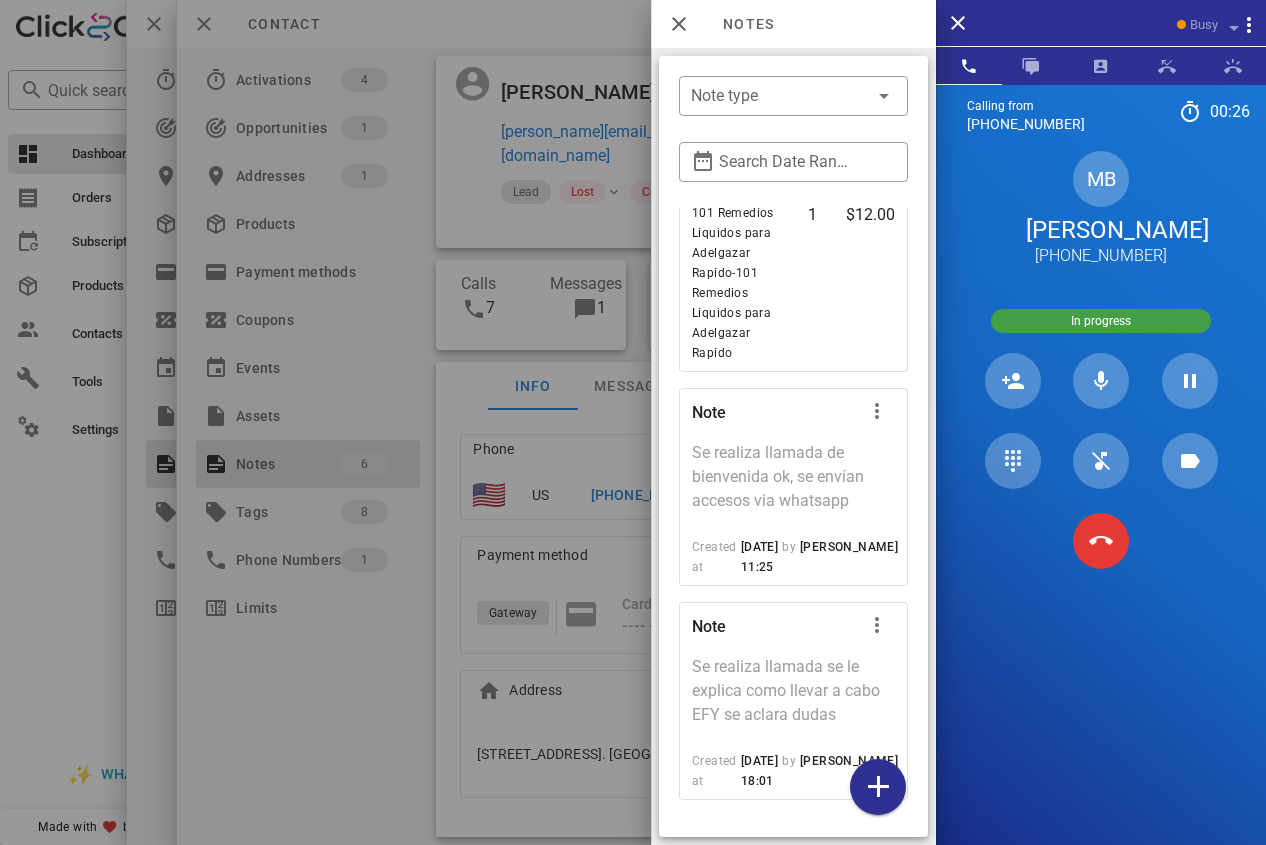 click at bounding box center [633, 422] 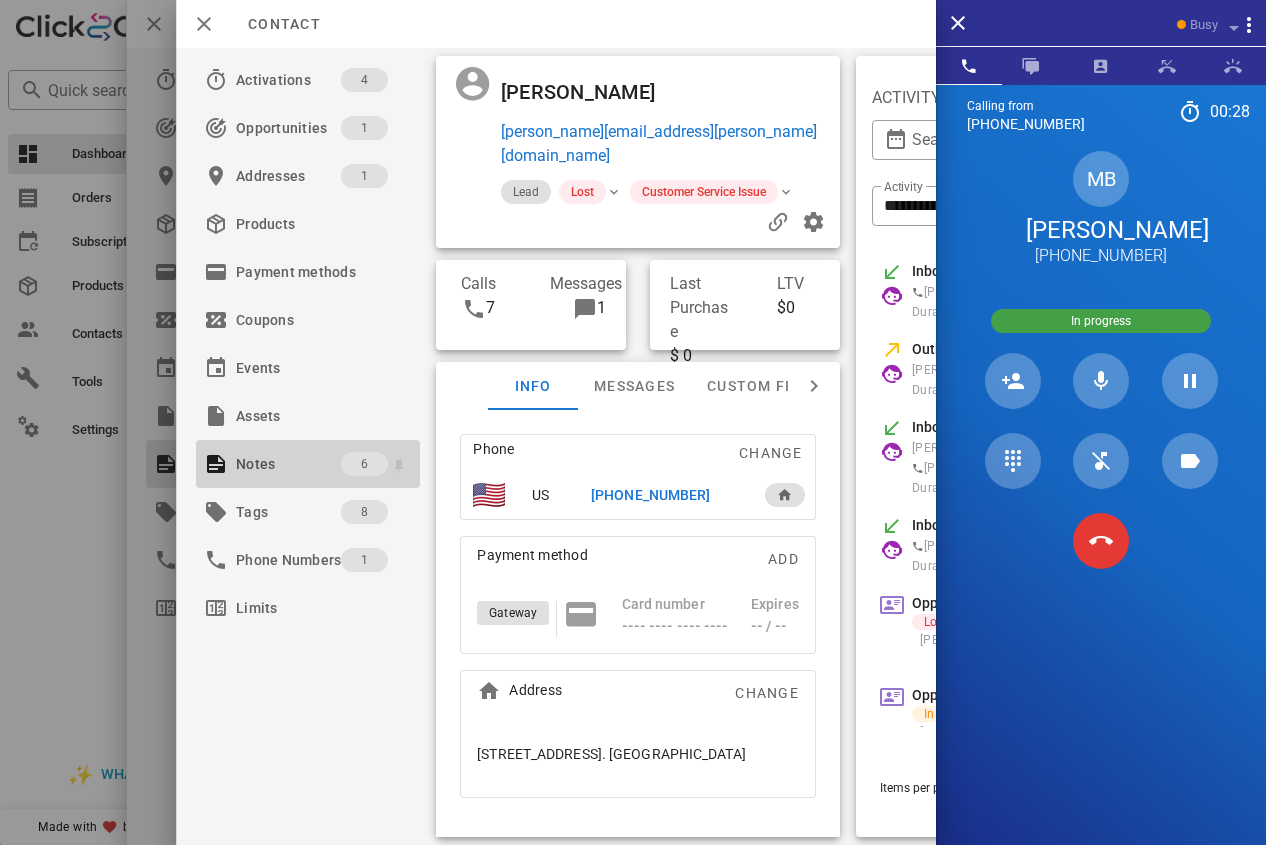 click on "Notes" at bounding box center [288, 464] 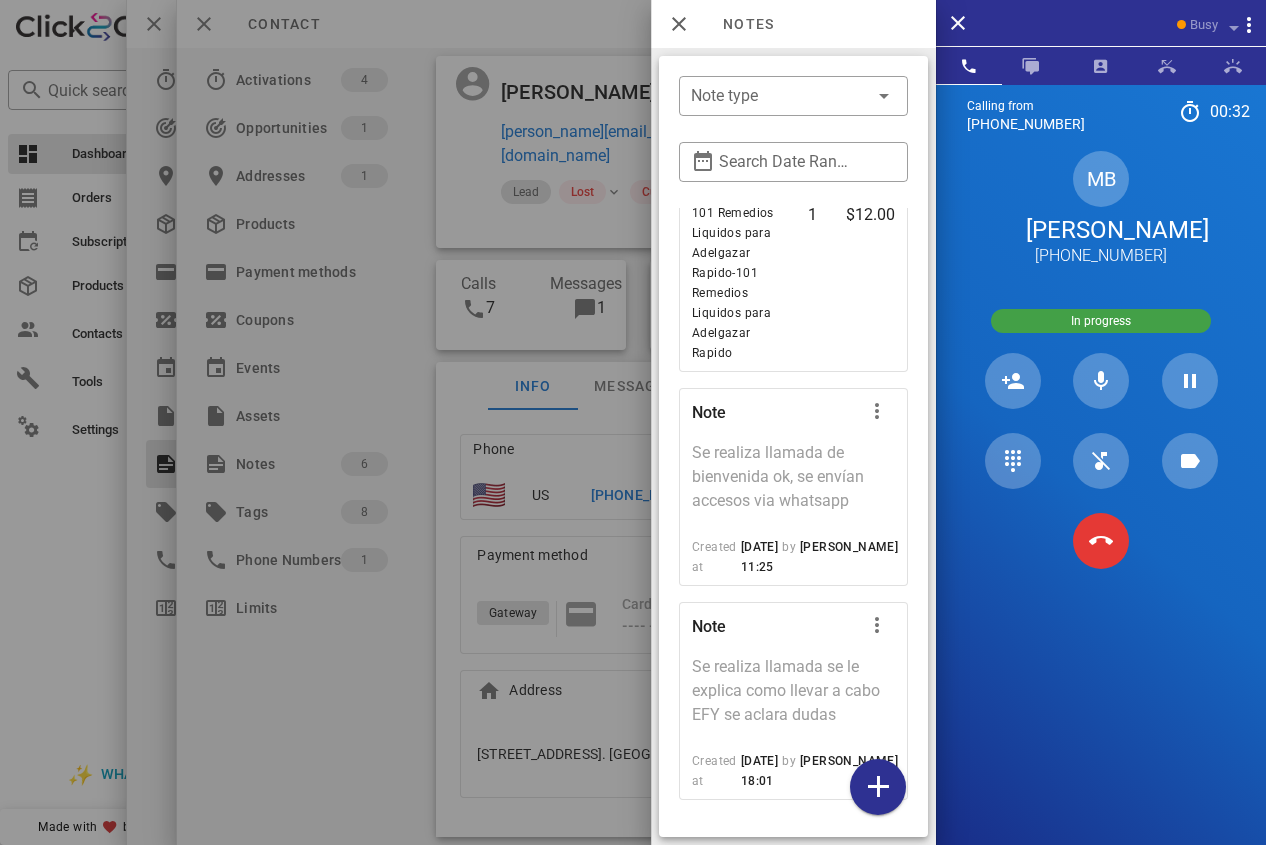 scroll, scrollTop: 1645, scrollLeft: 0, axis: vertical 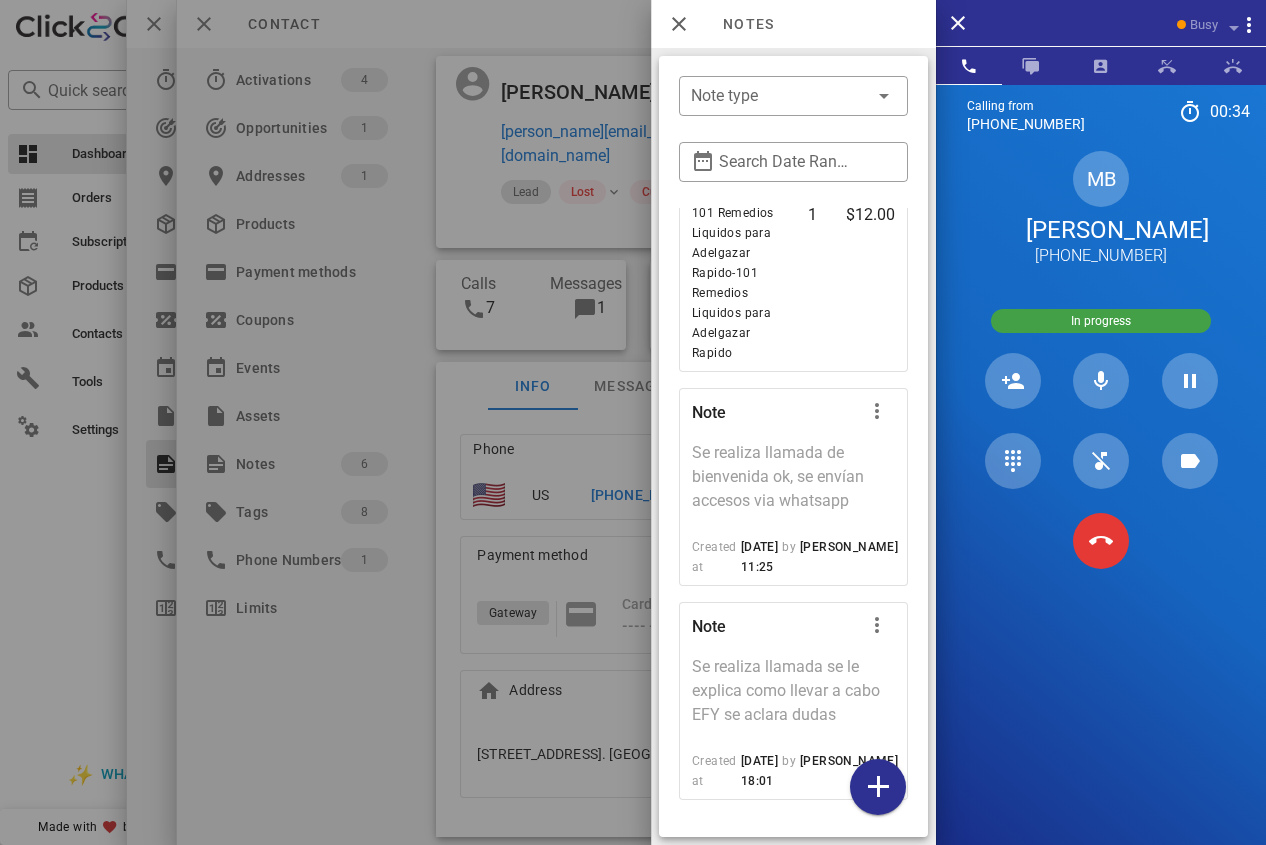click at bounding box center [633, 422] 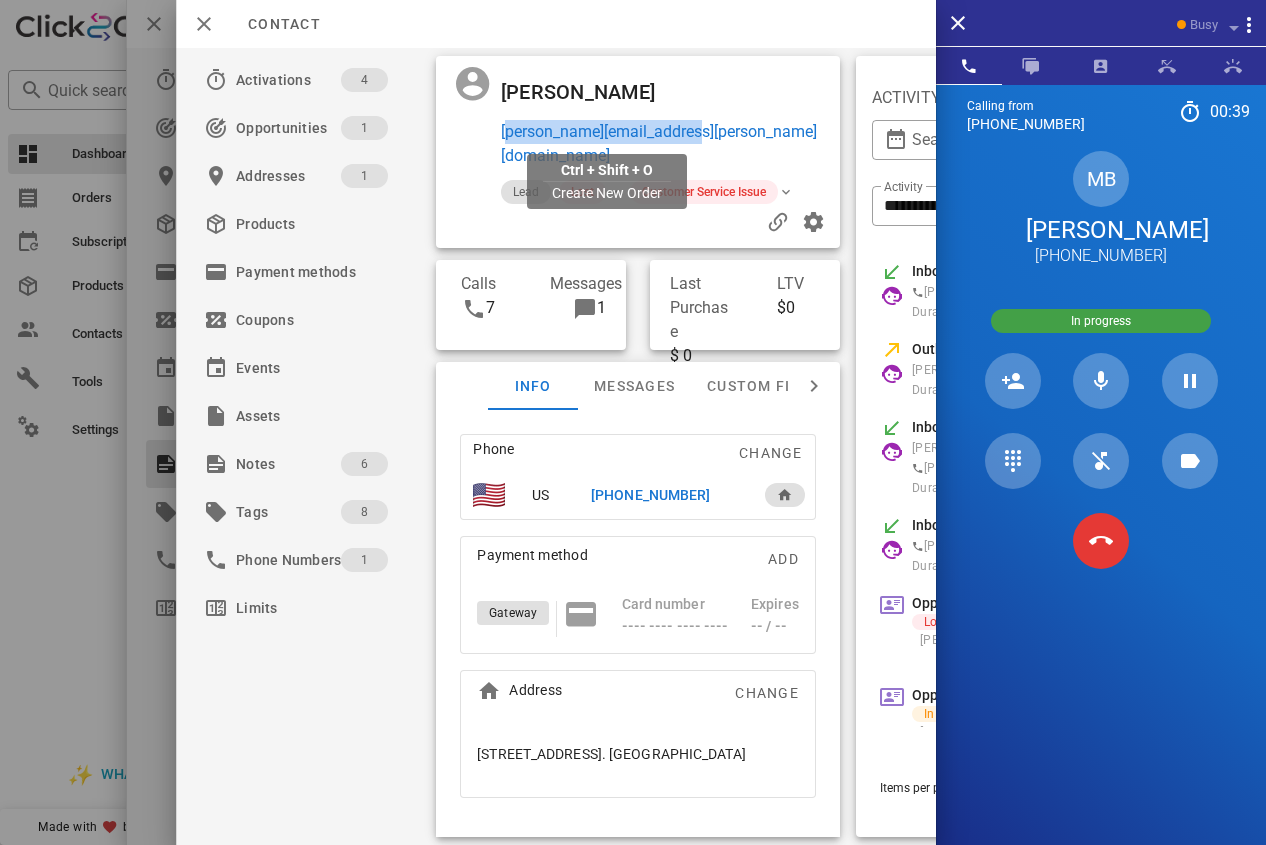 drag, startPoint x: 737, startPoint y: 139, endPoint x: 499, endPoint y: 135, distance: 238.03362 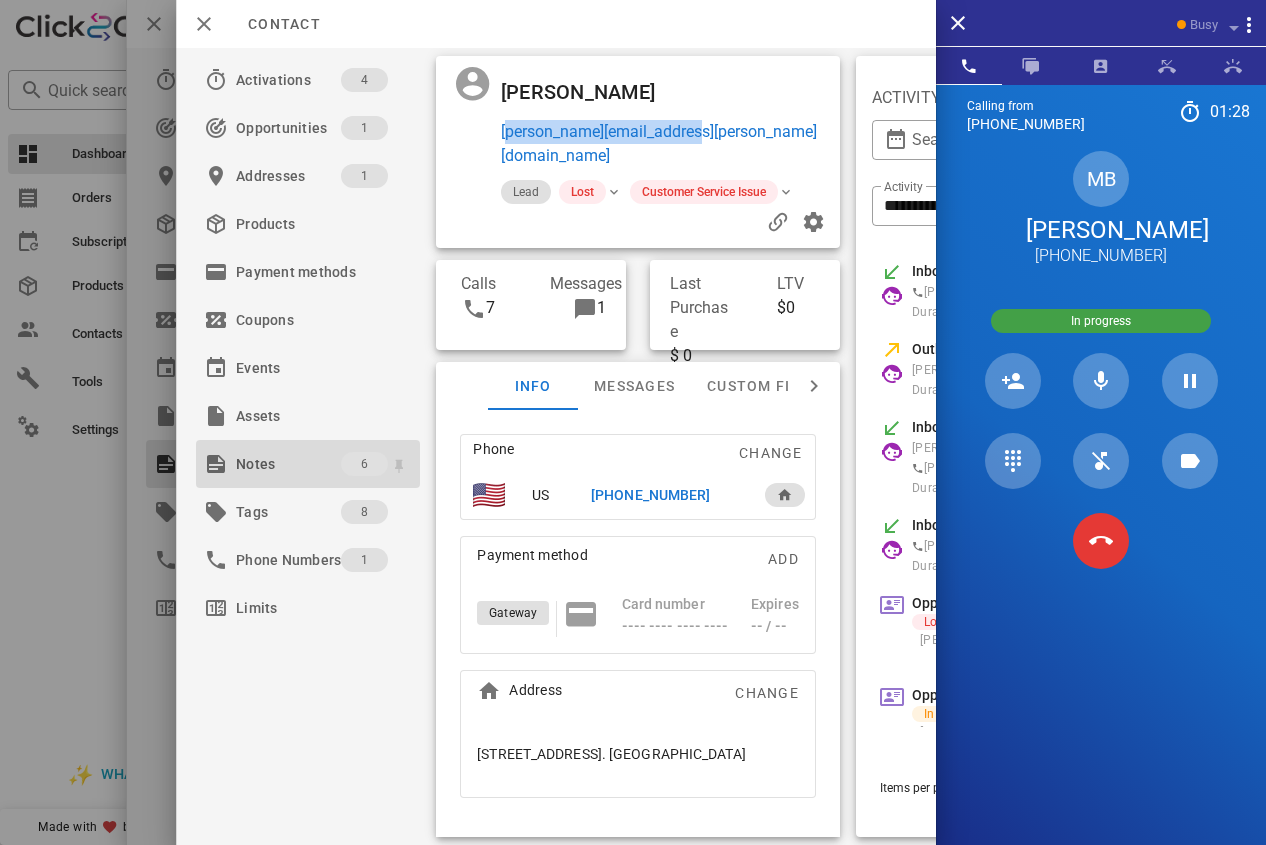 click on "Notes" at bounding box center [288, 464] 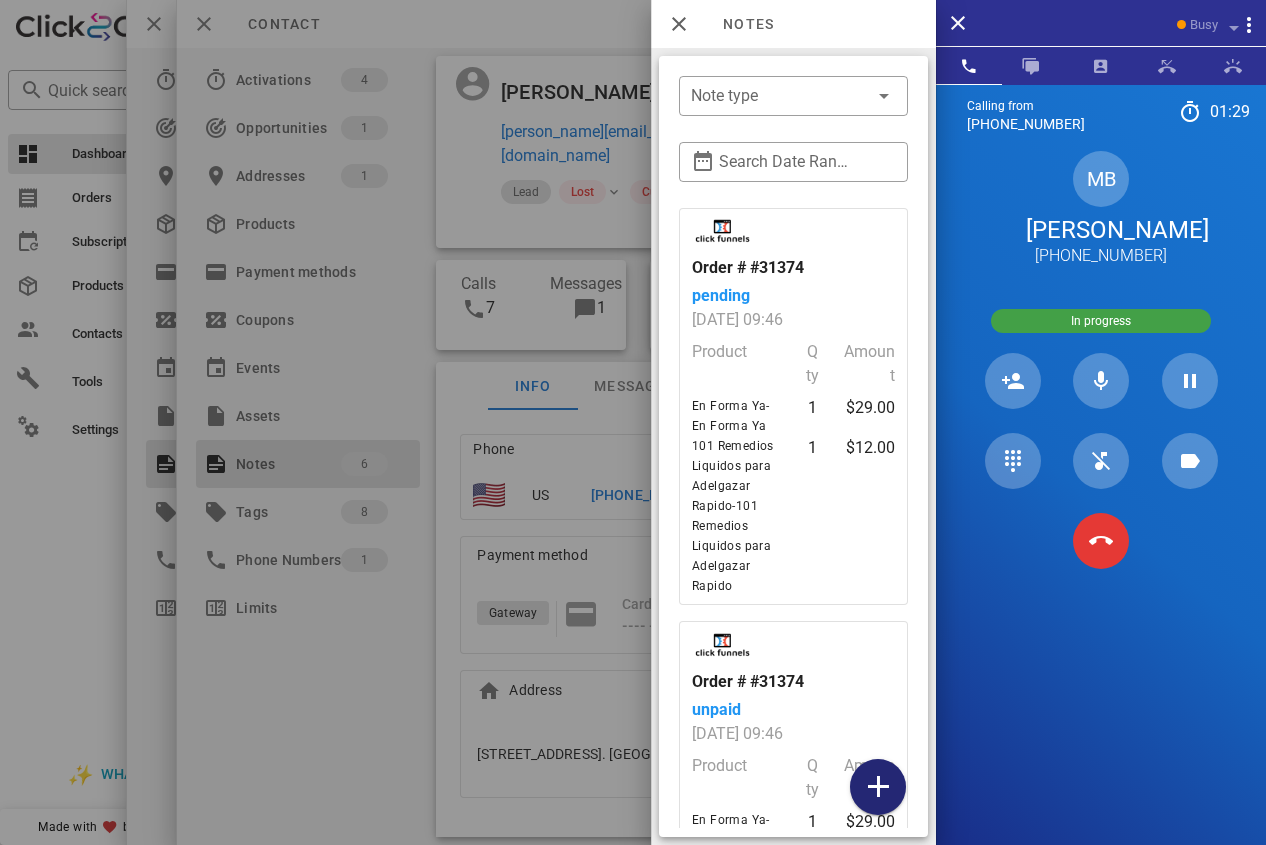 click at bounding box center (878, 787) 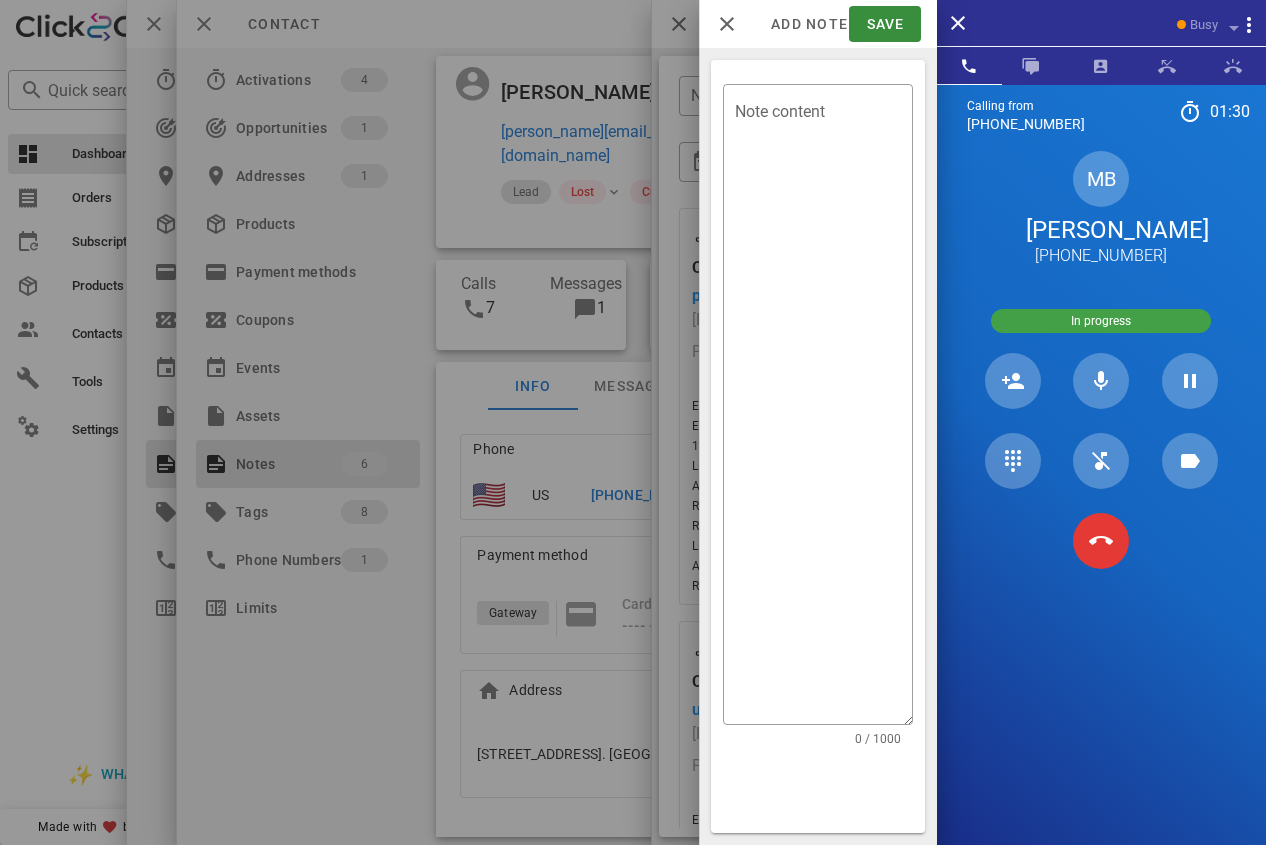 click on "​ Note content 0 / 1000" at bounding box center (818, 446) 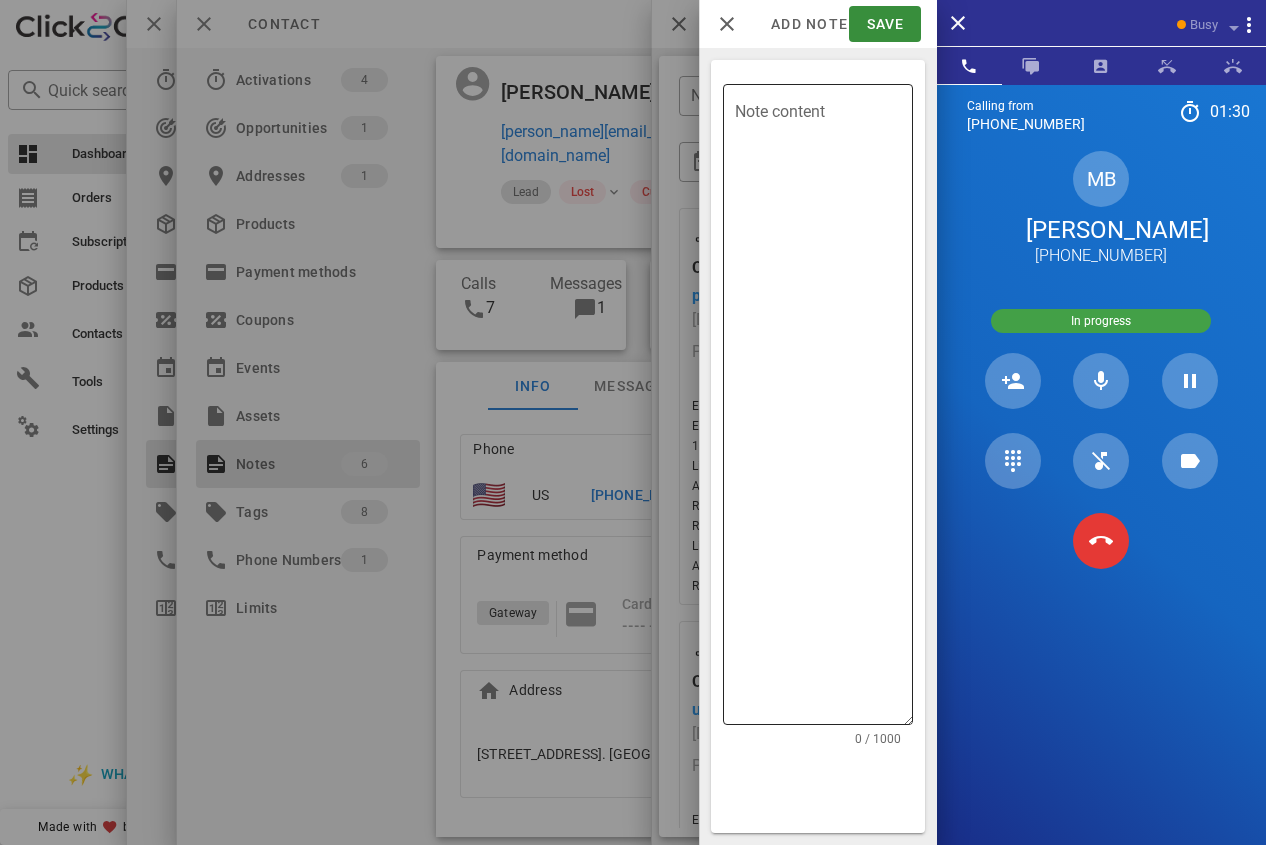 click on "Note content" at bounding box center (824, 409) 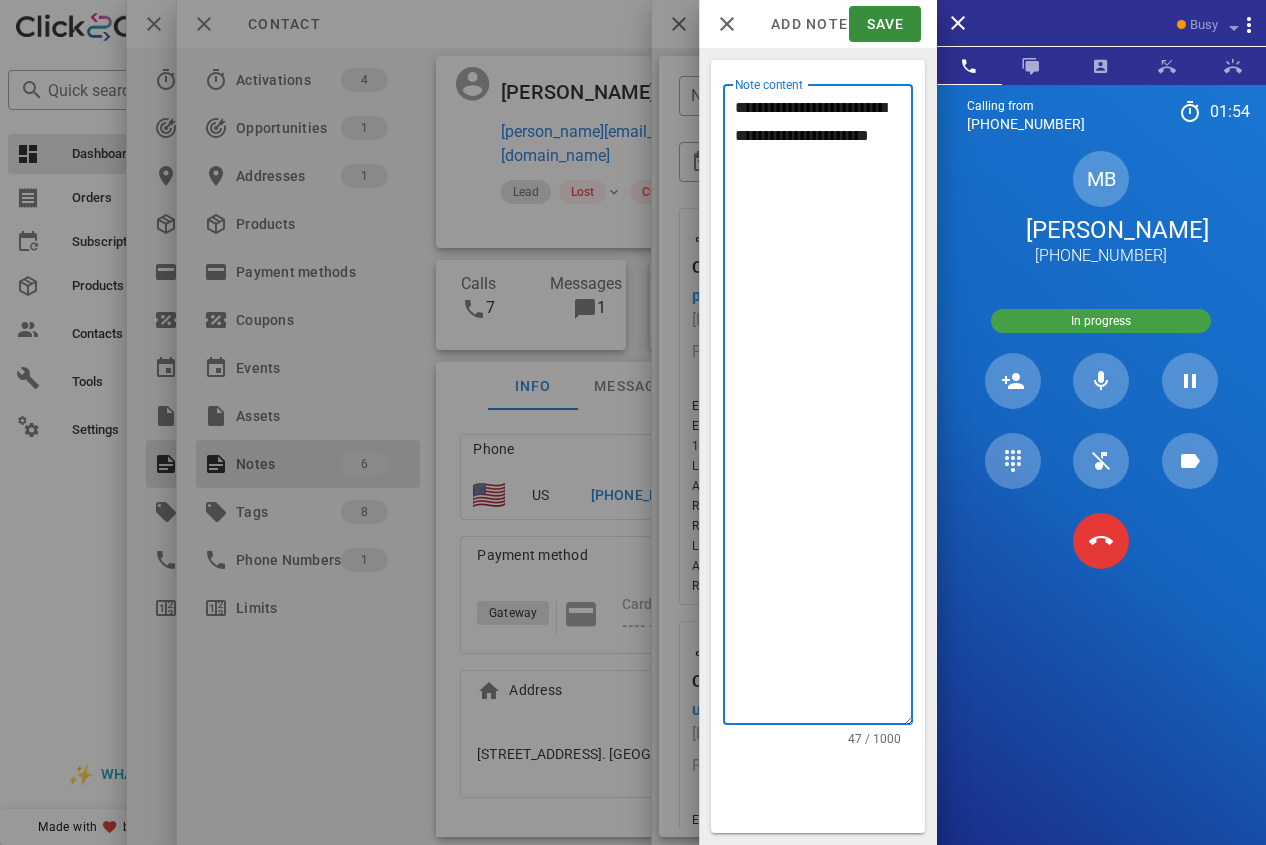 click on "**********" at bounding box center [824, 409] 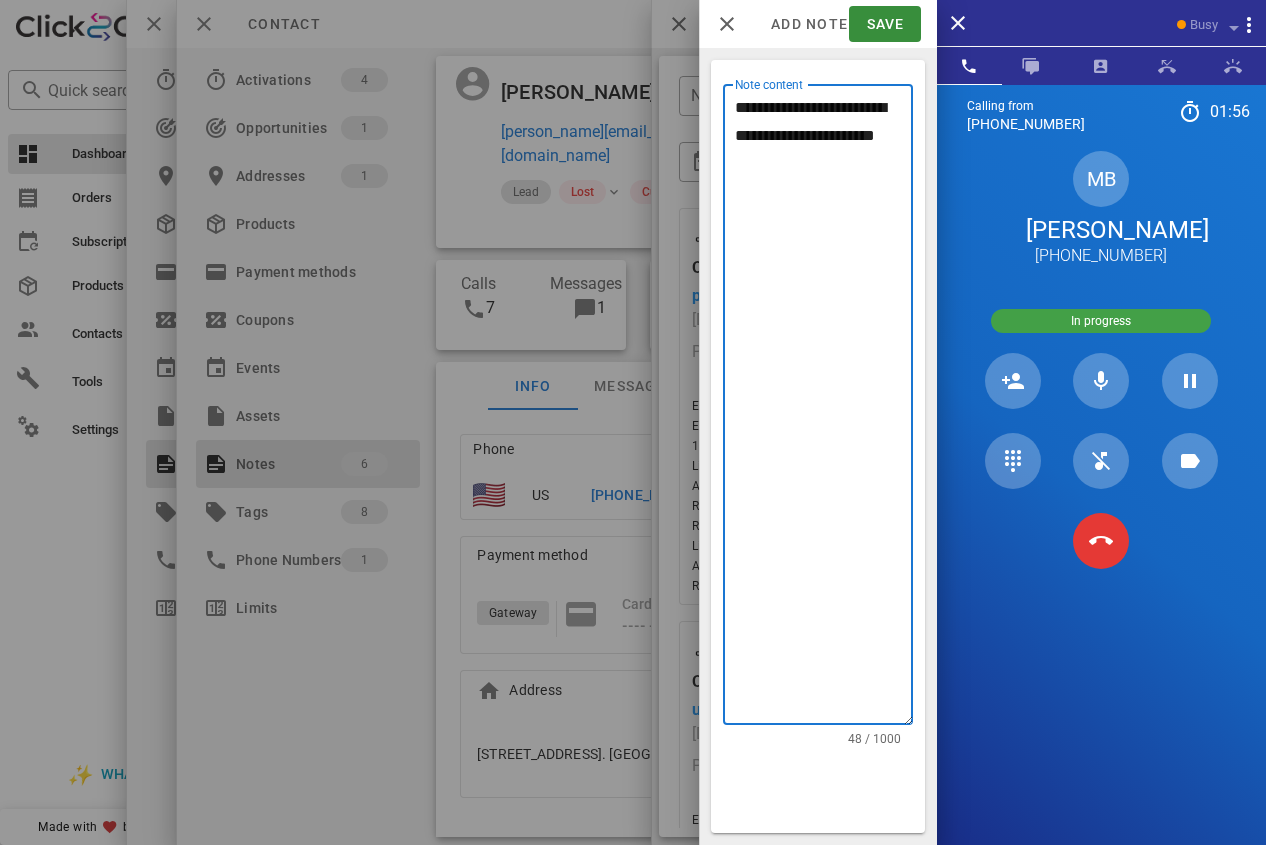 click on "**********" at bounding box center [824, 409] 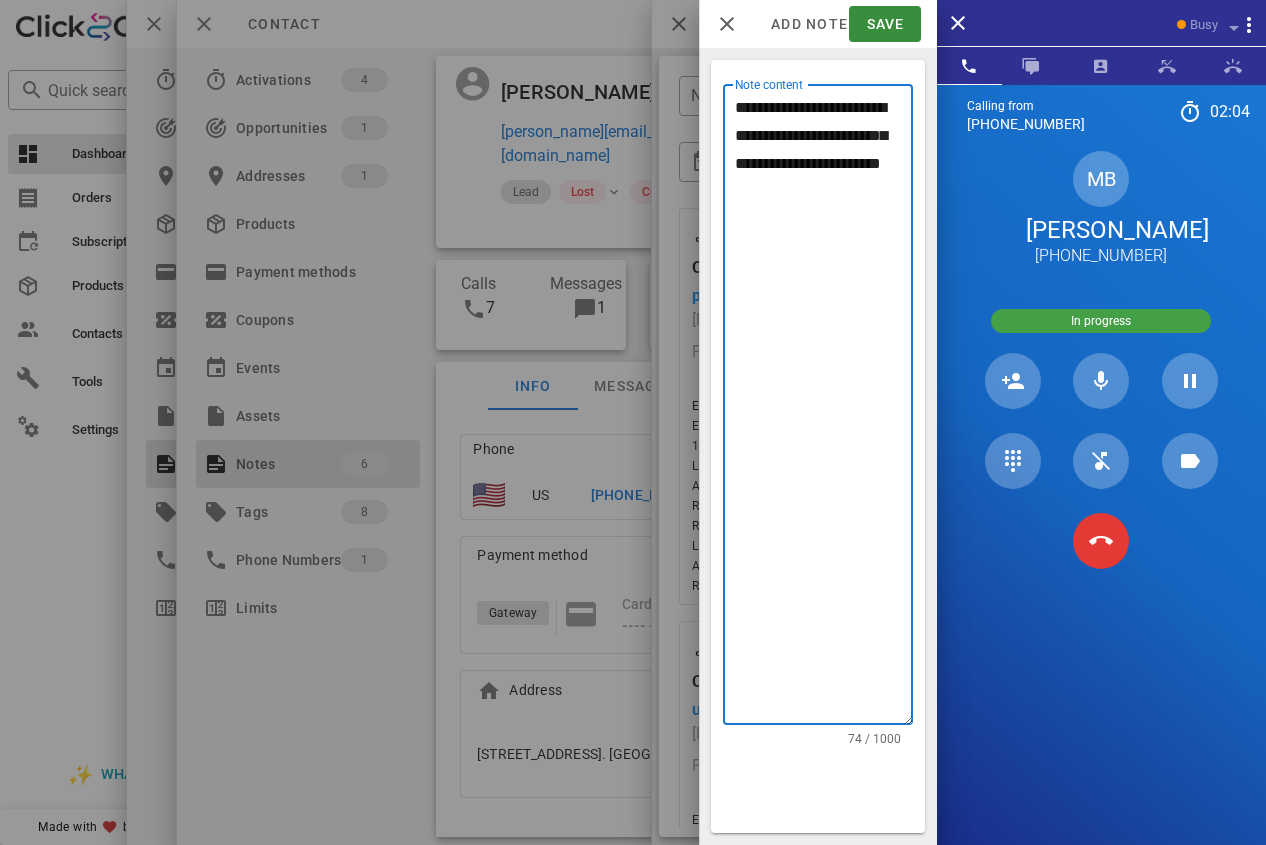 click on "**********" at bounding box center [824, 409] 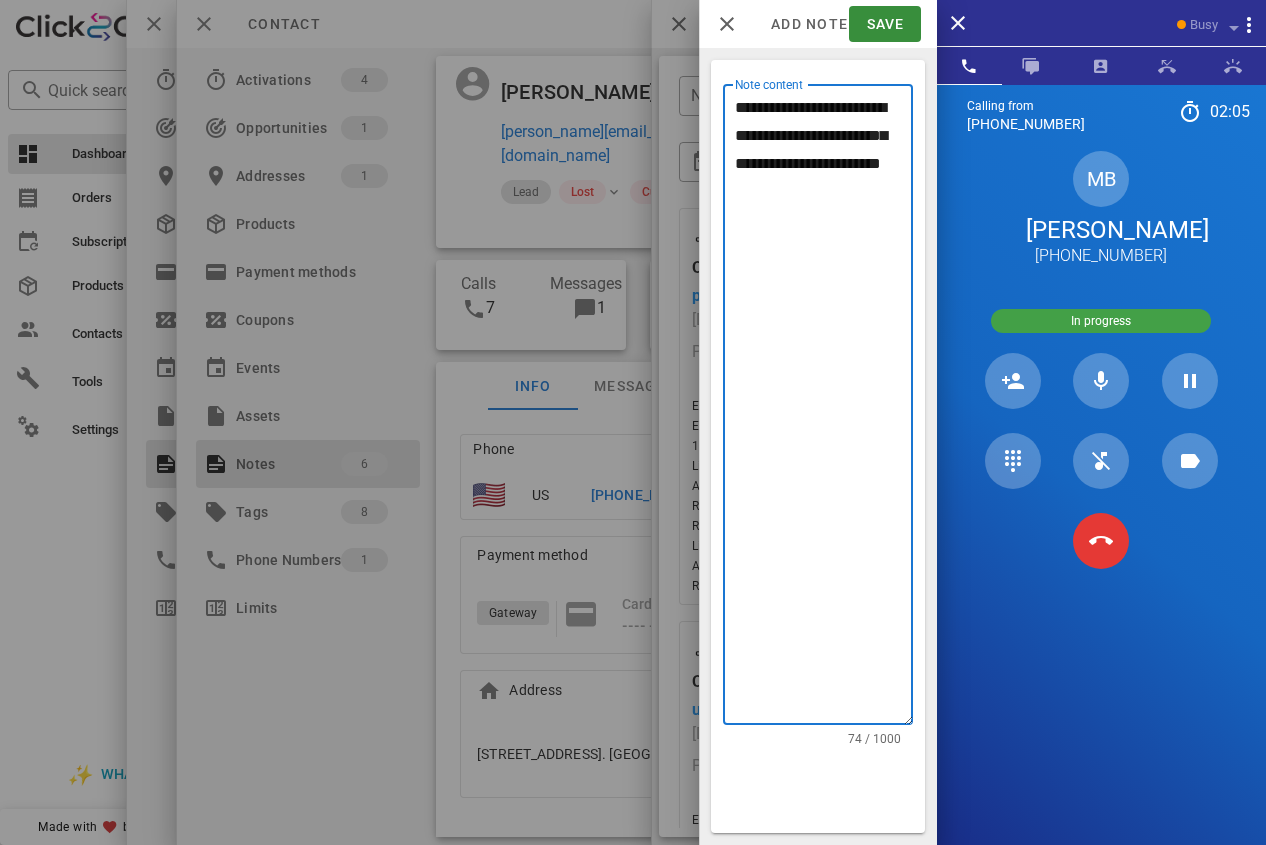 click on "* *****" 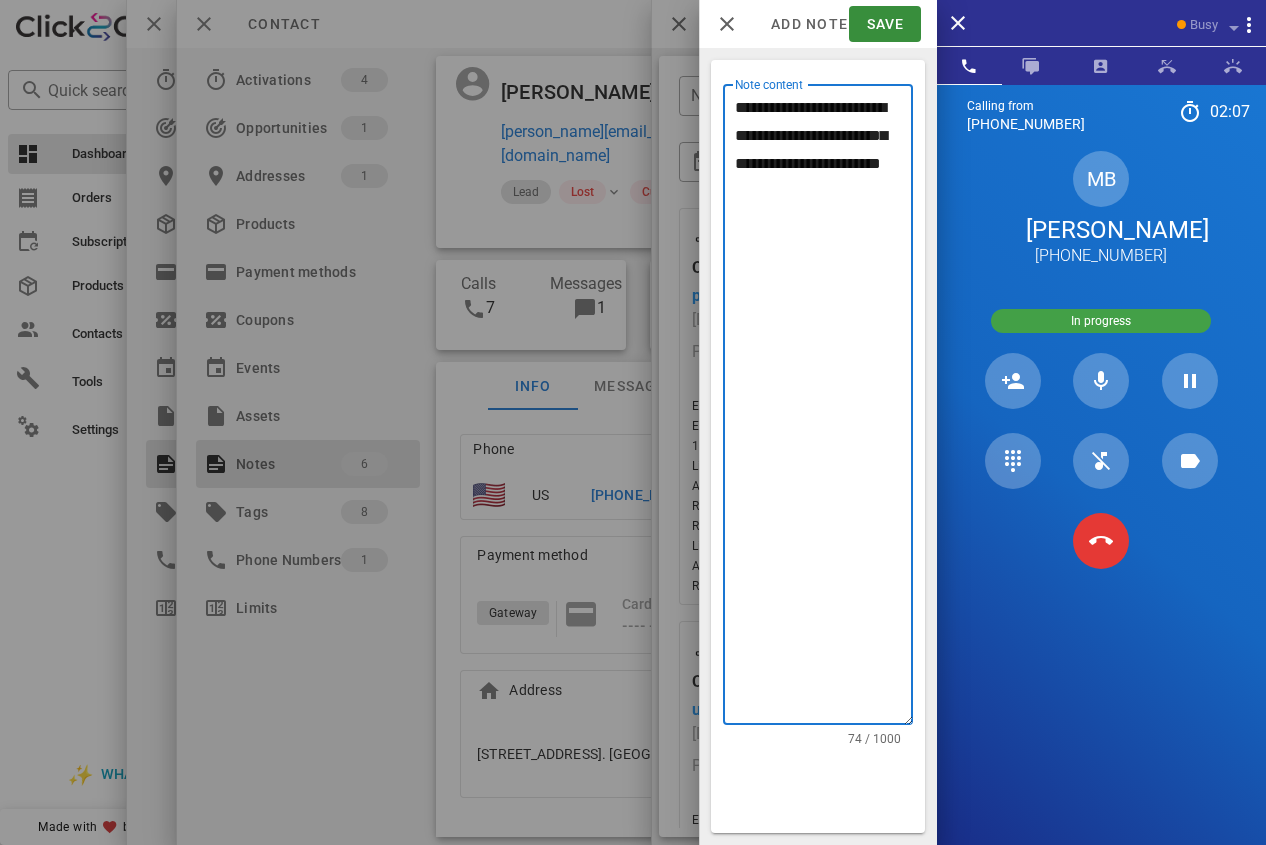 click on "**********" at bounding box center [824, 409] 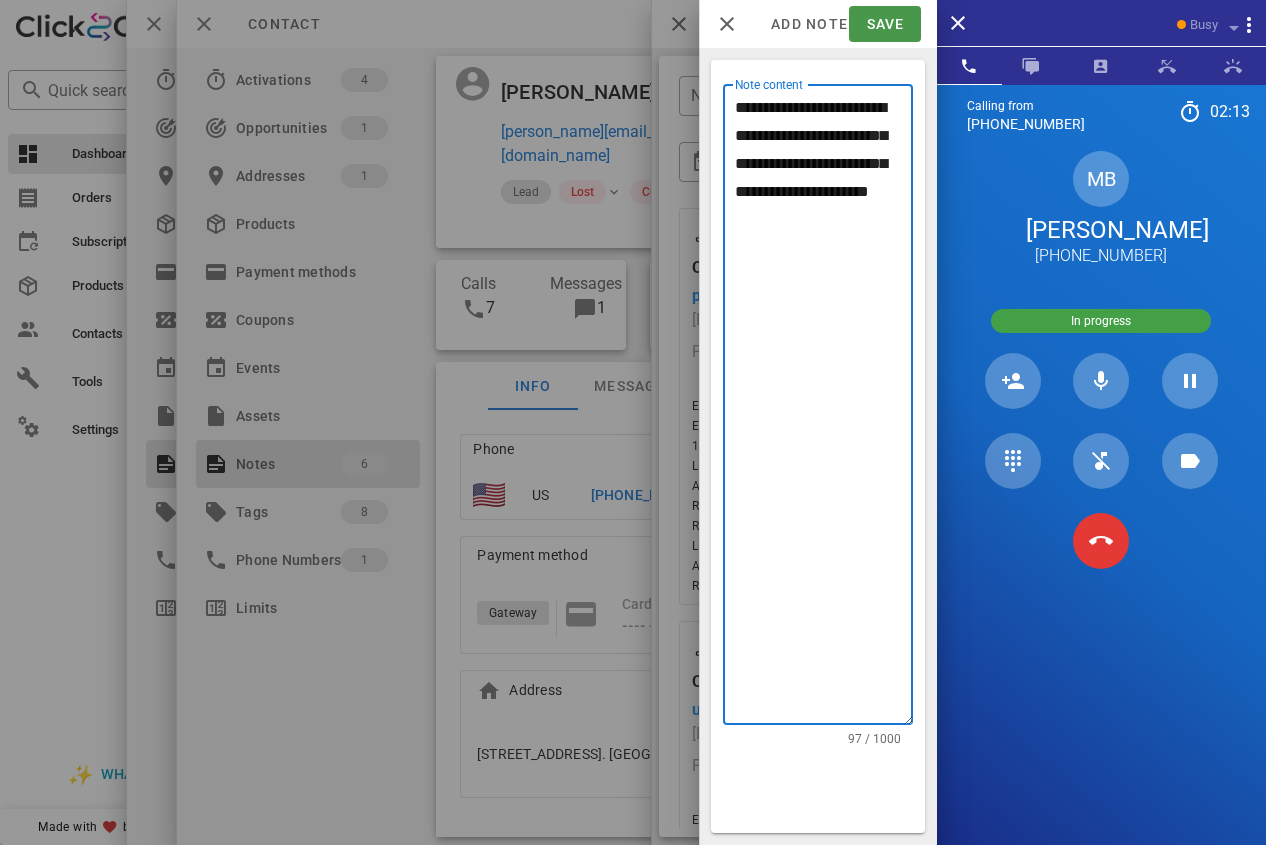 type on "**********" 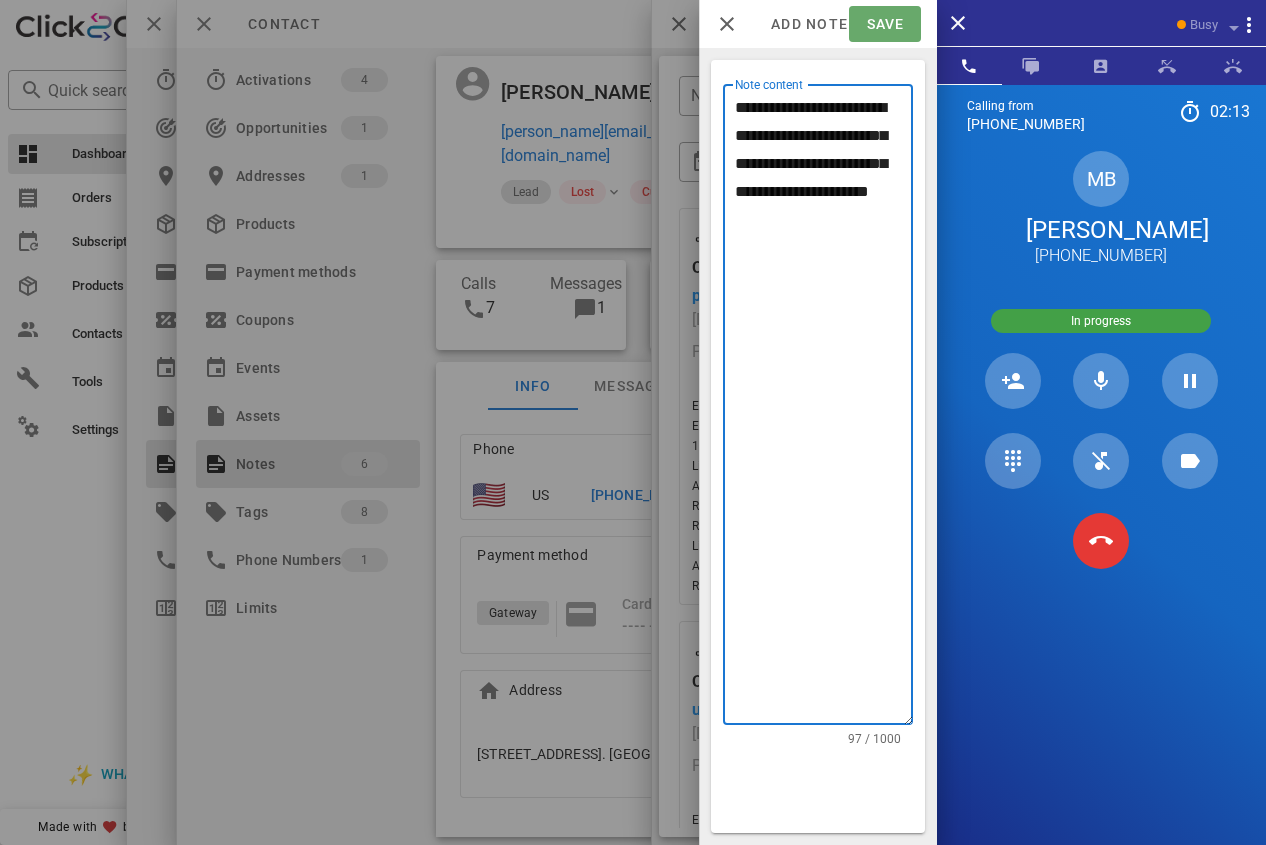 click on "Save" at bounding box center [884, 24] 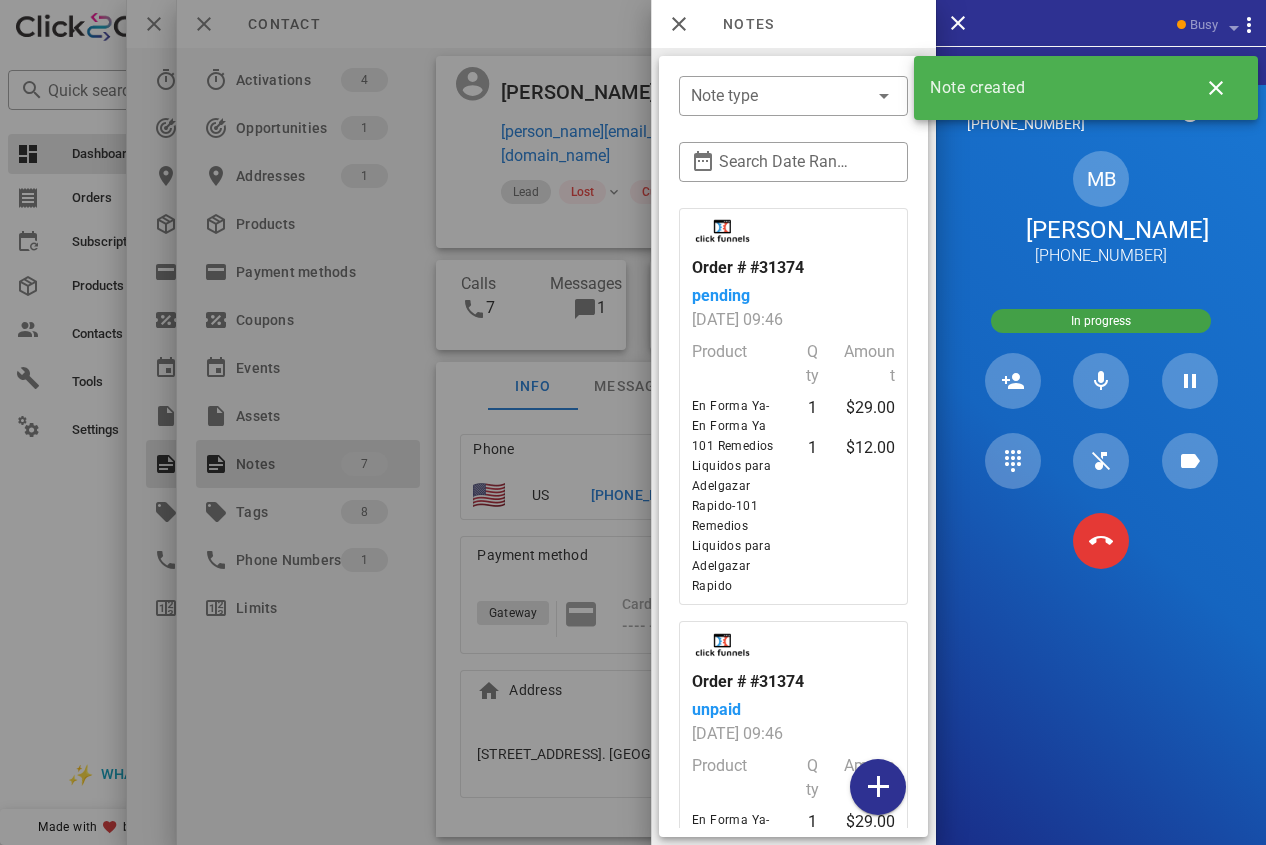 click at bounding box center (633, 422) 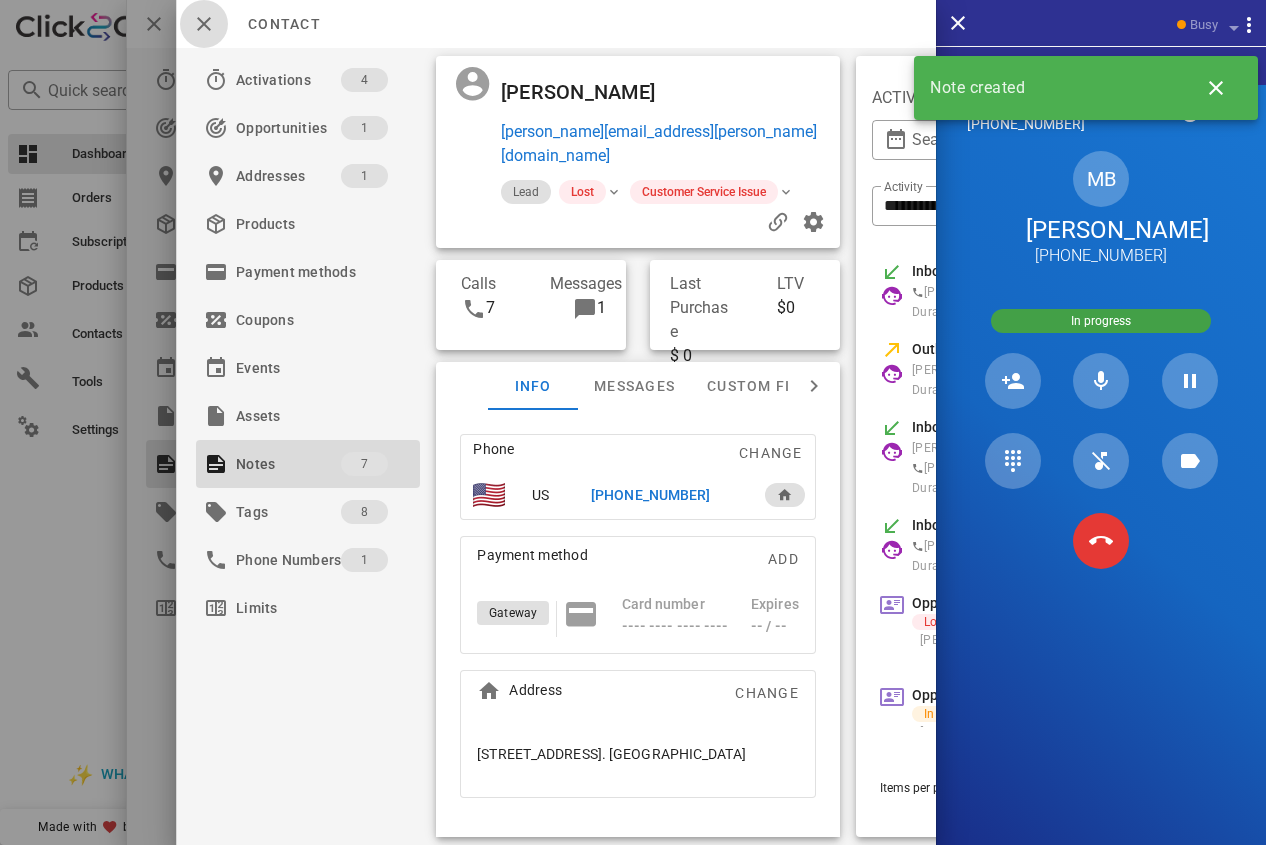 click at bounding box center [204, 24] 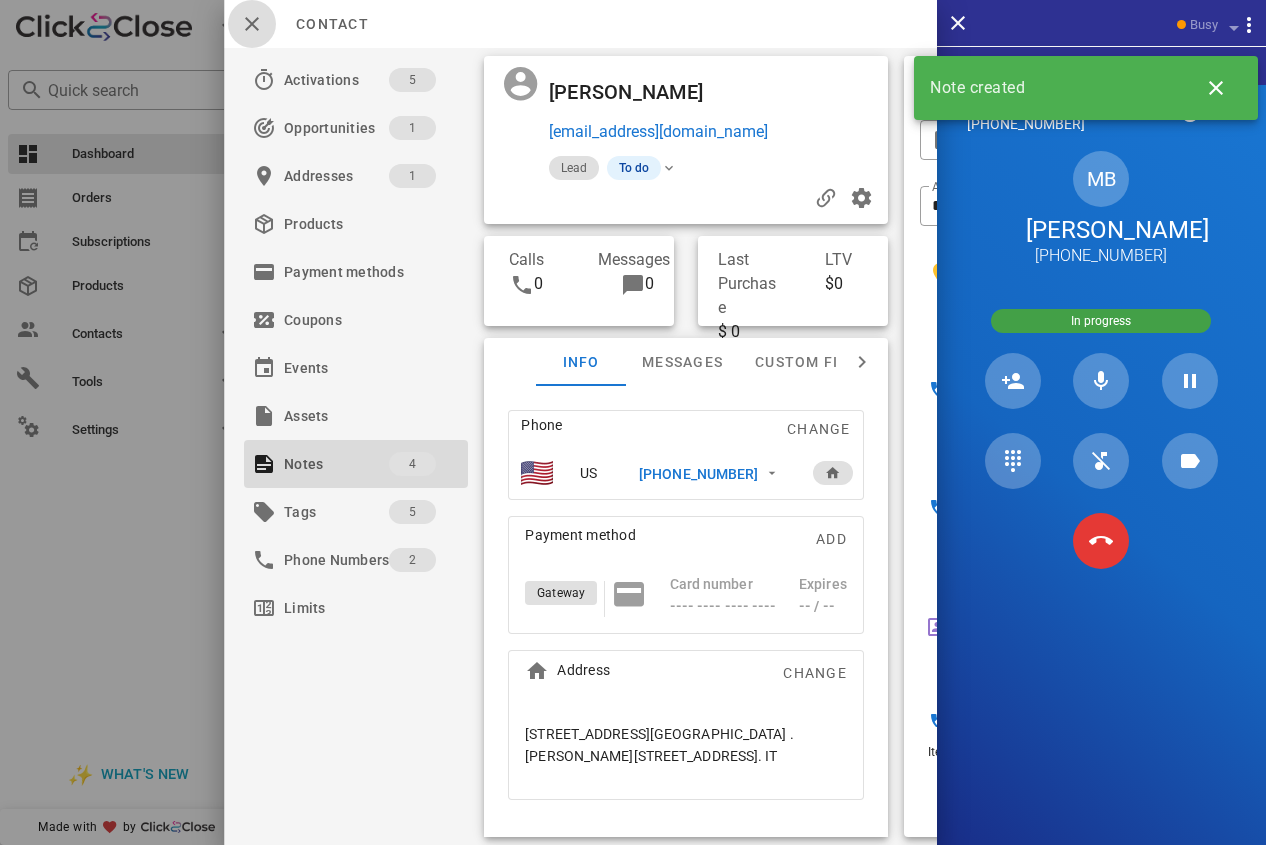 click at bounding box center [252, 24] 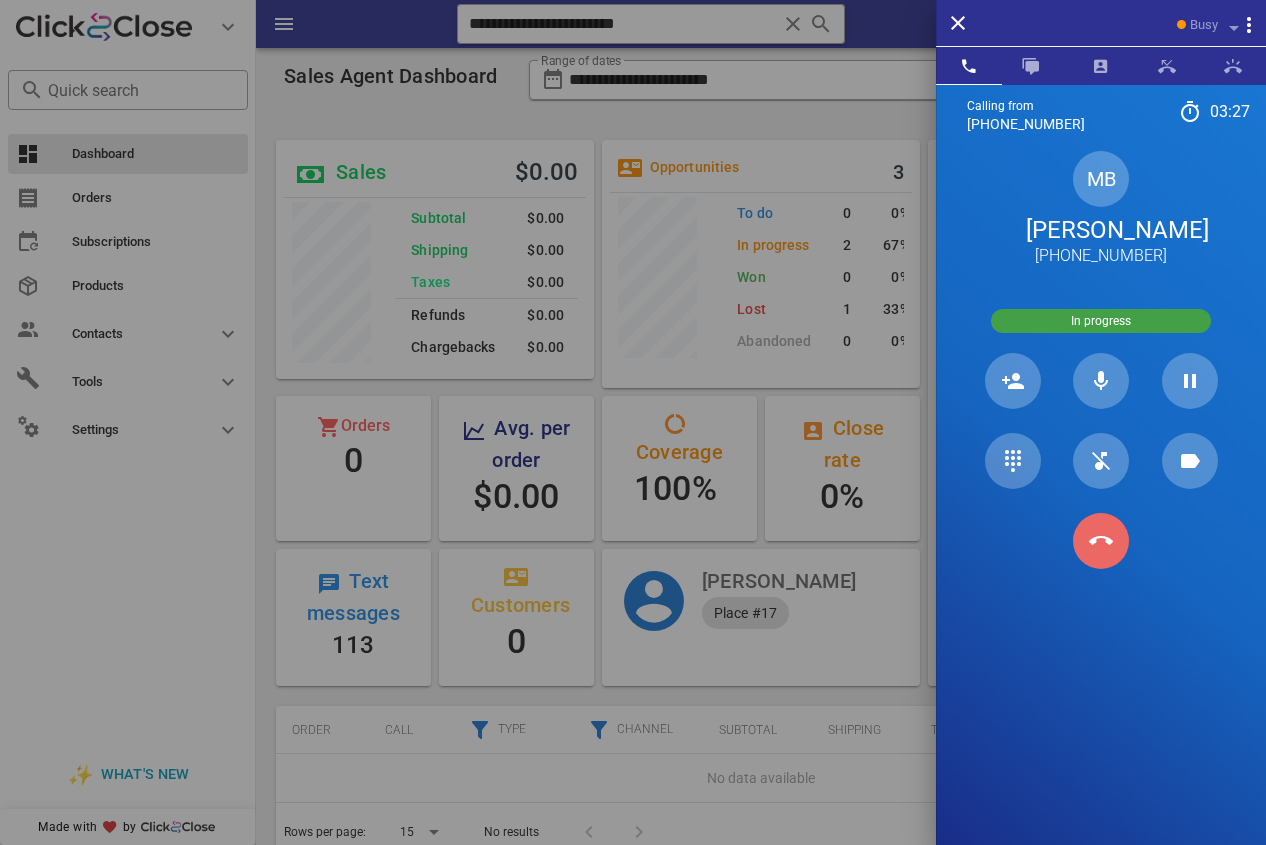 click at bounding box center [1101, 541] 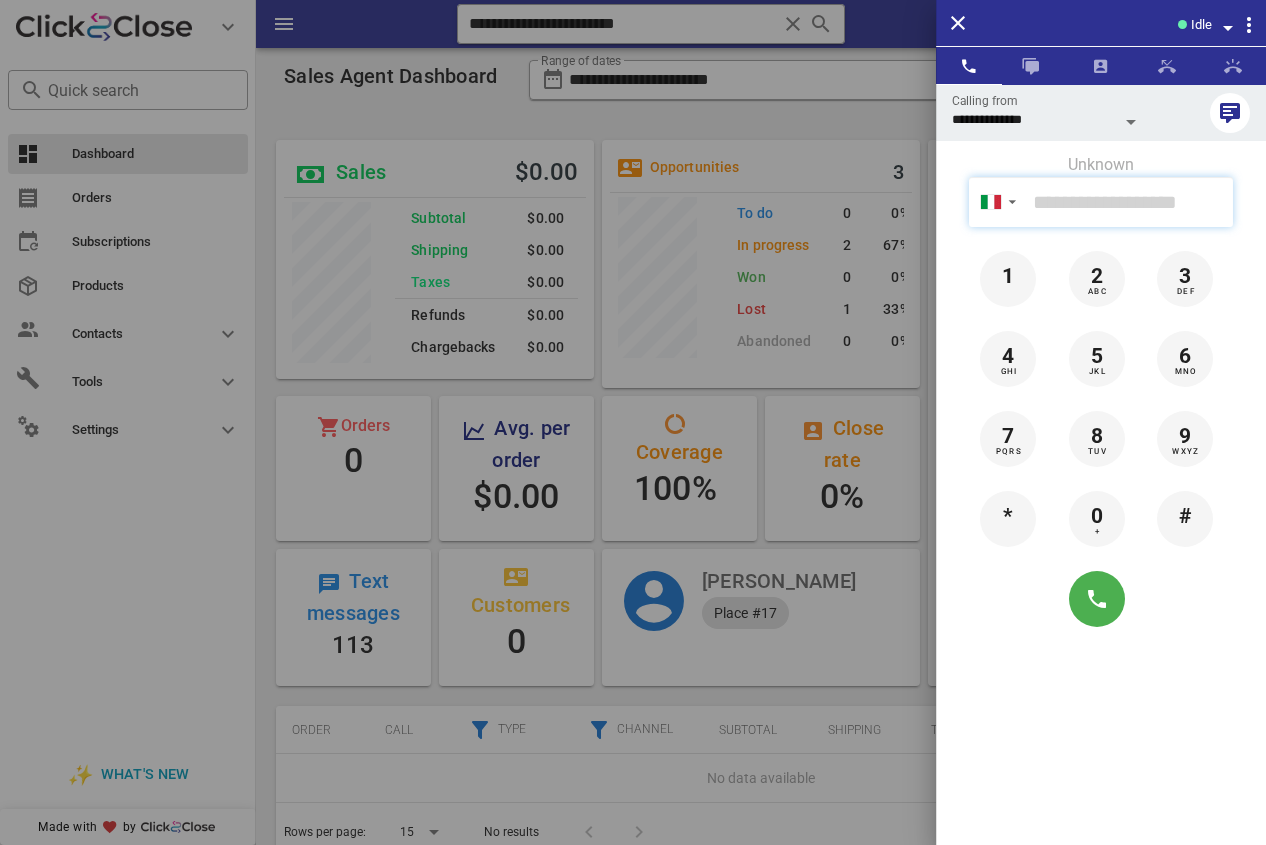 click at bounding box center (1129, 202) 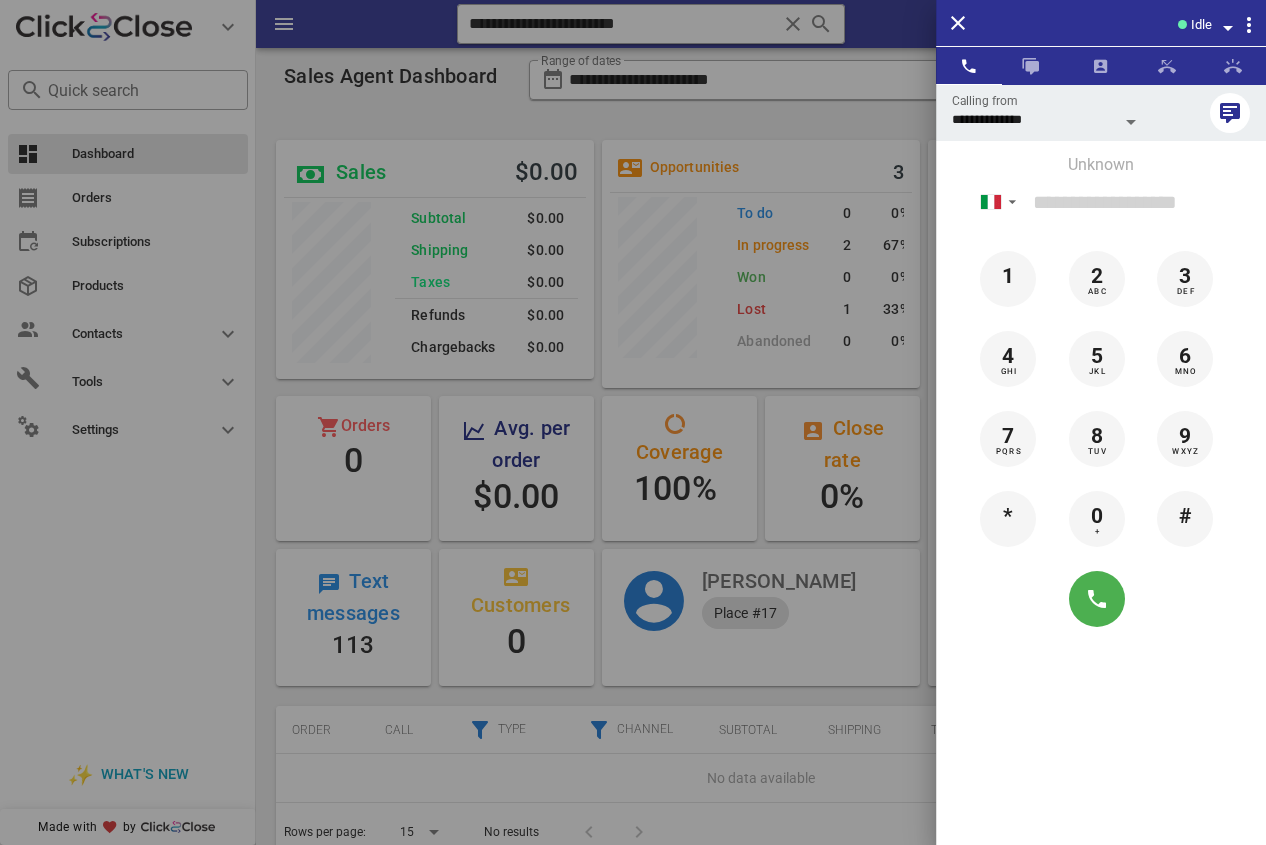 click at bounding box center (633, 422) 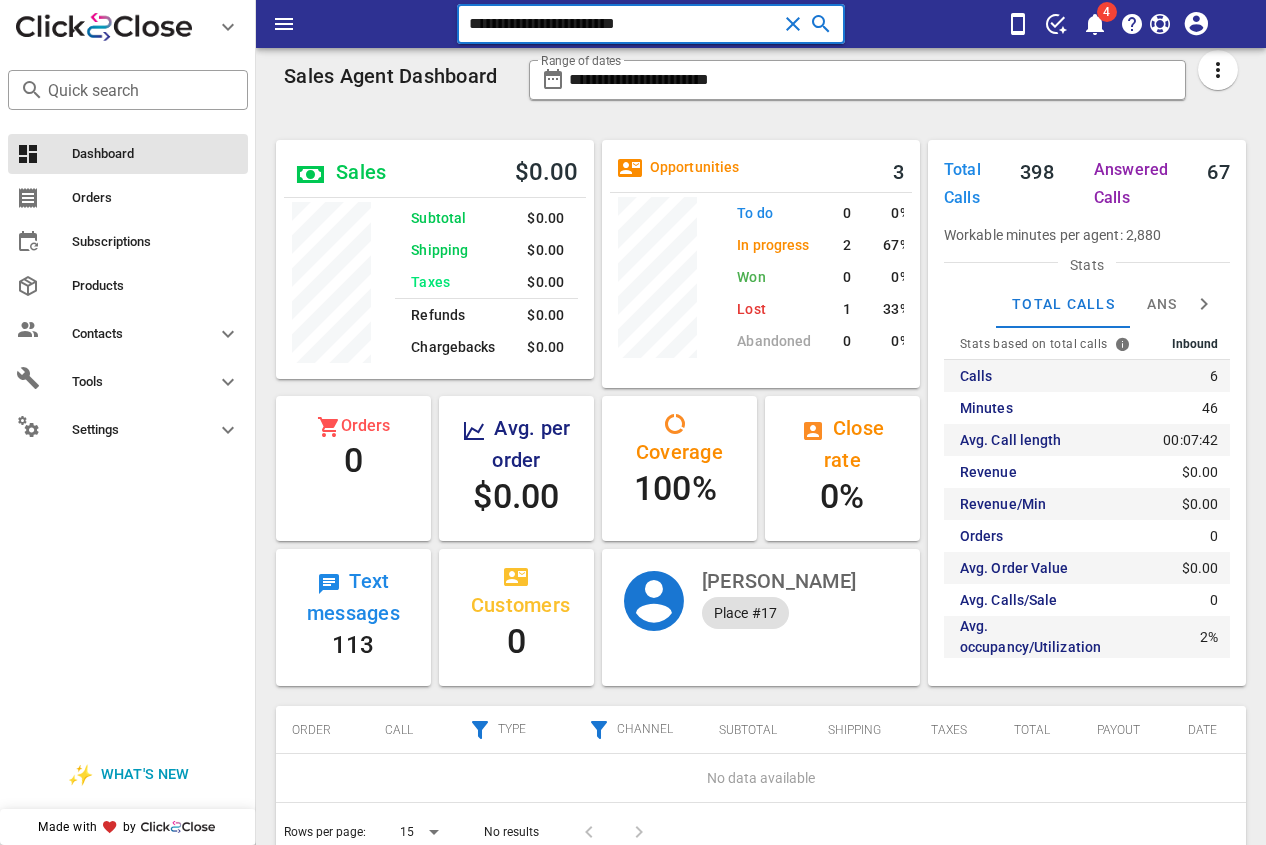 drag, startPoint x: 737, startPoint y: 24, endPoint x: 232, endPoint y: -36, distance: 508.55188 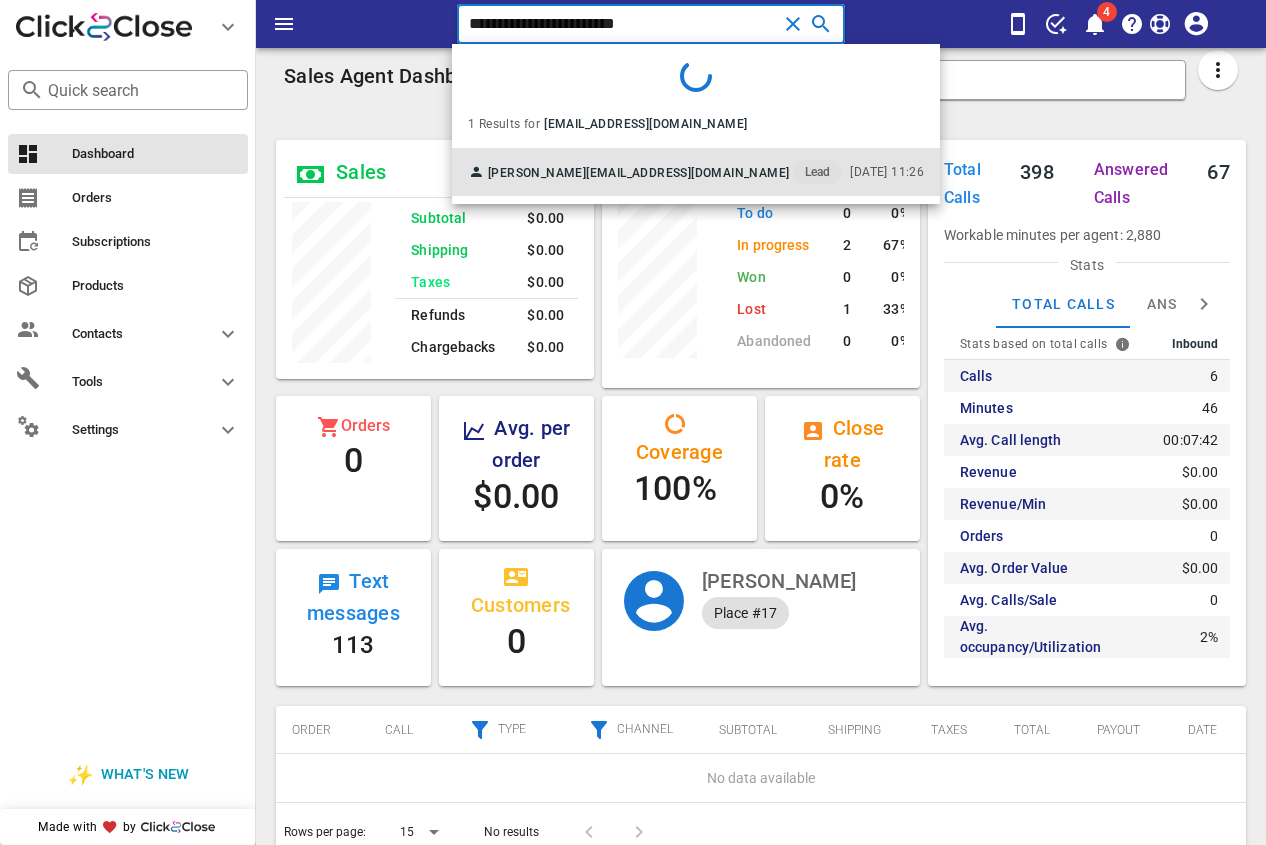 click on "[EMAIL_ADDRESS][DOMAIN_NAME]" at bounding box center [687, 173] 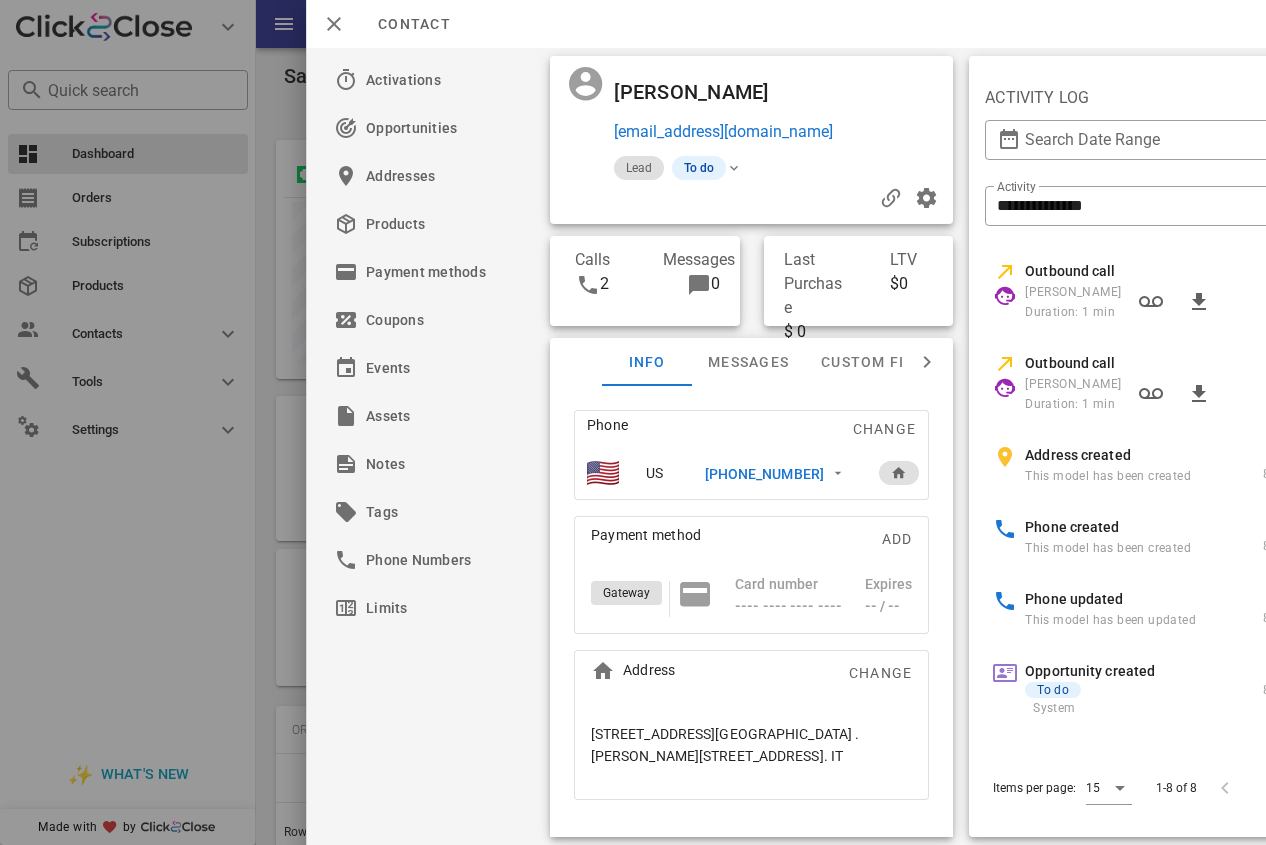 click on "[PHONE_NUMBER]" at bounding box center (781, 473) 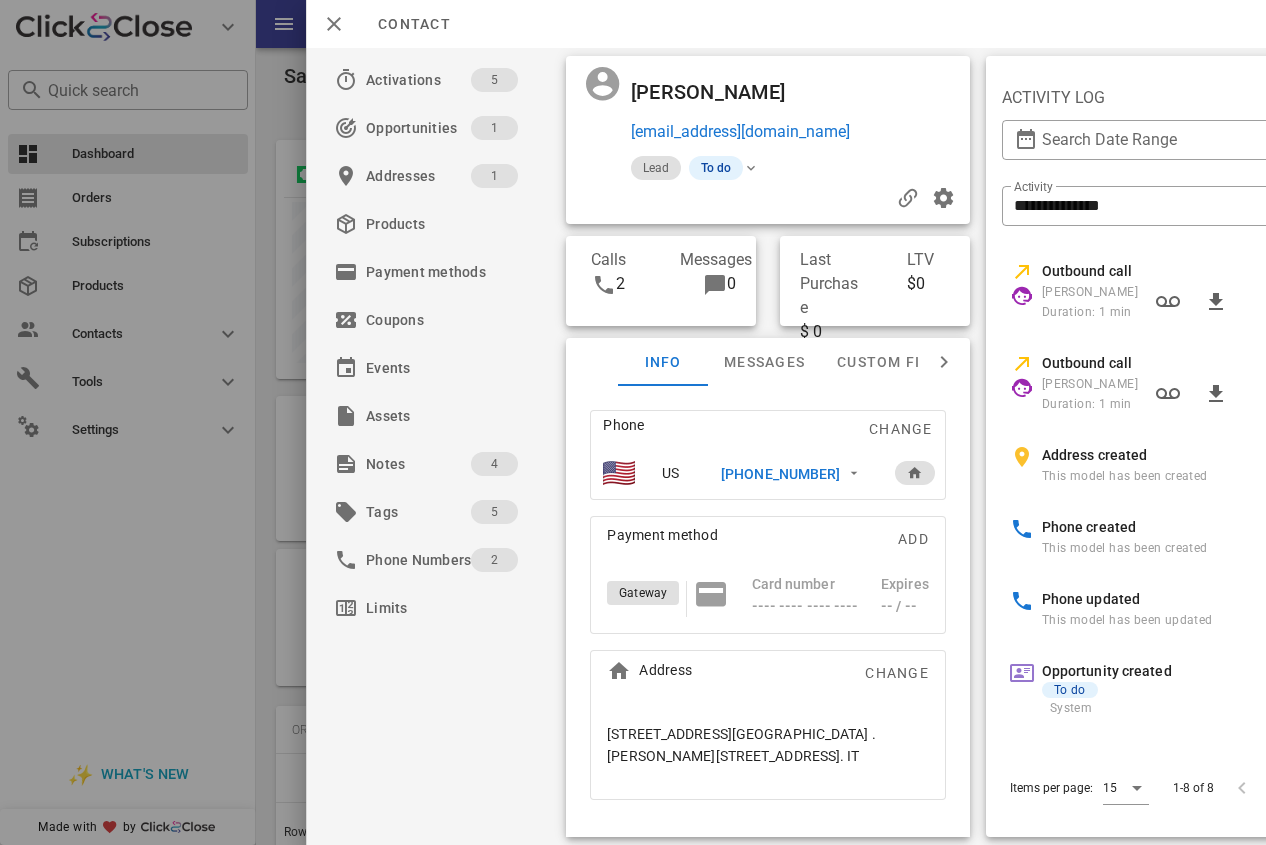 click on "[PHONE_NUMBER]" at bounding box center [780, 474] 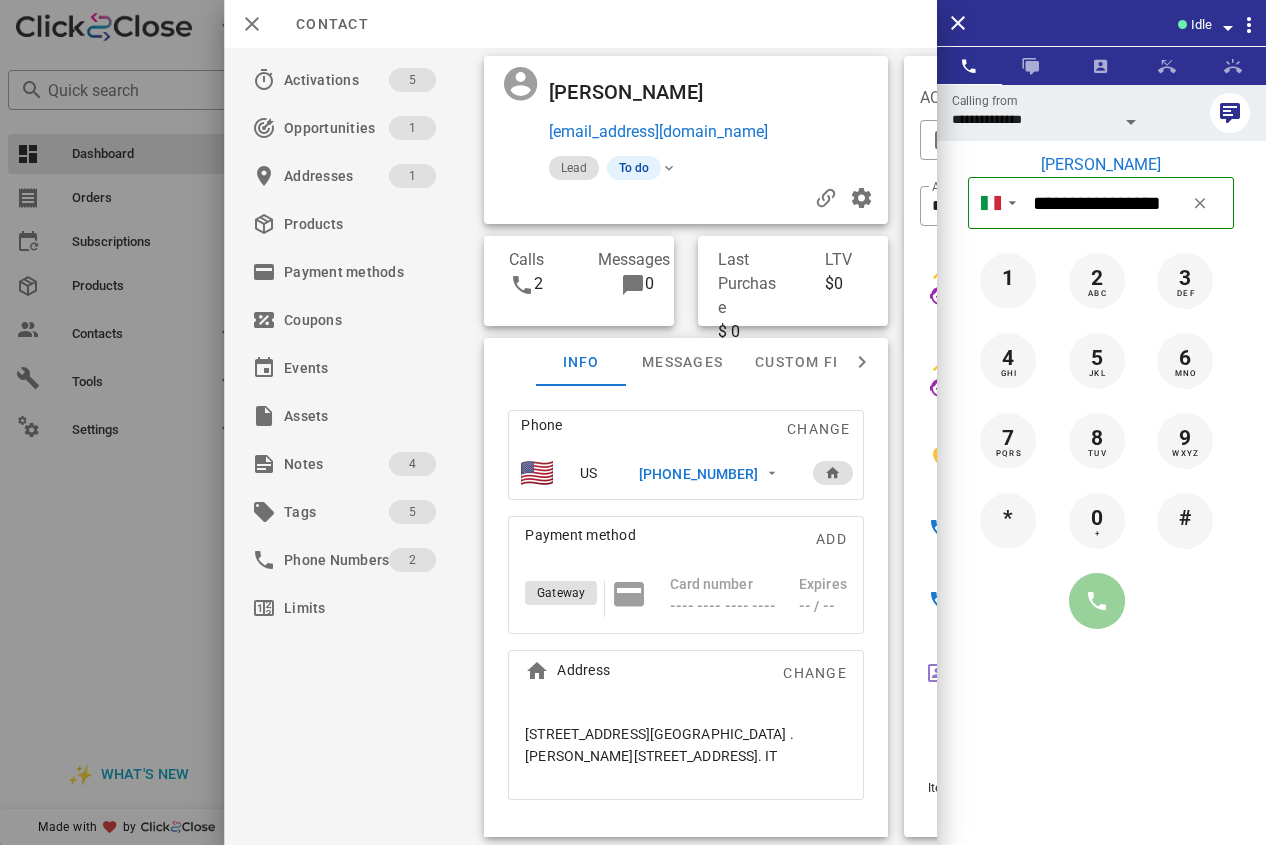 click at bounding box center (1097, 601) 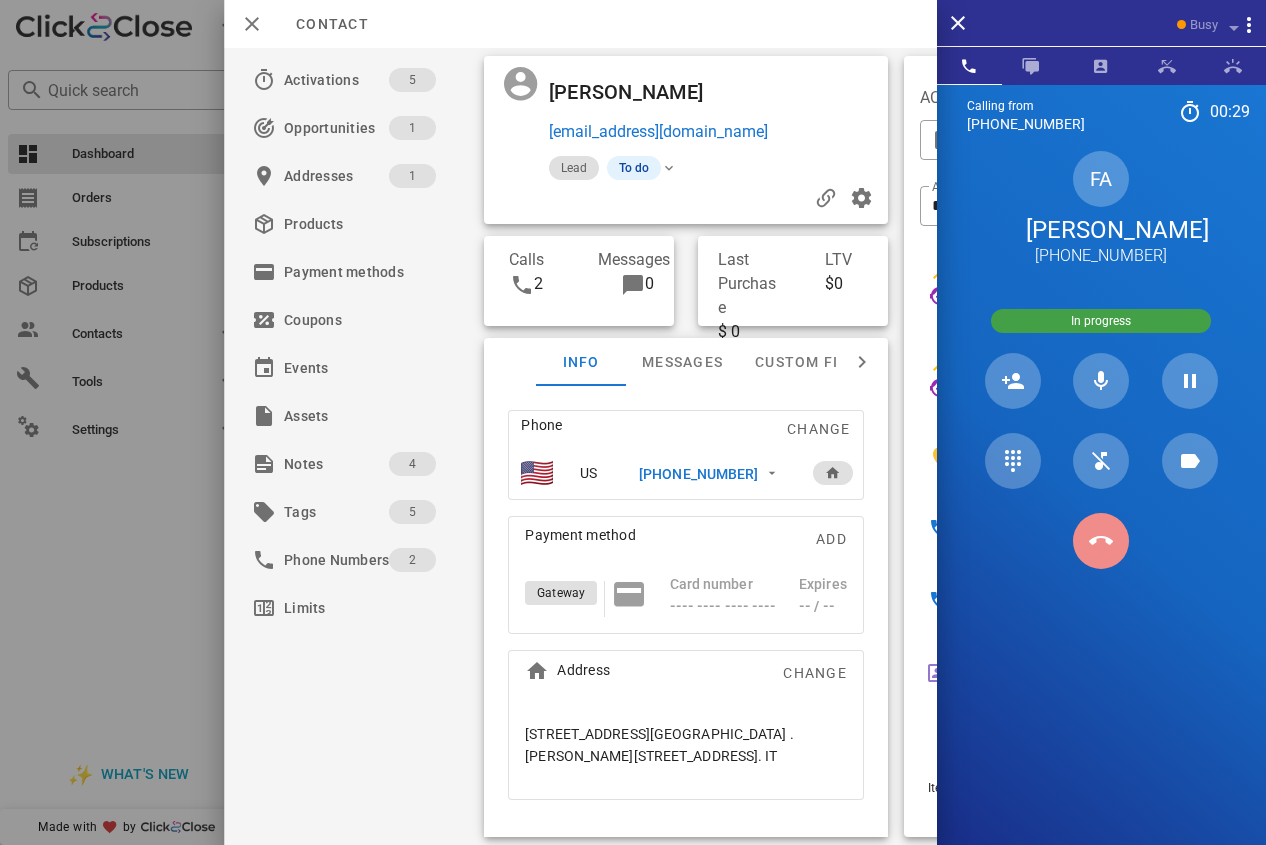 click at bounding box center [1101, 541] 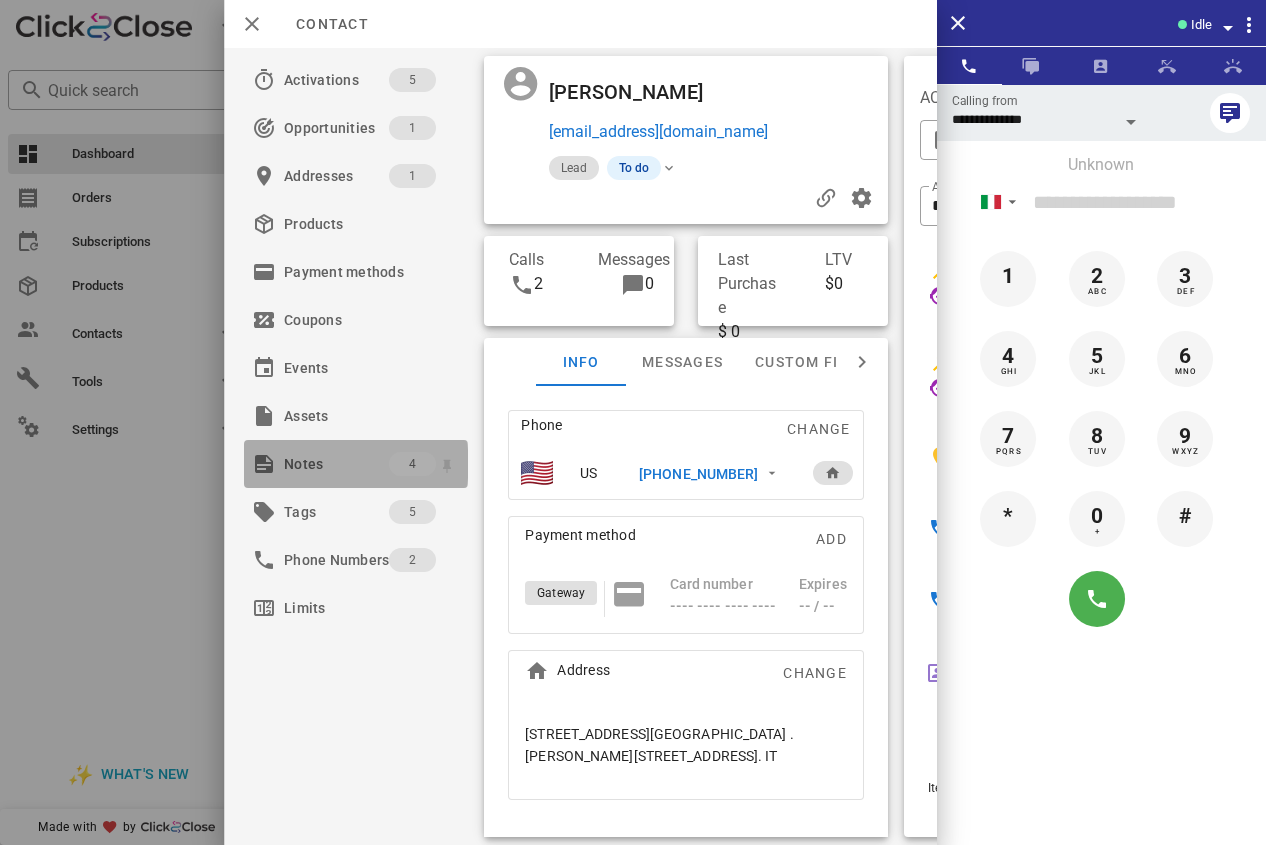 click on "Notes" at bounding box center (336, 464) 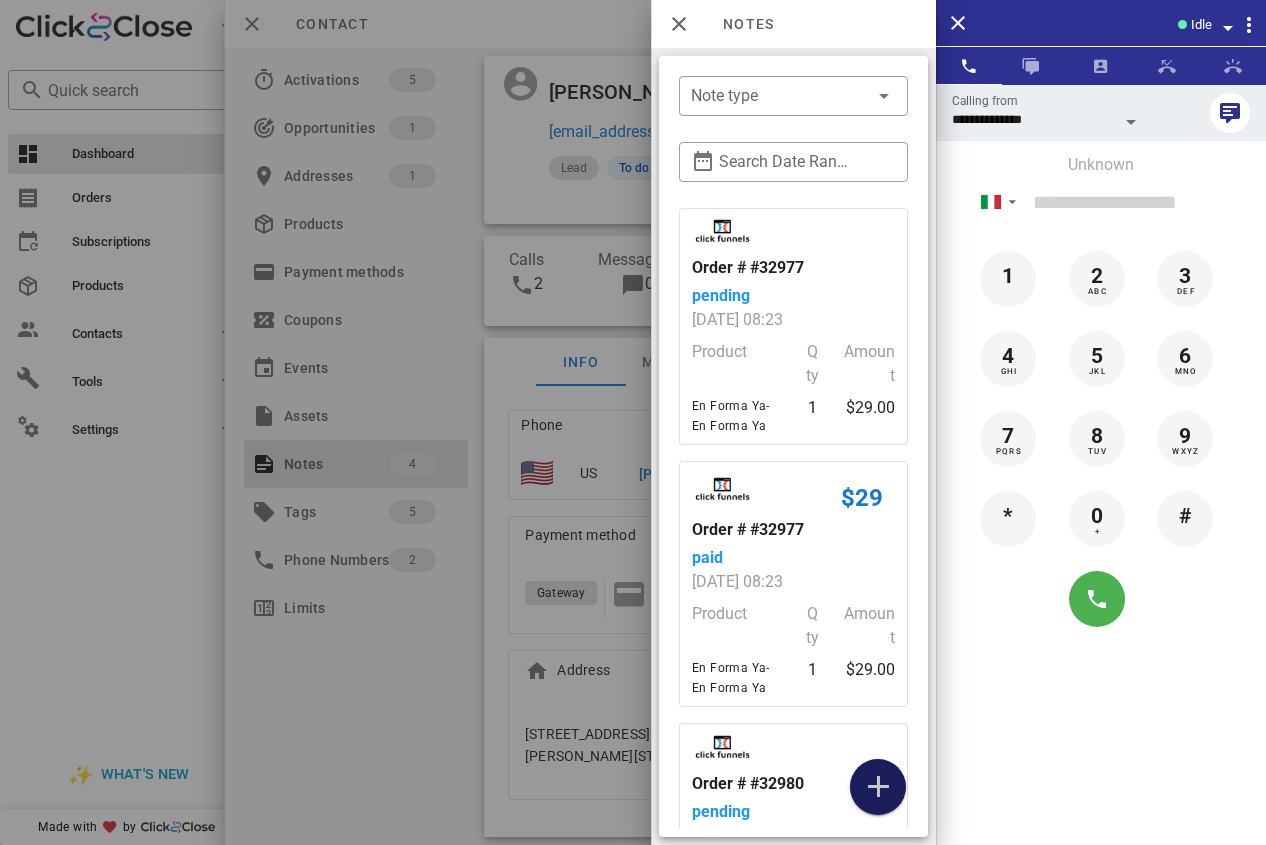 click at bounding box center [878, 787] 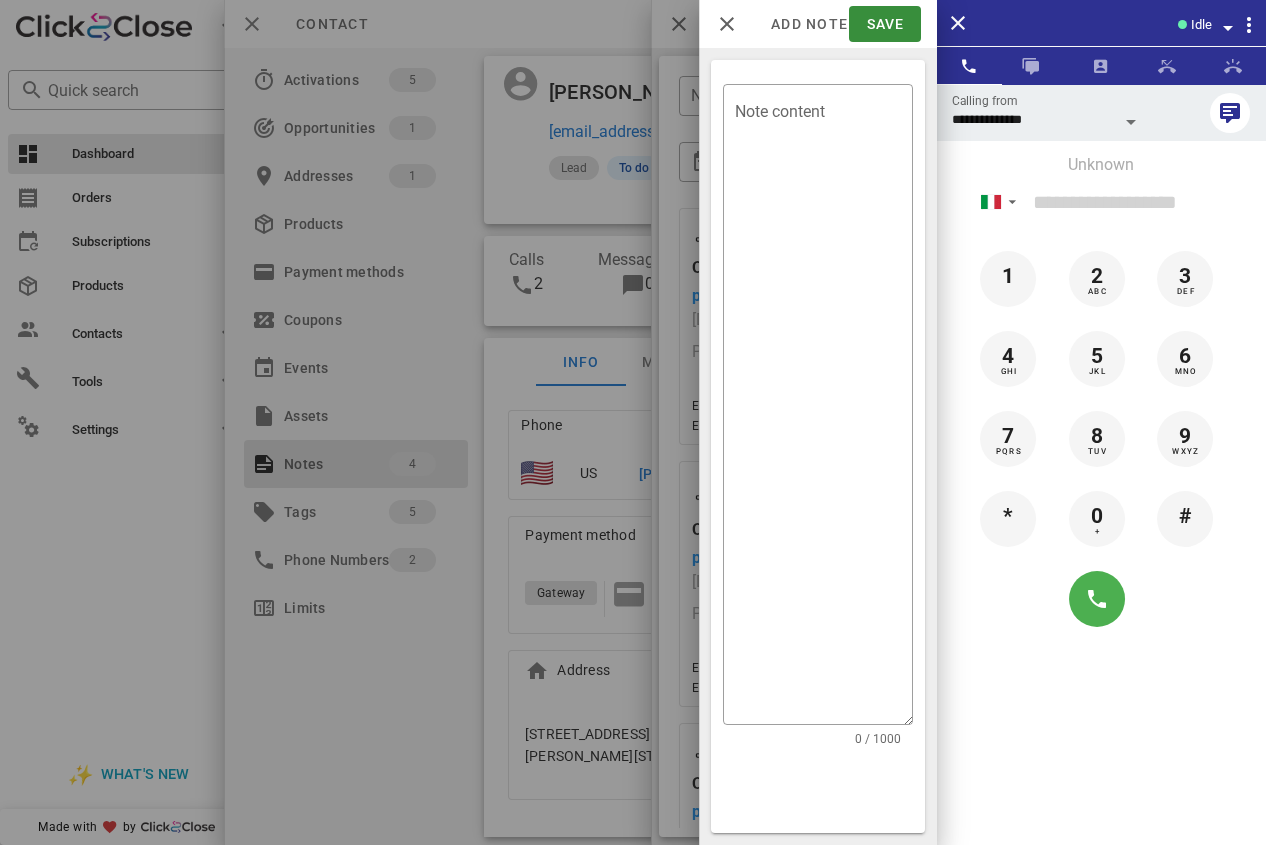 click at bounding box center (633, 422) 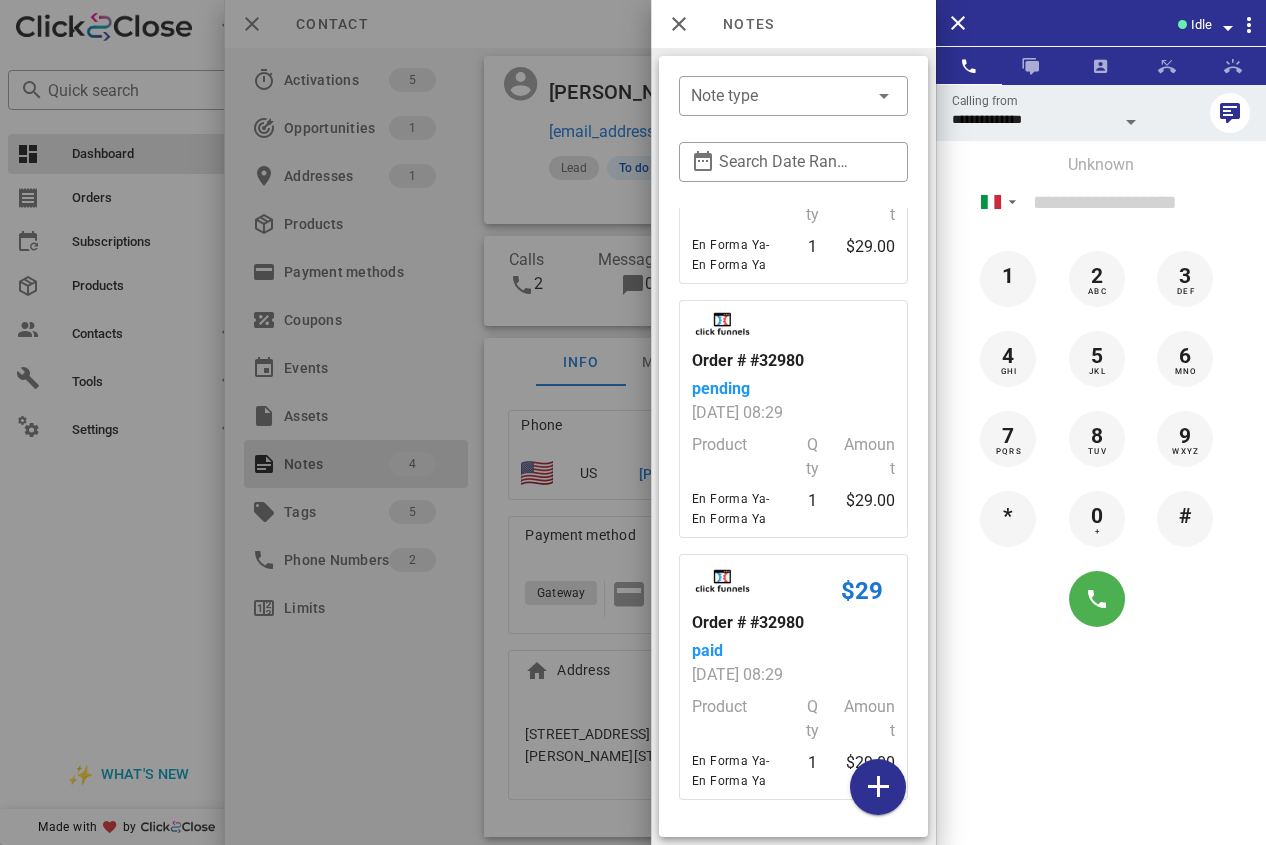scroll, scrollTop: 547, scrollLeft: 0, axis: vertical 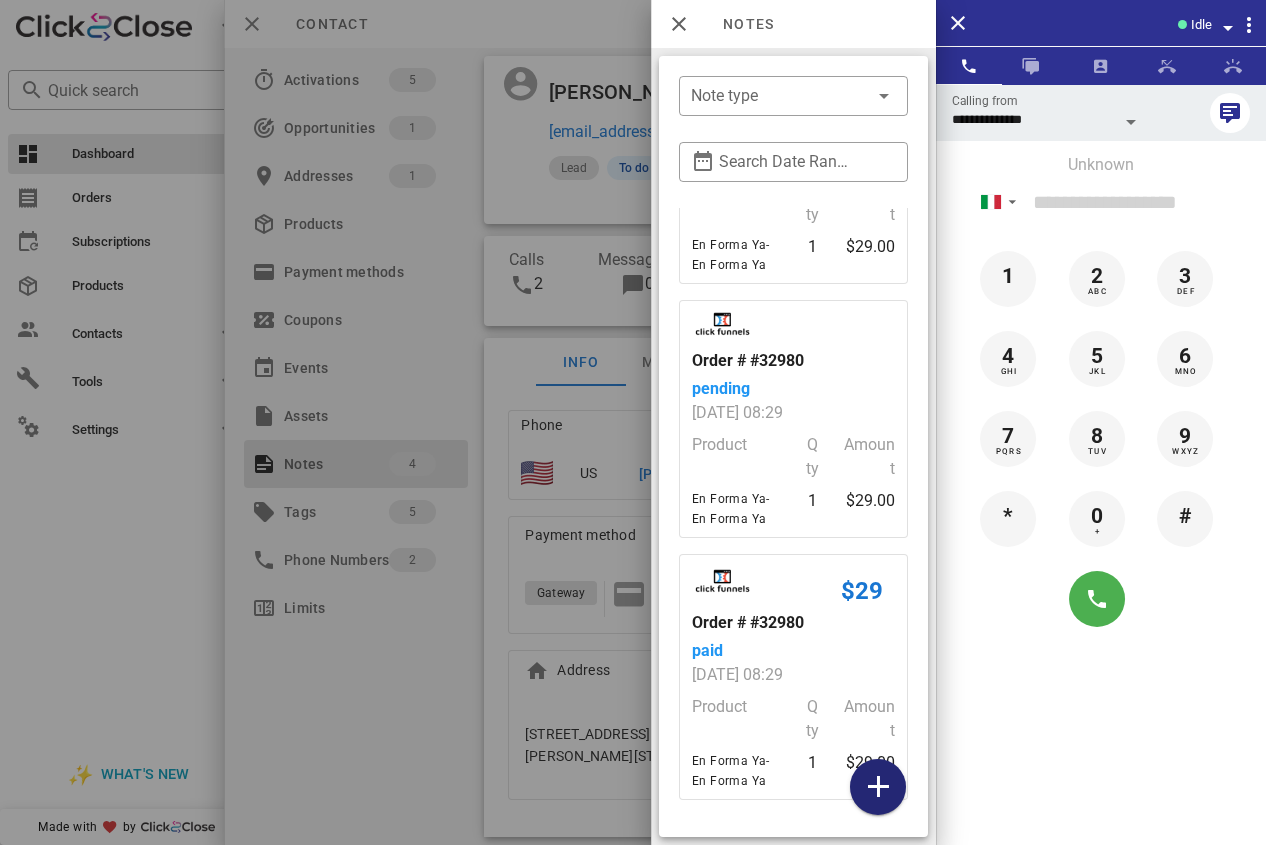 click at bounding box center (878, 787) 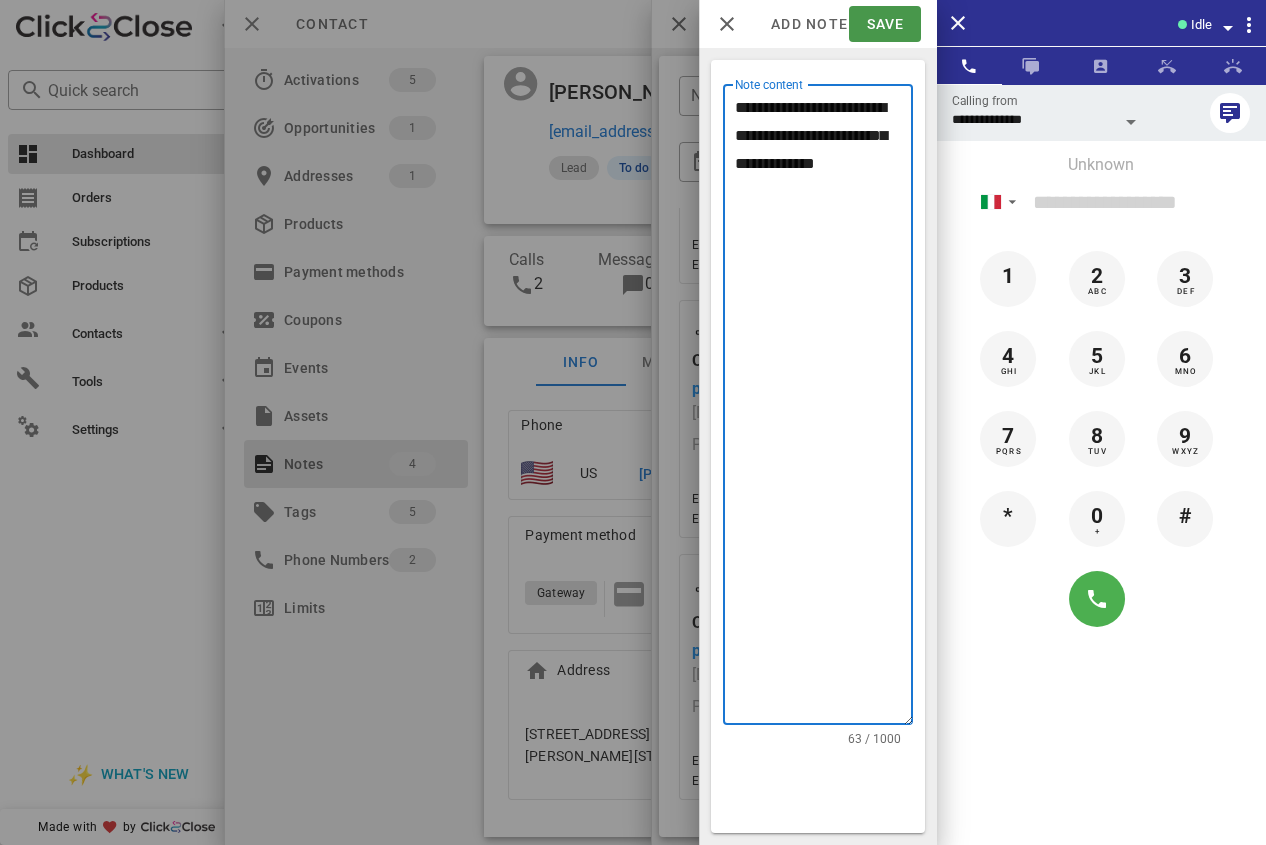type on "**********" 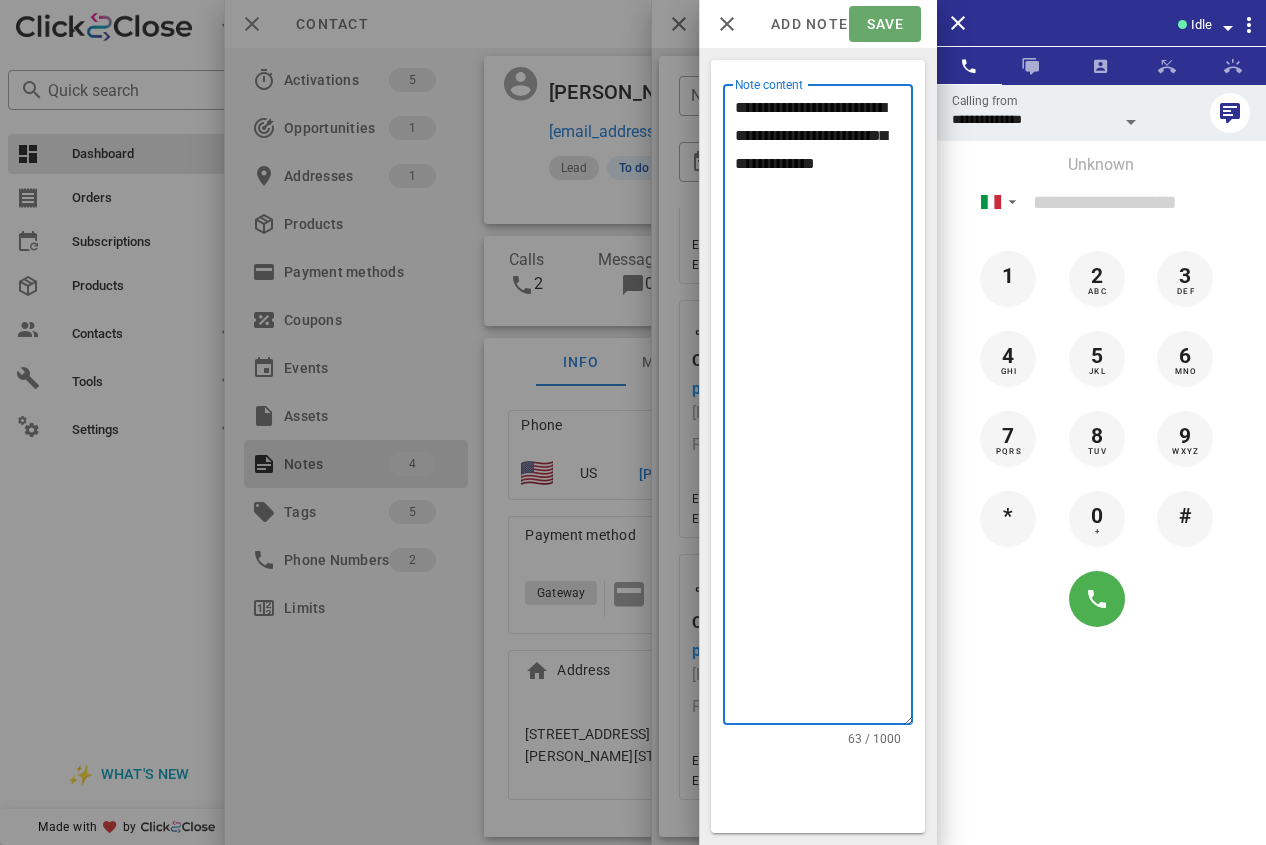 click on "Save" at bounding box center [884, 24] 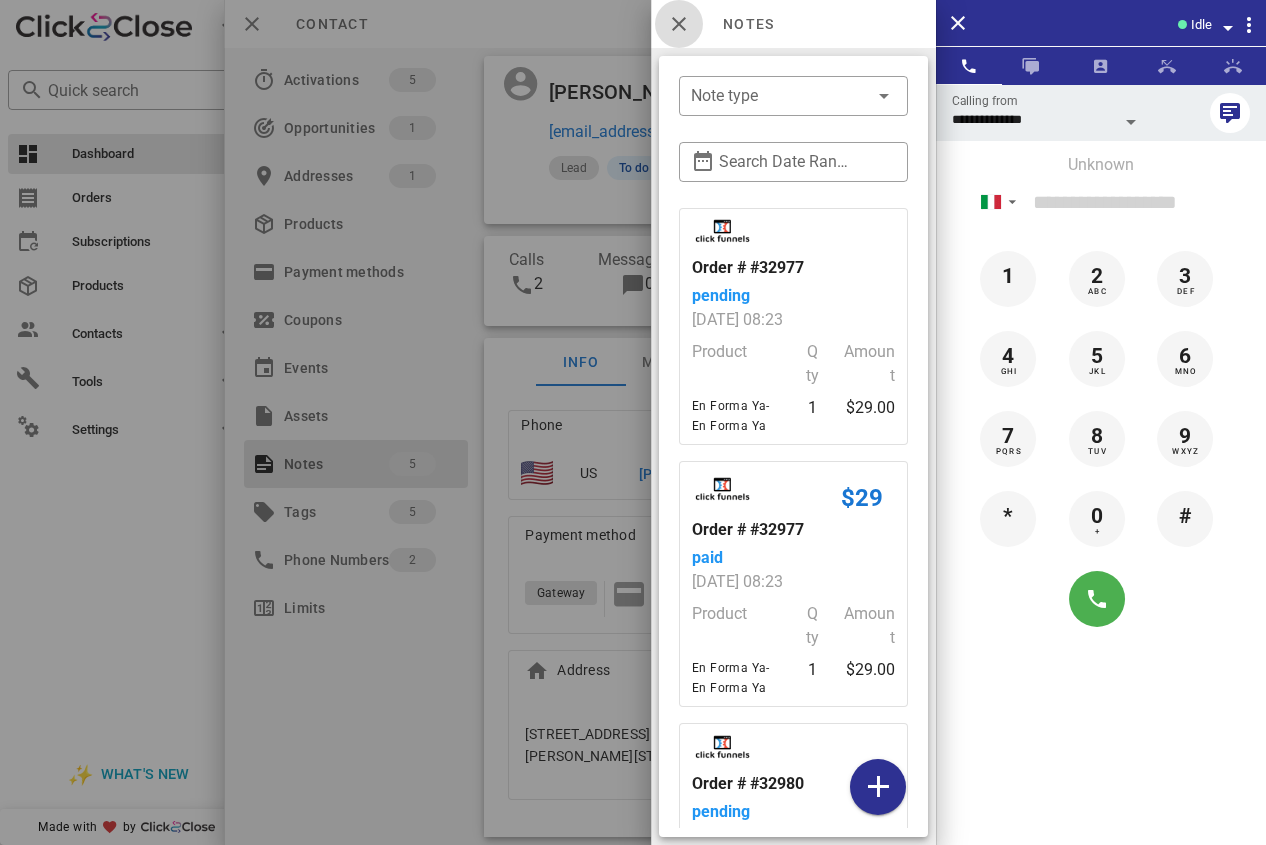 click at bounding box center [679, 24] 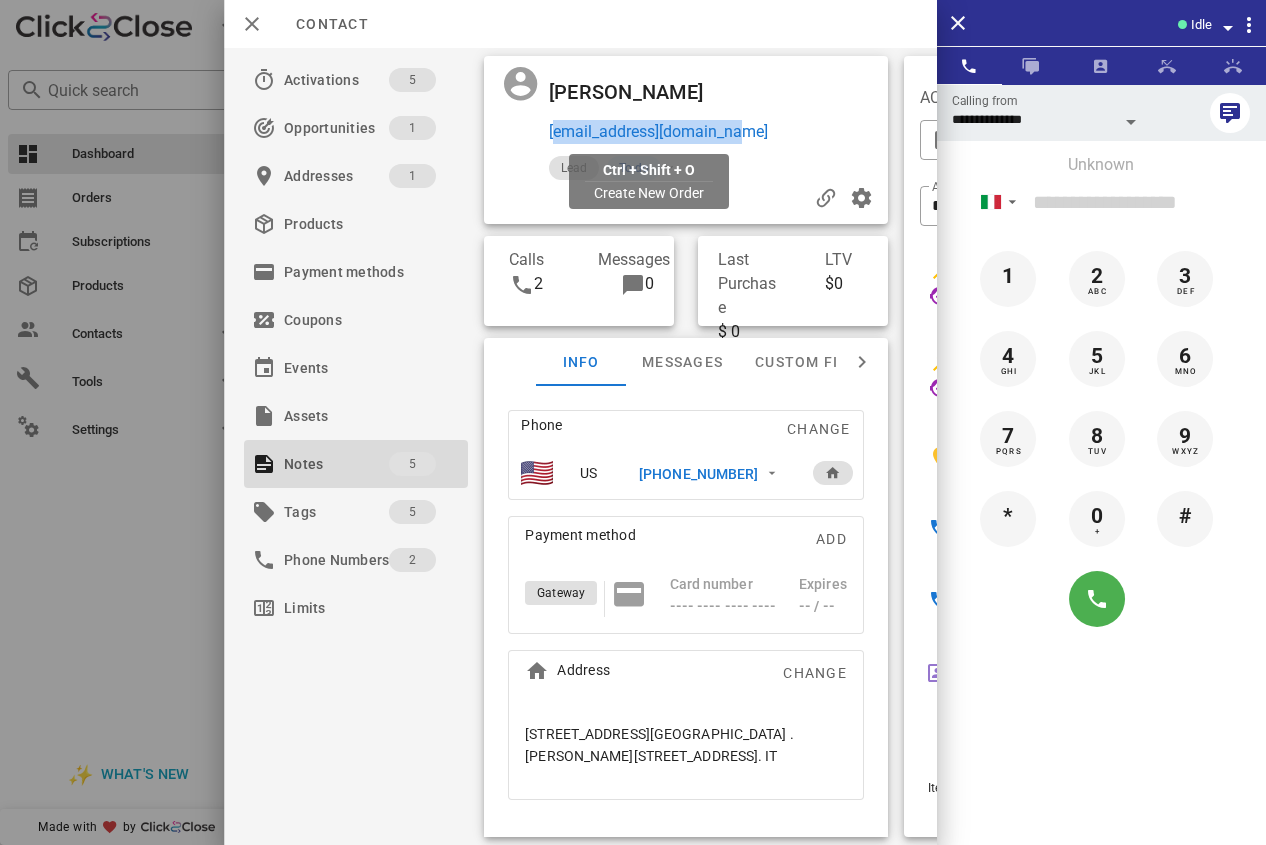 drag, startPoint x: 785, startPoint y: 143, endPoint x: 551, endPoint y: 138, distance: 234.0534 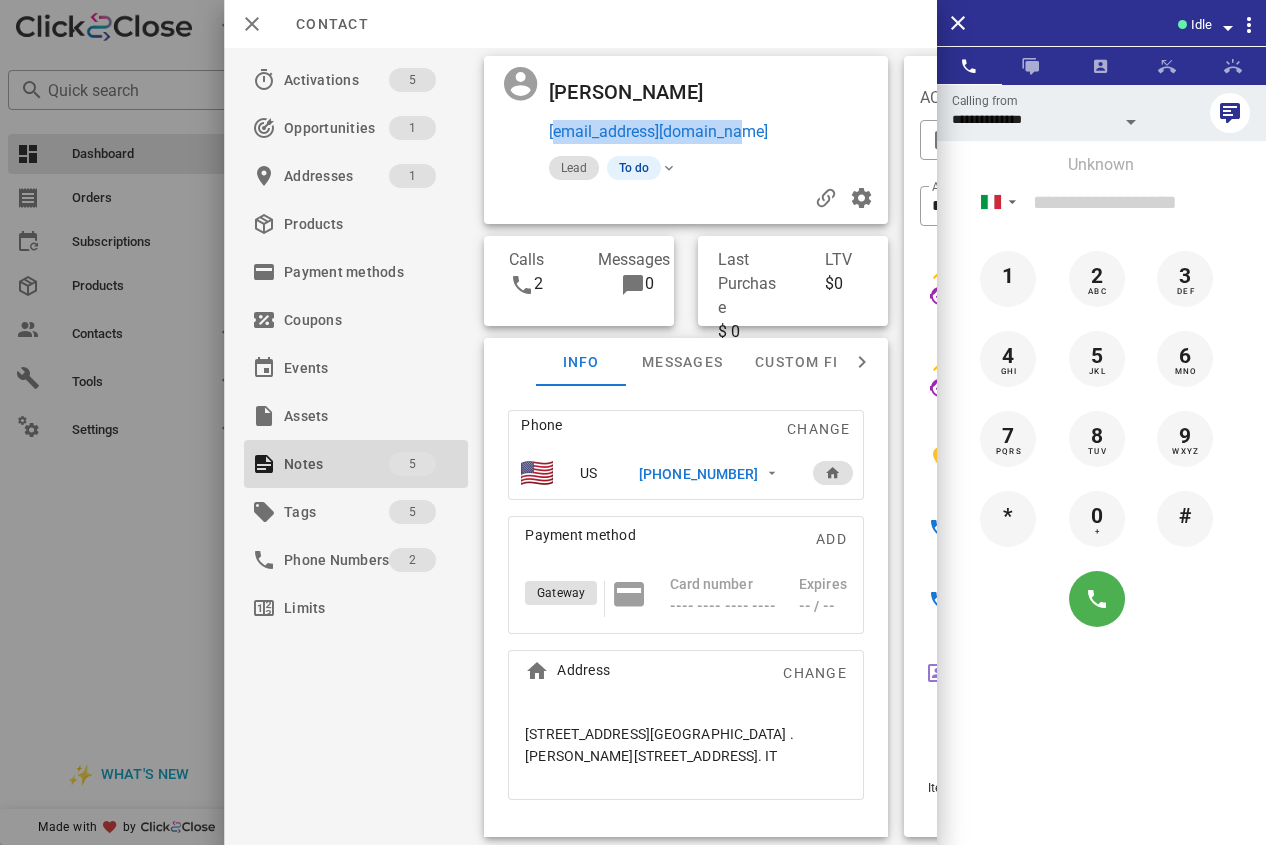 copy on "[EMAIL_ADDRESS][DOMAIN_NAME]" 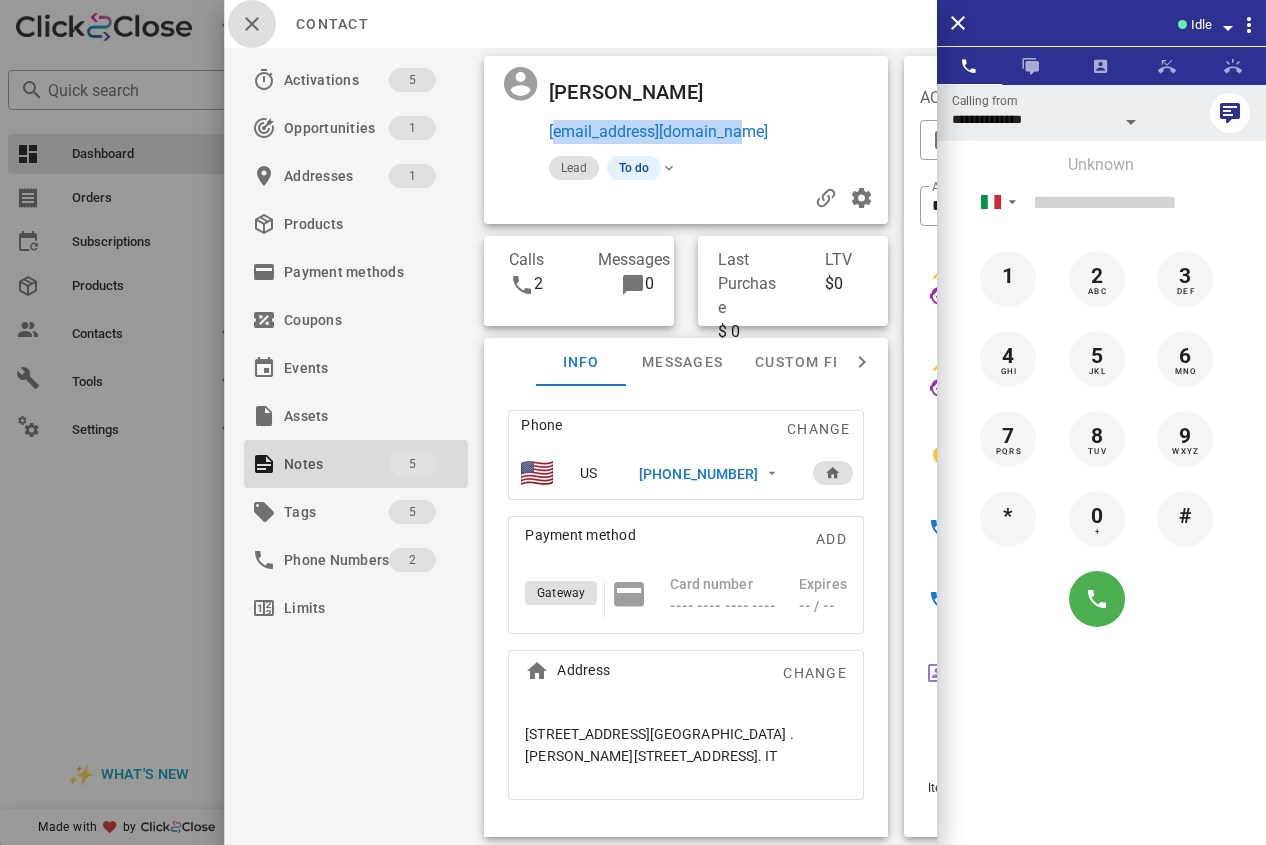 click at bounding box center [252, 24] 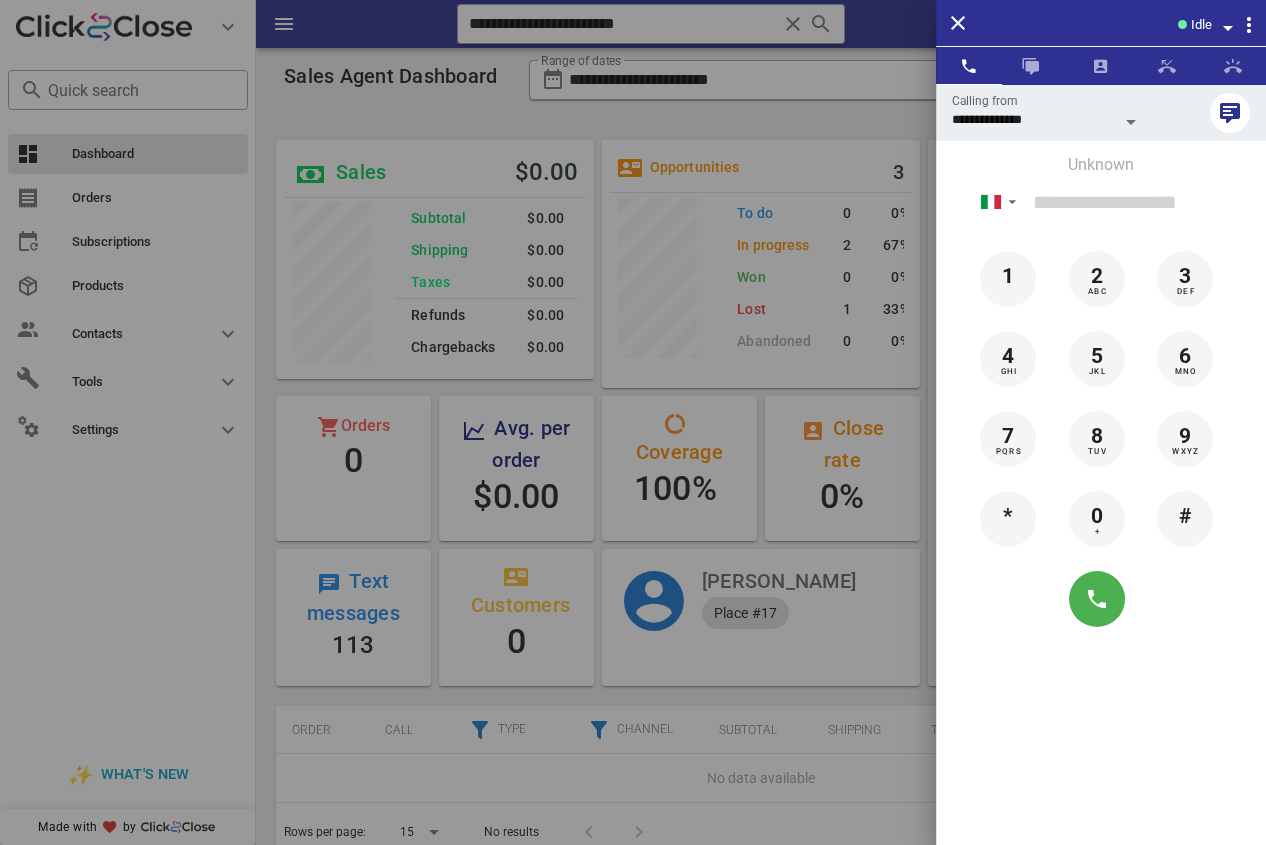 click at bounding box center (633, 422) 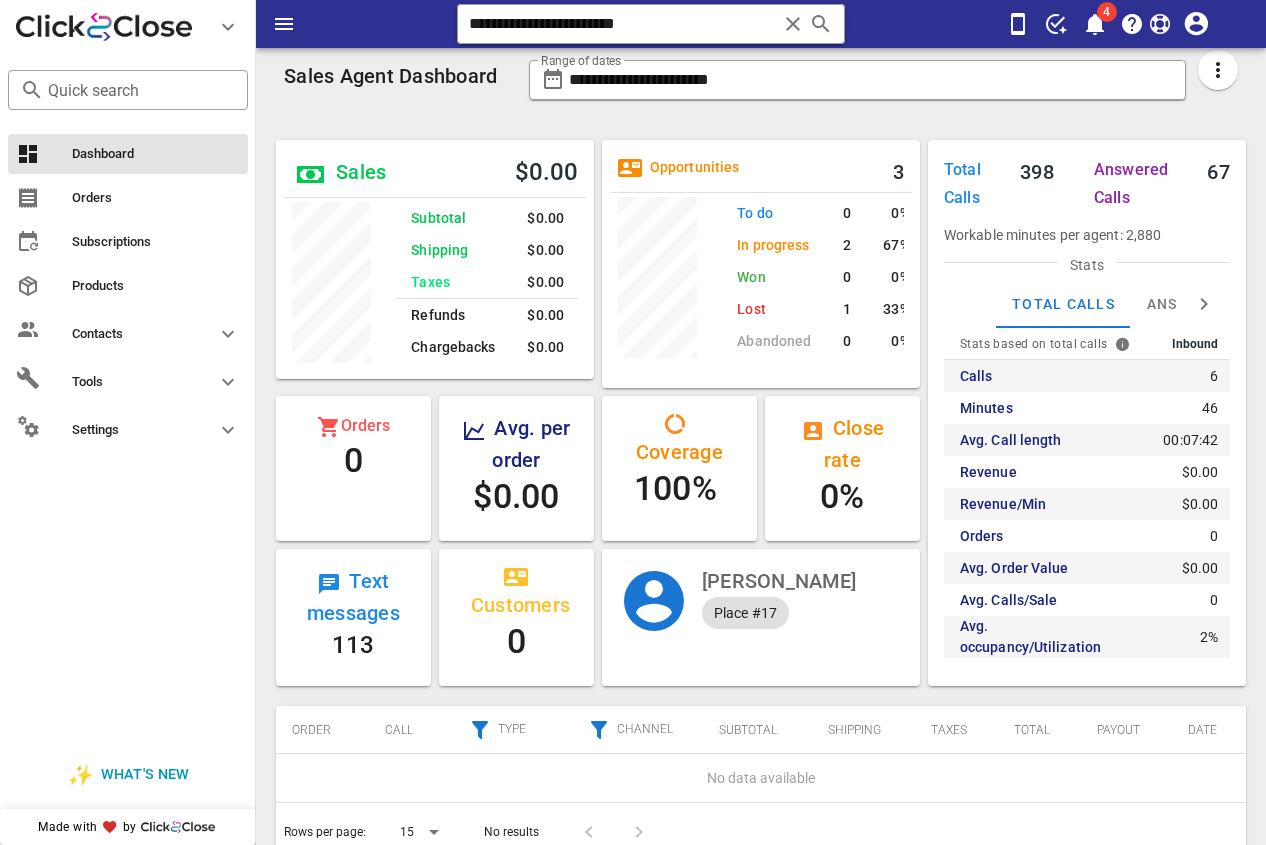 drag, startPoint x: 731, startPoint y: 20, endPoint x: 209, endPoint y: -9, distance: 522.80493 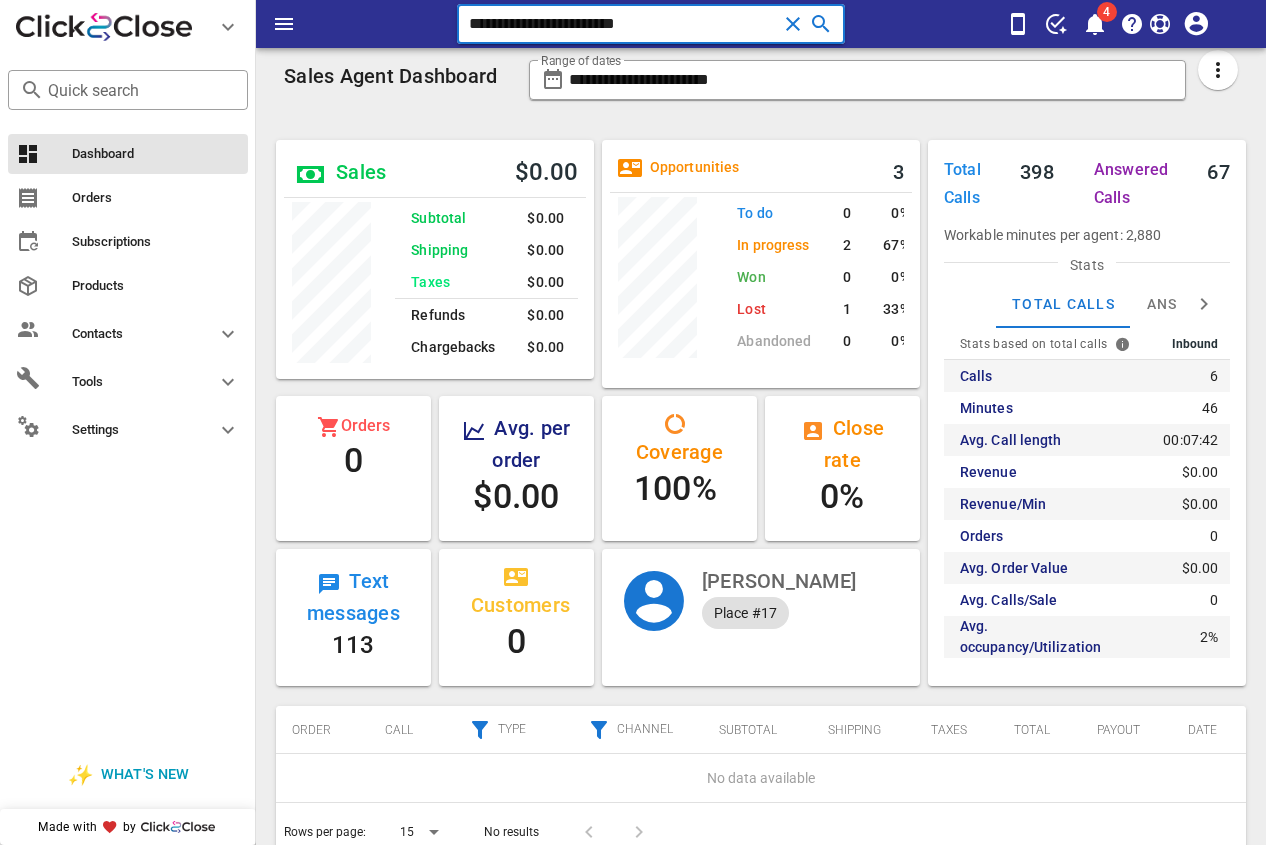 paste 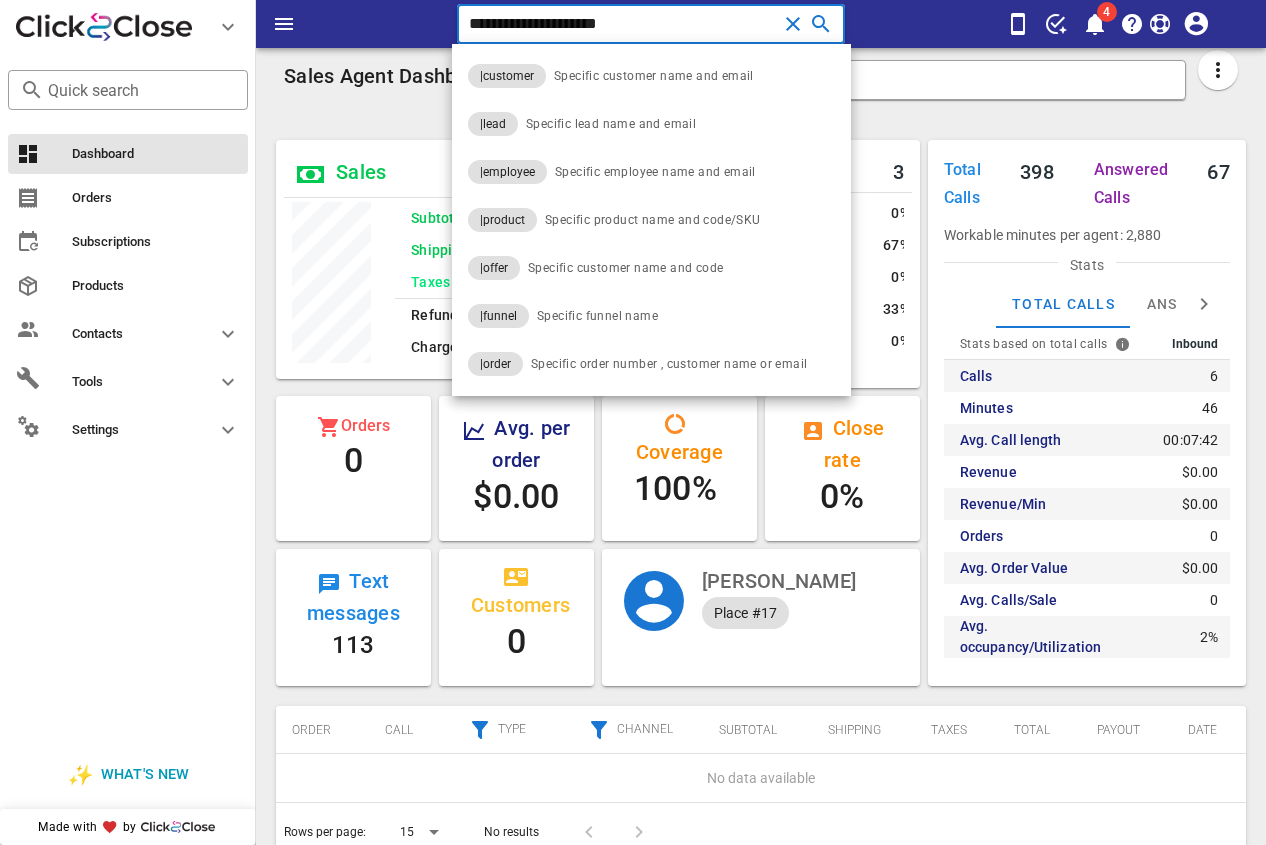 type on "**********" 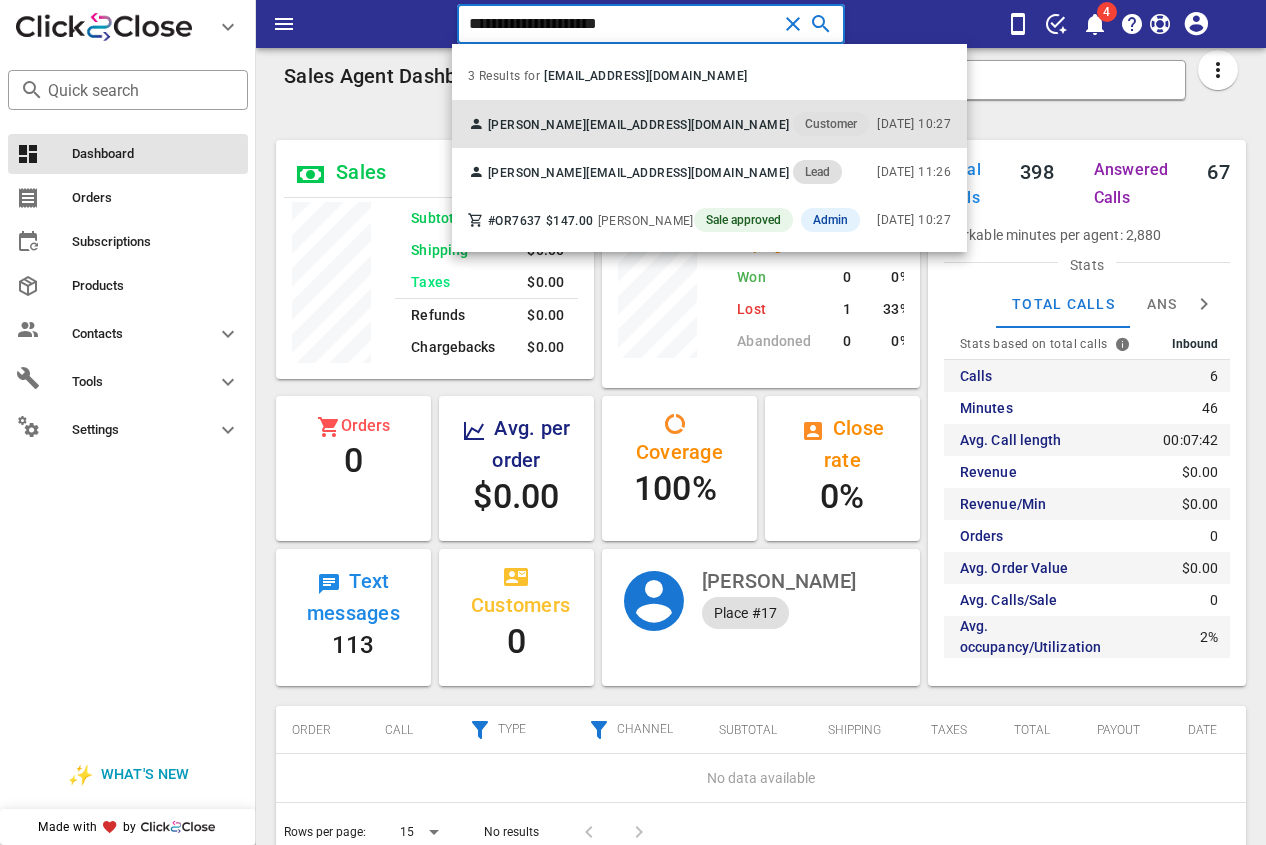 click on "[PERSON_NAME]" at bounding box center [537, 125] 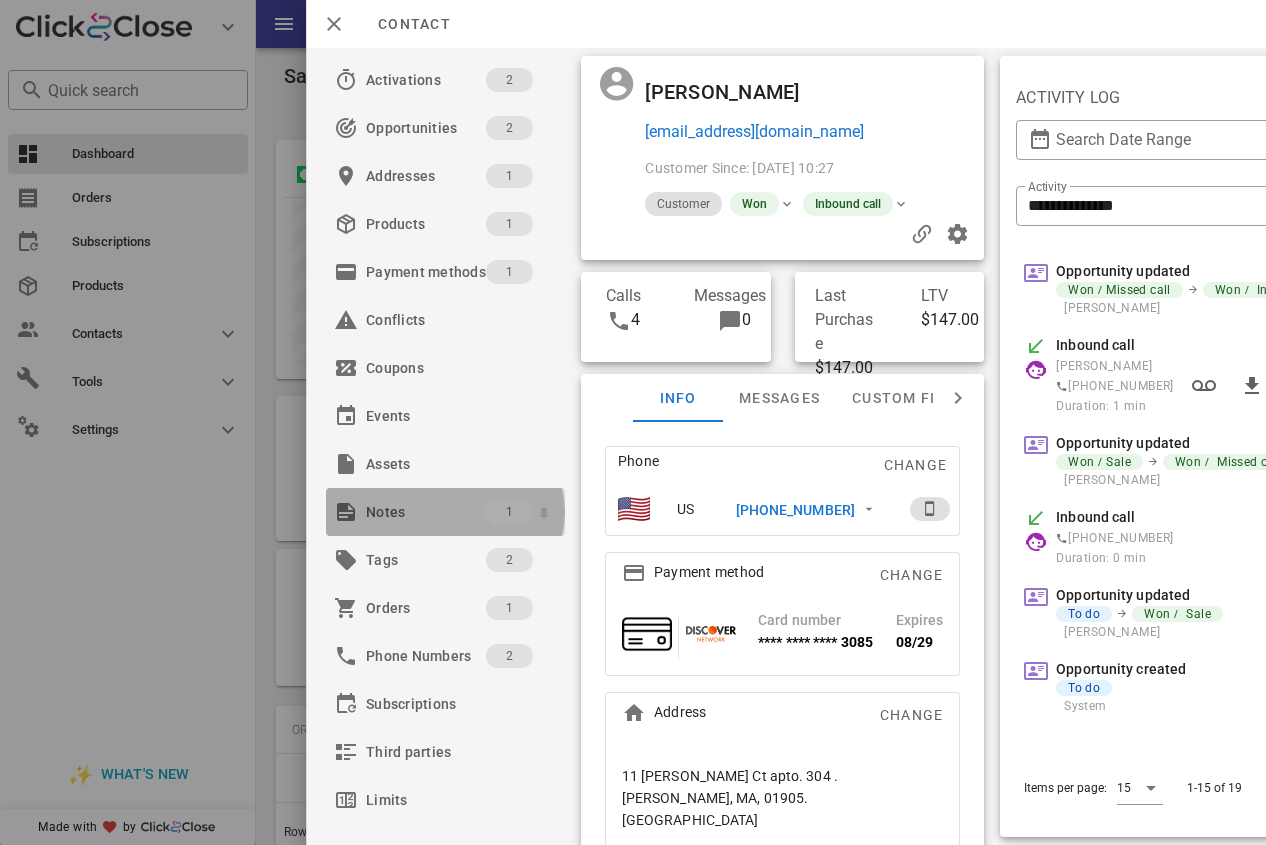 click on "Notes" at bounding box center (426, 512) 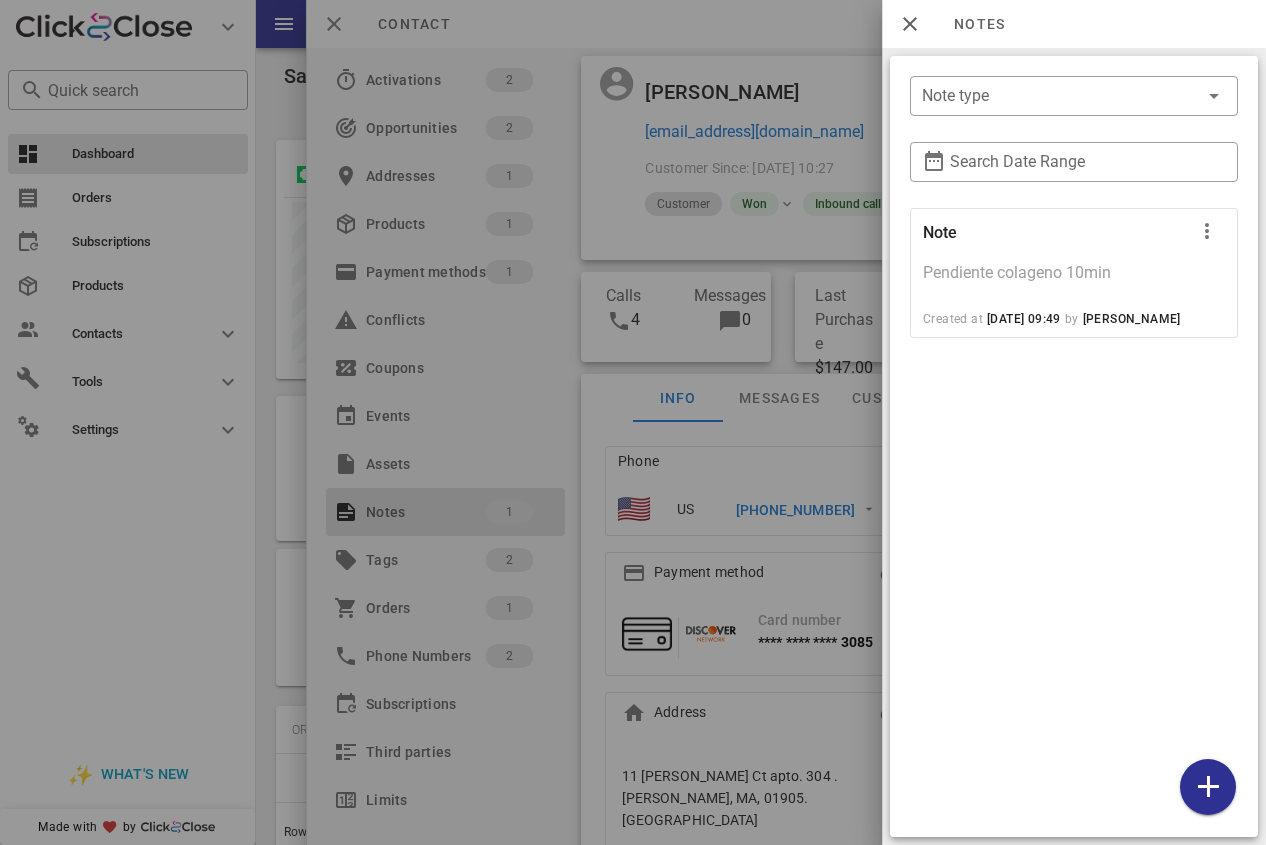 drag, startPoint x: 632, startPoint y: 154, endPoint x: 890, endPoint y: 483, distance: 418.0969 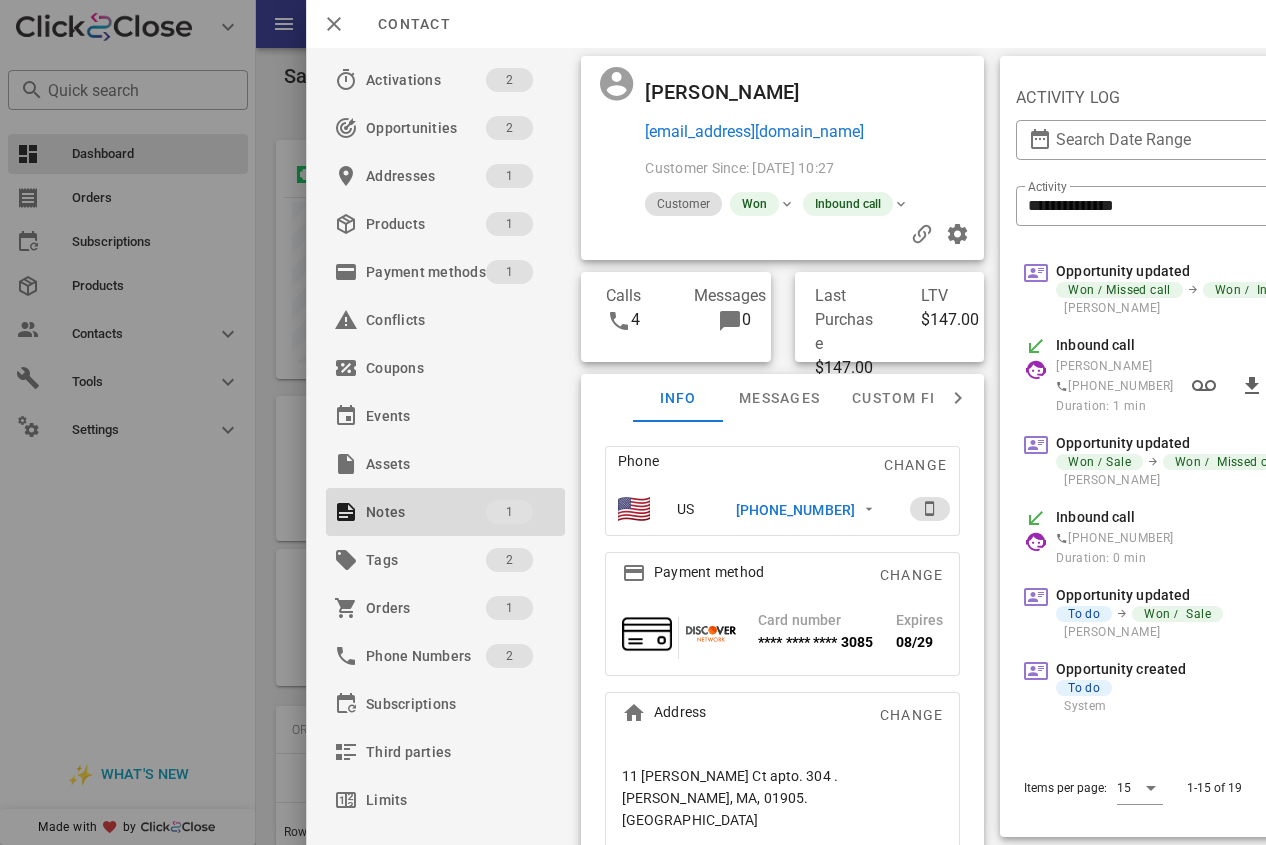 click on "[PHONE_NUMBER]" at bounding box center [809, 509] 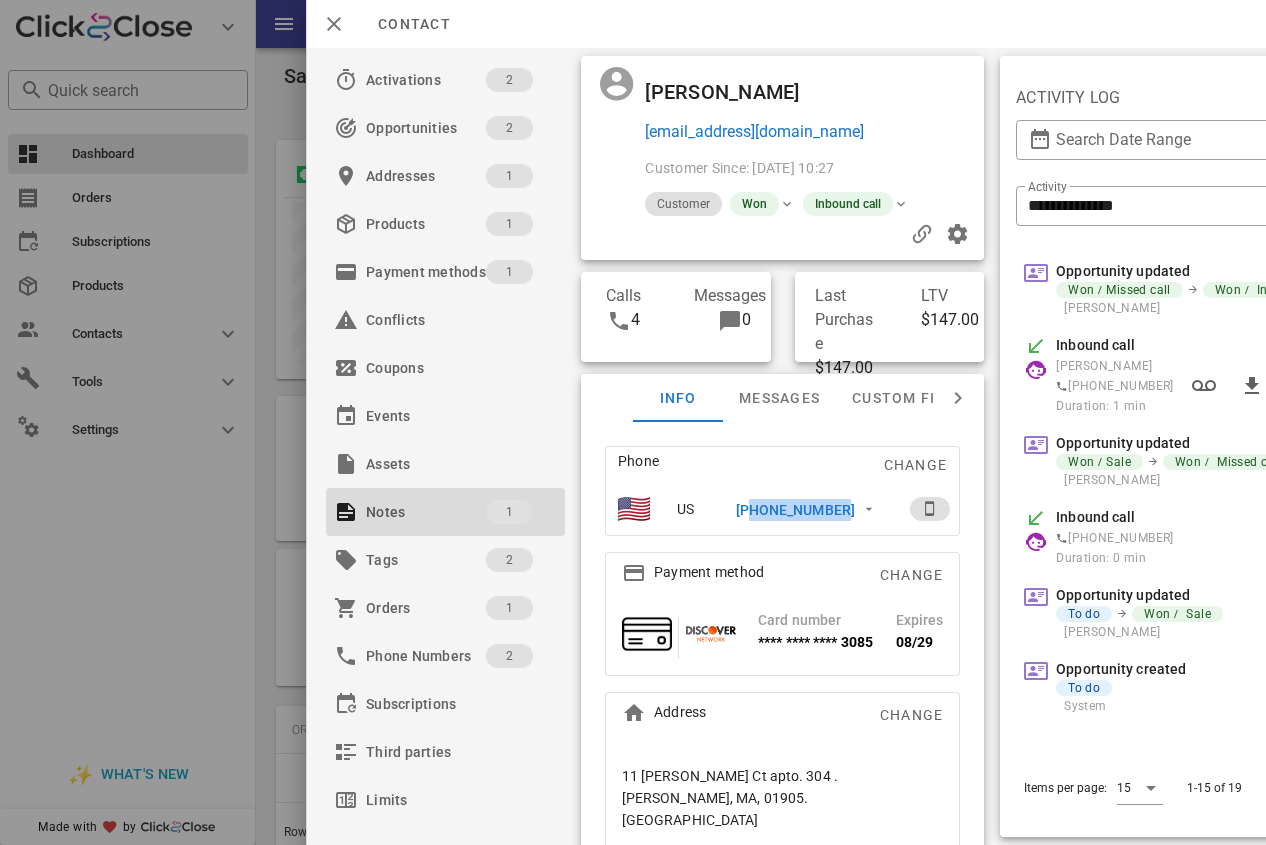 click on "[PHONE_NUMBER]" at bounding box center (809, 509) 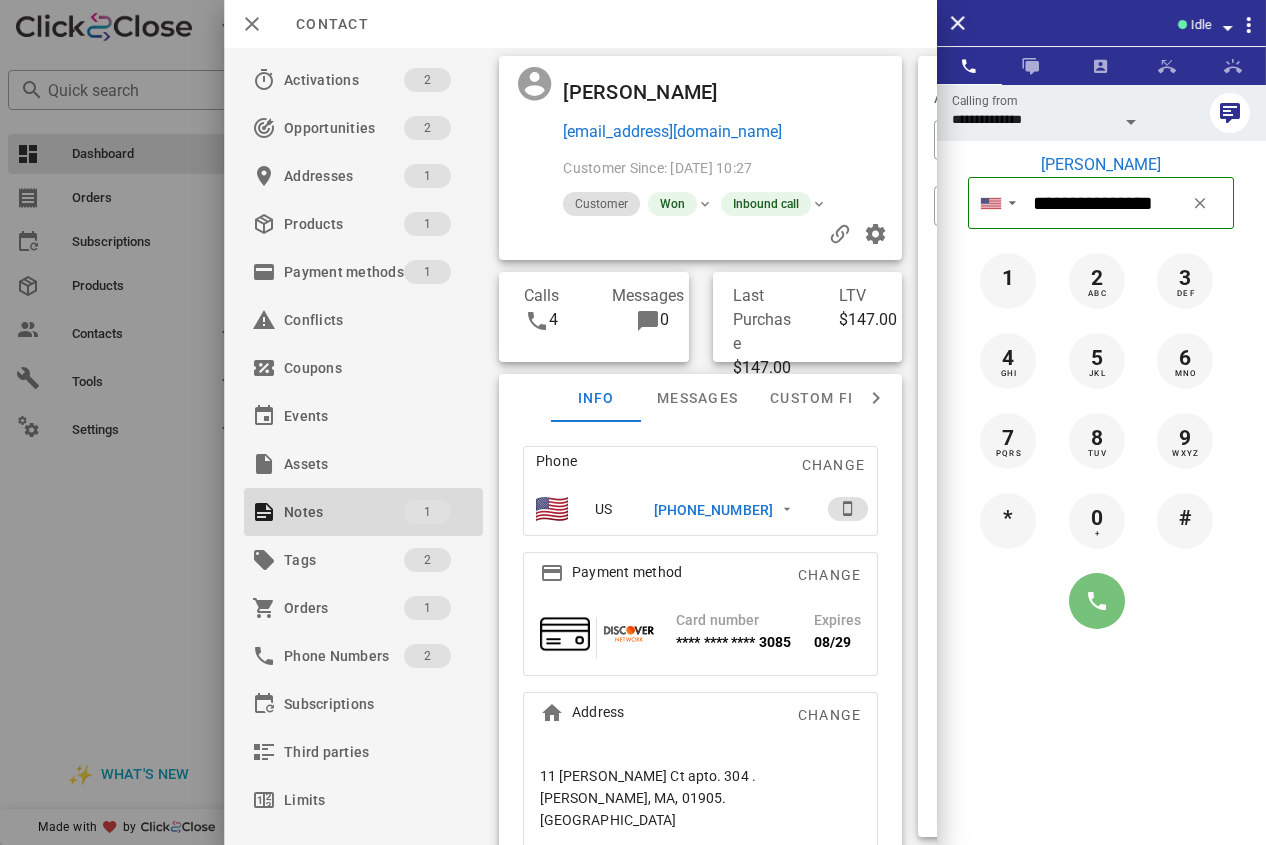 click at bounding box center [1097, 601] 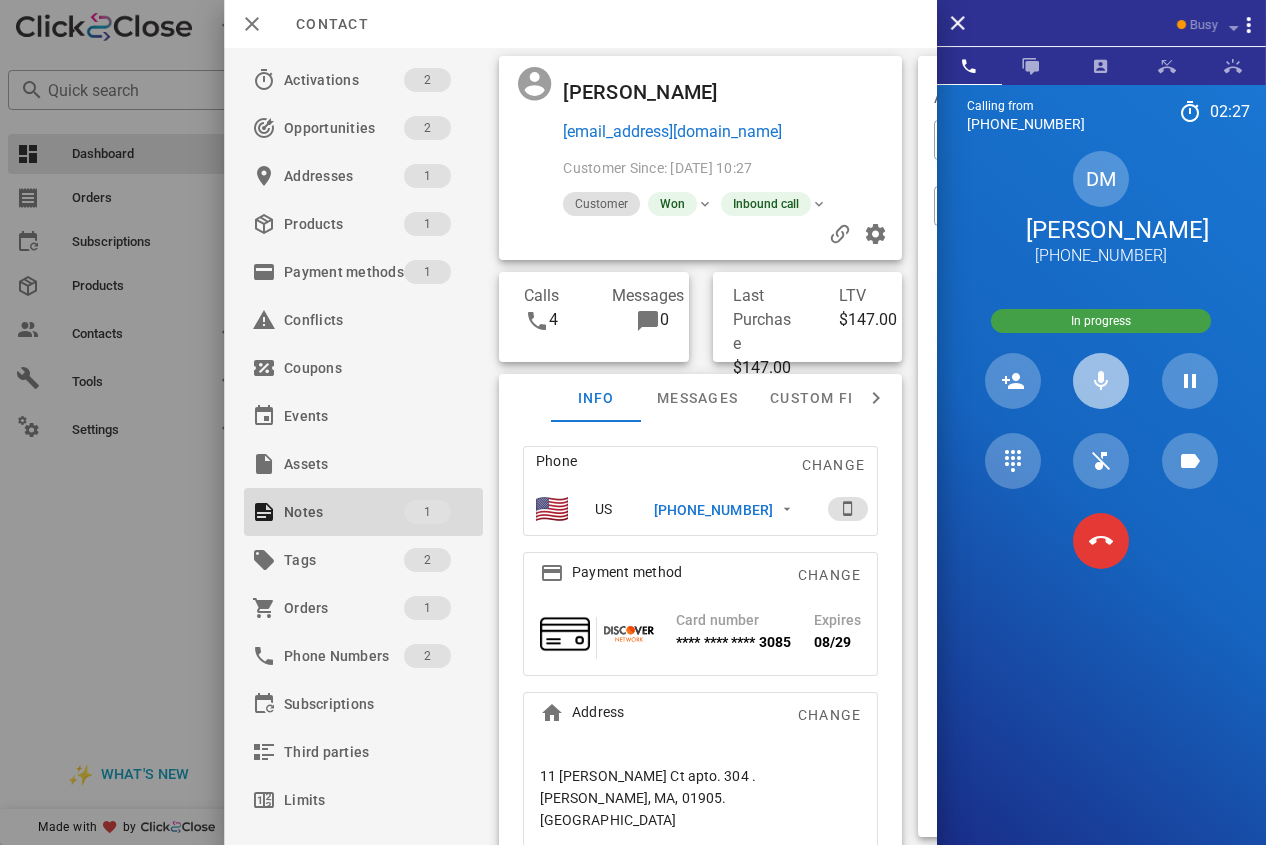 click at bounding box center [1101, 381] 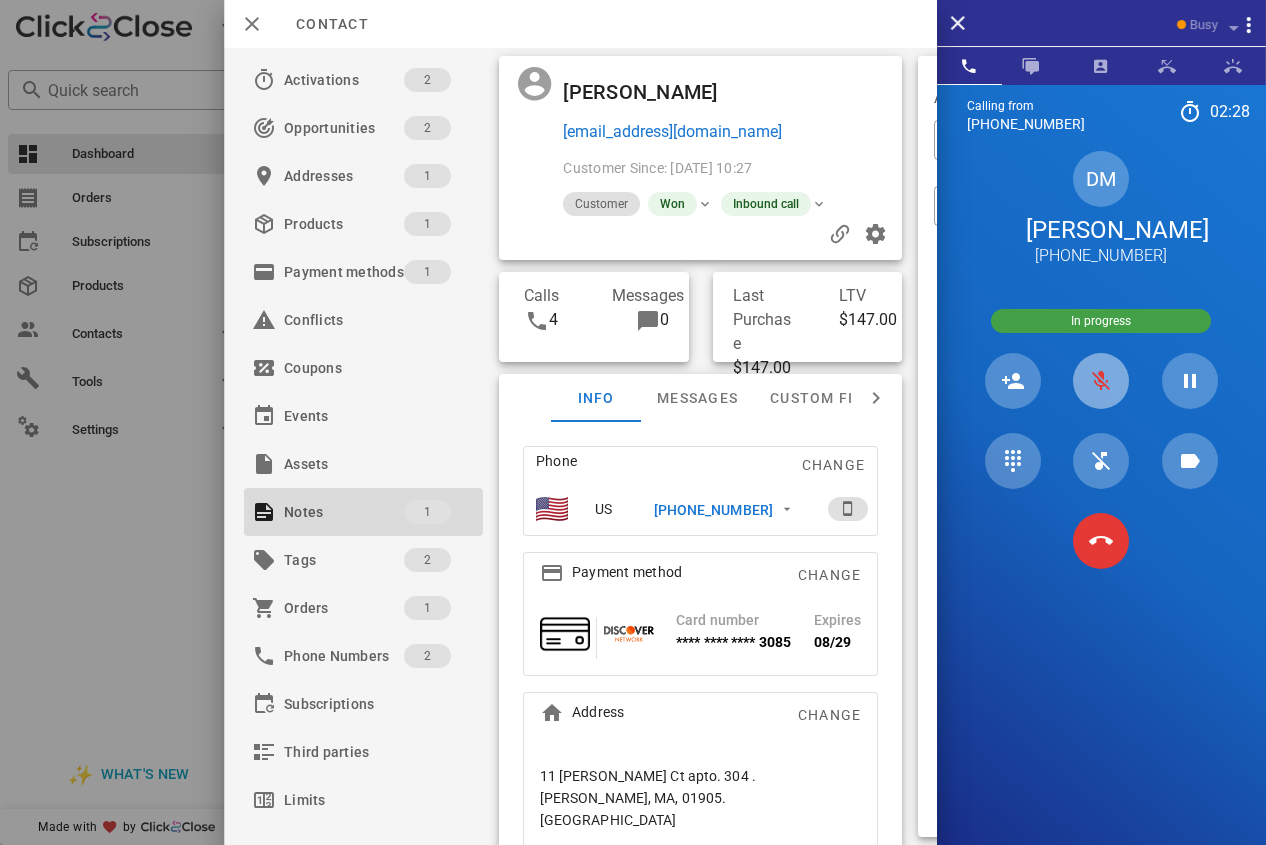click at bounding box center (1101, 381) 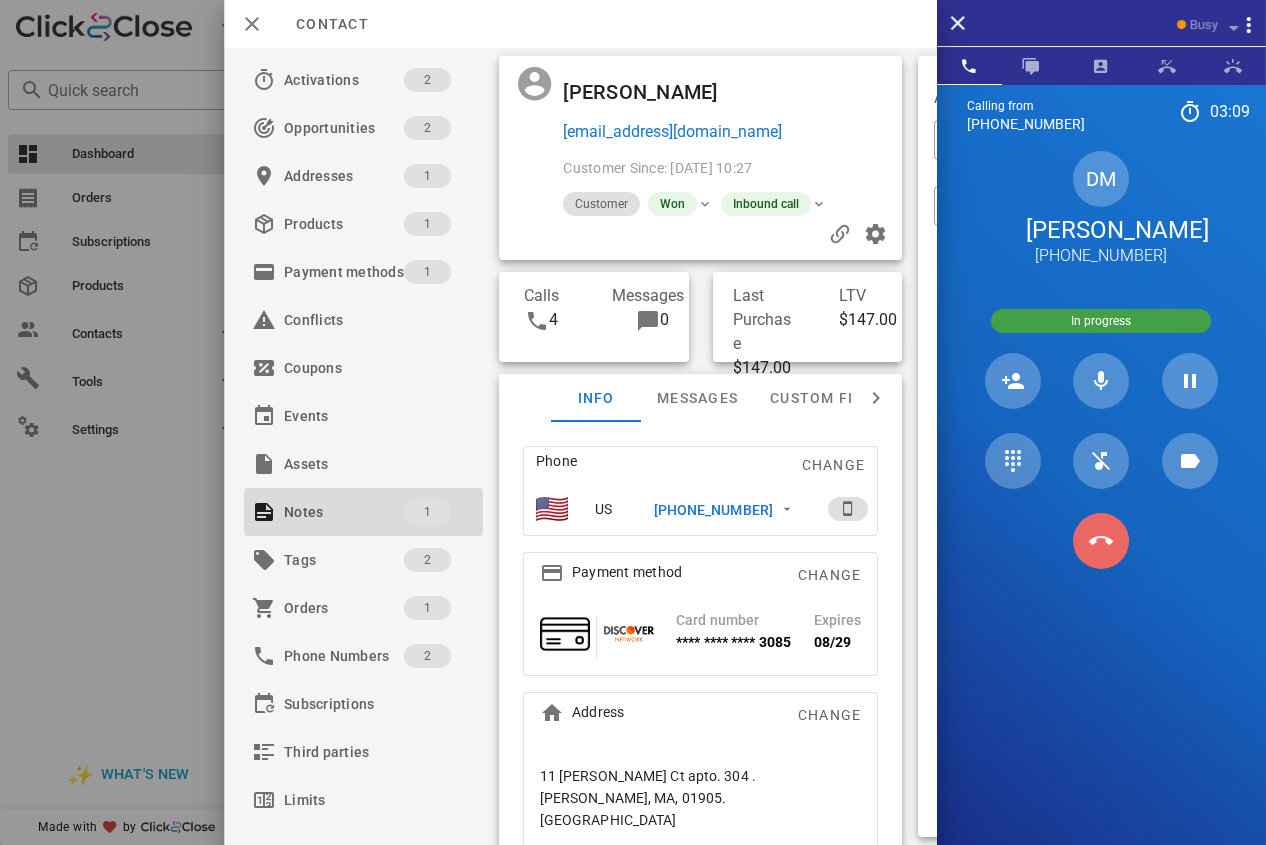click at bounding box center [1101, 541] 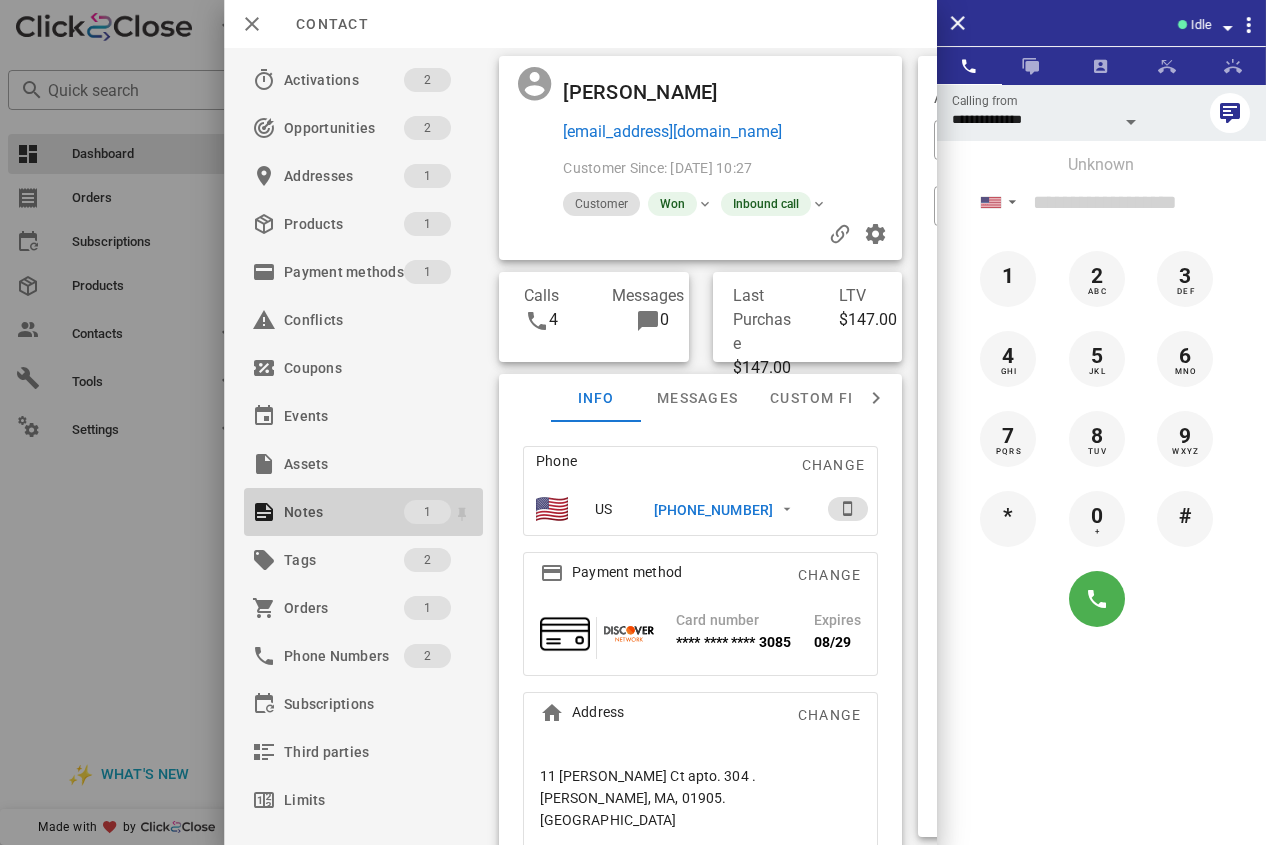 click on "Notes" at bounding box center (344, 512) 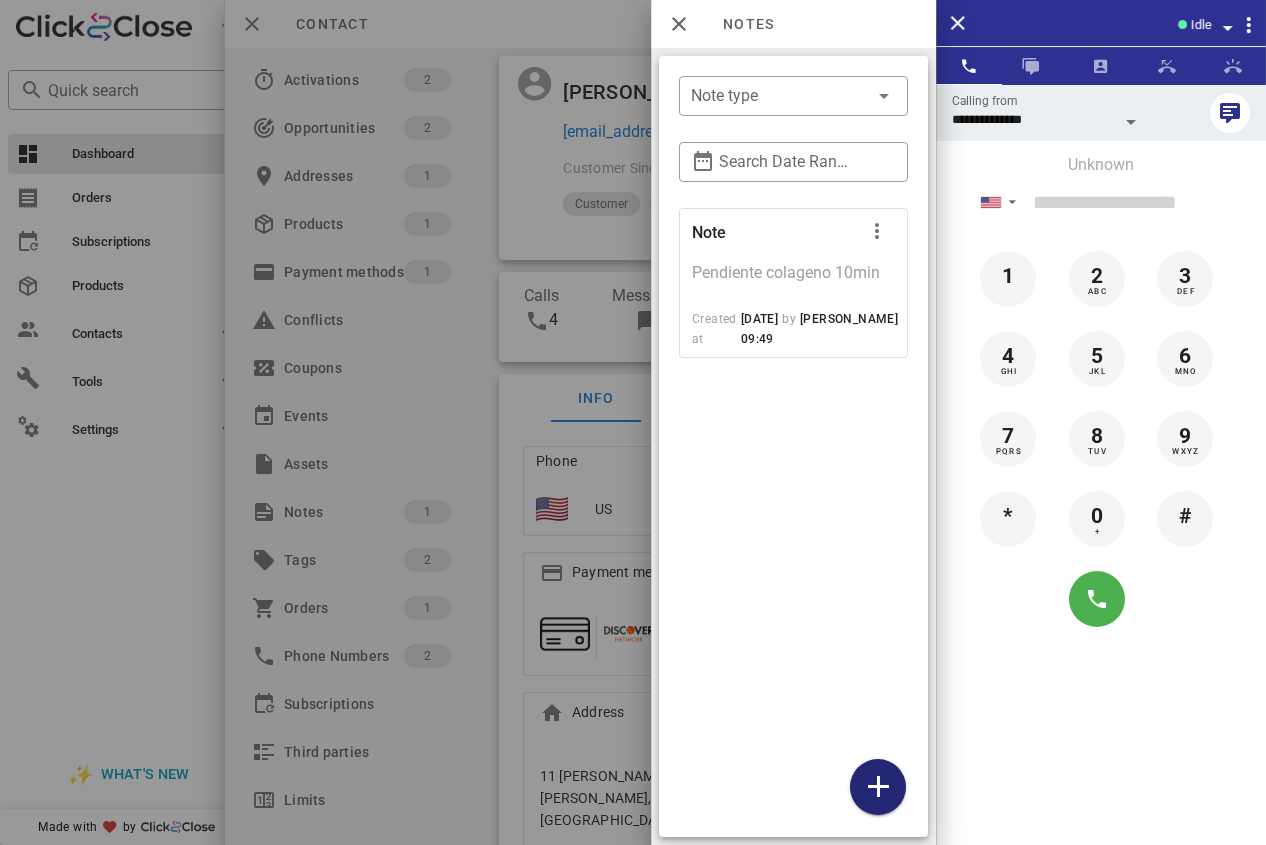 click at bounding box center (878, 787) 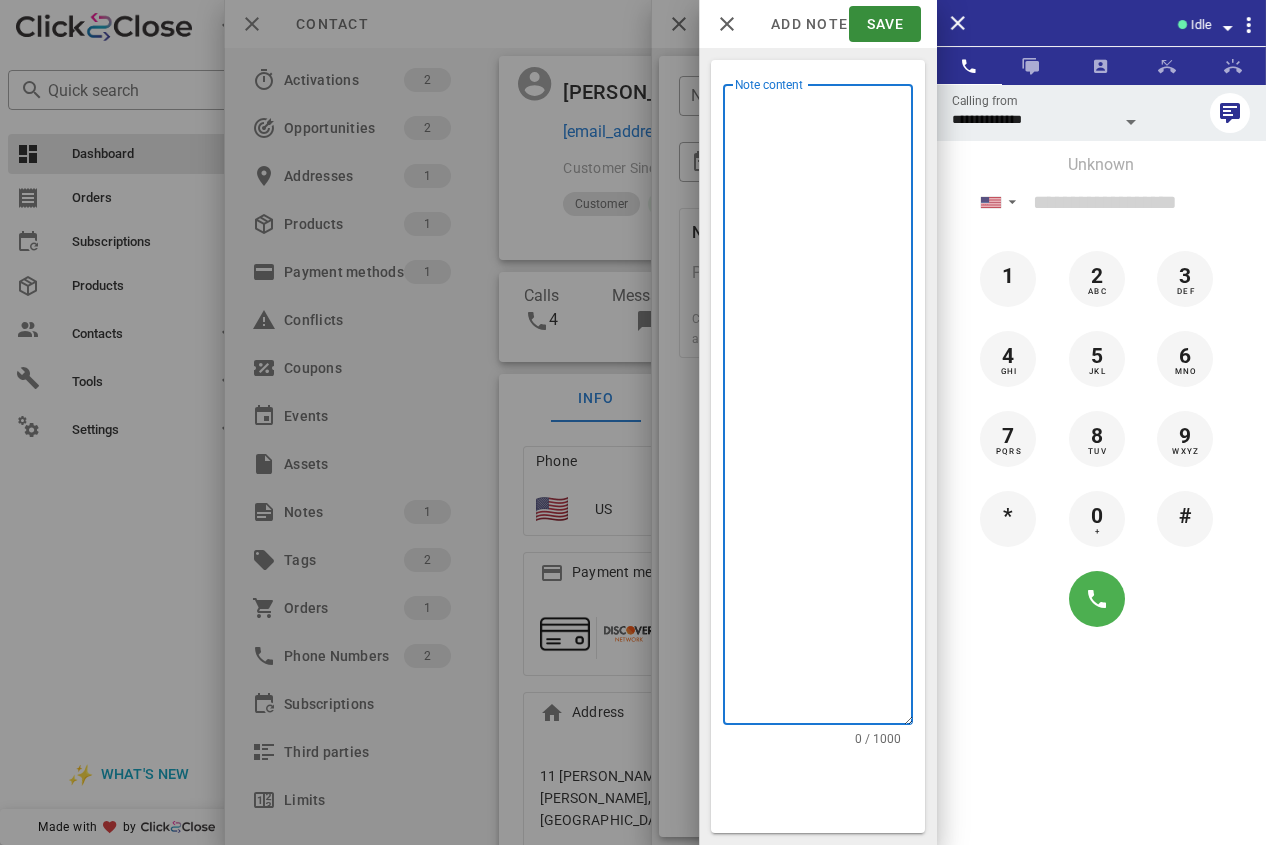 click on "Note content" at bounding box center (824, 409) 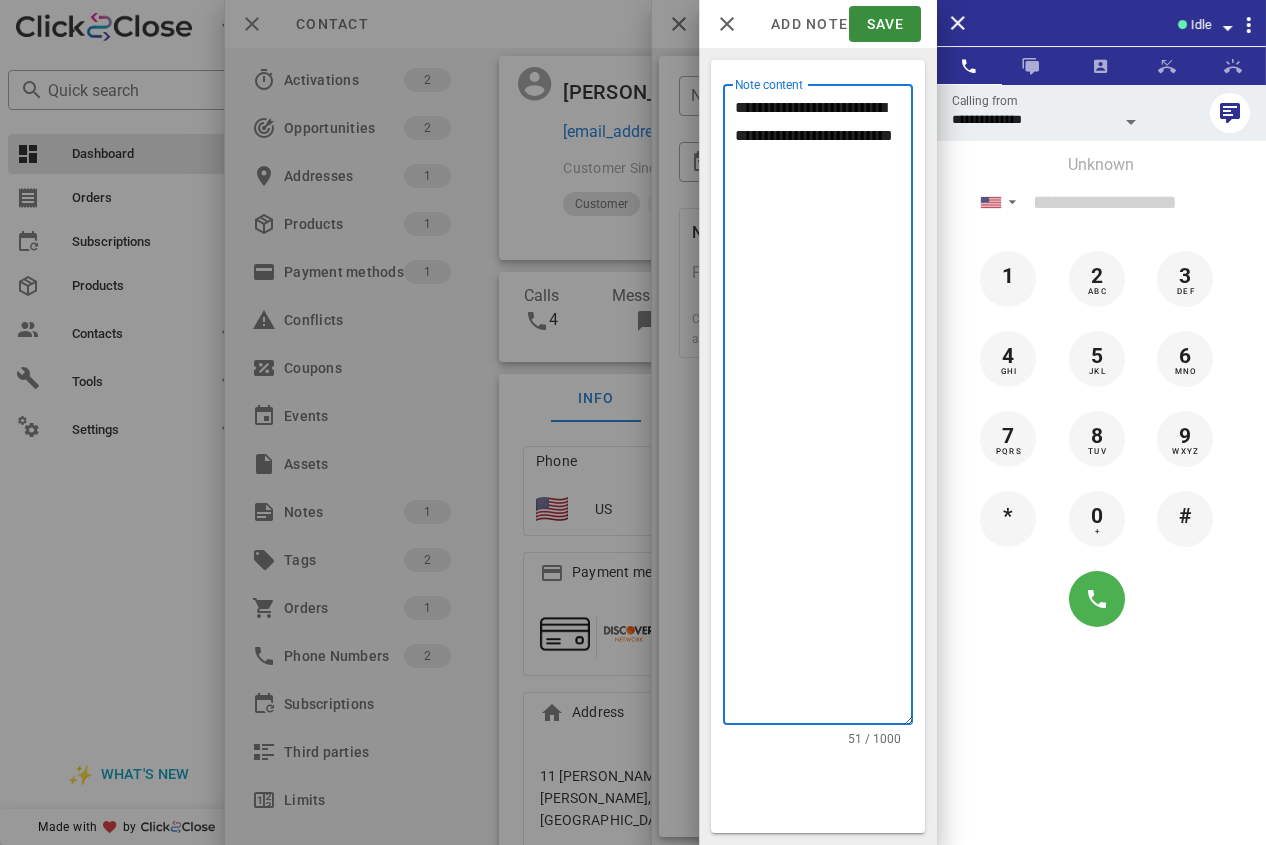 click on "**********" at bounding box center [824, 409] 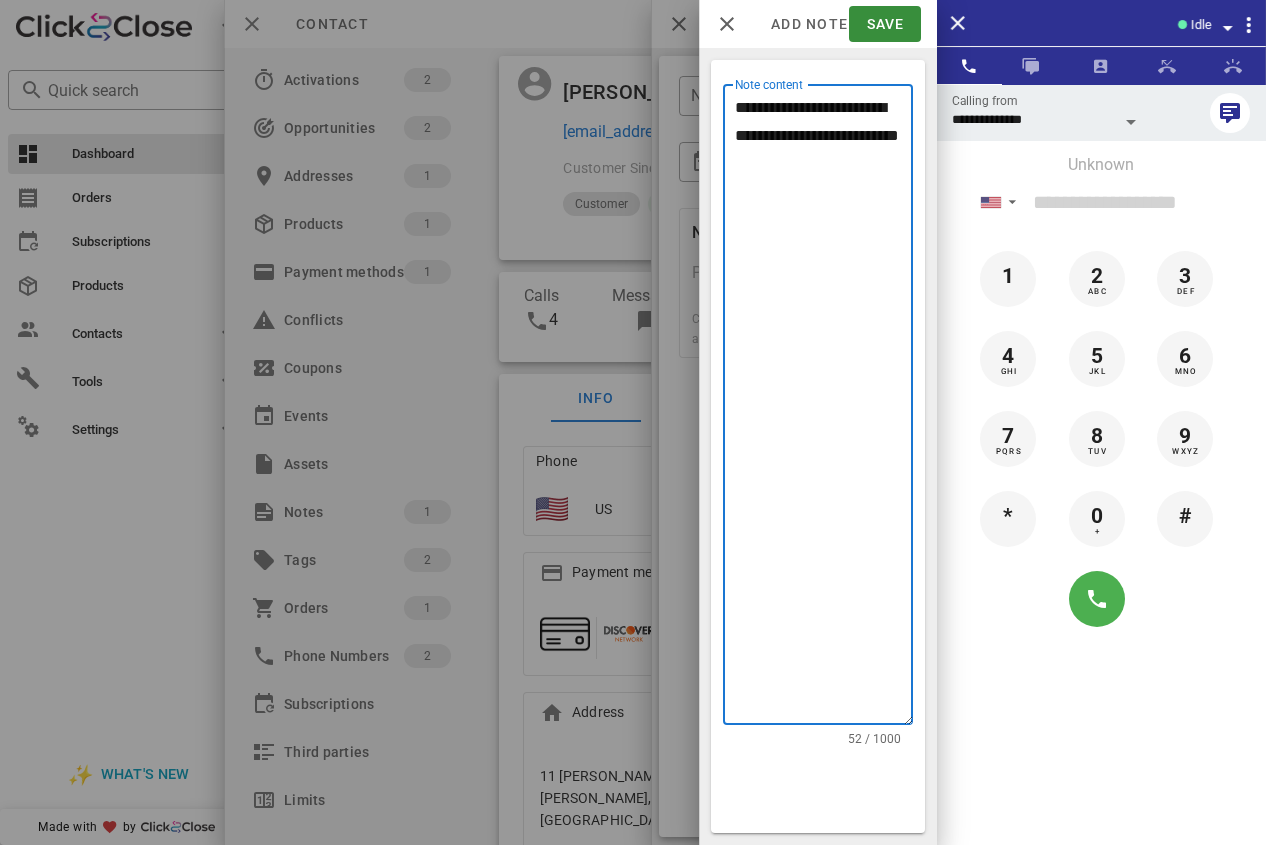 click on "**********" at bounding box center [824, 409] 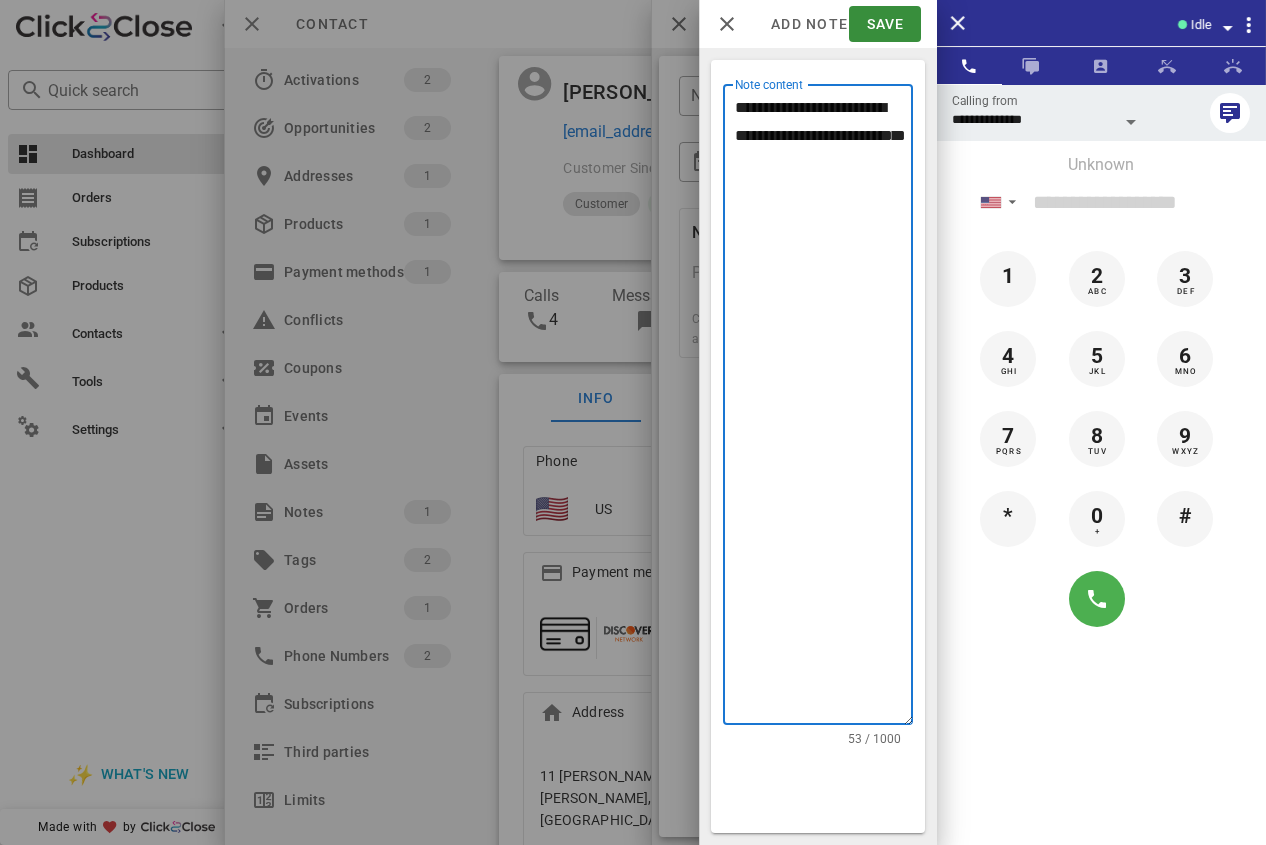 paste on "********" 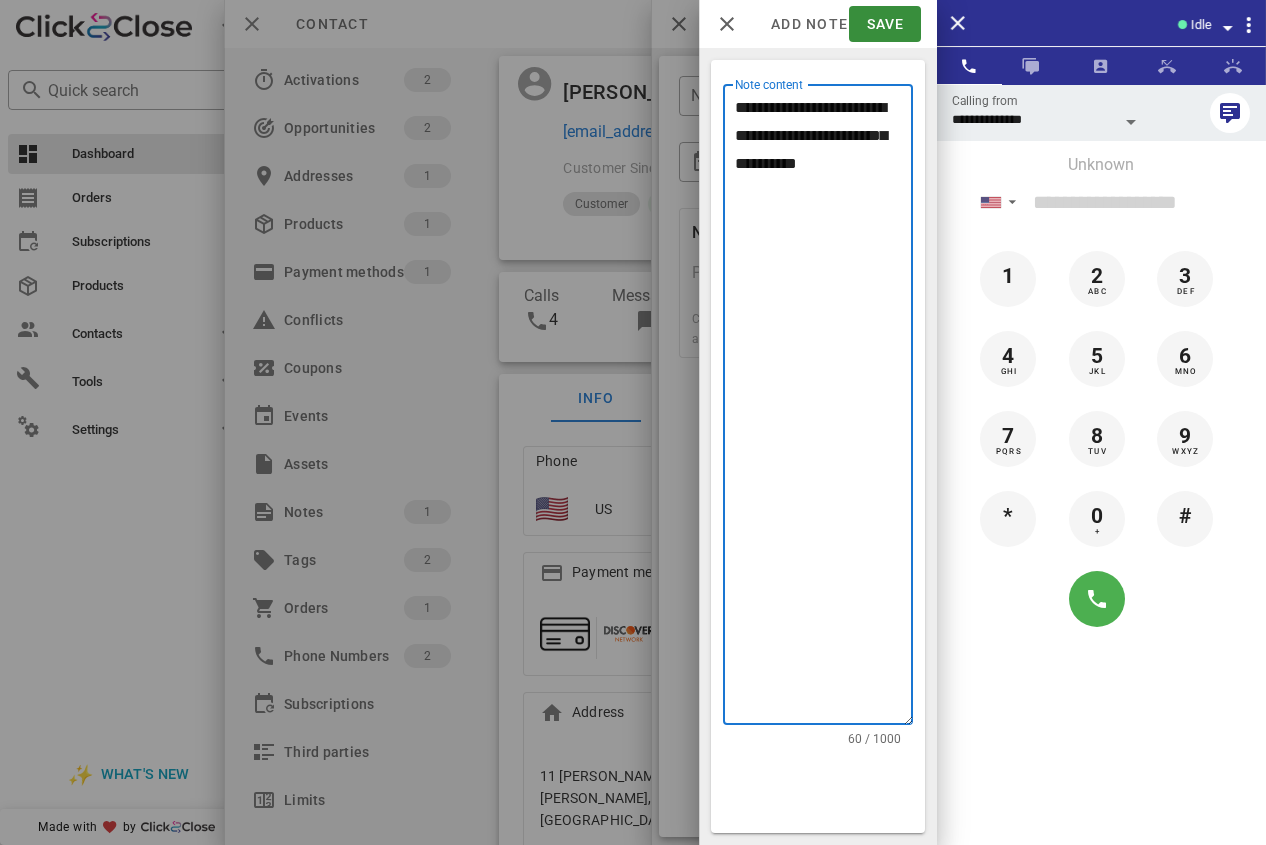 click on "**********" at bounding box center (824, 409) 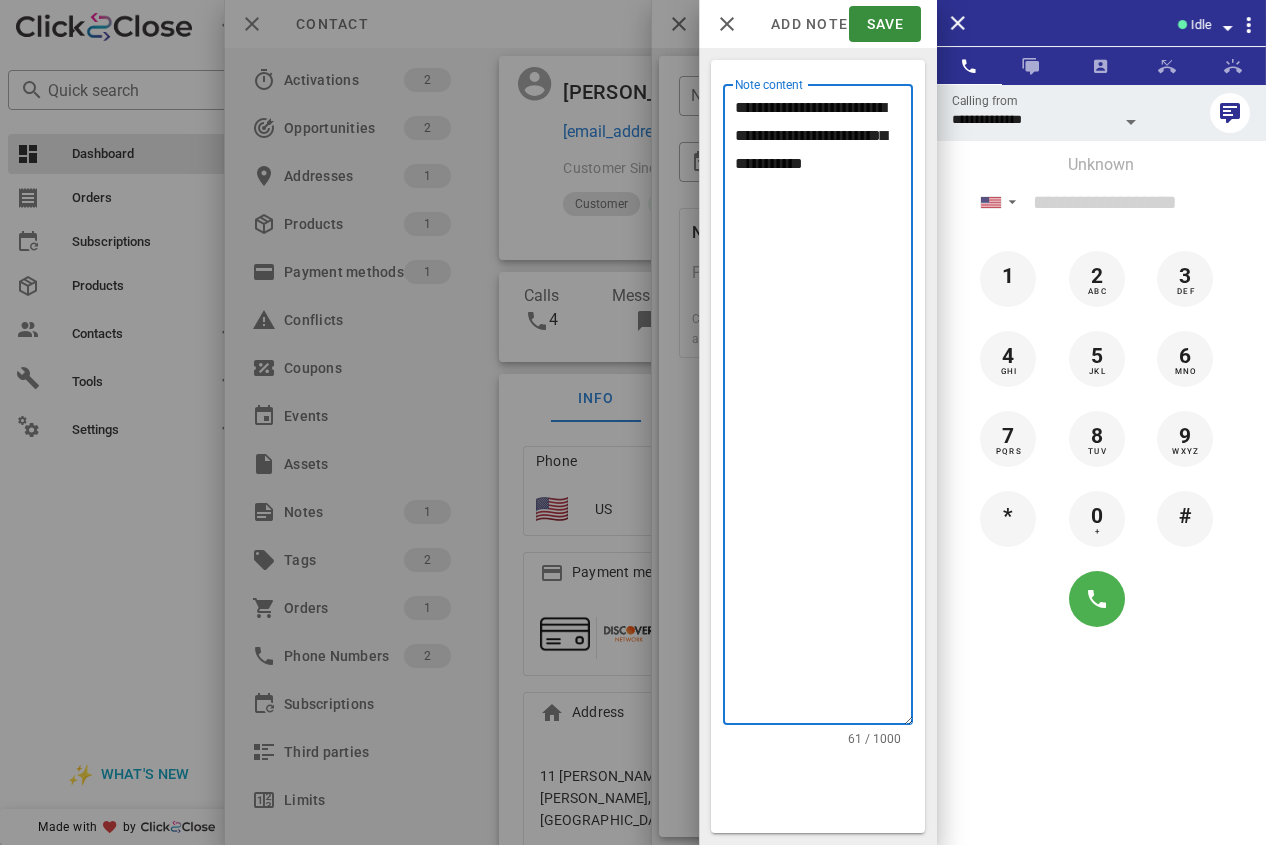 click on "**********" at bounding box center (824, 409) 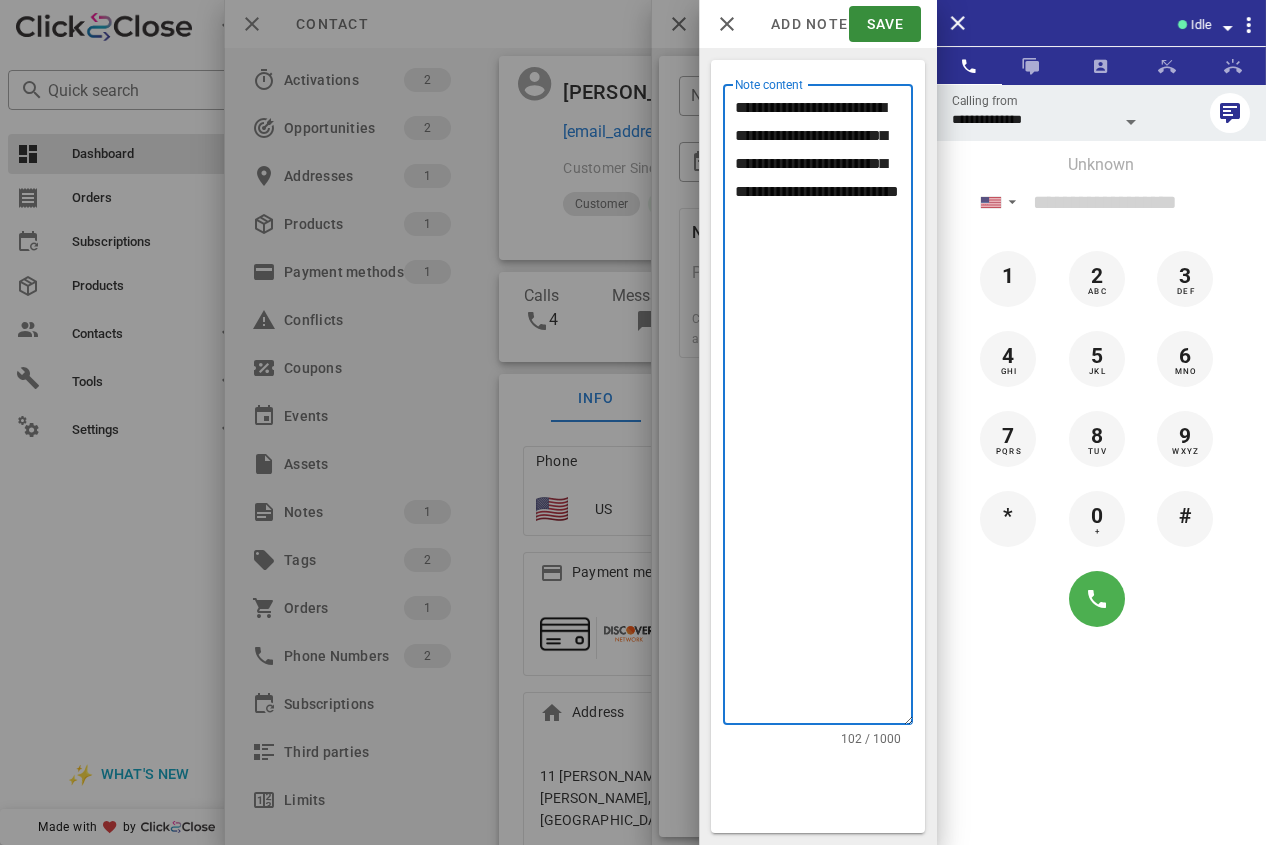 click on "**********" at bounding box center [824, 409] 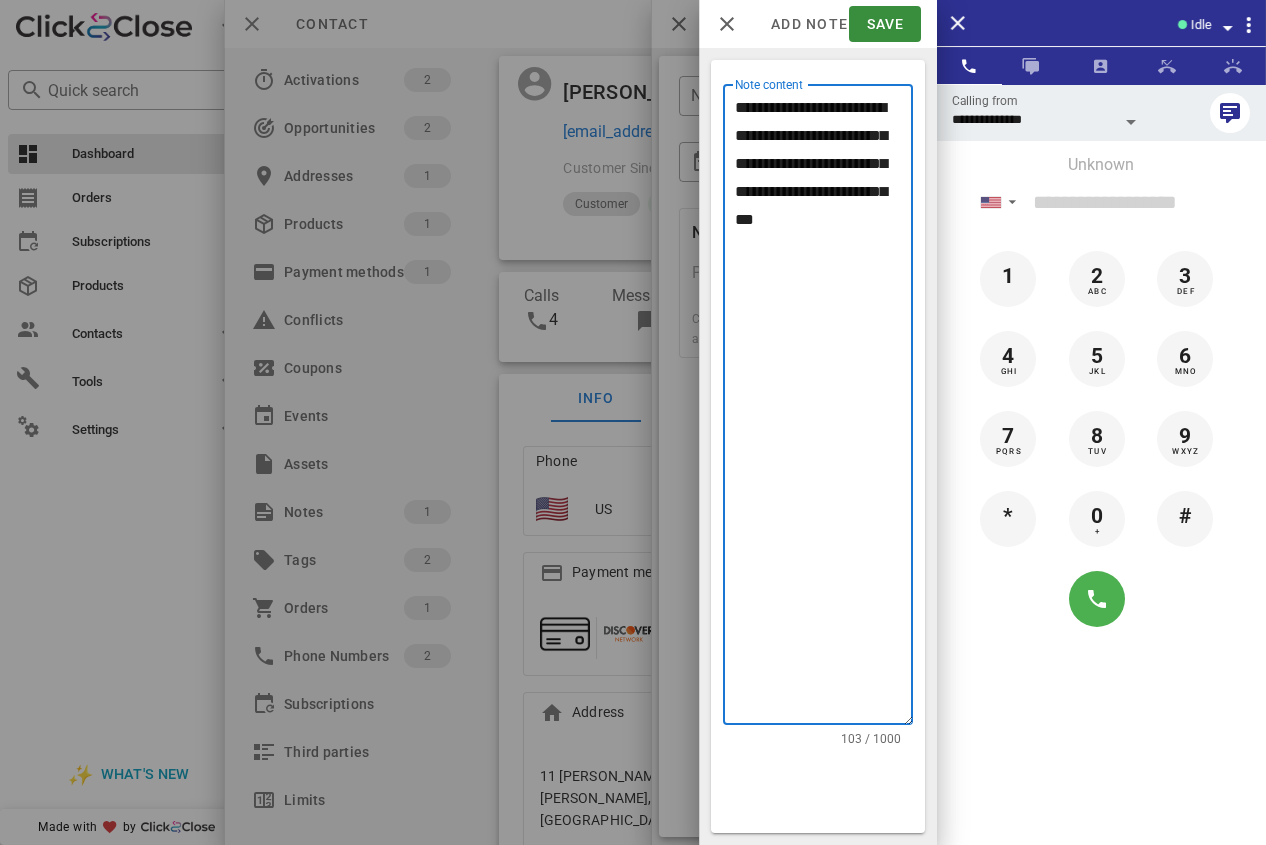 click on "**********" at bounding box center (824, 409) 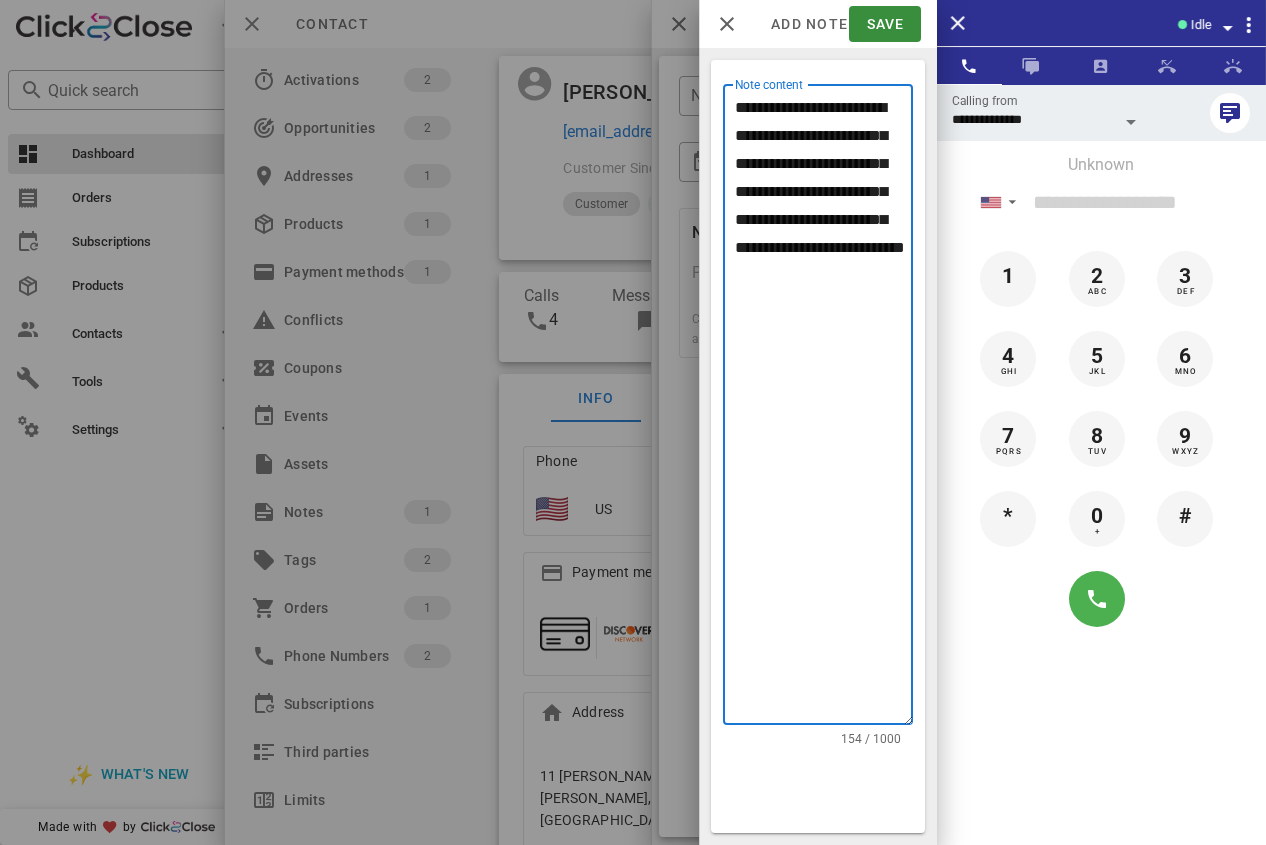 click on "**********" at bounding box center (824, 409) 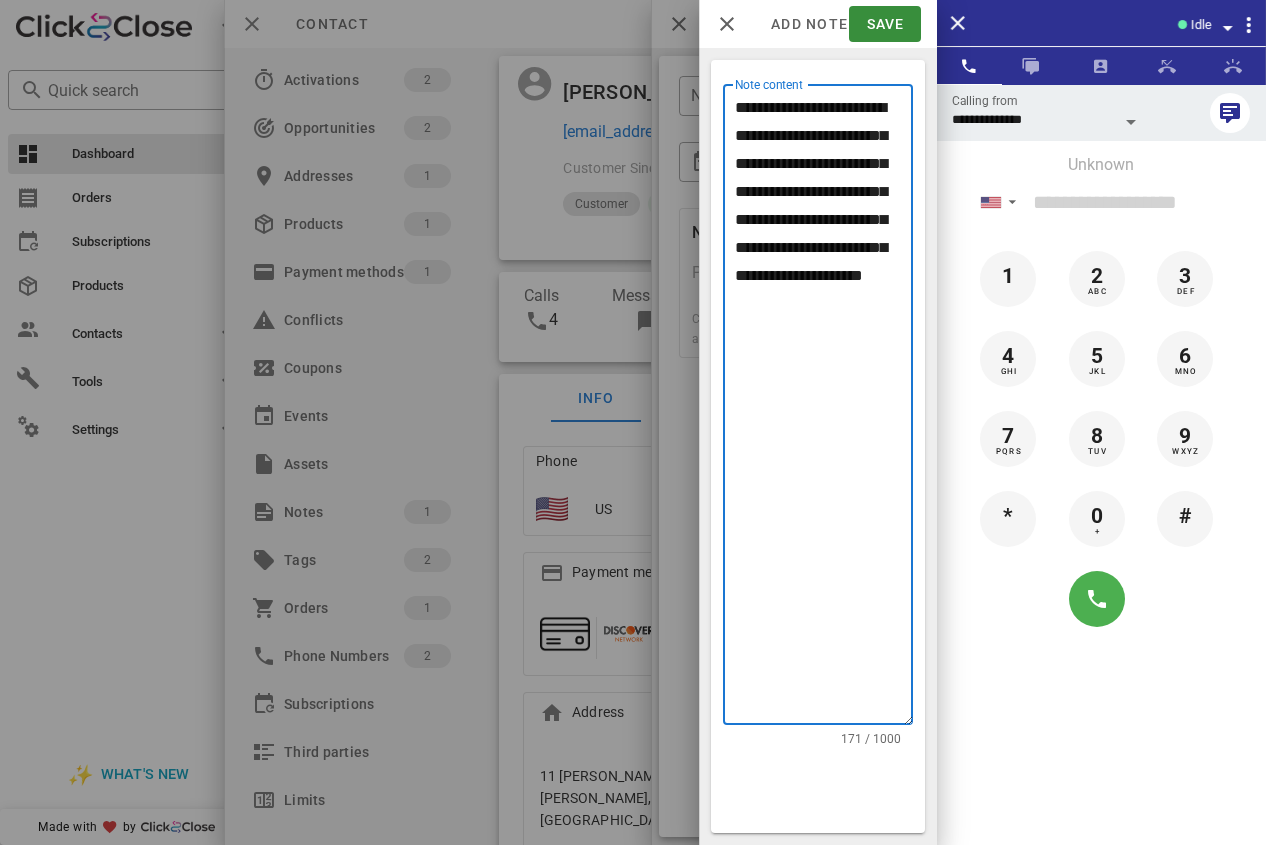 click on "**********" at bounding box center [824, 409] 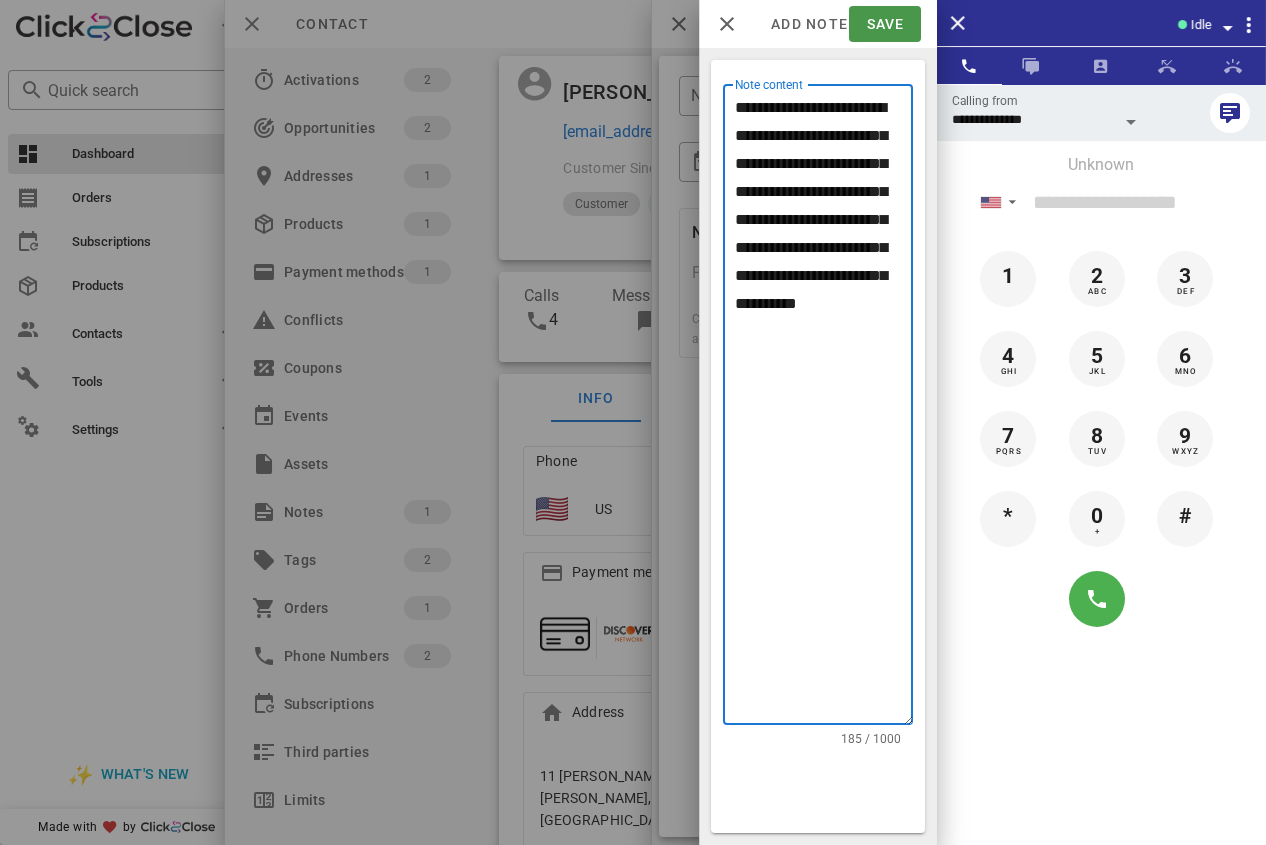 type on "**********" 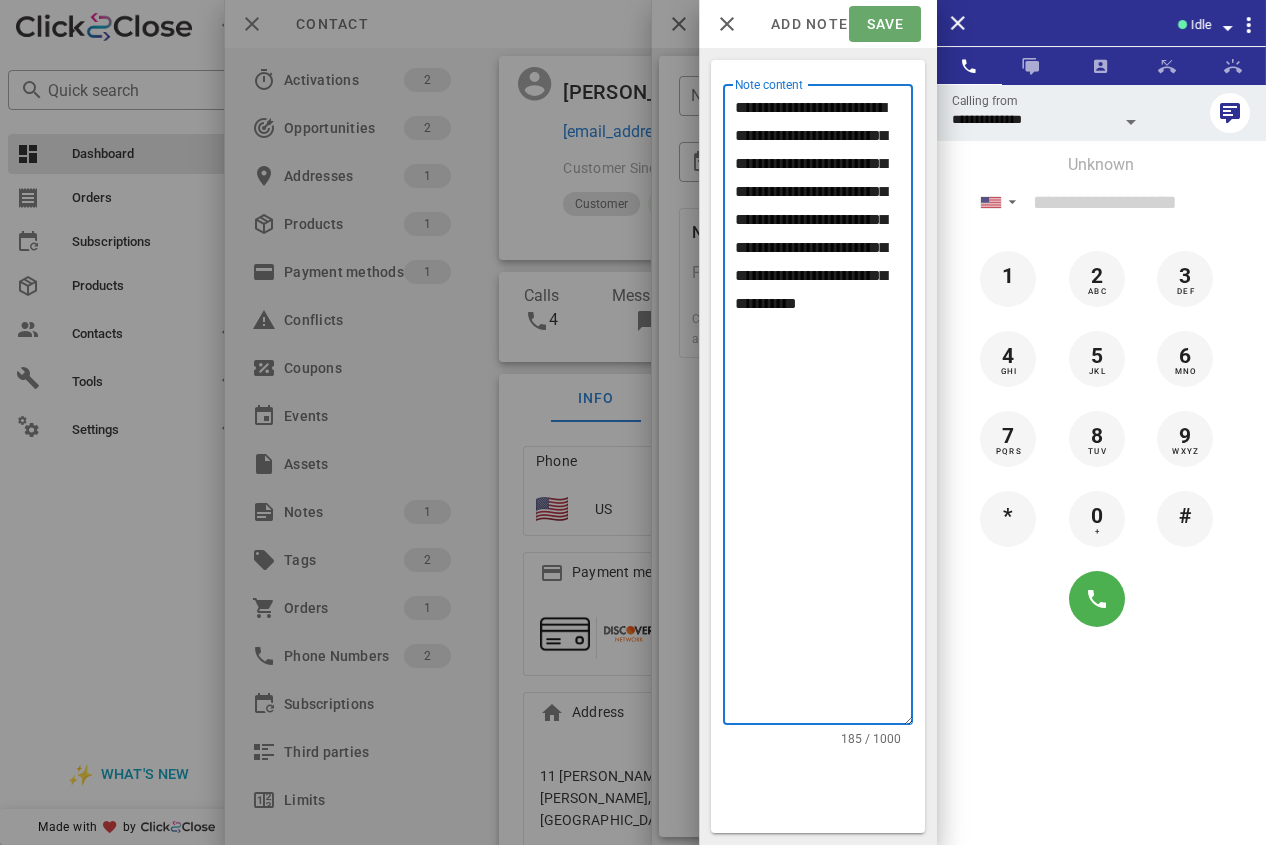 click on "Save" at bounding box center (884, 24) 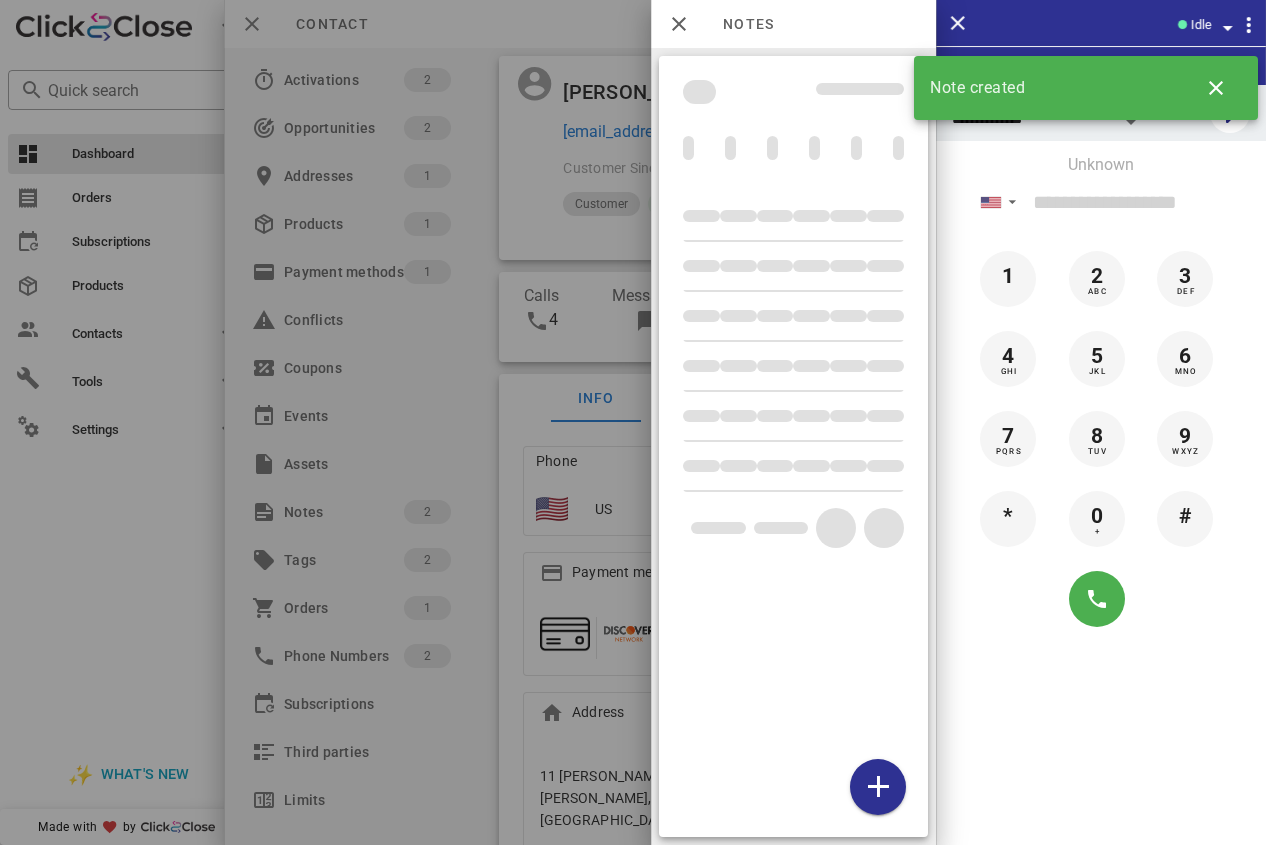 click at bounding box center [633, 422] 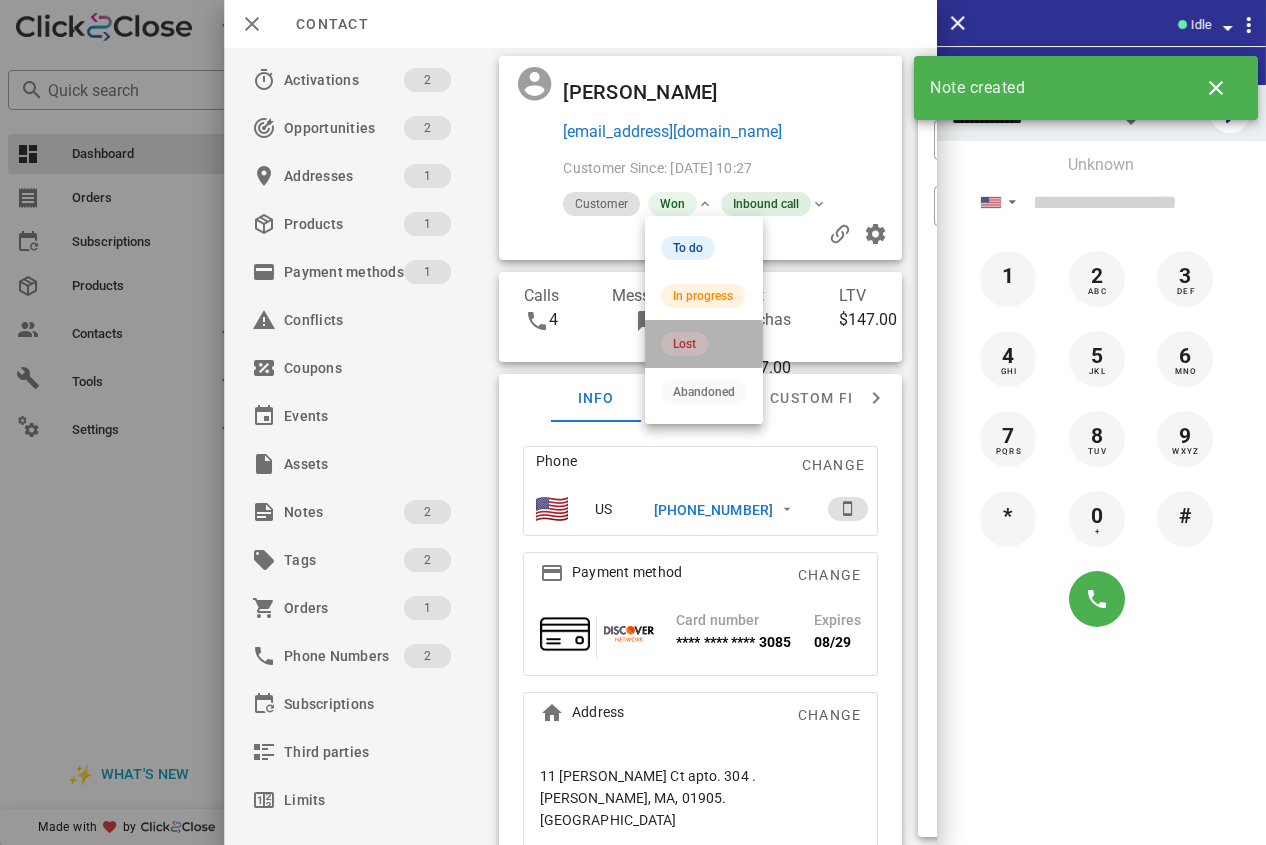 drag, startPoint x: 688, startPoint y: 332, endPoint x: 779, endPoint y: 192, distance: 166.97604 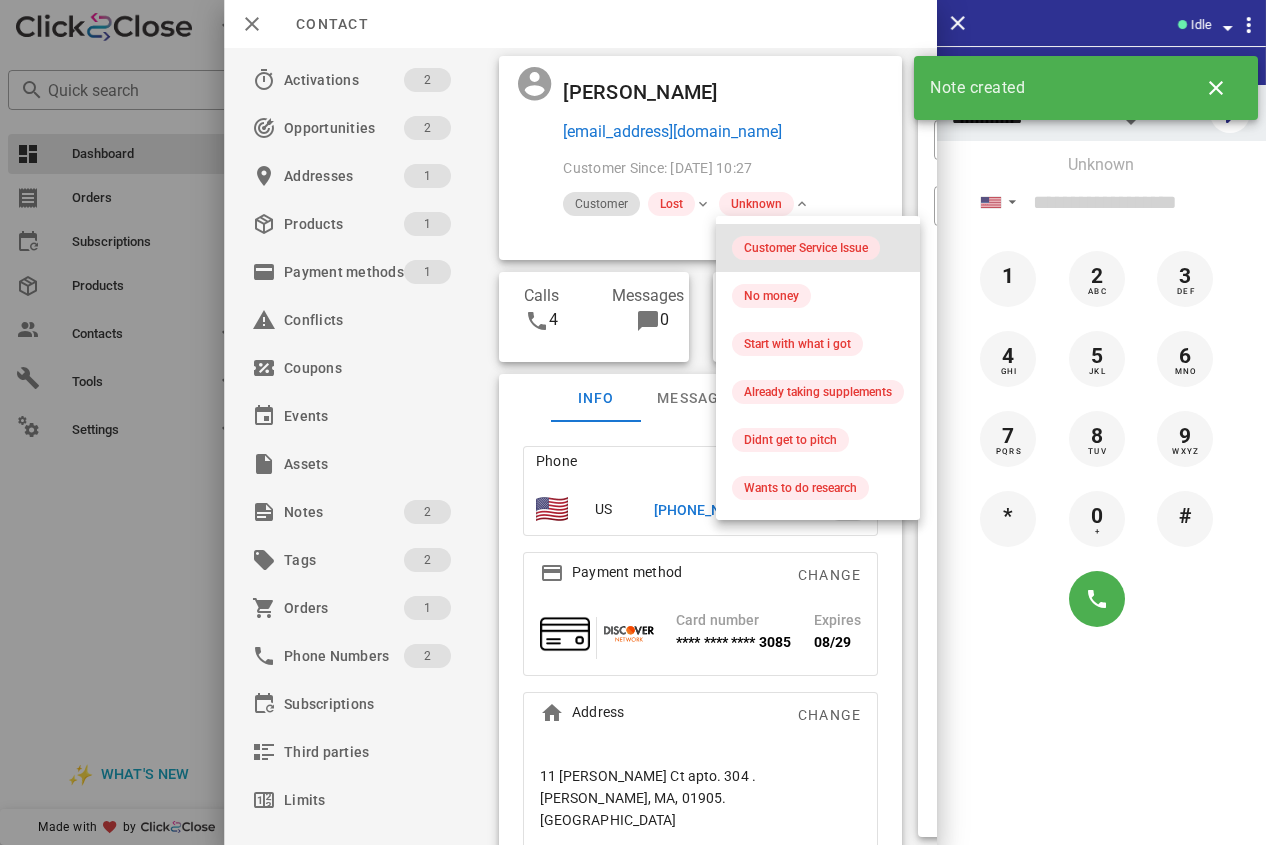 click on "Customer Service Issue" at bounding box center (806, 248) 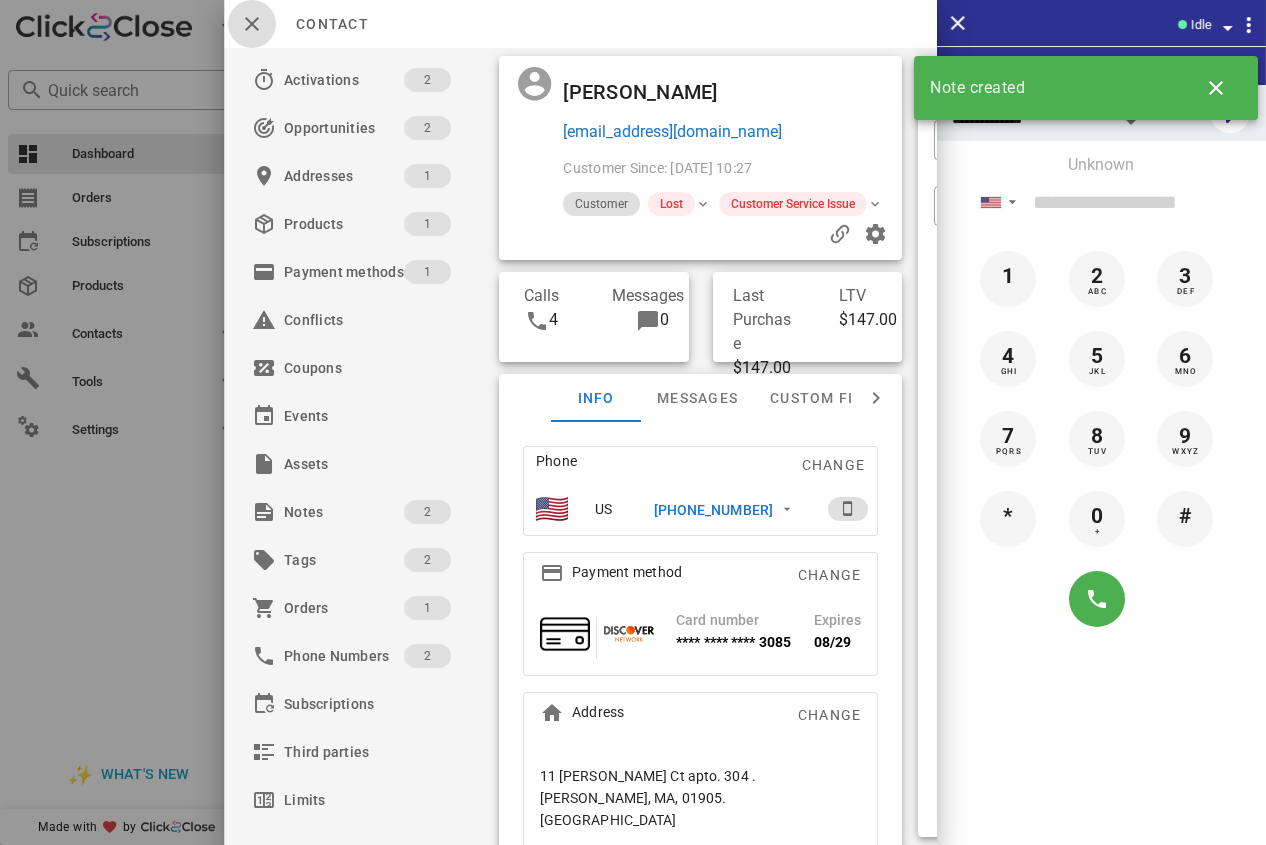 click at bounding box center [252, 24] 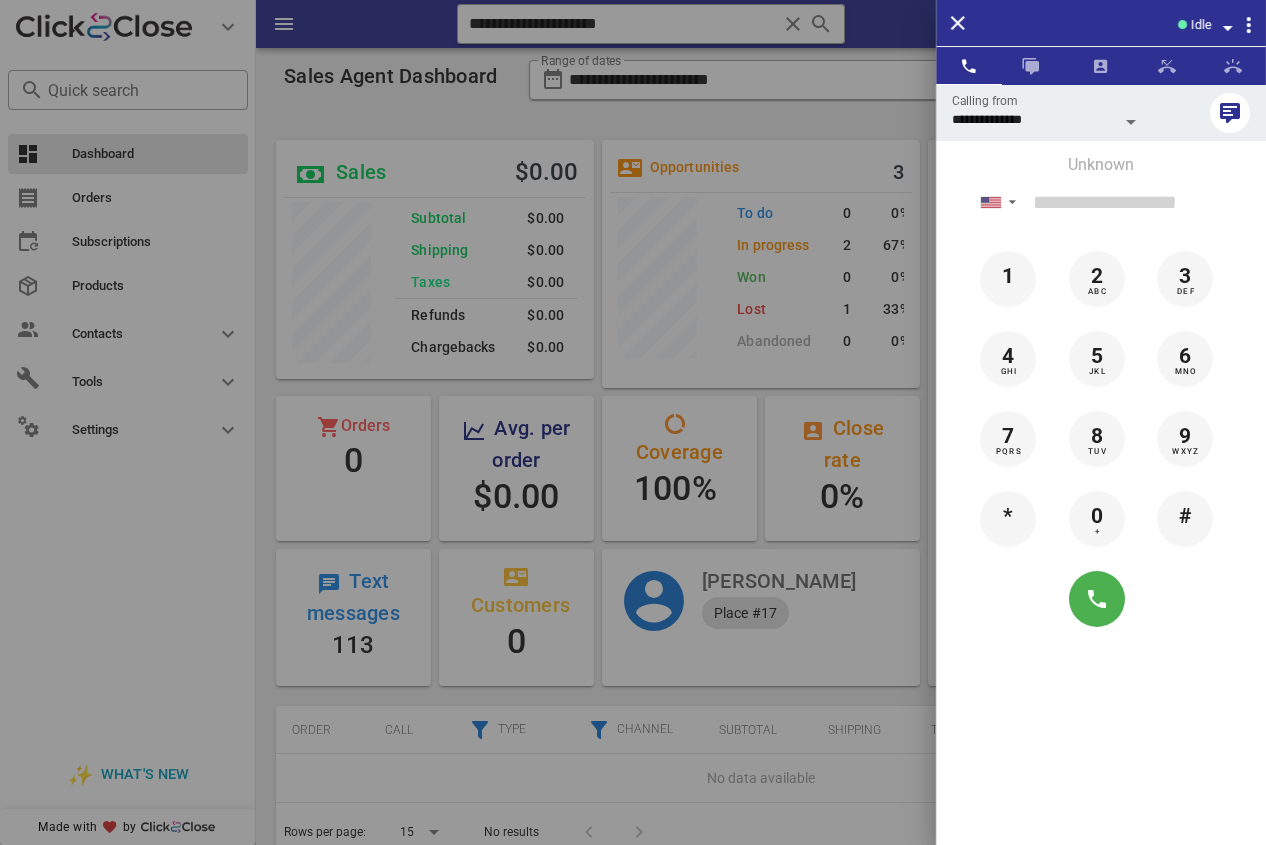 click at bounding box center (633, 422) 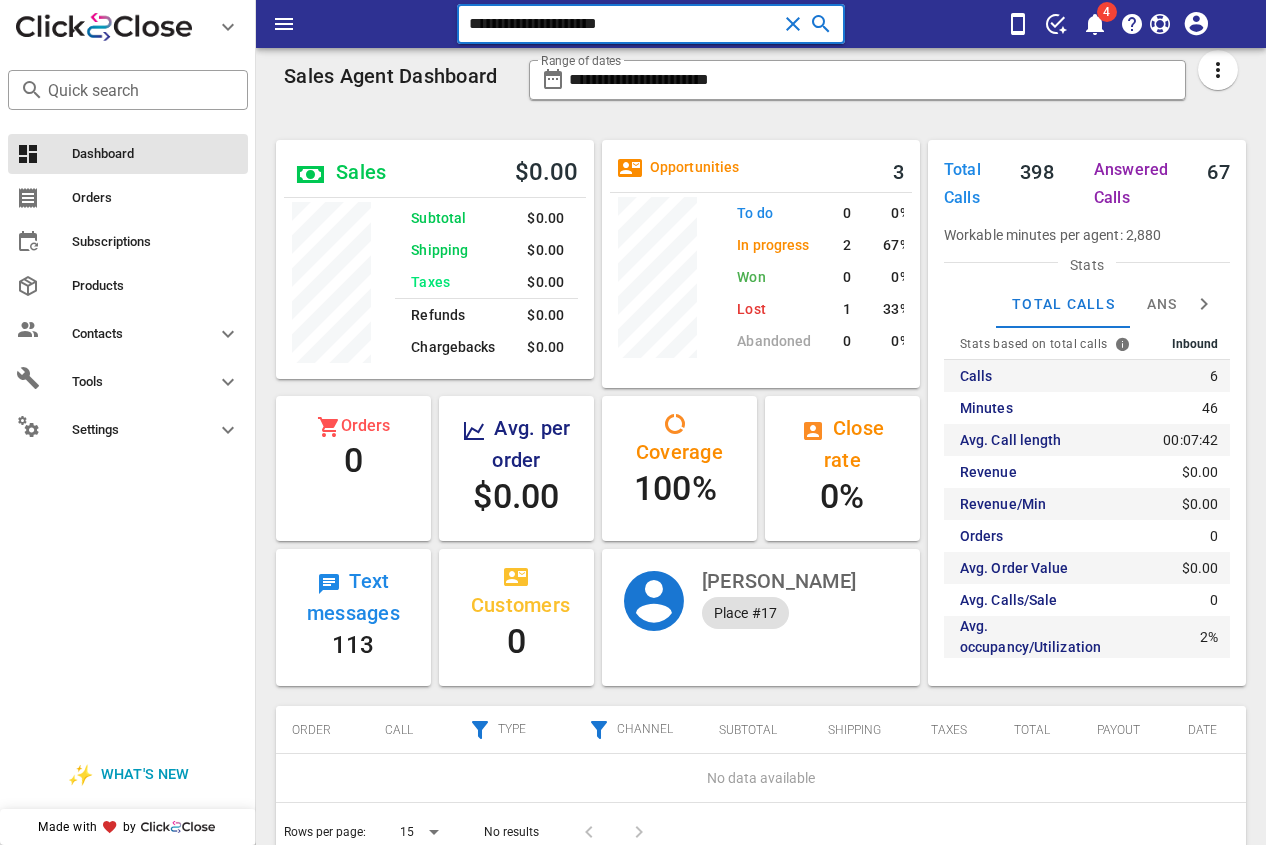 drag, startPoint x: 459, startPoint y: 12, endPoint x: 389, endPoint y: 12, distance: 70 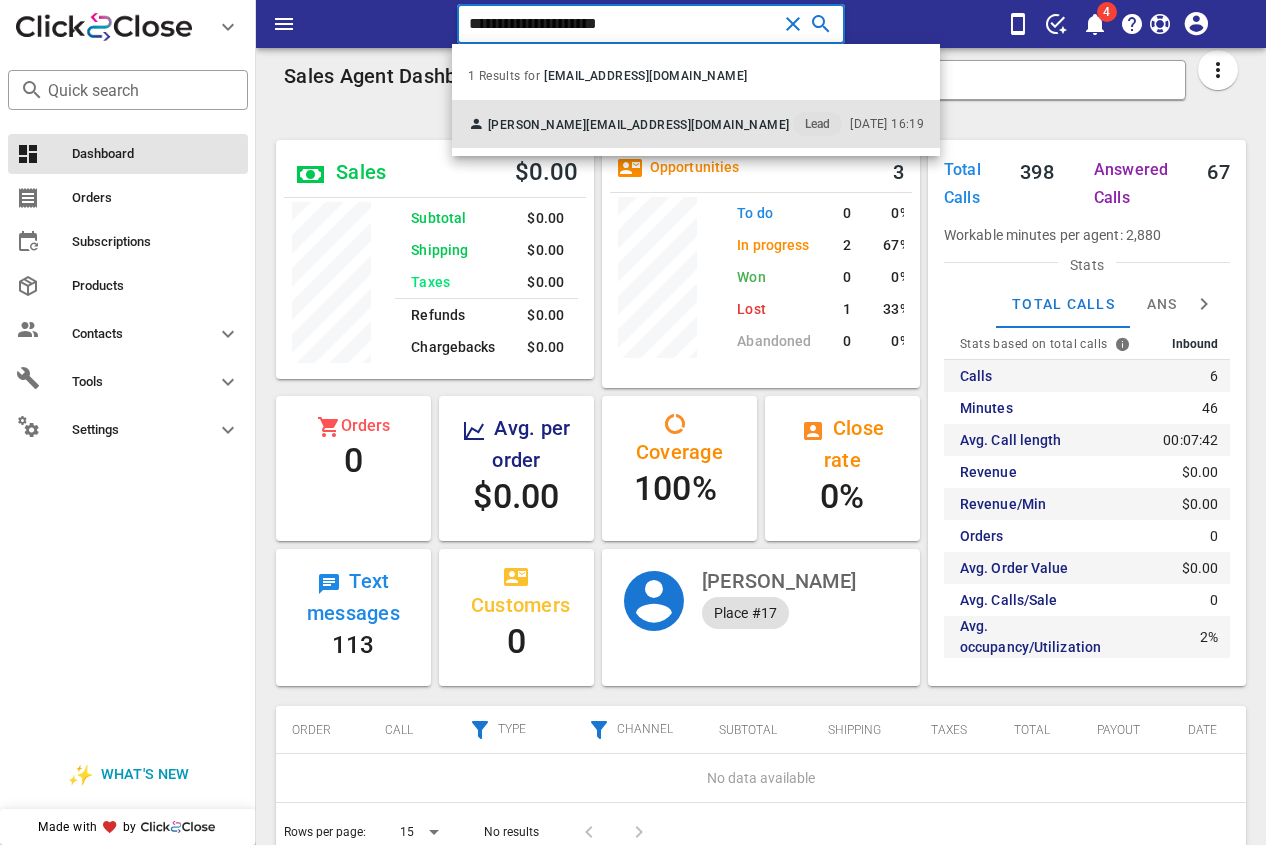 click on "[PERSON_NAME]" at bounding box center (537, 125) 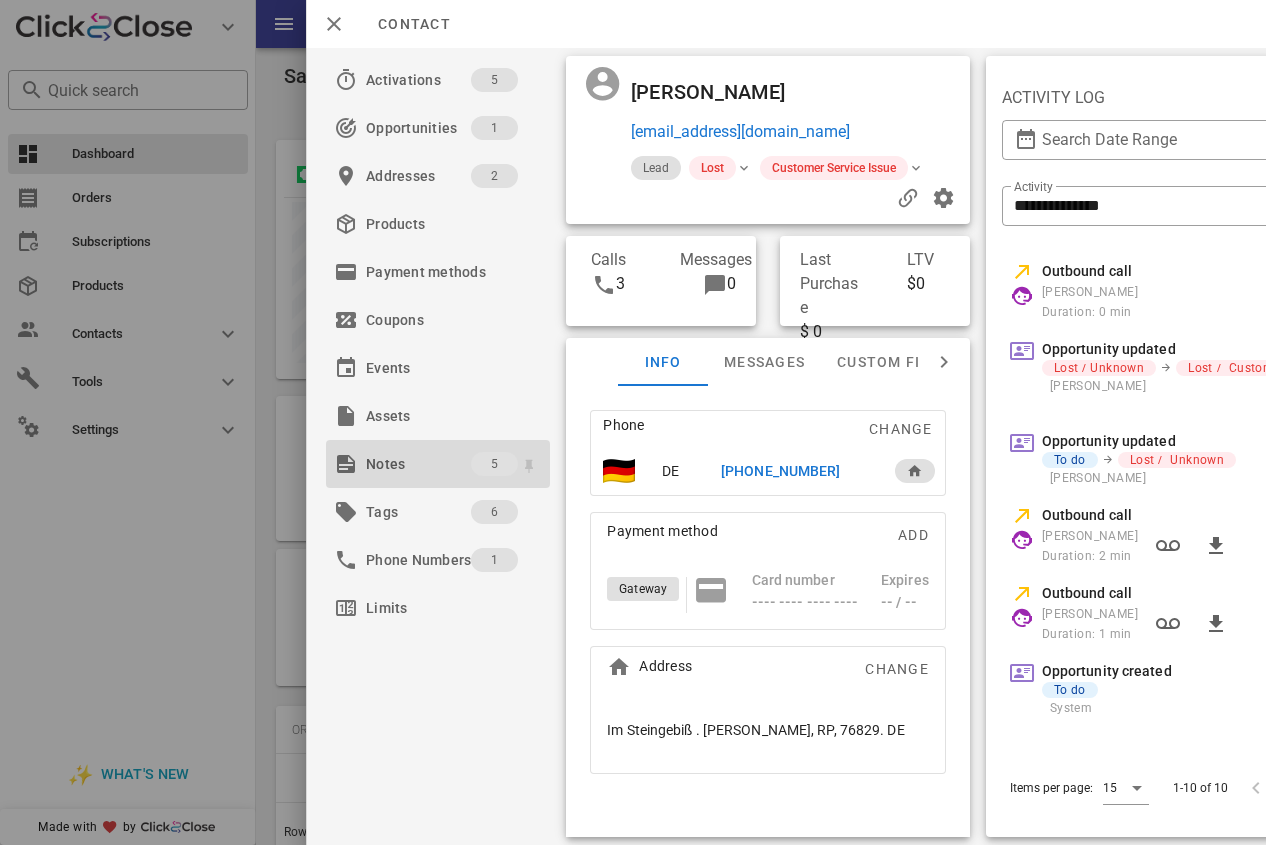 click on "Notes" at bounding box center [418, 464] 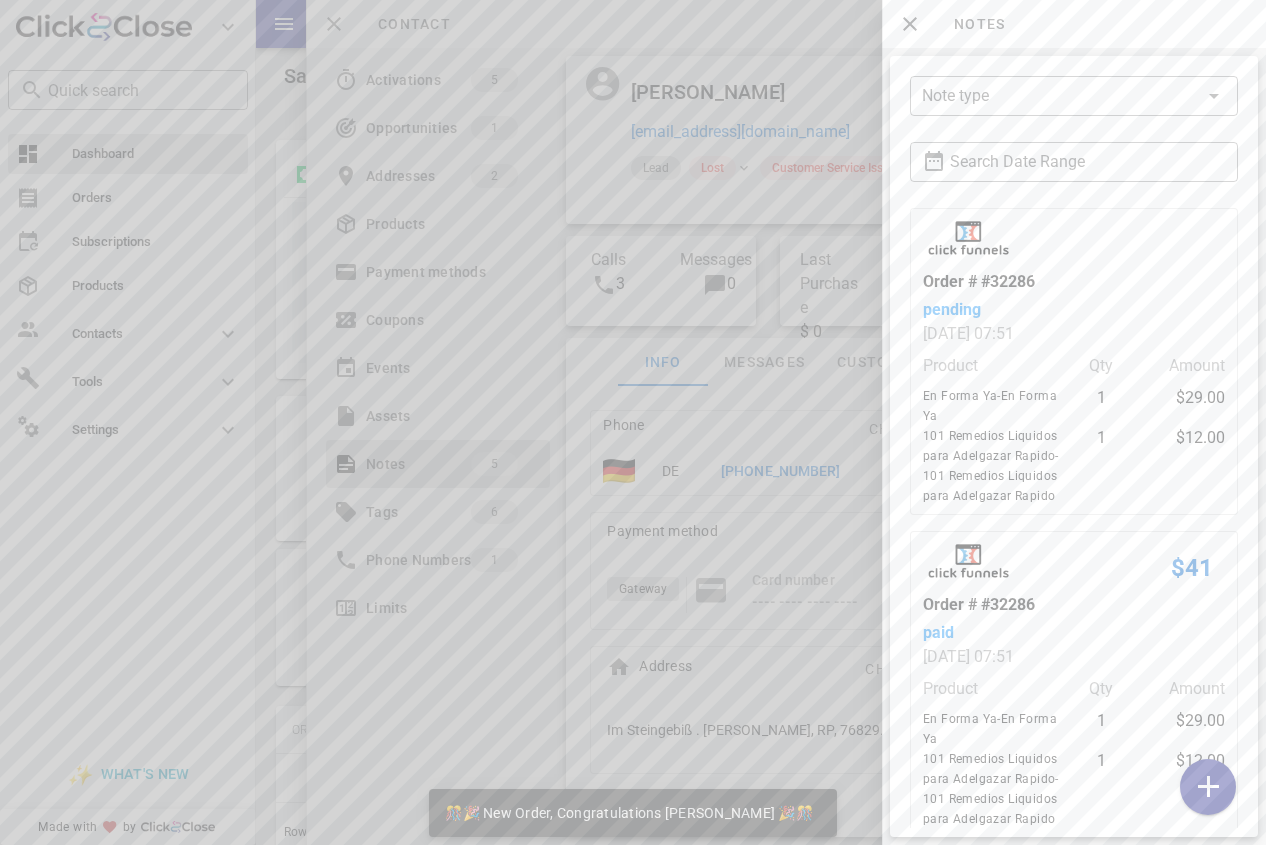 scroll, scrollTop: 999761, scrollLeft: 999682, axis: both 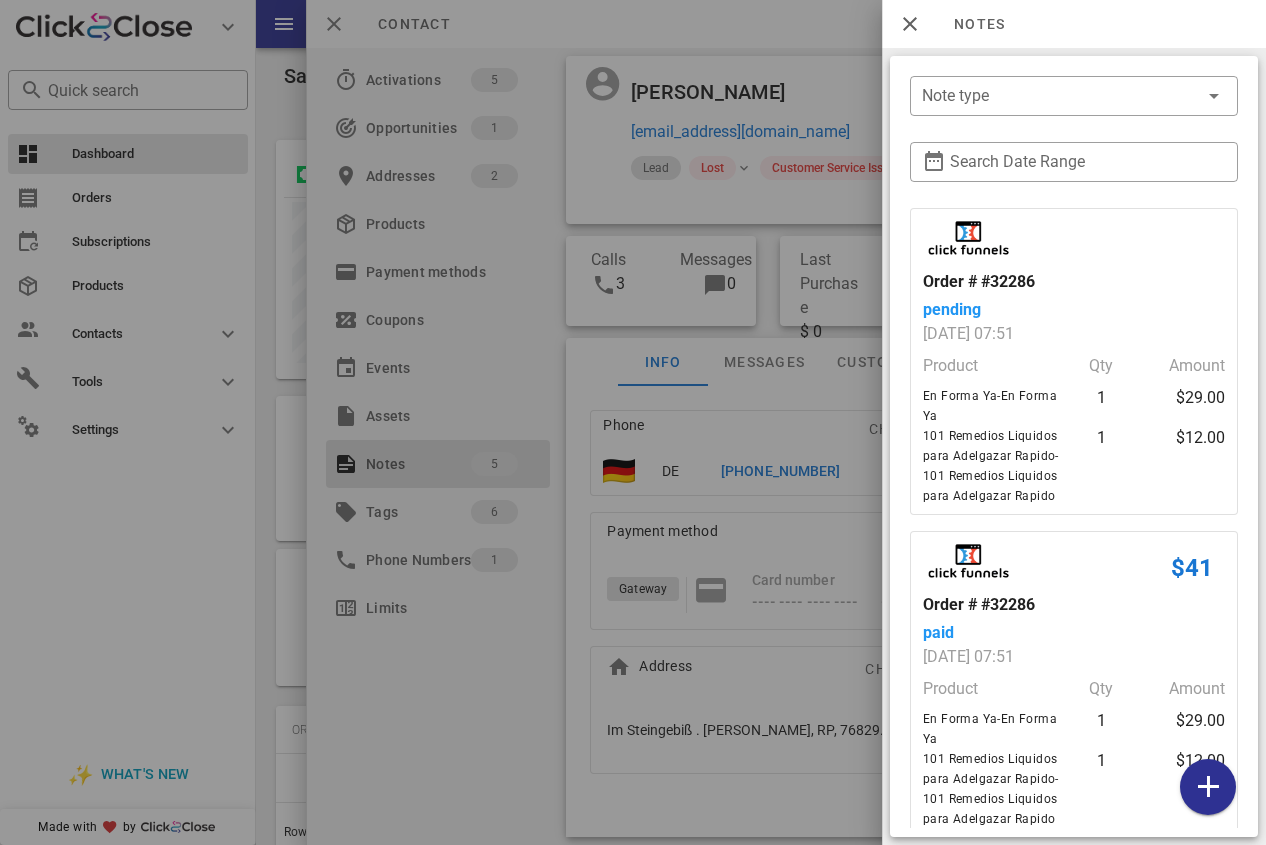 click at bounding box center [633, 422] 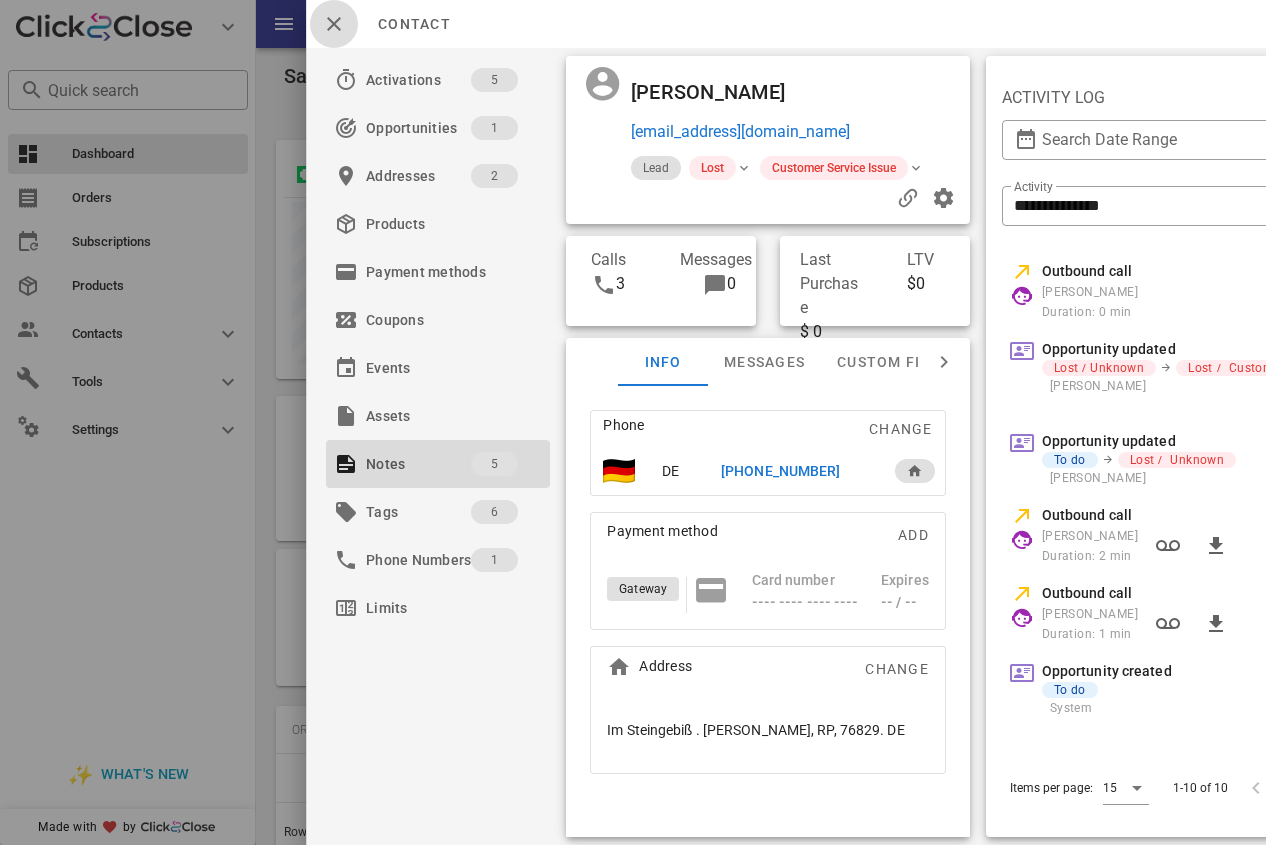 drag, startPoint x: 334, startPoint y: 28, endPoint x: 590, endPoint y: 38, distance: 256.19525 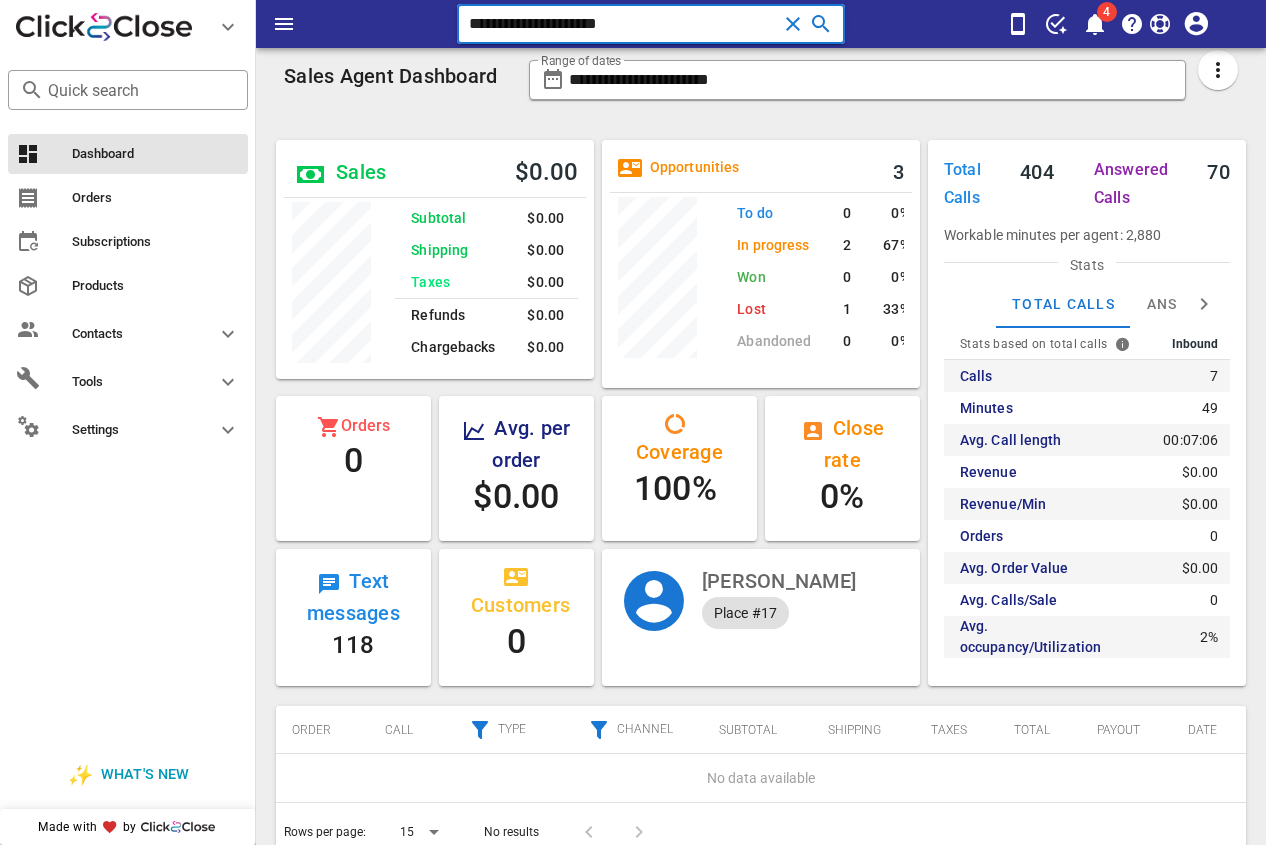 drag, startPoint x: 617, startPoint y: 25, endPoint x: 652, endPoint y: 19, distance: 35.510563 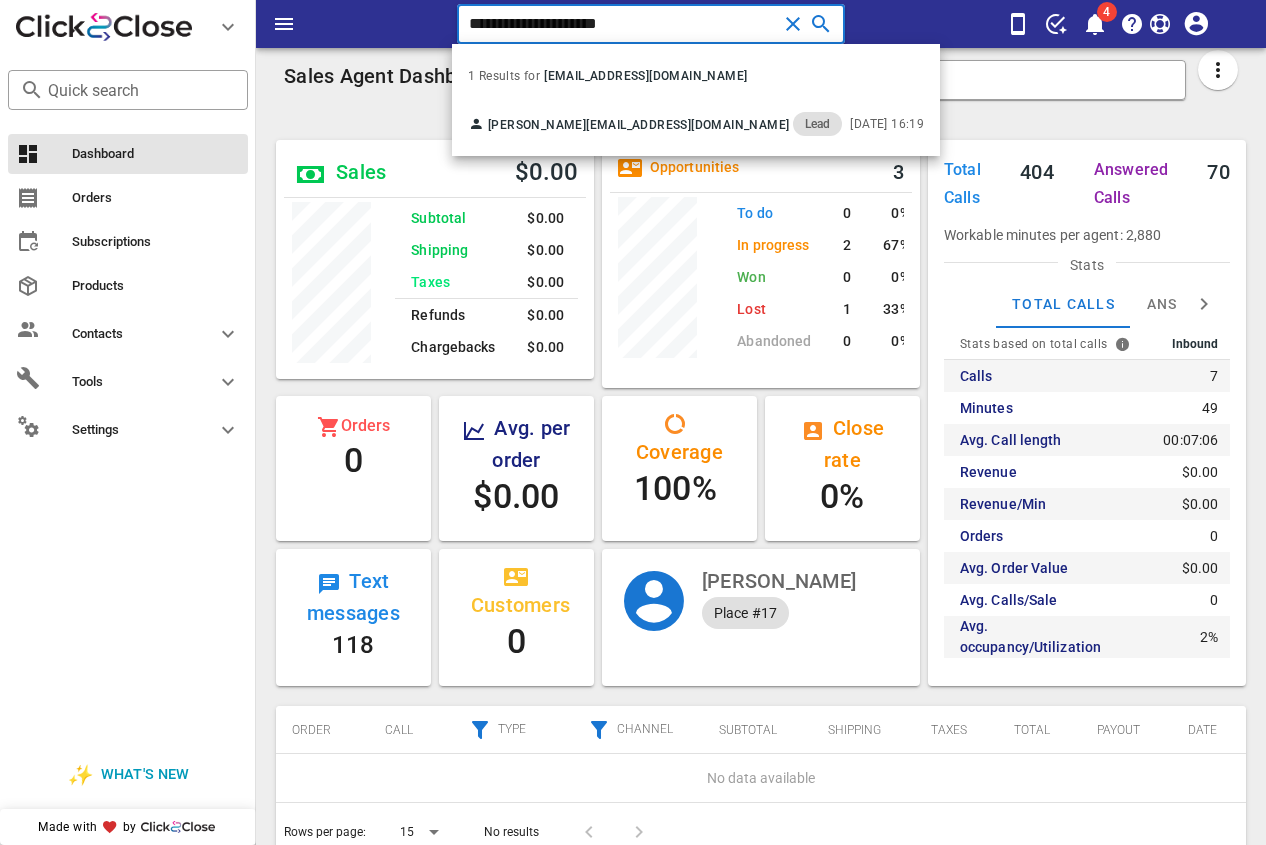 drag, startPoint x: 526, startPoint y: 34, endPoint x: 377, endPoint y: 57, distance: 150.76472 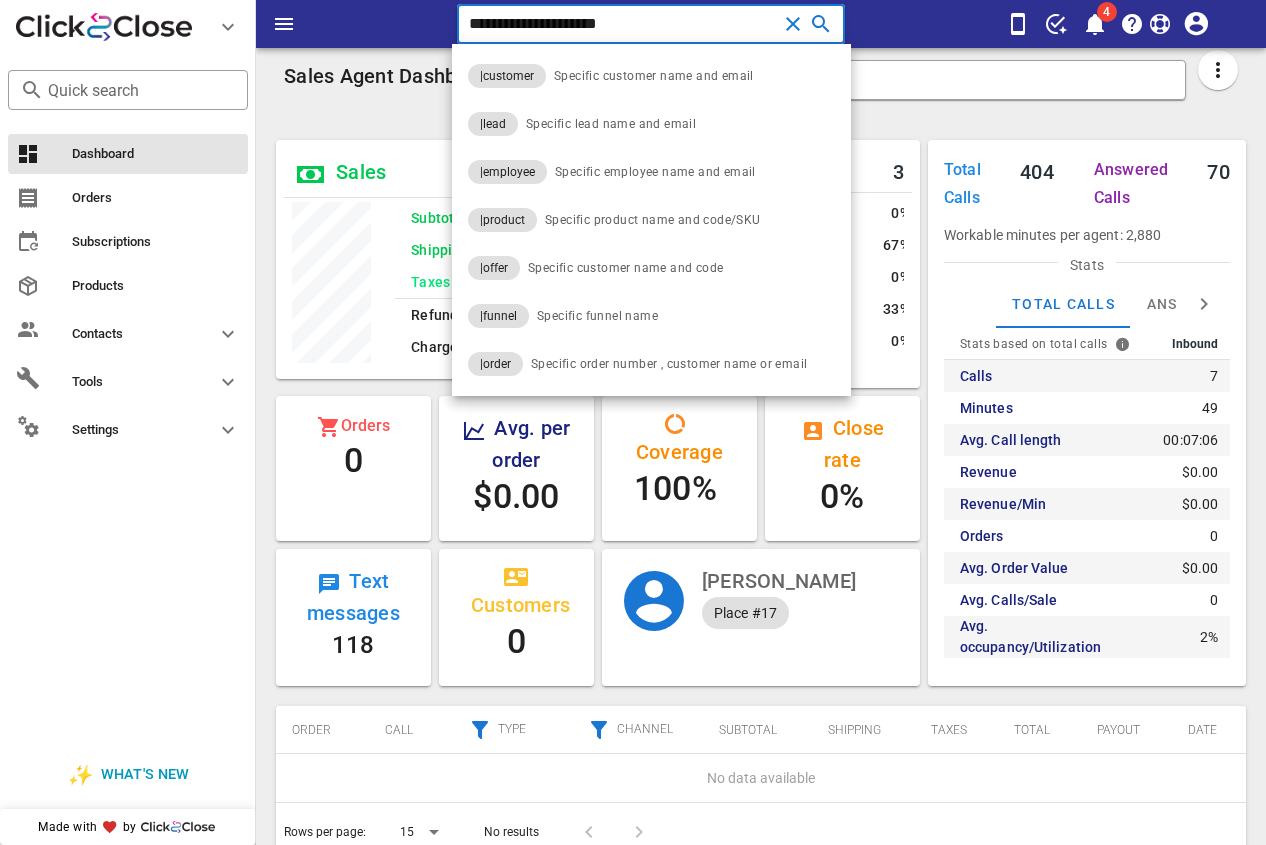 paste 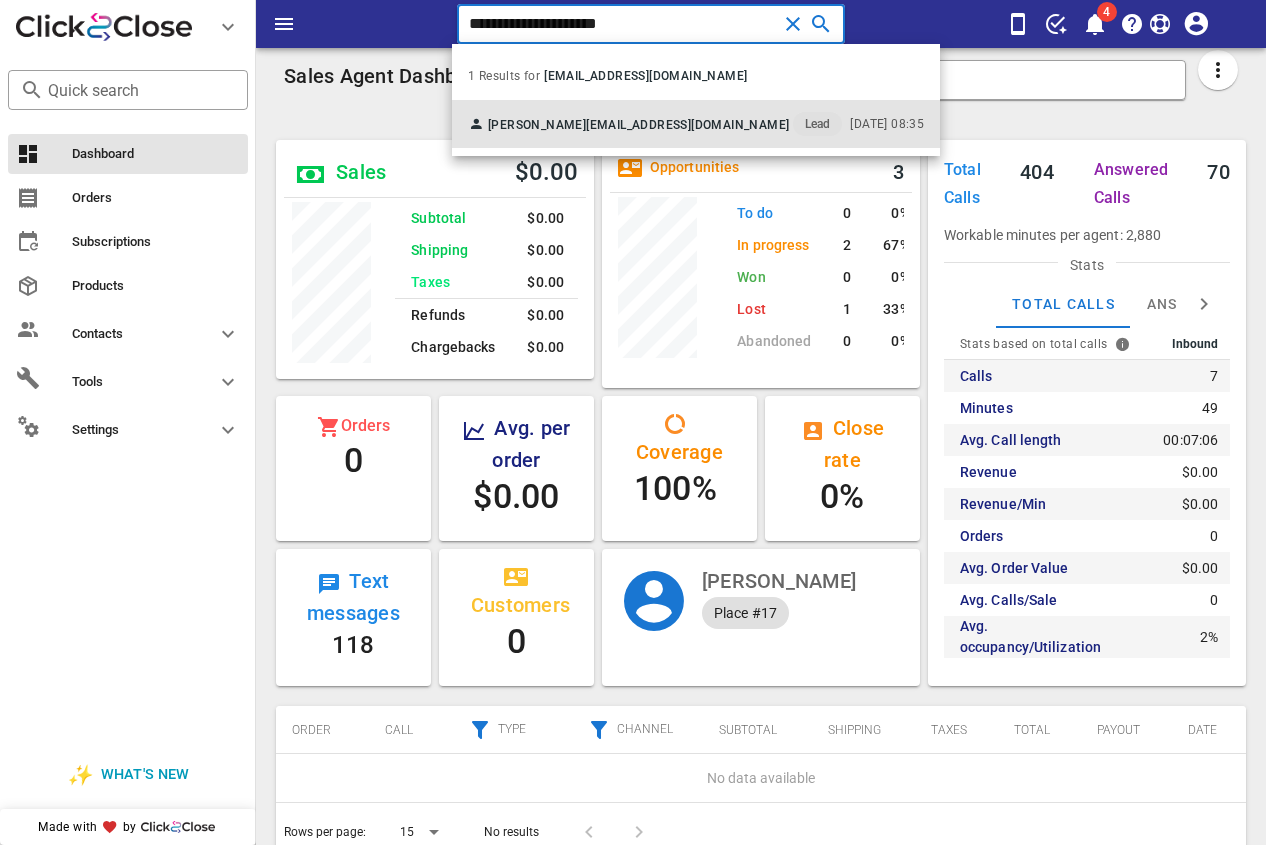 click on "[PERSON_NAME]   [EMAIL_ADDRESS][DOMAIN_NAME]   Lead" at bounding box center (655, 124) 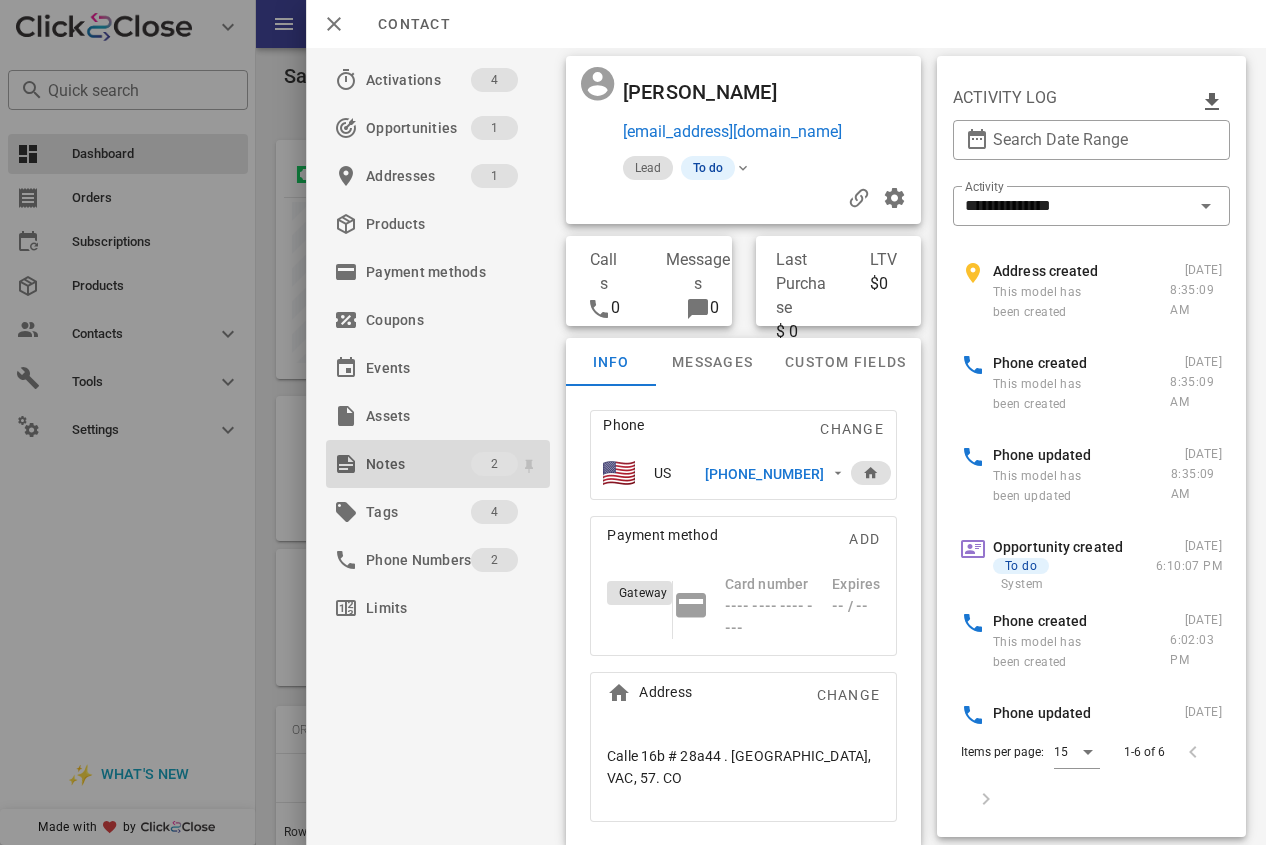 click on "Notes" at bounding box center [418, 464] 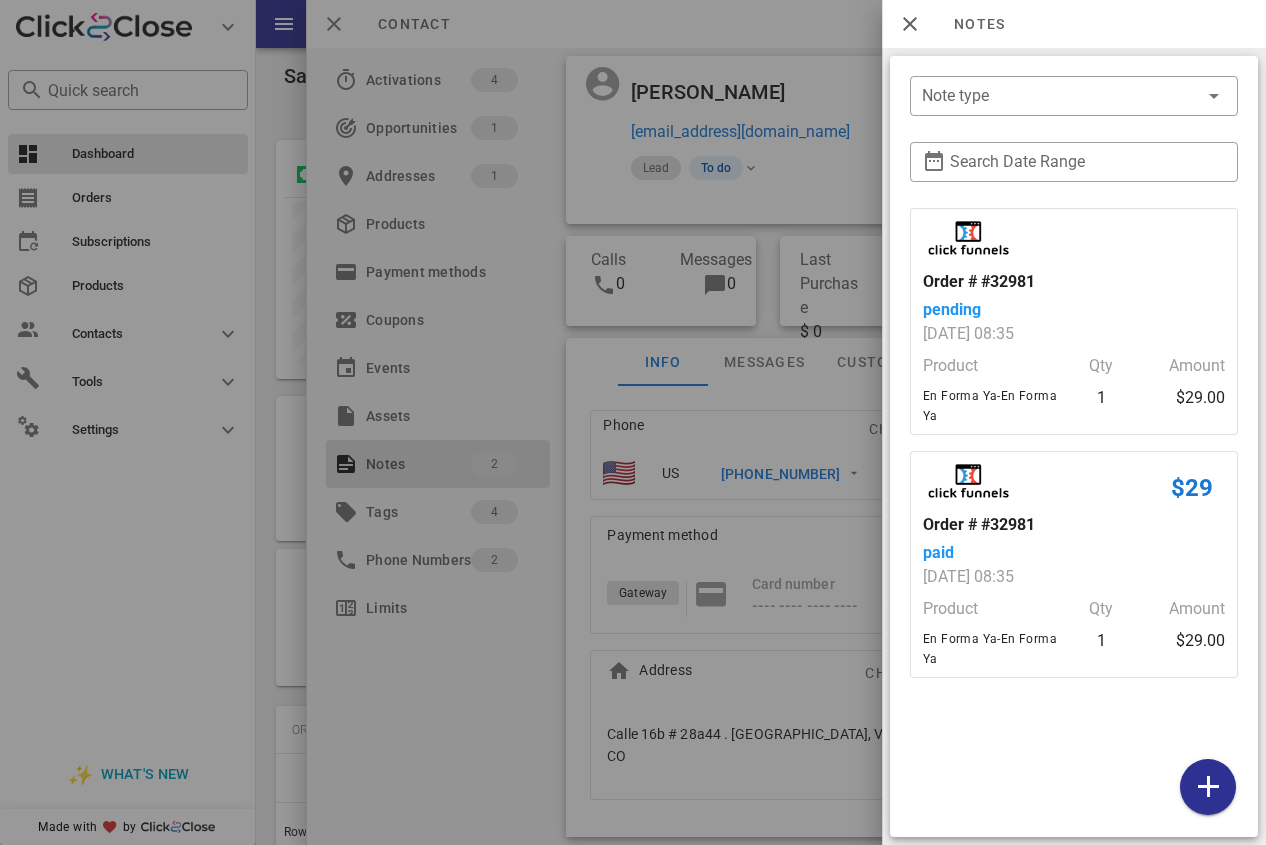 drag, startPoint x: 788, startPoint y: 403, endPoint x: 788, endPoint y: 434, distance: 31 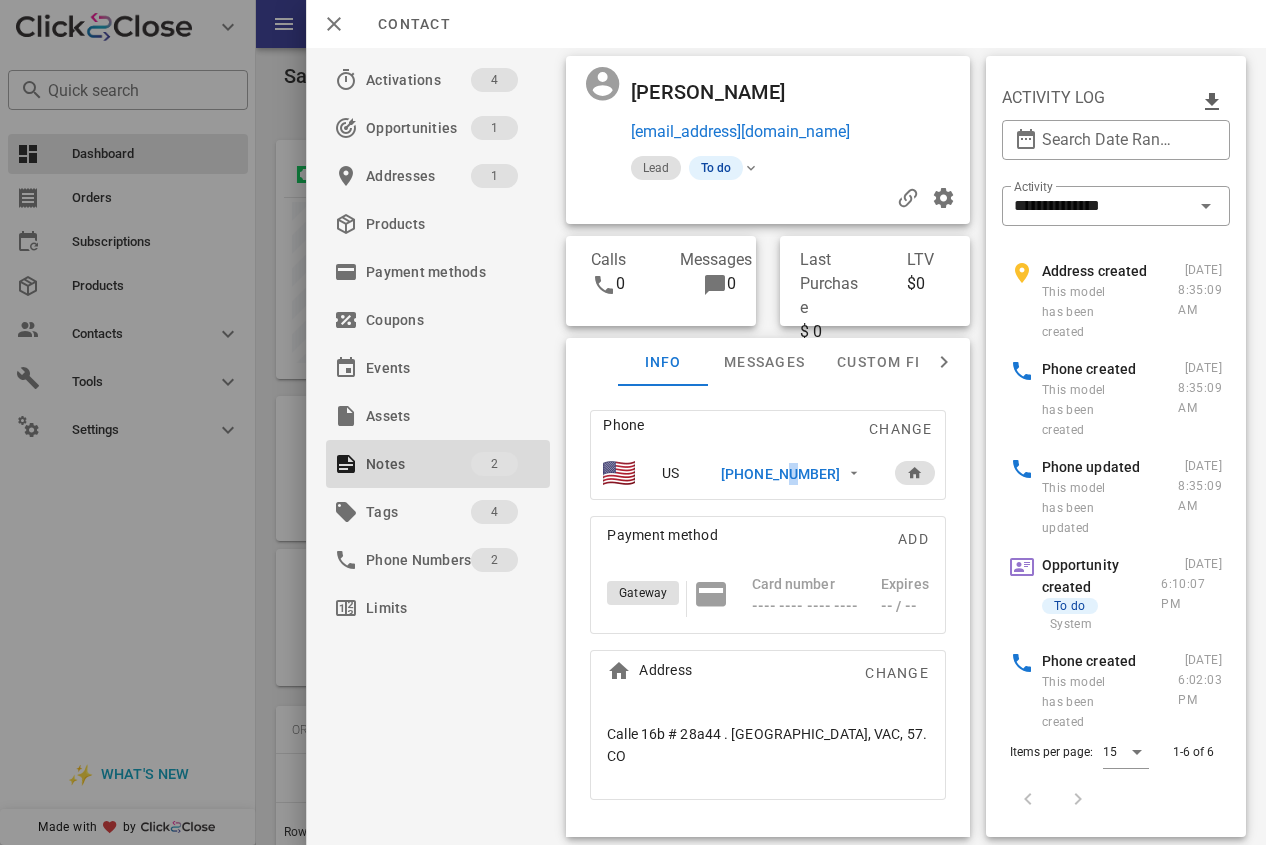 click on "[PHONE_NUMBER]" at bounding box center [780, 474] 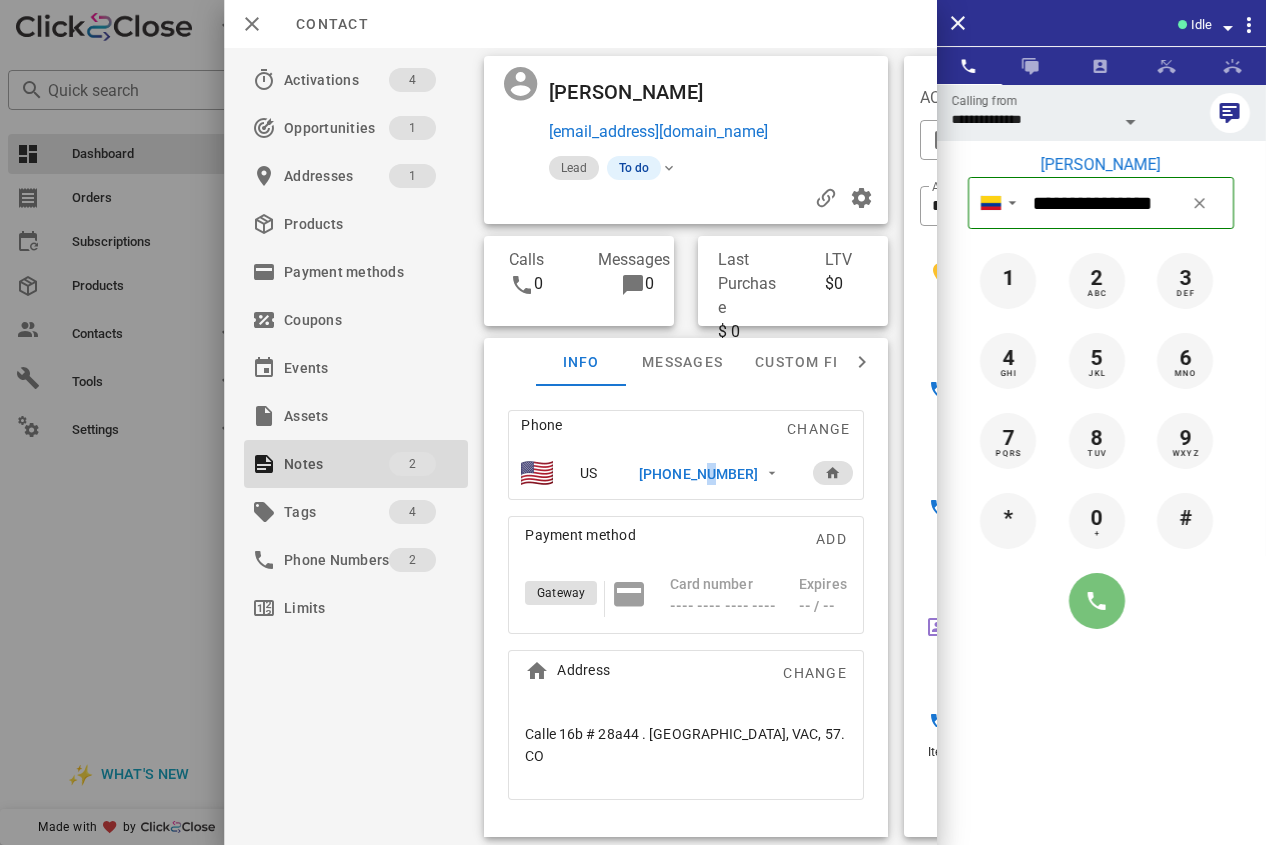 click at bounding box center (1097, 601) 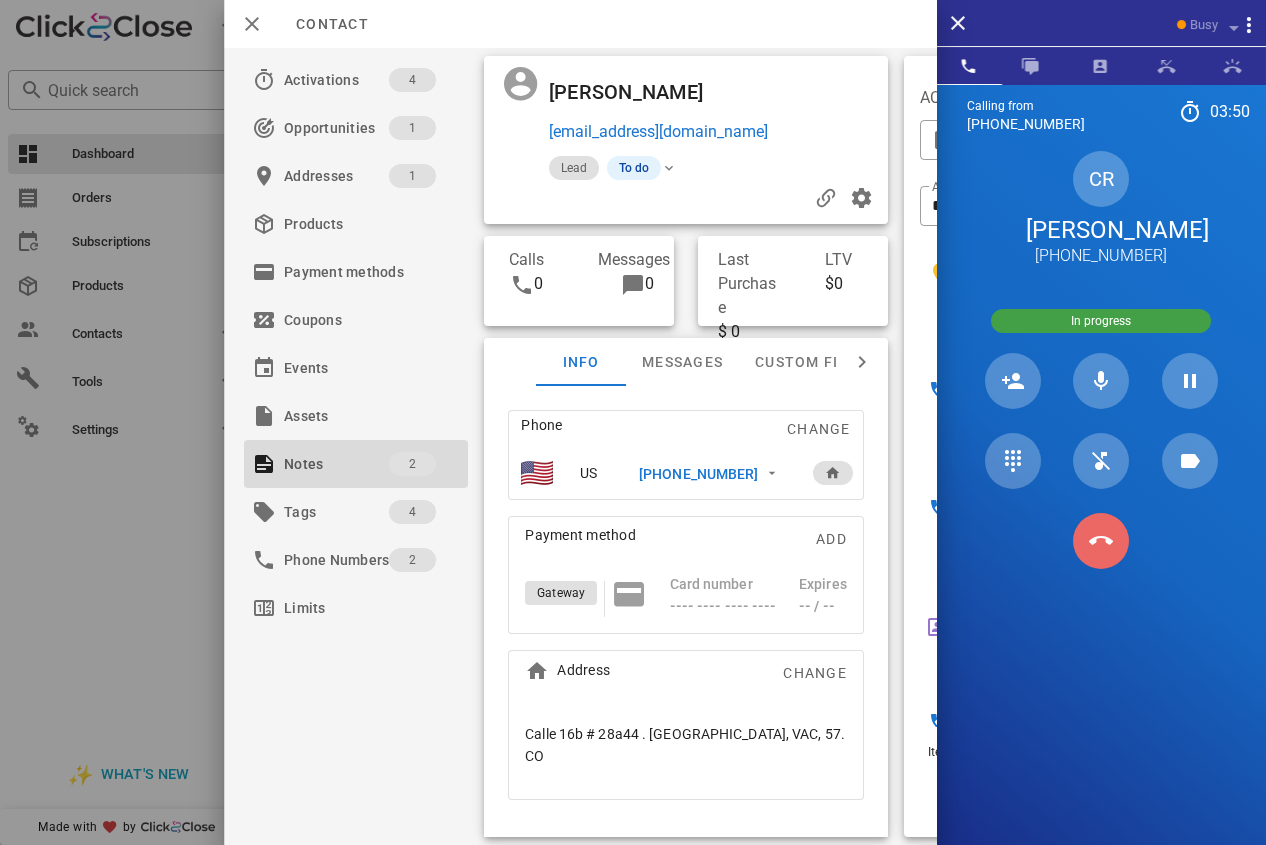 click at bounding box center (1101, 541) 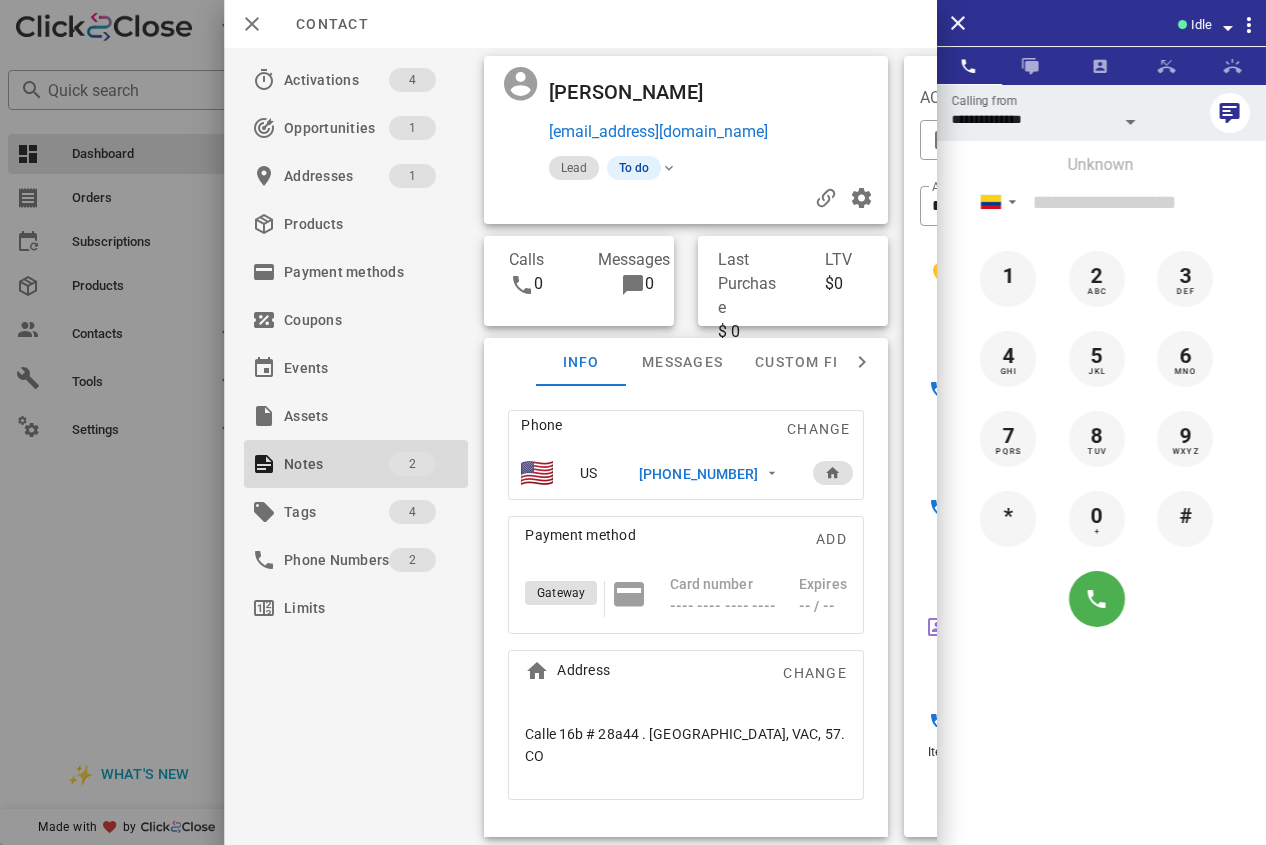 click on "[PHONE_NUMBER]" at bounding box center [698, 474] 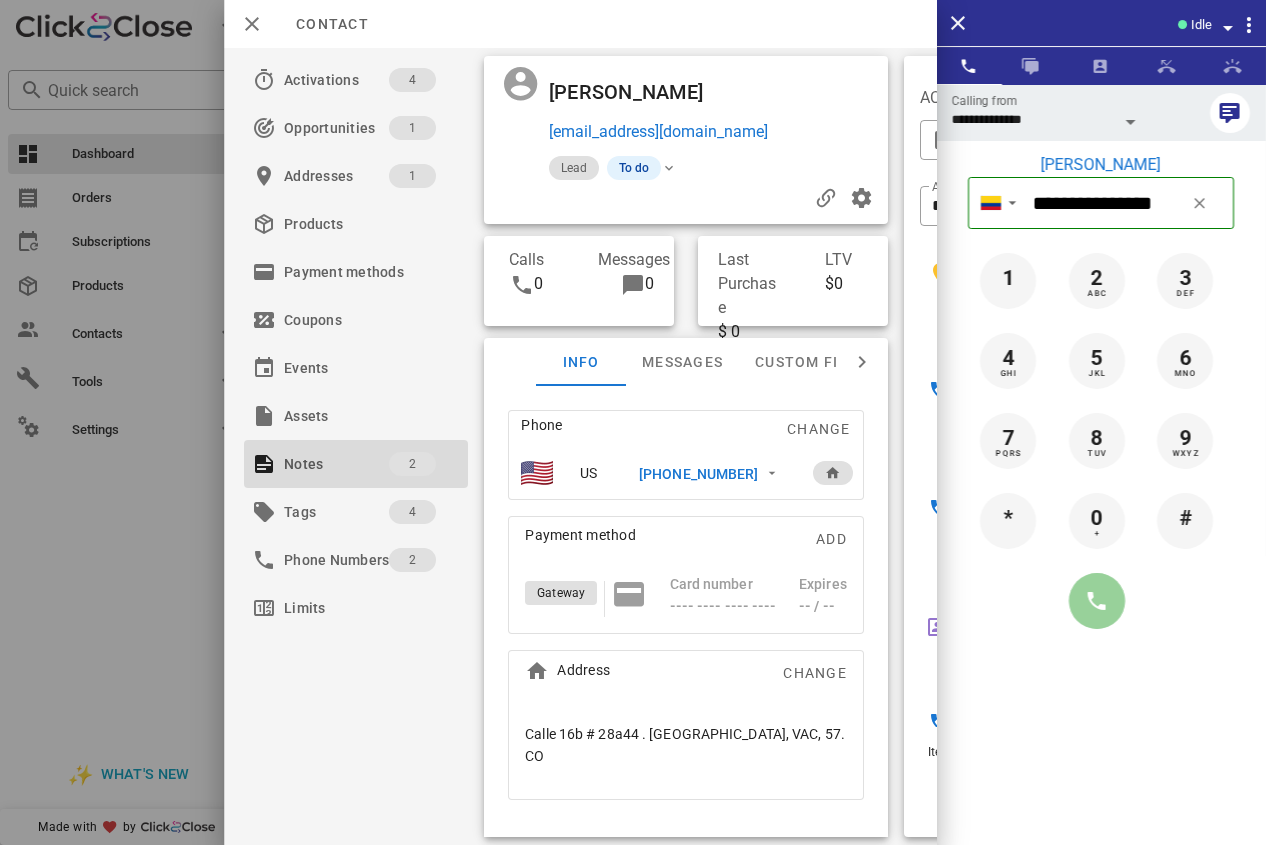 click at bounding box center (1097, 601) 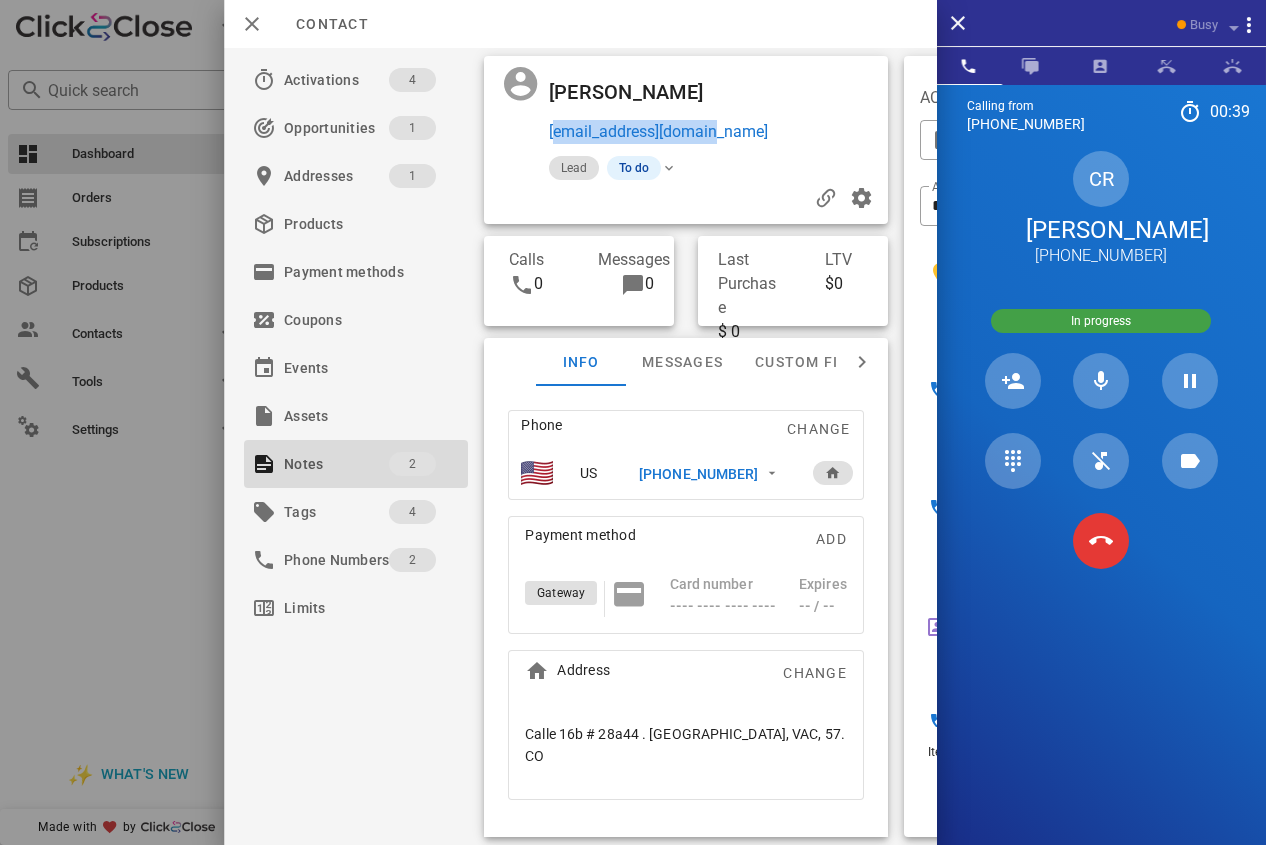 drag, startPoint x: 750, startPoint y: 135, endPoint x: 547, endPoint y: 151, distance: 203.62956 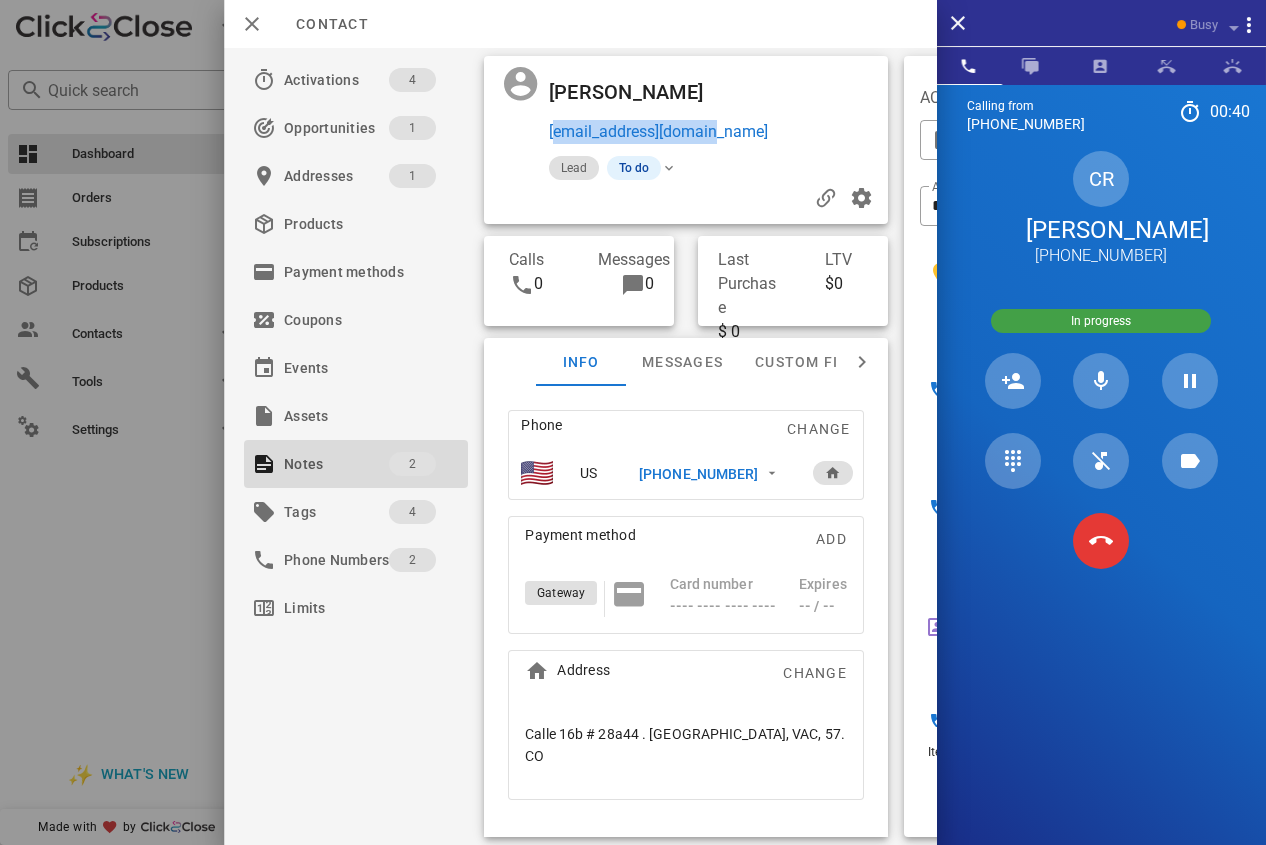 copy on "[EMAIL_ADDRESS][DOMAIN_NAME]" 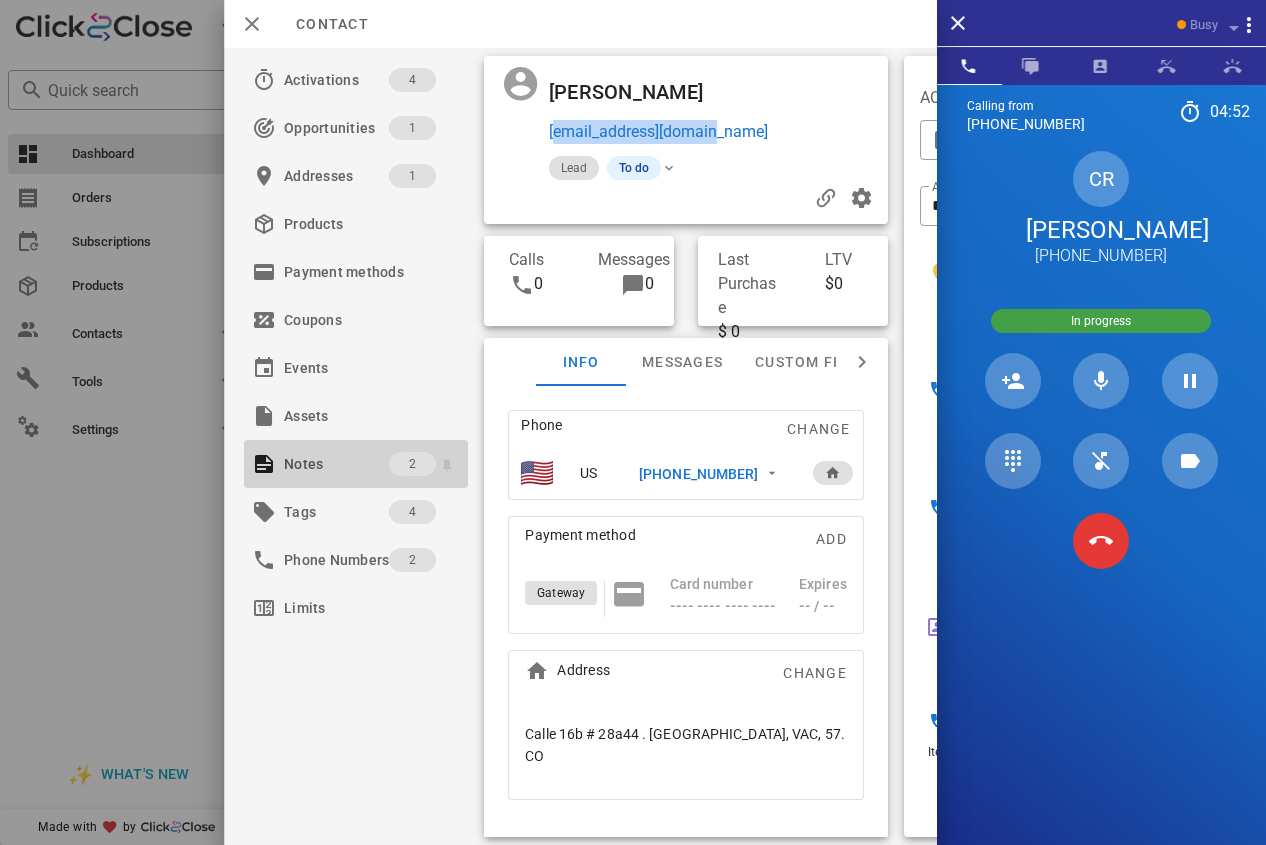 click on "Notes" at bounding box center [336, 464] 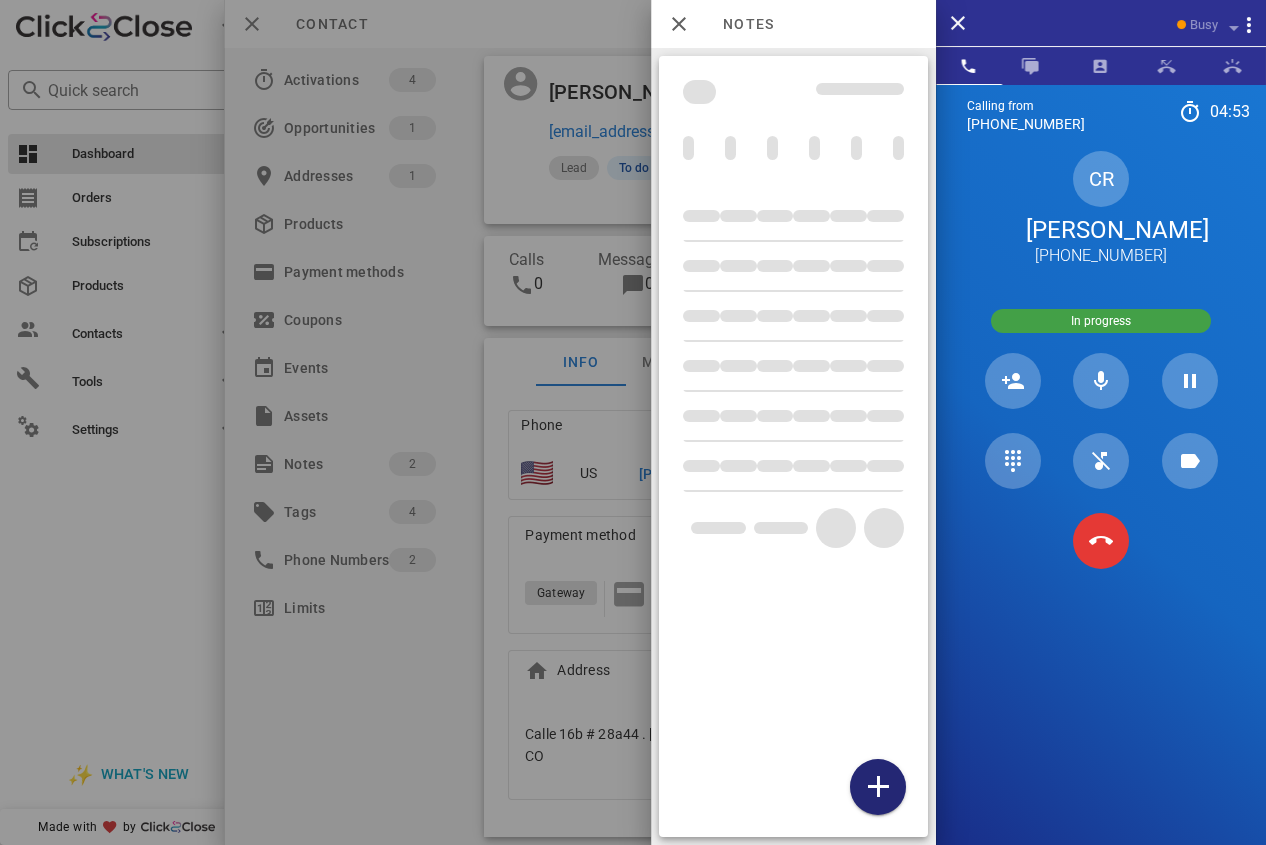 click at bounding box center [878, 787] 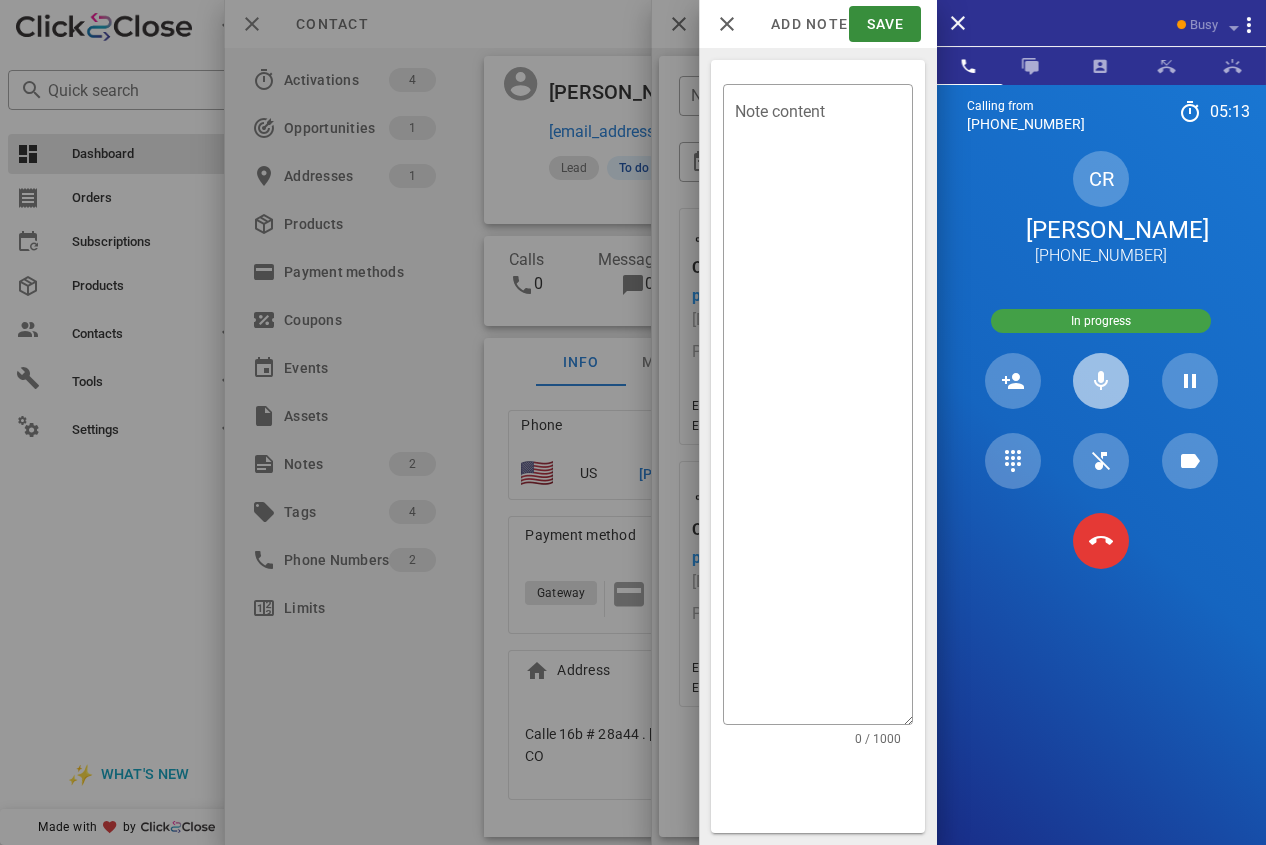 click at bounding box center [1101, 381] 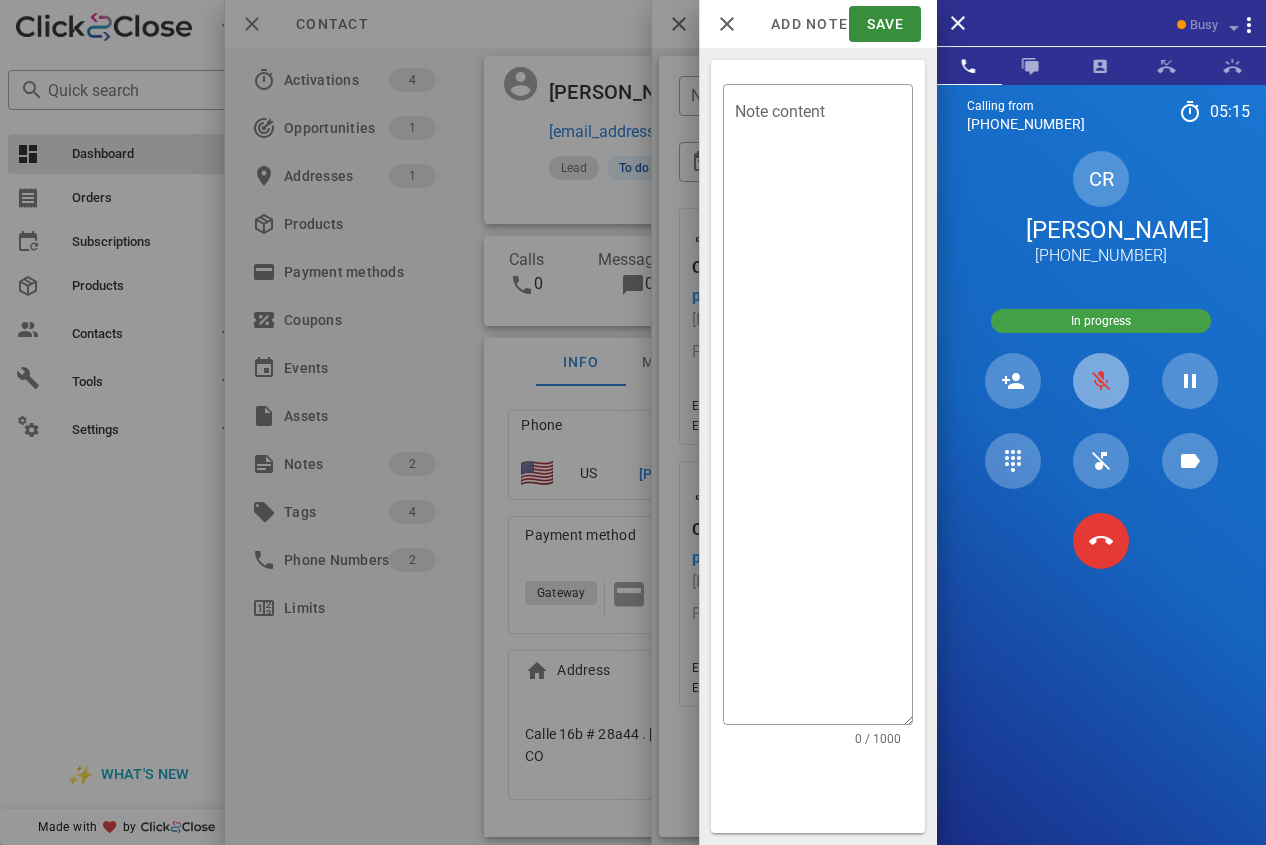 click at bounding box center [1101, 381] 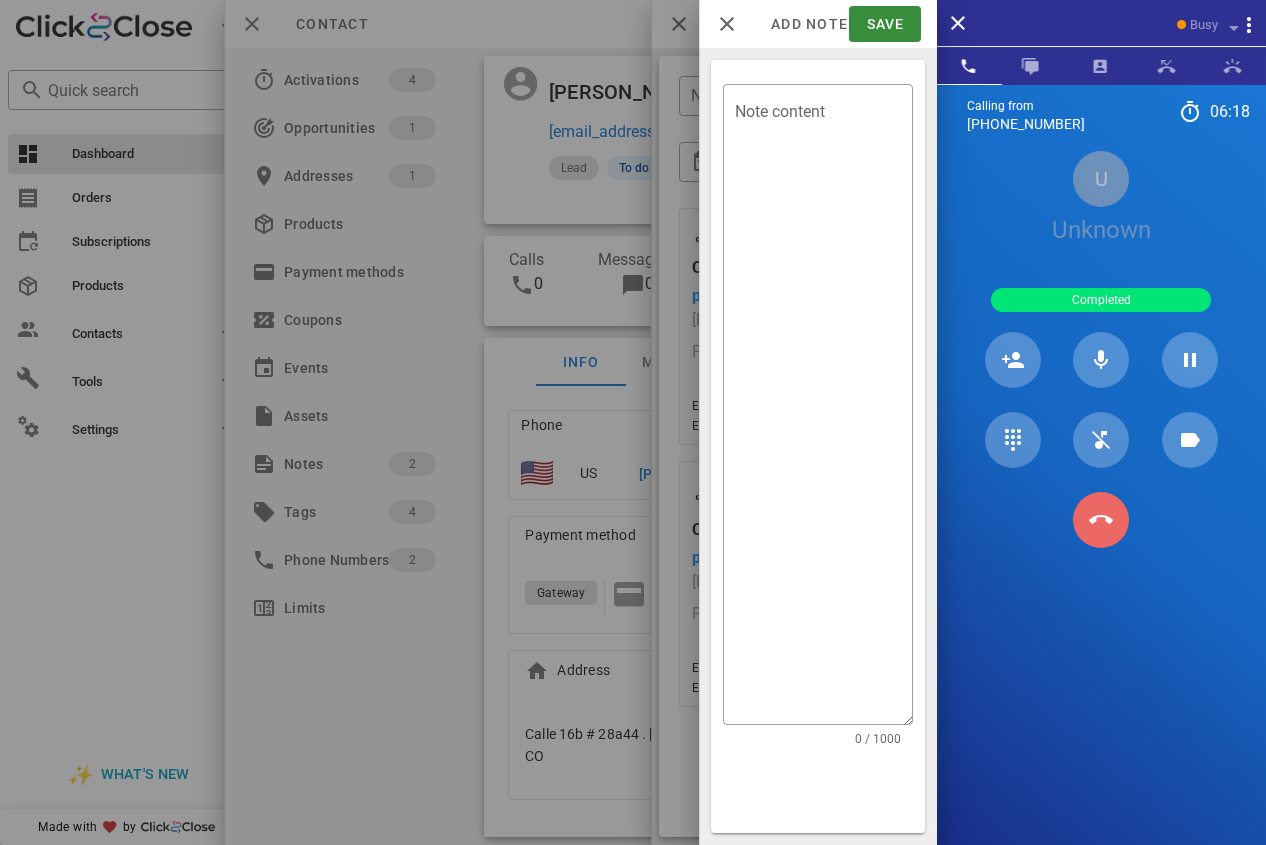 click at bounding box center (1101, 520) 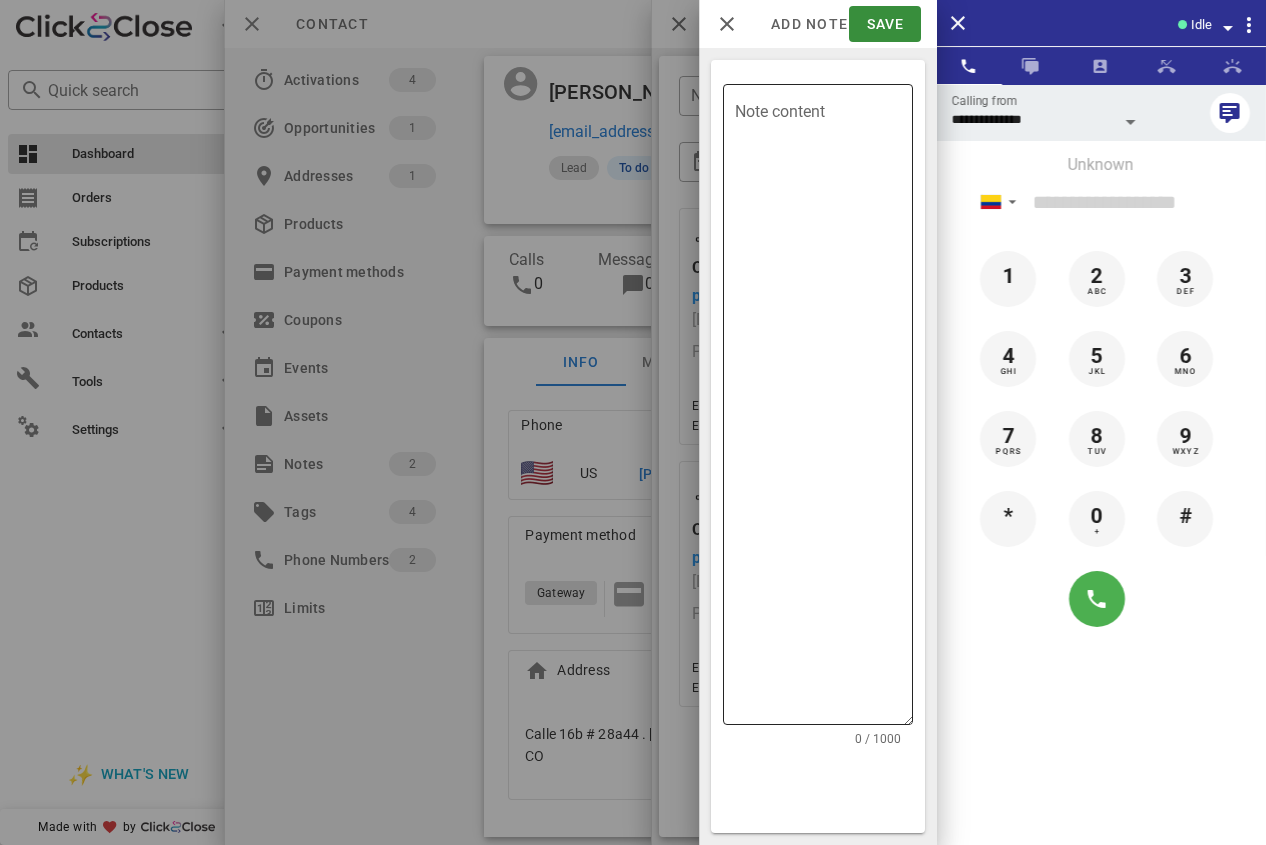 click on "Note content" at bounding box center [824, 409] 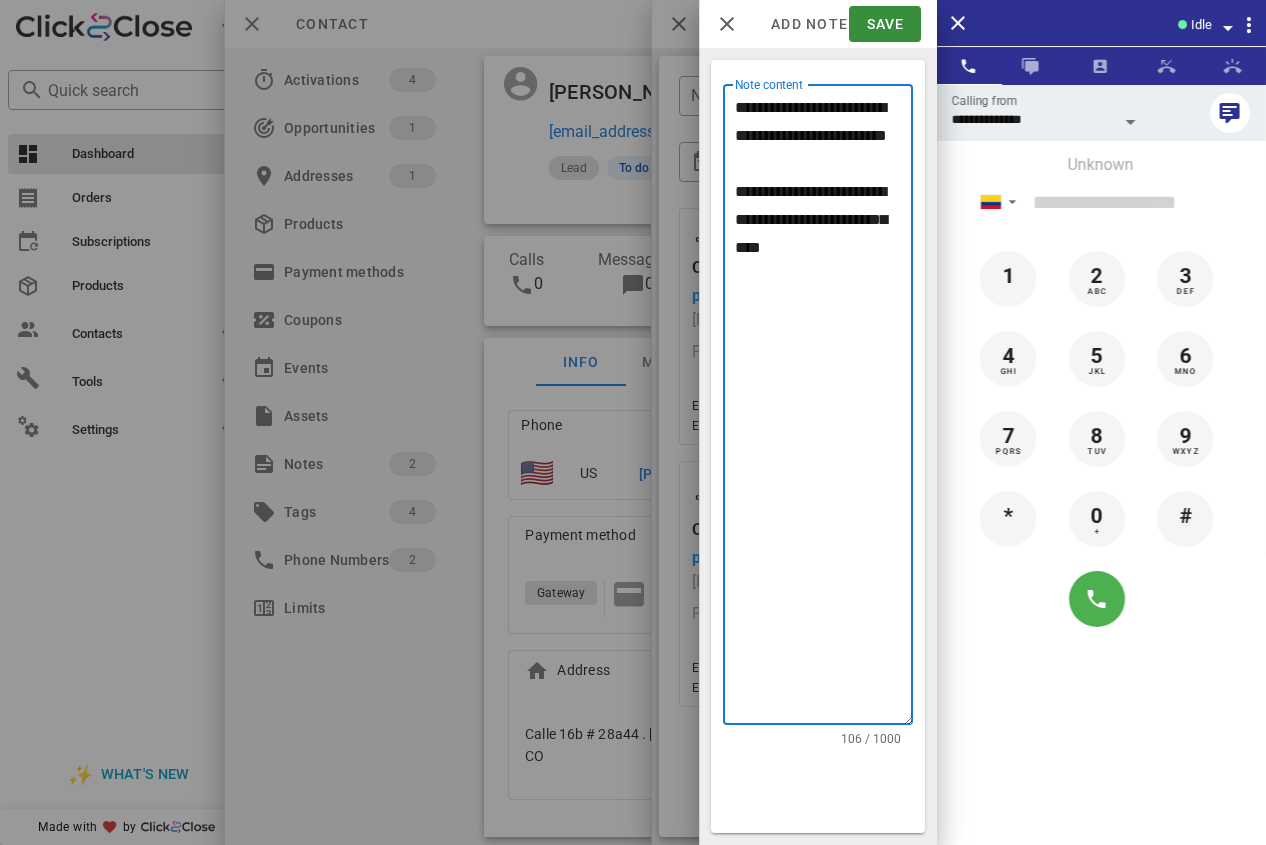 drag, startPoint x: 779, startPoint y: 181, endPoint x: 712, endPoint y: 113, distance: 95.462036 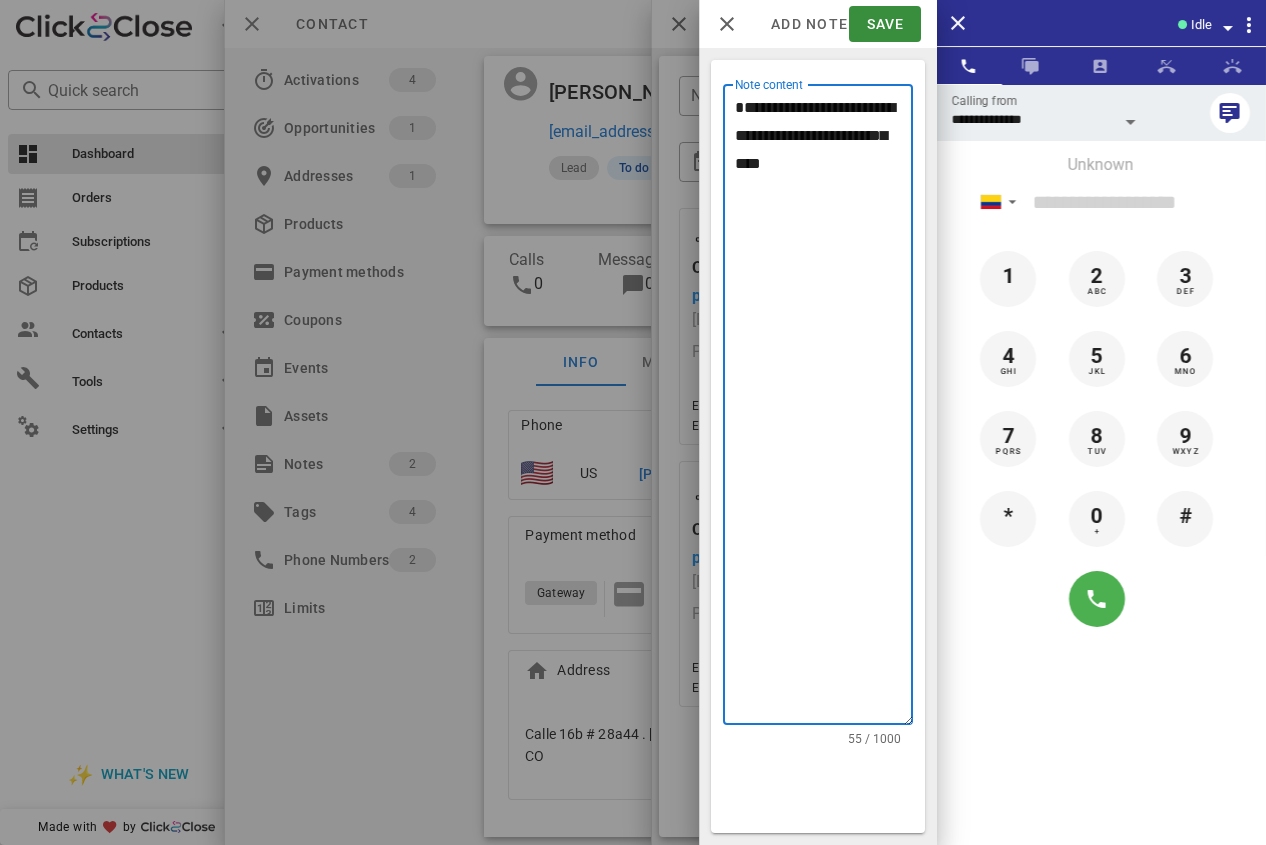 click on "**********" at bounding box center (818, 404) 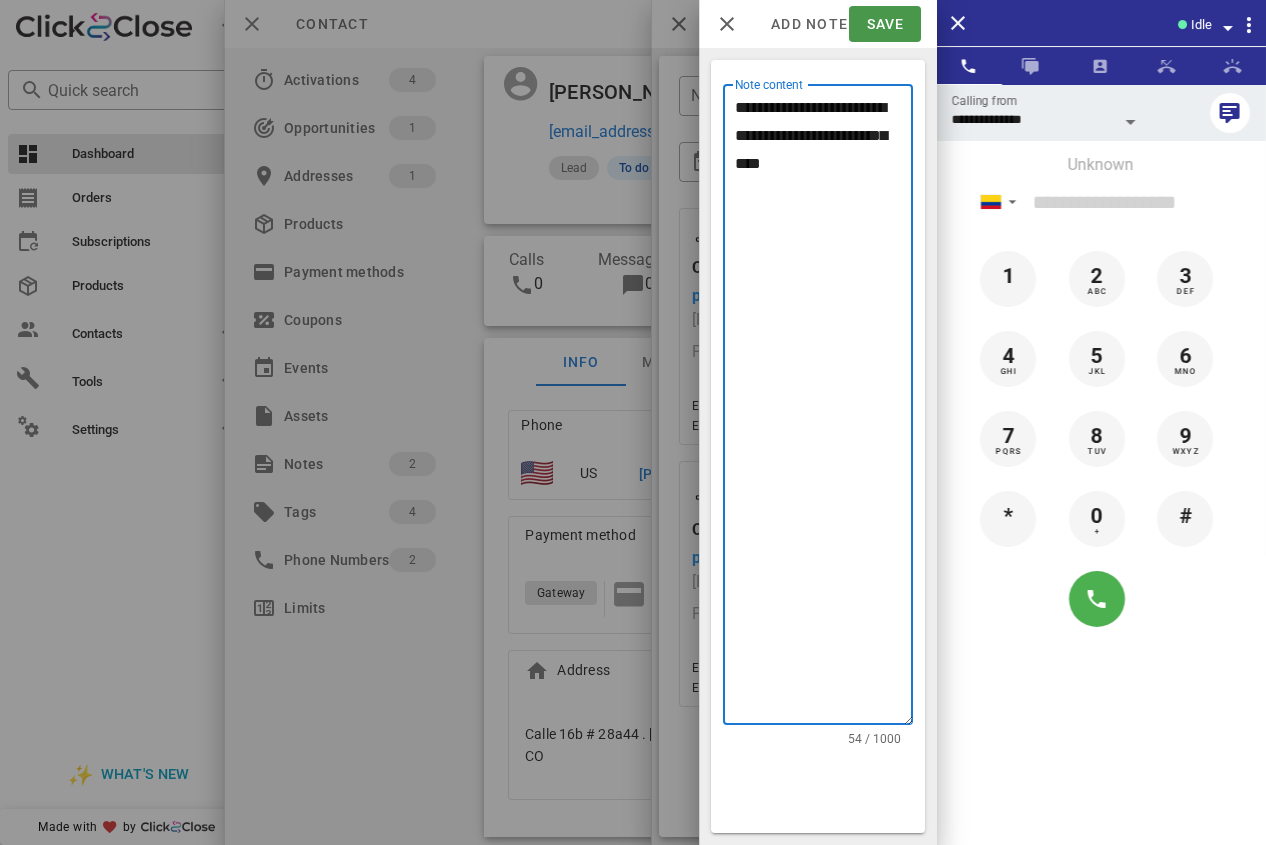 type on "**********" 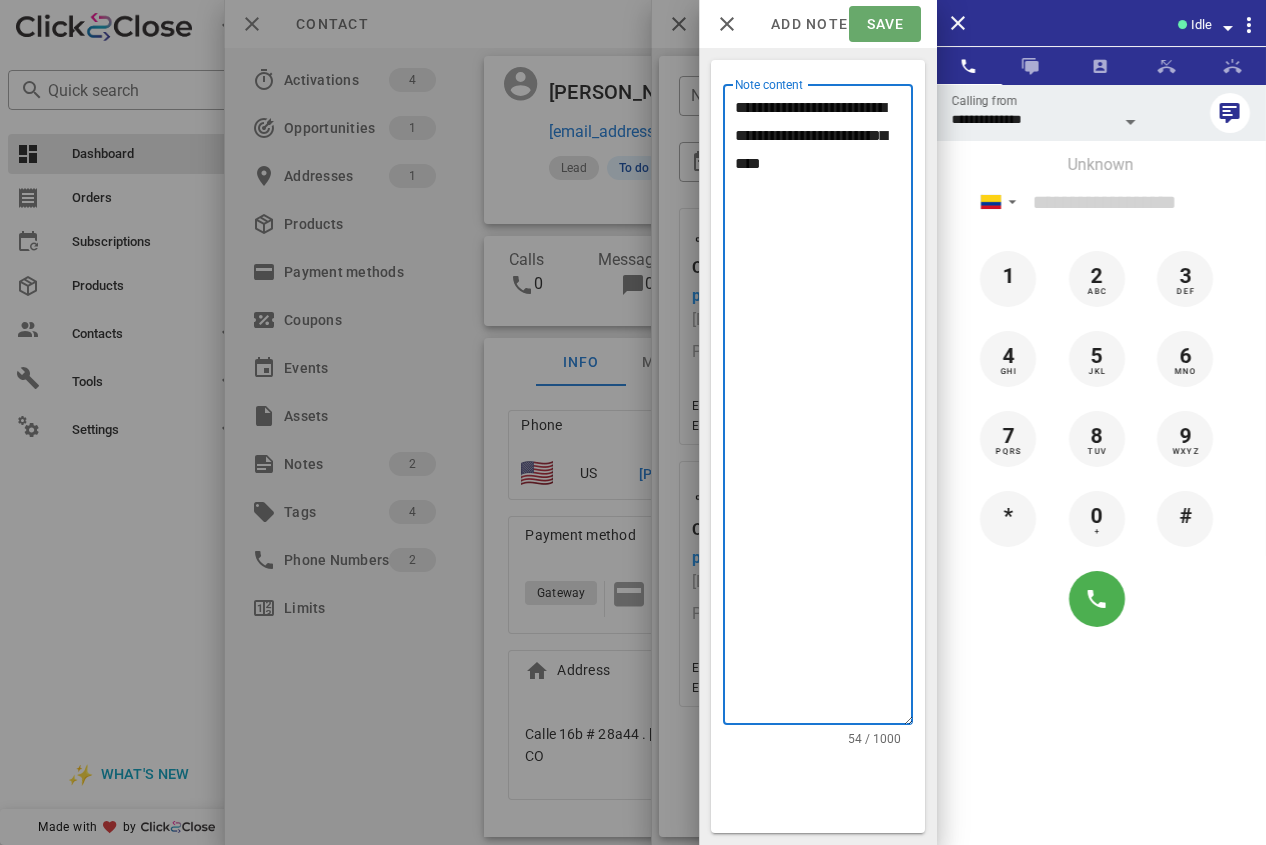 click on "Save" at bounding box center (884, 24) 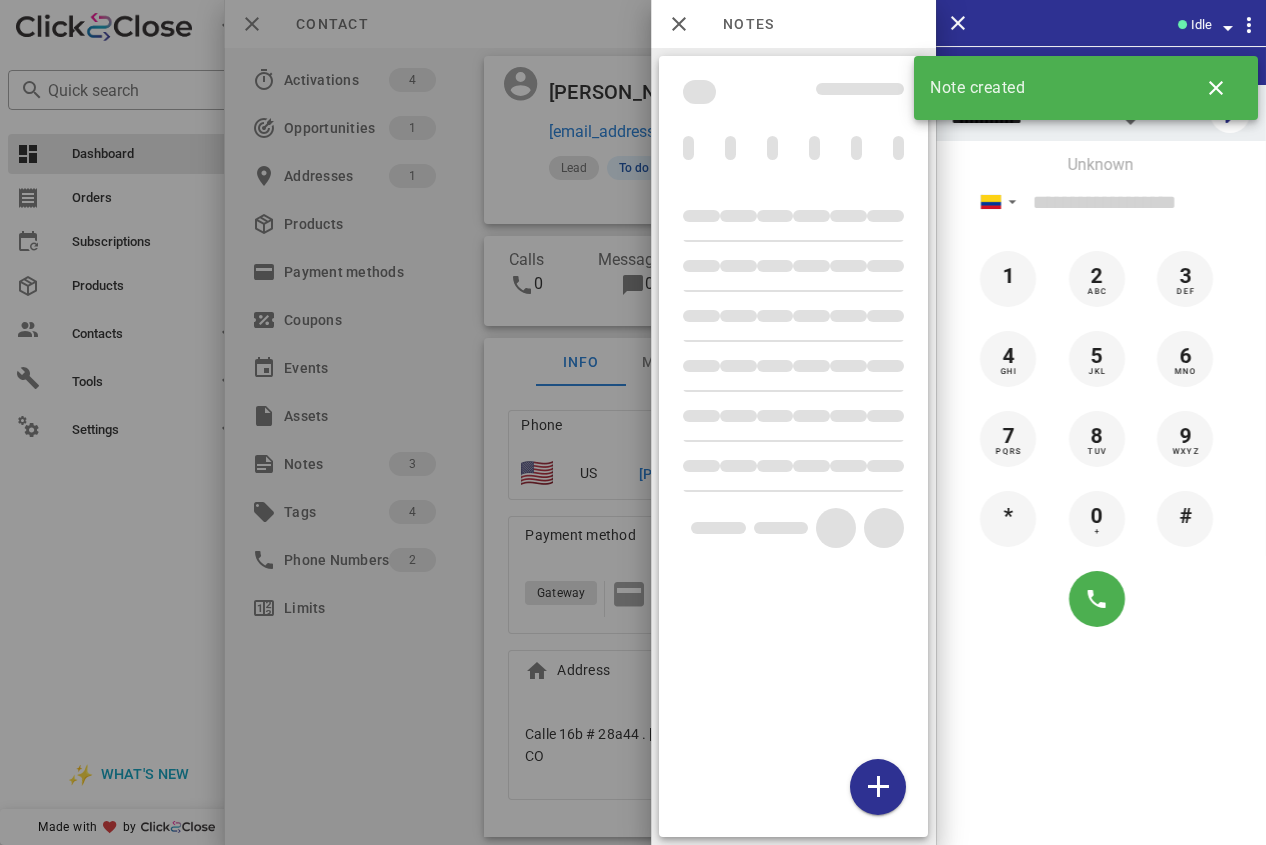 click at bounding box center (633, 422) 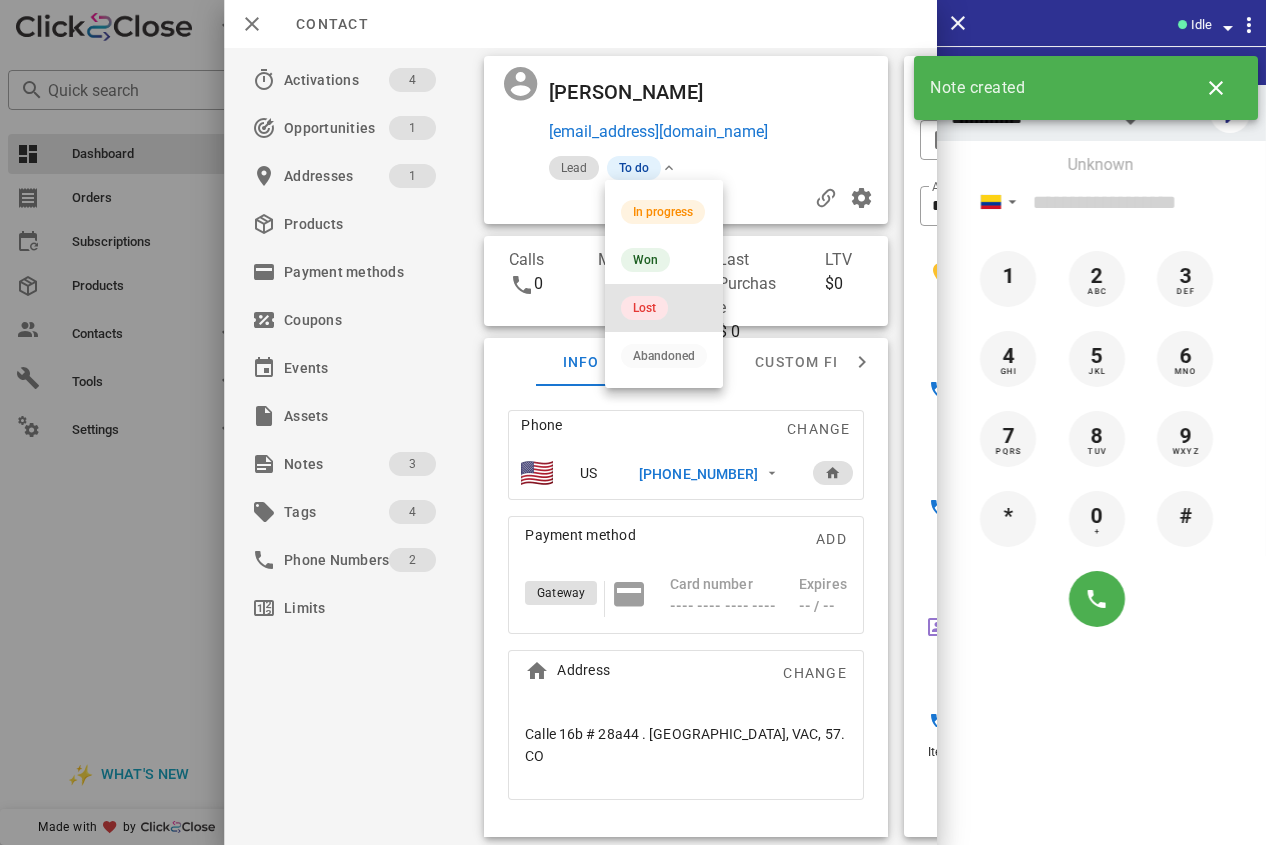 click on "Lost" at bounding box center (644, 308) 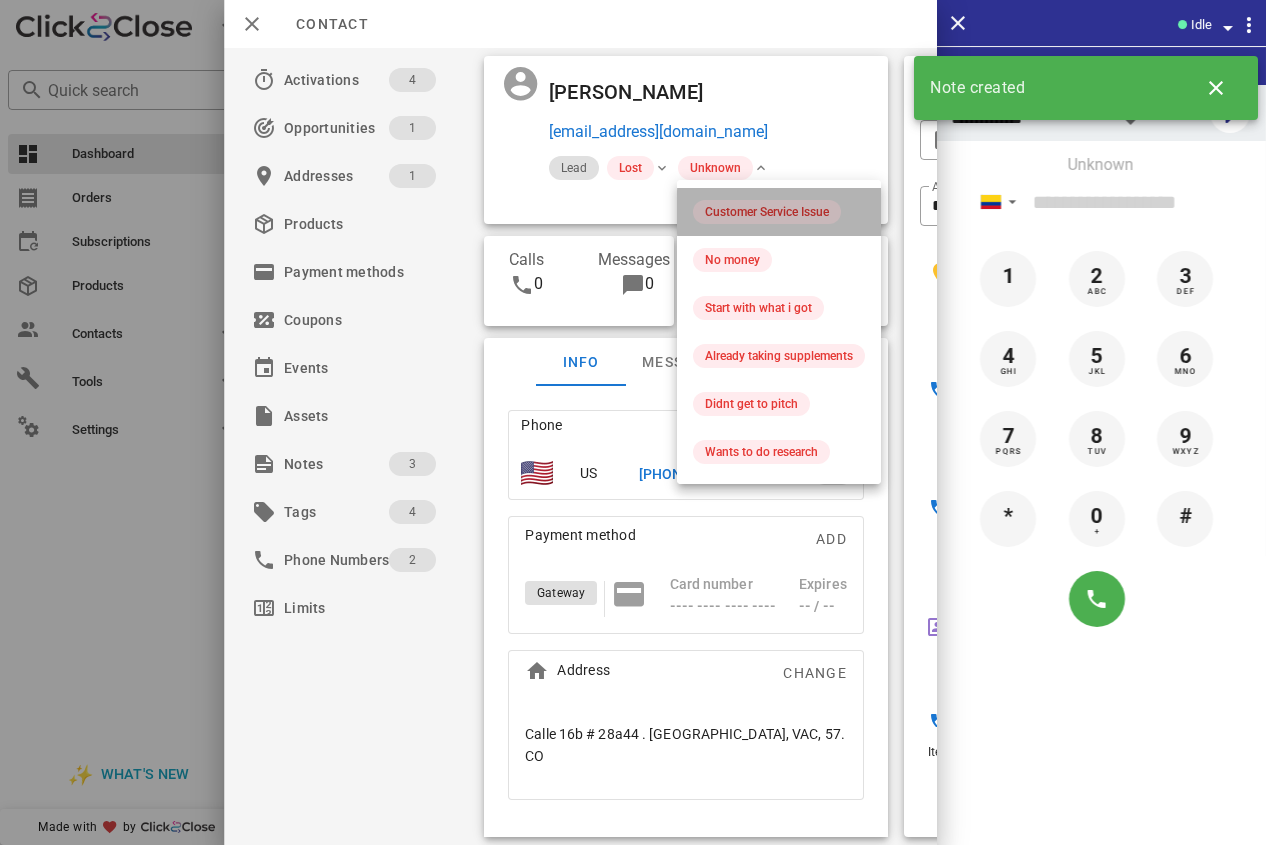 click on "Customer Service Issue" at bounding box center (779, 212) 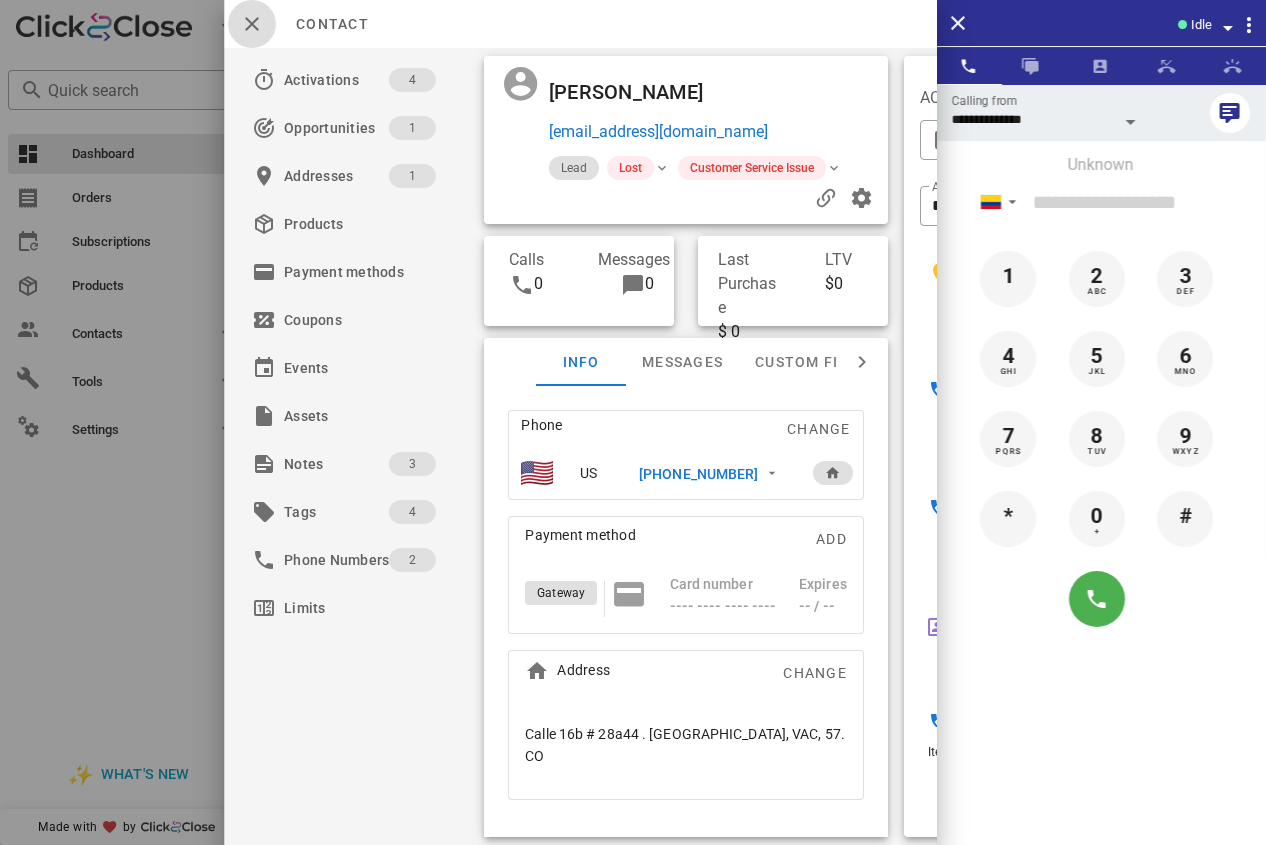 click at bounding box center [252, 24] 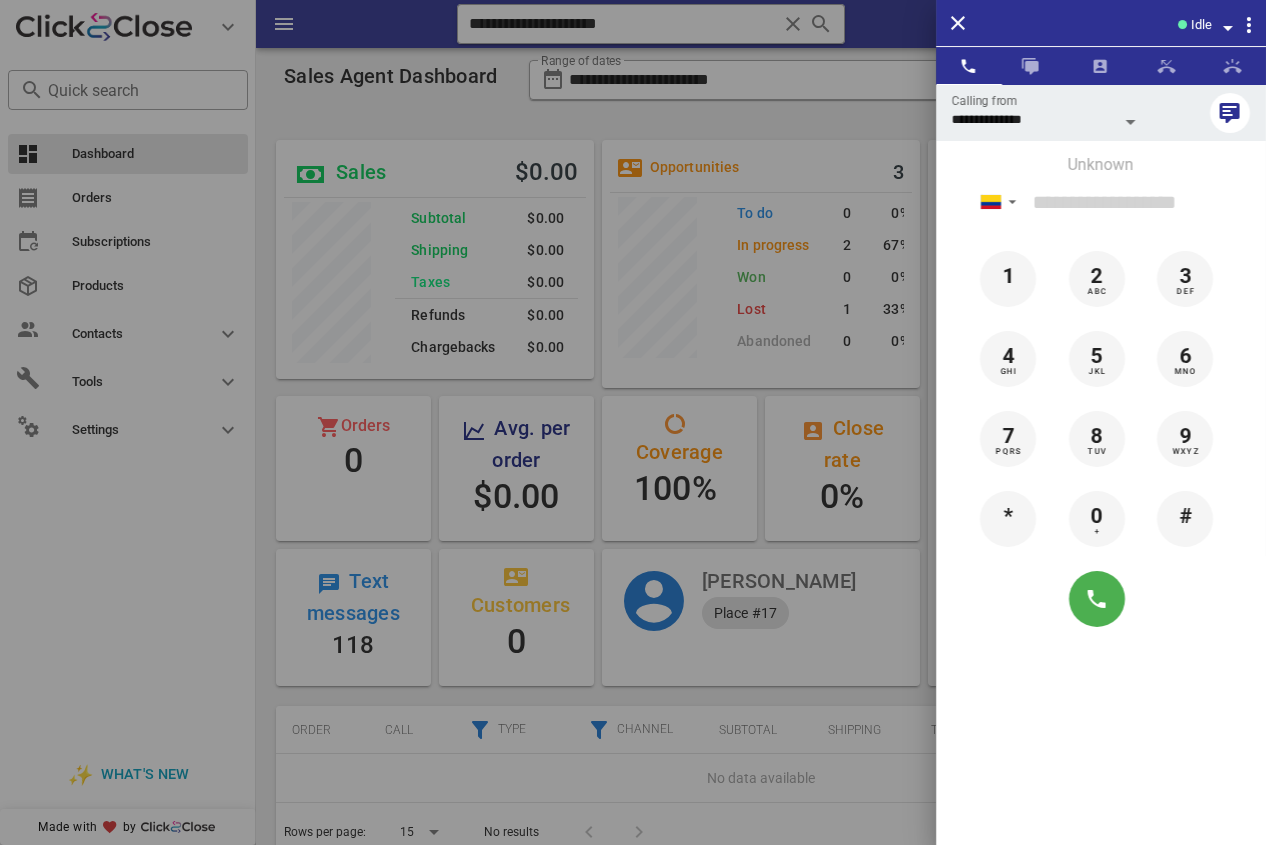 click at bounding box center [633, 422] 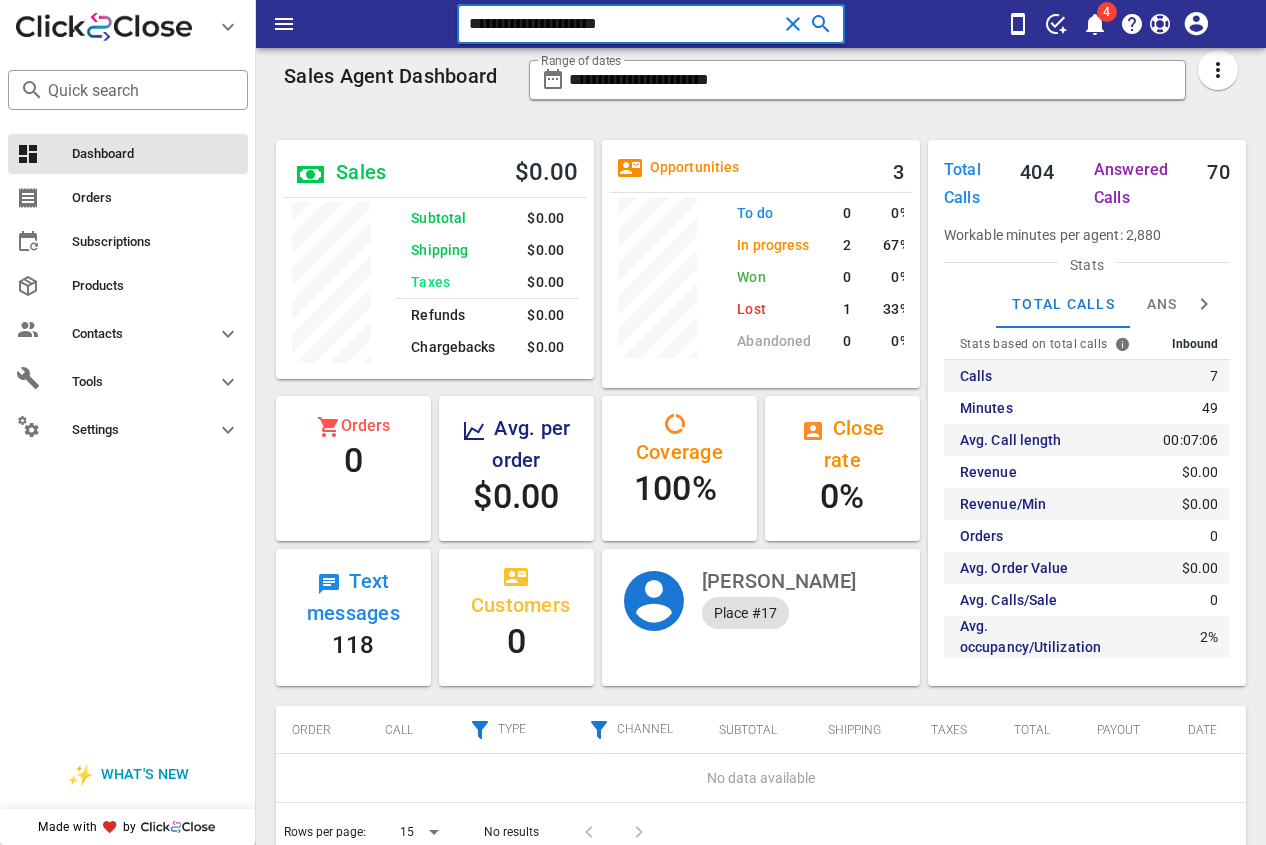 drag, startPoint x: 691, startPoint y: 24, endPoint x: 359, endPoint y: 51, distance: 333.09607 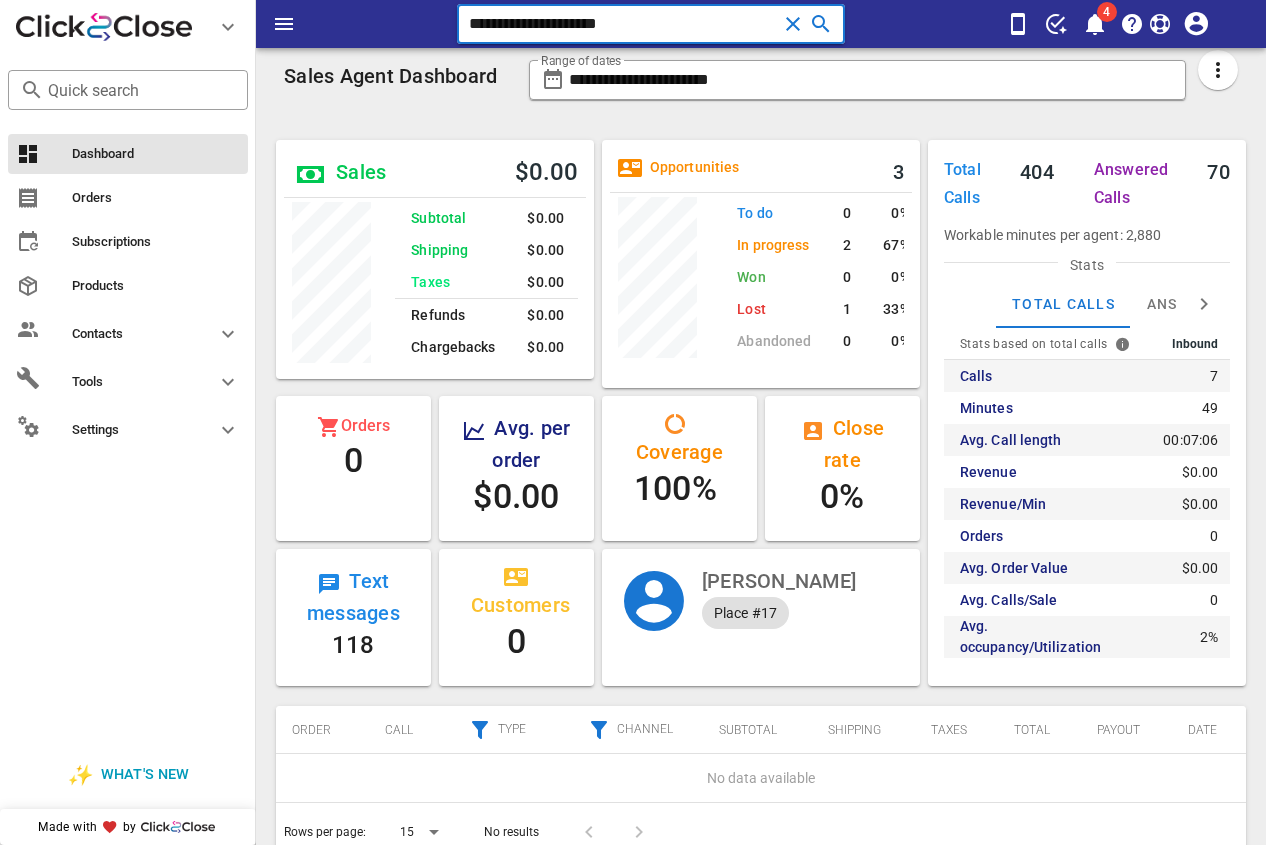 paste on "***" 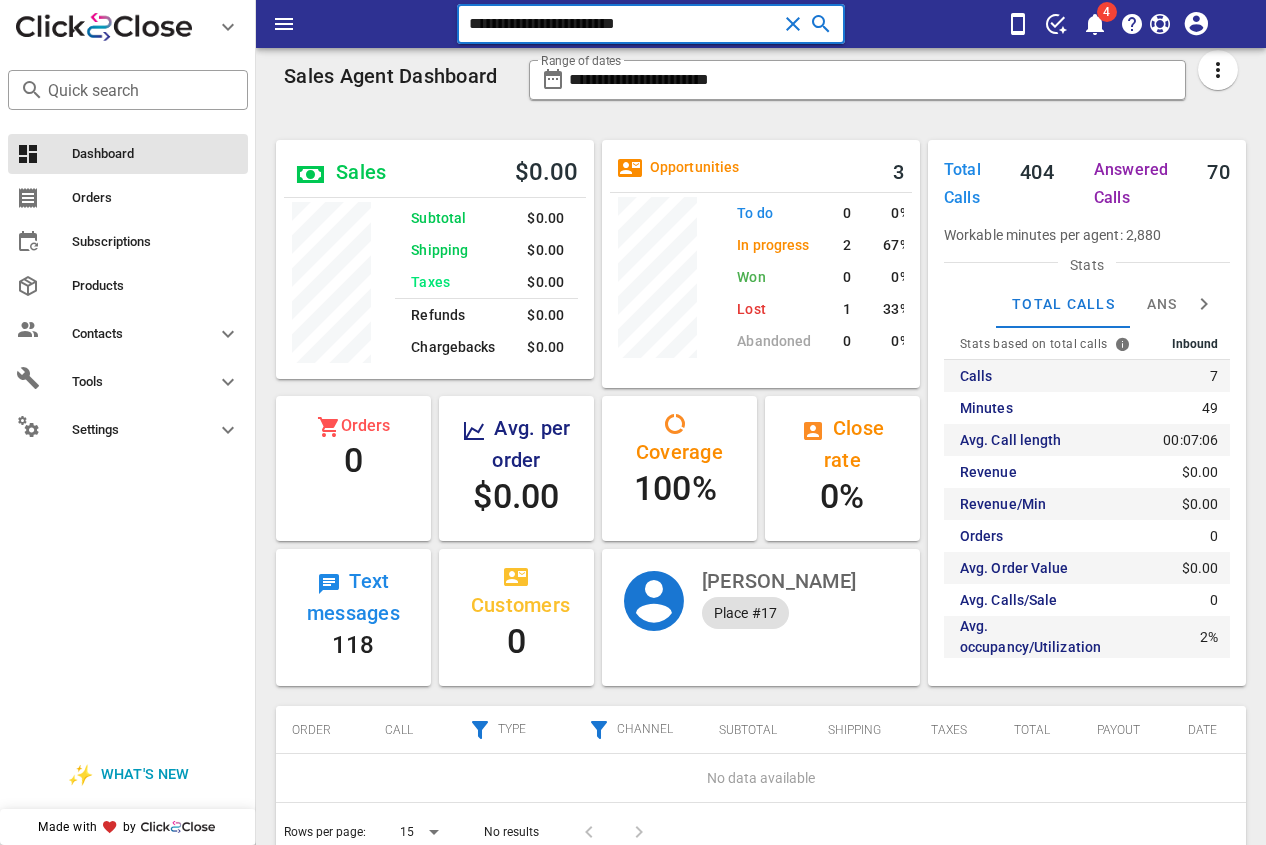 type on "**********" 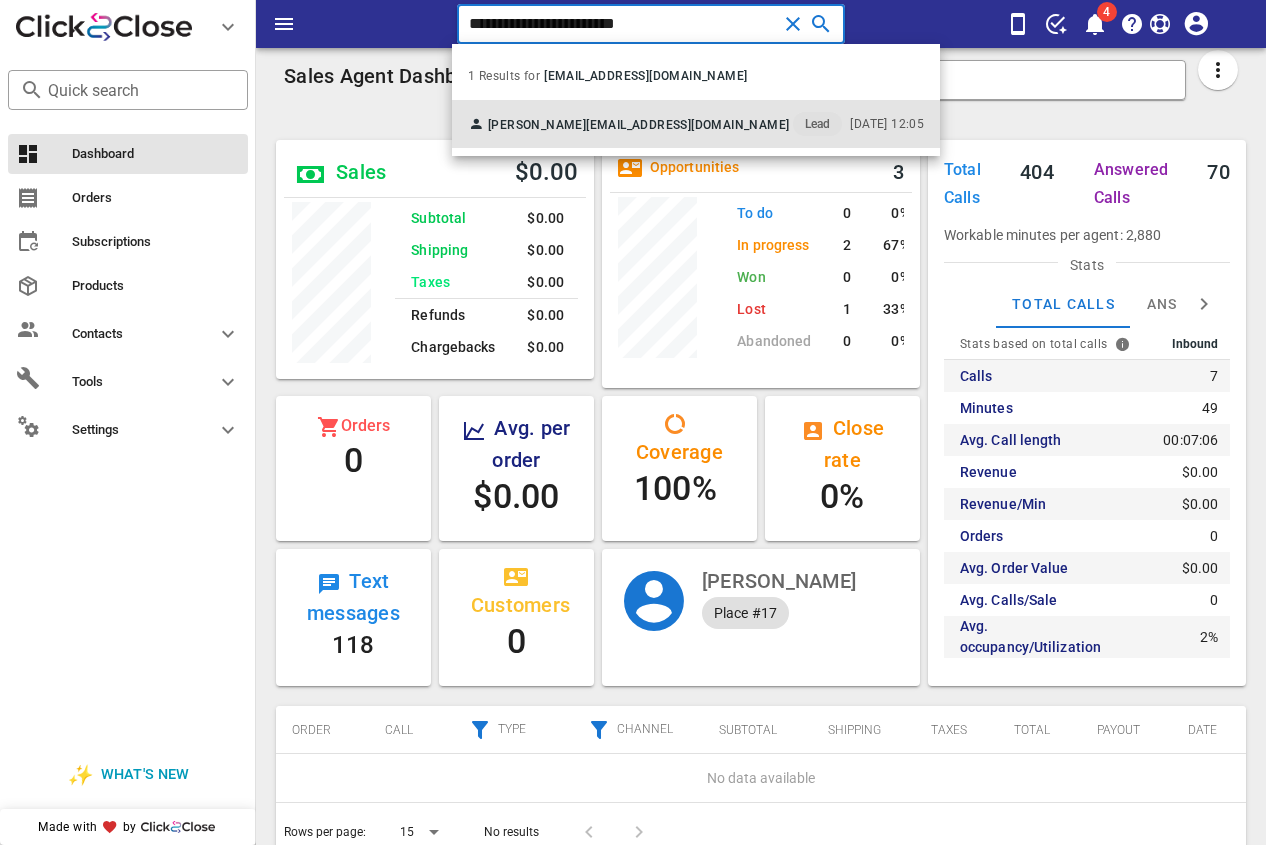 click on "[PERSON_NAME]   [EMAIL_ADDRESS][DOMAIN_NAME]   Lead   [DATE] 12:05" at bounding box center (696, 124) 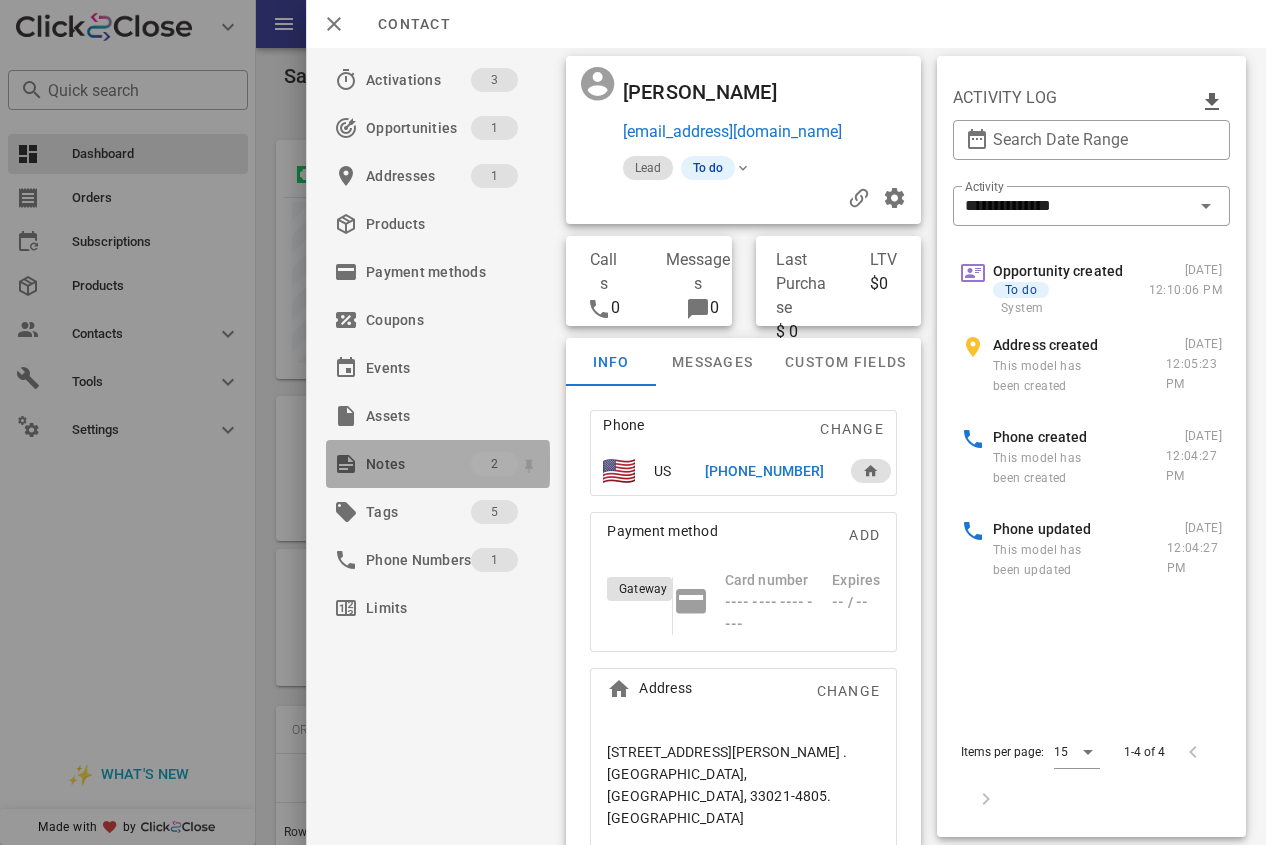 click on "Notes" at bounding box center (418, 464) 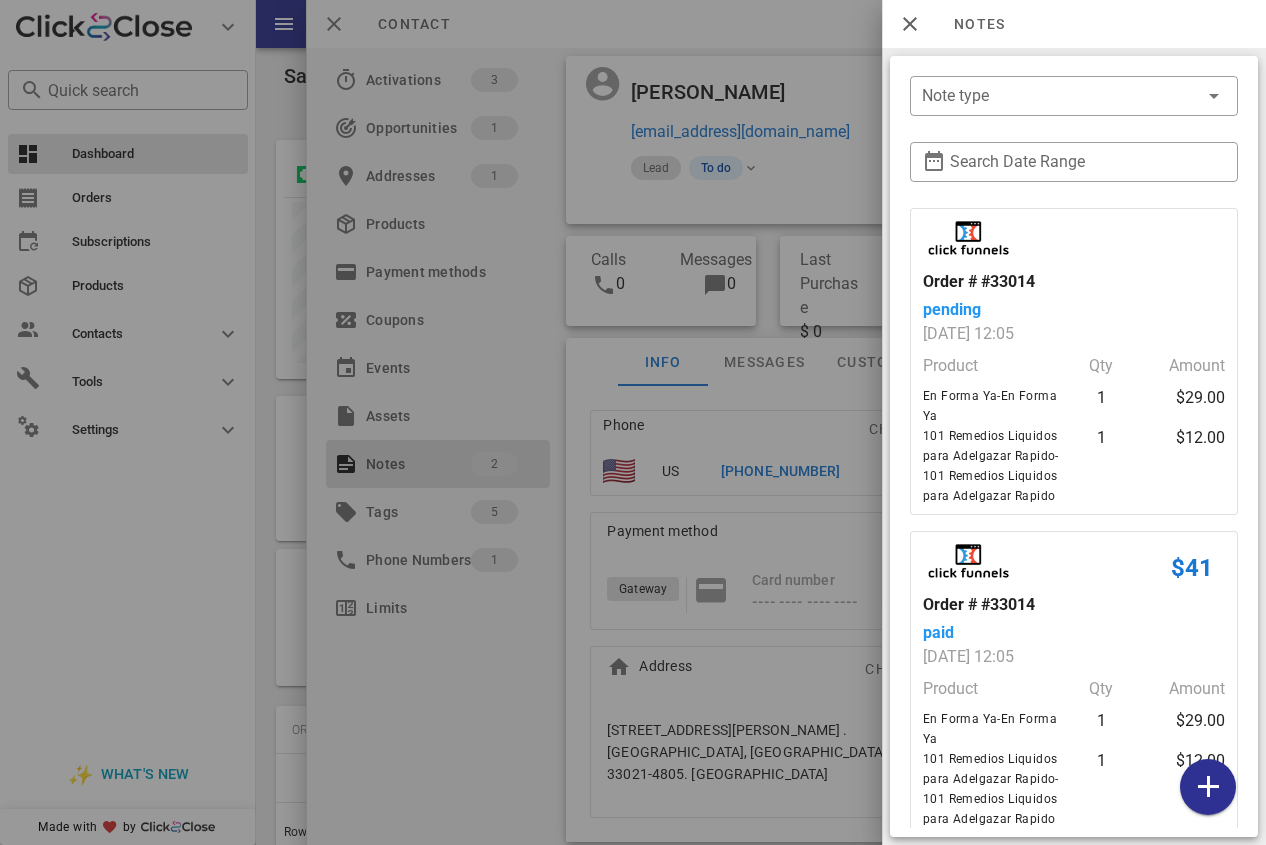 click at bounding box center (633, 422) 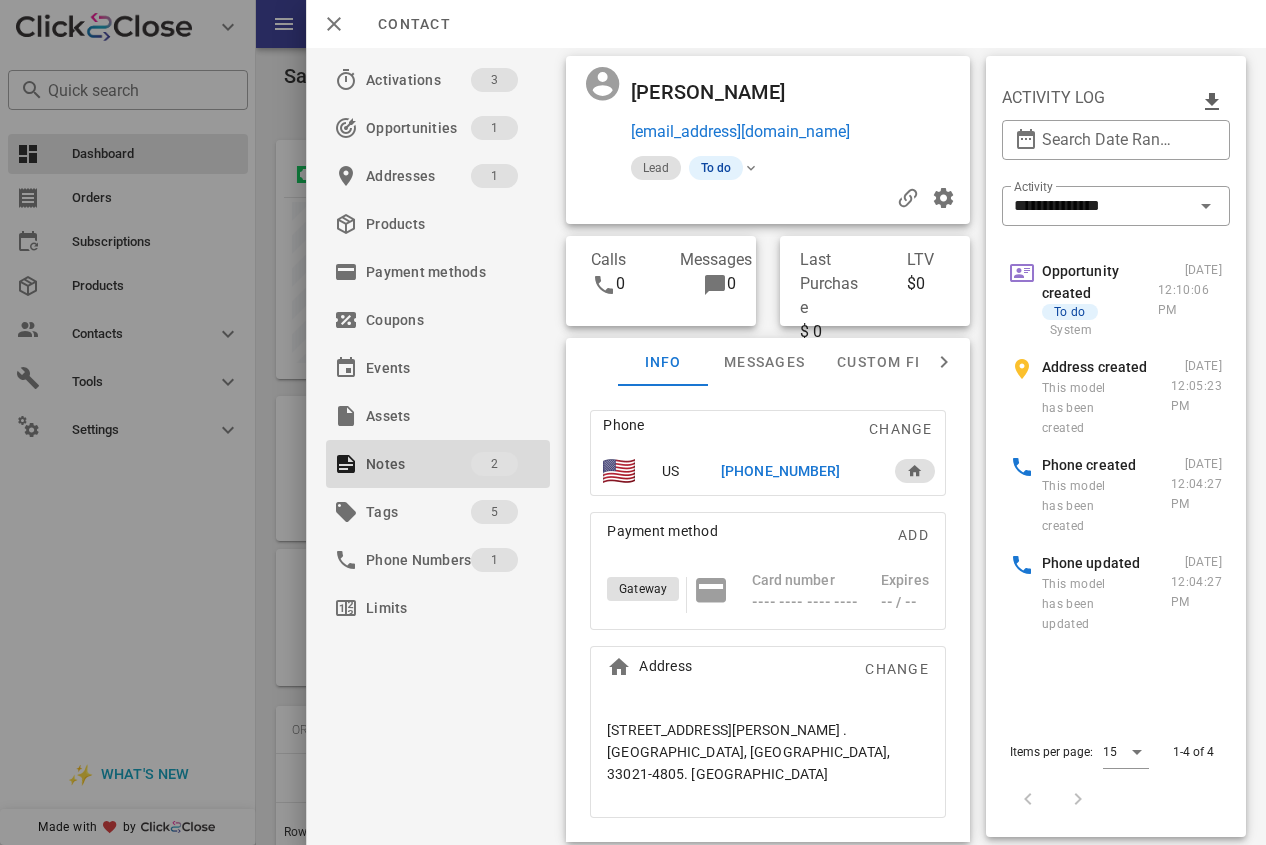 click on "[PHONE_NUMBER]" at bounding box center (780, 471) 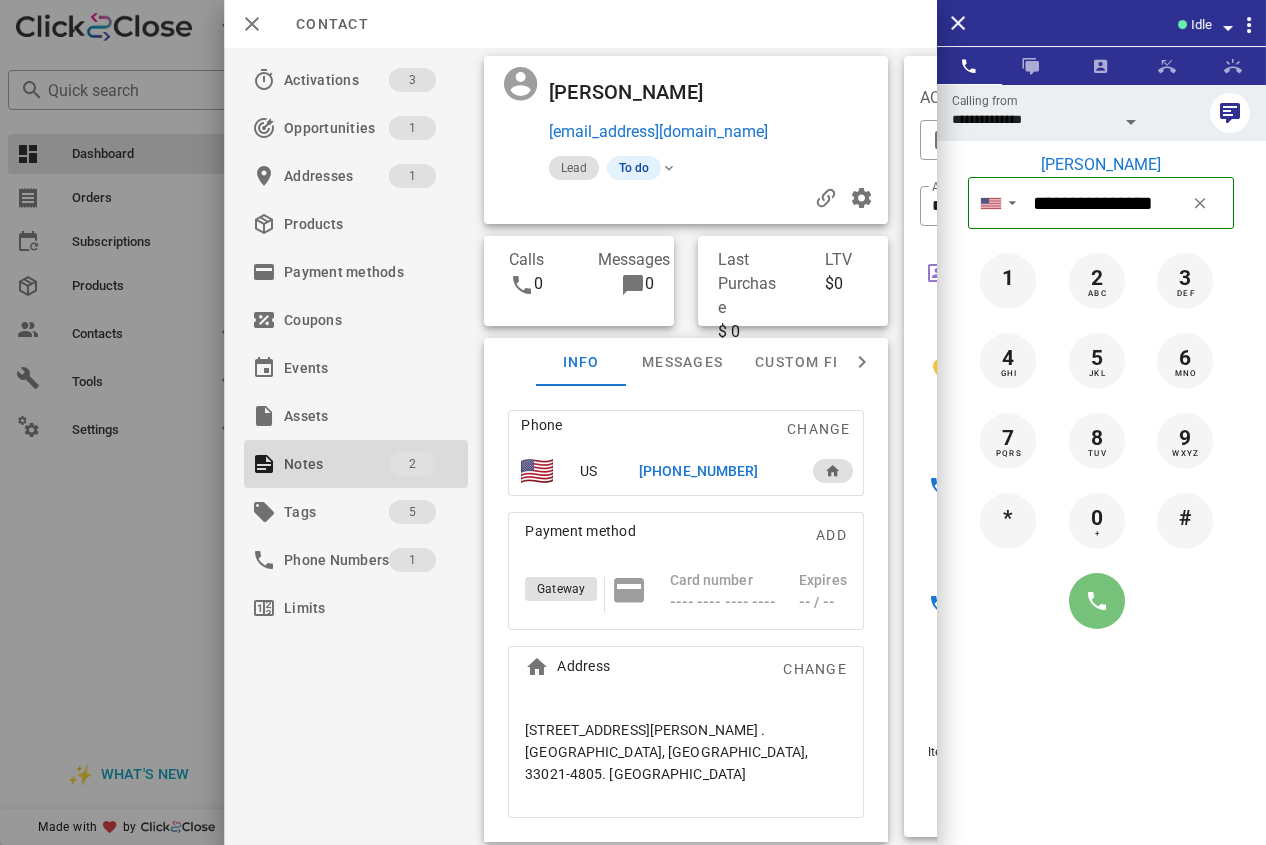 click at bounding box center [1097, 601] 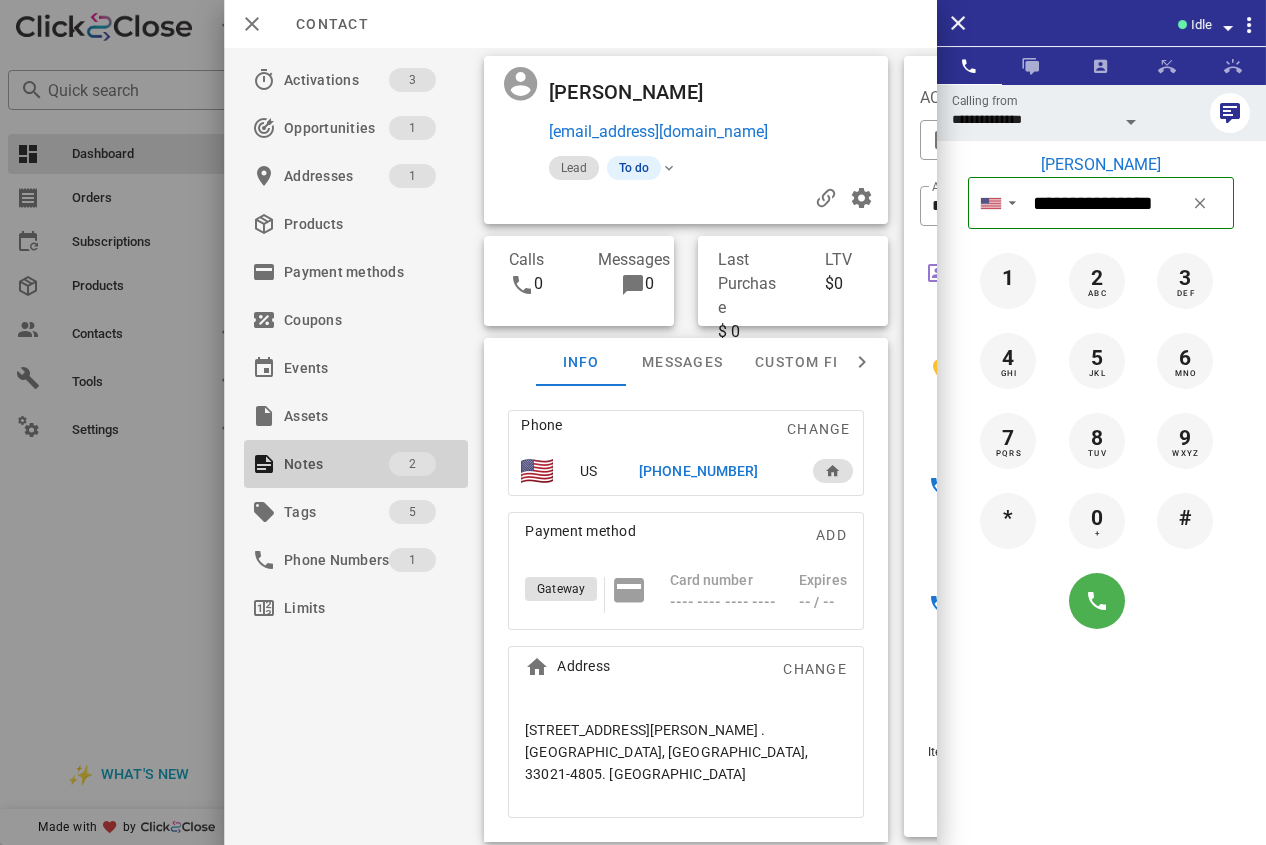 click on "Notes" at bounding box center (336, 464) 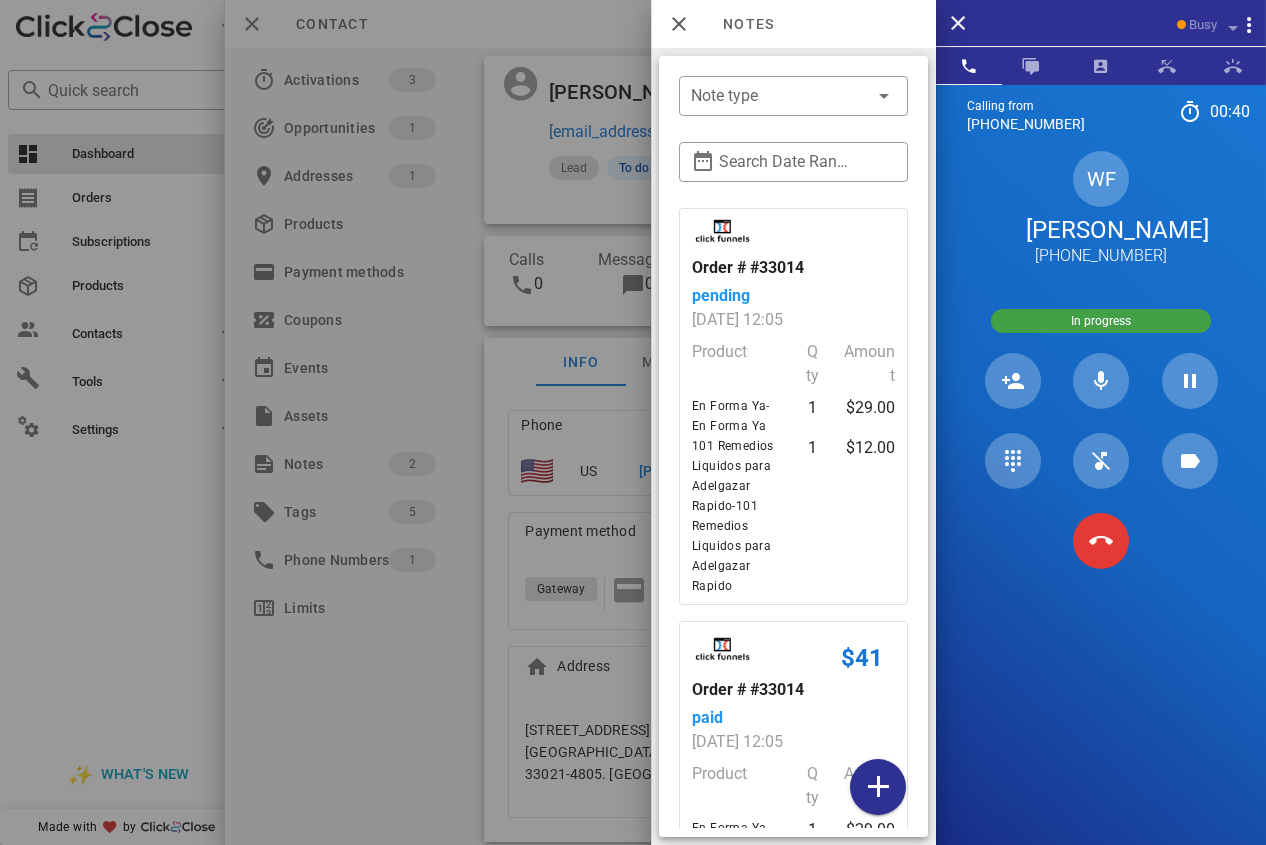 click at bounding box center (633, 422) 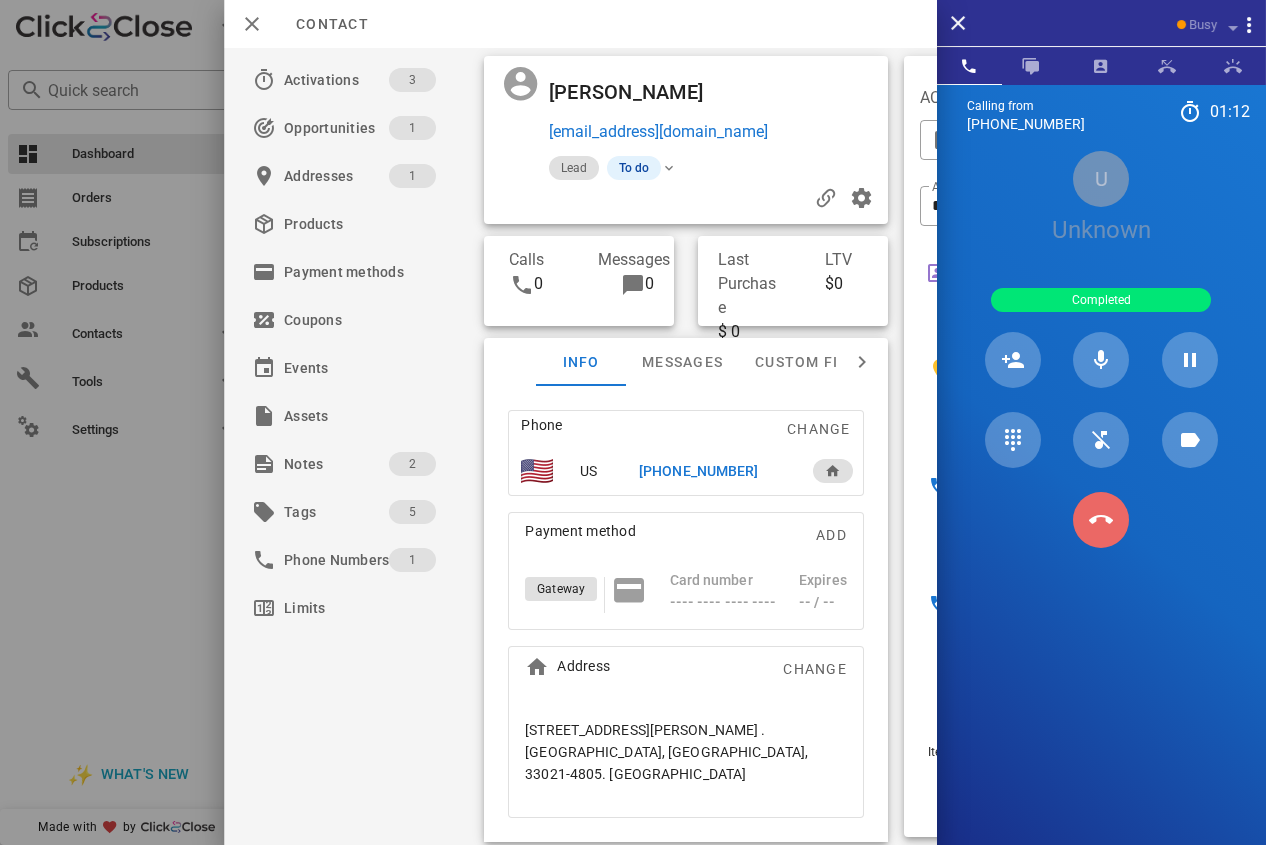 click at bounding box center [1101, 520] 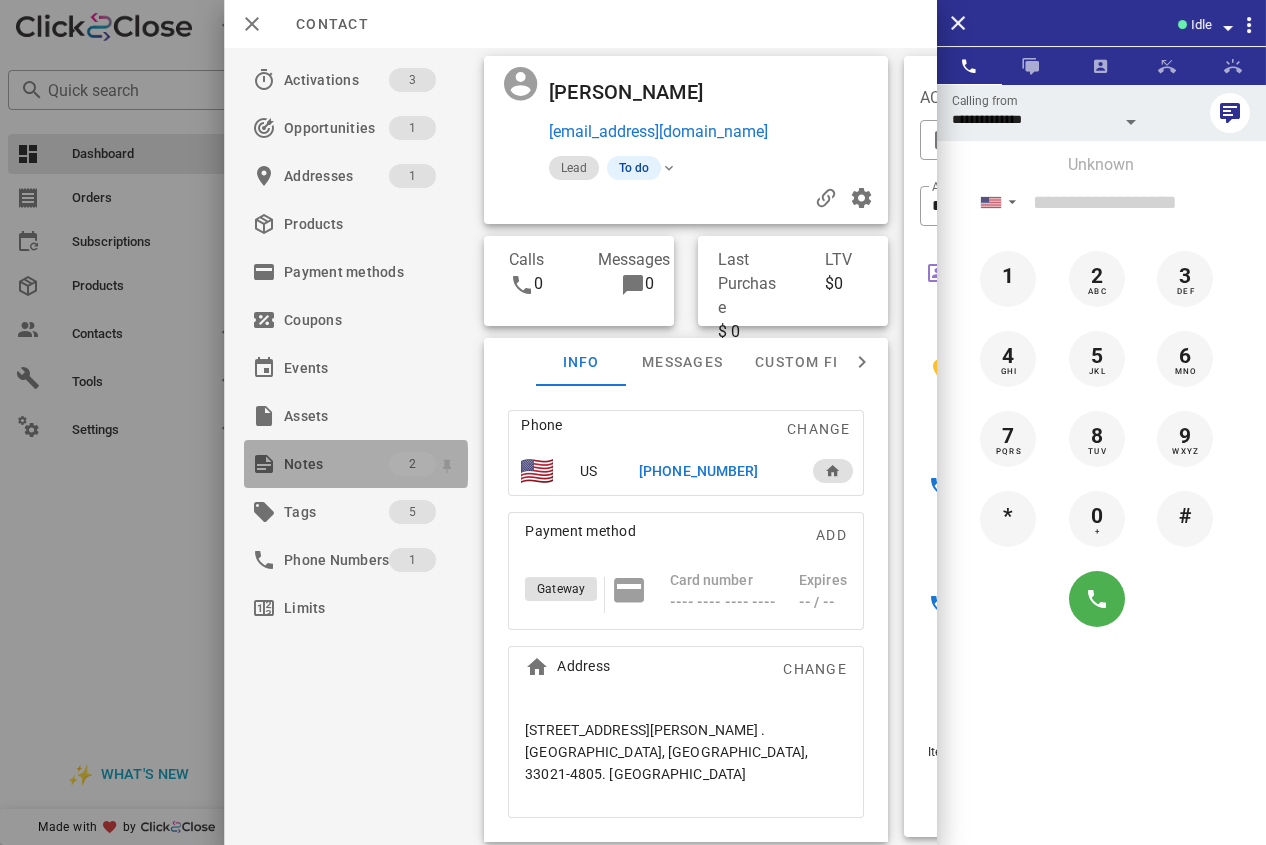 click on "Notes" at bounding box center [336, 464] 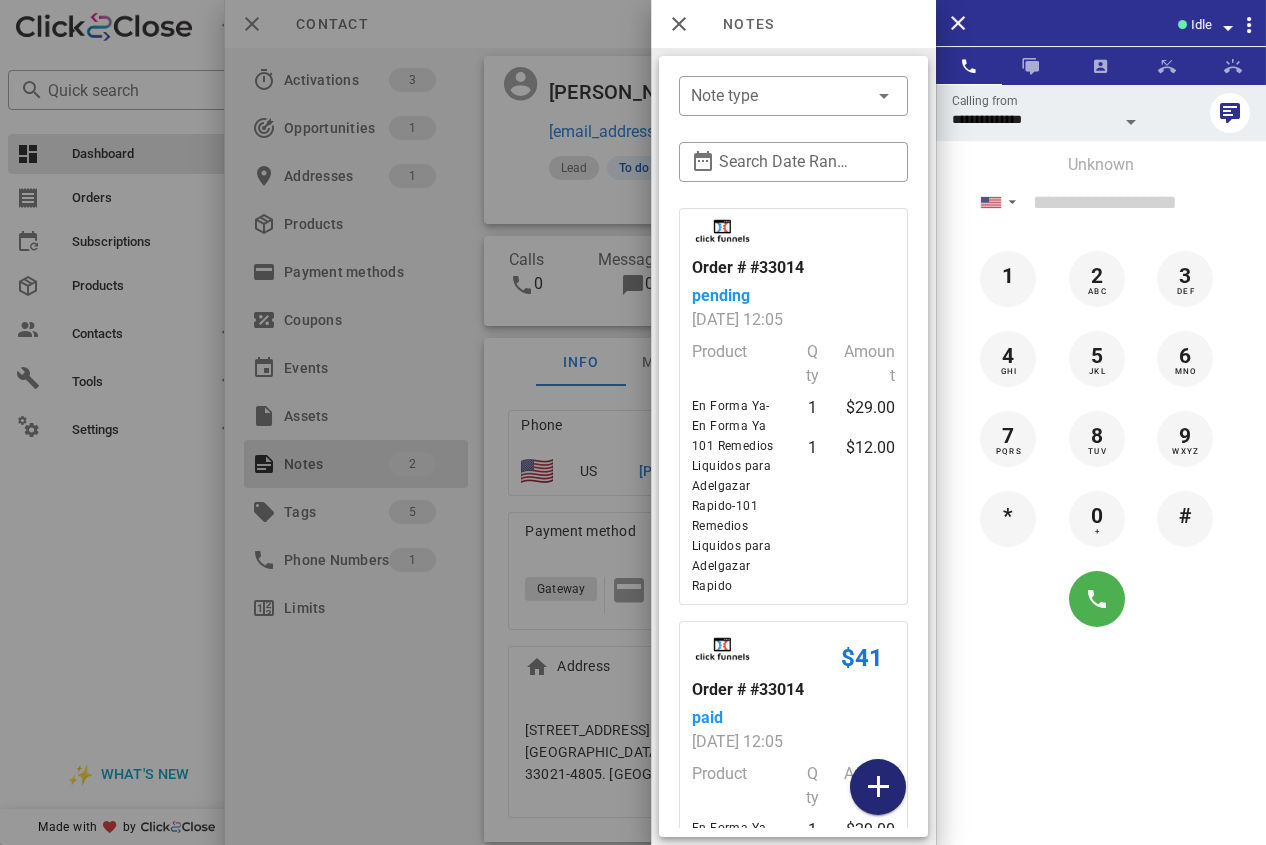 click at bounding box center [878, 787] 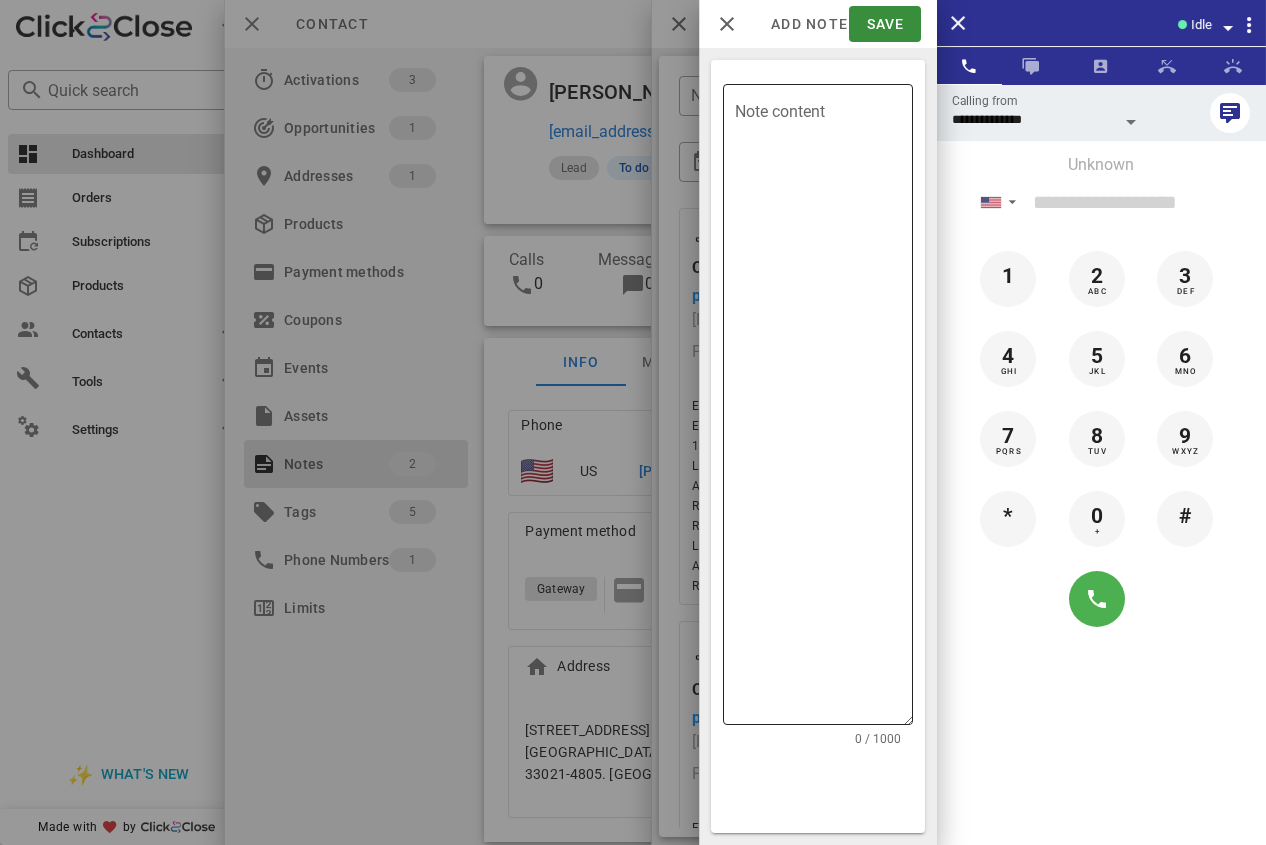 click on "Note content" at bounding box center [824, 409] 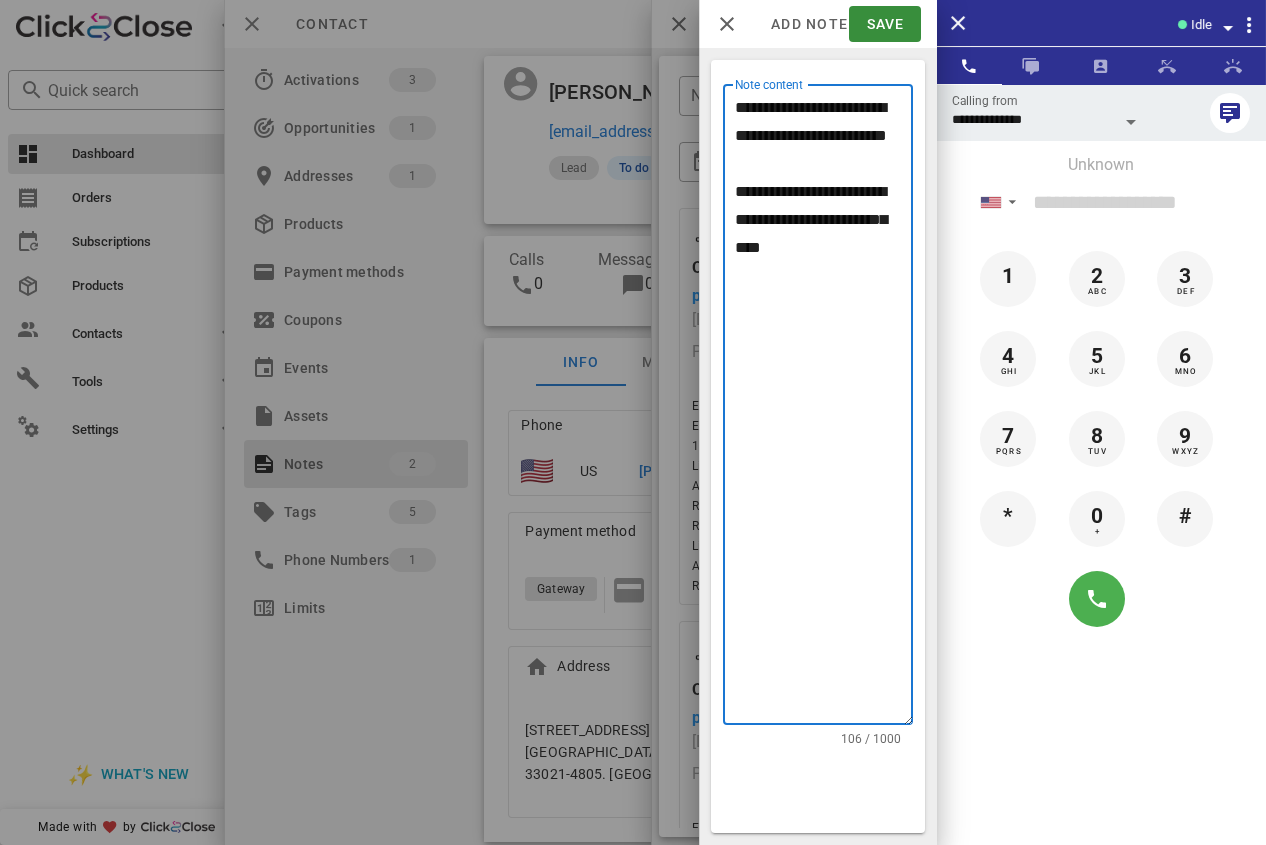 drag, startPoint x: 742, startPoint y: 217, endPoint x: 805, endPoint y: 324, distance: 124.16924 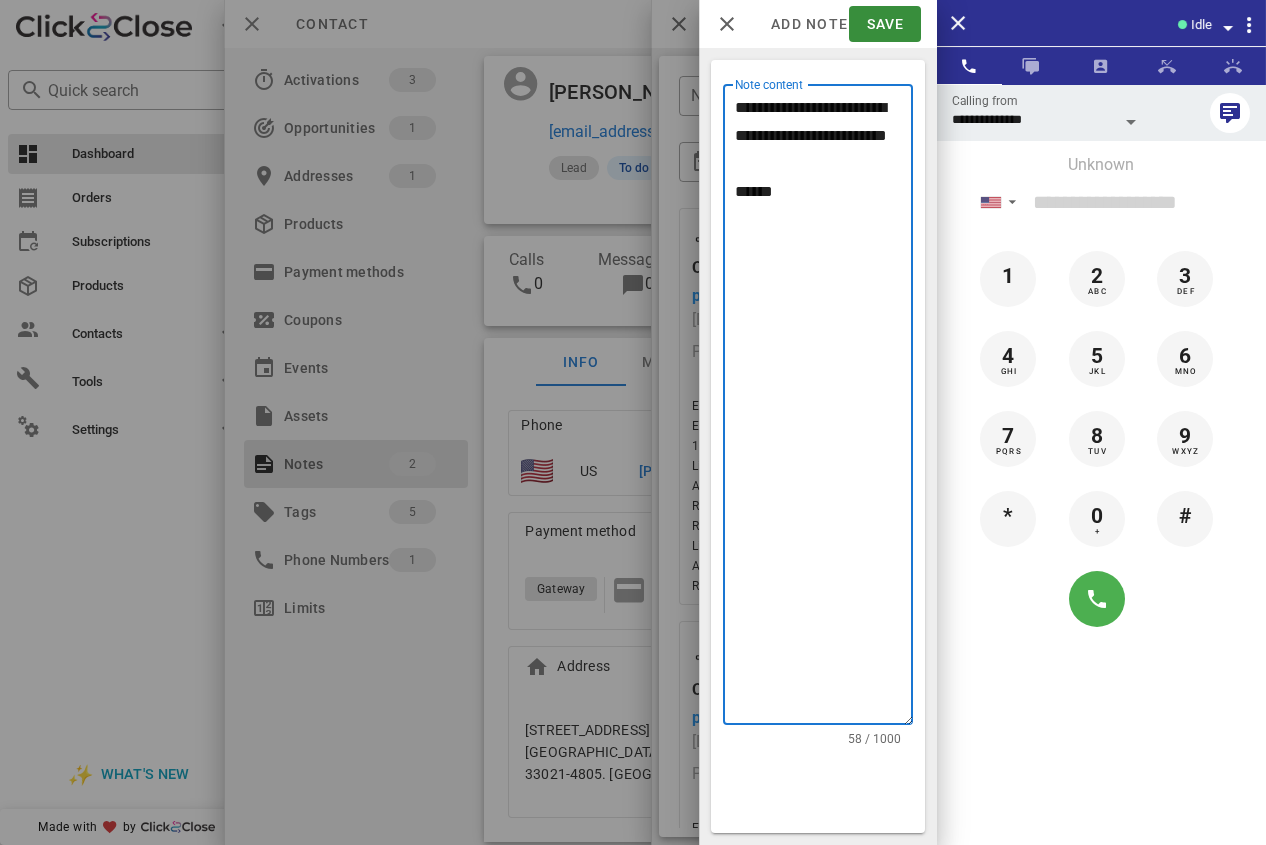 drag, startPoint x: 833, startPoint y: 216, endPoint x: 671, endPoint y: 220, distance: 162.04938 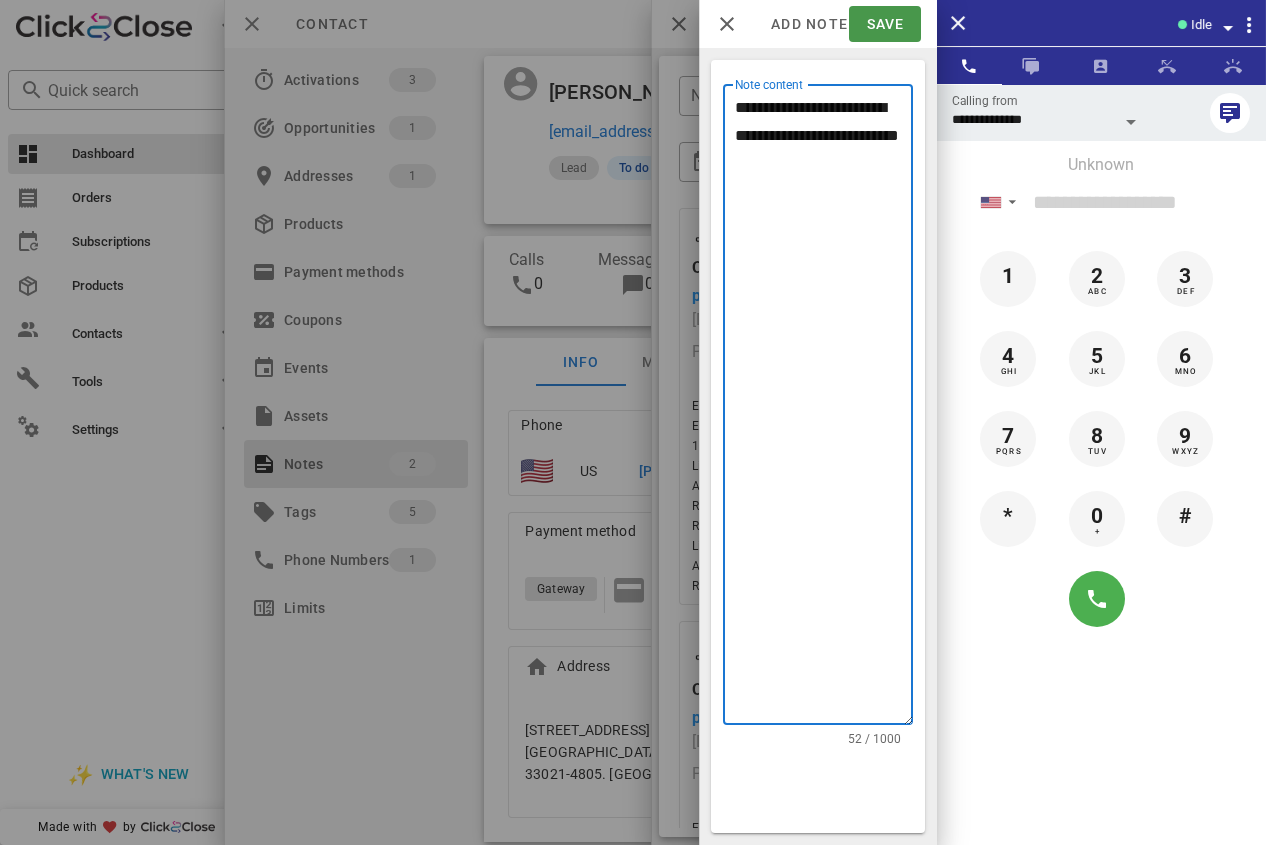 type on "**********" 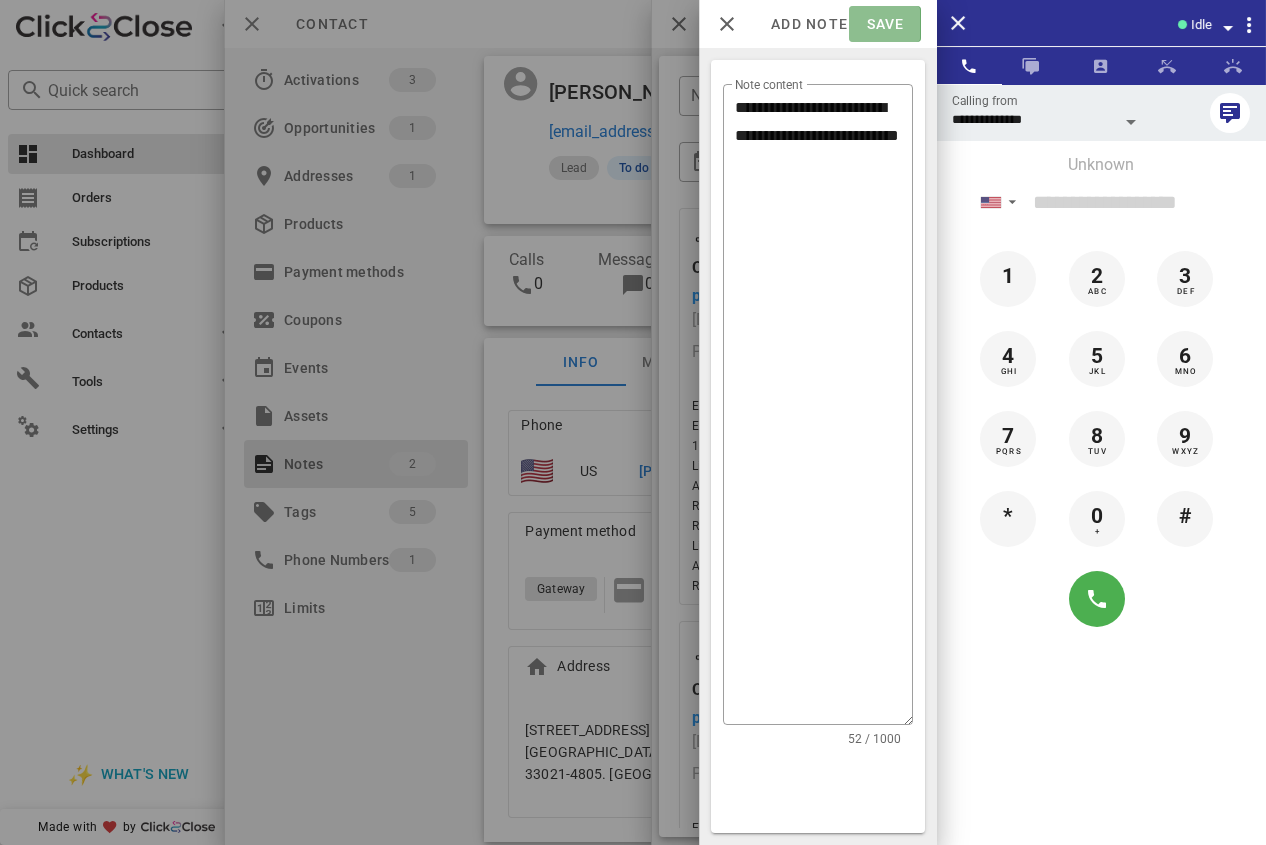 click on "Save" at bounding box center (884, 24) 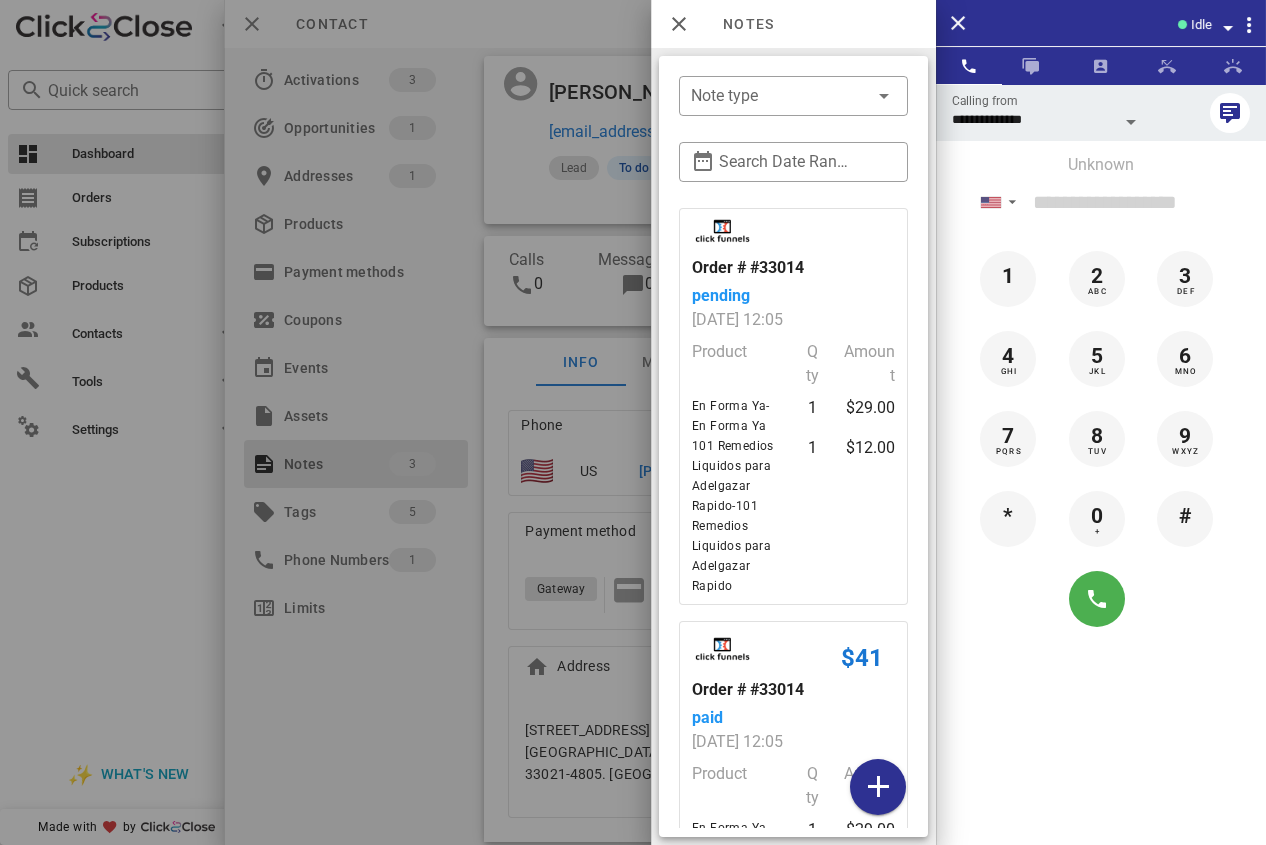click at bounding box center [633, 422] 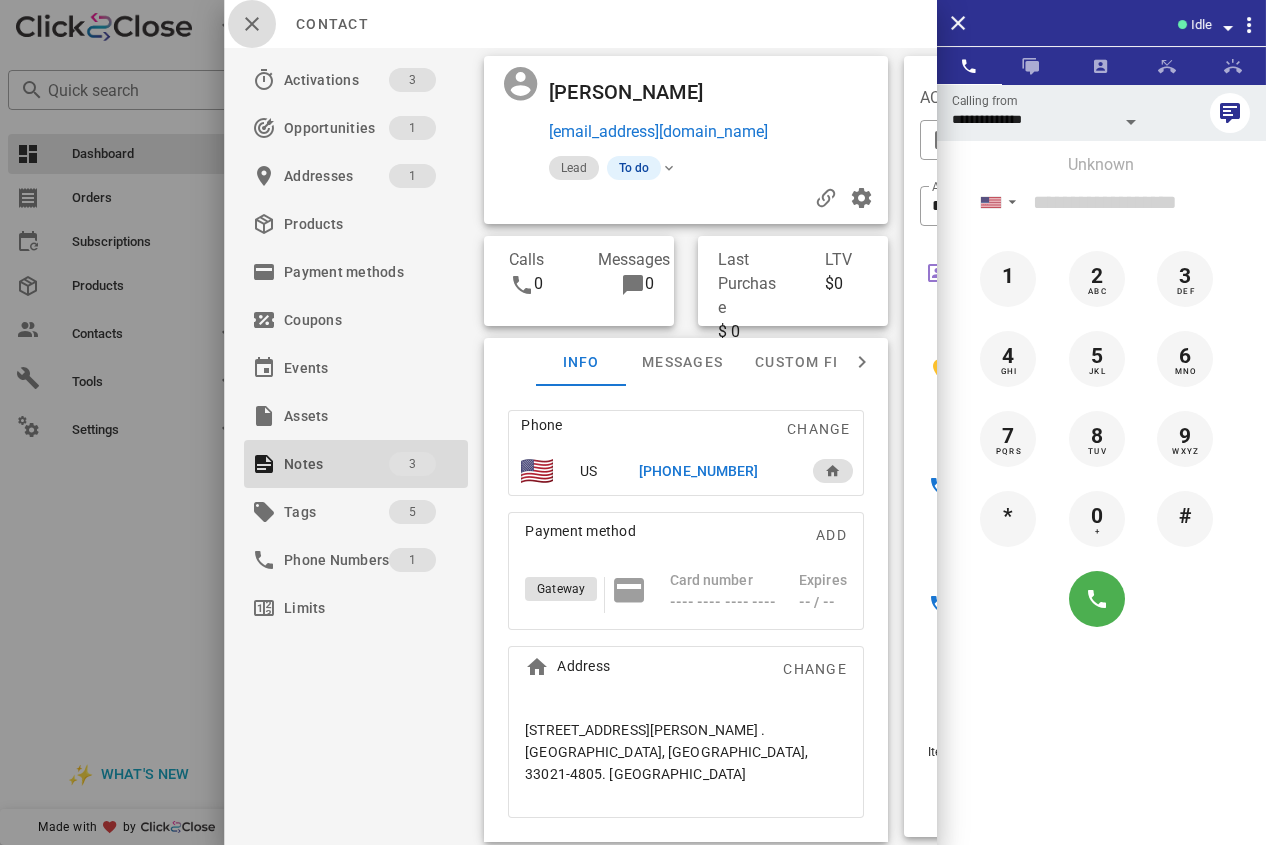 drag, startPoint x: 237, startPoint y: 16, endPoint x: 269, endPoint y: 23, distance: 32.75668 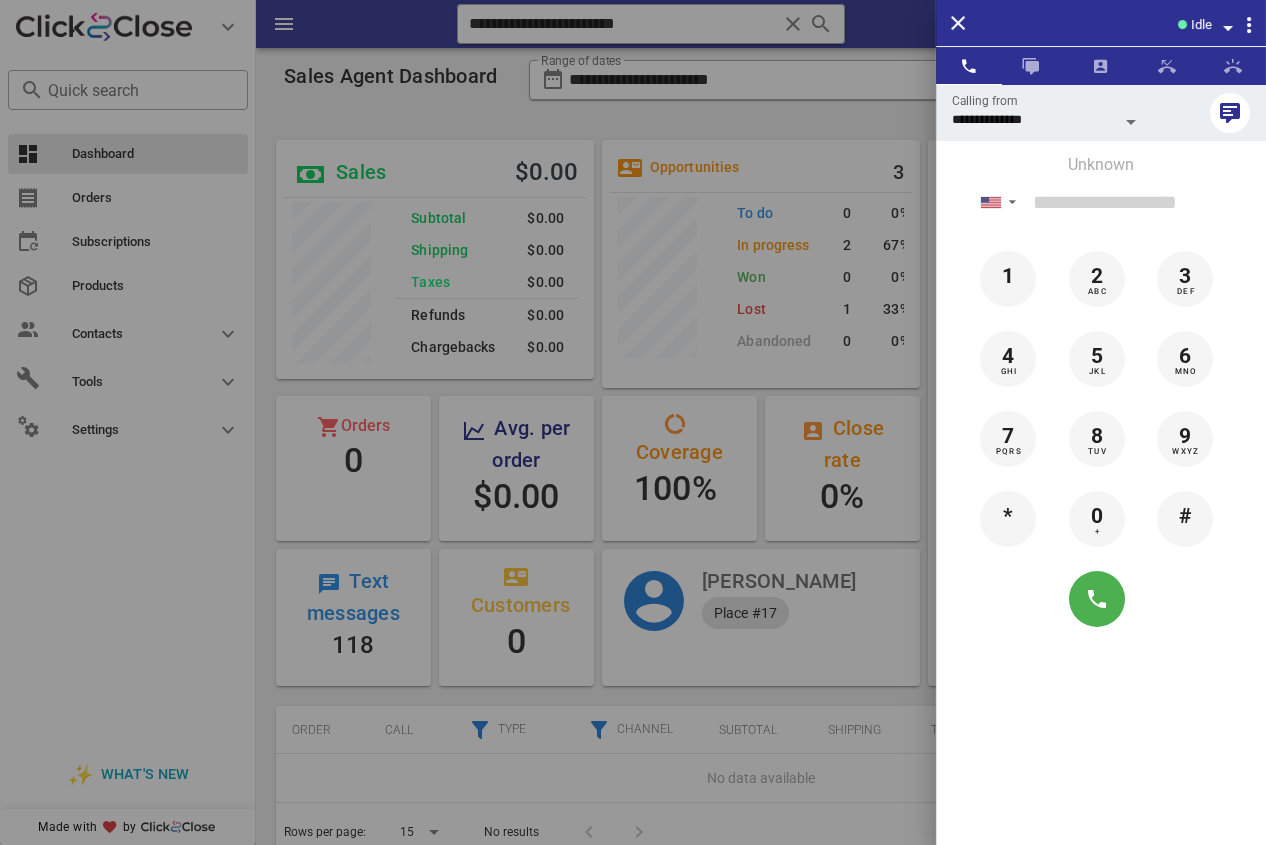 drag, startPoint x: 523, startPoint y: 20, endPoint x: 709, endPoint y: 17, distance: 186.02419 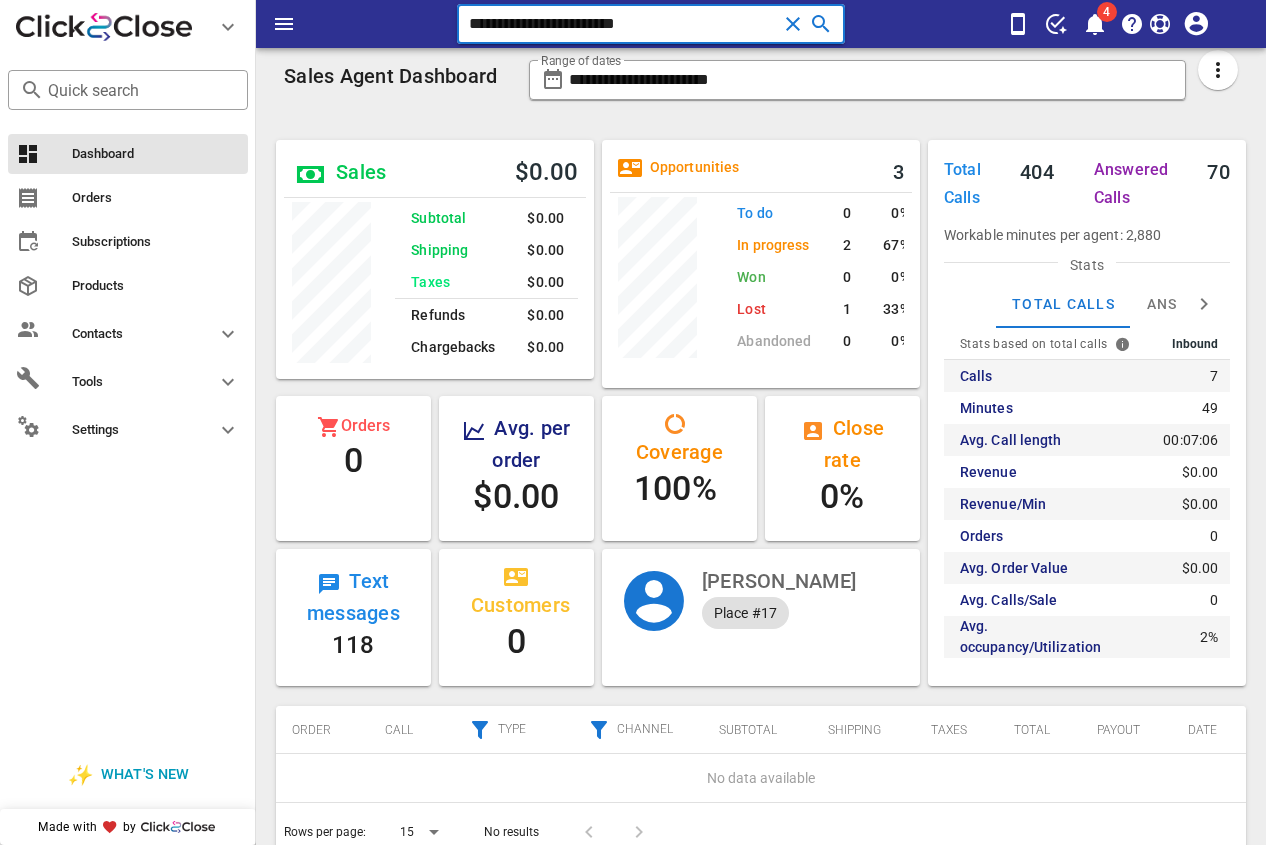 drag, startPoint x: 709, startPoint y: 17, endPoint x: 402, endPoint y: 27, distance: 307.1628 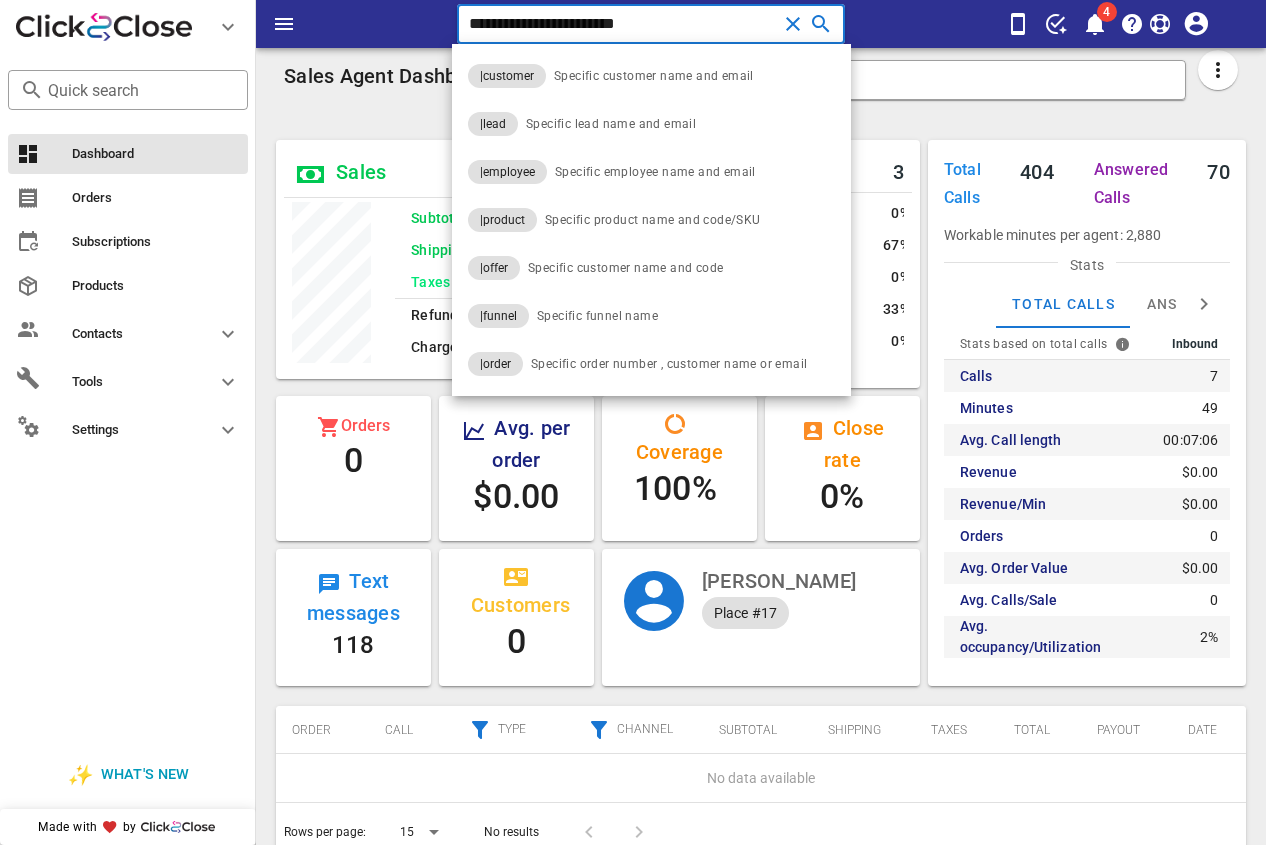 paste 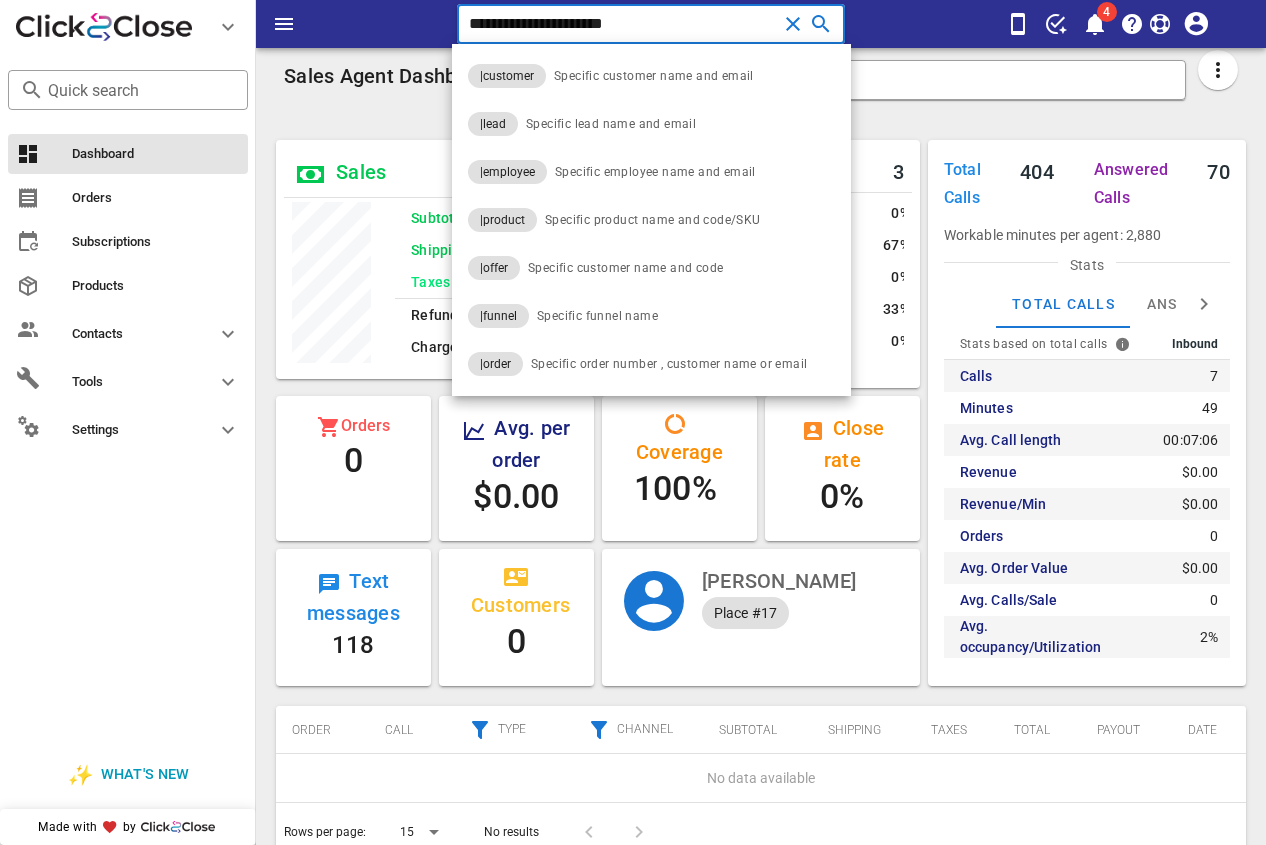 type on "**********" 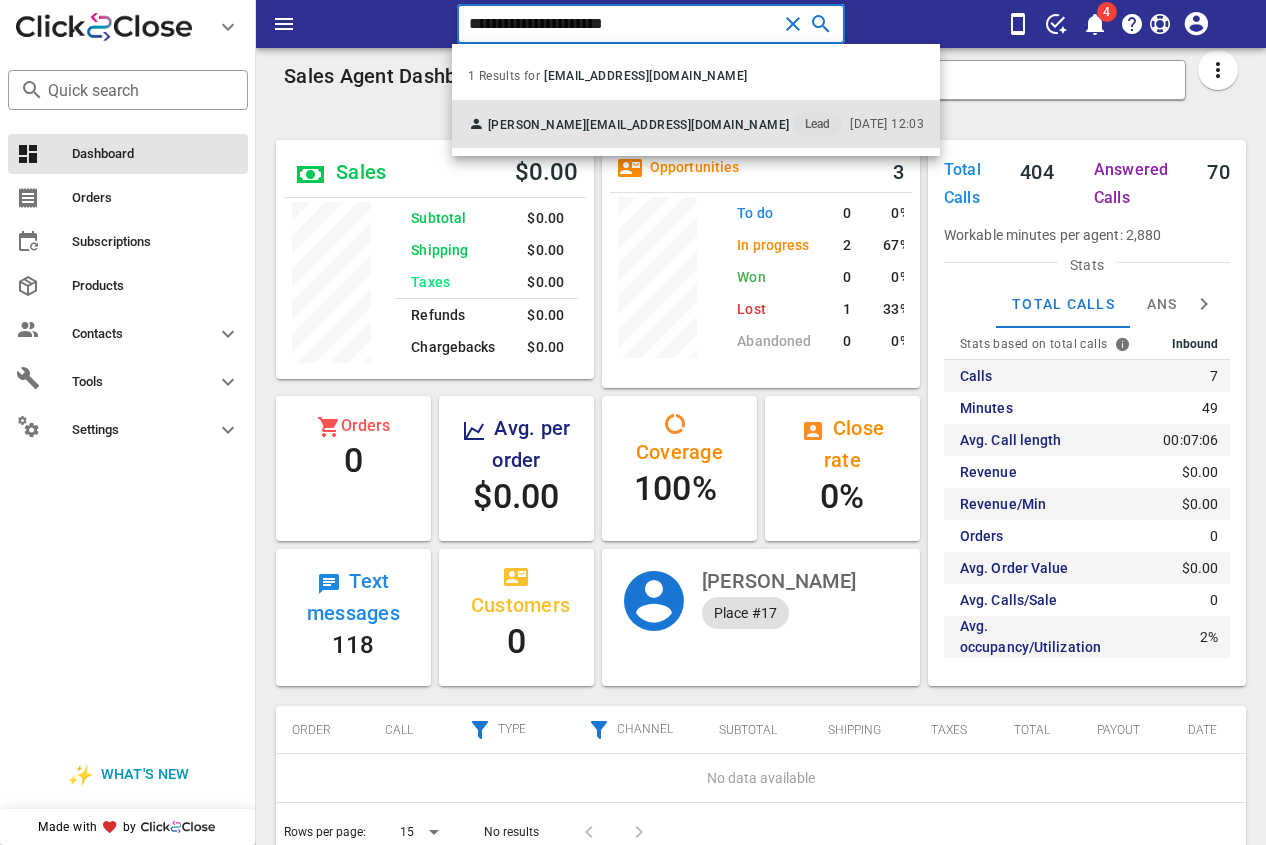 click on "[PERSON_NAME]   [PERSON_NAME][EMAIL_ADDRESS][DOMAIN_NAME]   Lead" at bounding box center [655, 124] 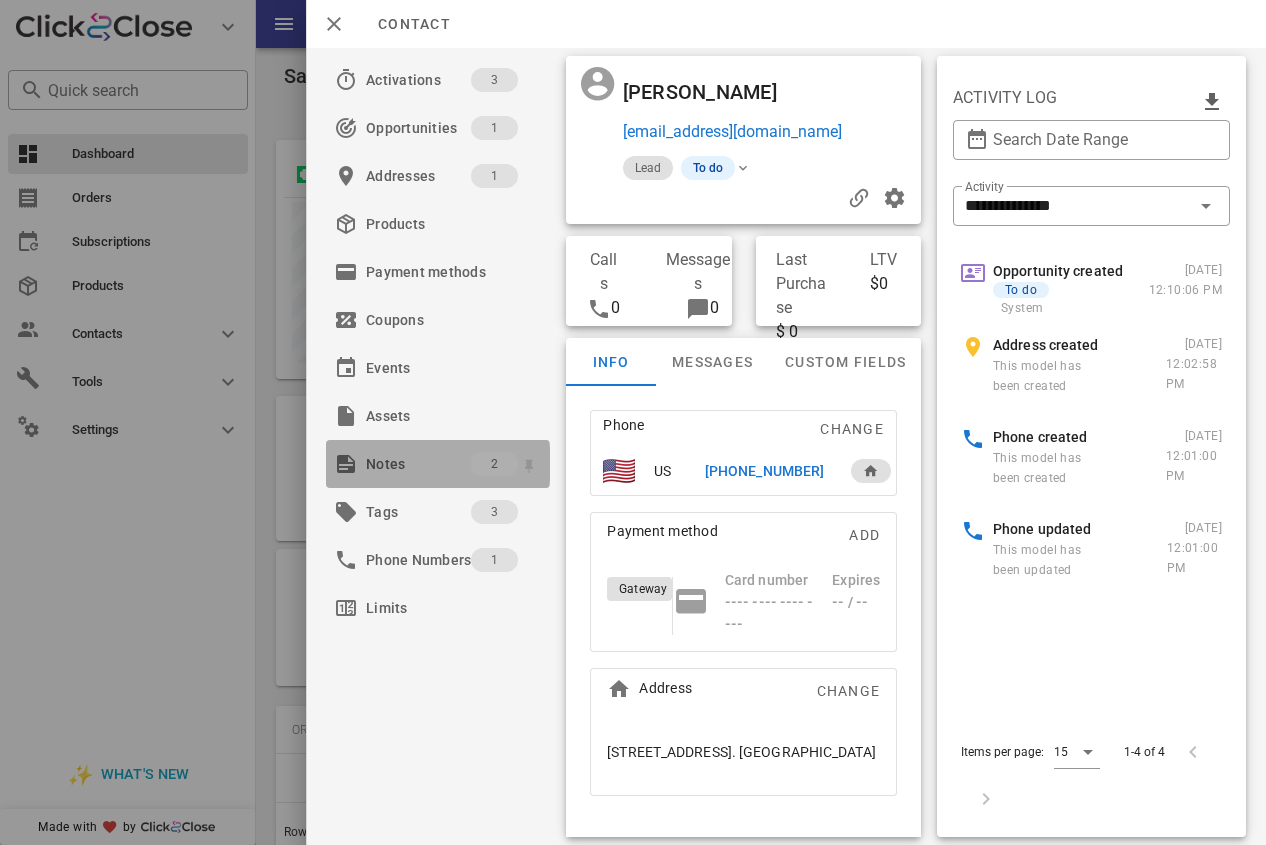 click on "Notes" at bounding box center (418, 464) 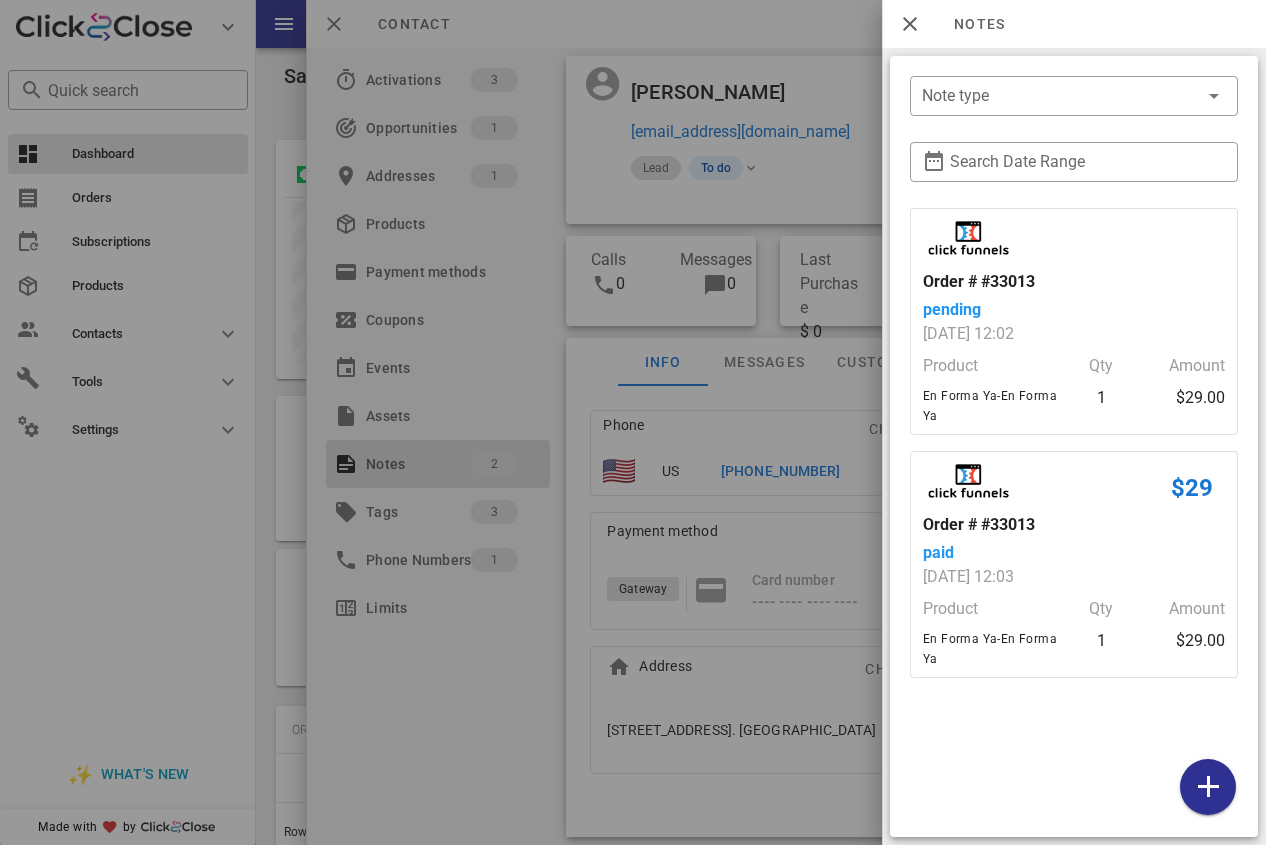 drag, startPoint x: 765, startPoint y: 431, endPoint x: 776, endPoint y: 488, distance: 58.0517 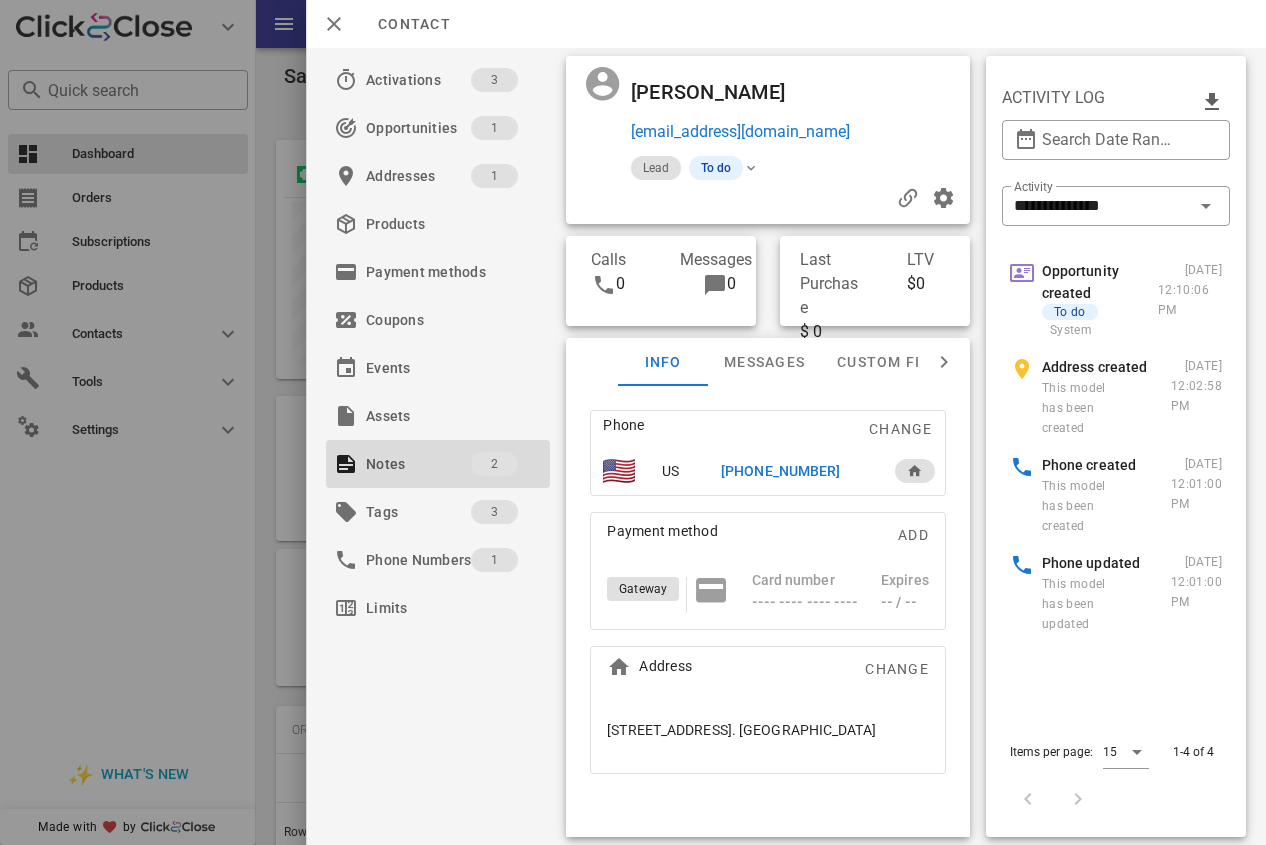 click on "[PHONE_NUMBER]" at bounding box center [797, 471] 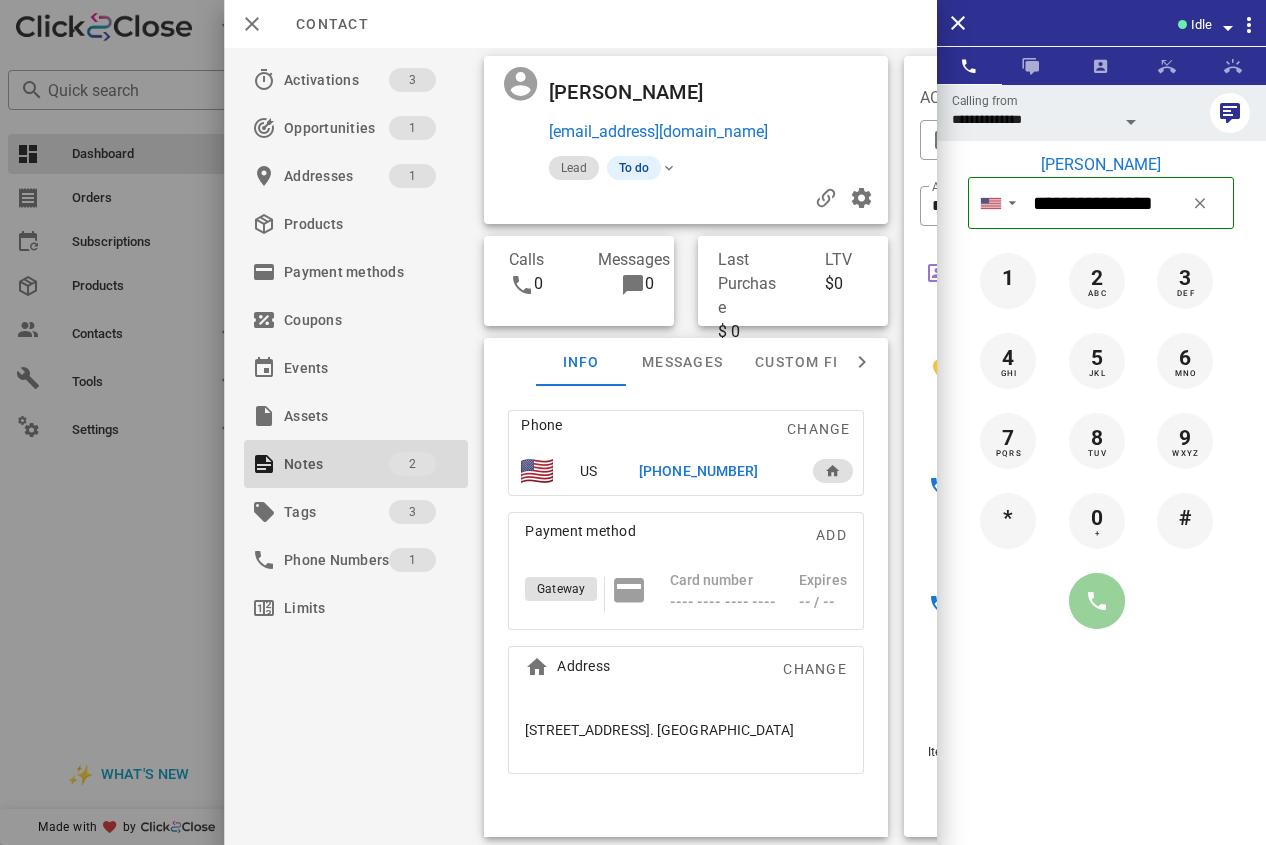 click at bounding box center [1097, 601] 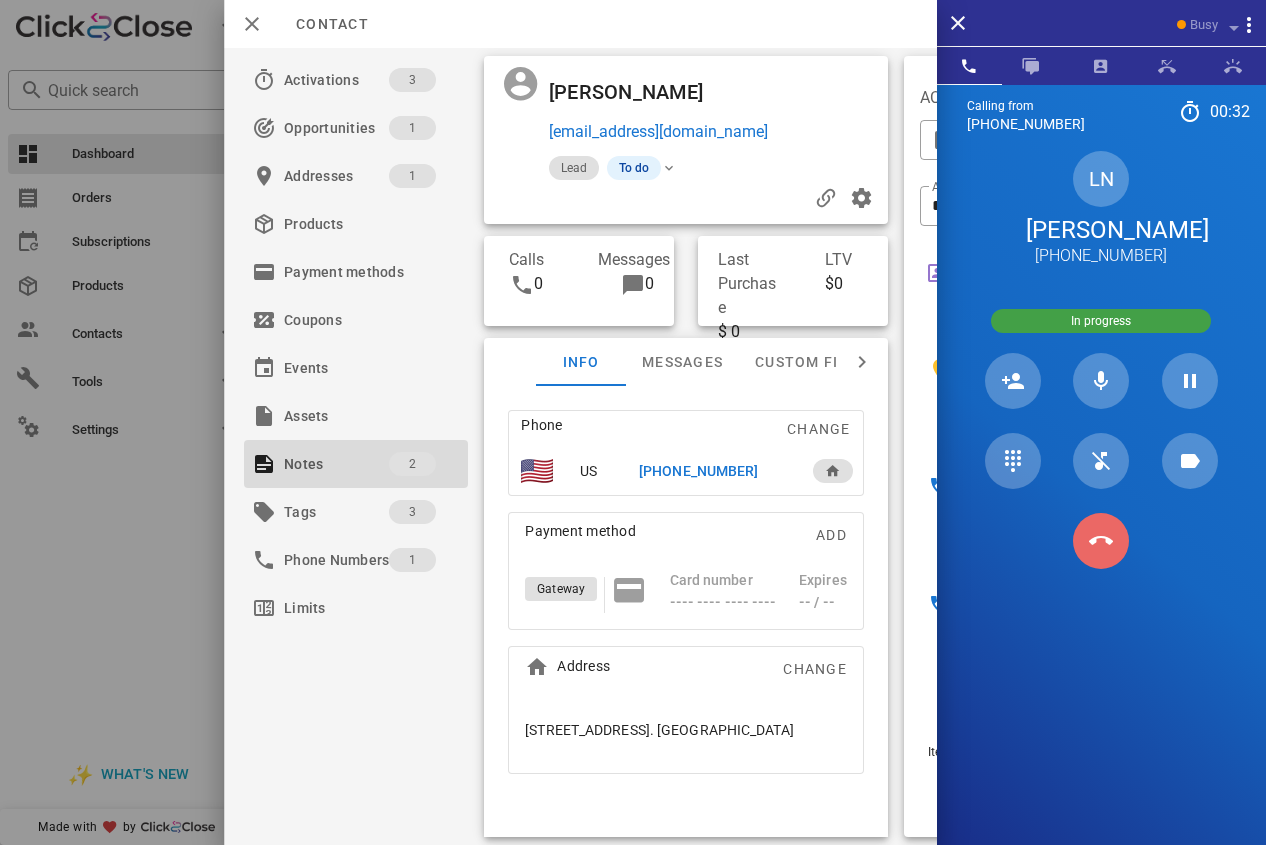click at bounding box center [1101, 541] 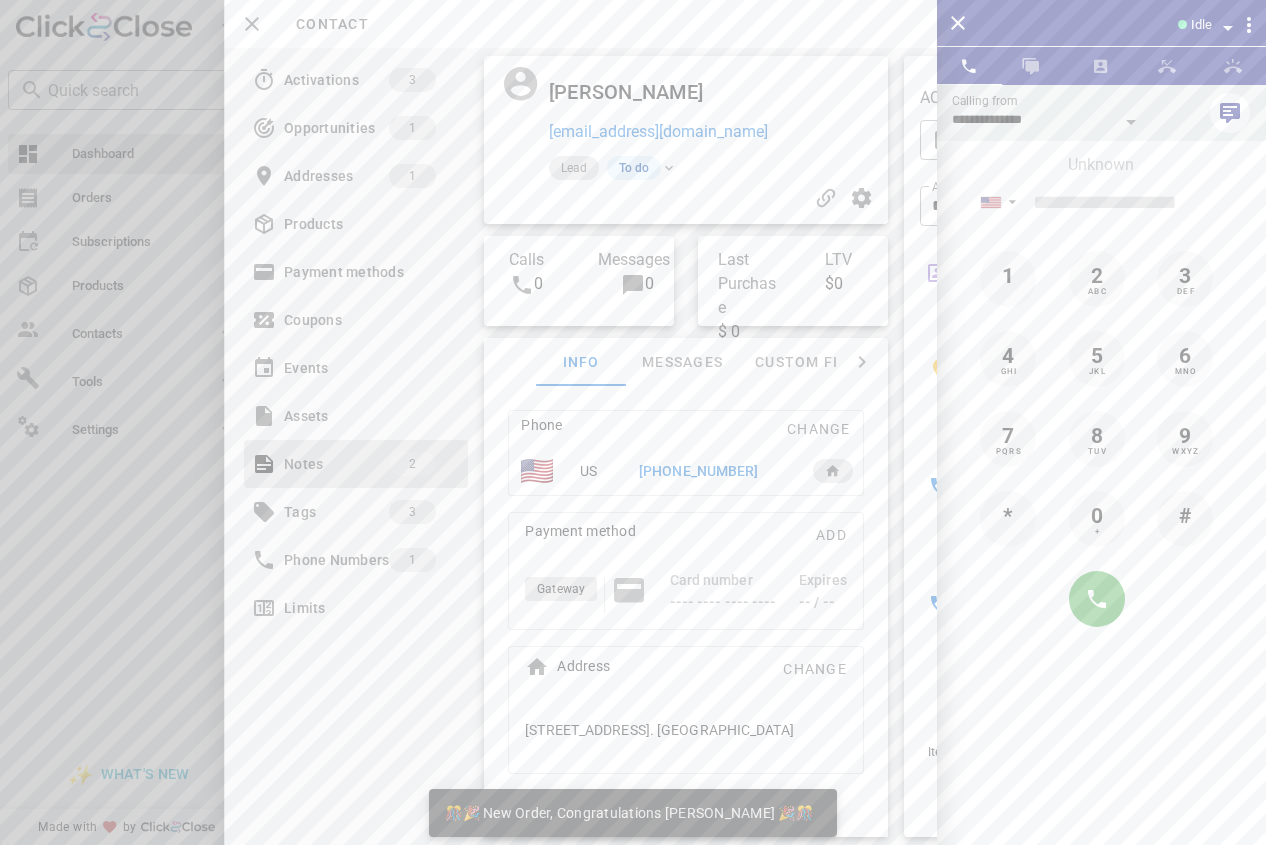 scroll, scrollTop: 999761, scrollLeft: 999682, axis: both 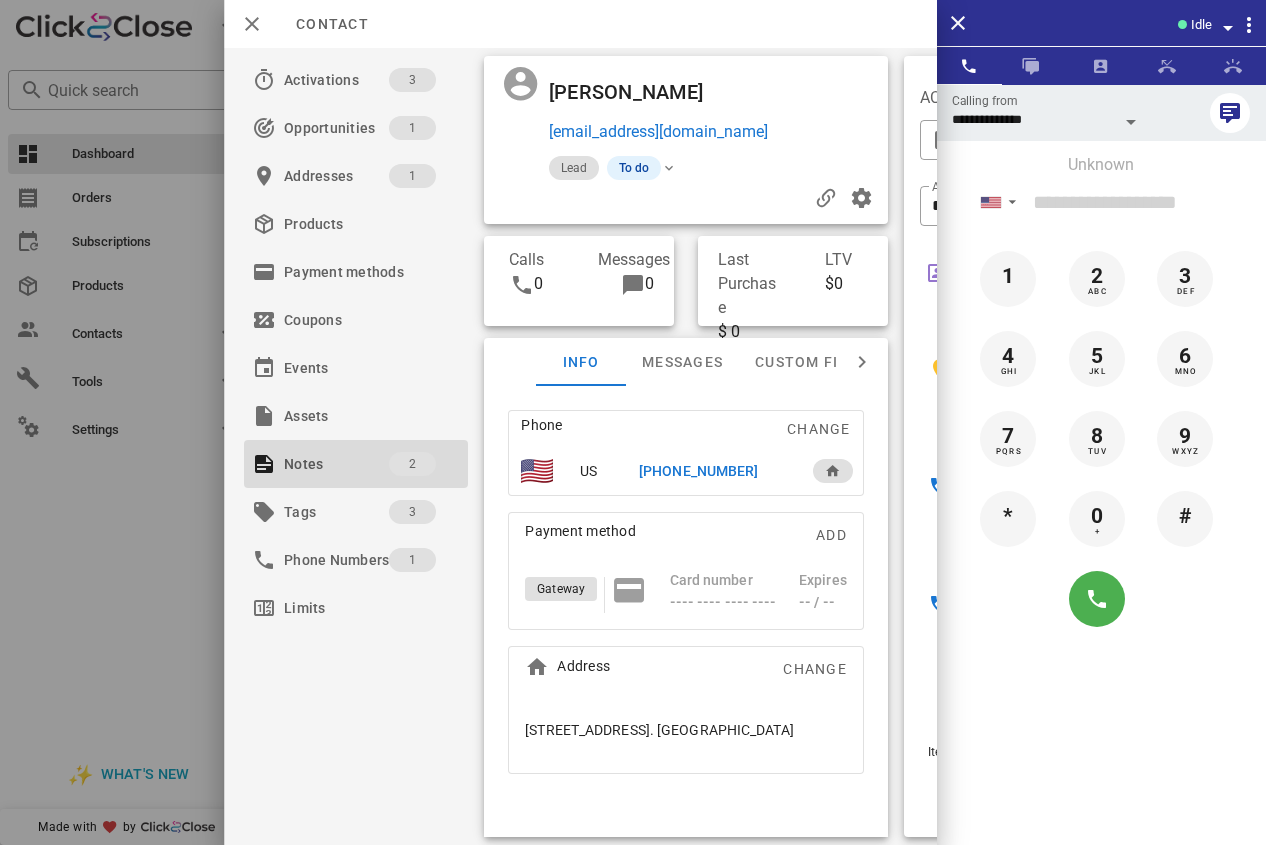 drag, startPoint x: 719, startPoint y: 465, endPoint x: 882, endPoint y: 519, distance: 171.71198 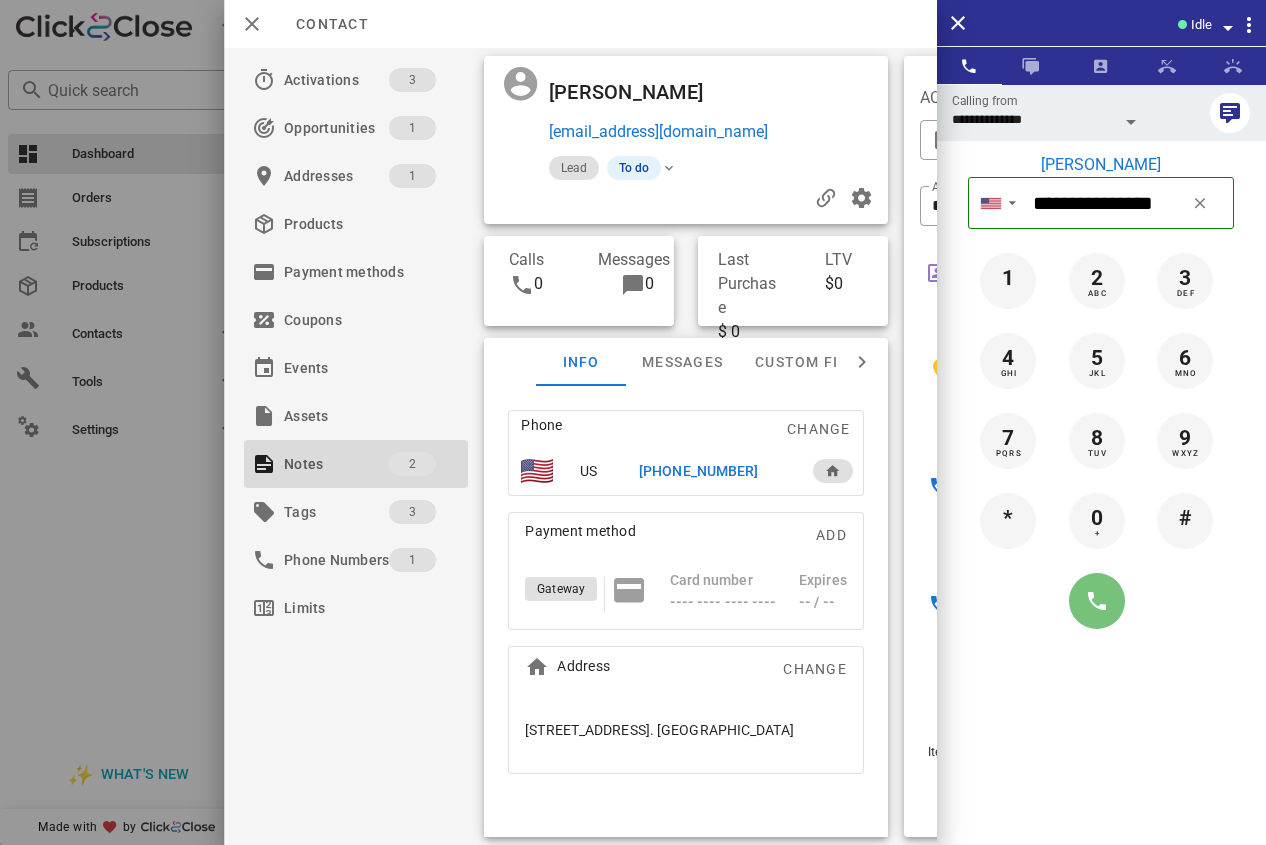 click at bounding box center [1097, 601] 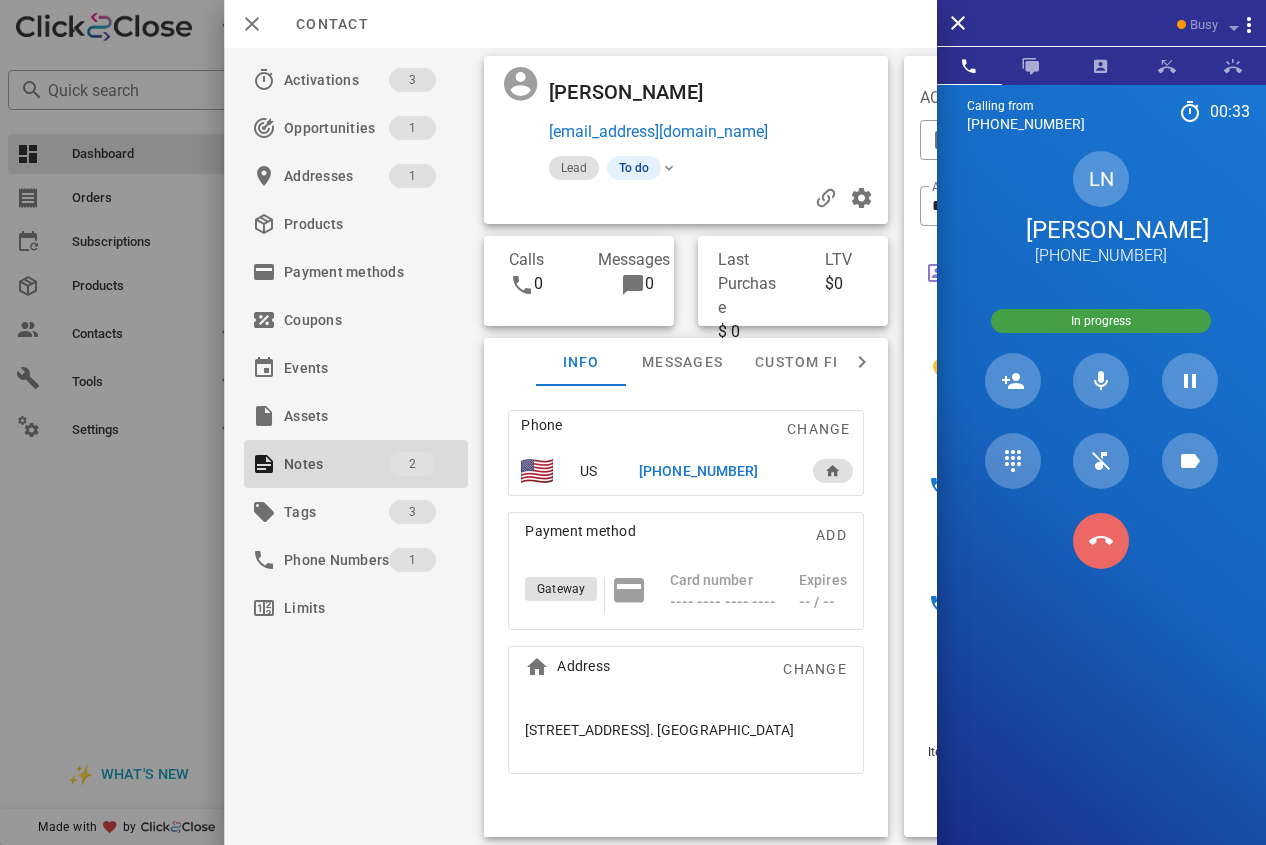 click at bounding box center (1101, 541) 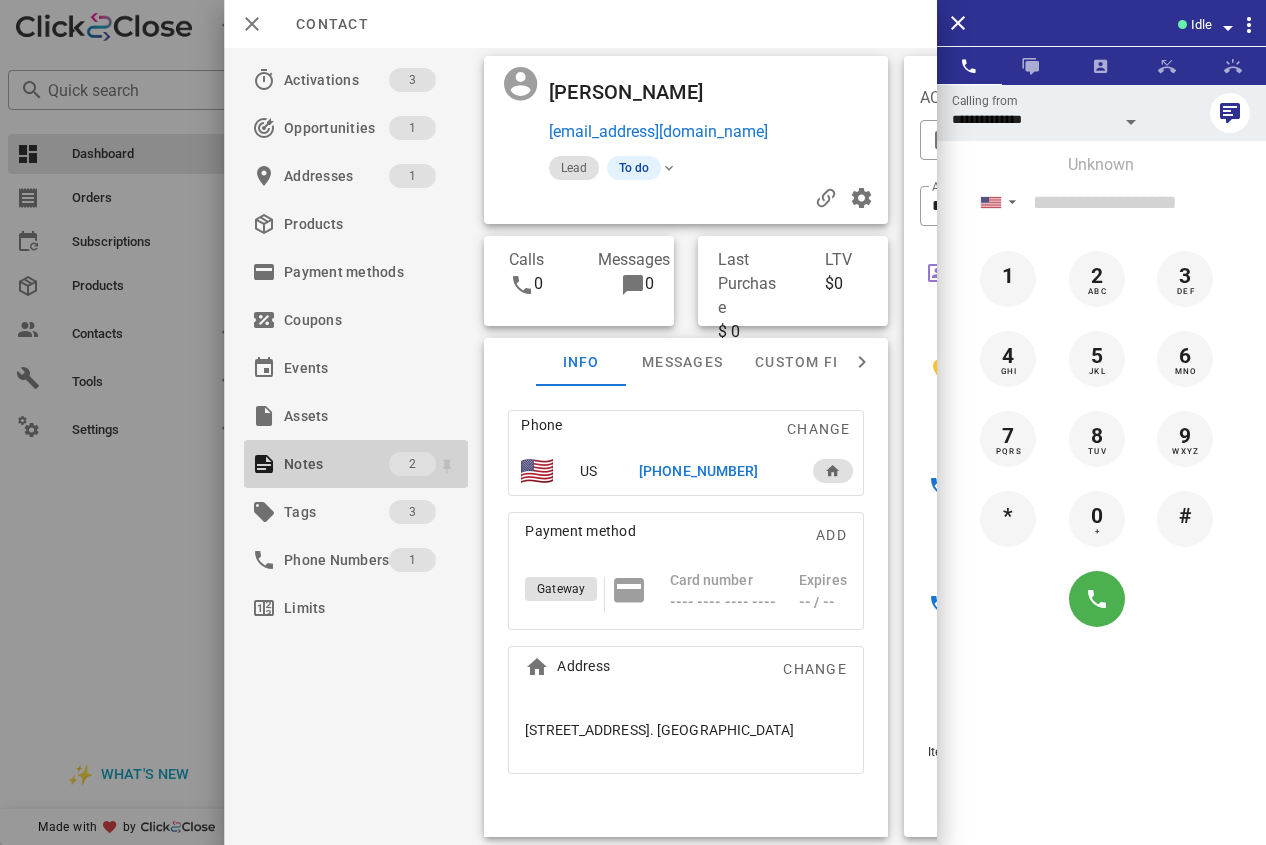 click on "Notes  2" at bounding box center [356, 464] 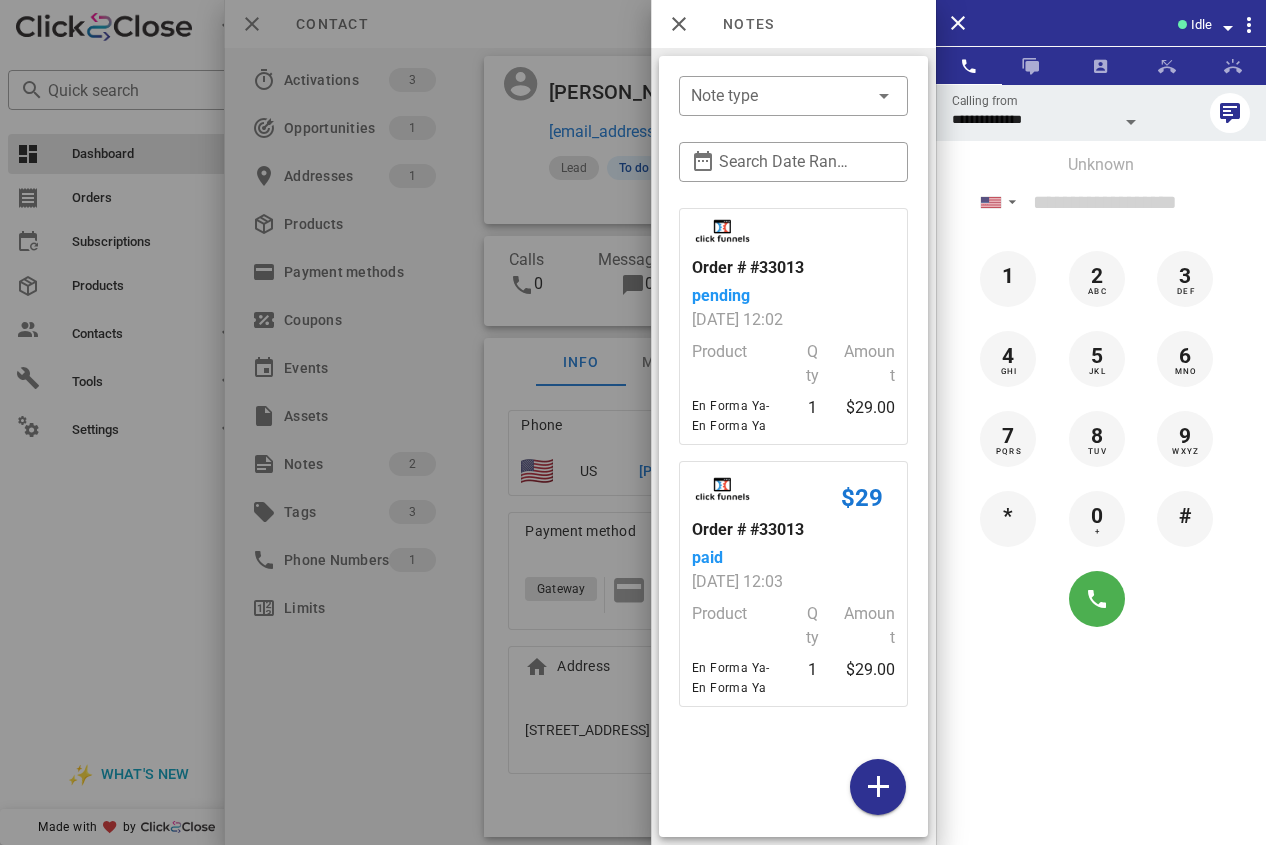 scroll, scrollTop: 51, scrollLeft: 0, axis: vertical 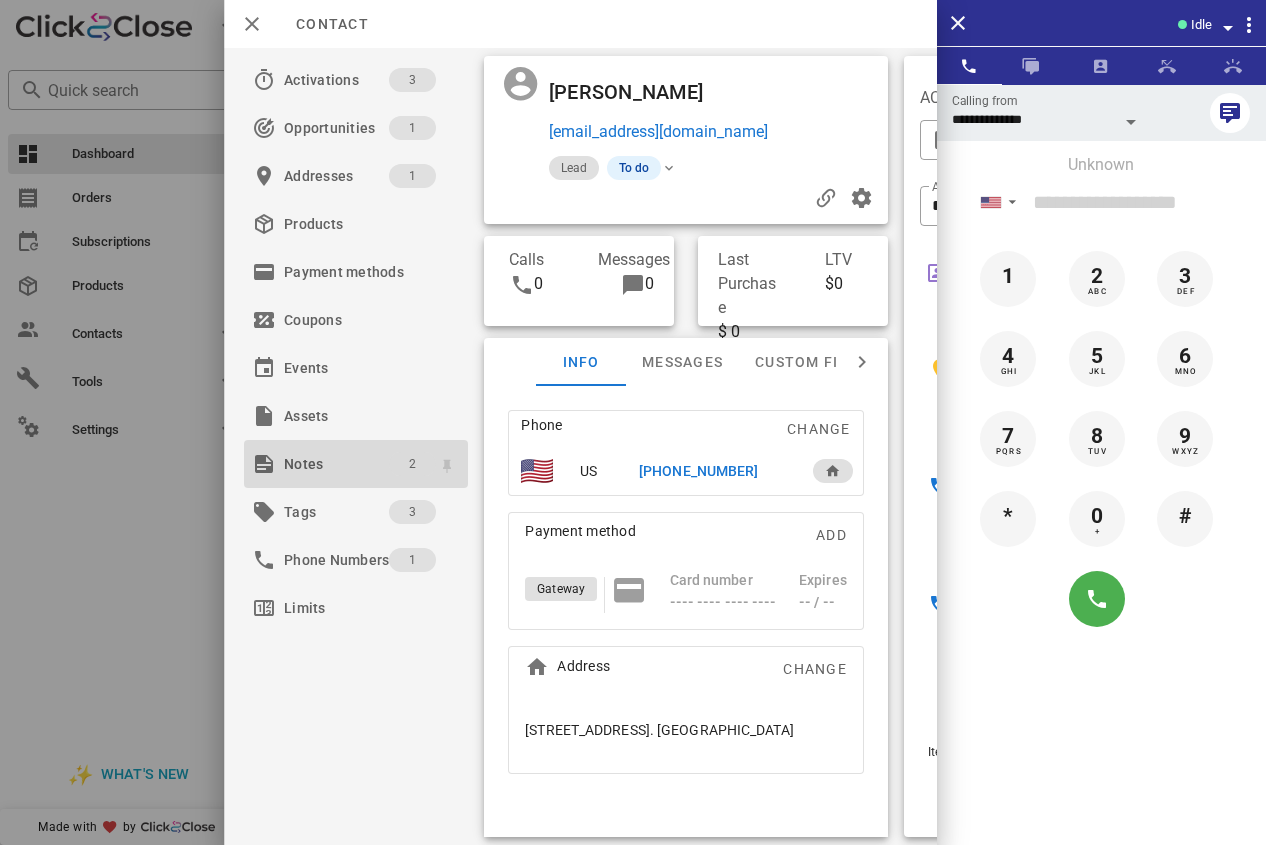 click on "2" at bounding box center (412, 464) 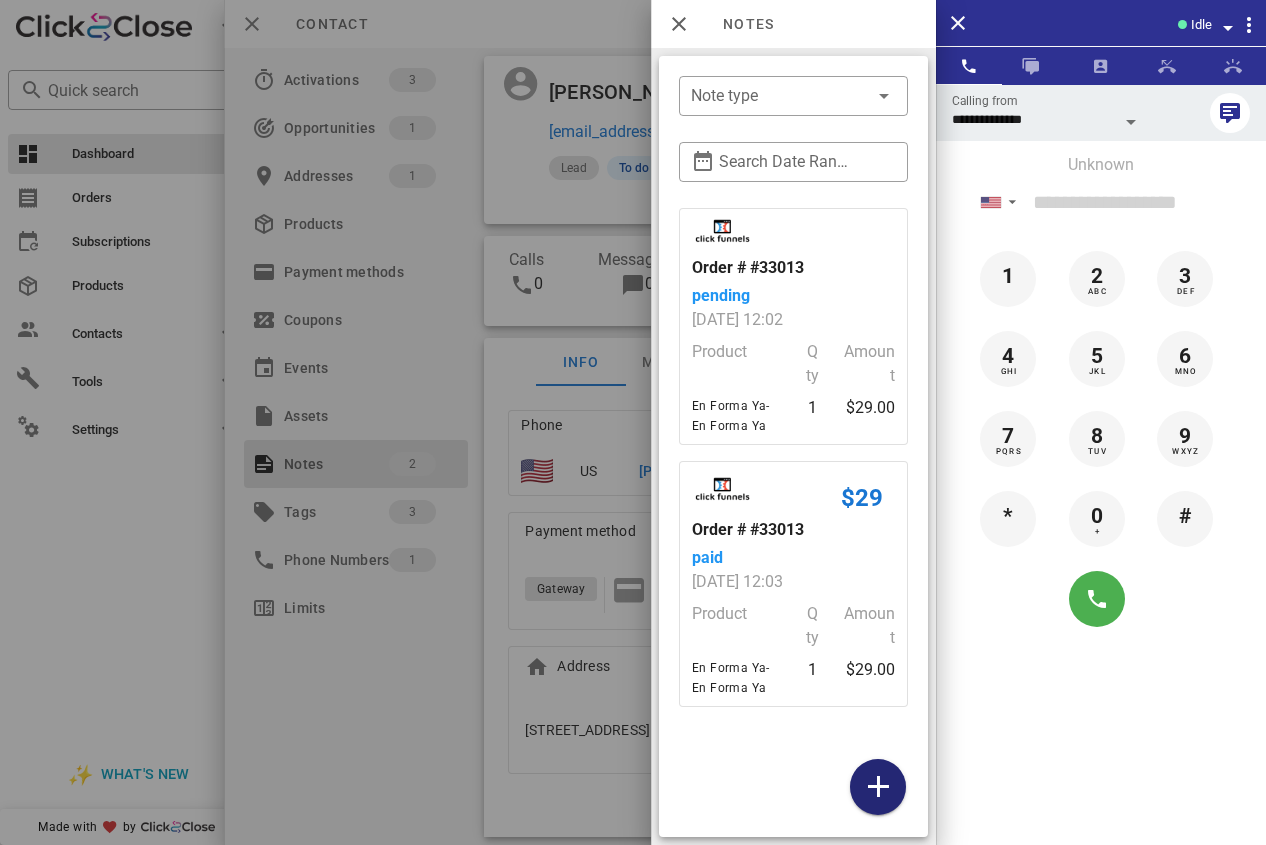 click at bounding box center (878, 787) 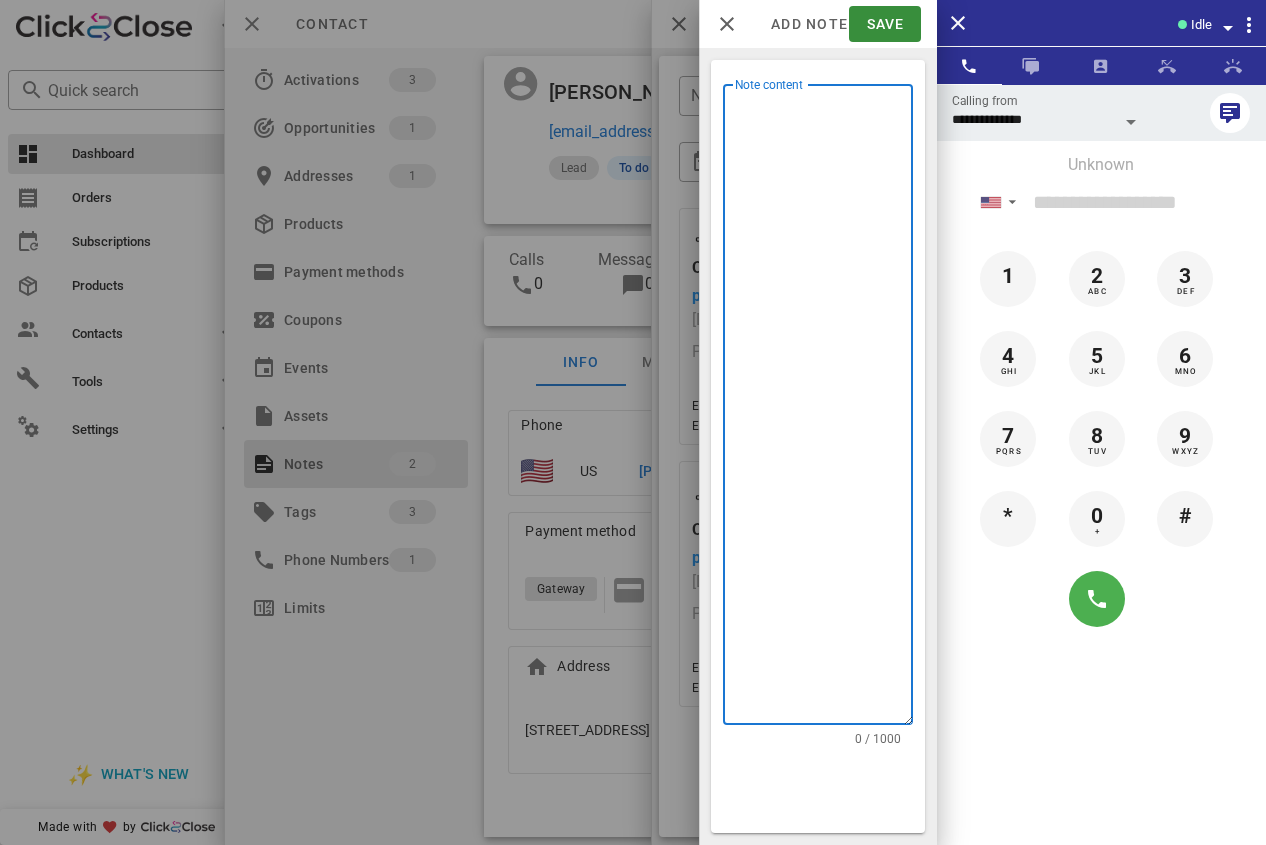 drag, startPoint x: 828, startPoint y: 317, endPoint x: 797, endPoint y: 275, distance: 52.201534 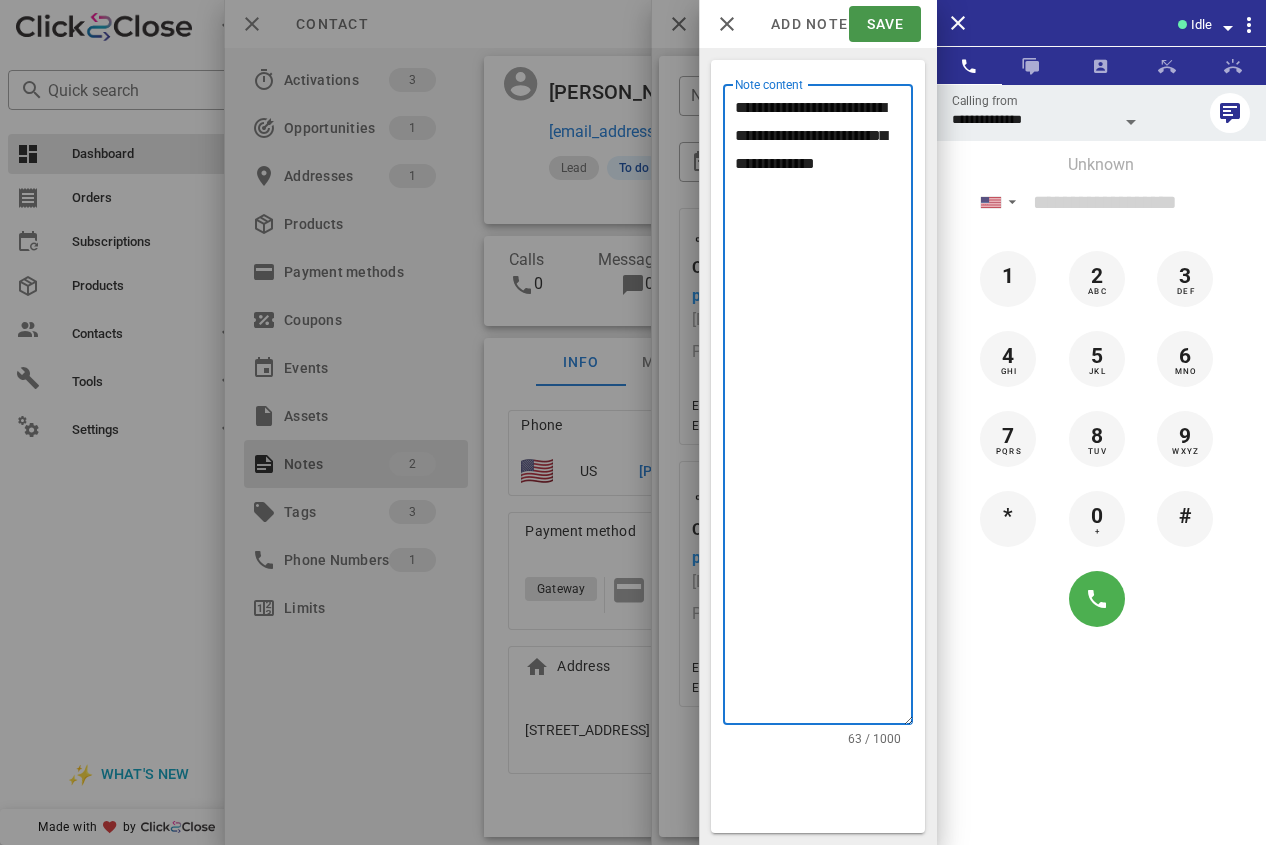 type on "**********" 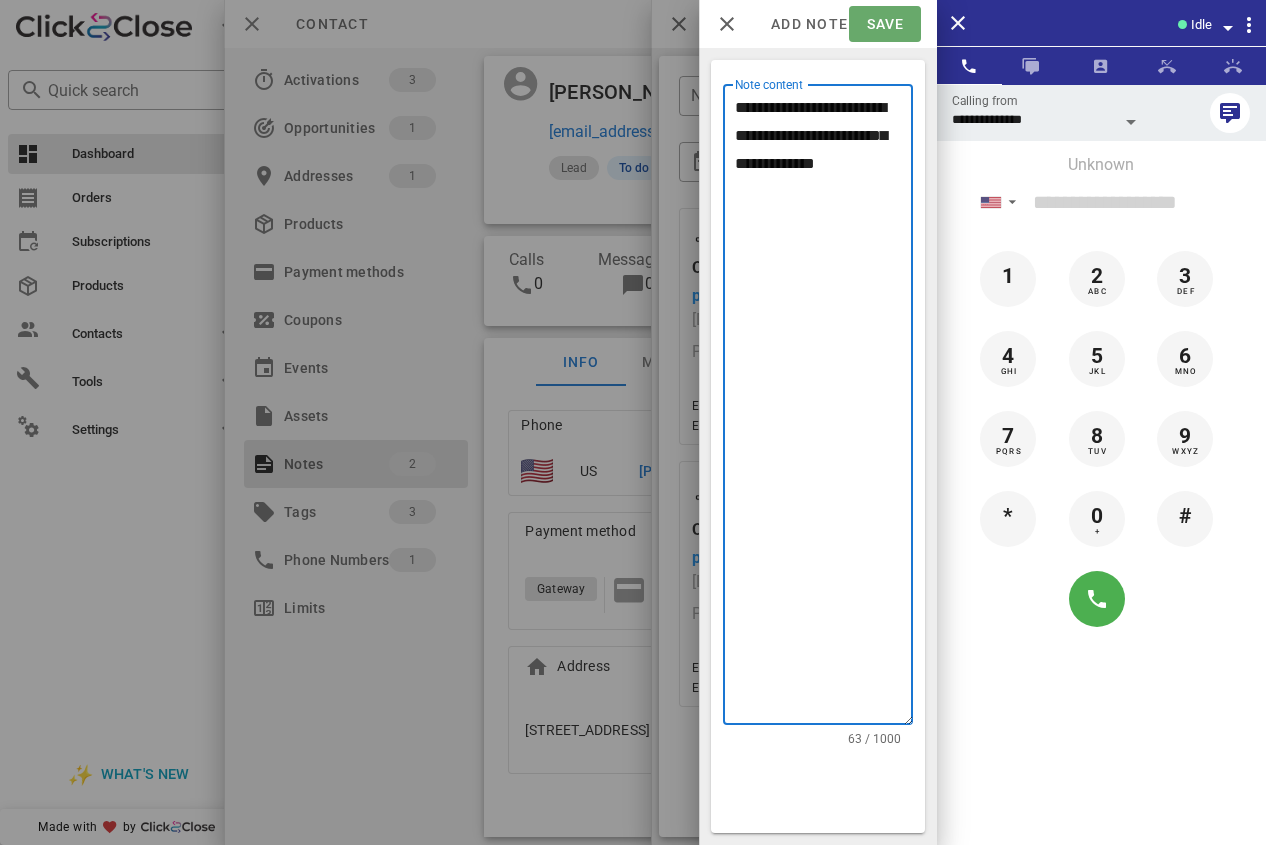 click on "Save" at bounding box center (884, 24) 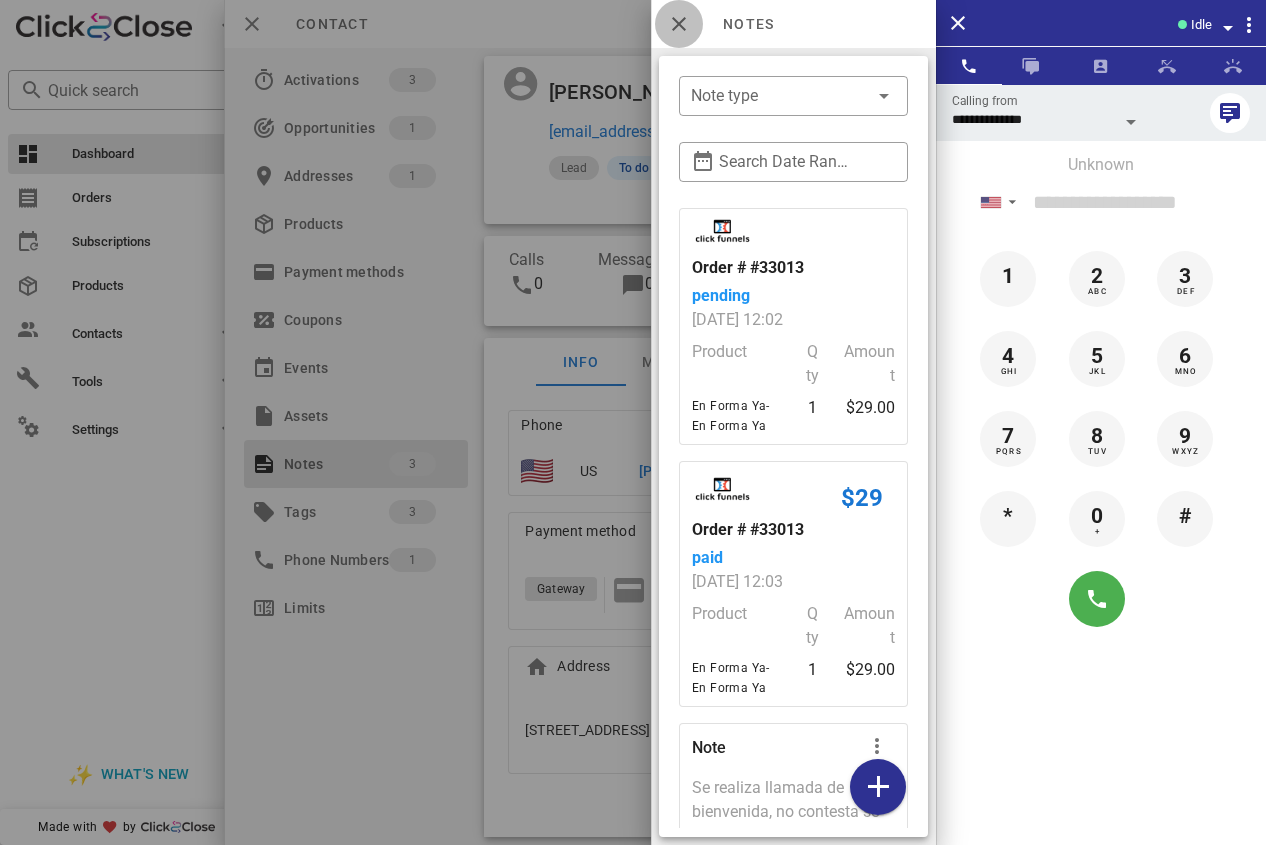 click at bounding box center [679, 24] 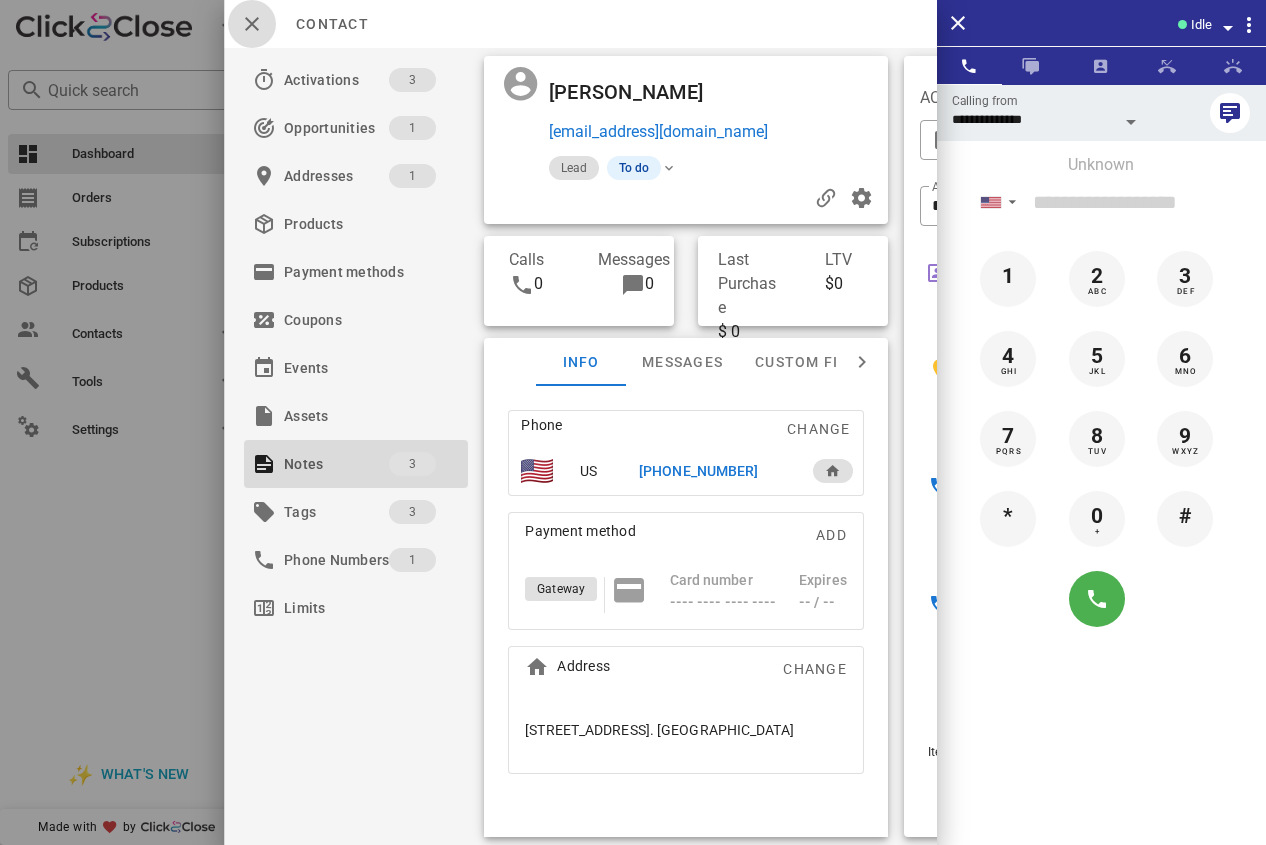 click at bounding box center [252, 24] 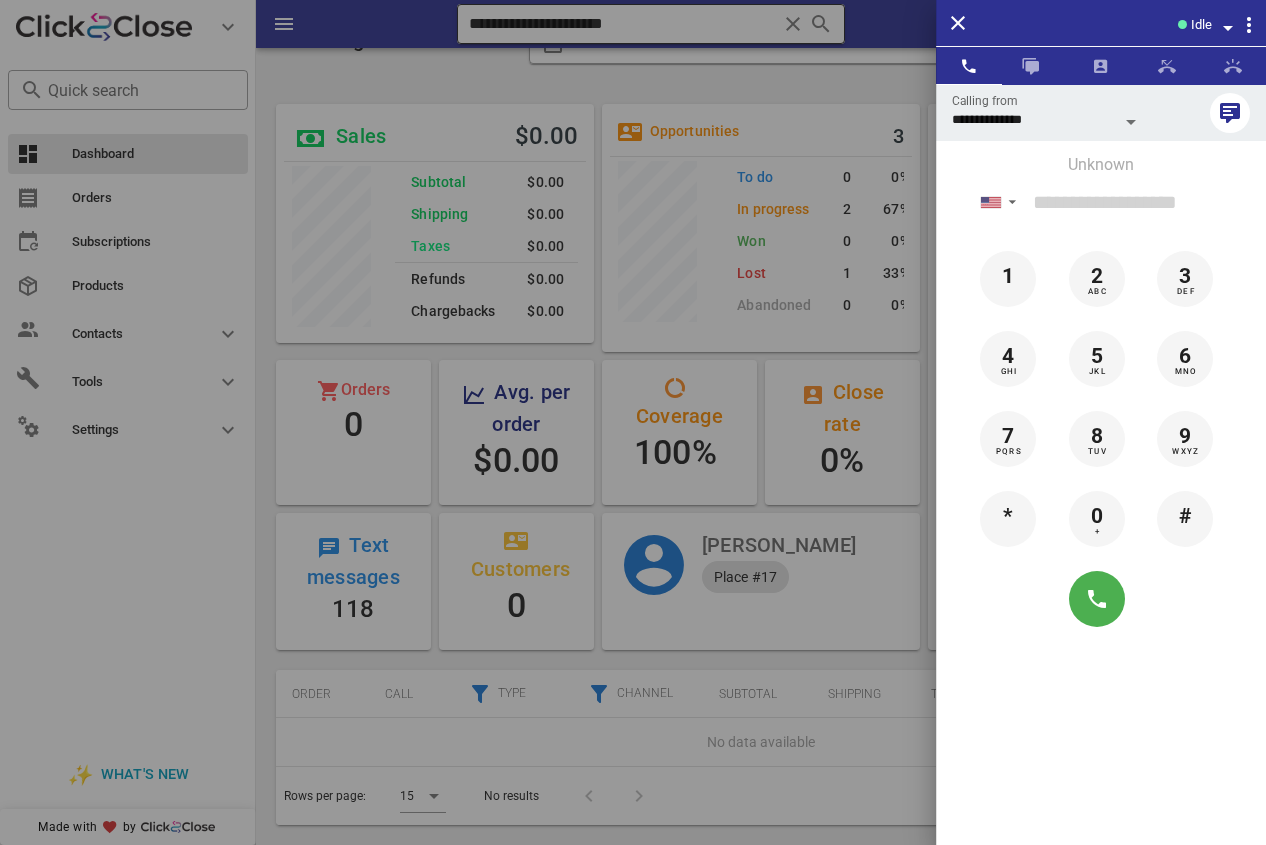 click at bounding box center (633, 422) 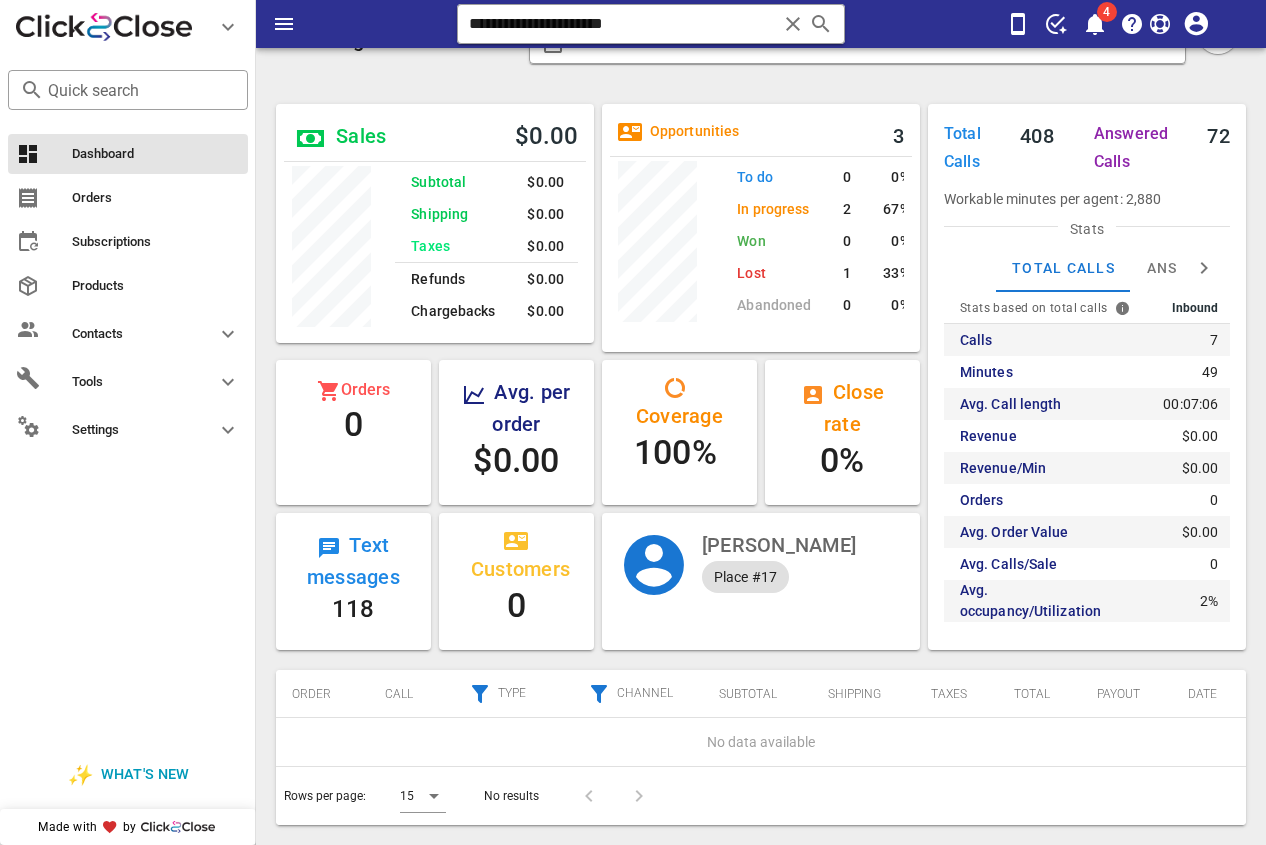 drag, startPoint x: 680, startPoint y: 27, endPoint x: 417, endPoint y: 46, distance: 263.68542 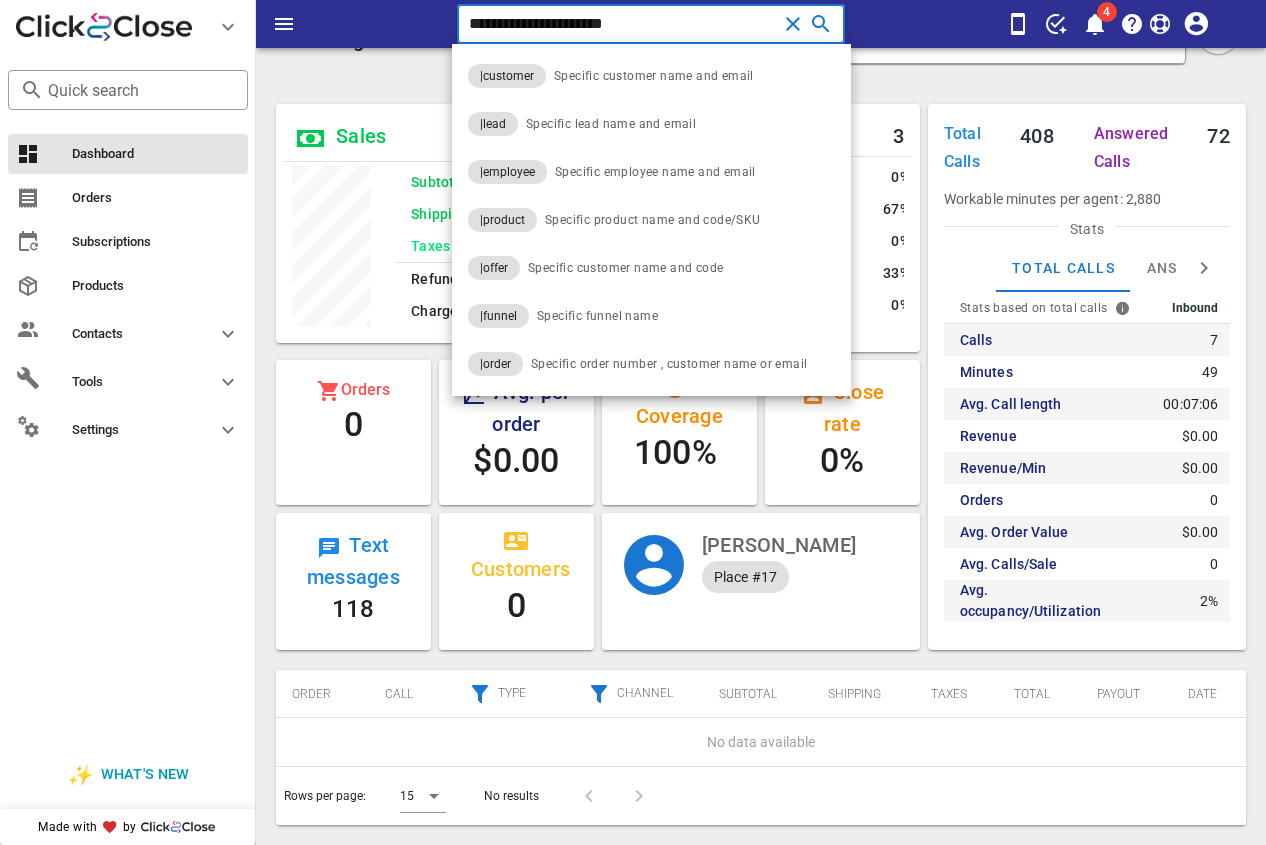 paste 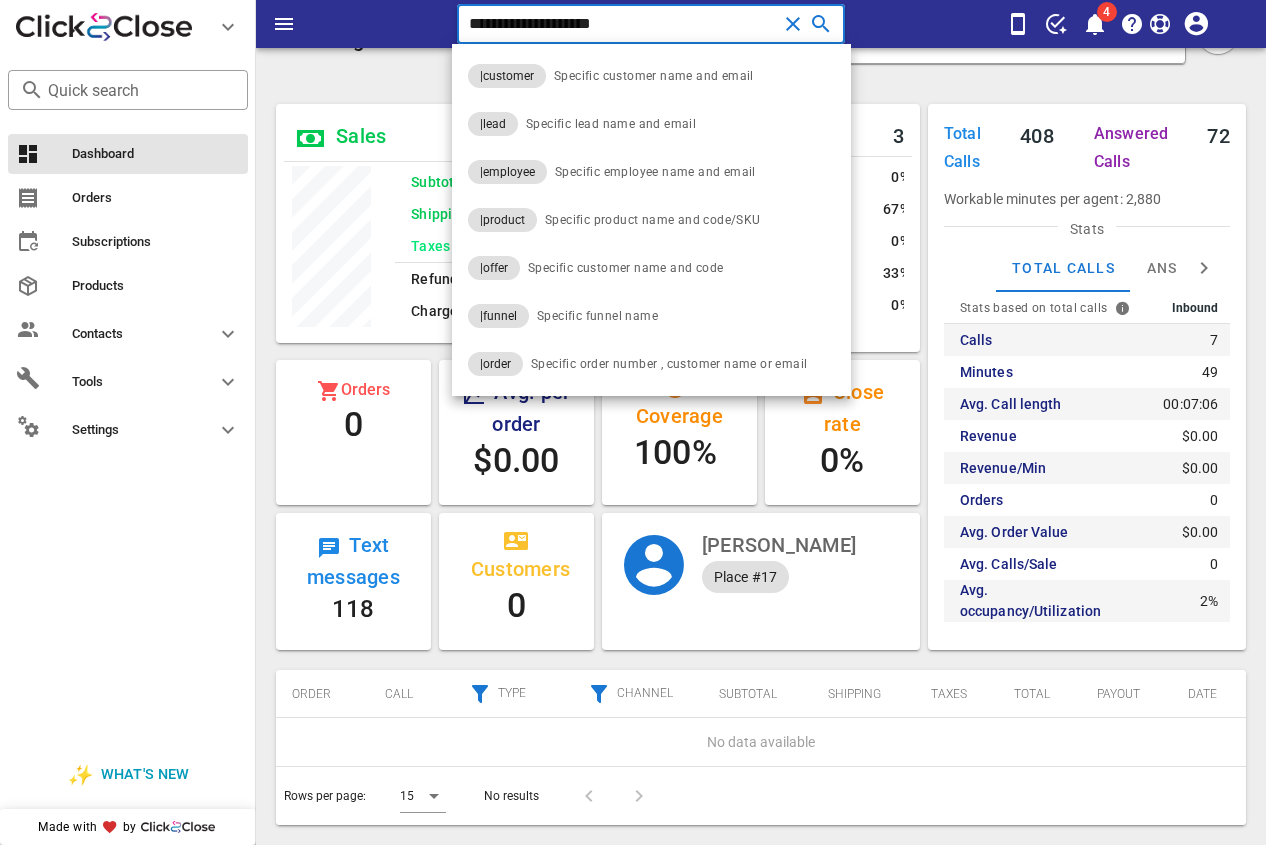 type on "**********" 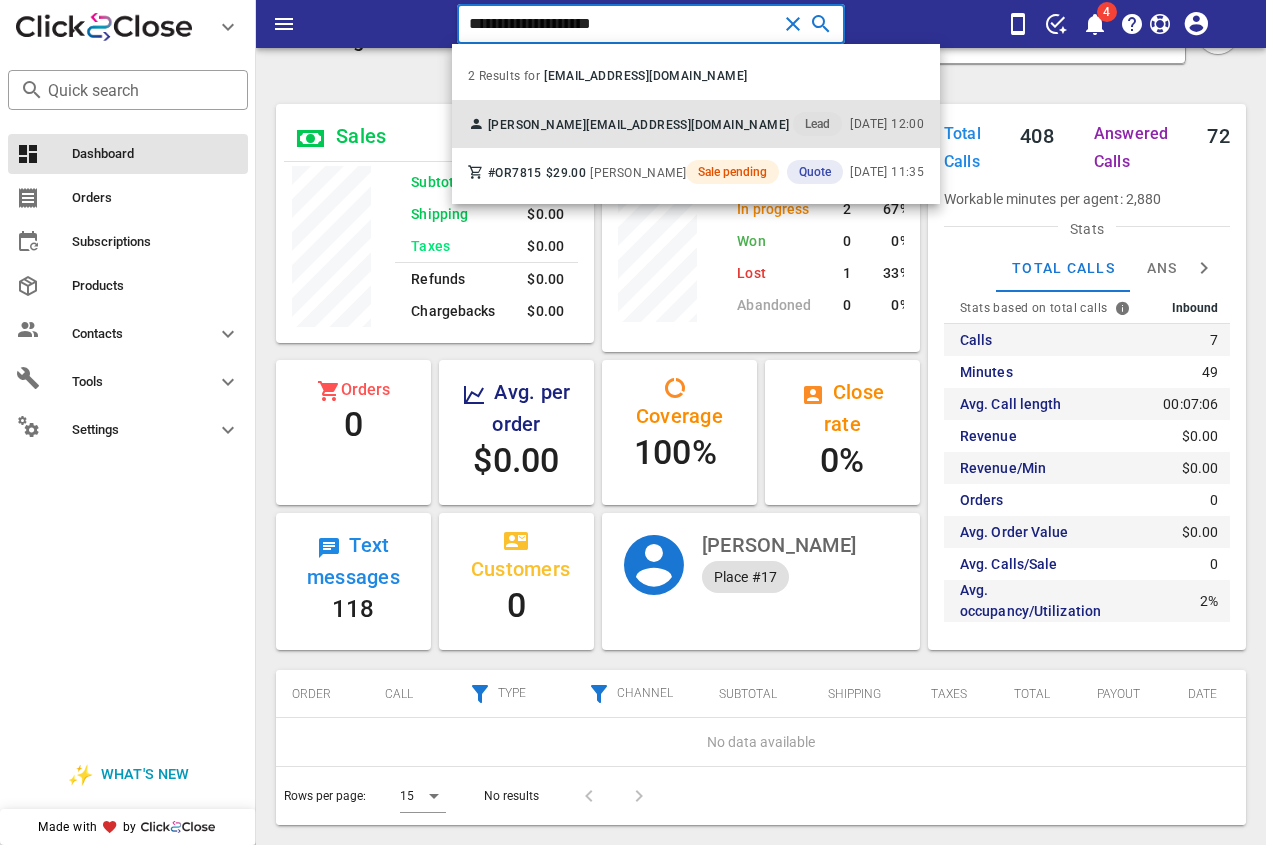 click on "[PERSON_NAME]" at bounding box center [537, 125] 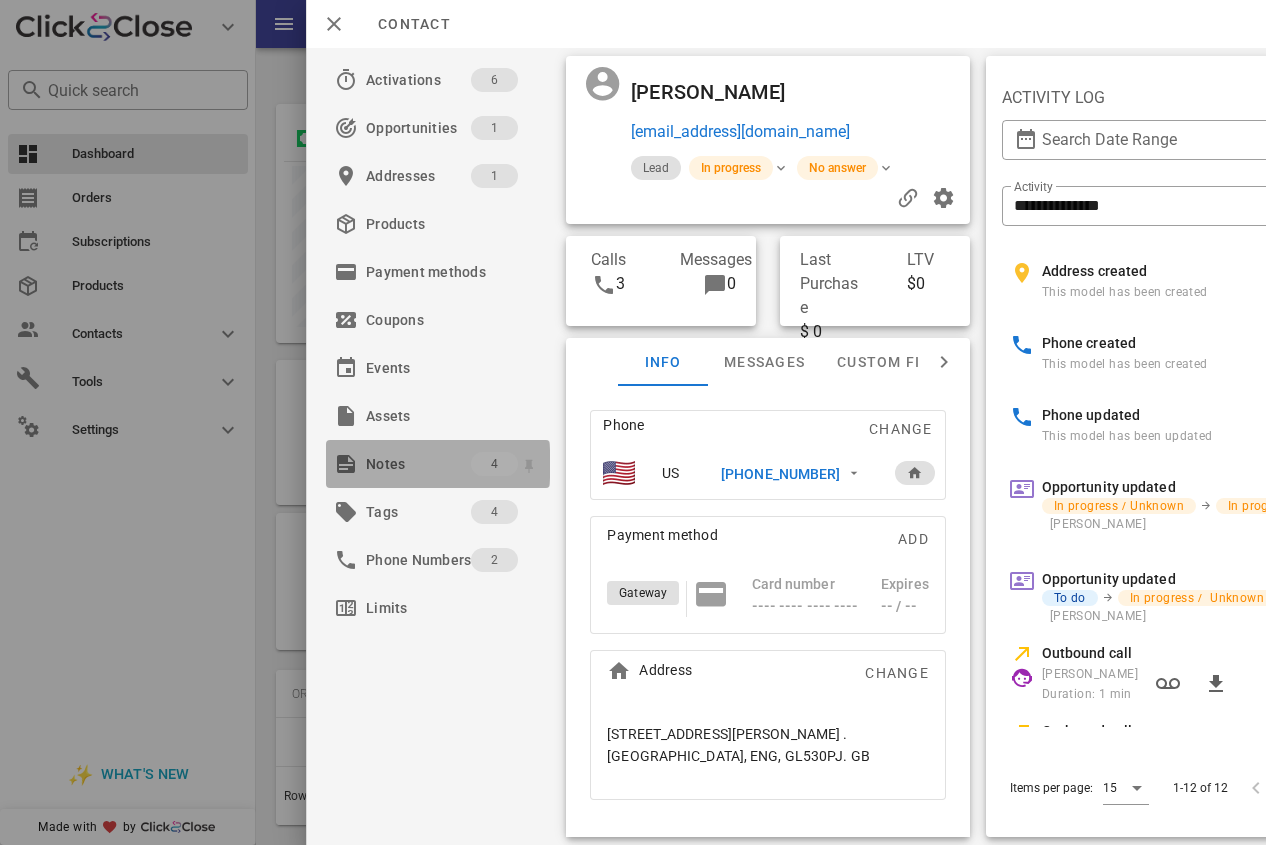 click on "Notes" at bounding box center (418, 464) 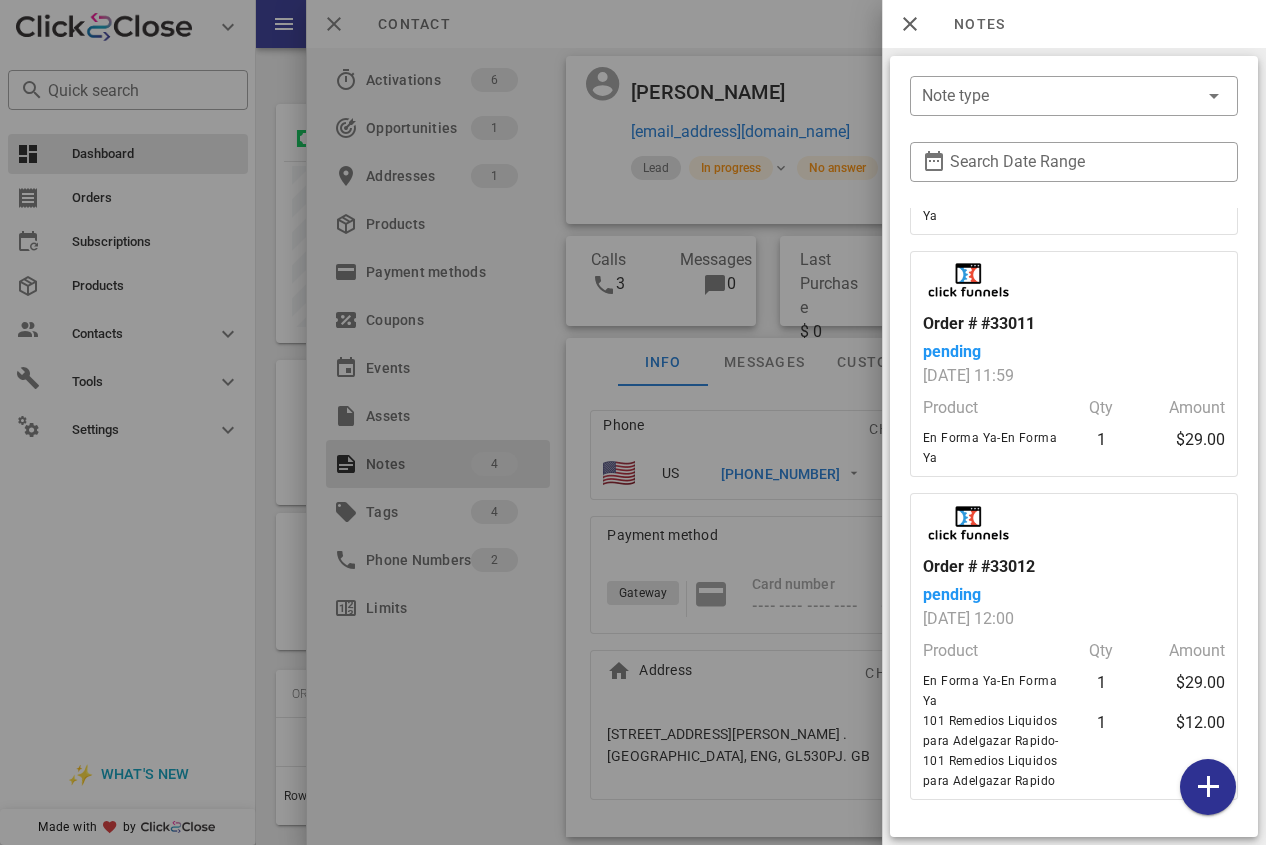 scroll, scrollTop: 456, scrollLeft: 0, axis: vertical 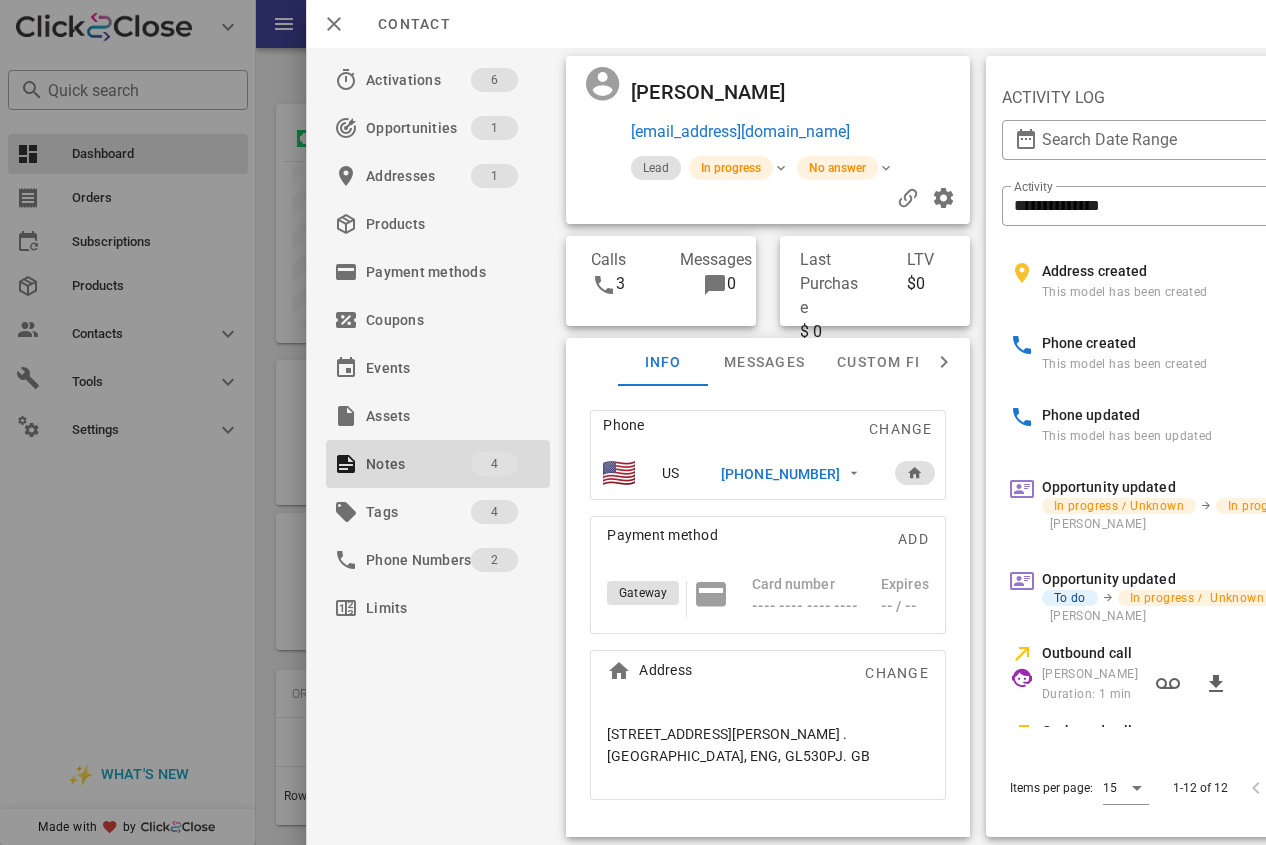 click on "[PHONE_NUMBER]" at bounding box center [780, 474] 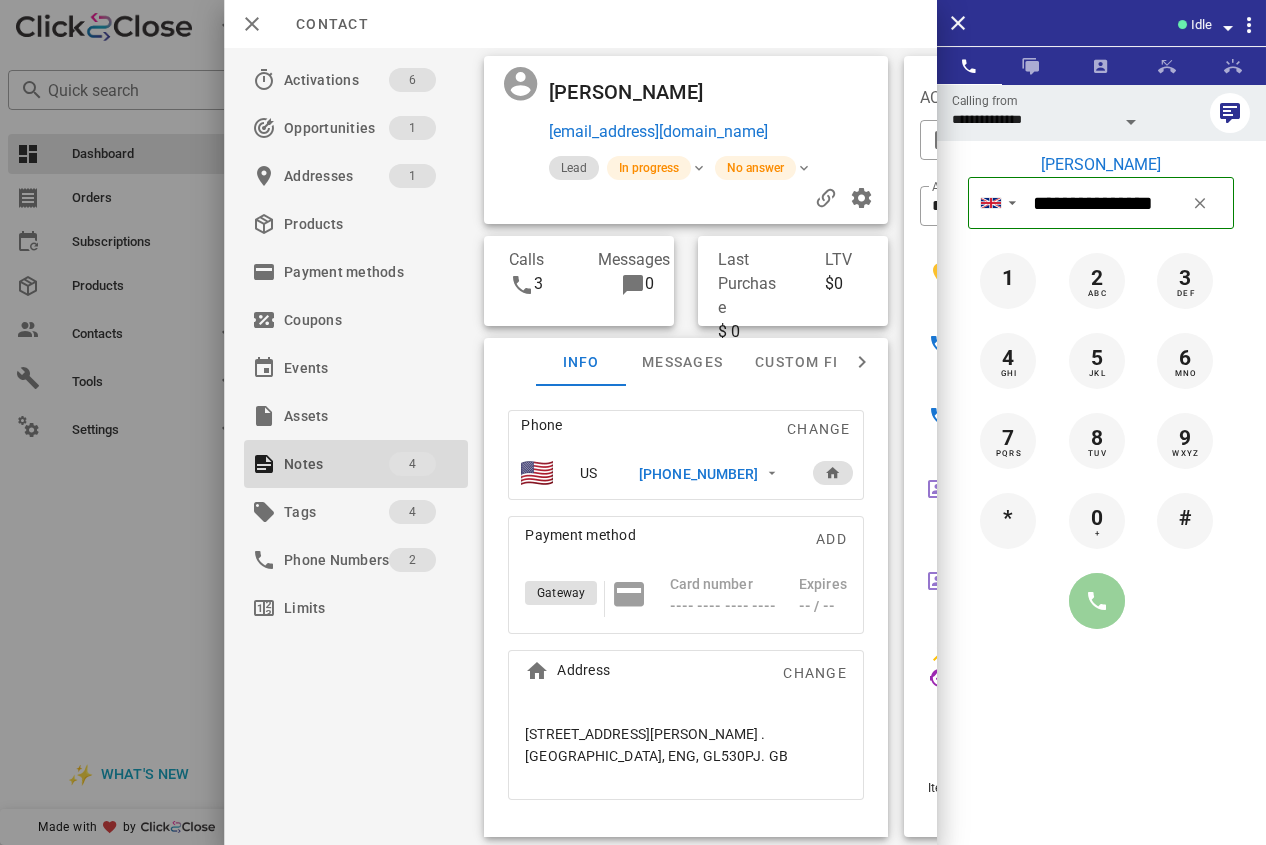drag, startPoint x: 1080, startPoint y: 600, endPoint x: 1021, endPoint y: 602, distance: 59.03389 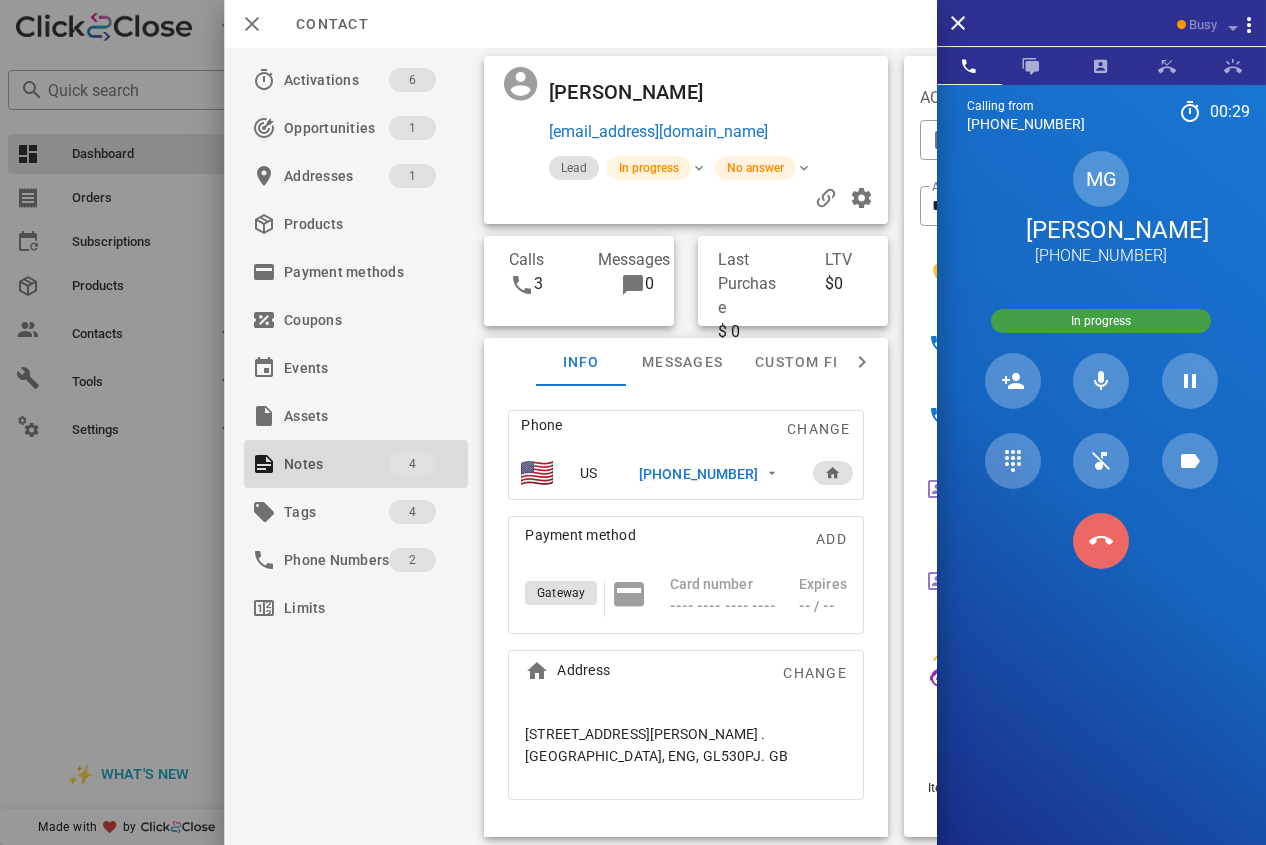 click at bounding box center (1101, 541) 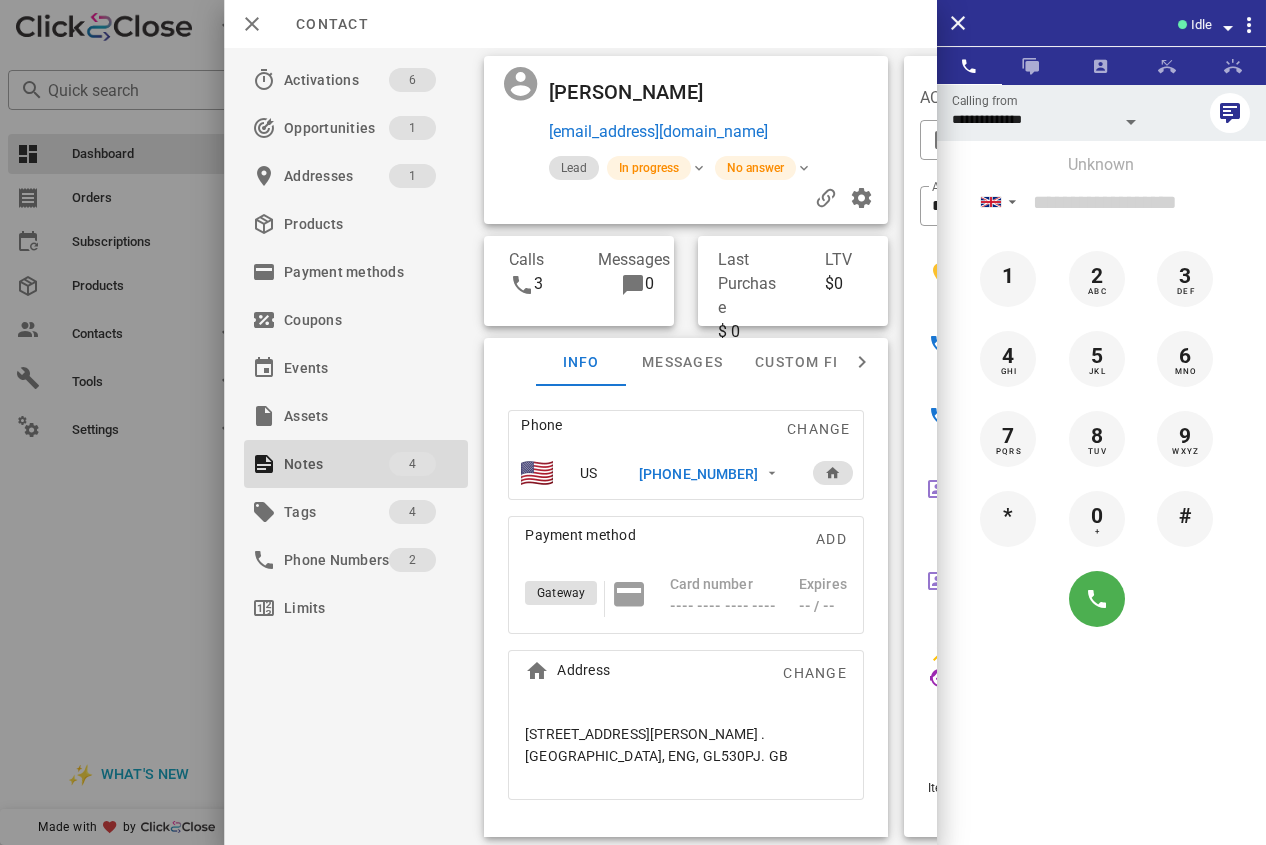 click on "[PHONE_NUMBER]" at bounding box center [698, 474] 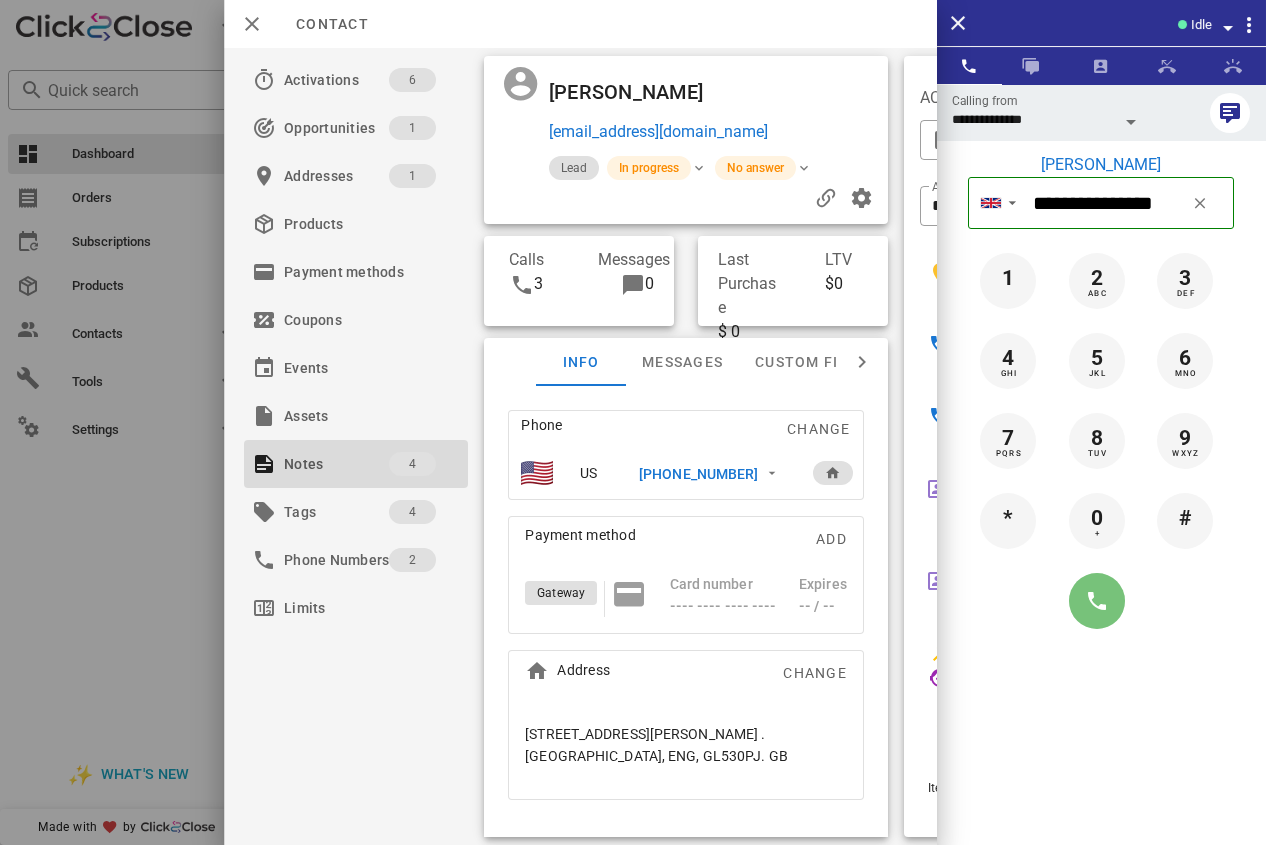 click at bounding box center (1097, 601) 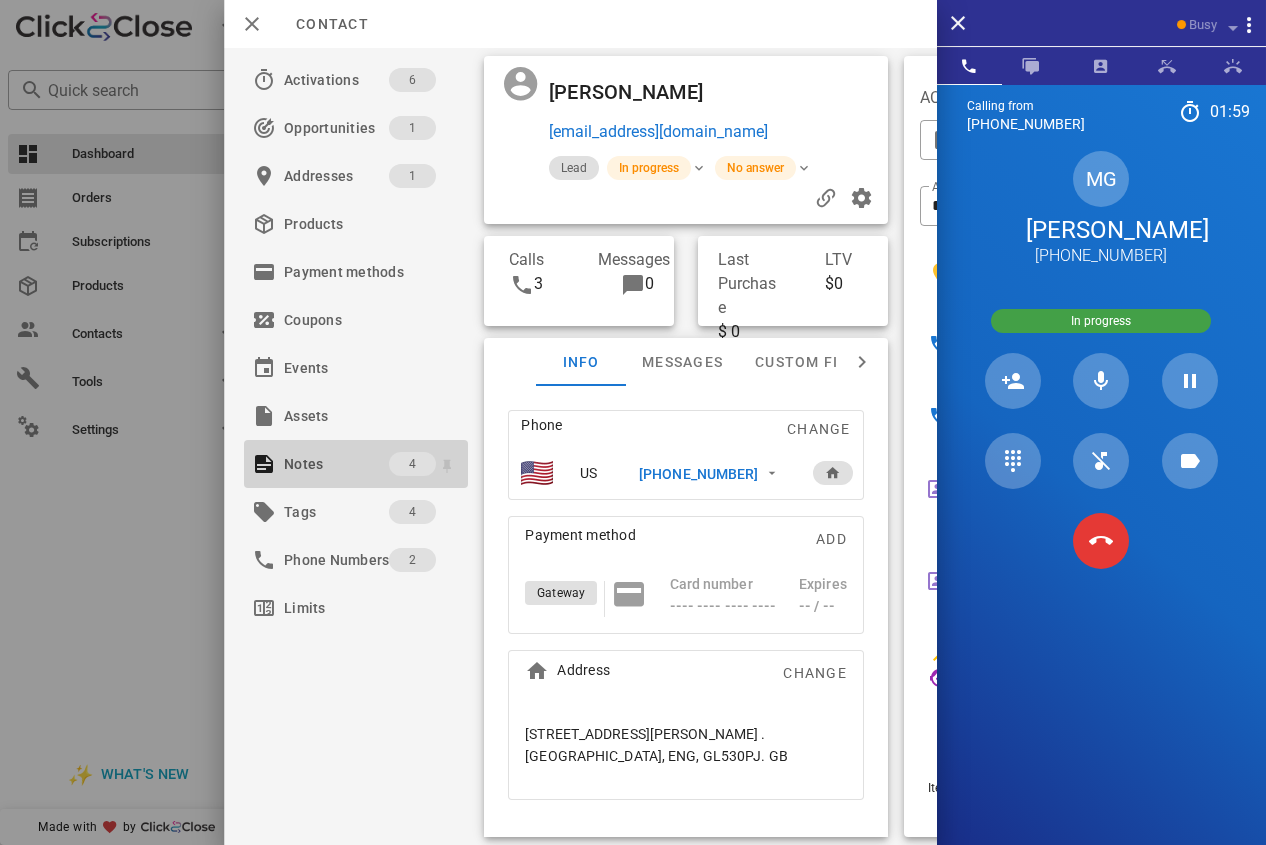 click on "Notes" at bounding box center [336, 464] 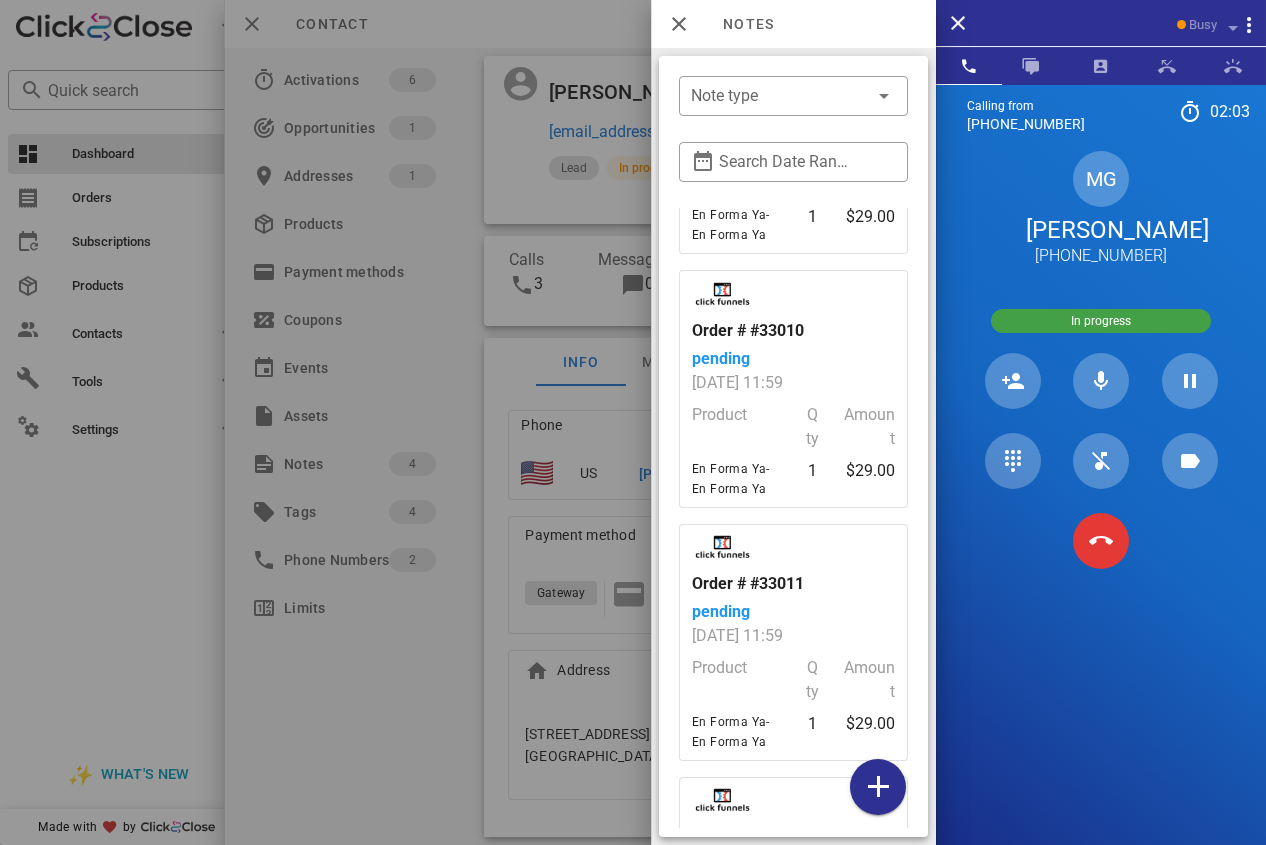 scroll, scrollTop: 0, scrollLeft: 0, axis: both 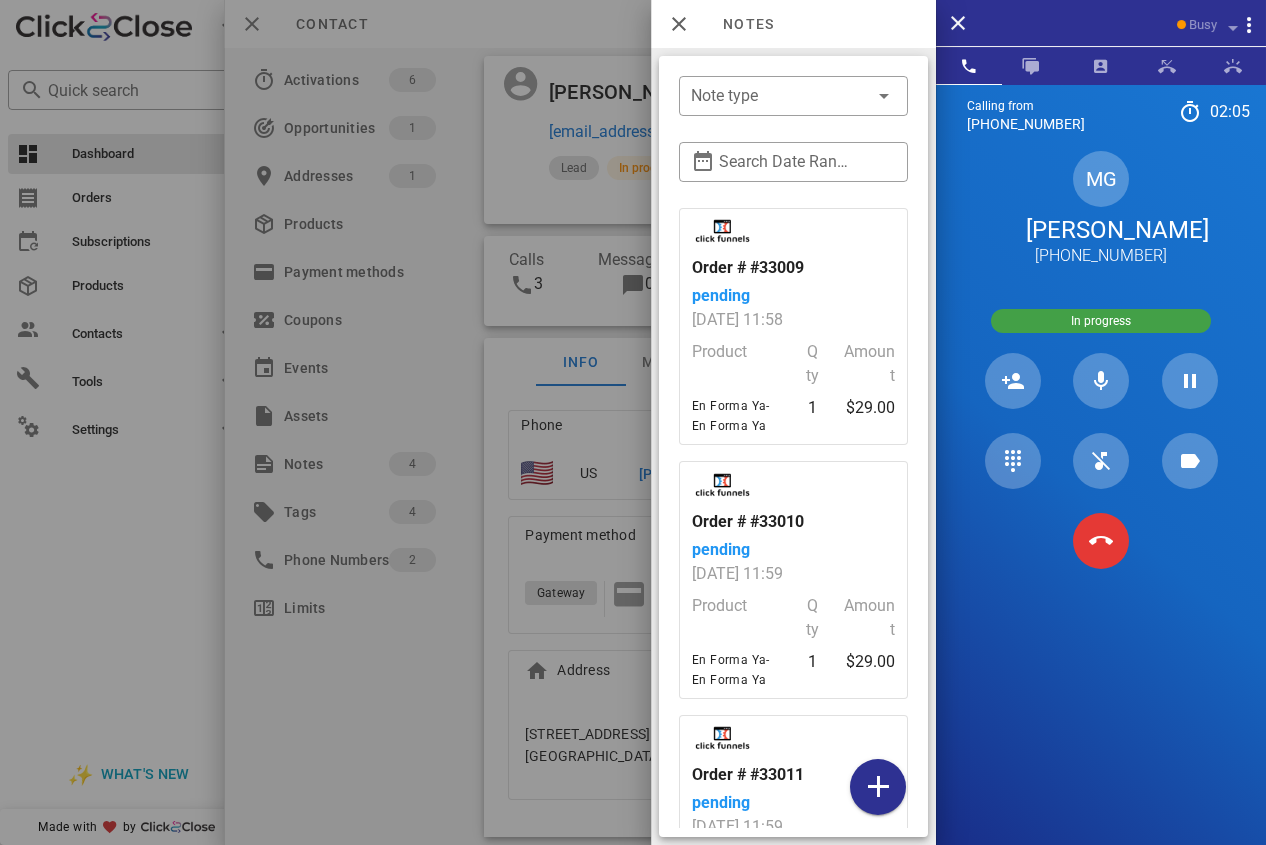 click at bounding box center (633, 422) 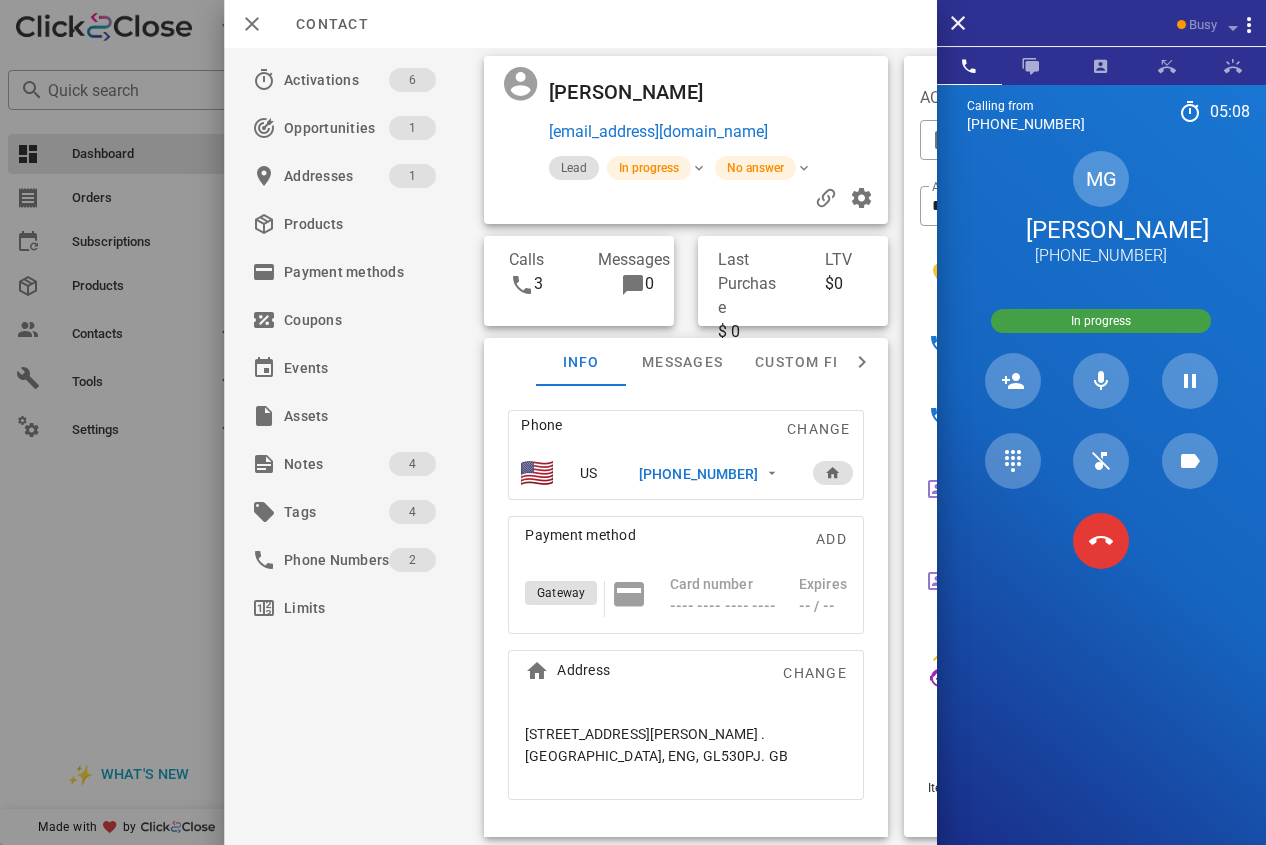 click on "[PERSON_NAME]  [EMAIL_ADDRESS][DOMAIN_NAME]   Lead   In progress   No answer" at bounding box center (686, 140) 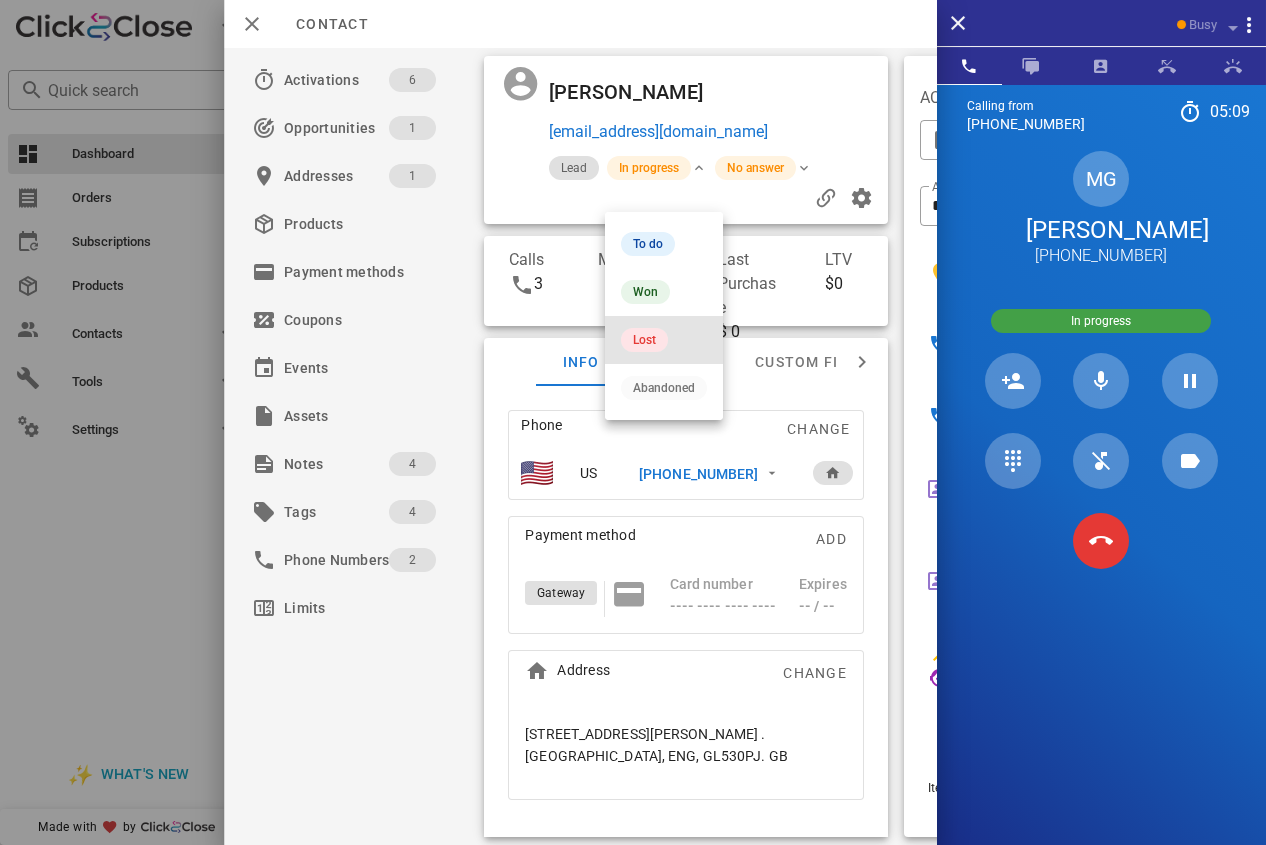 click on "Lost" at bounding box center (644, 340) 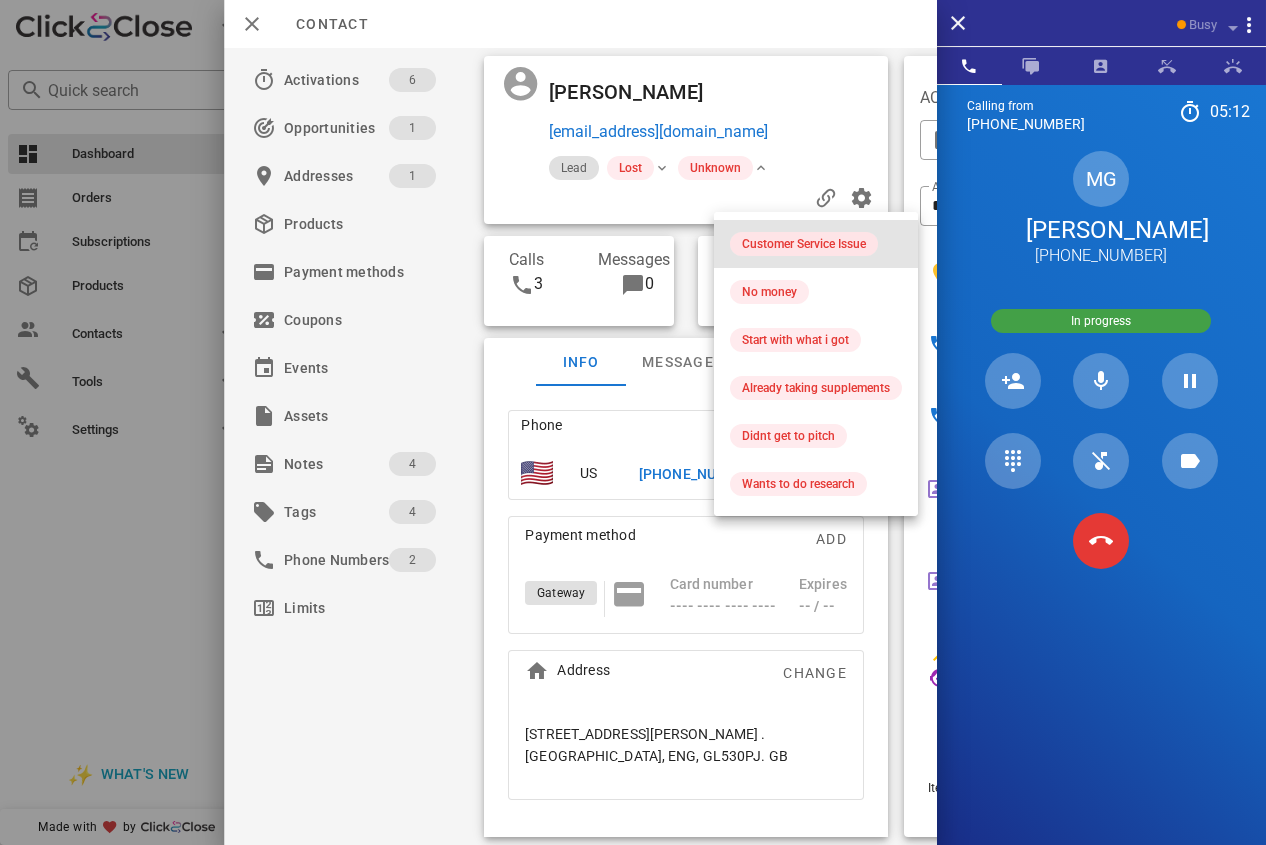 click on "Customer Service Issue" at bounding box center [804, 244] 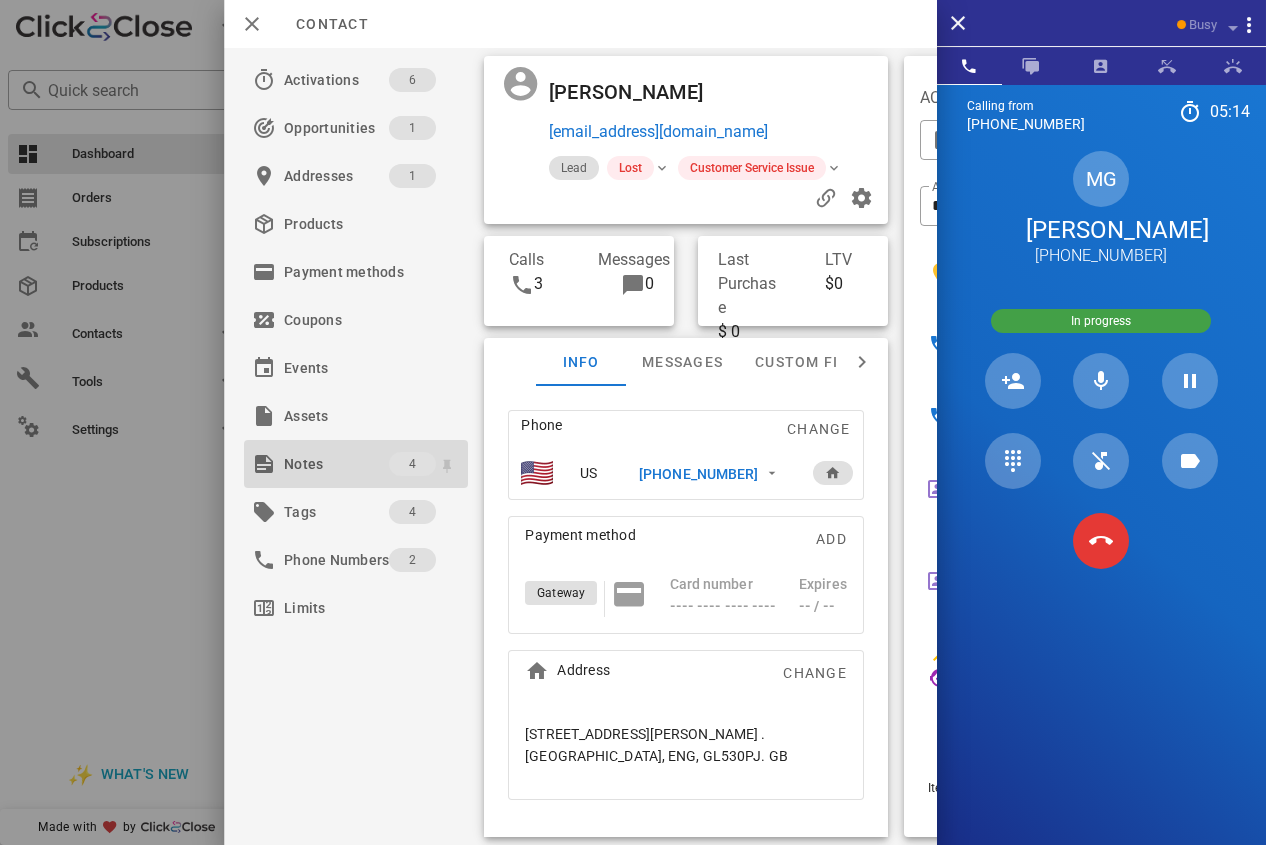 click on "Notes" at bounding box center [336, 464] 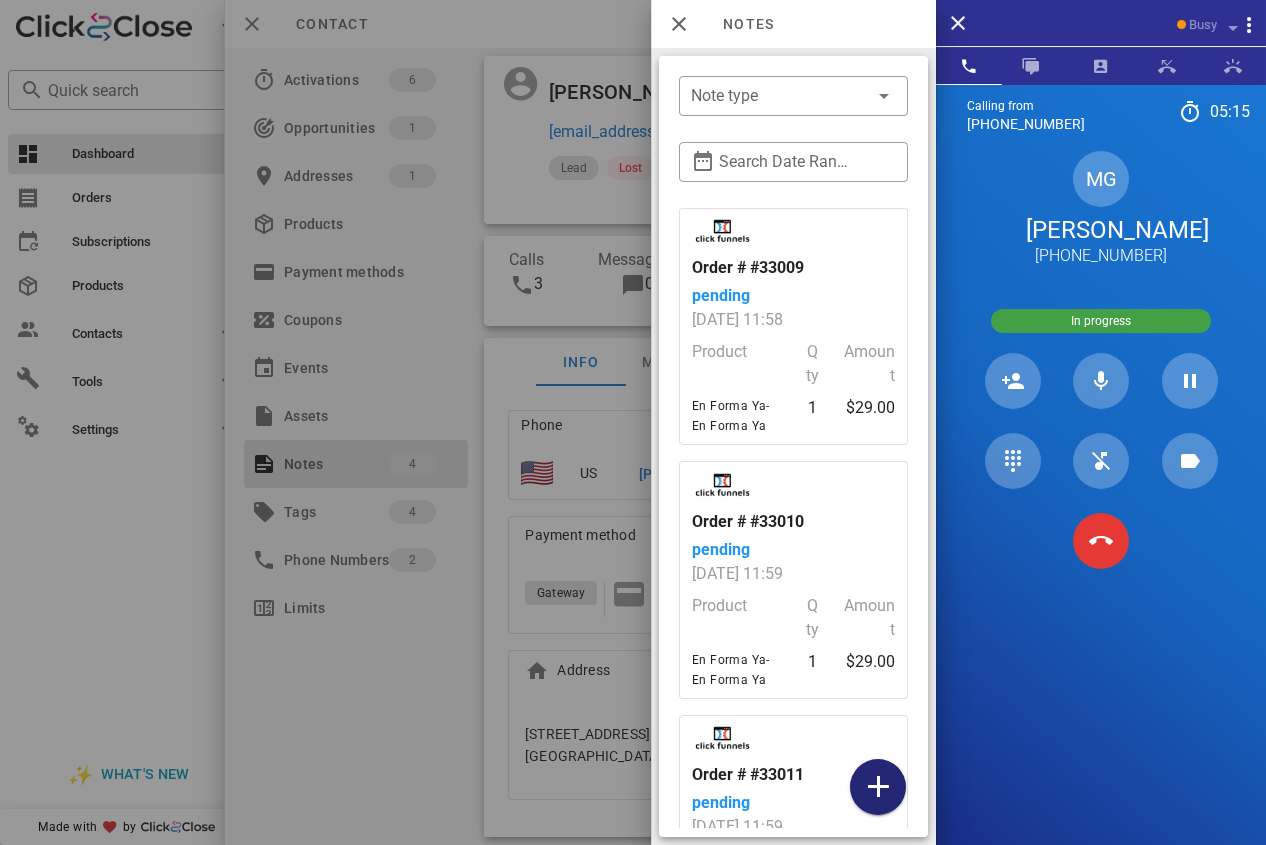 drag, startPoint x: 877, startPoint y: 791, endPoint x: 814, endPoint y: 437, distance: 359.56223 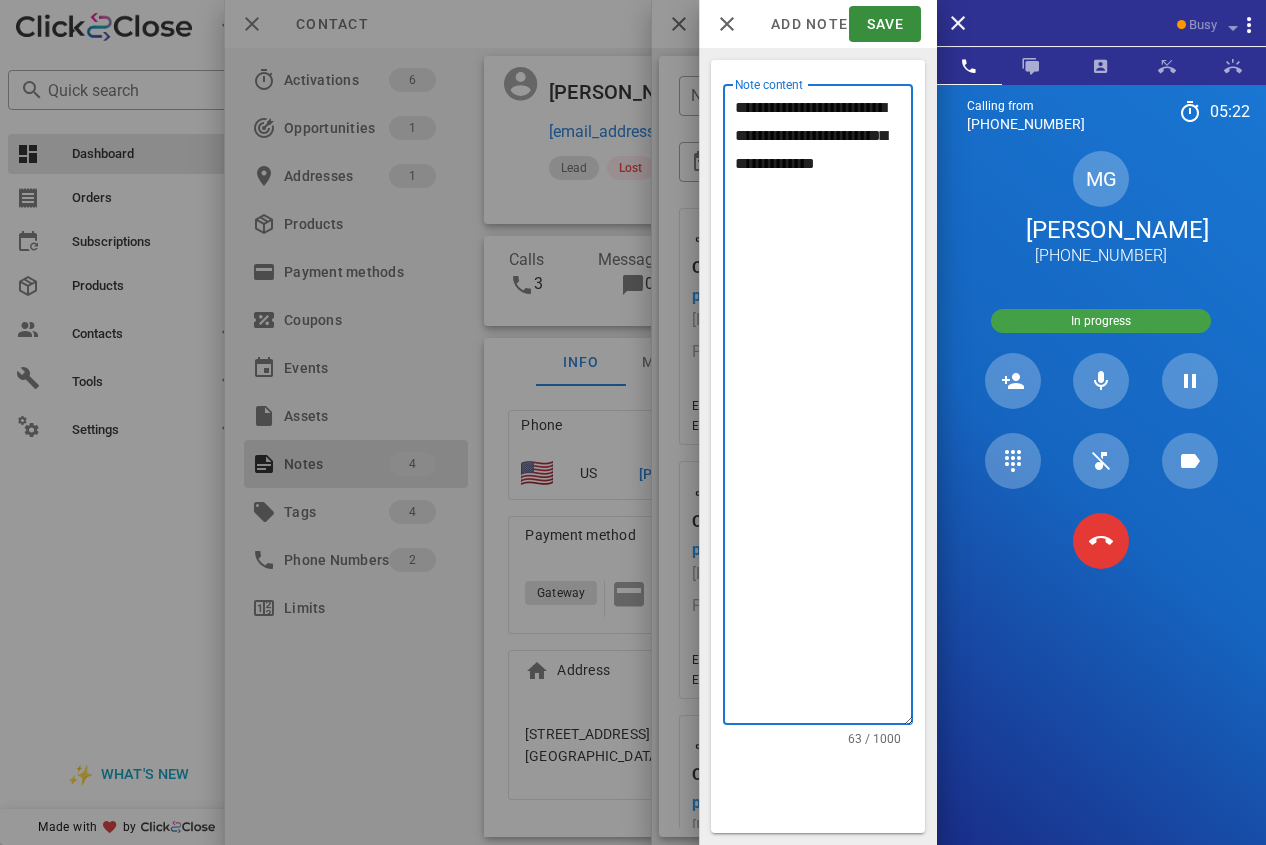 click on "**********" at bounding box center (824, 409) 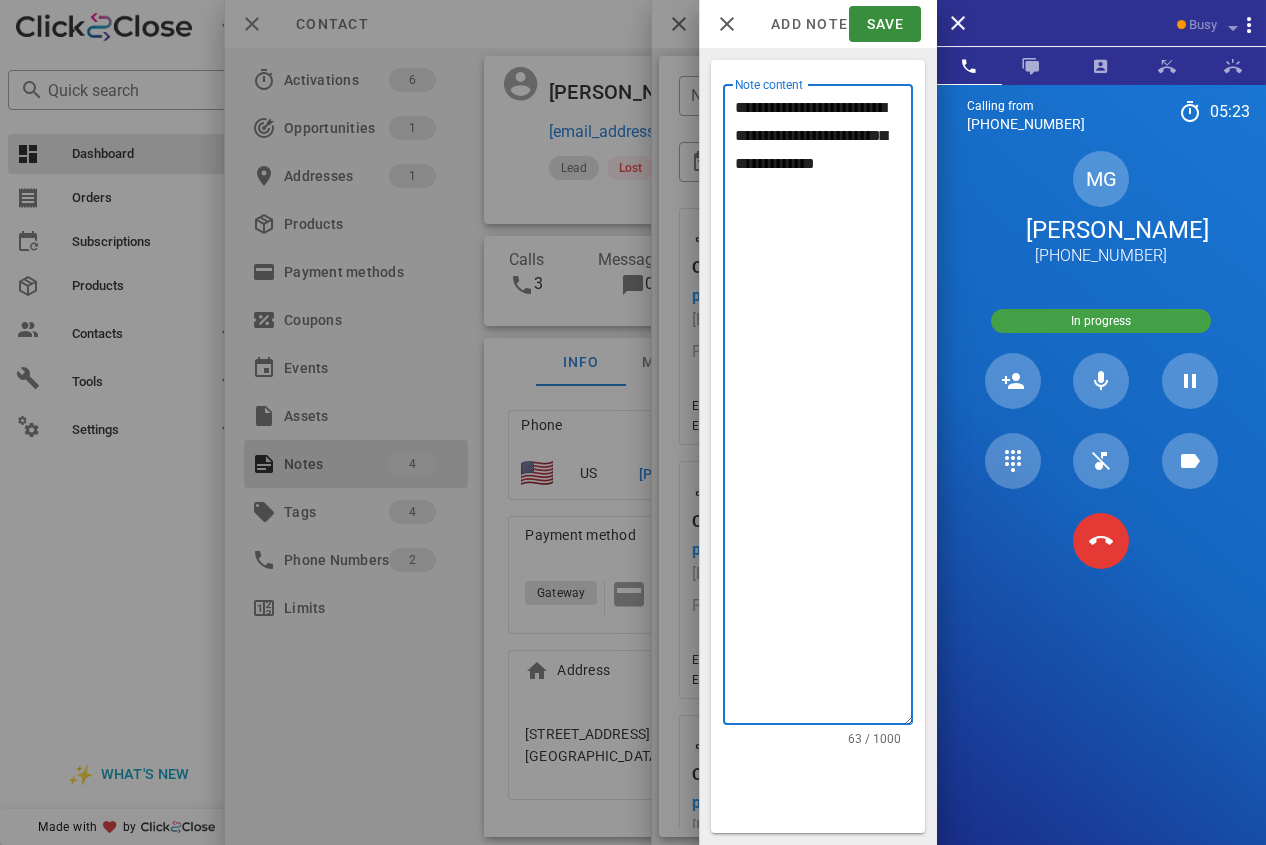 click on "******** *" 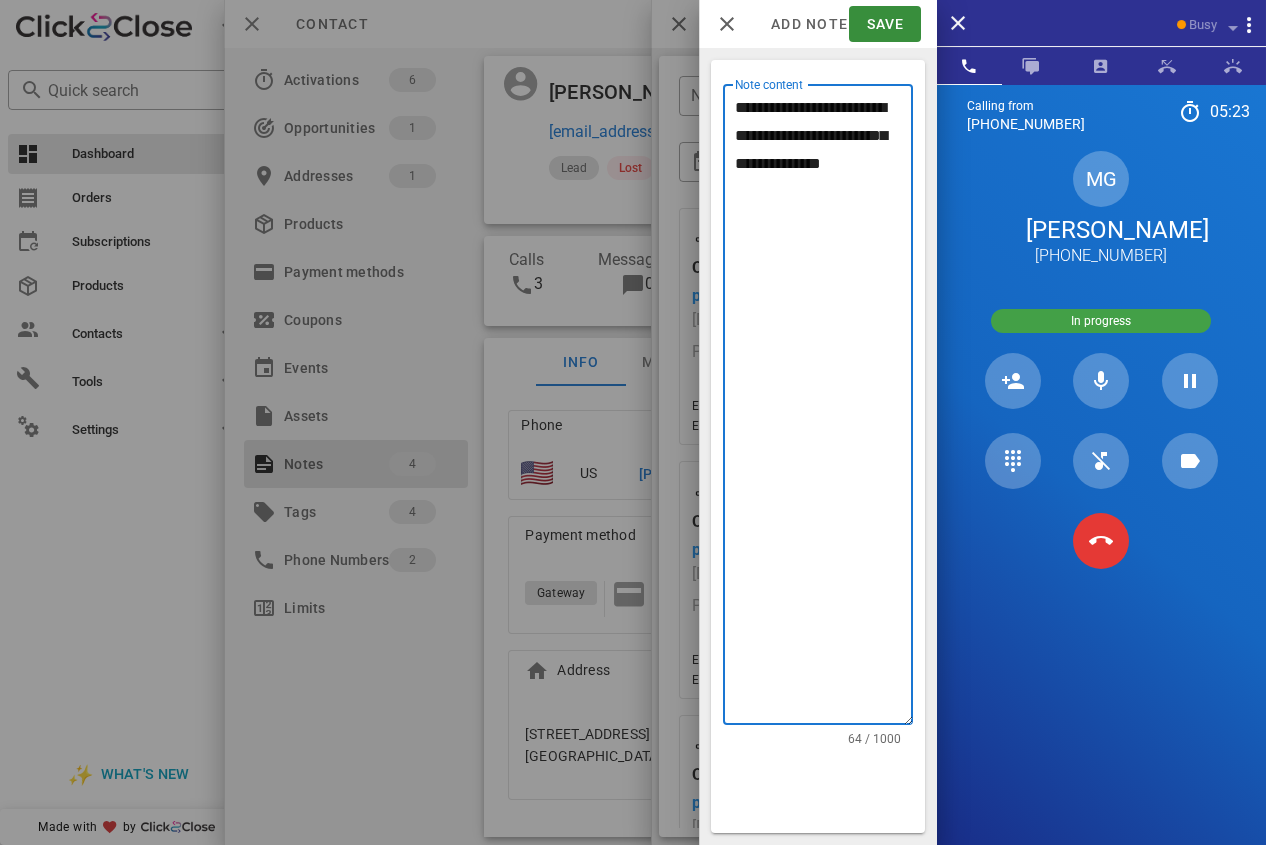 click on "**********" at bounding box center (824, 409) 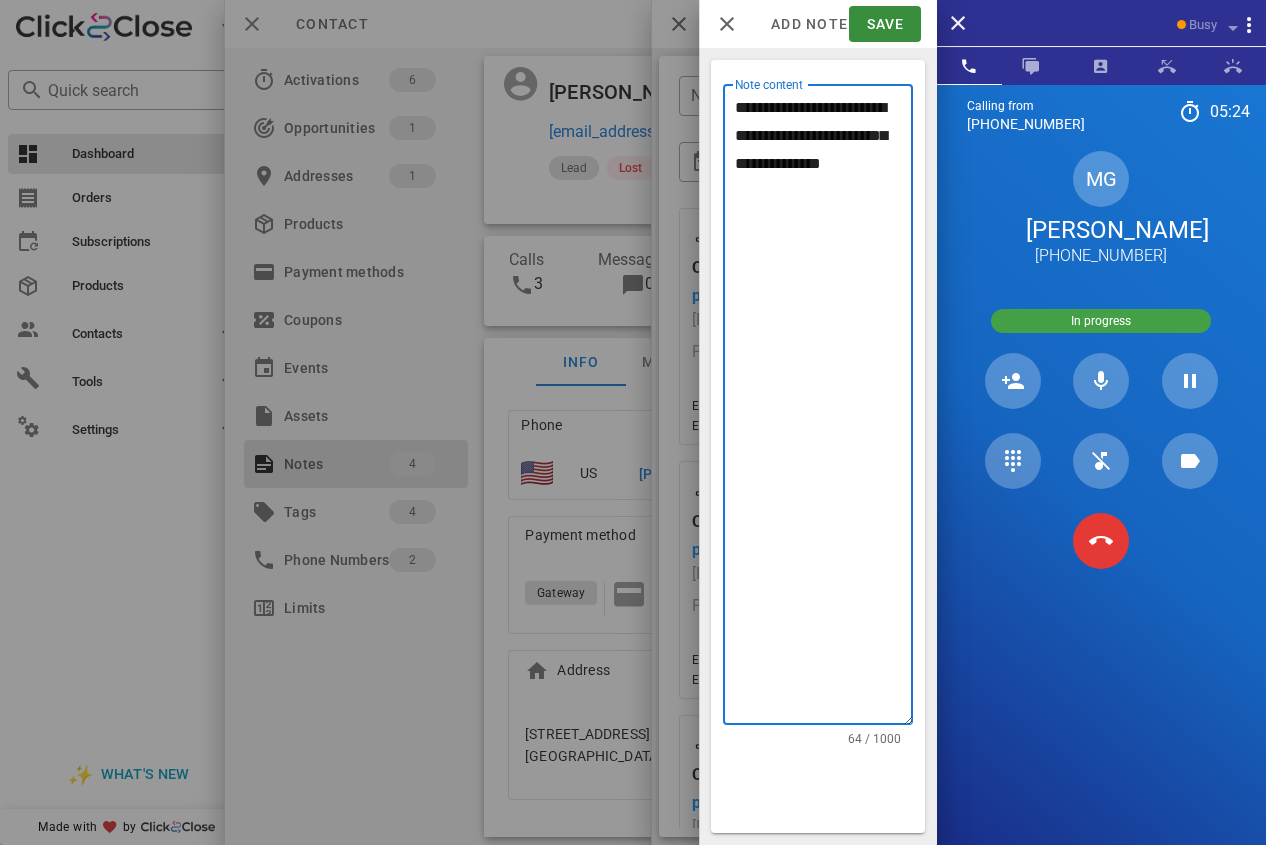 click on "******" 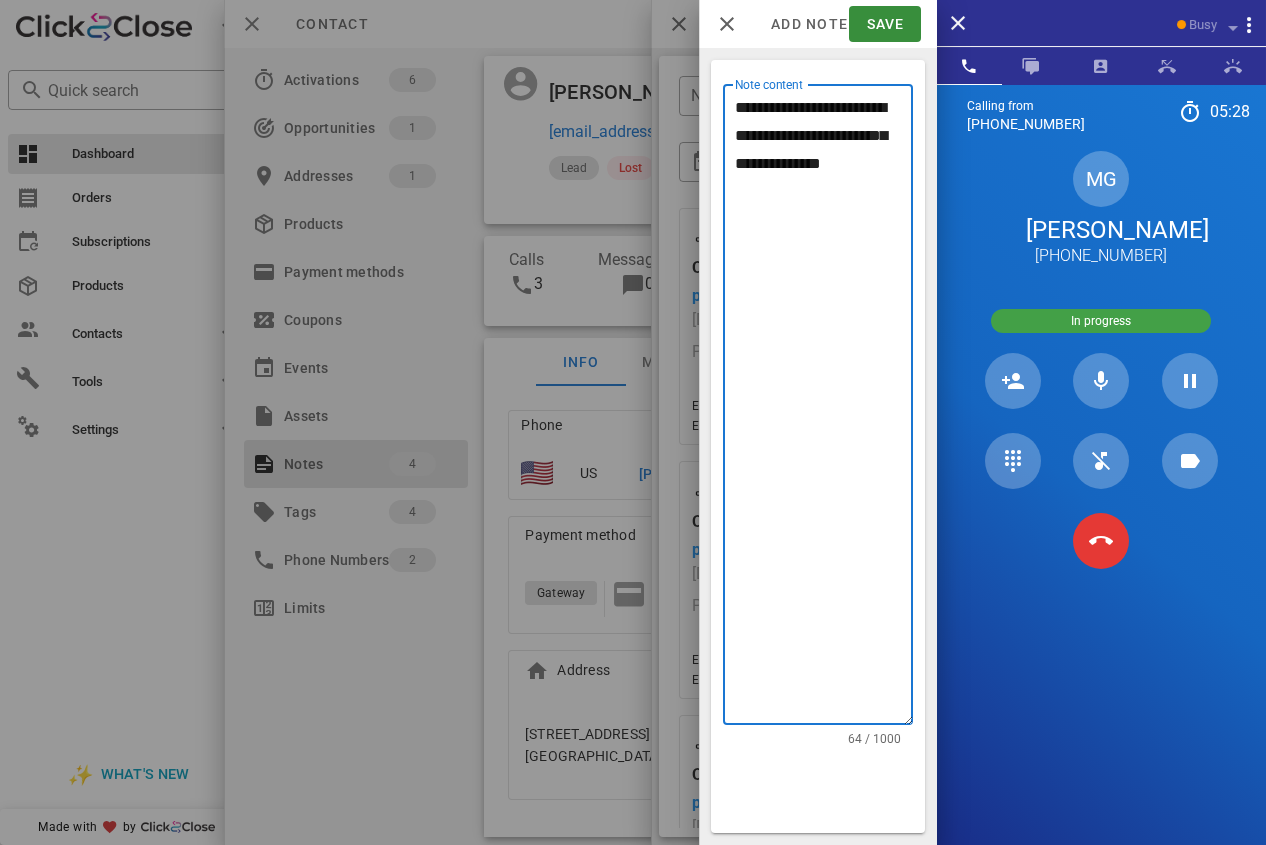 drag, startPoint x: 827, startPoint y: 226, endPoint x: 713, endPoint y: 108, distance: 164.07315 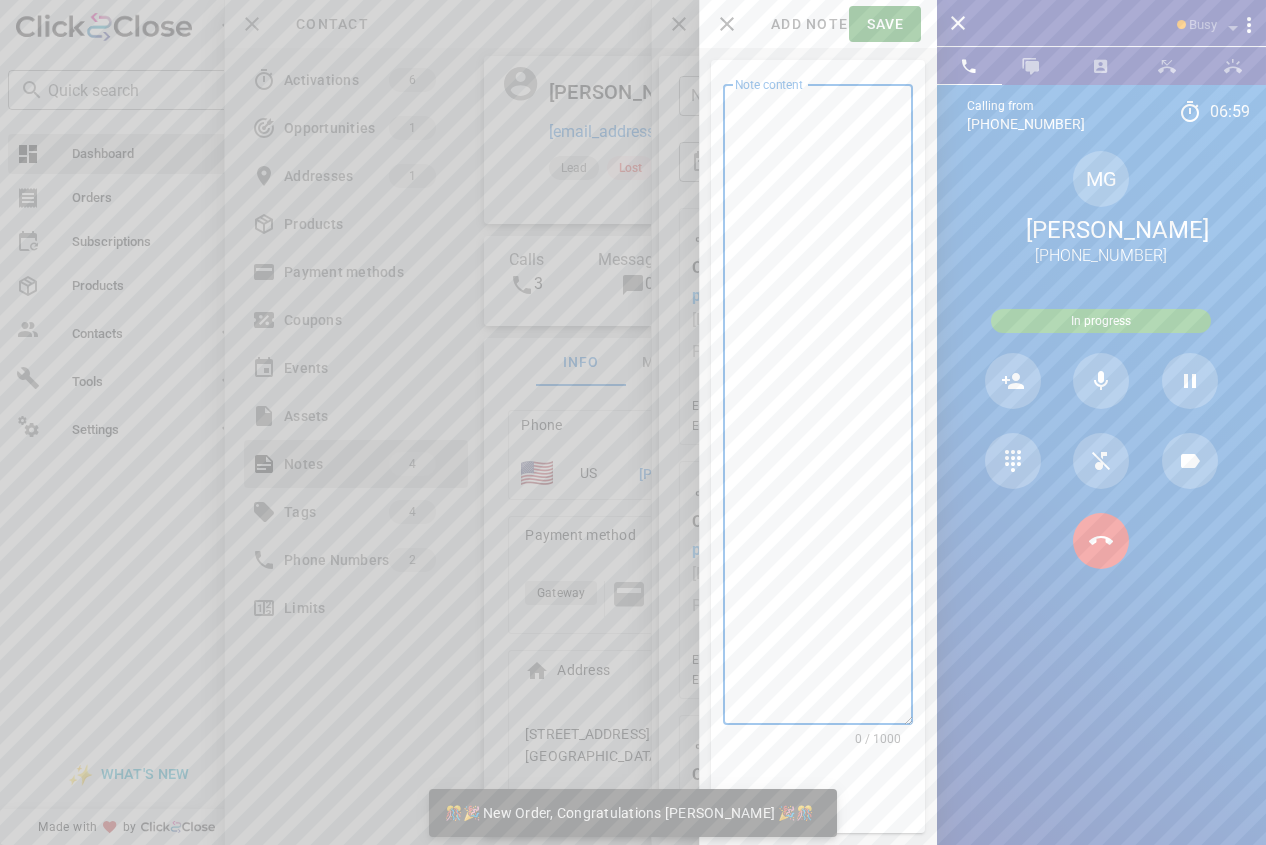 scroll, scrollTop: 999761, scrollLeft: 999682, axis: both 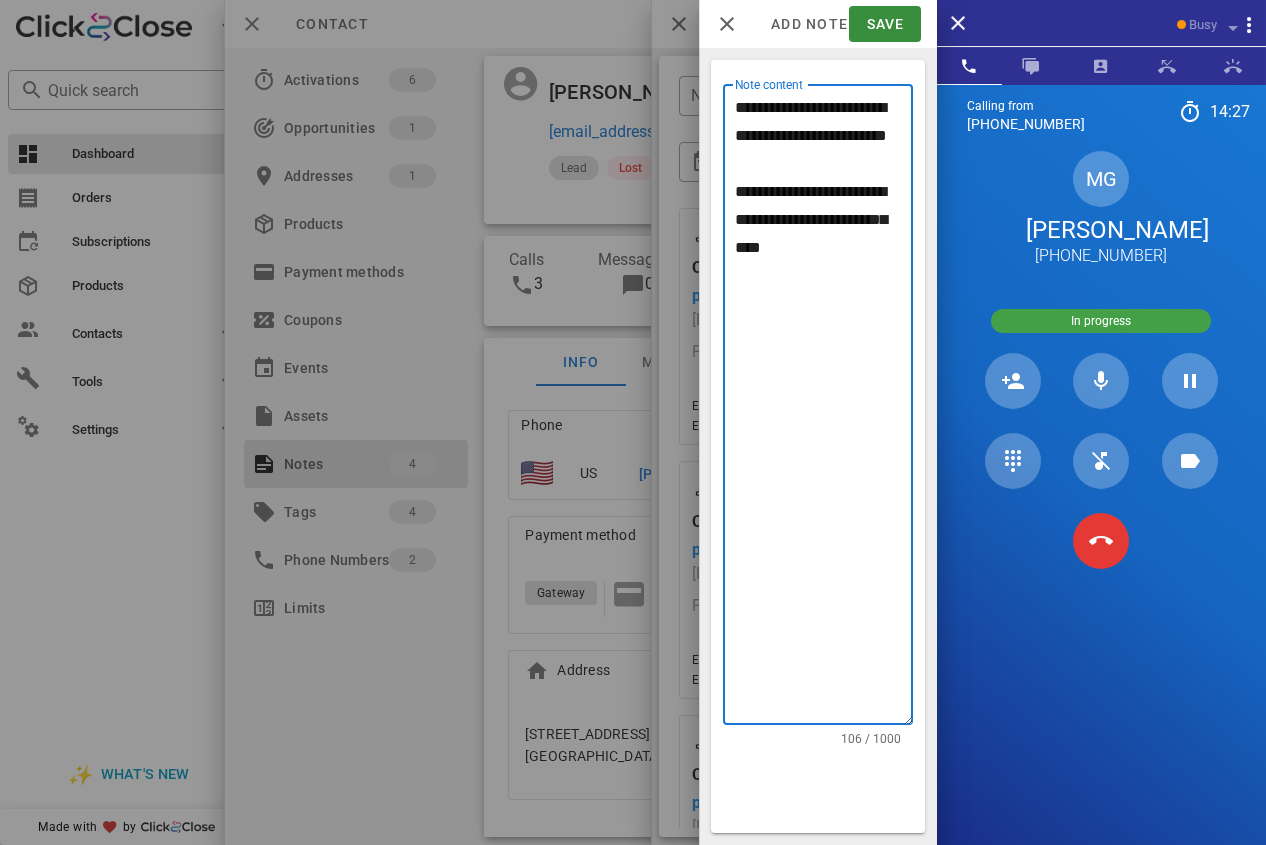 drag, startPoint x: 736, startPoint y: 215, endPoint x: 844, endPoint y: 304, distance: 139.94641 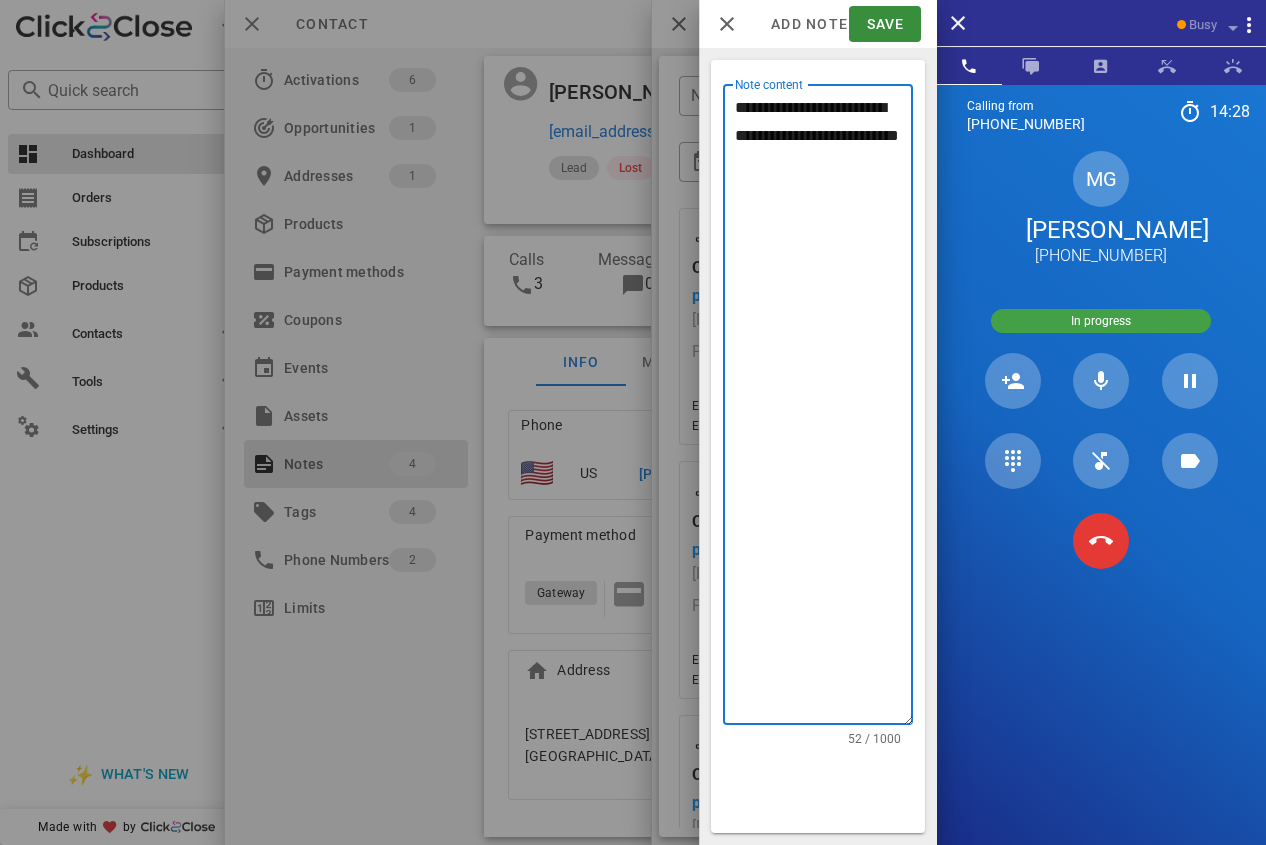type on "**********" 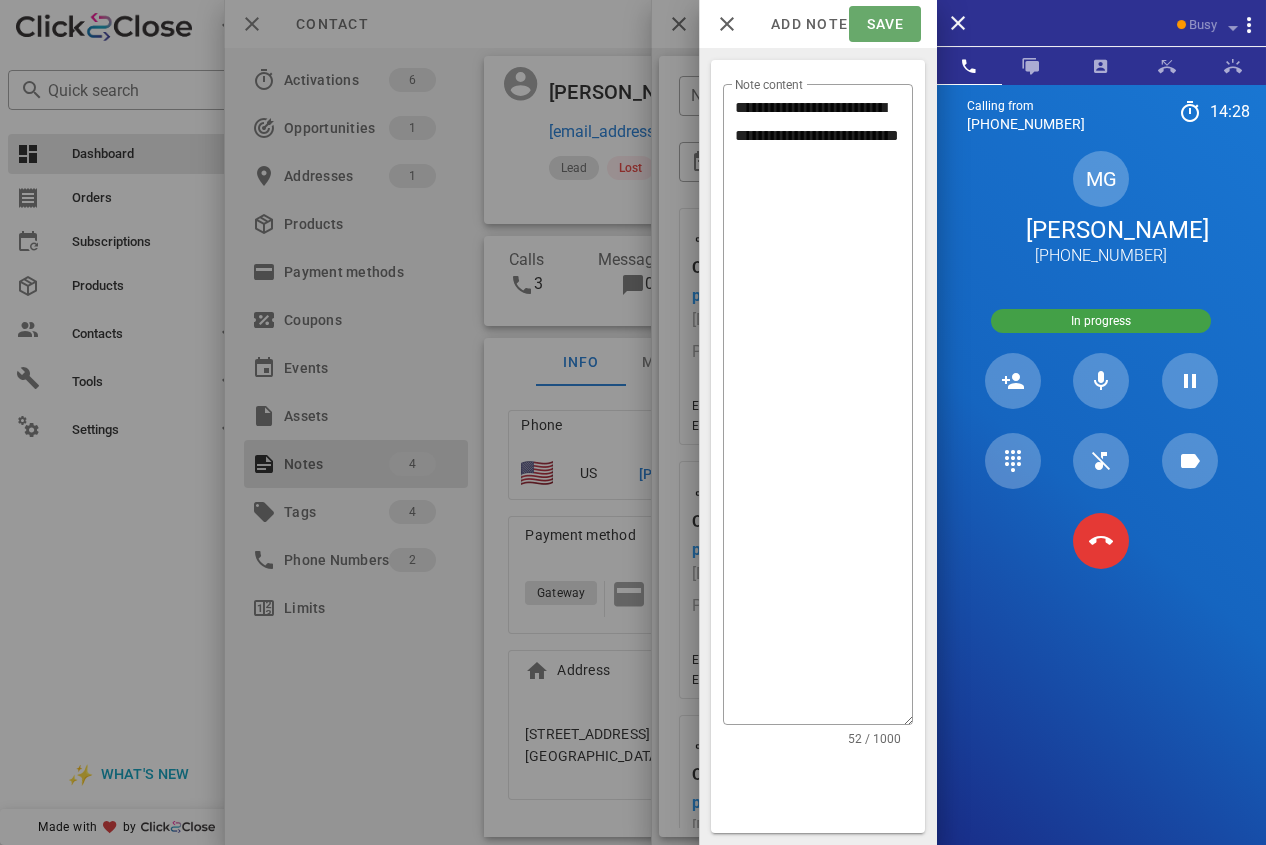 click on "Save" at bounding box center (884, 24) 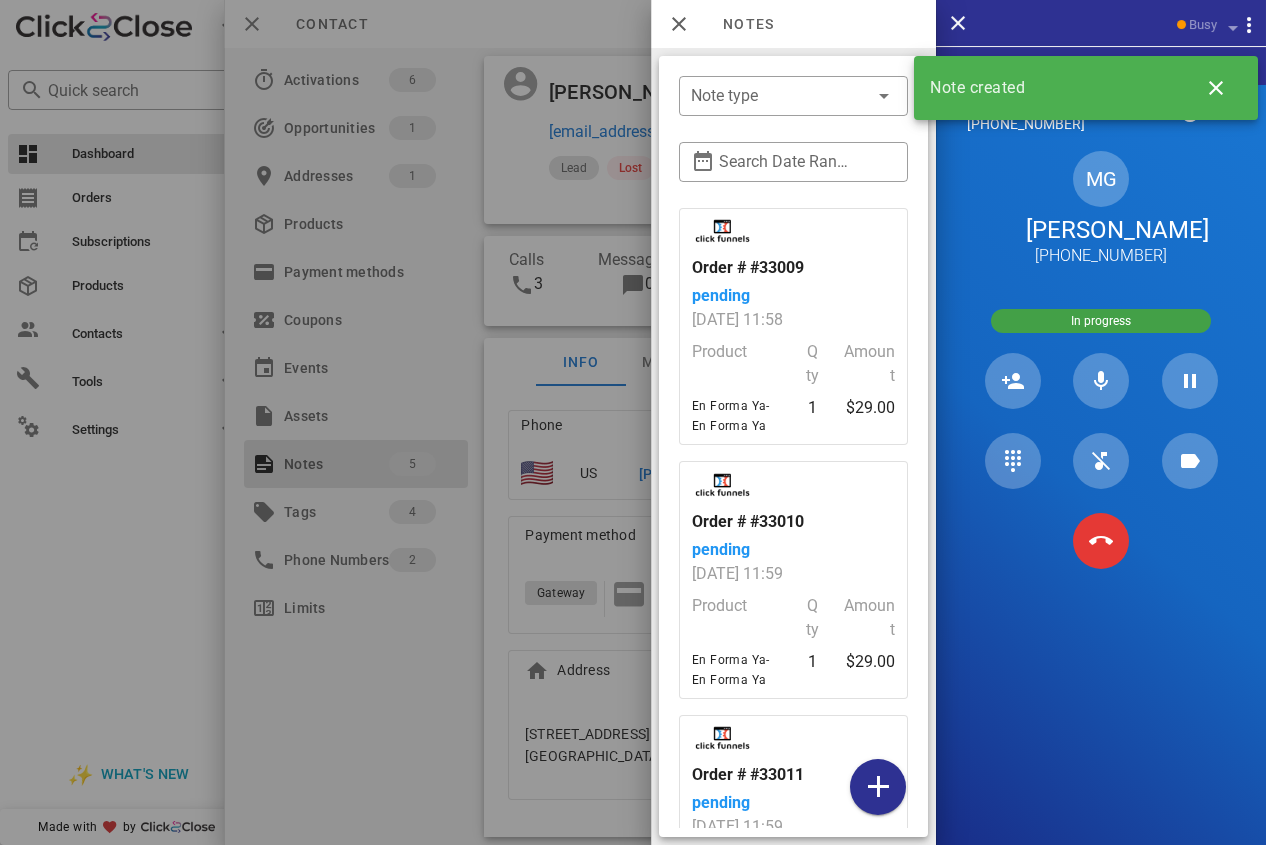 click at bounding box center [633, 422] 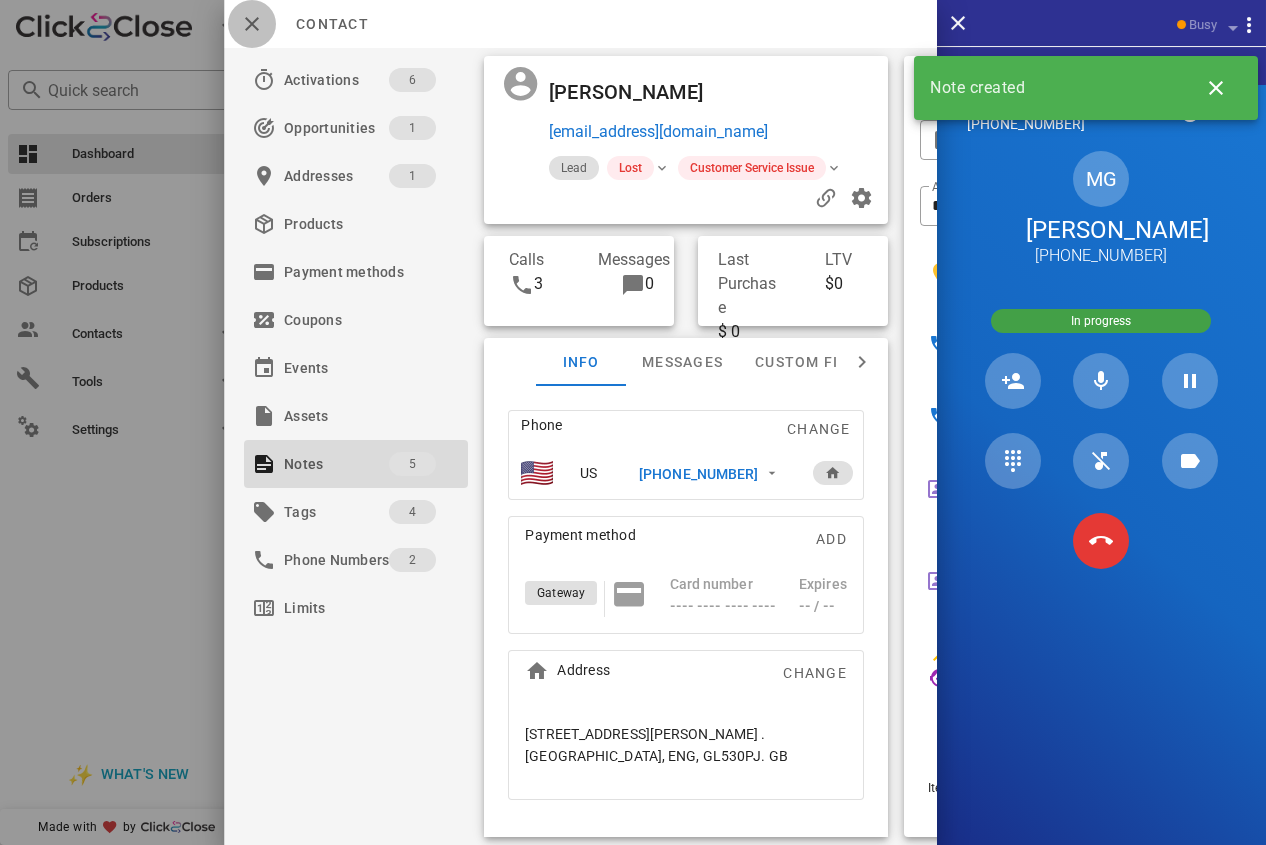 click at bounding box center (252, 24) 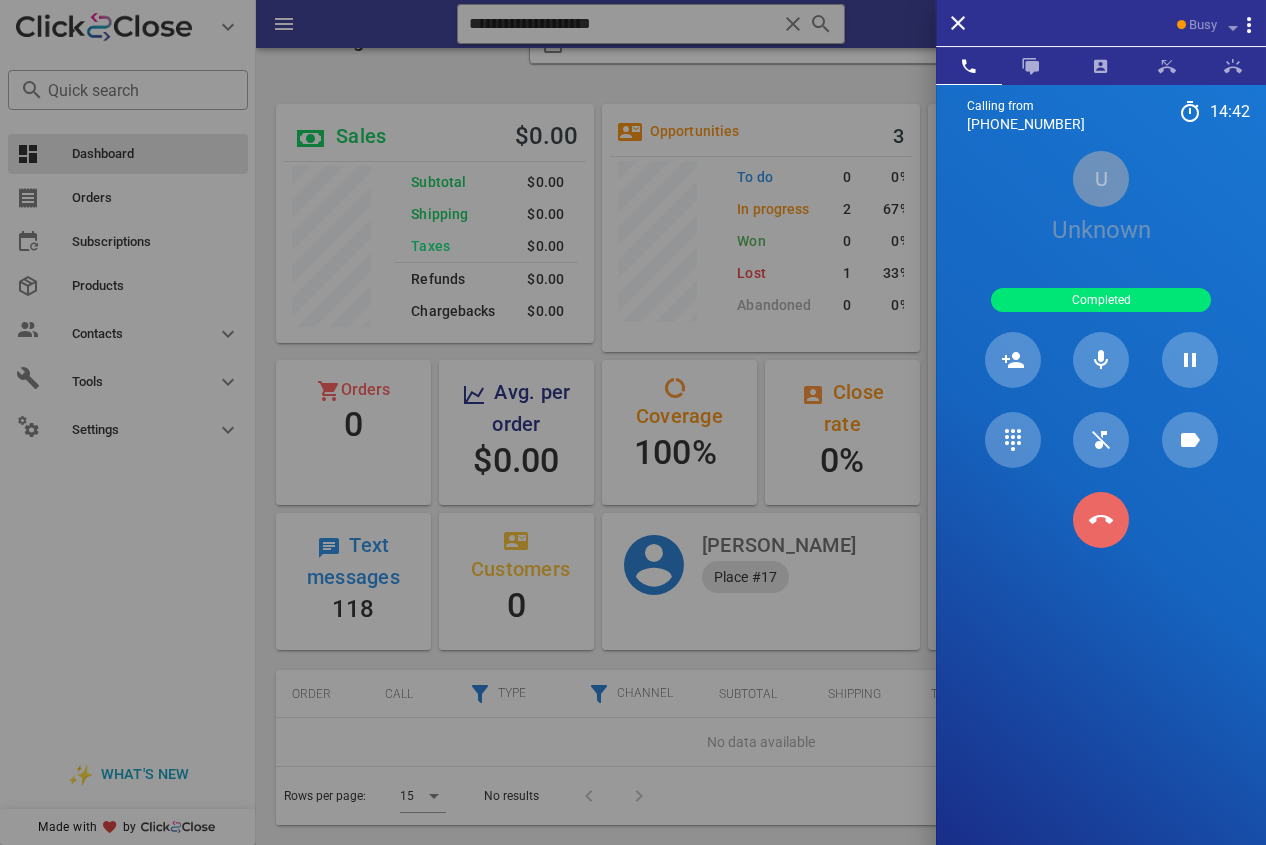 click at bounding box center (1101, 520) 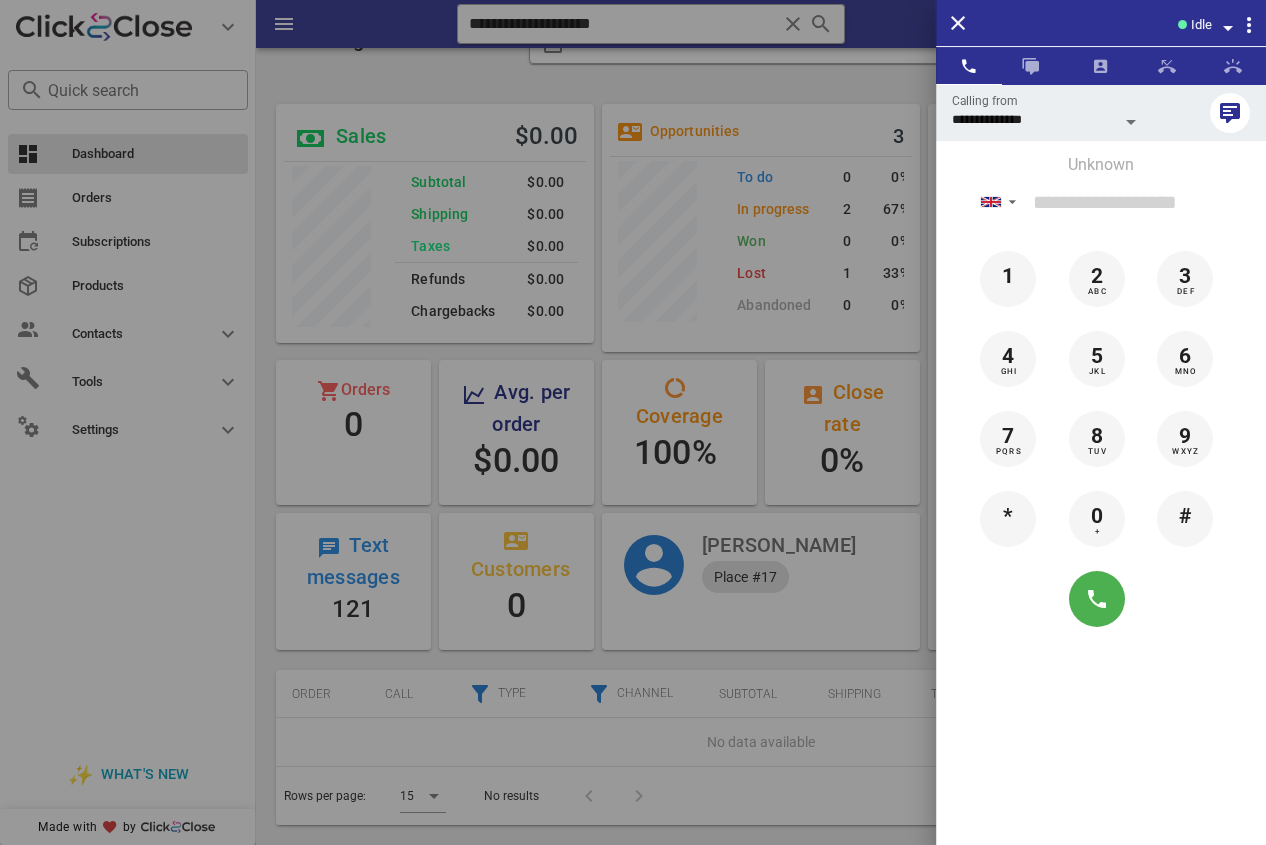 scroll, scrollTop: 999746, scrollLeft: 999682, axis: both 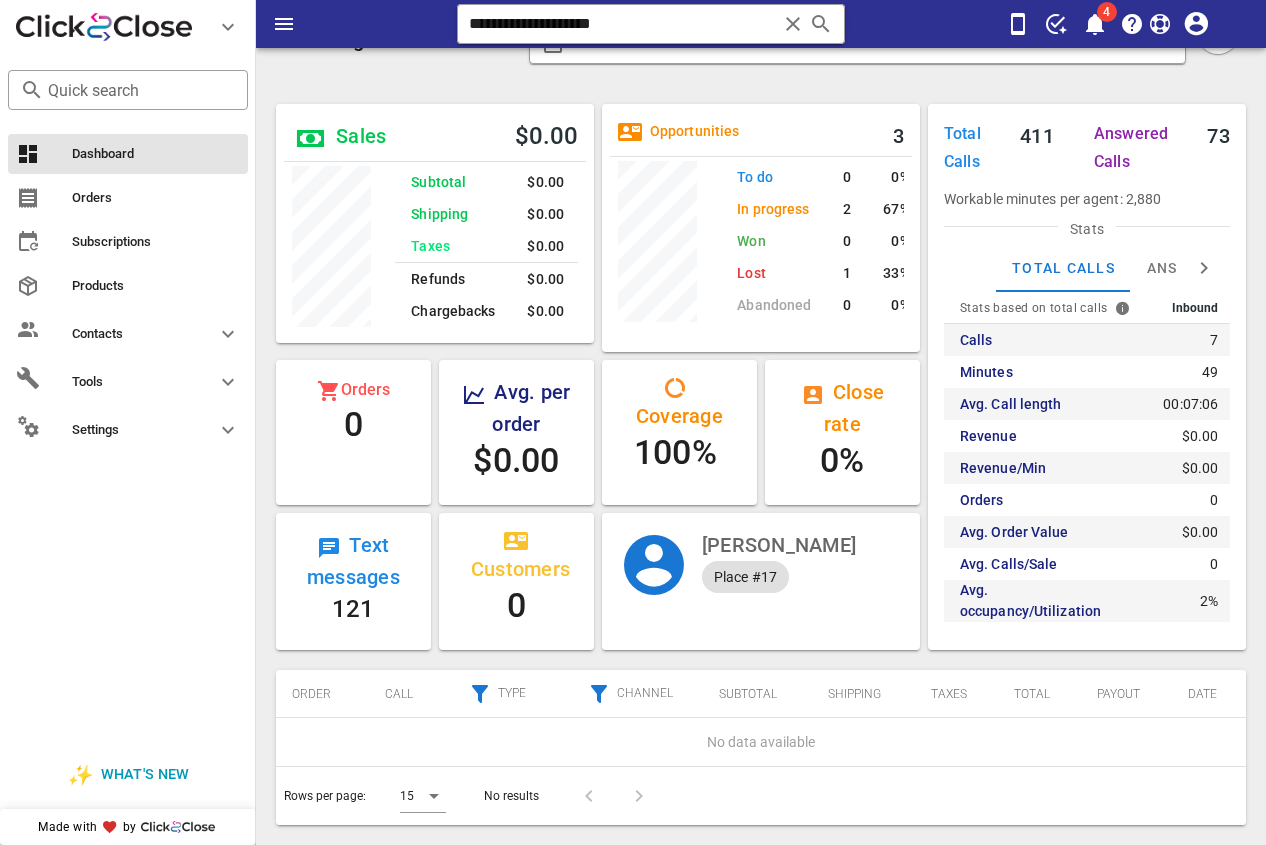 drag, startPoint x: 652, startPoint y: 15, endPoint x: 313, endPoint y: 56, distance: 341.47034 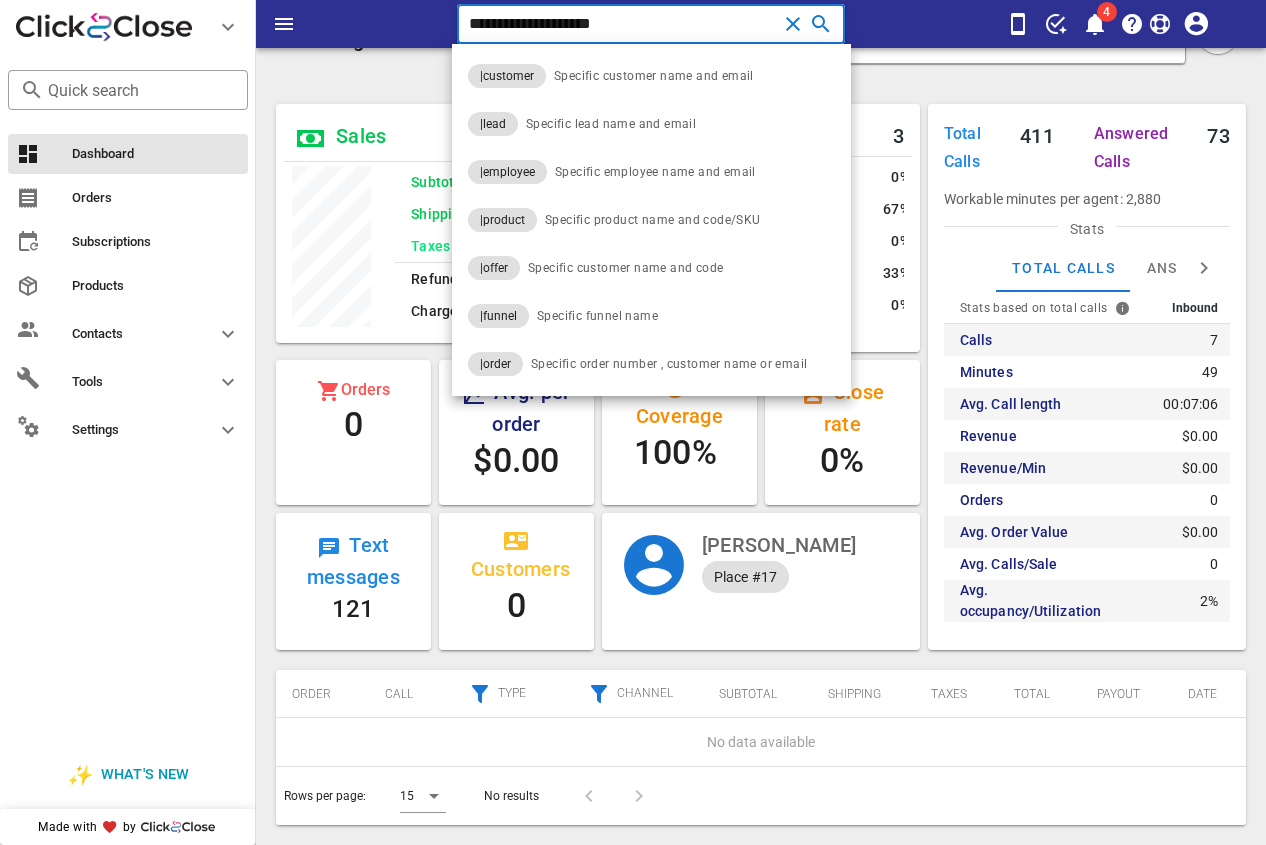 paste on "*" 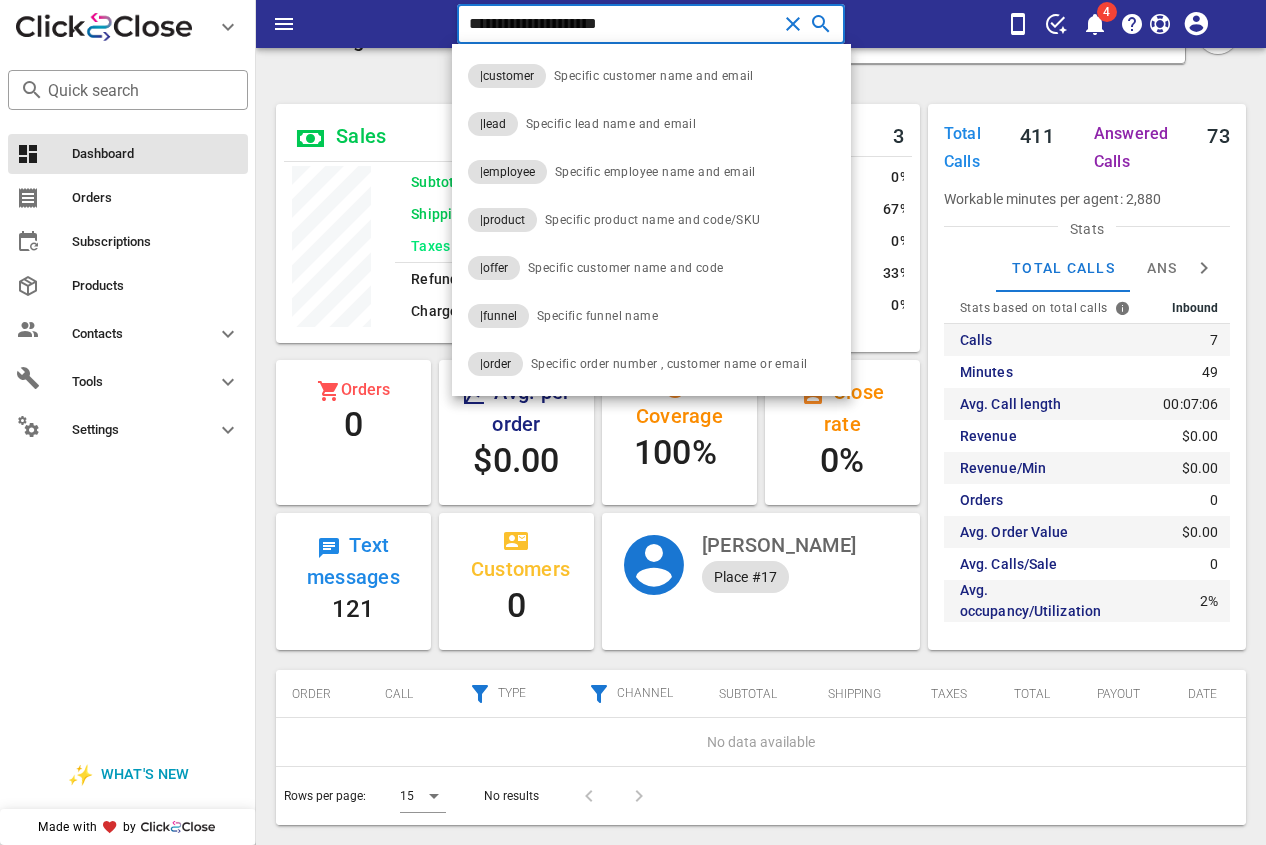type on "**********" 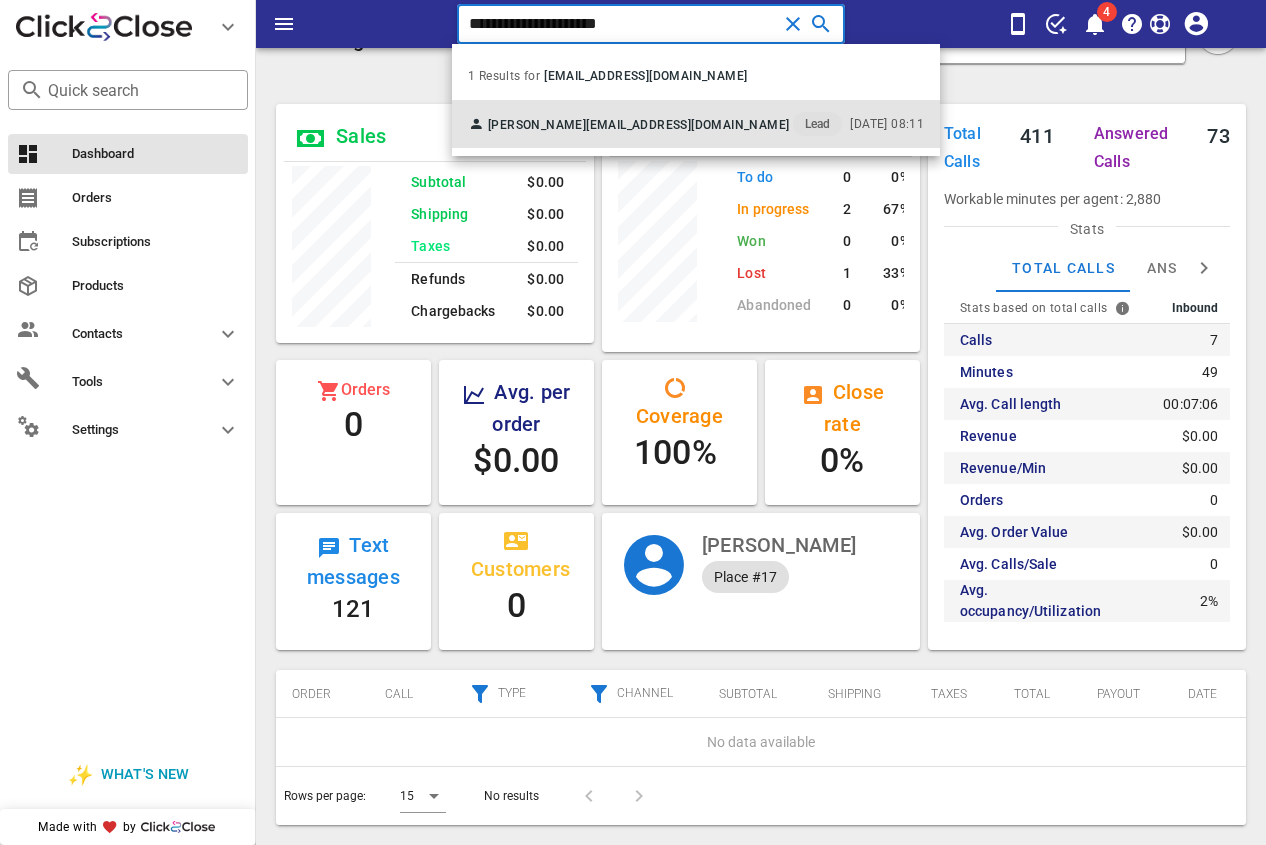 click on "[PERSON_NAME]" at bounding box center [537, 125] 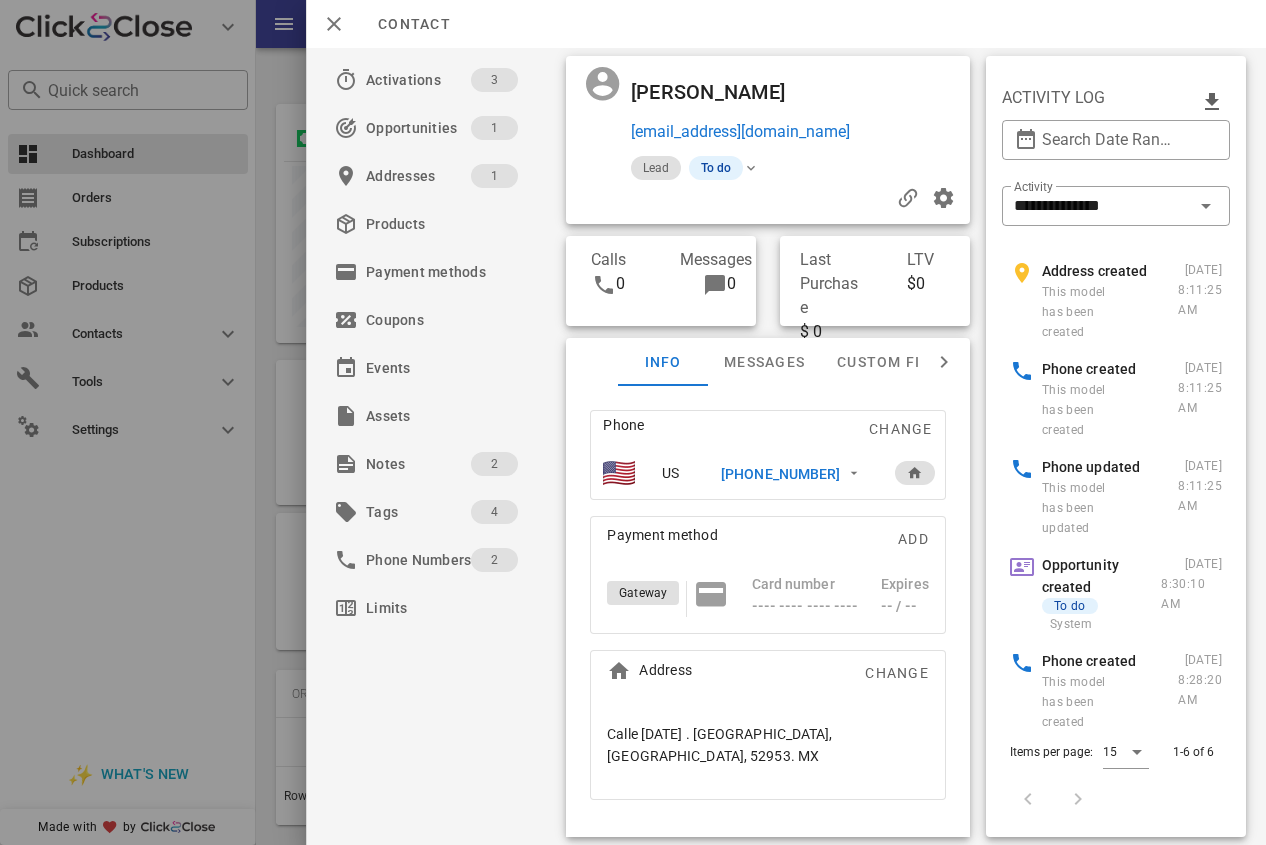 click on "[PHONE_NUMBER]" at bounding box center [780, 474] 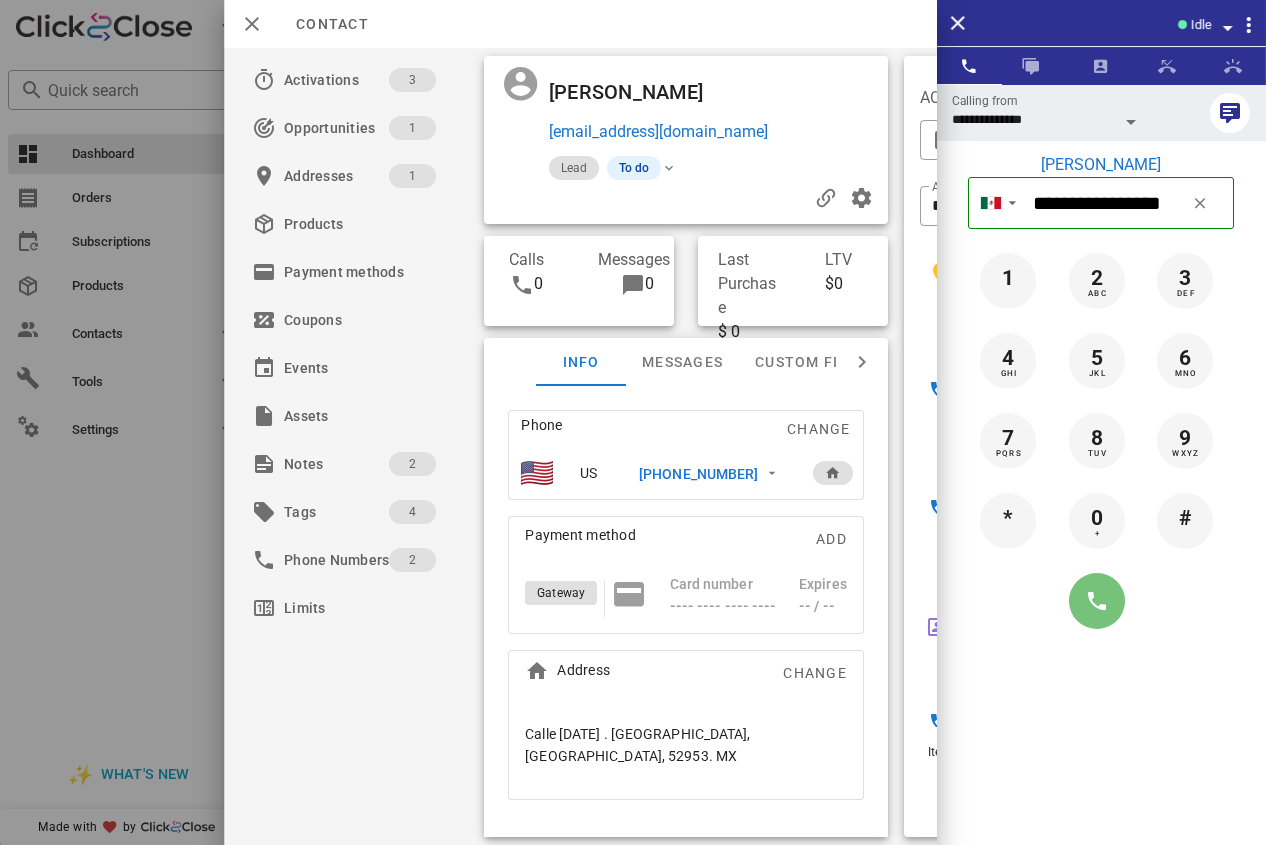 click at bounding box center [1097, 601] 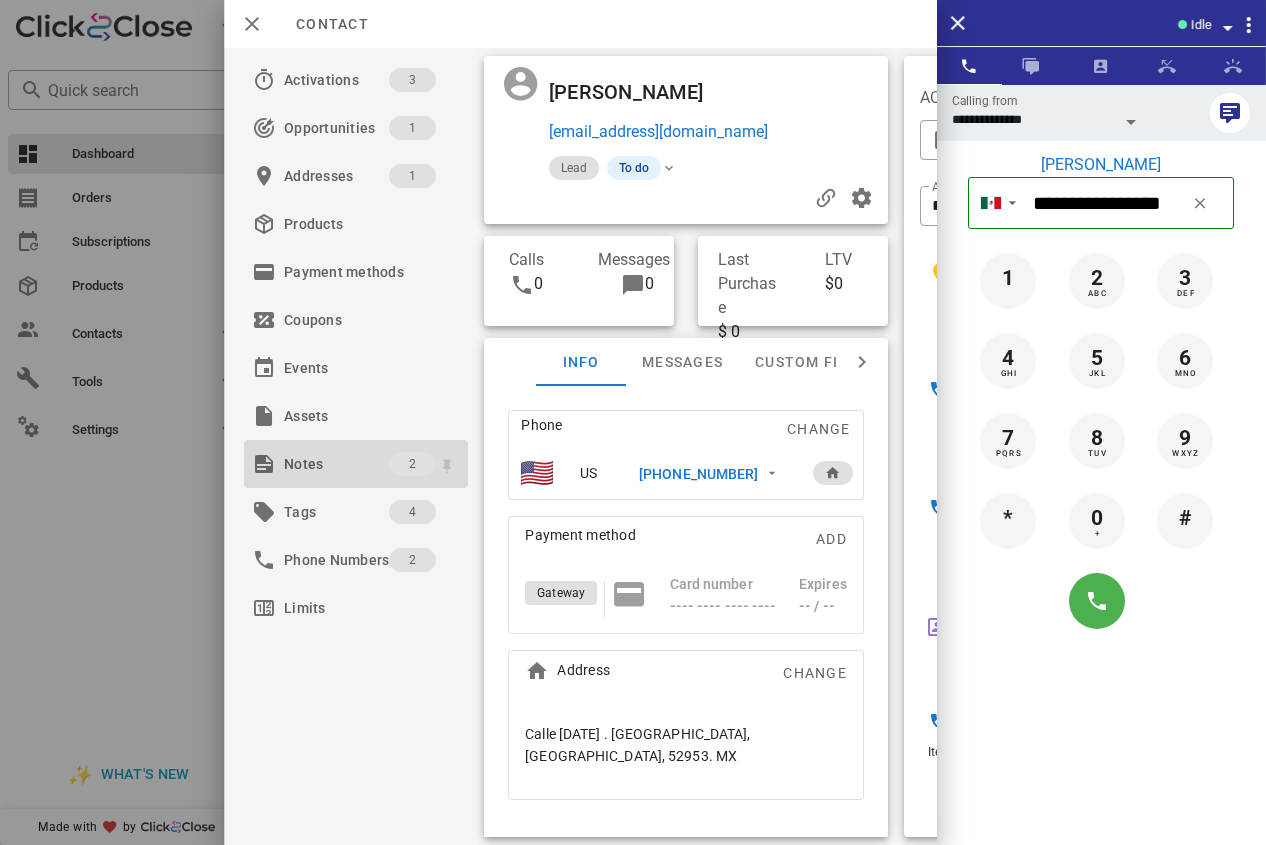 click on "Notes" at bounding box center (336, 464) 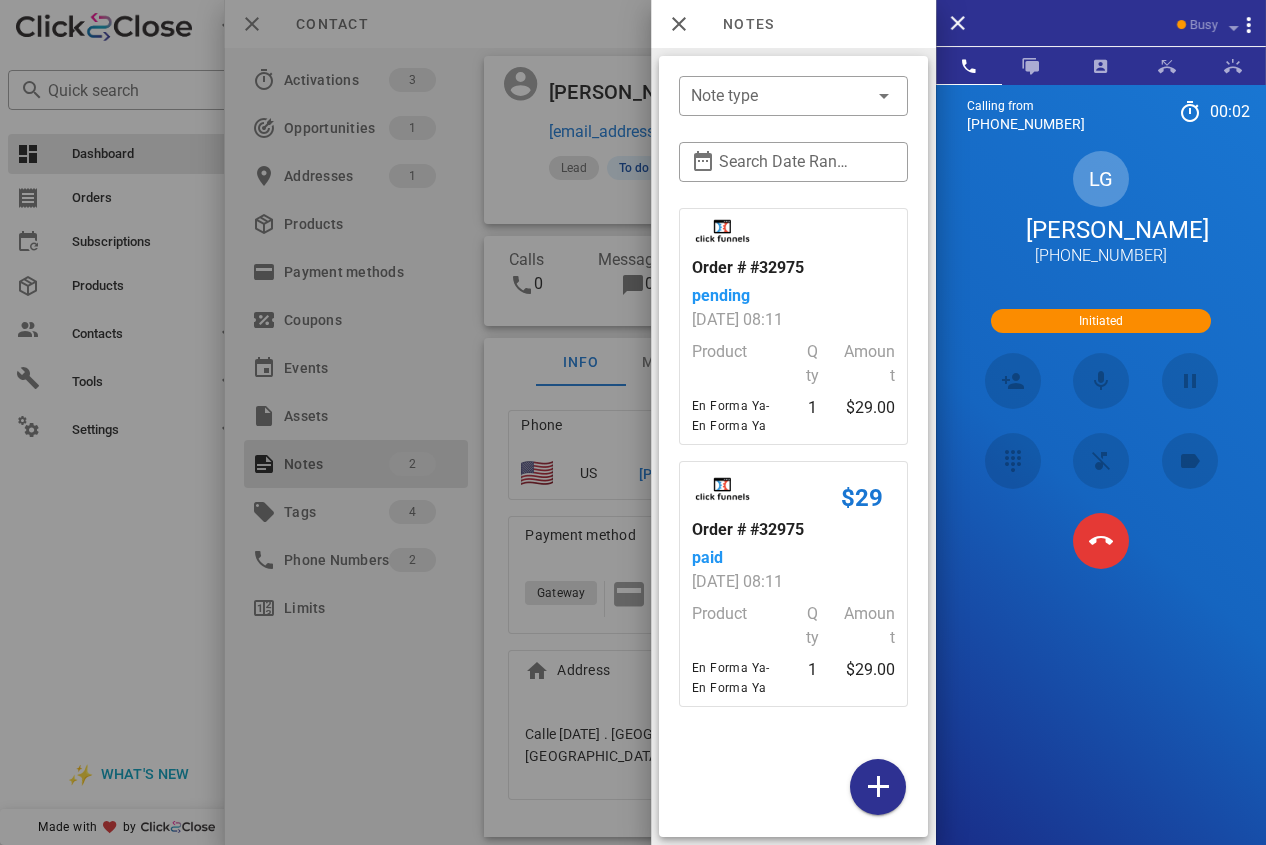 scroll, scrollTop: 0, scrollLeft: 0, axis: both 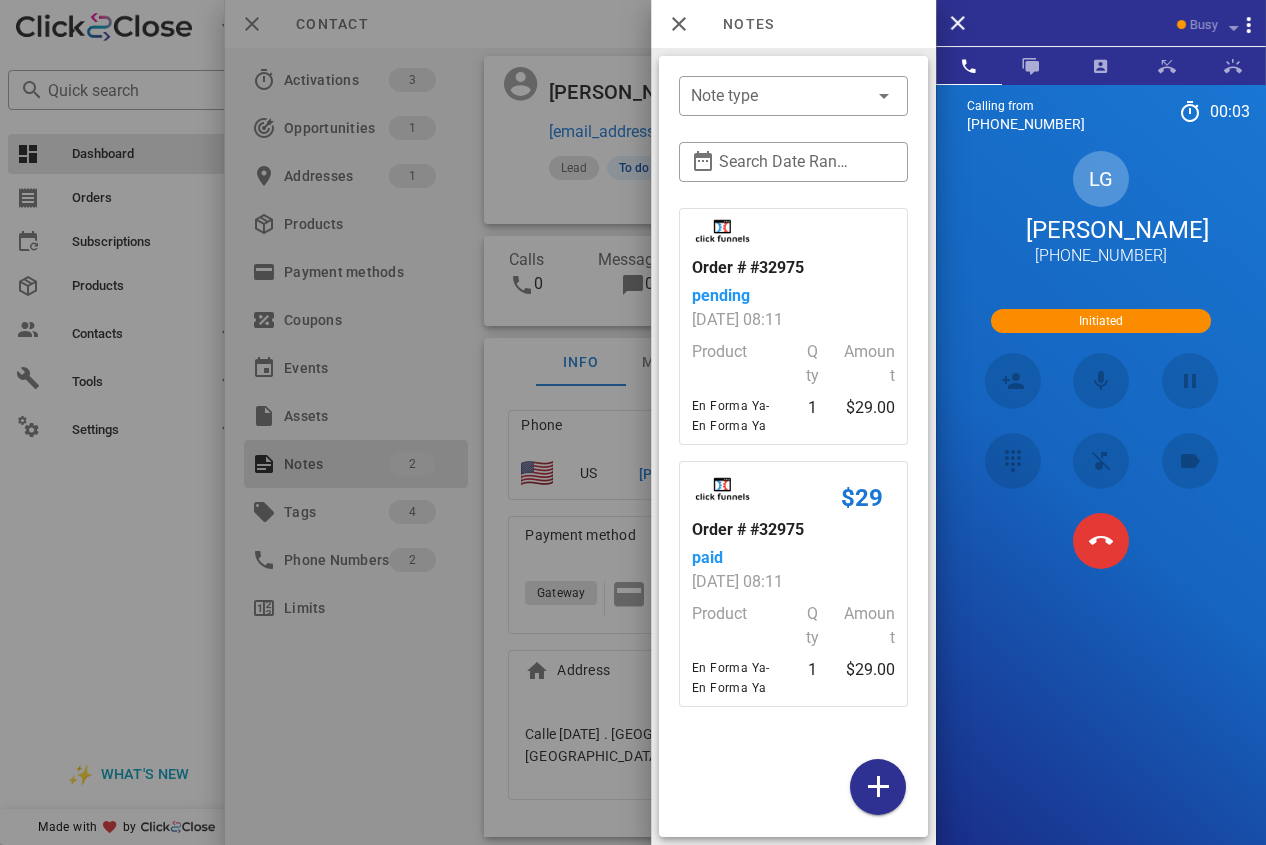 click at bounding box center [633, 422] 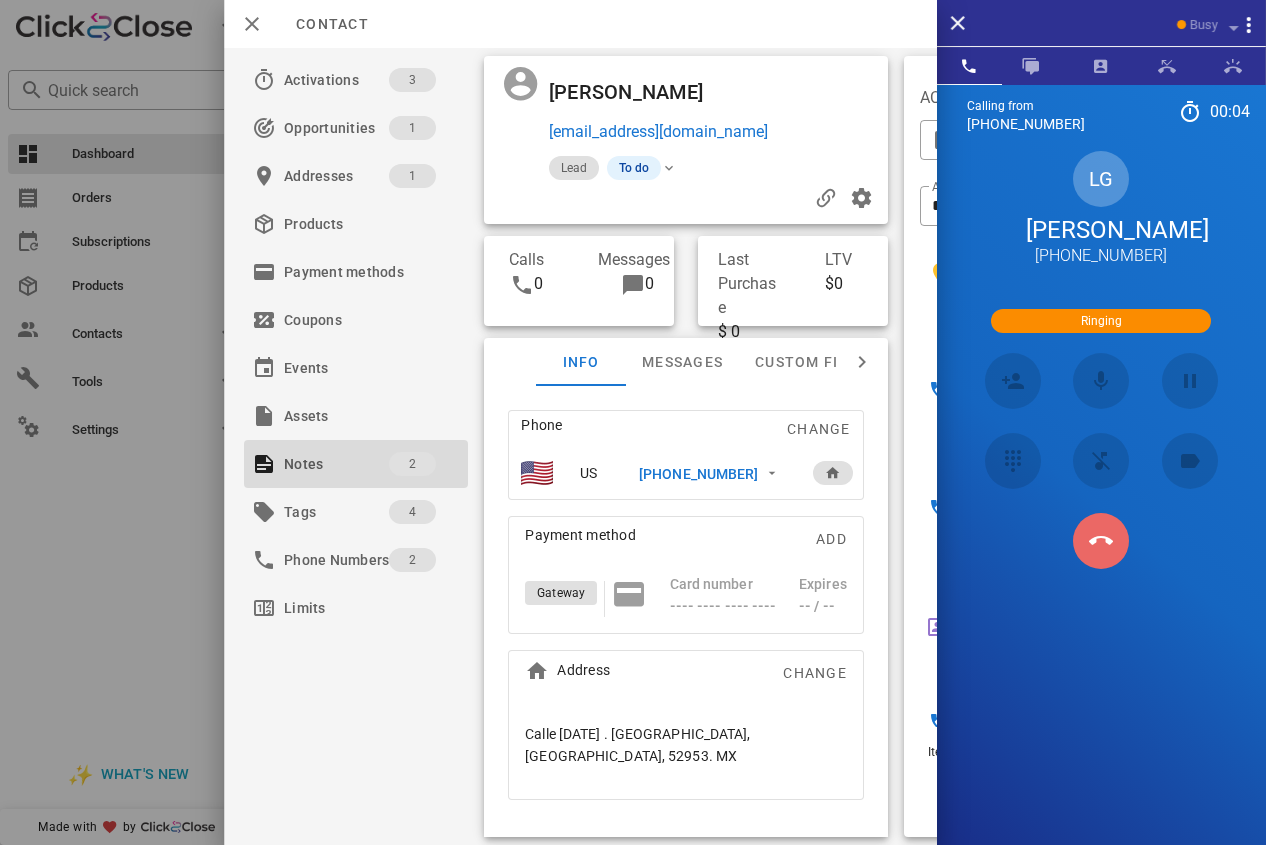 click at bounding box center (1101, 541) 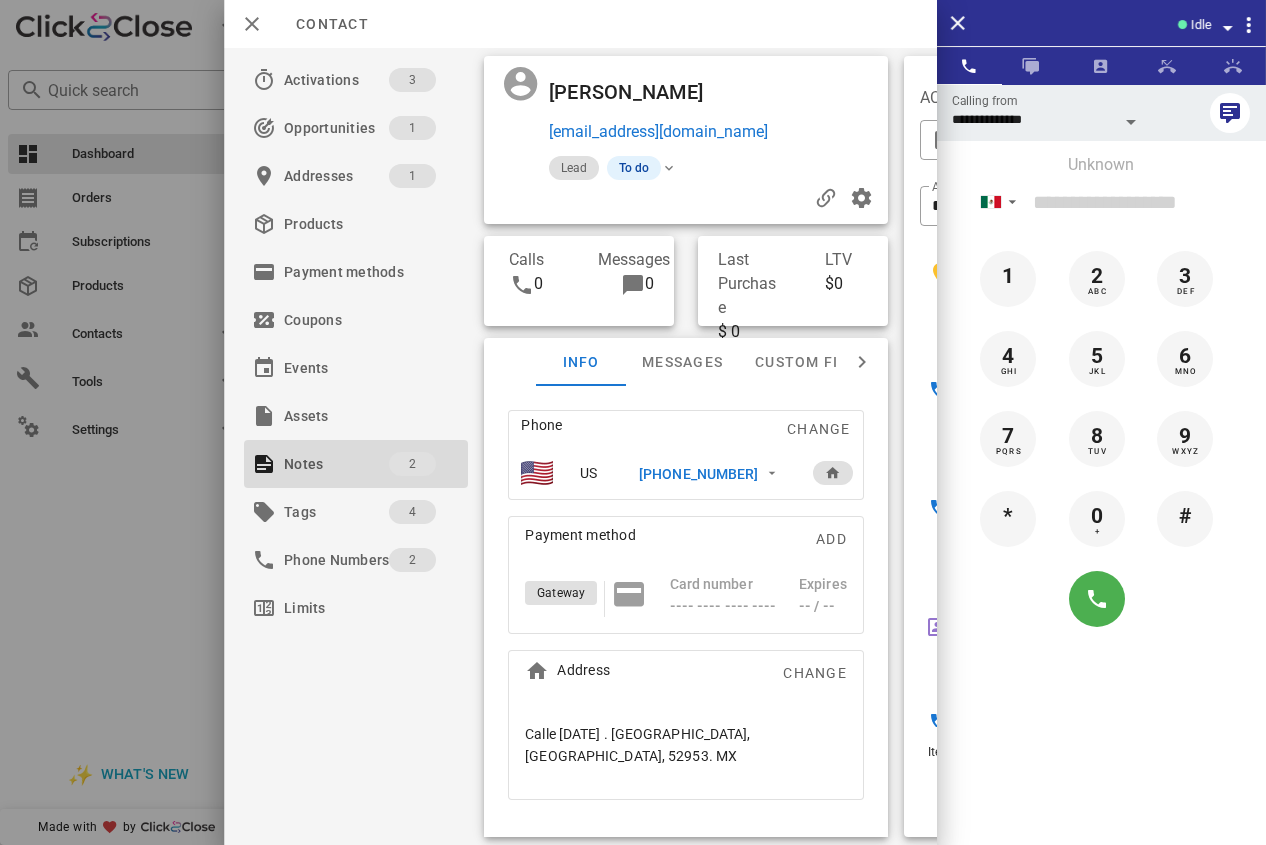 click on "[PHONE_NUMBER]" at bounding box center [698, 474] 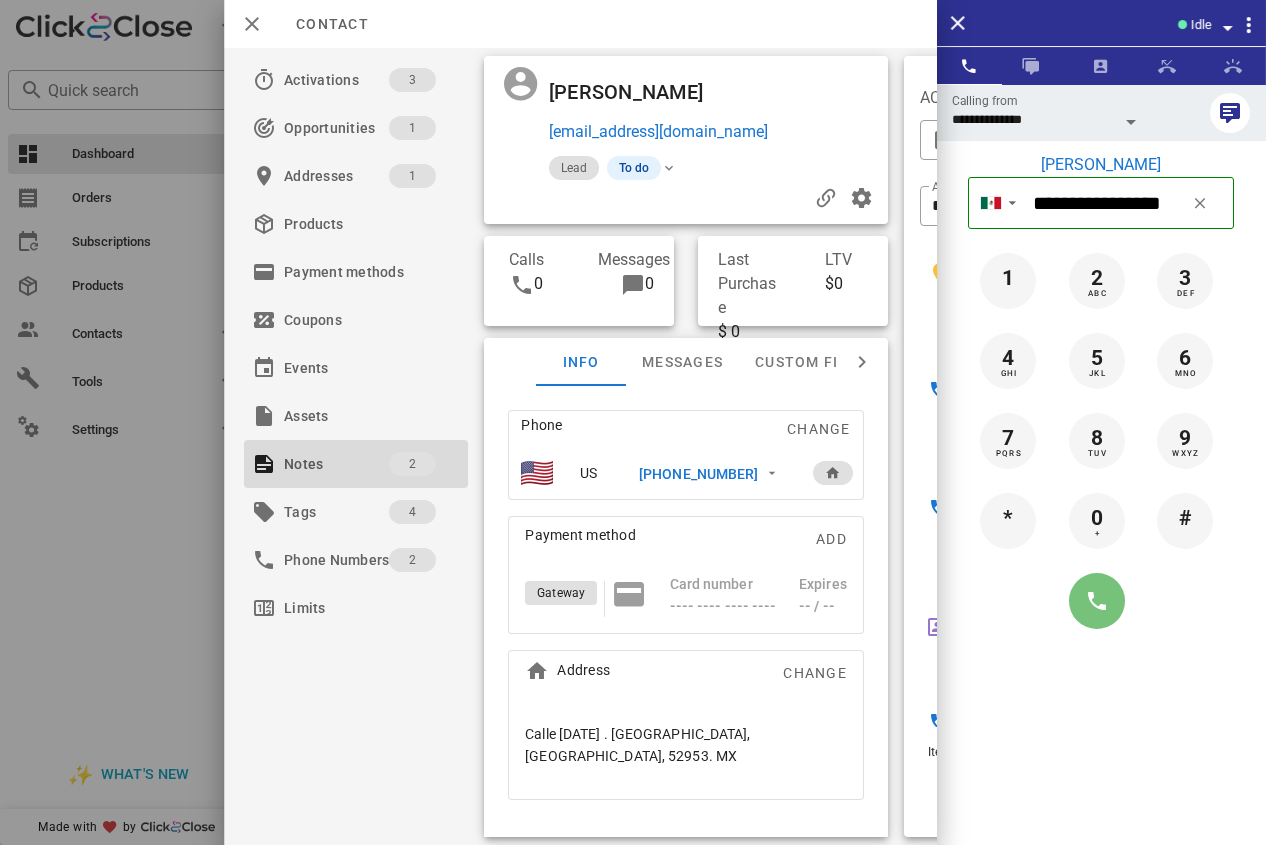 click at bounding box center [1097, 601] 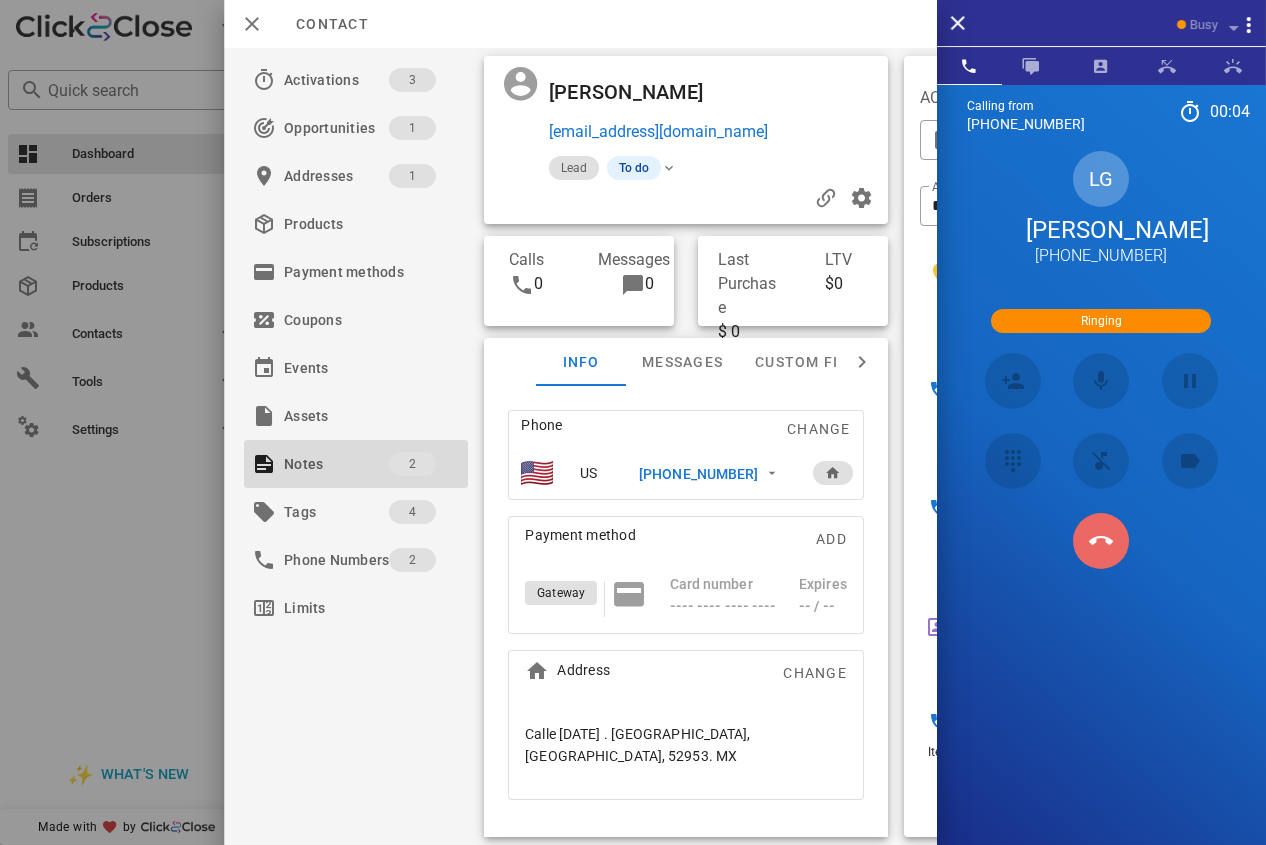click at bounding box center [1101, 541] 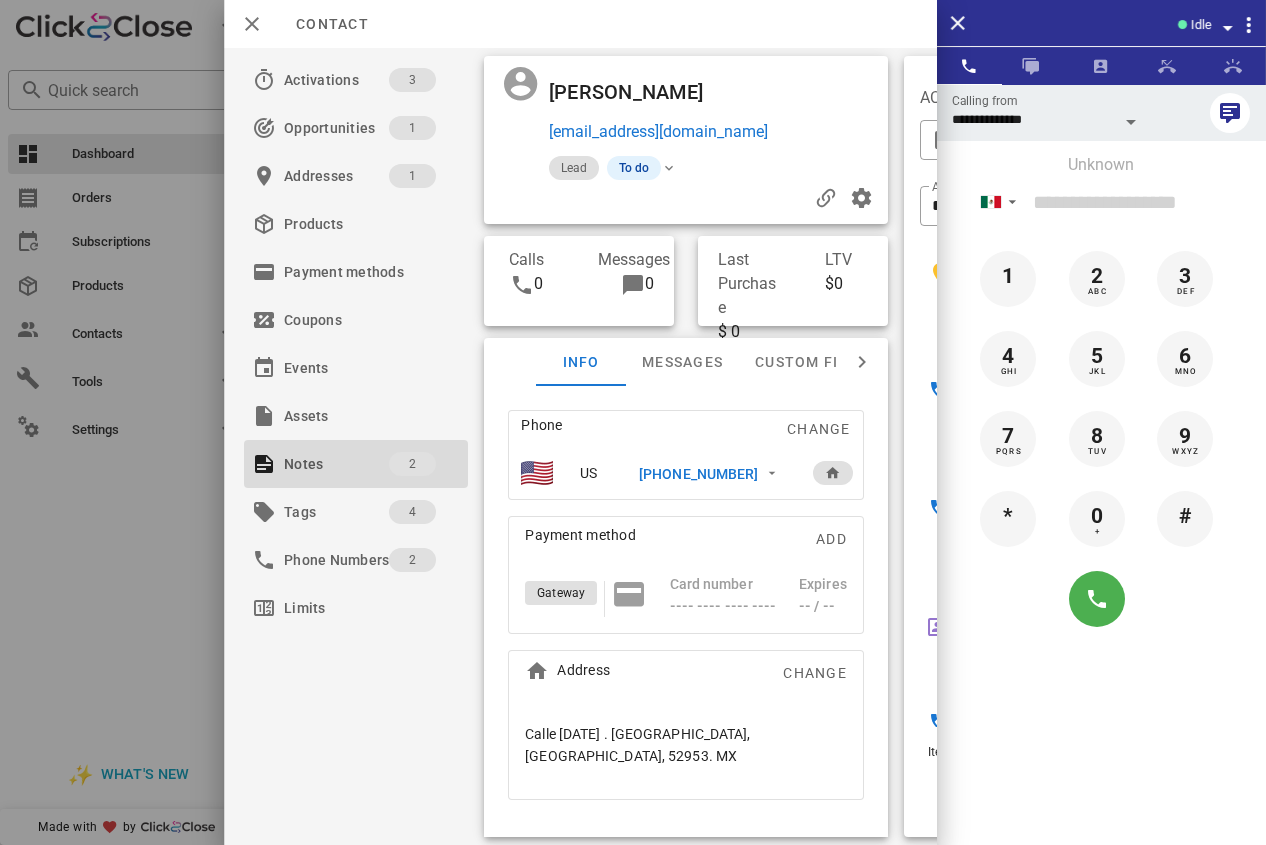 click on "[PHONE_NUMBER]" at bounding box center [698, 474] 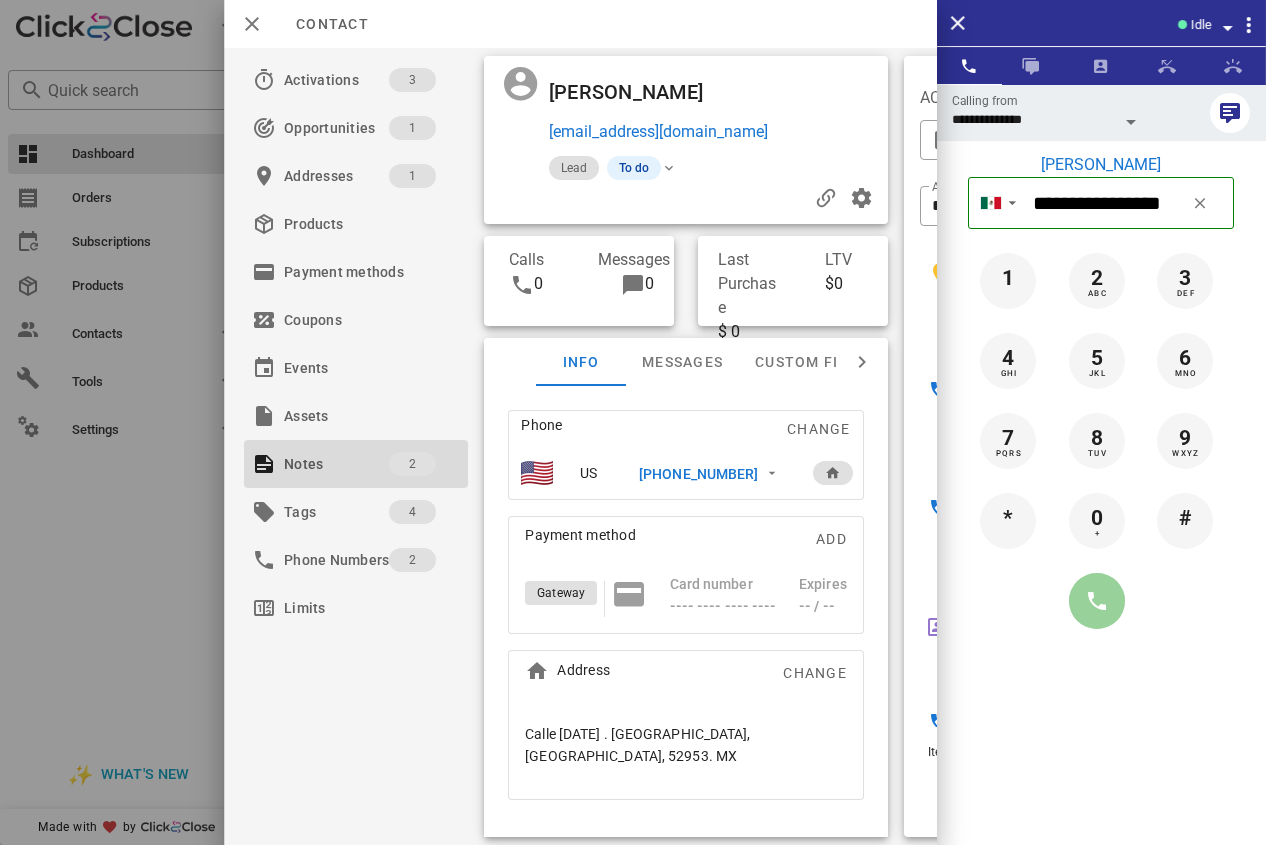 click at bounding box center [1097, 601] 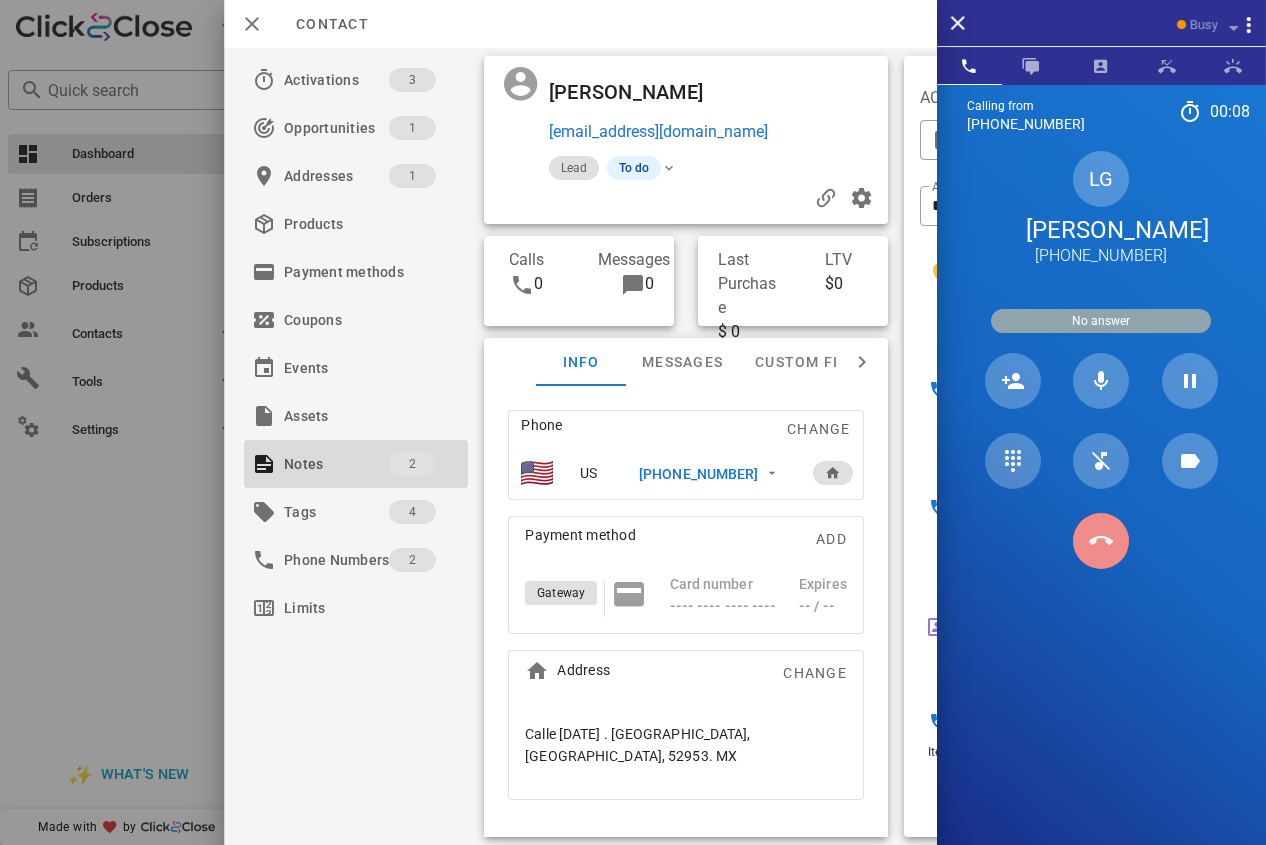 click at bounding box center (1101, 541) 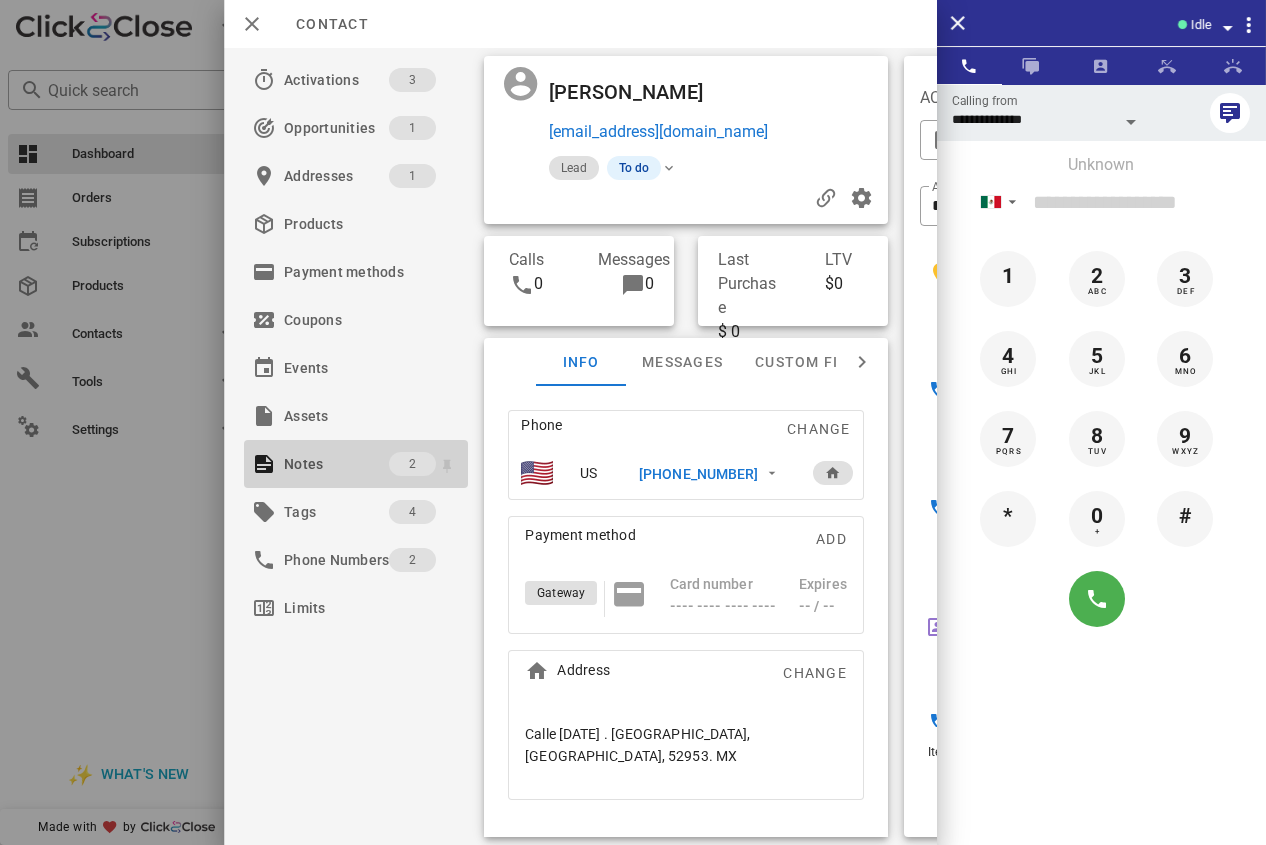 click on "Notes" at bounding box center (336, 464) 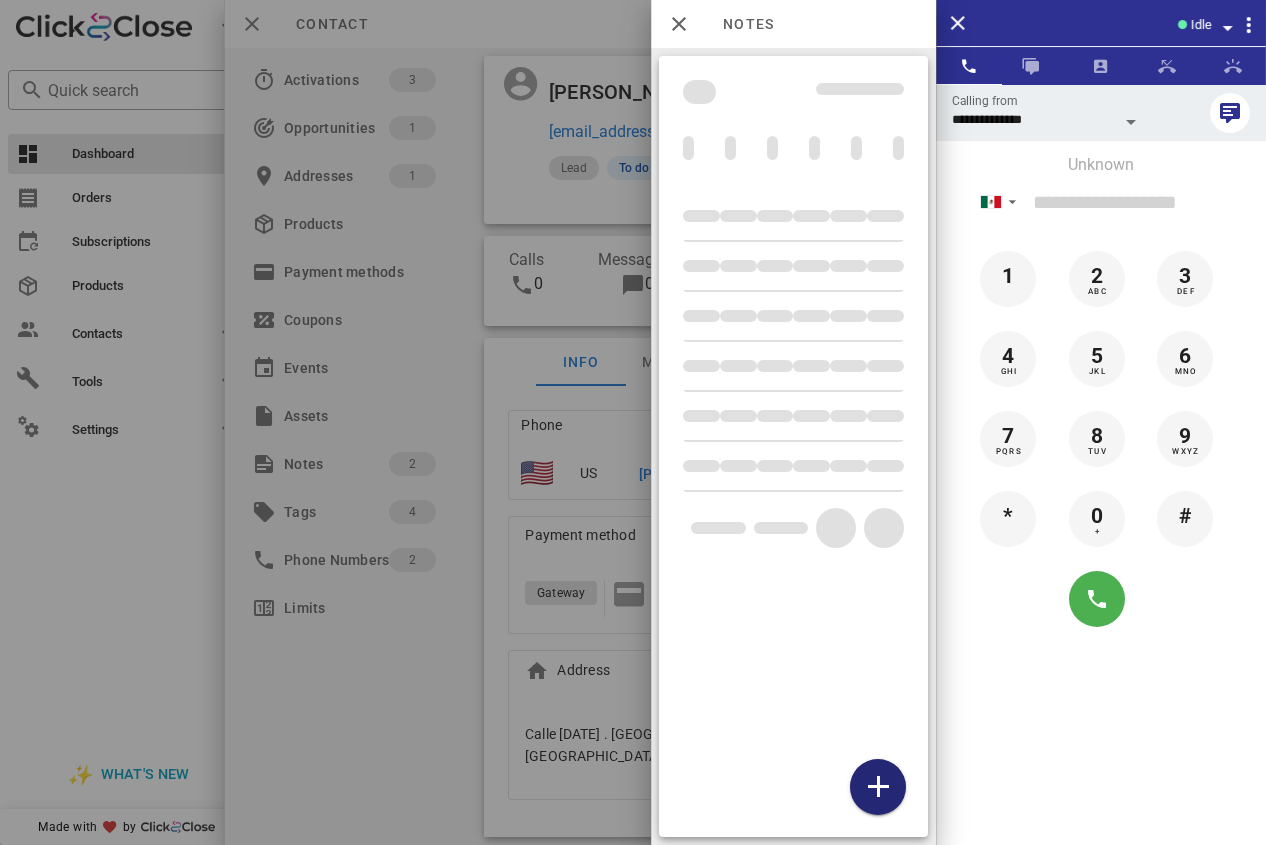 click at bounding box center (878, 787) 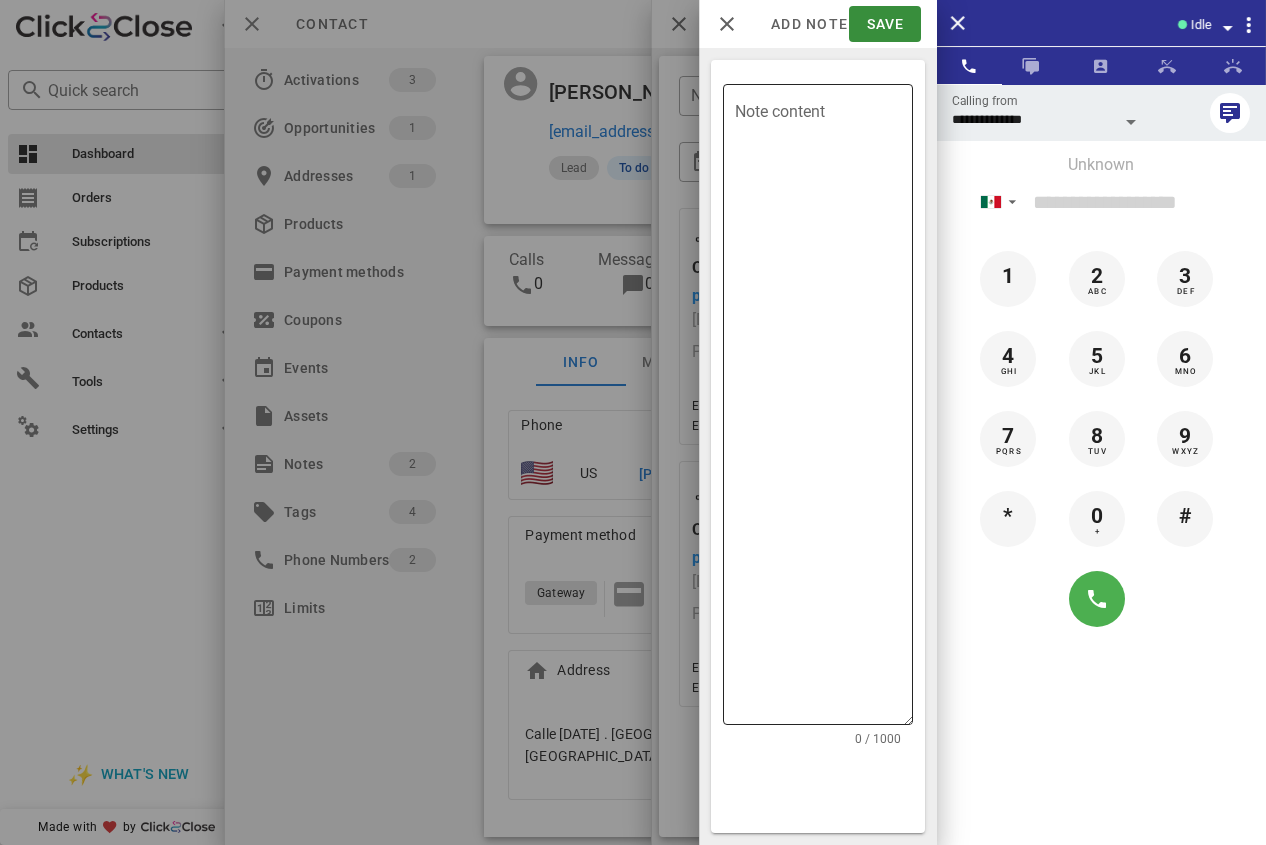 click on "Note content" at bounding box center [824, 409] 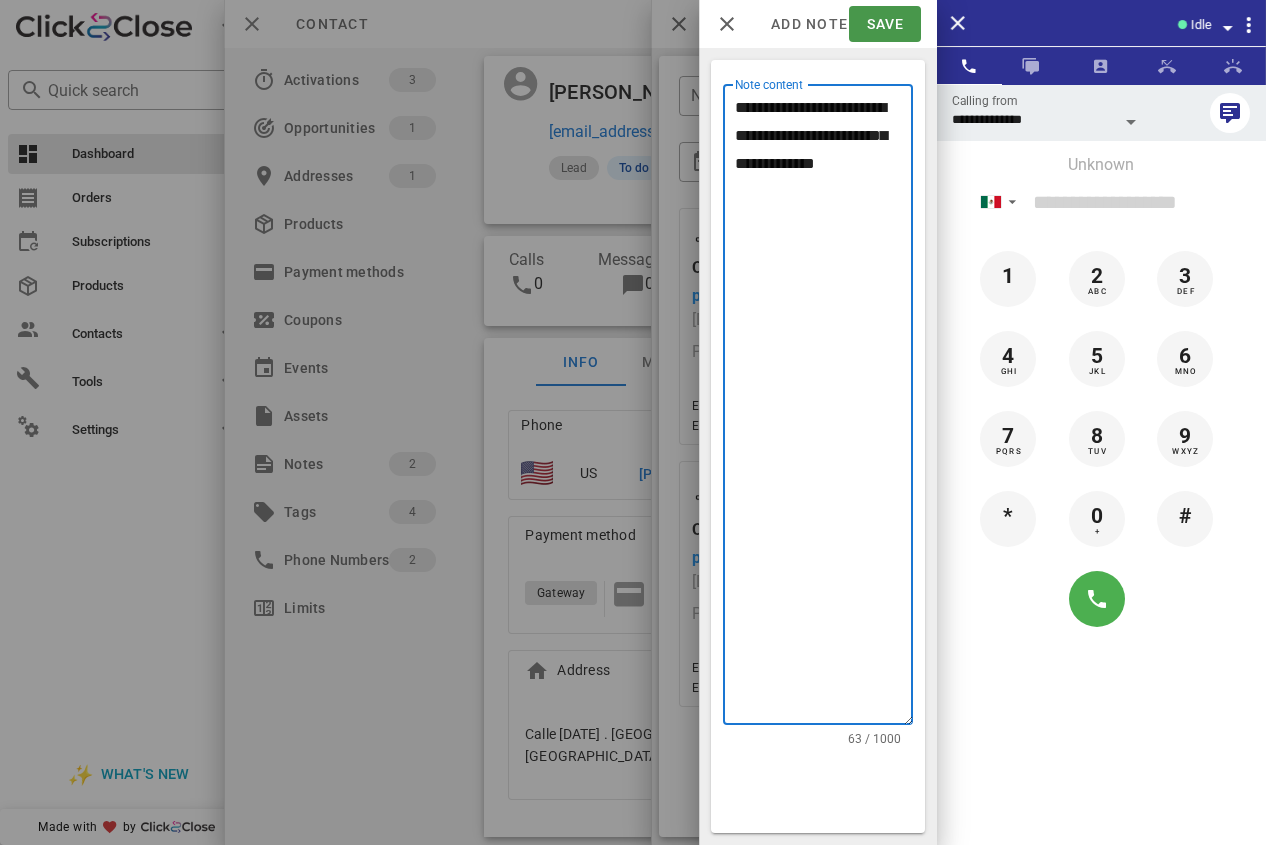 type on "**********" 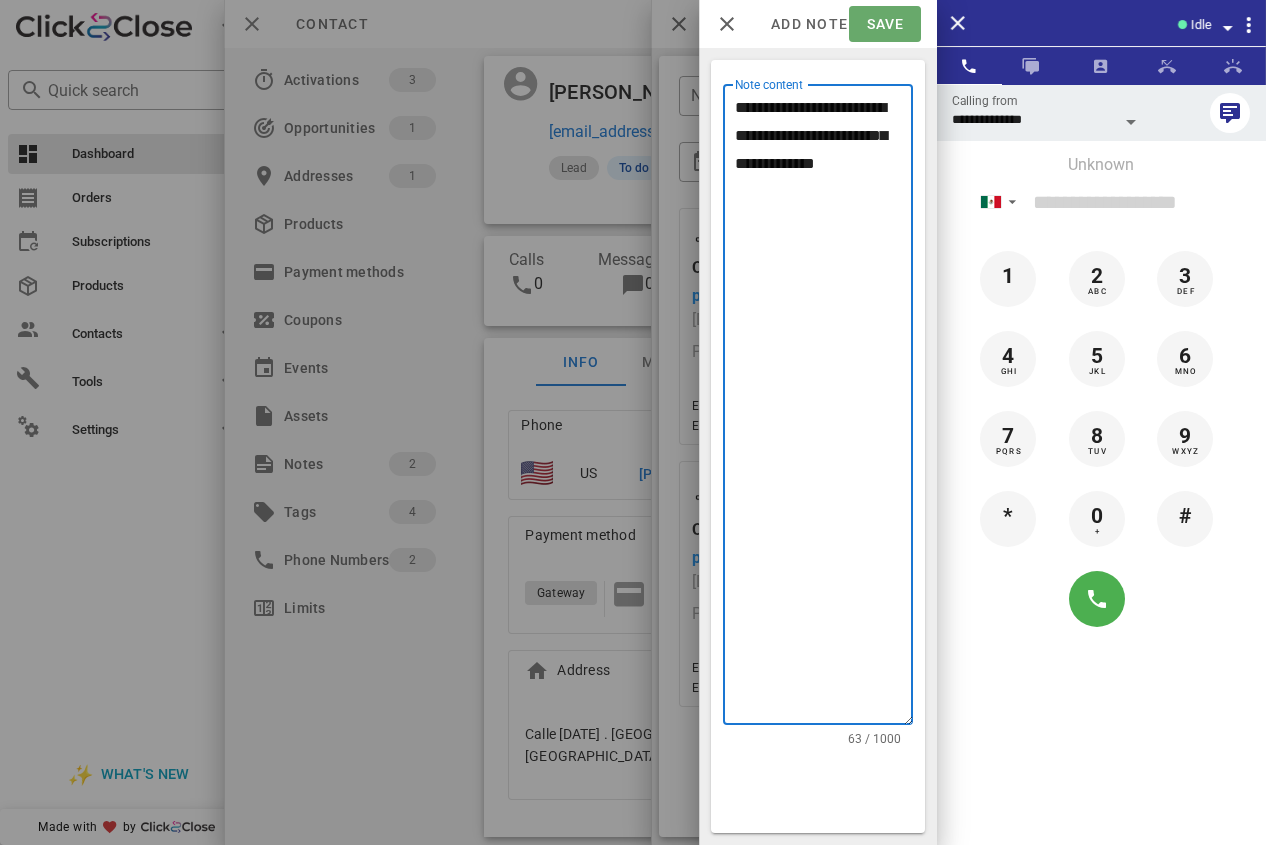 click on "Save" at bounding box center [884, 24] 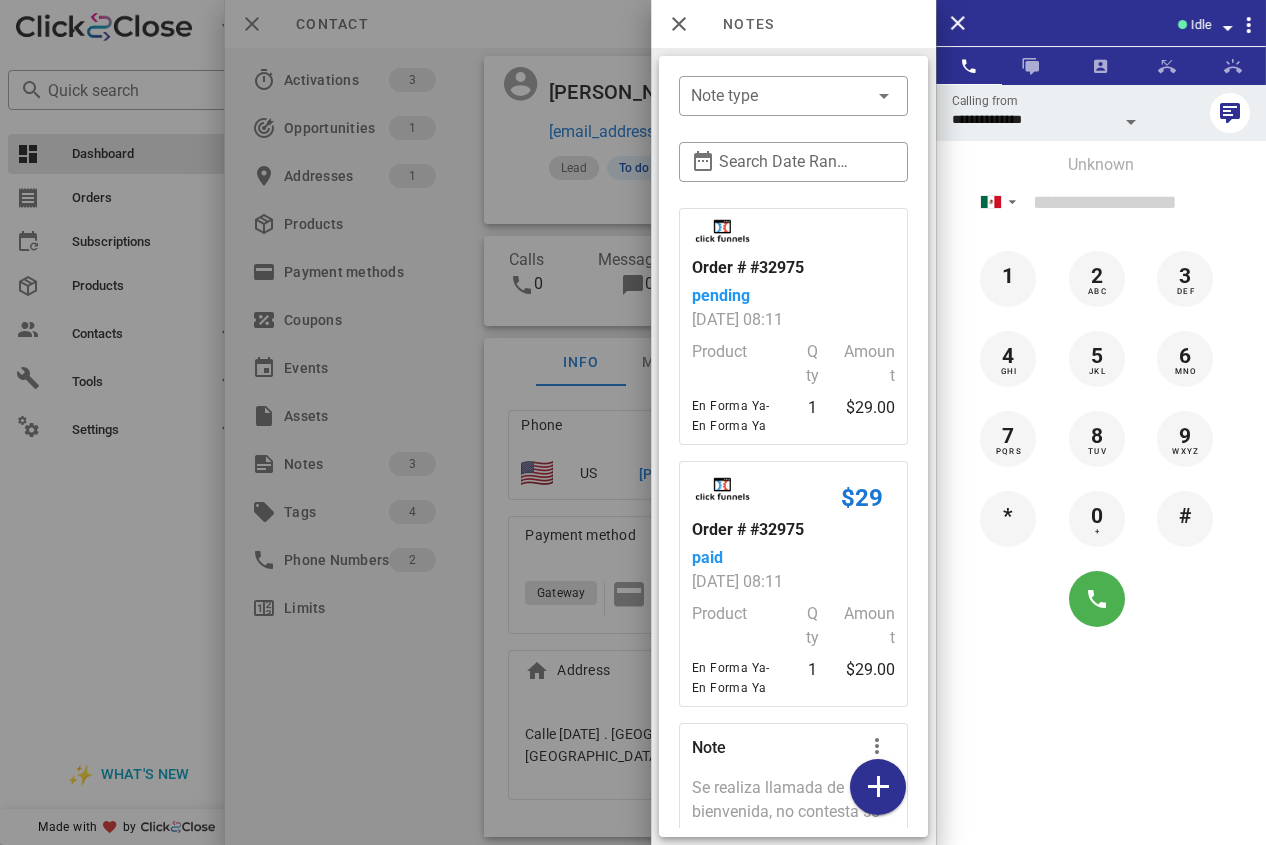 click at bounding box center [633, 422] 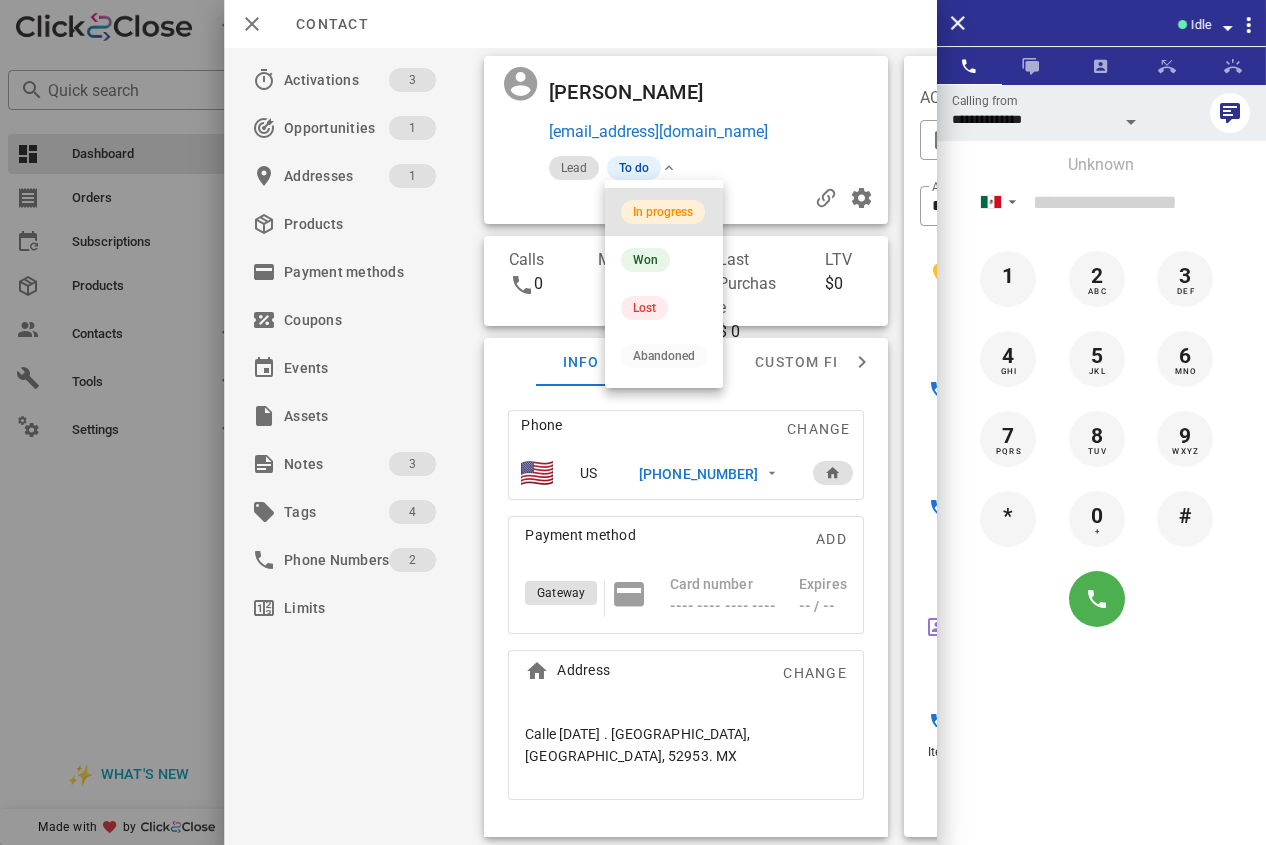 click on "In progress" at bounding box center [663, 212] 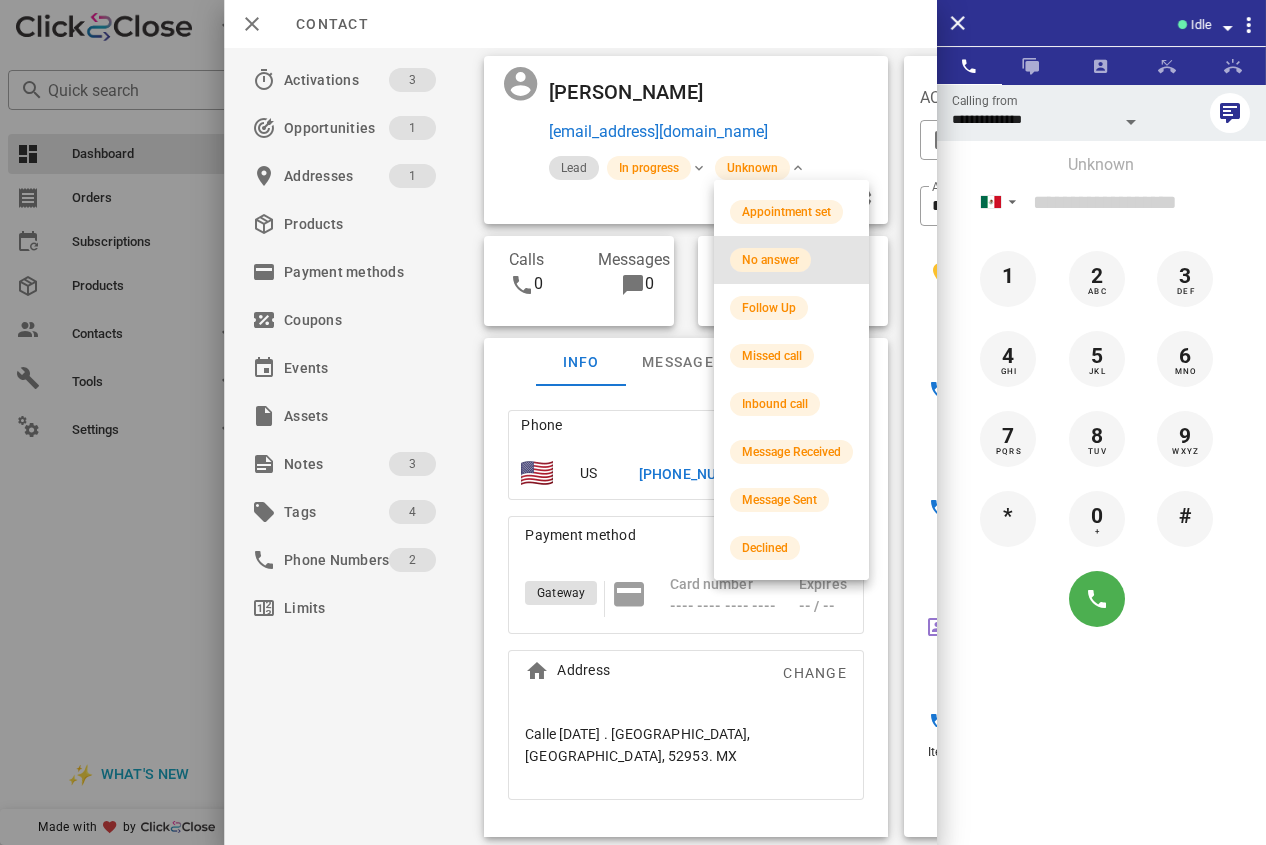 click on "No answer" at bounding box center (770, 260) 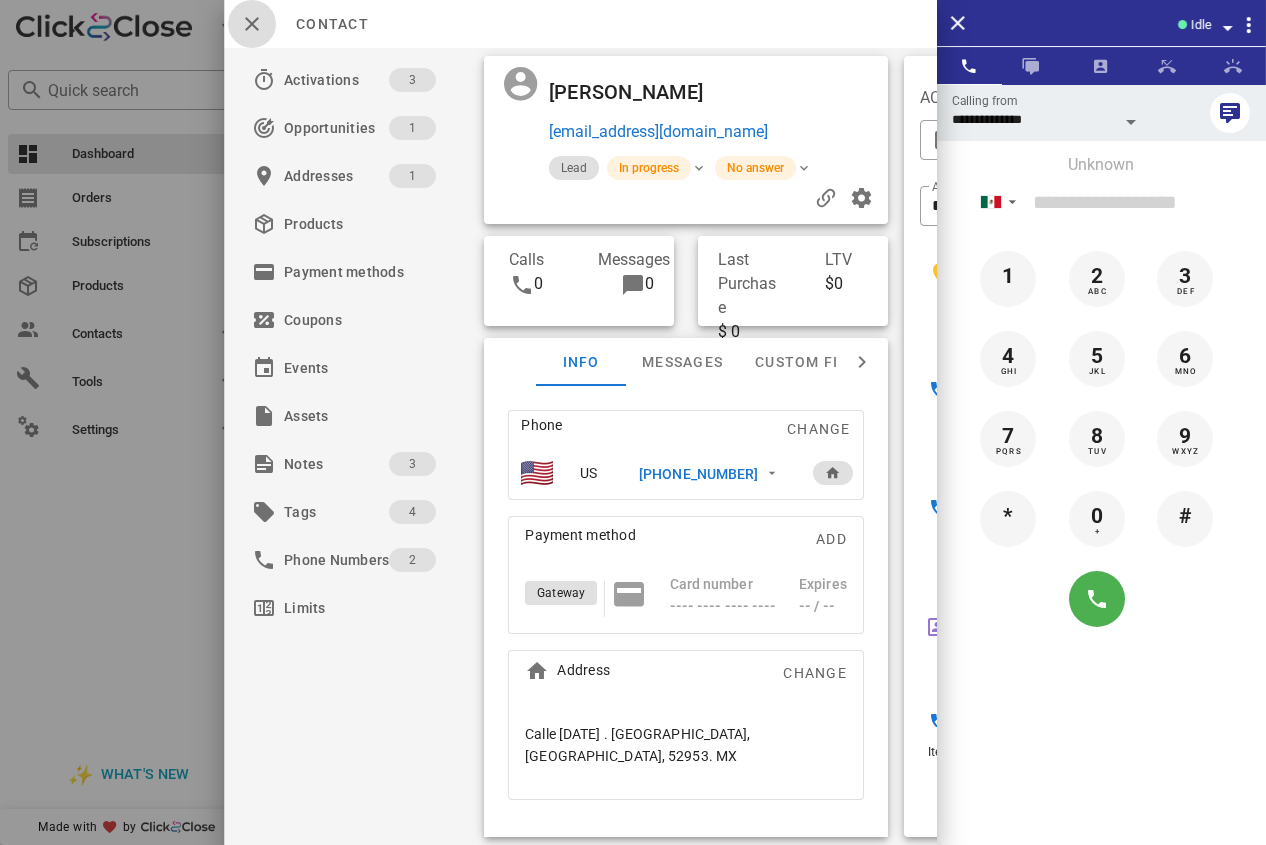 drag, startPoint x: 236, startPoint y: 29, endPoint x: 324, endPoint y: 28, distance: 88.005684 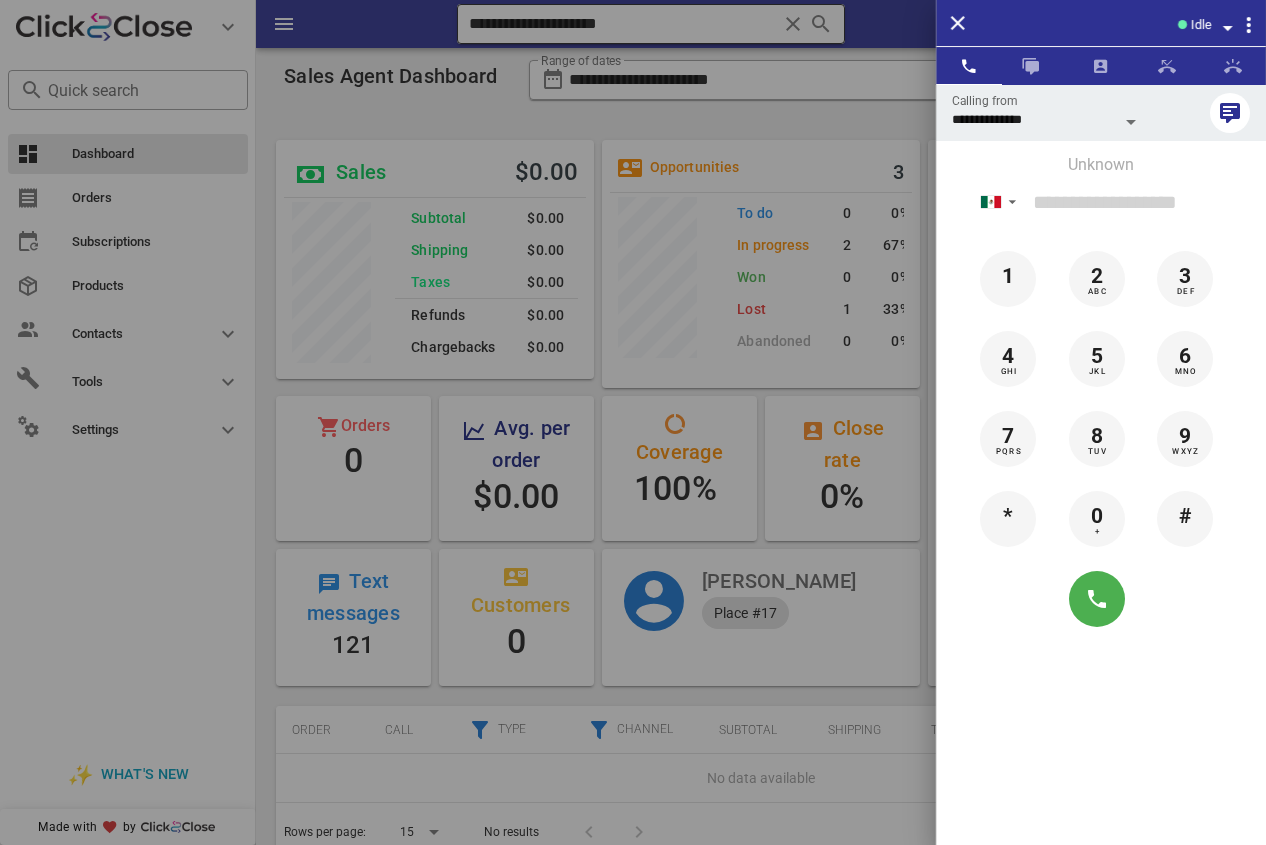 drag, startPoint x: 544, startPoint y: 26, endPoint x: 735, endPoint y: 26, distance: 191 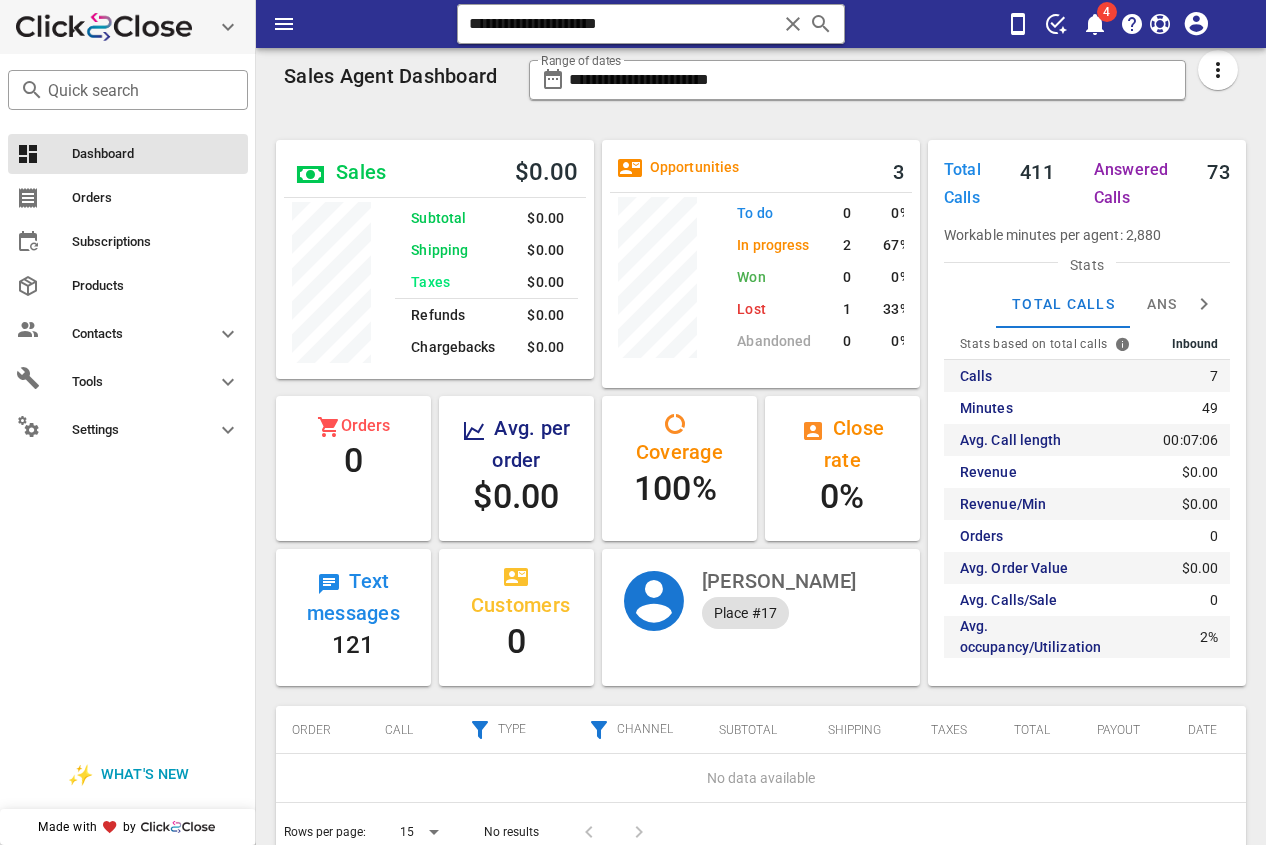click on "**********" at bounding box center (761, 464) 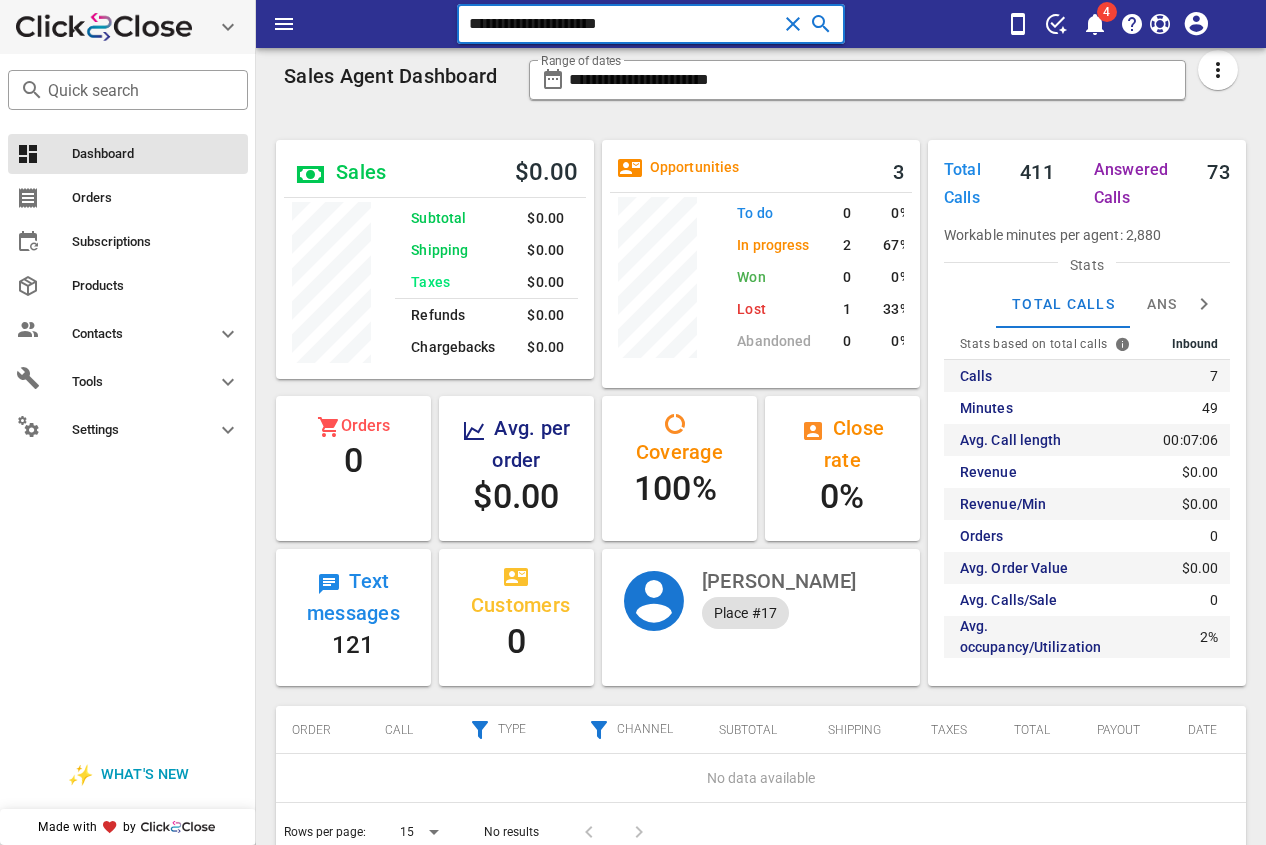 paste 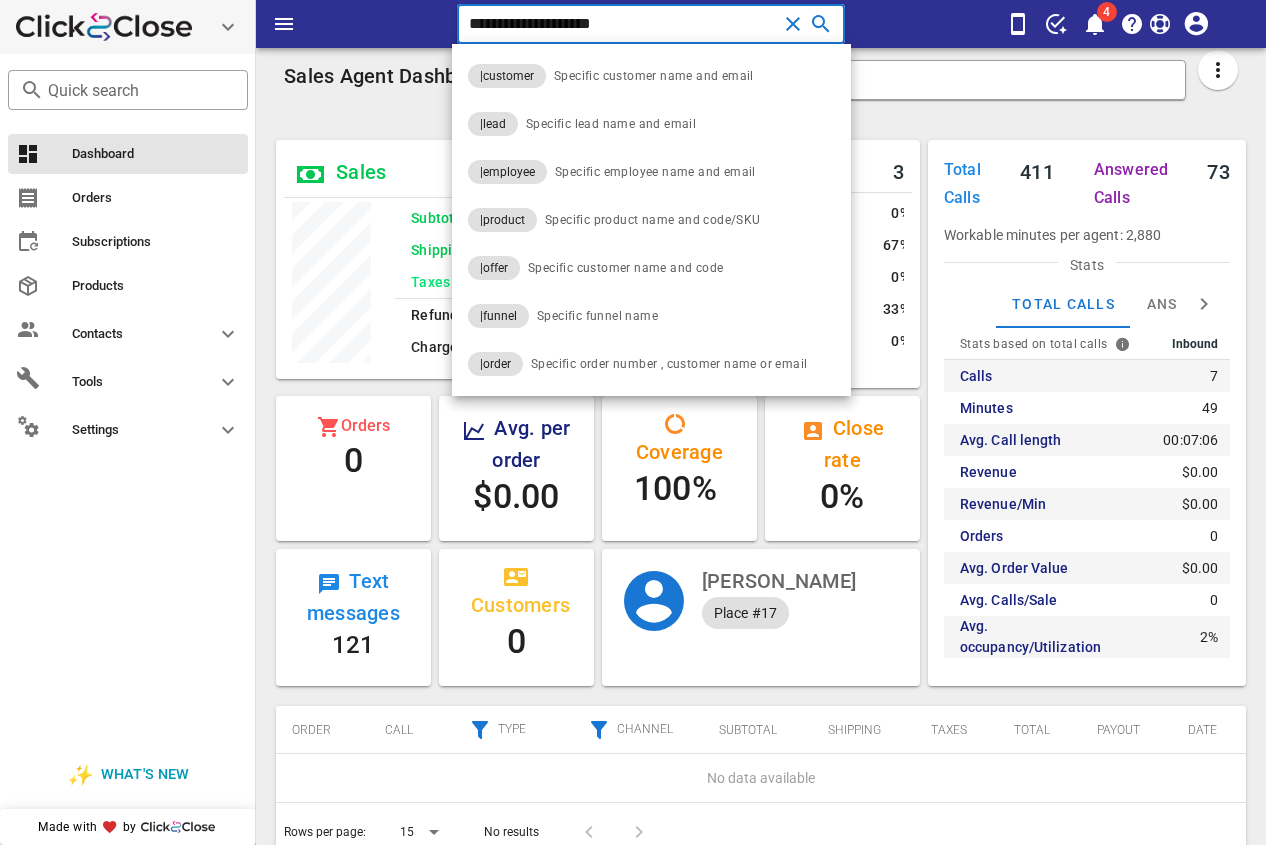 type on "**********" 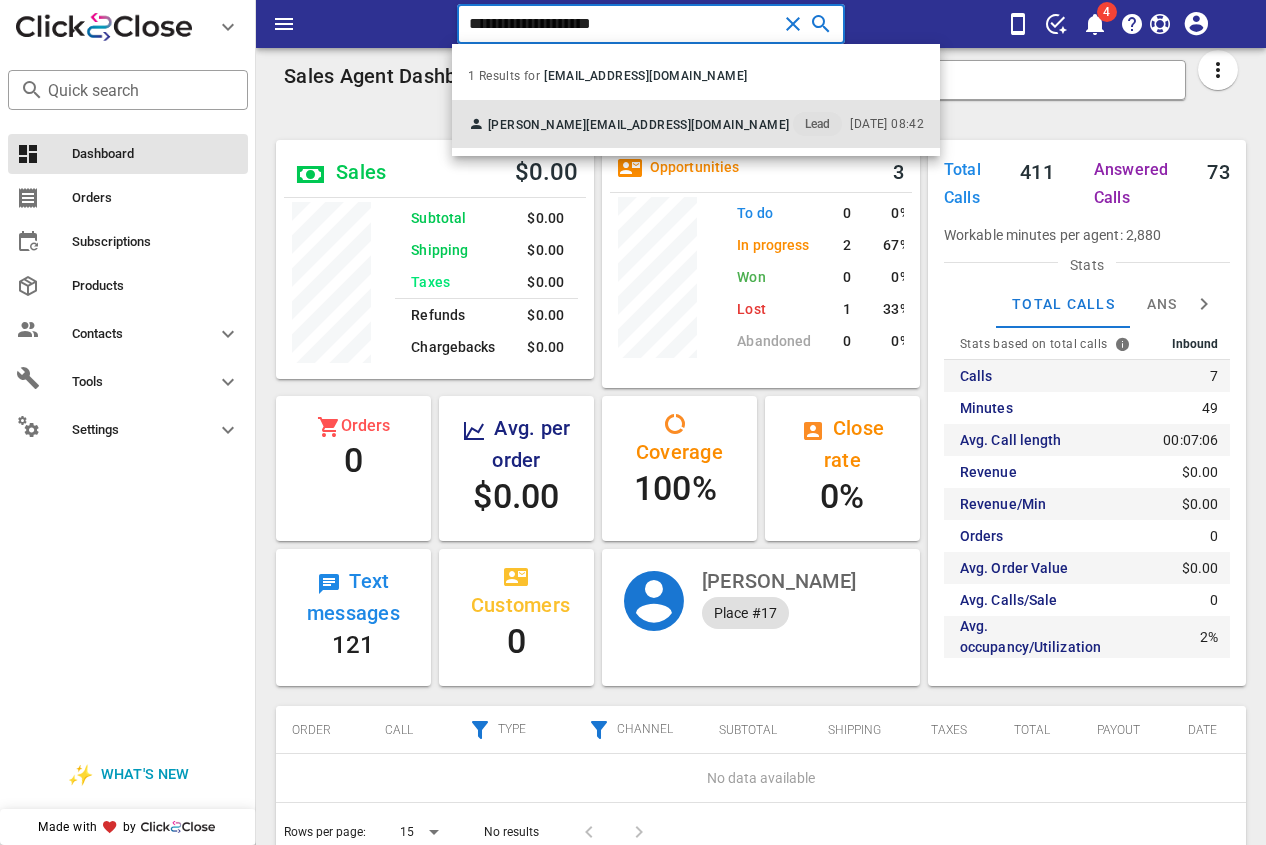 click on "[PERSON_NAME]   [EMAIL_ADDRESS][DOMAIN_NAME]   Lead" at bounding box center [655, 124] 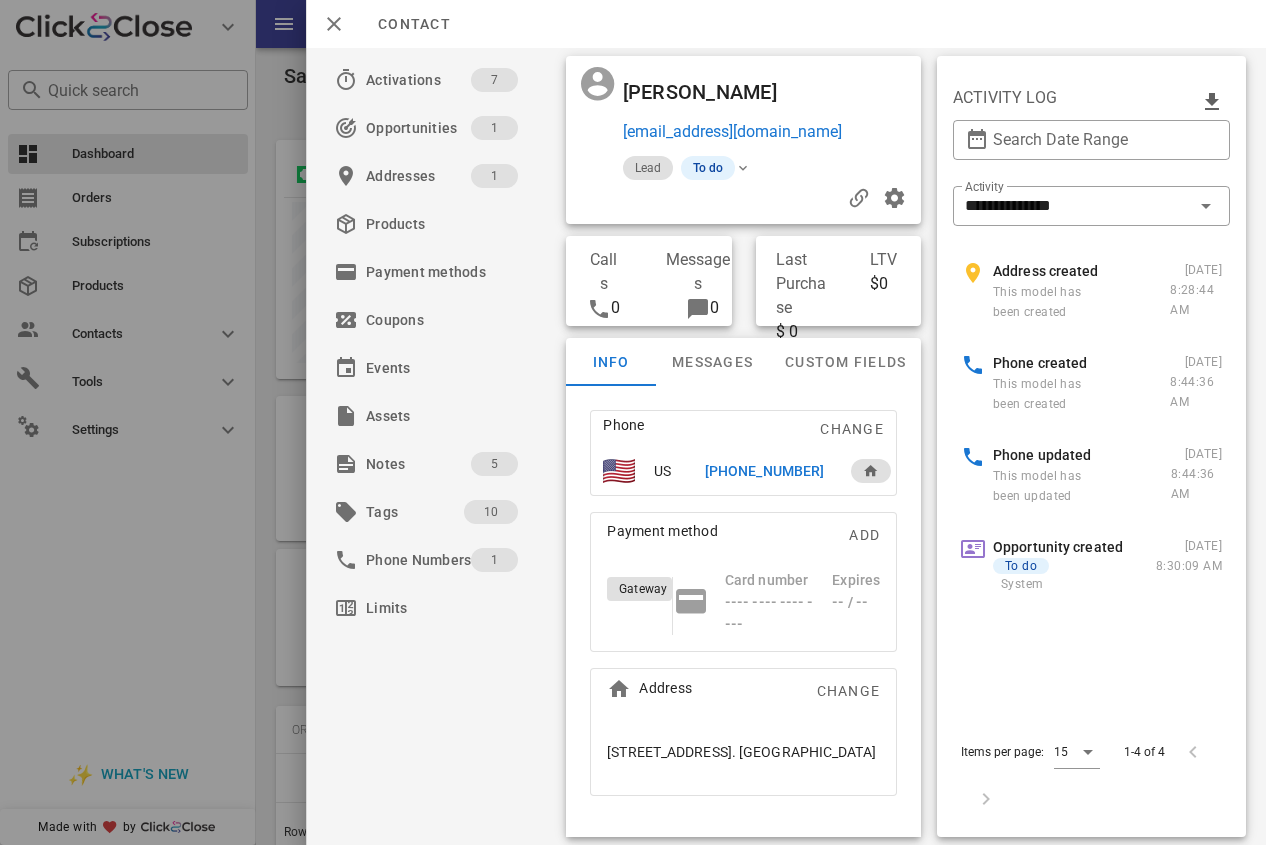 click on "[PHONE_NUMBER]" at bounding box center (764, 471) 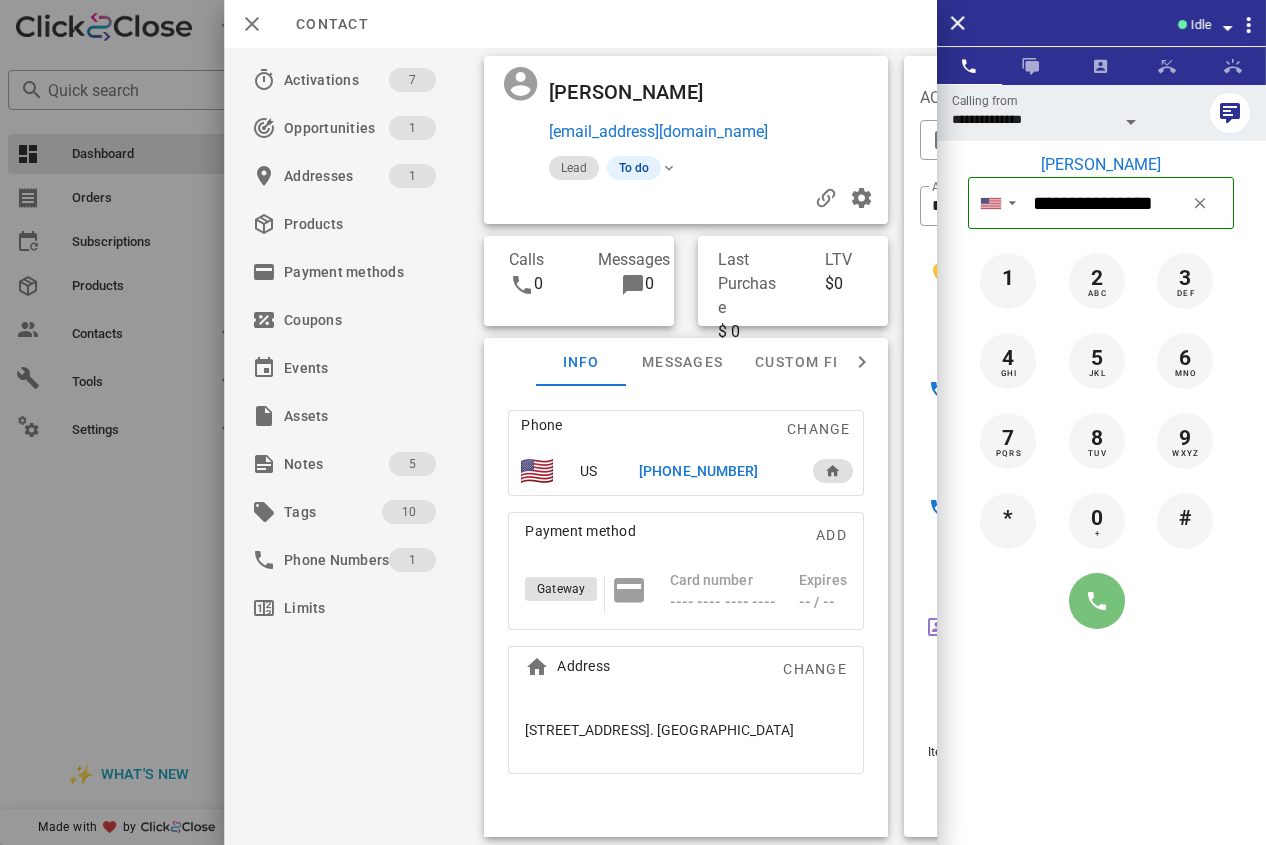 click at bounding box center (1097, 601) 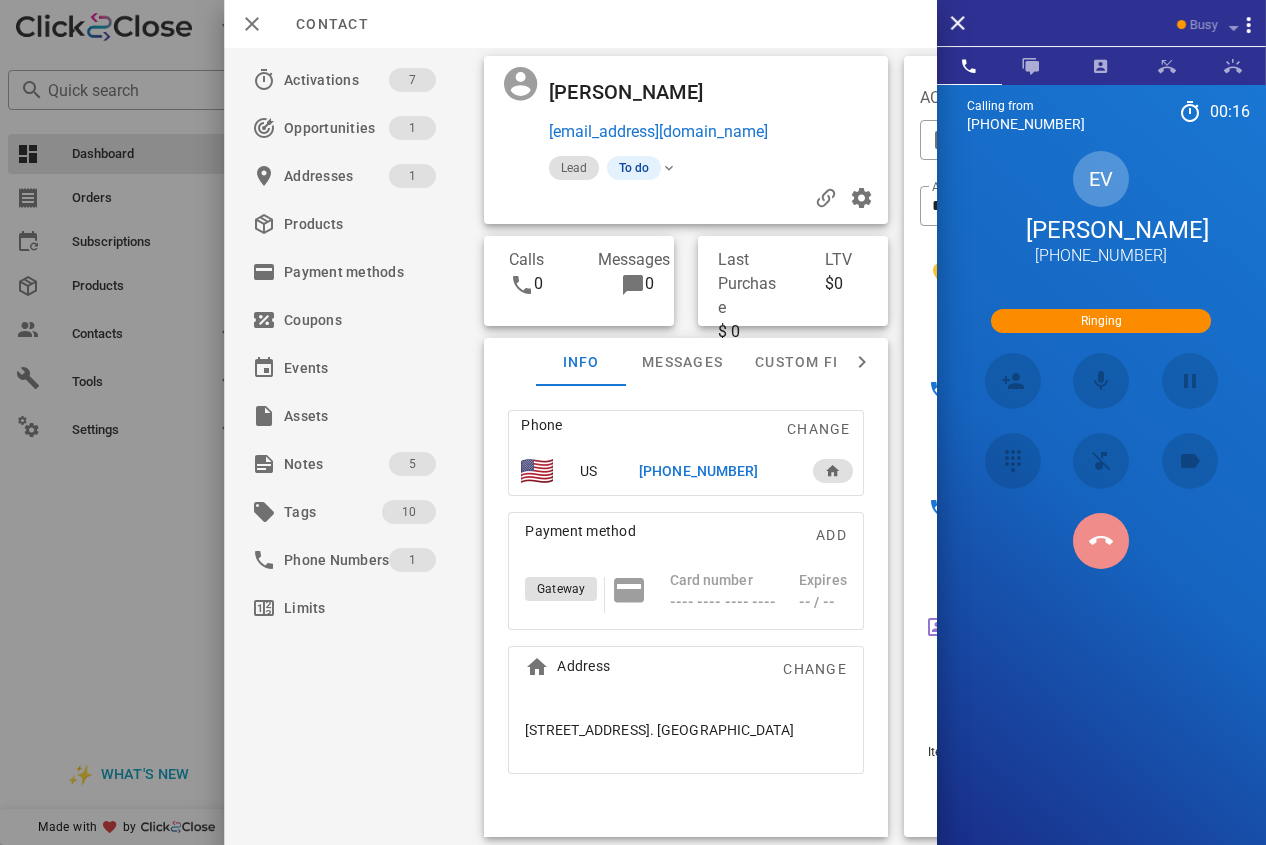 drag, startPoint x: 1123, startPoint y: 567, endPoint x: 627, endPoint y: 532, distance: 497.23334 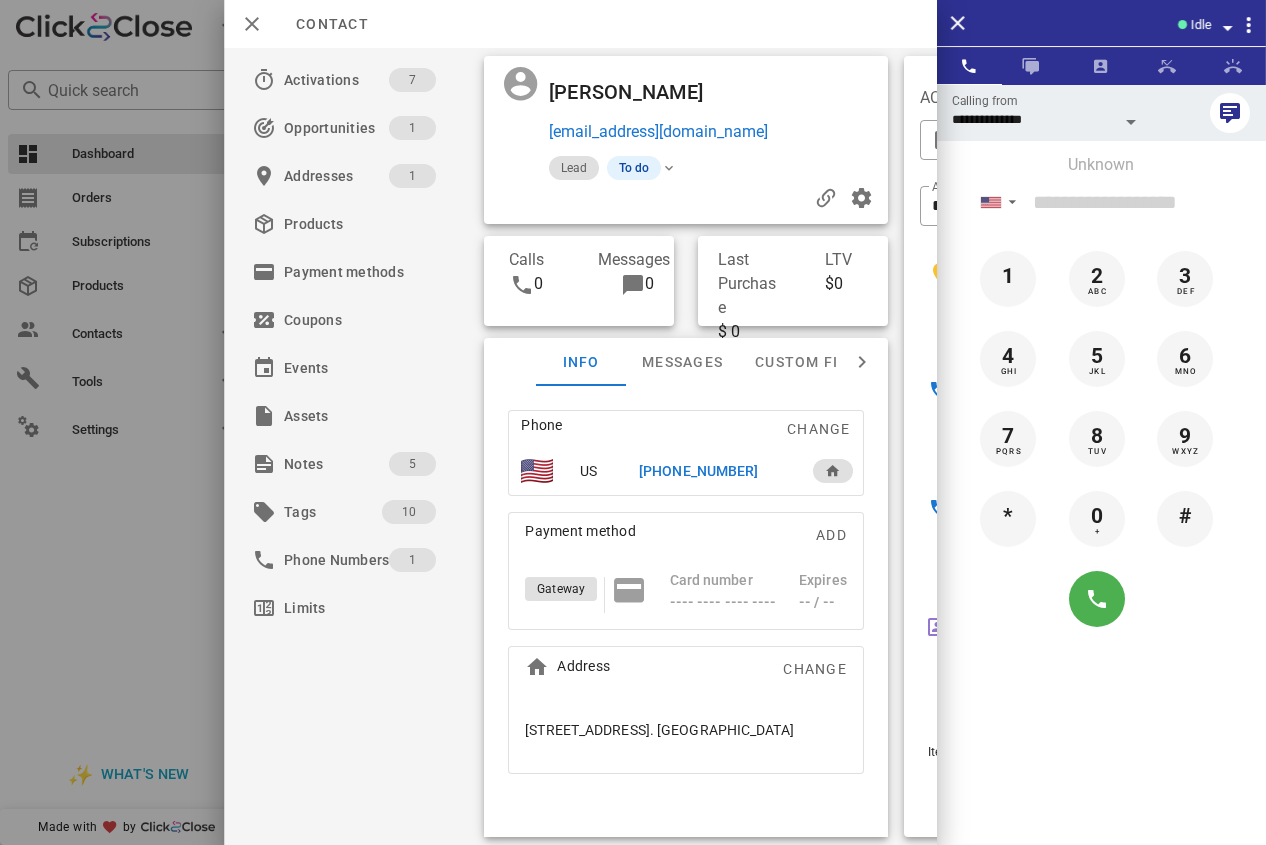 click on "[PHONE_NUMBER]" at bounding box center (698, 471) 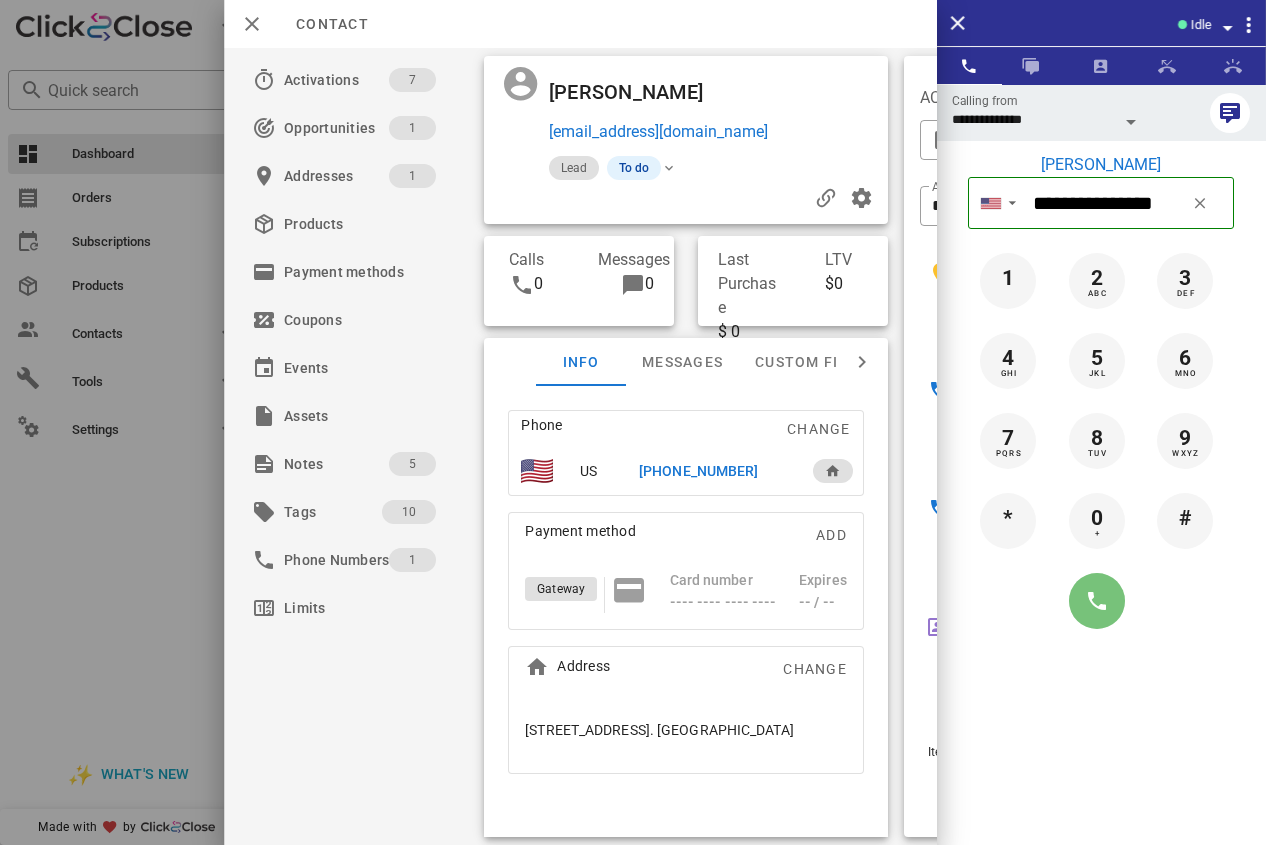 click at bounding box center (1097, 601) 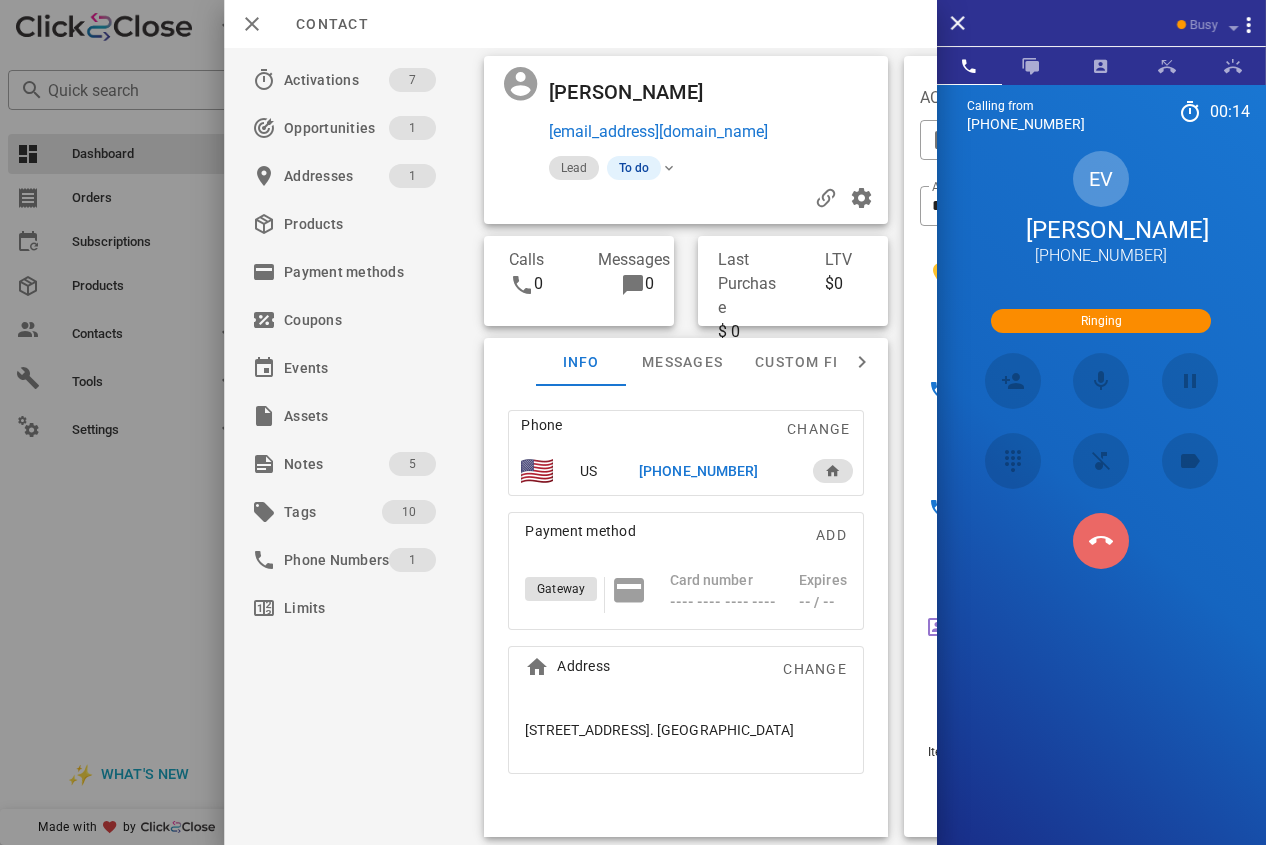 click at bounding box center [1101, 541] 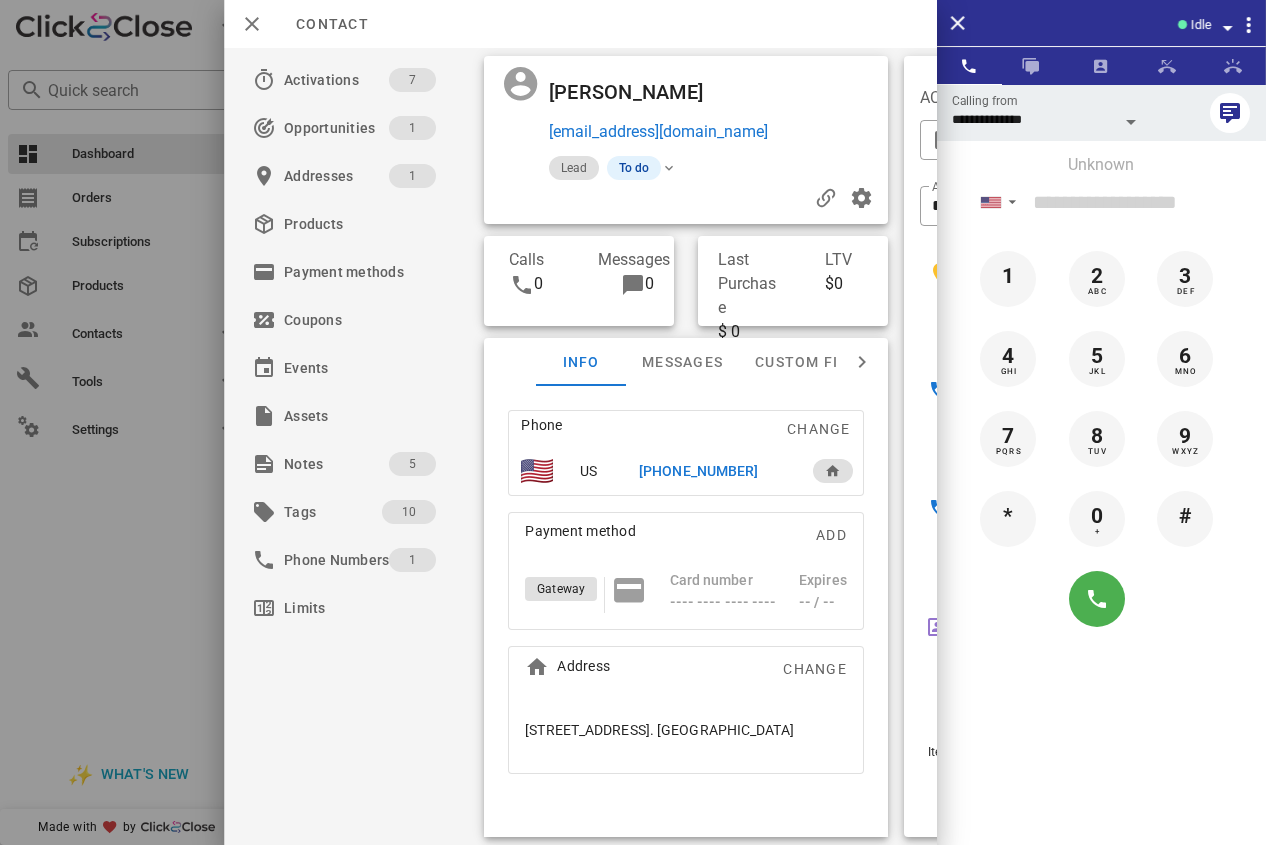 click on "[PHONE_NUMBER]" at bounding box center (715, 471) 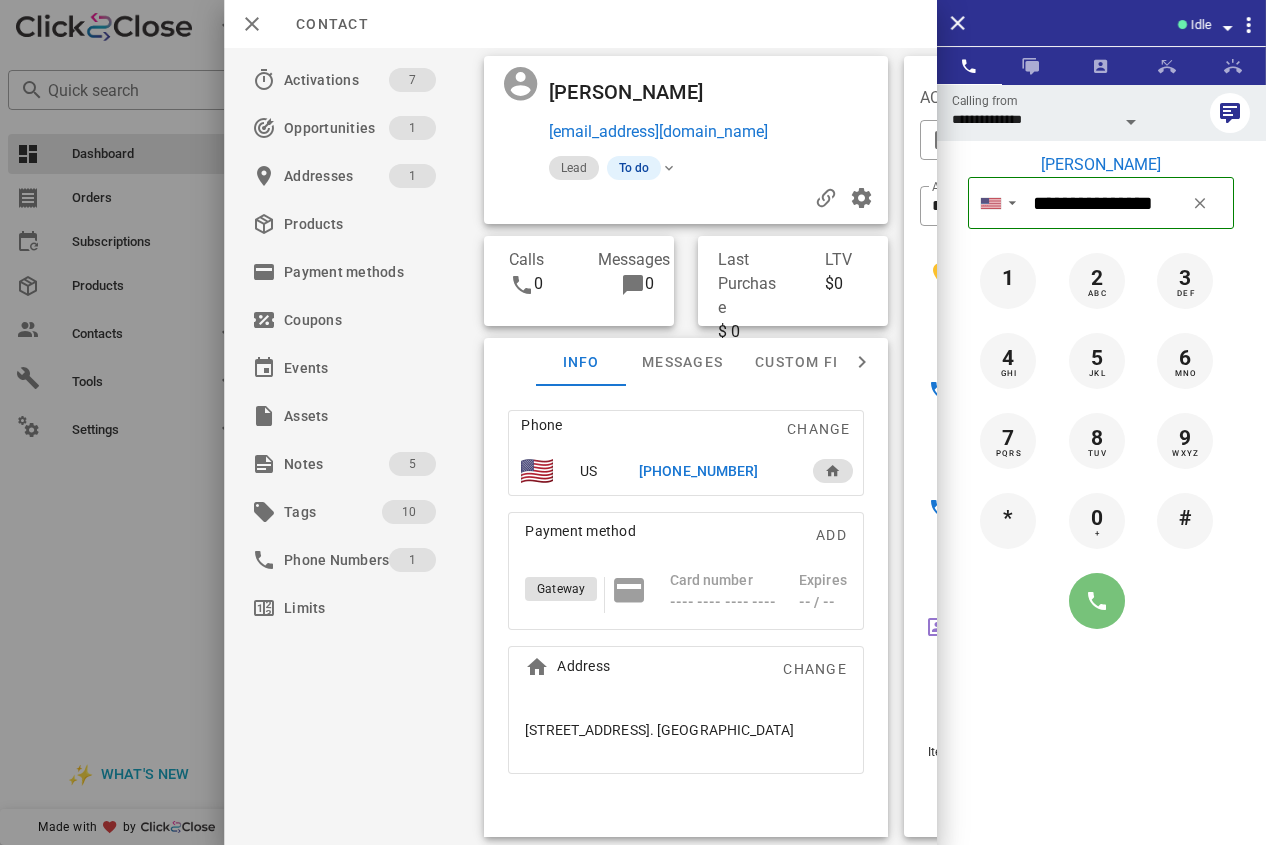 click at bounding box center [1097, 601] 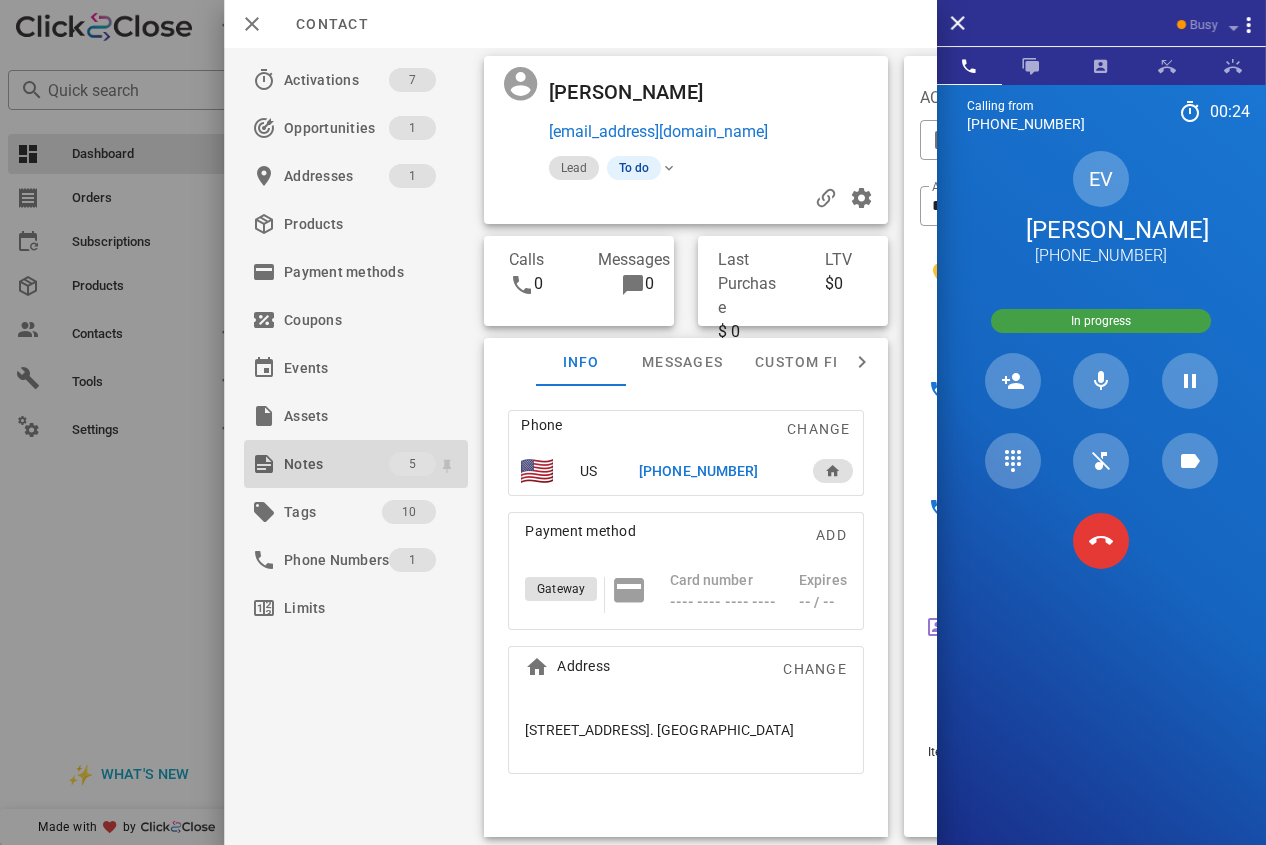 click on "Notes" at bounding box center (336, 464) 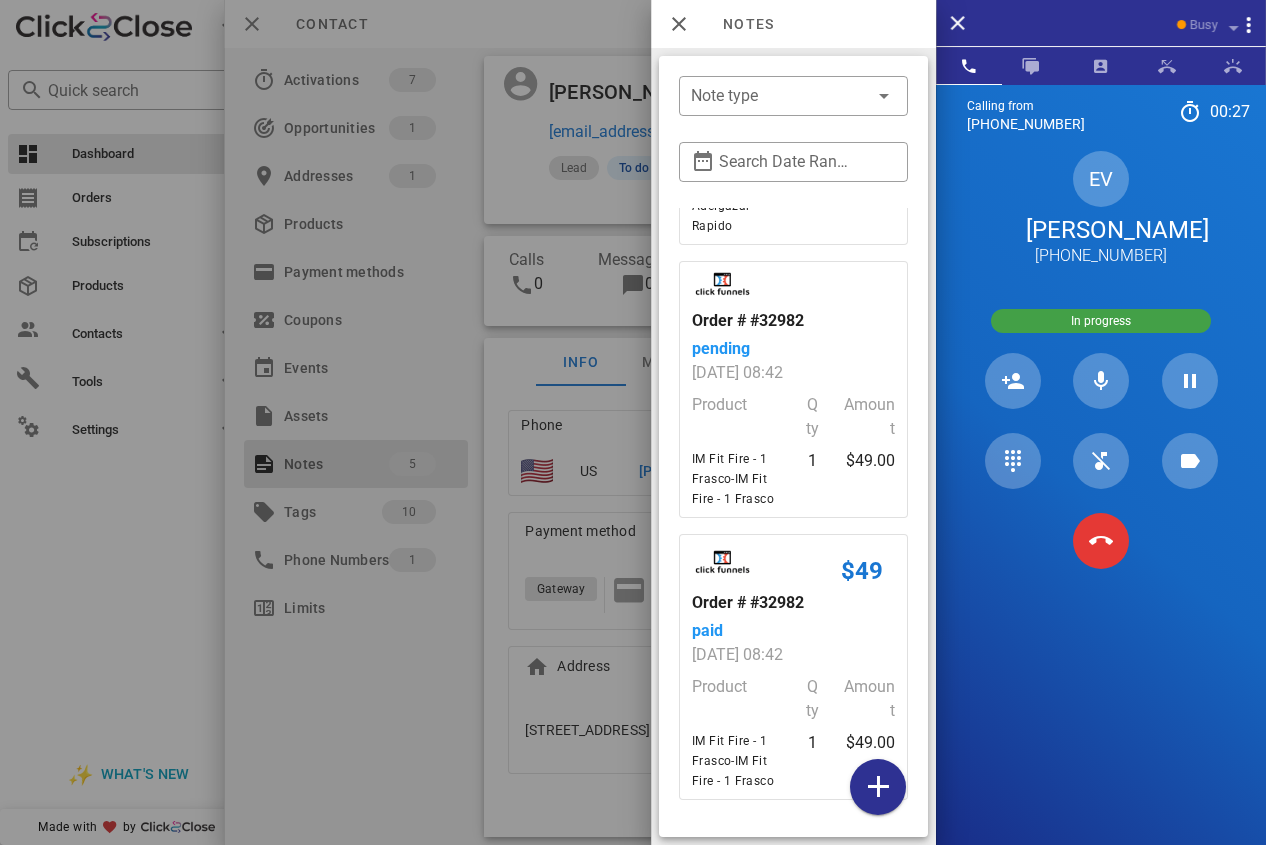 scroll, scrollTop: 1335, scrollLeft: 0, axis: vertical 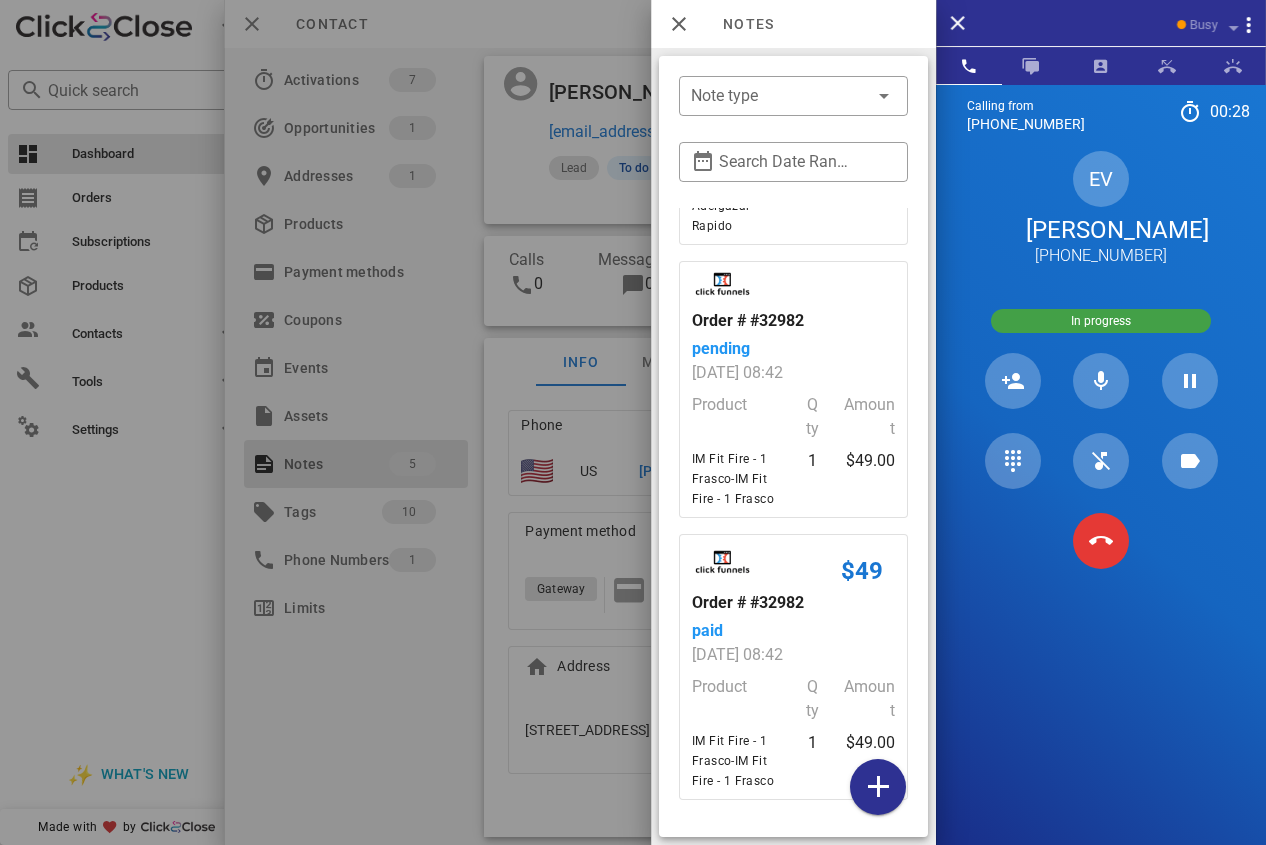 click at bounding box center [633, 422] 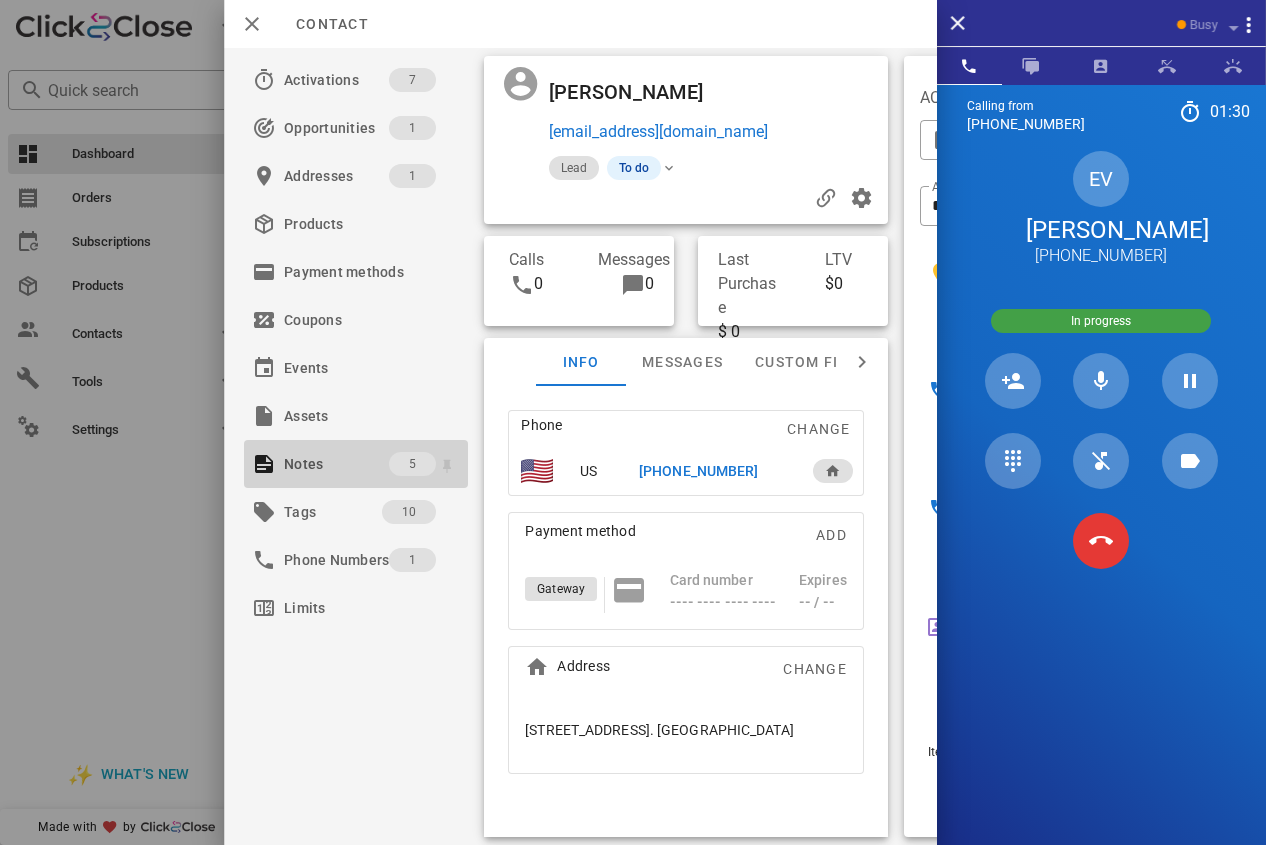 click on "Notes" at bounding box center (336, 464) 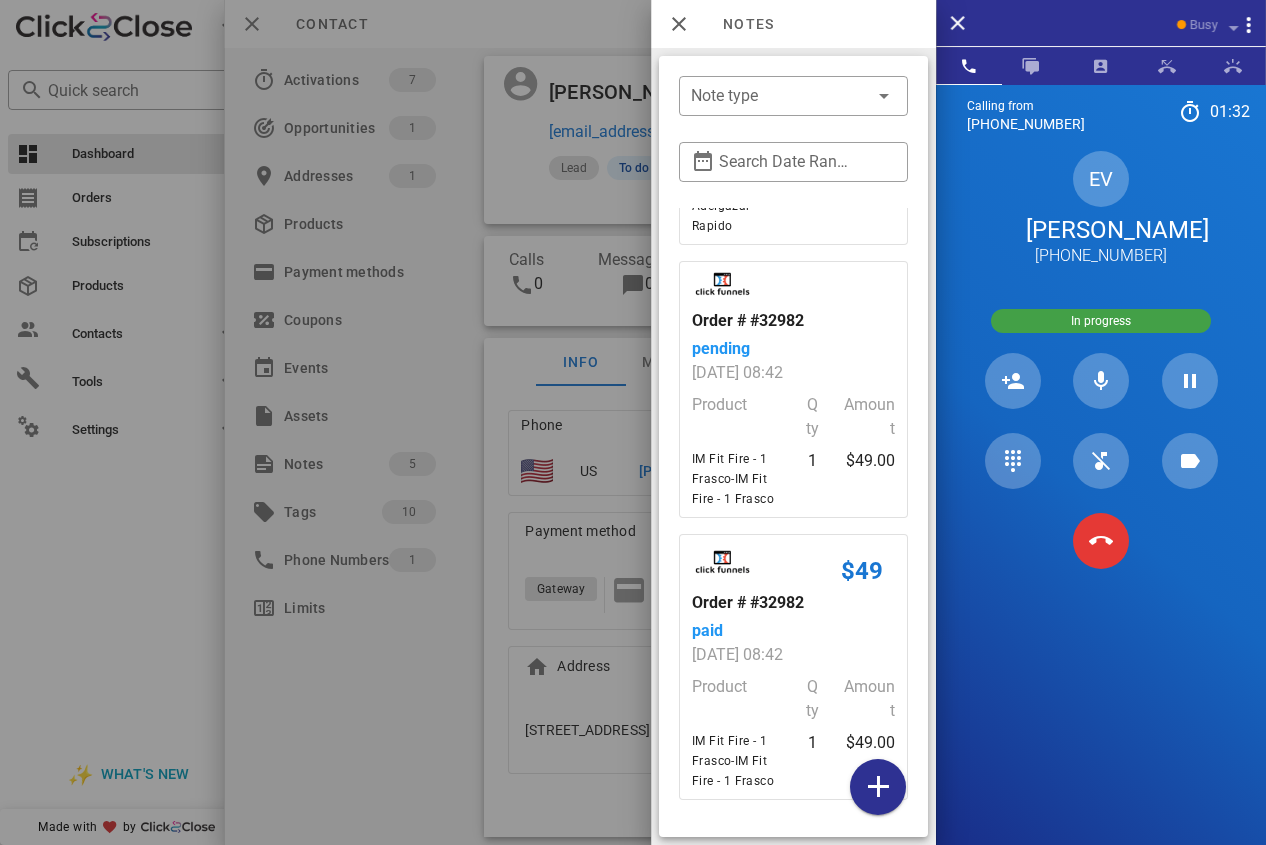 scroll, scrollTop: 1335, scrollLeft: 0, axis: vertical 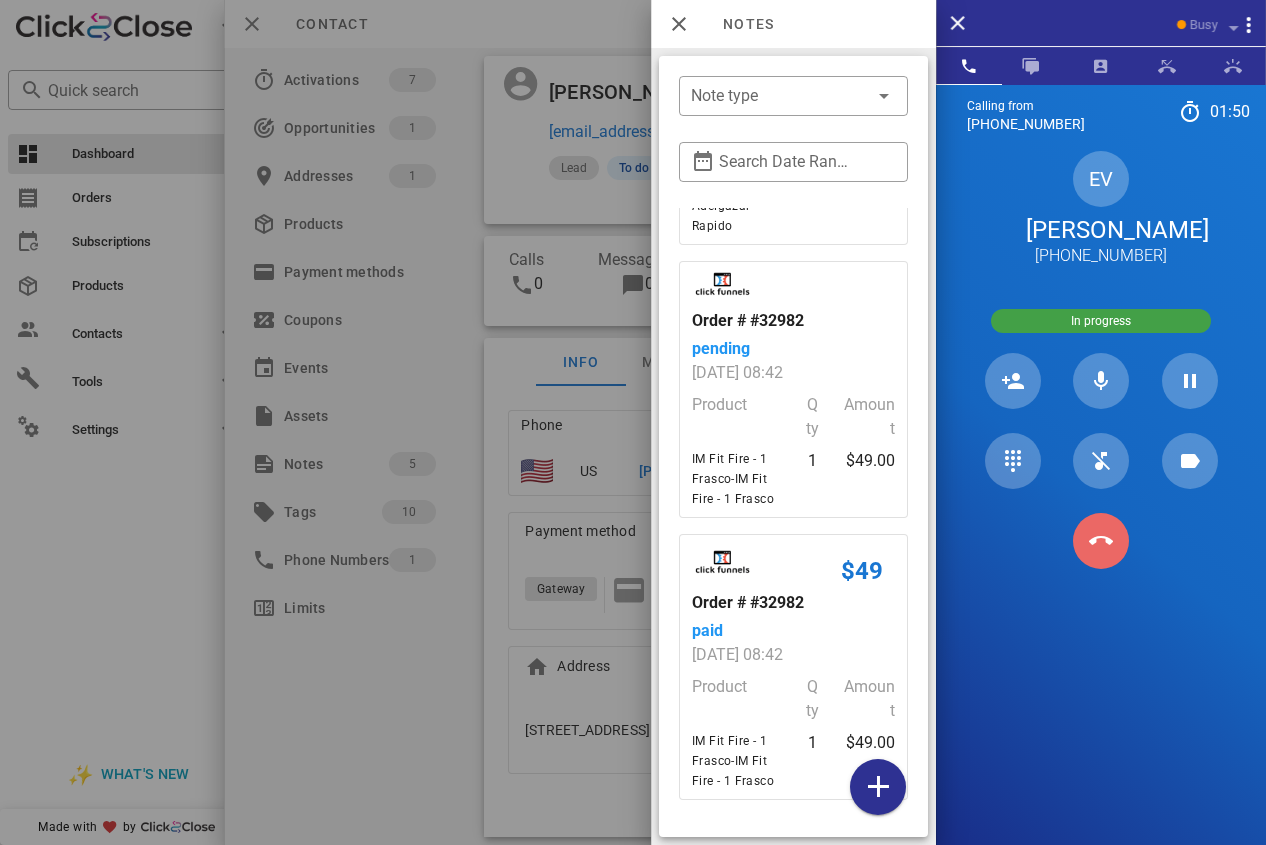 click at bounding box center [1101, 541] 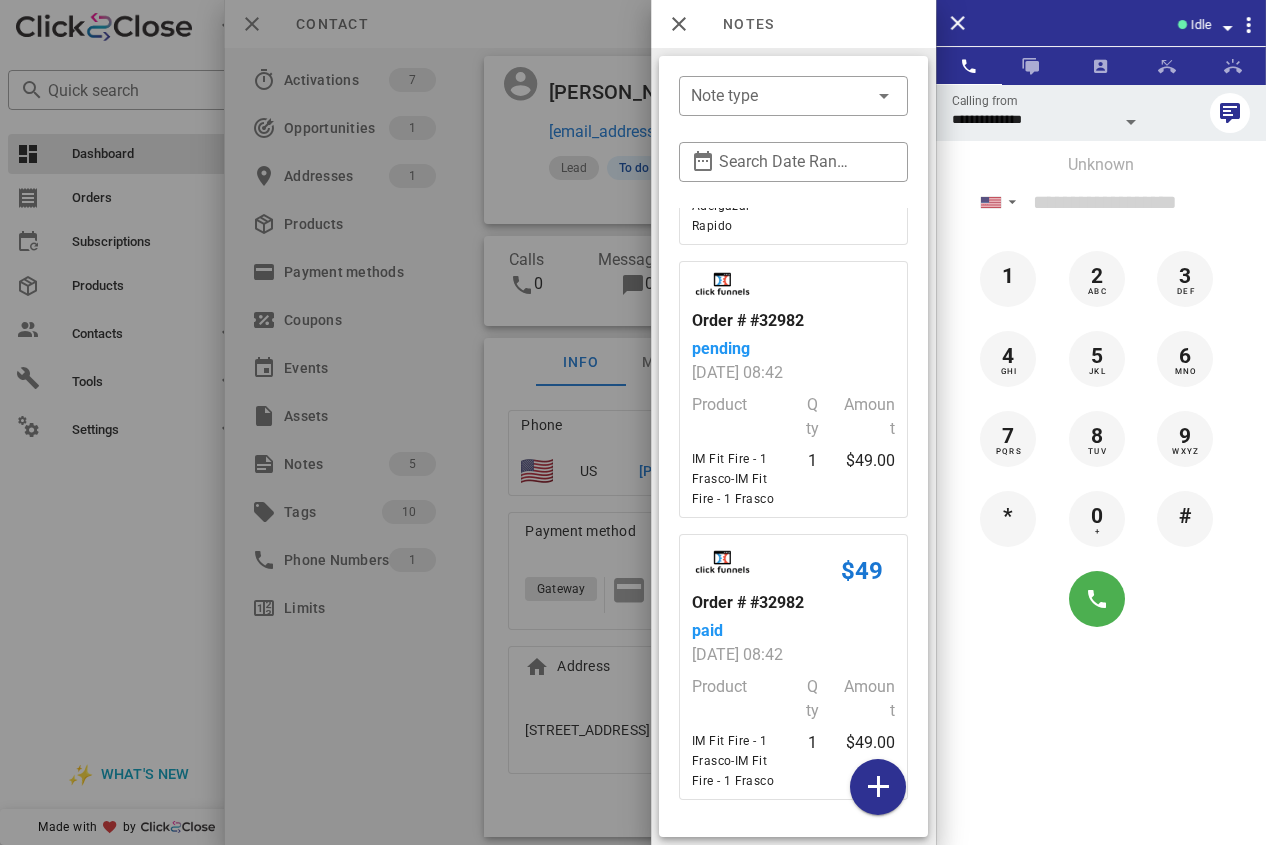 click on "$49.00" at bounding box center (869, 761) 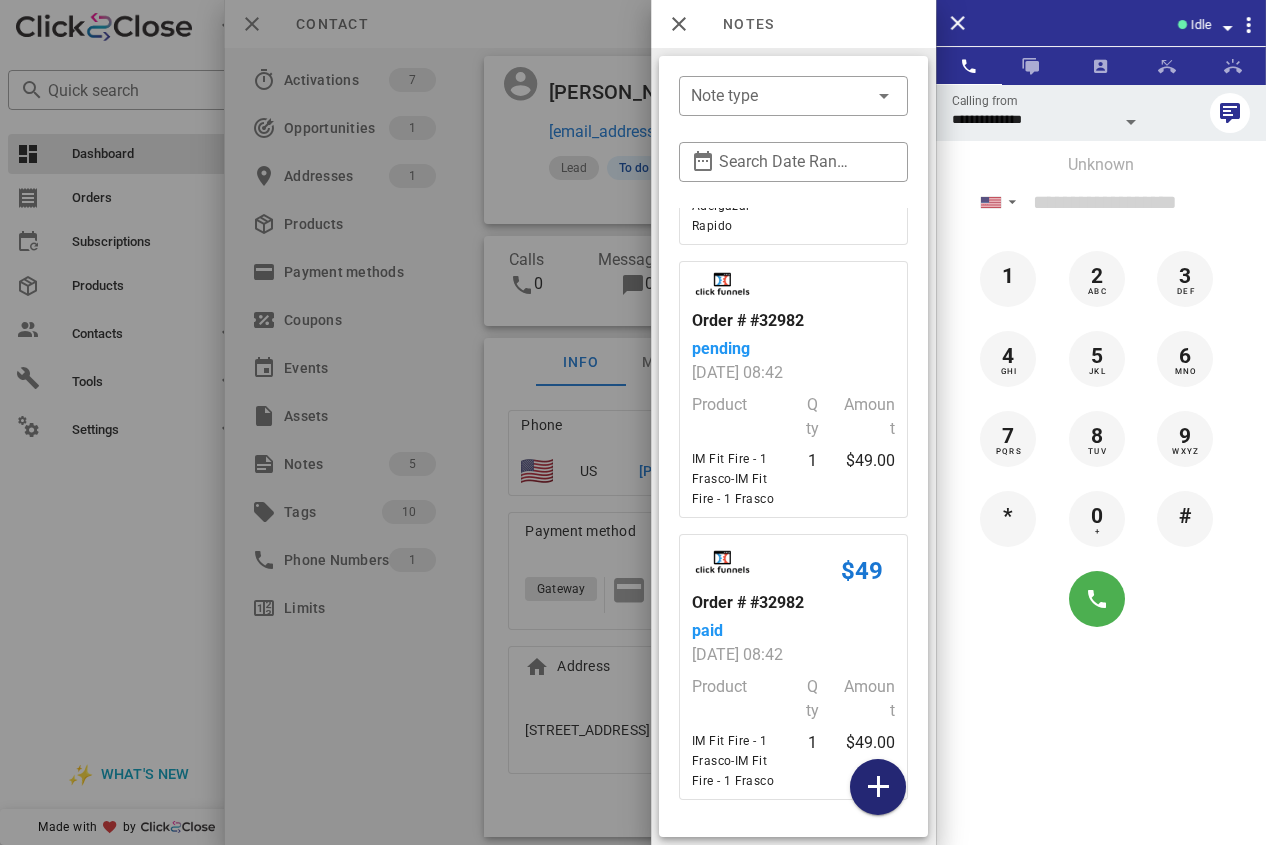 click at bounding box center [878, 787] 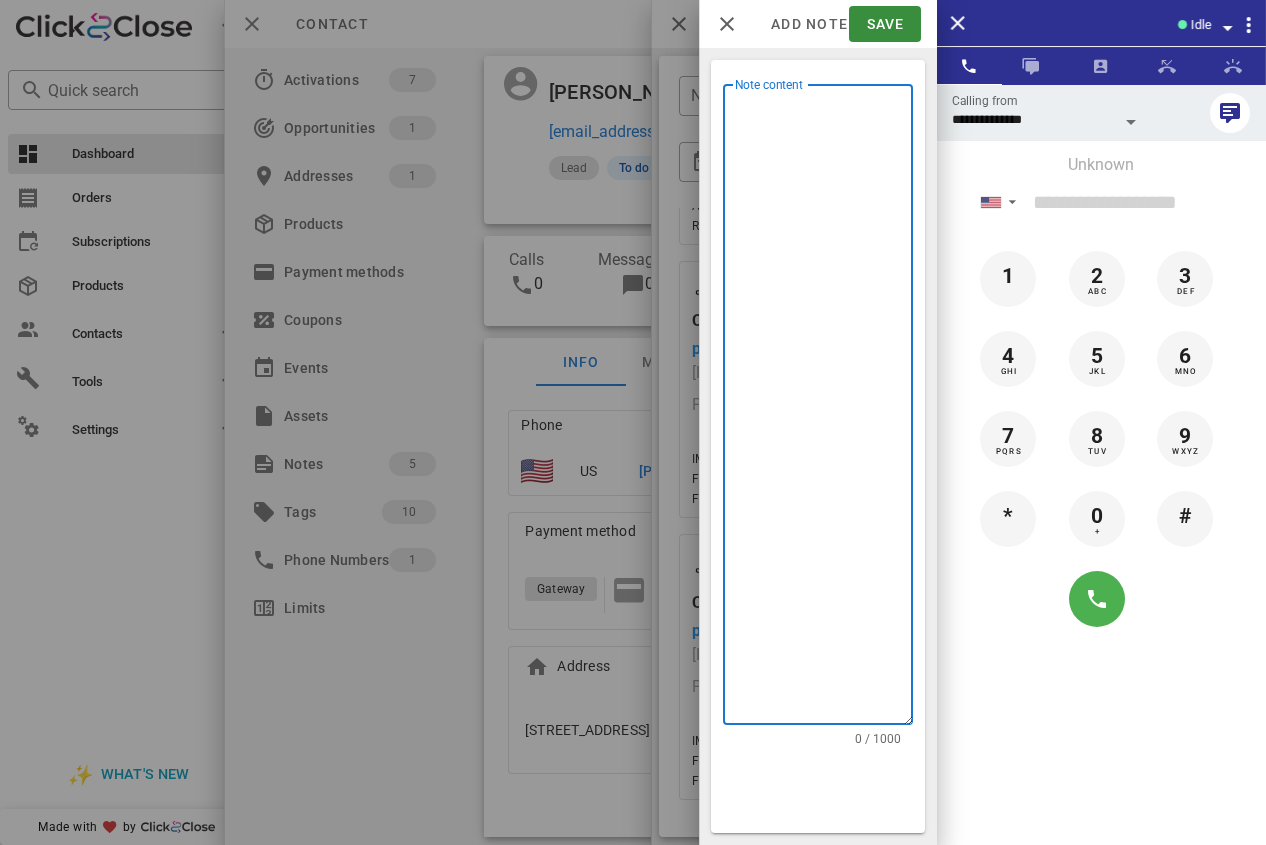 drag, startPoint x: 731, startPoint y: 165, endPoint x: 774, endPoint y: 143, distance: 48.30114 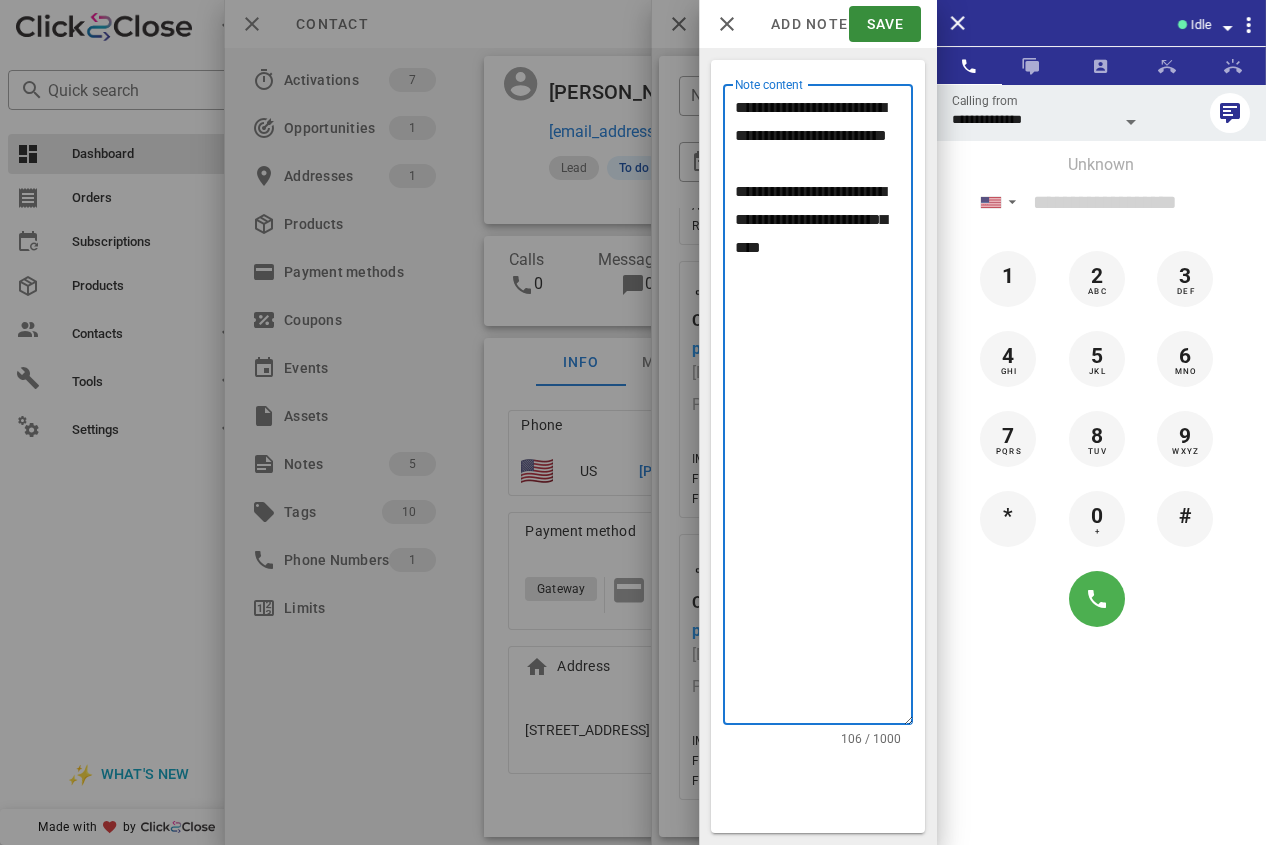 drag, startPoint x: 695, startPoint y: 134, endPoint x: 675, endPoint y: 115, distance: 27.58623 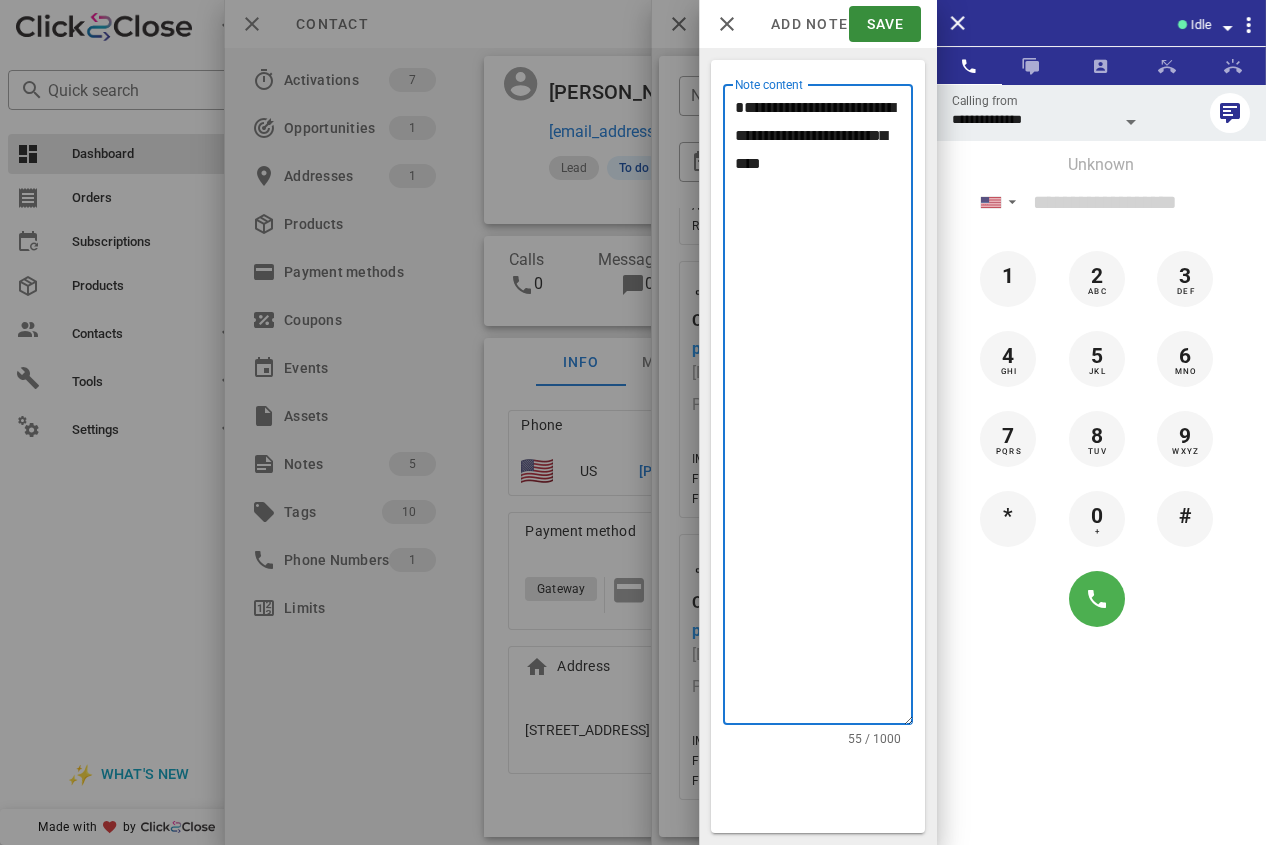 click on "**********" at bounding box center [824, 409] 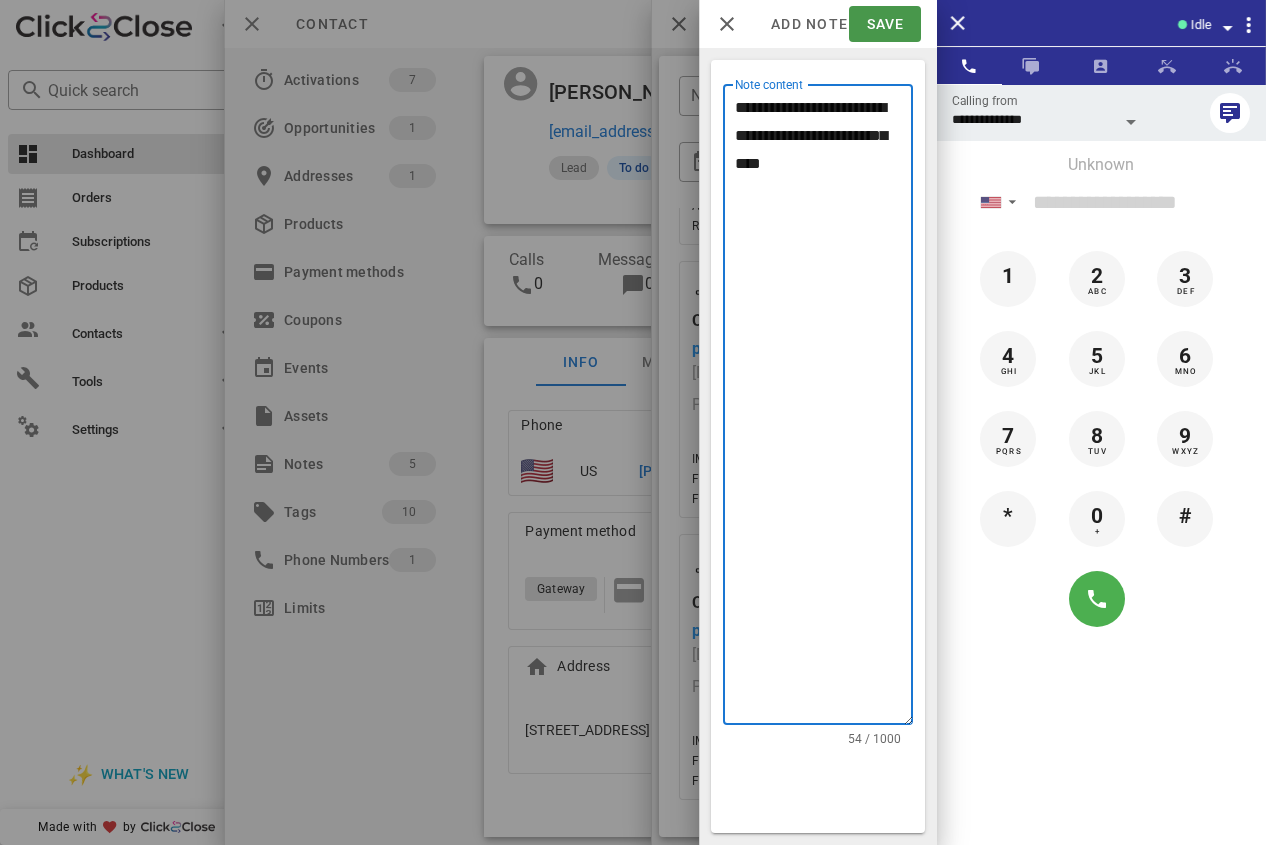 type on "**********" 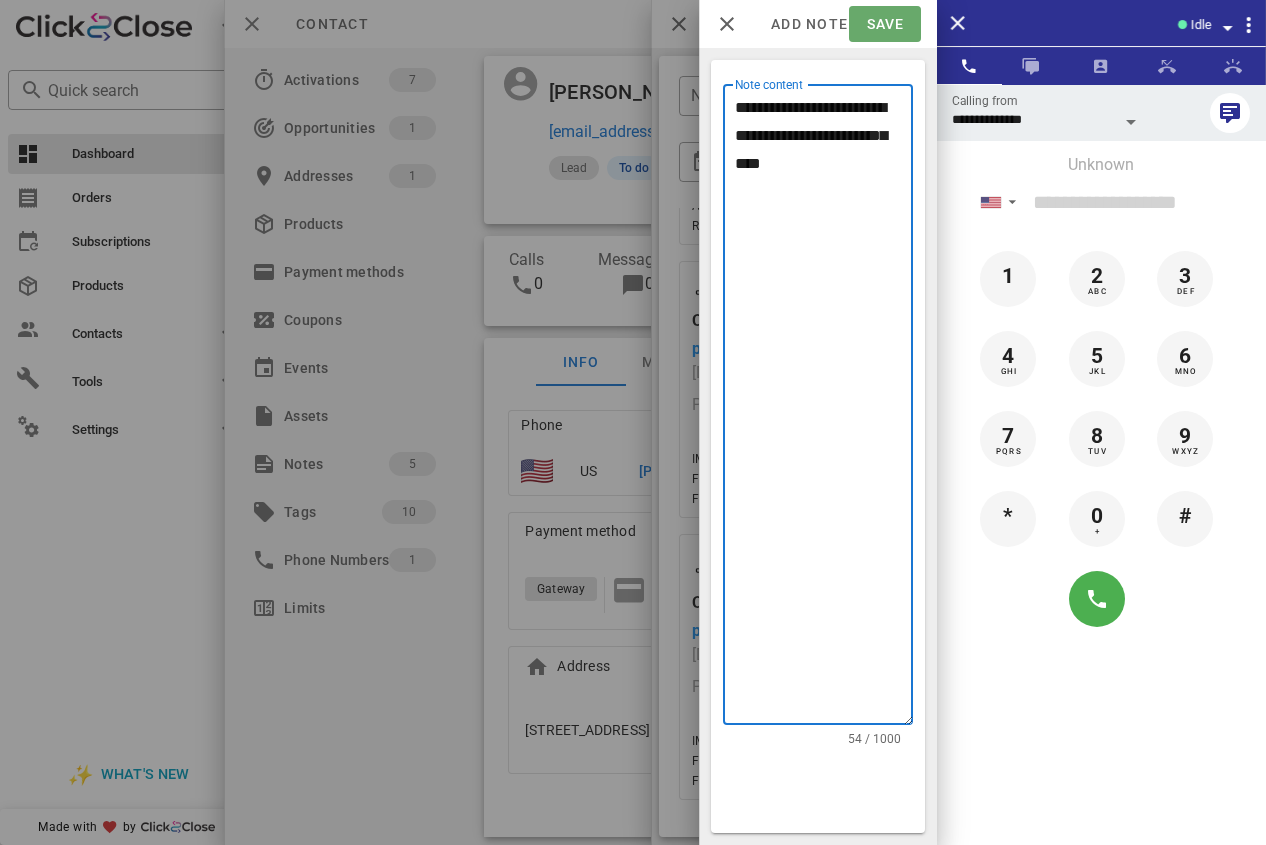 click on "Save" at bounding box center [884, 24] 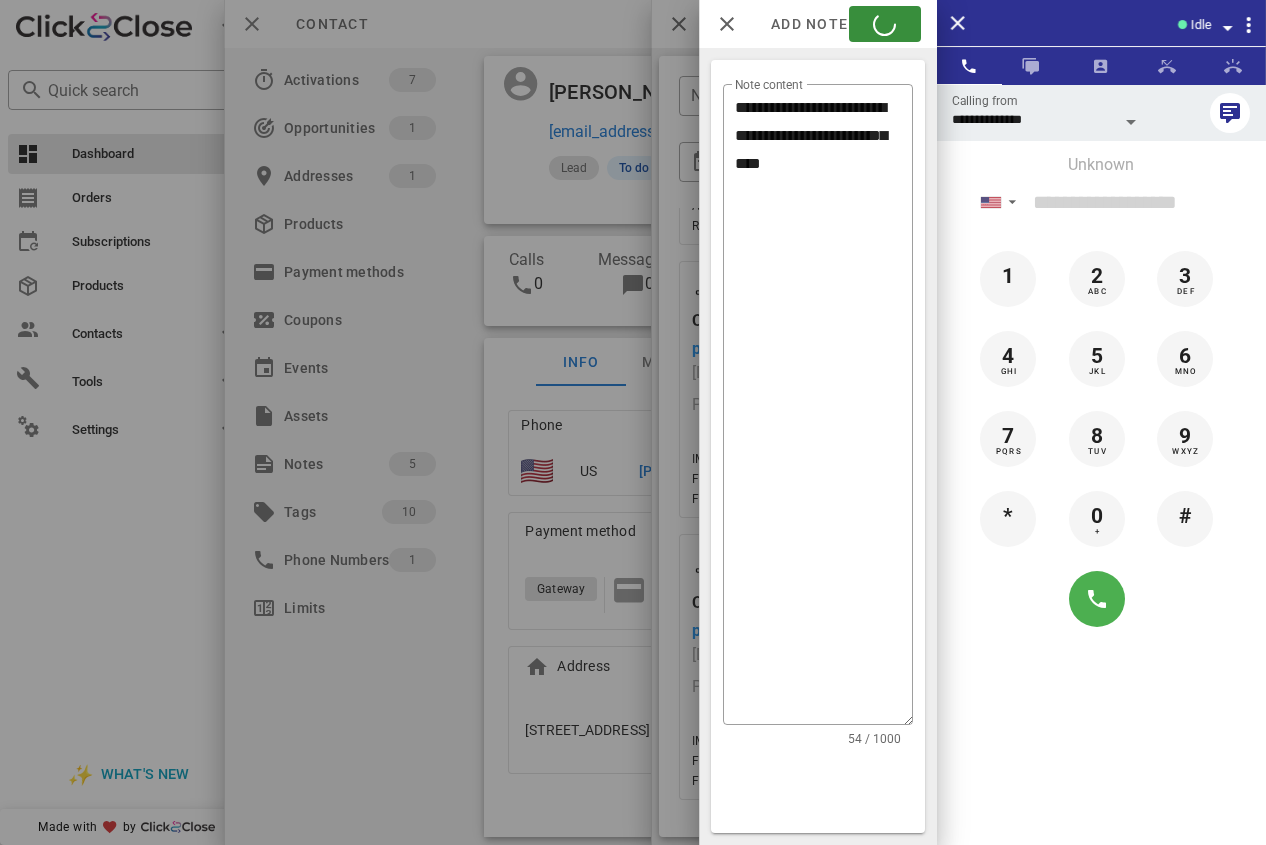 drag, startPoint x: 583, startPoint y: 194, endPoint x: 663, endPoint y: 166, distance: 84.758484 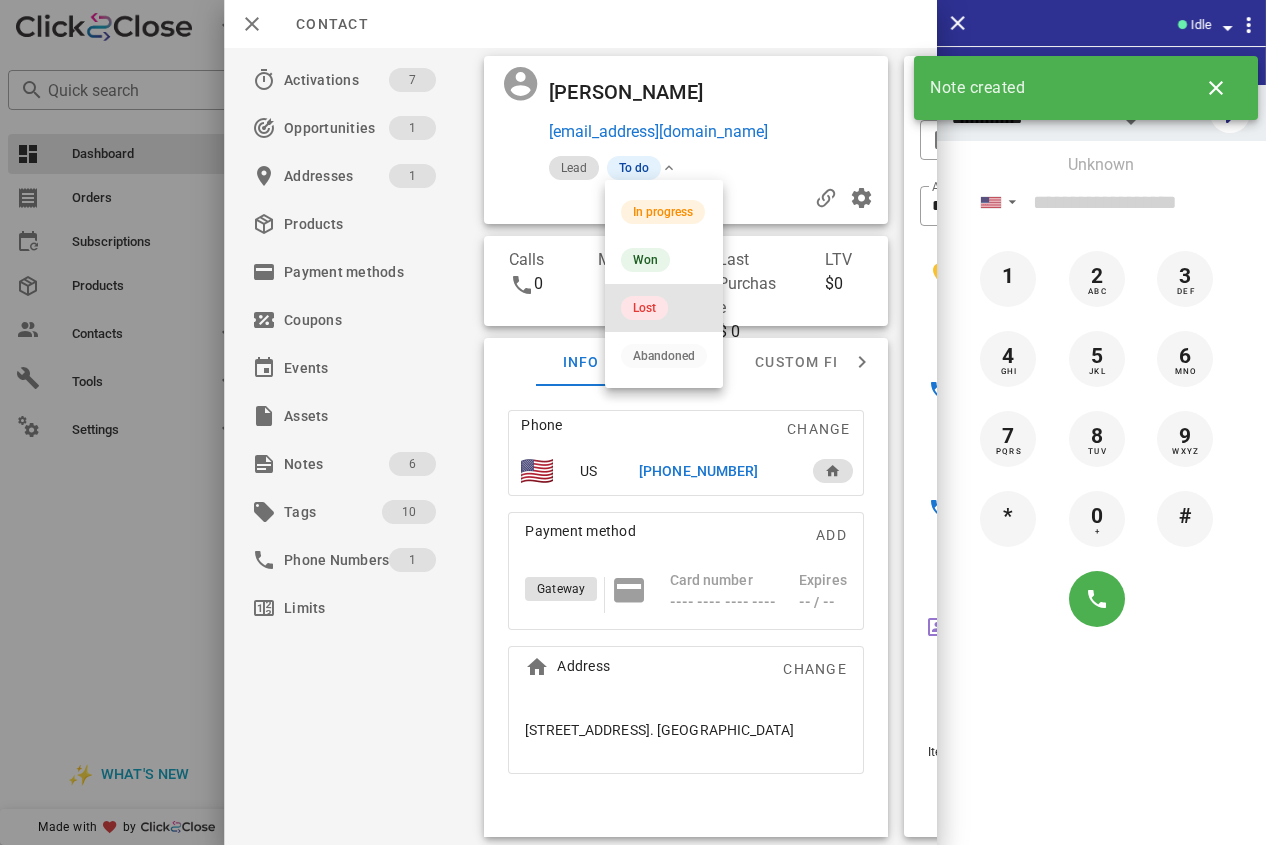 click on "Lost" at bounding box center (644, 308) 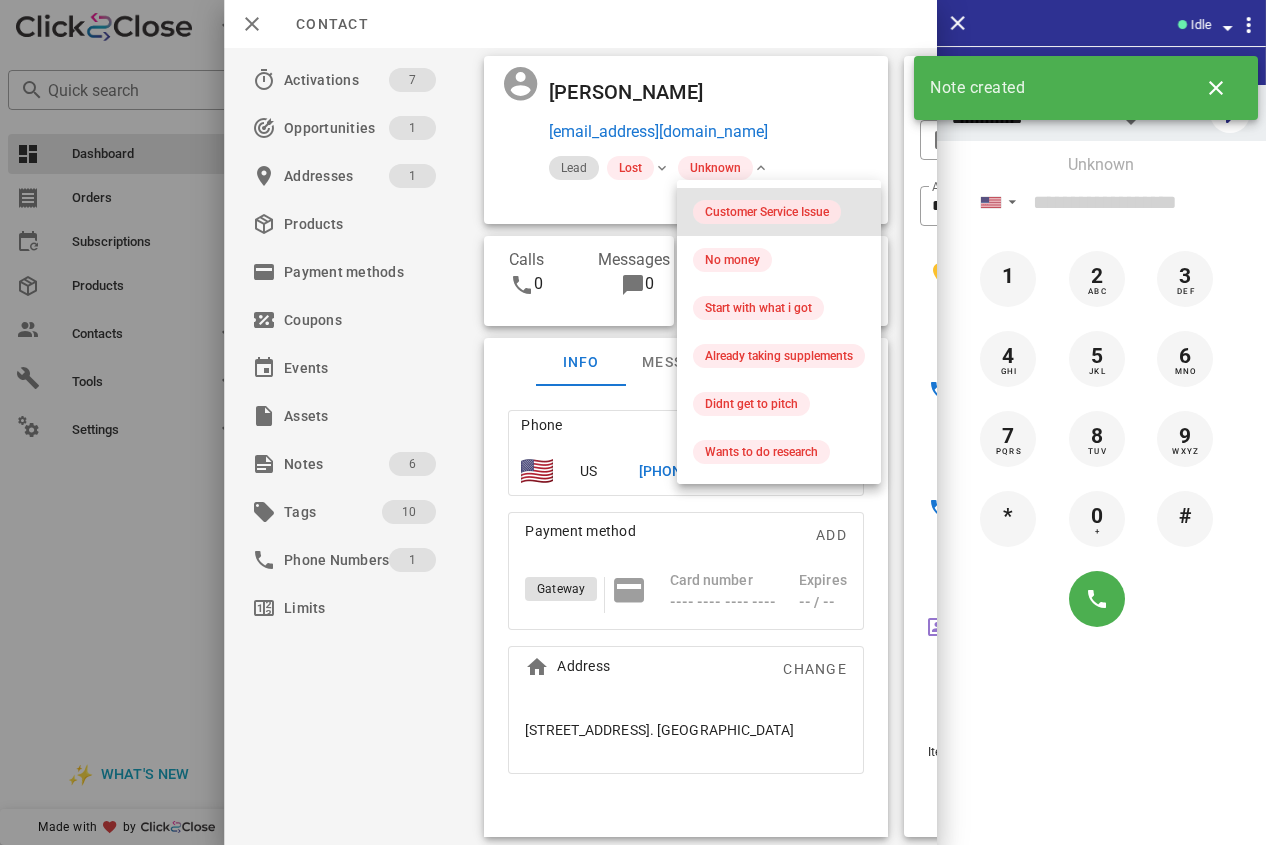 drag, startPoint x: 740, startPoint y: 205, endPoint x: 657, endPoint y: 37, distance: 187.38463 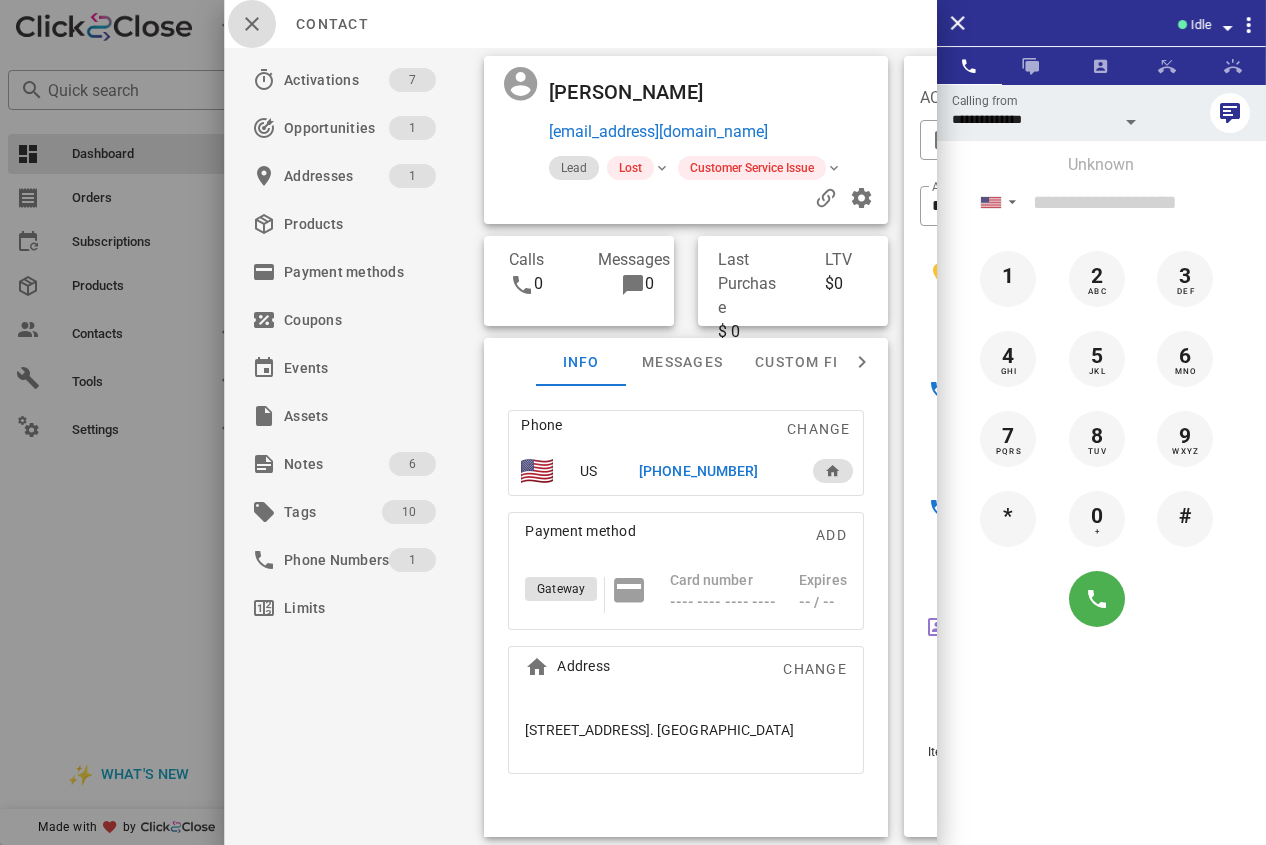 click at bounding box center (252, 24) 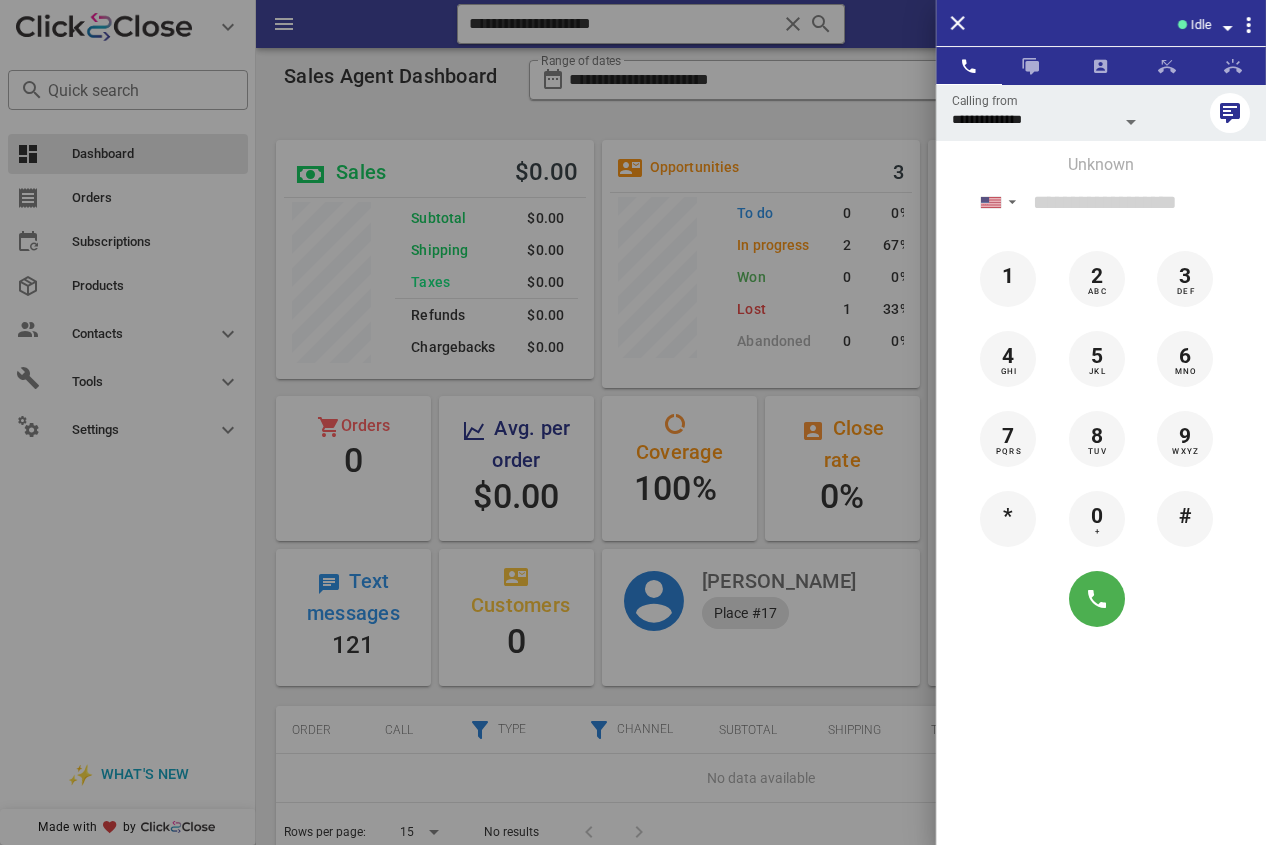 click at bounding box center [633, 422] 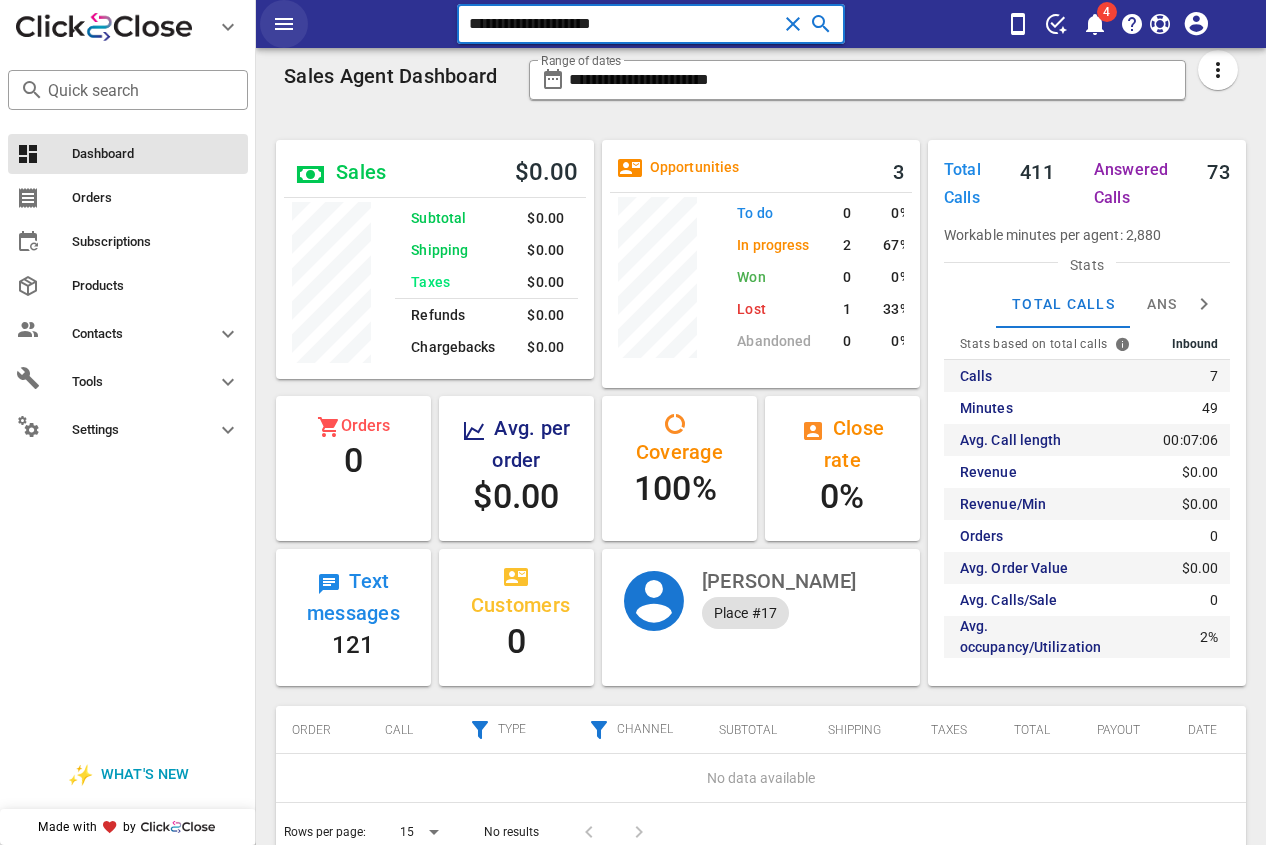 drag, startPoint x: 699, startPoint y: 29, endPoint x: 284, endPoint y: 11, distance: 415.39017 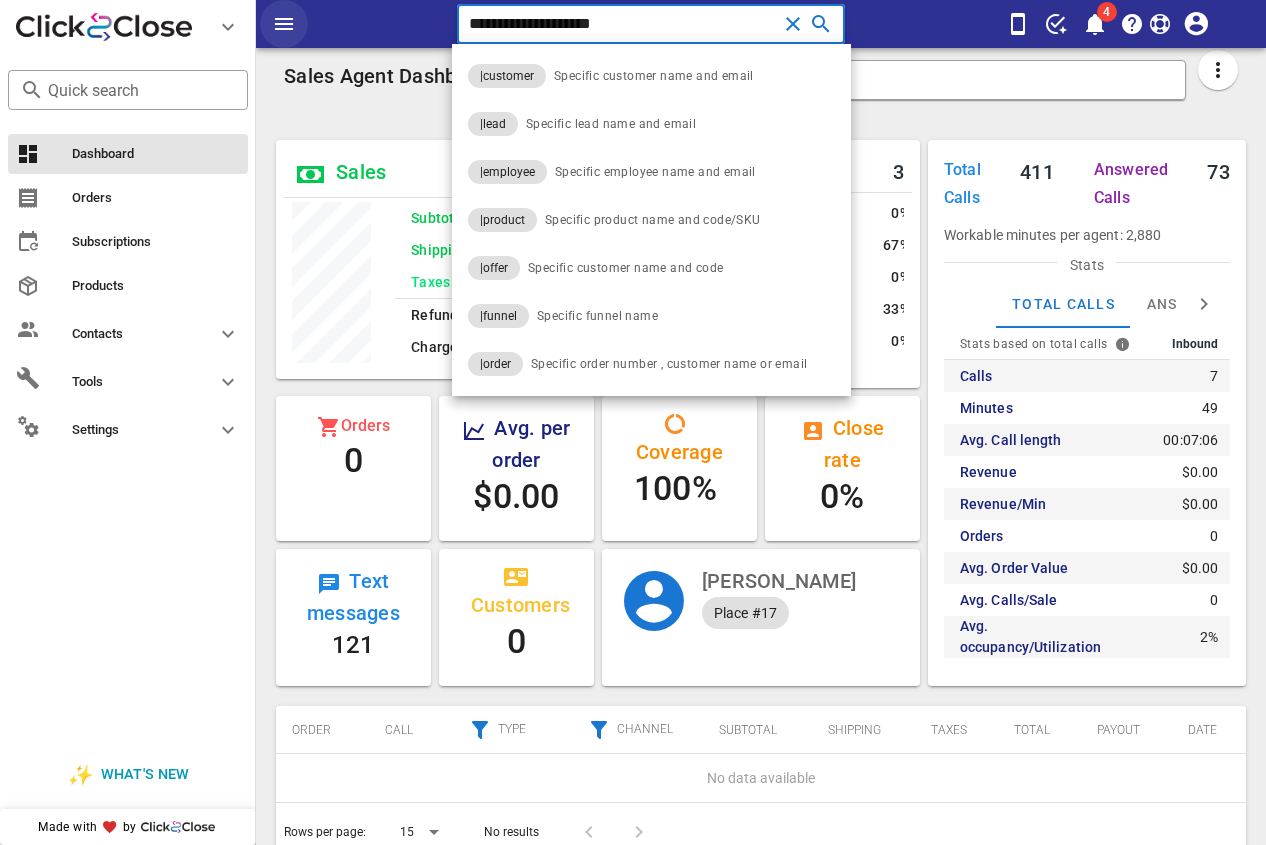 paste on "*" 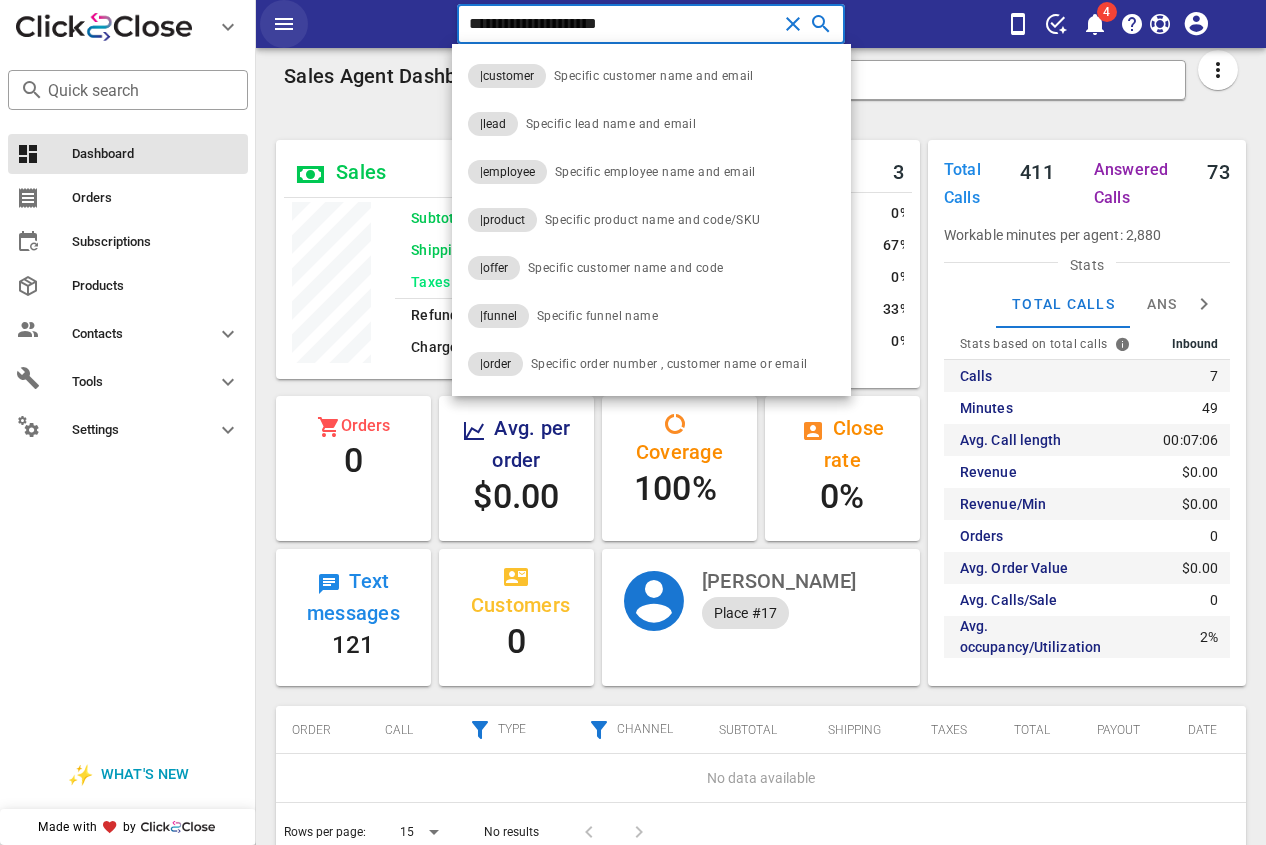 type on "**********" 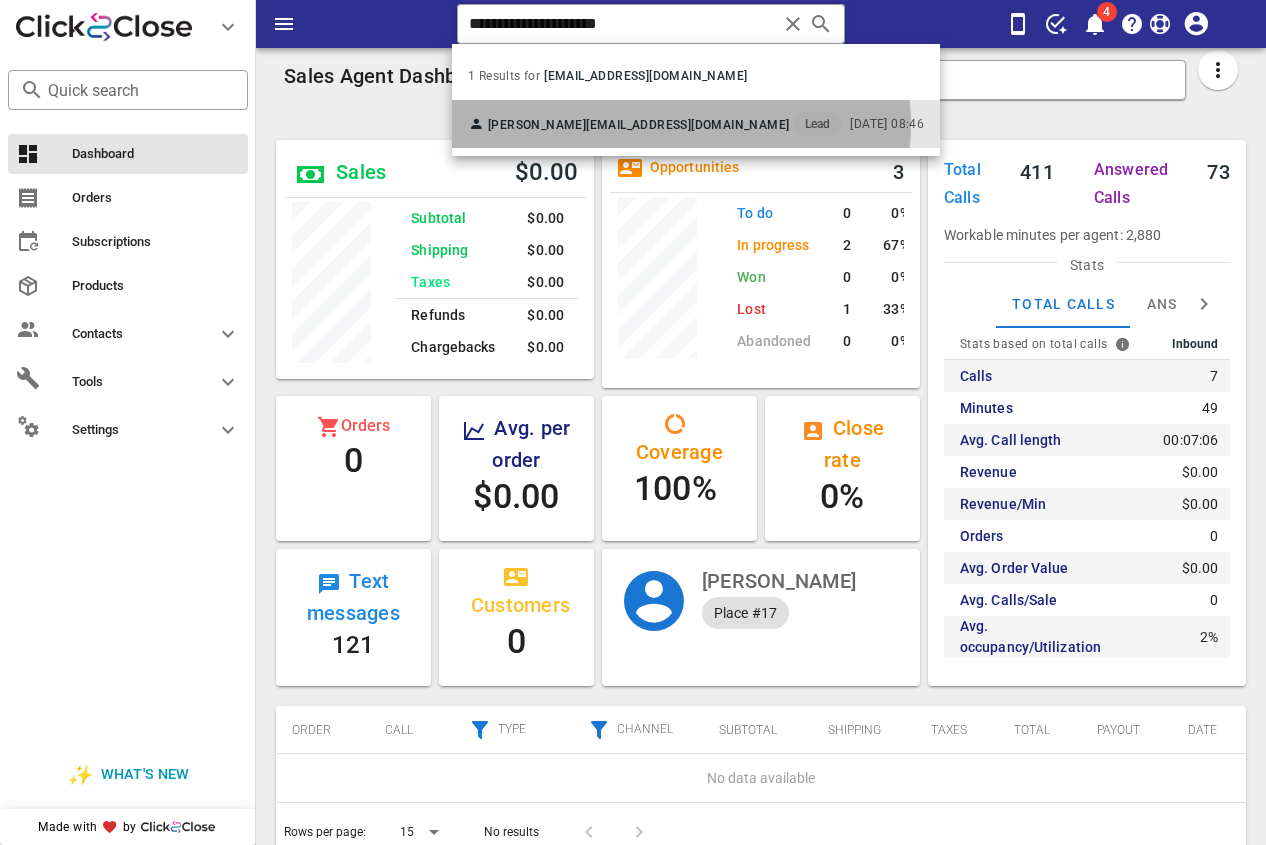 click on "[PERSON_NAME]" at bounding box center [537, 125] 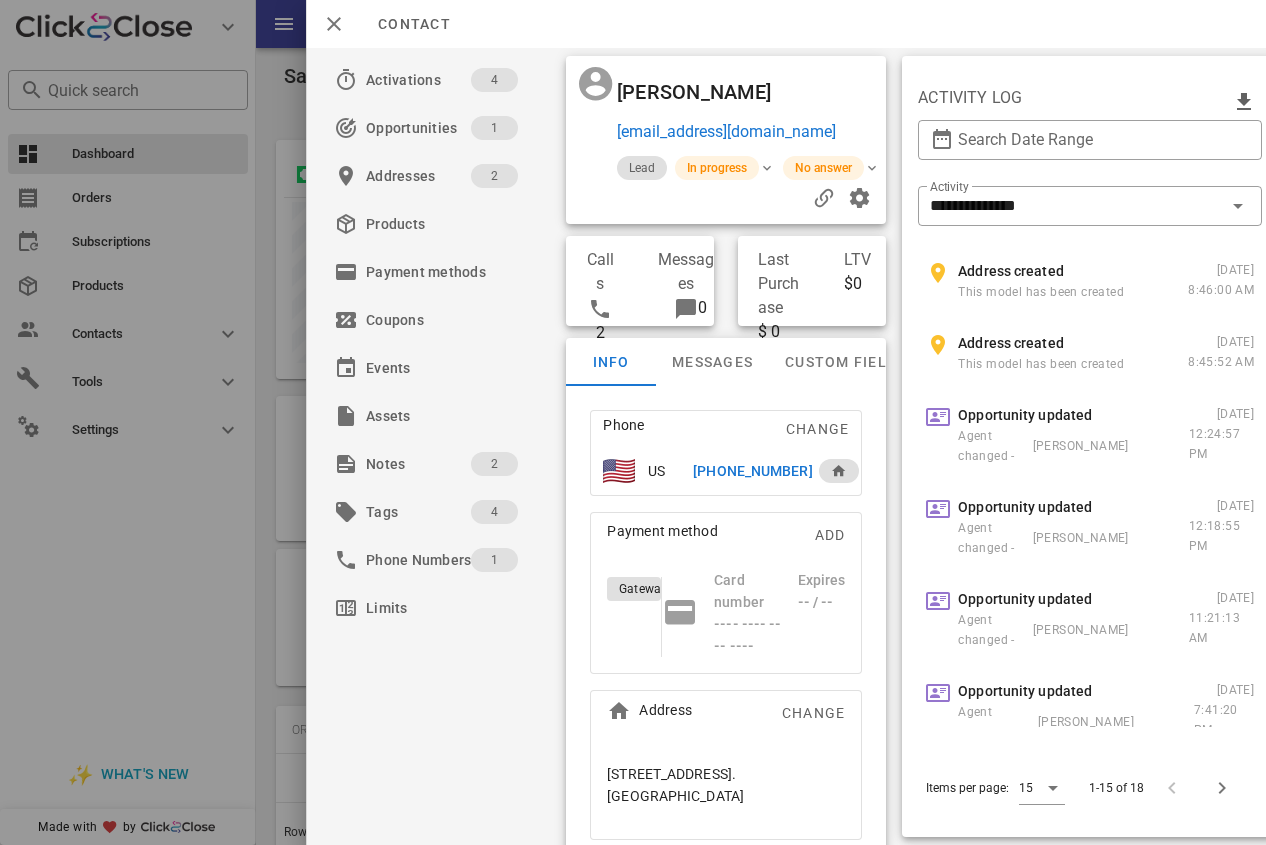 click on "[PHONE_NUMBER]" at bounding box center (752, 471) 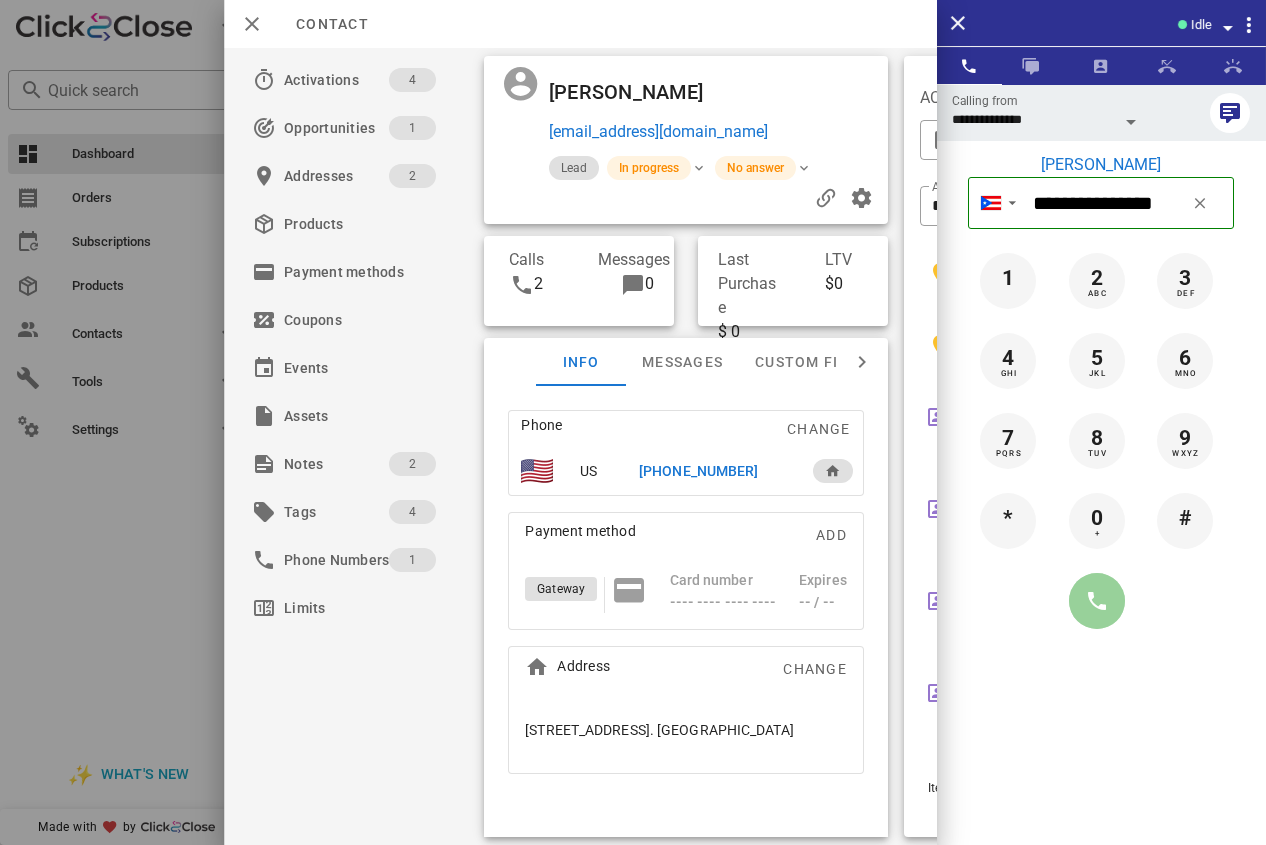 click at bounding box center (1097, 601) 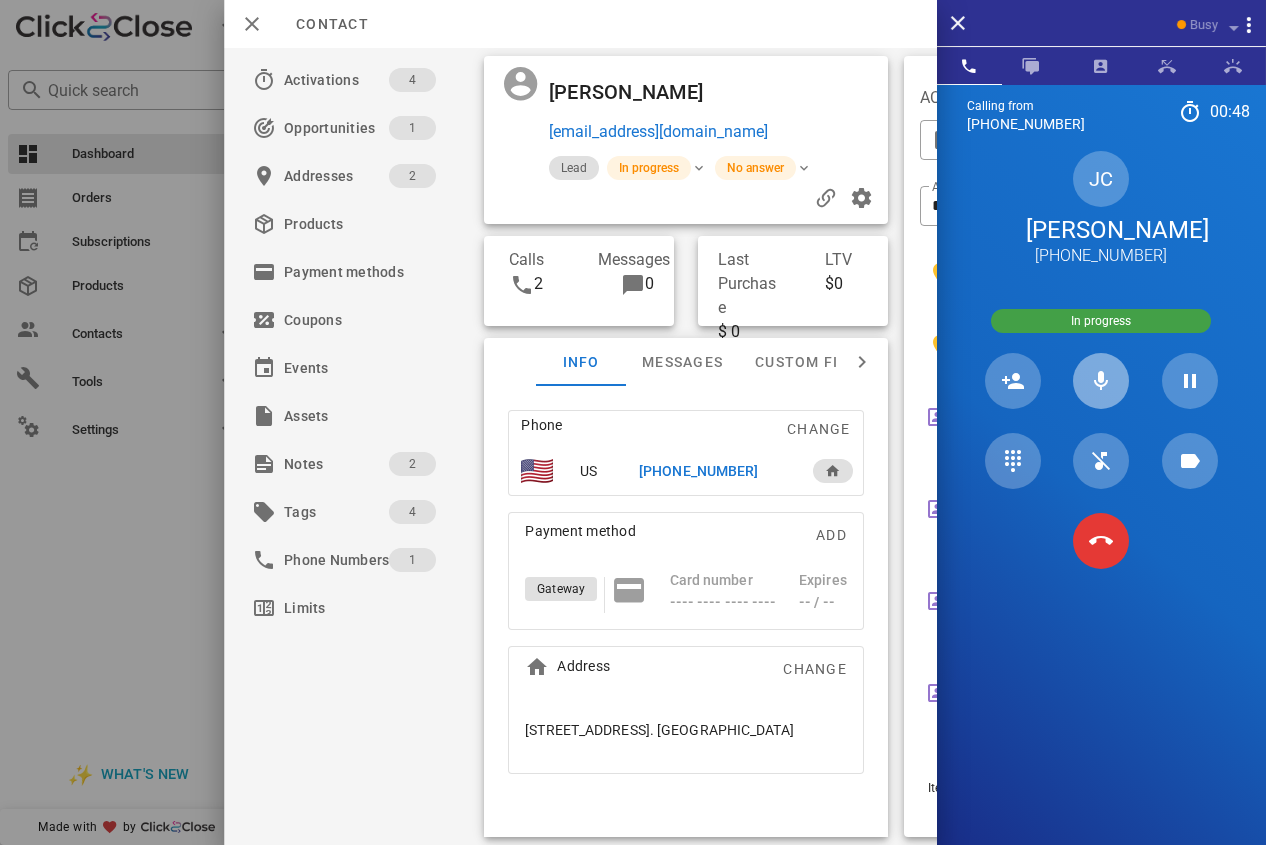 click at bounding box center [1101, 381] 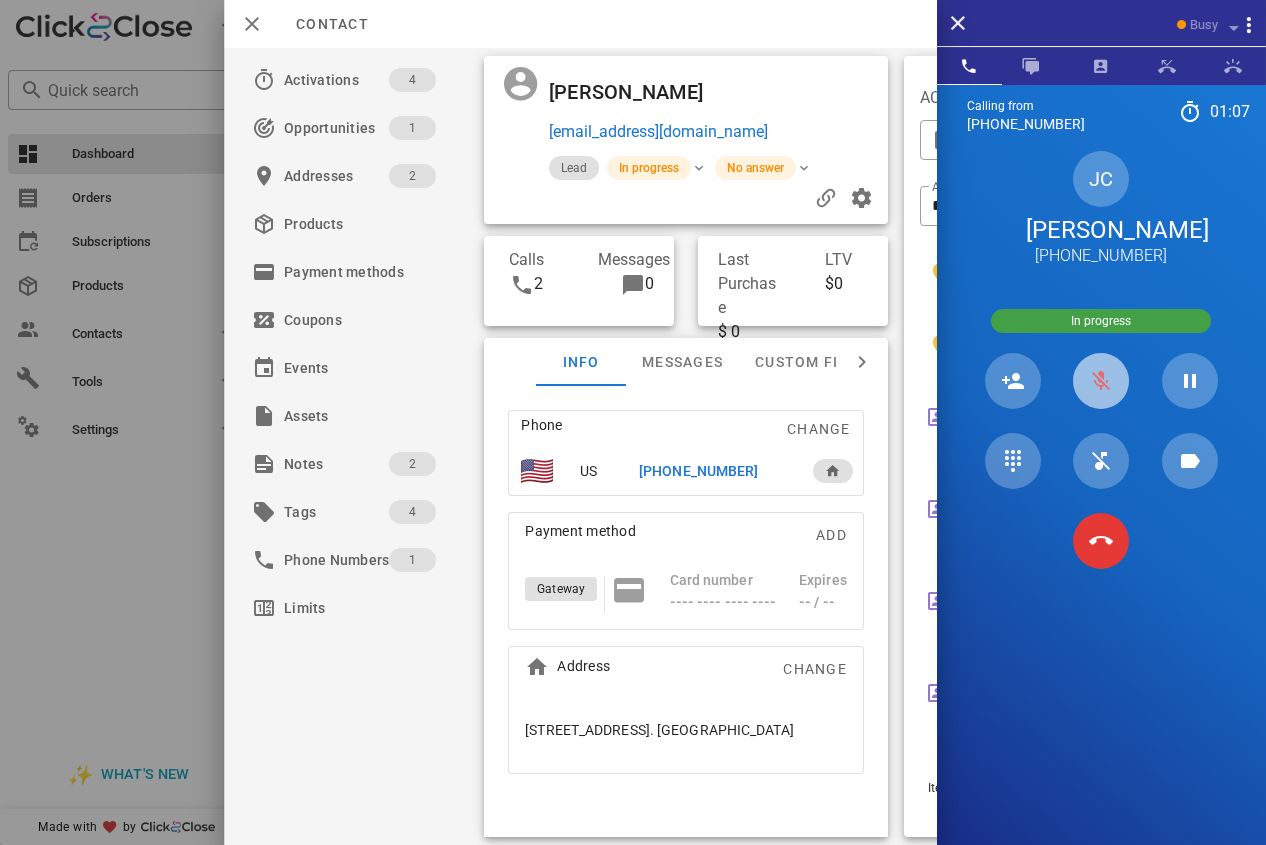 click at bounding box center [1101, 381] 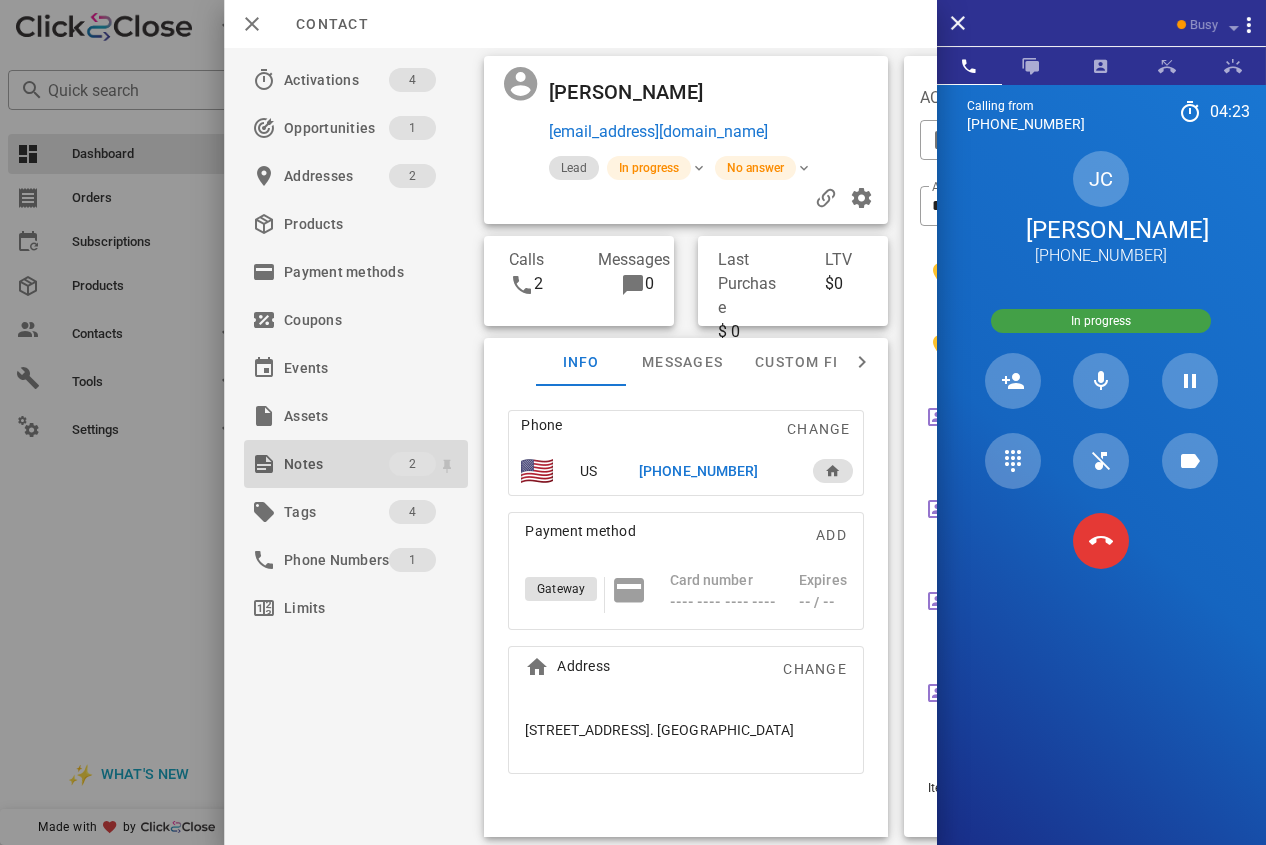click on "Notes" at bounding box center (336, 464) 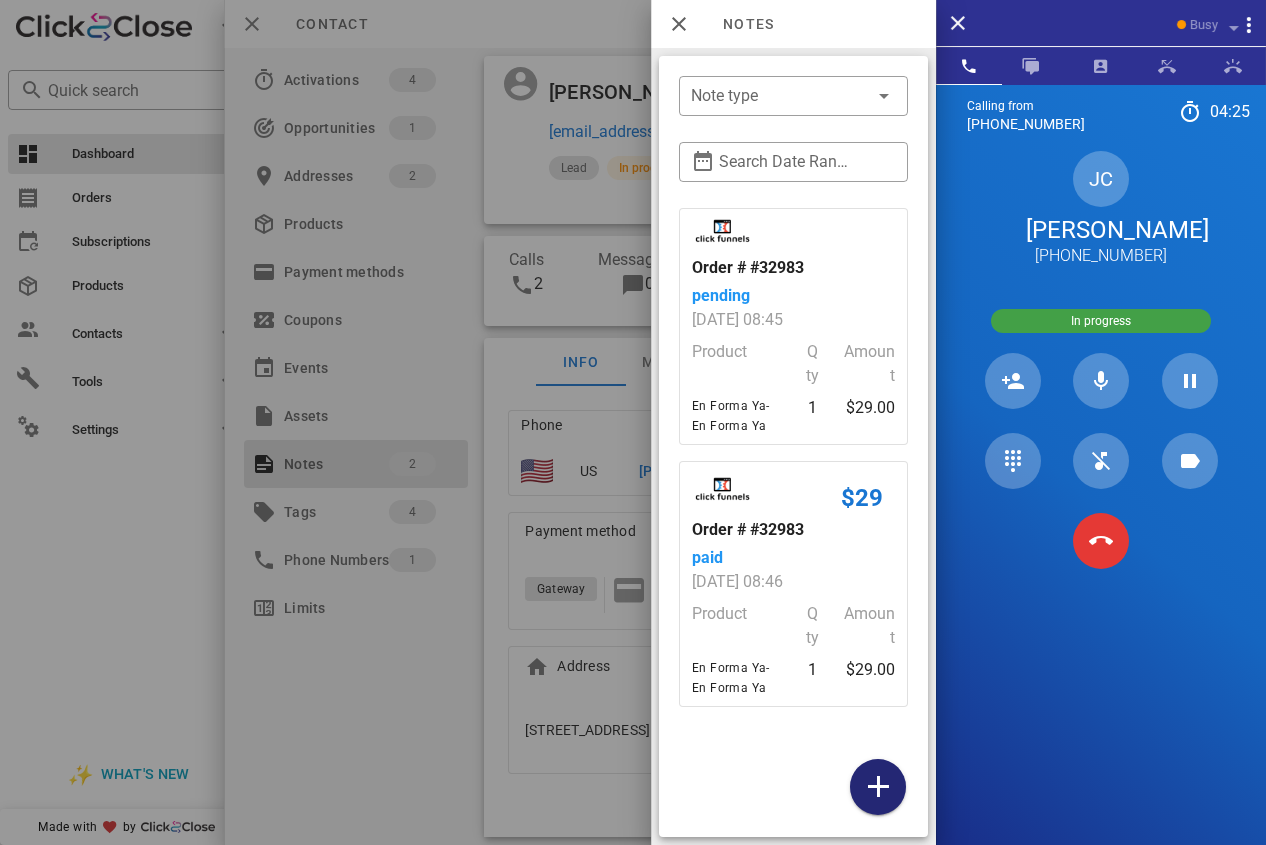 click at bounding box center (878, 787) 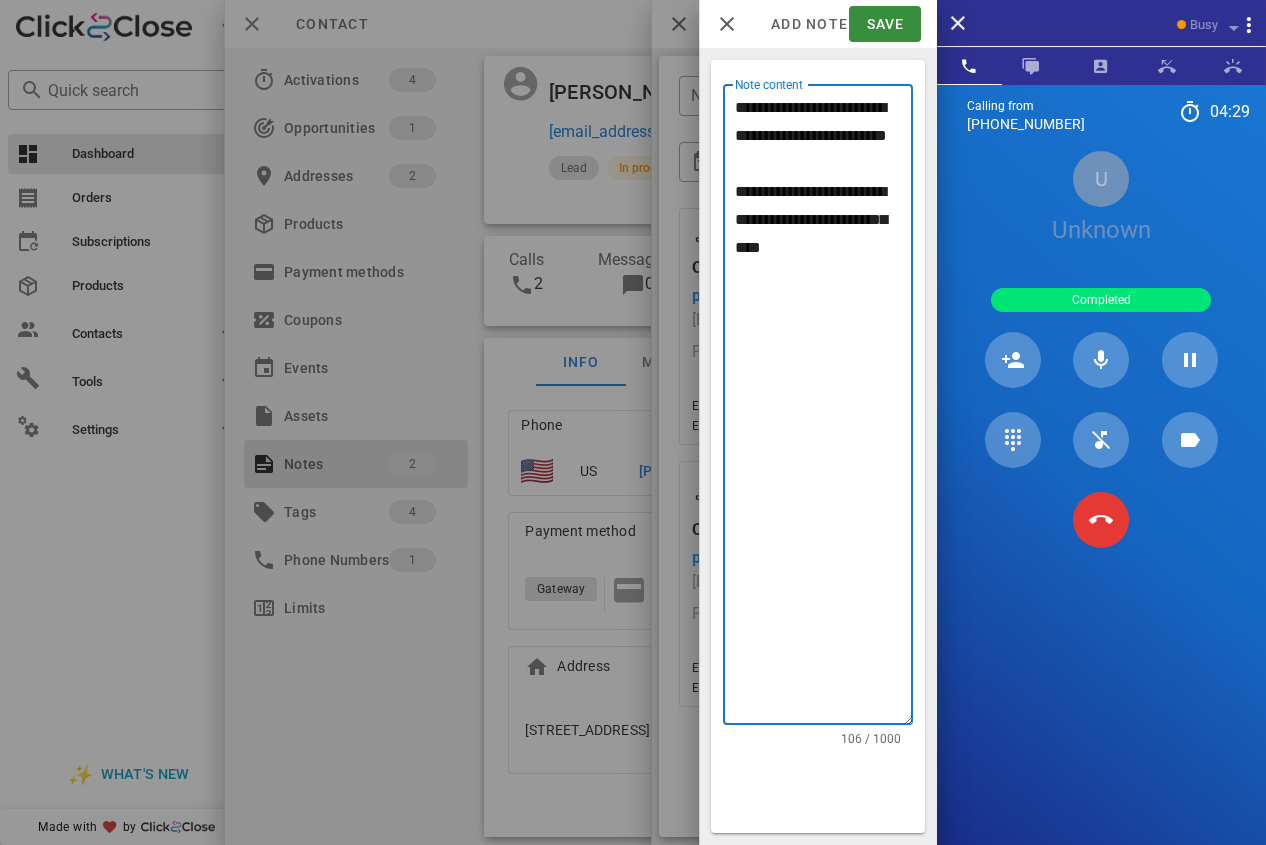 drag, startPoint x: 766, startPoint y: 160, endPoint x: 721, endPoint y: 112, distance: 65.795135 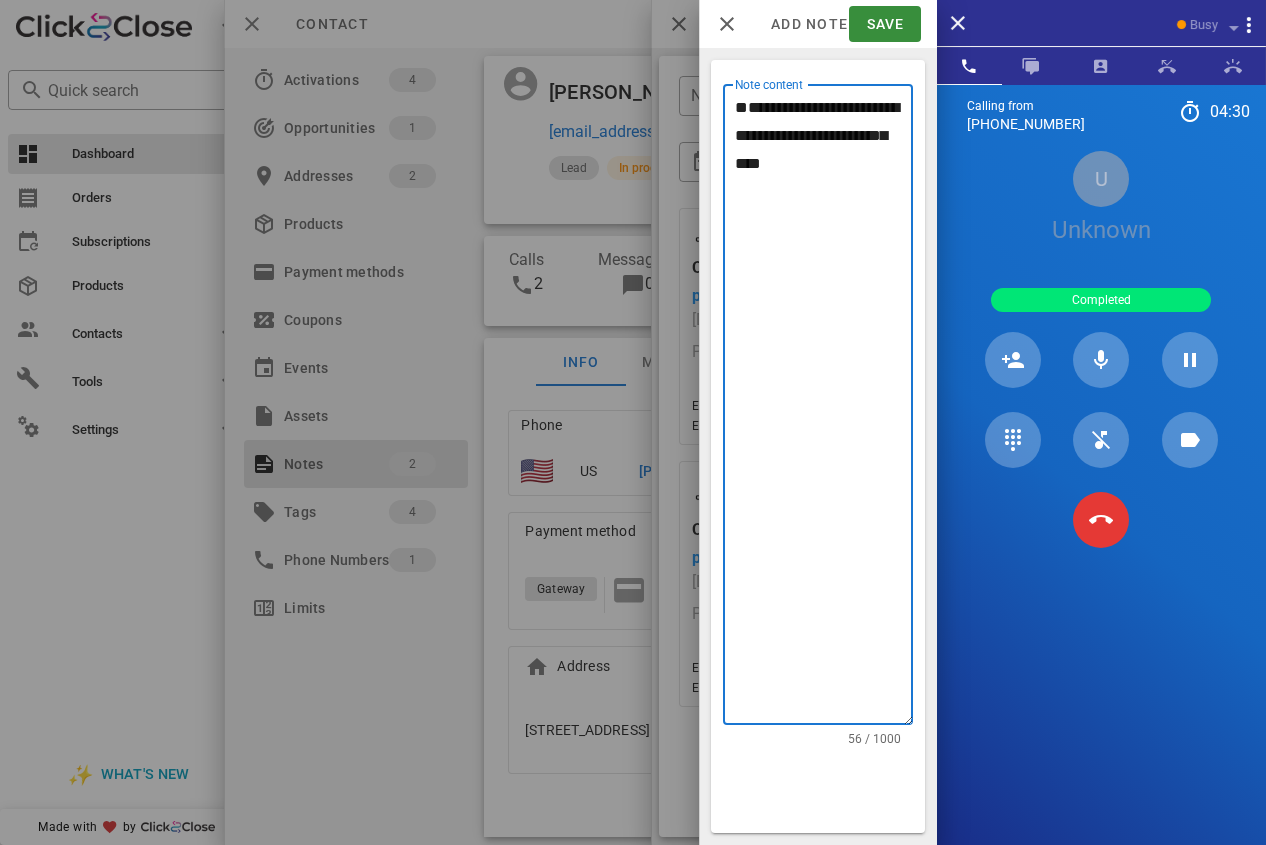 click on "**********" at bounding box center [824, 409] 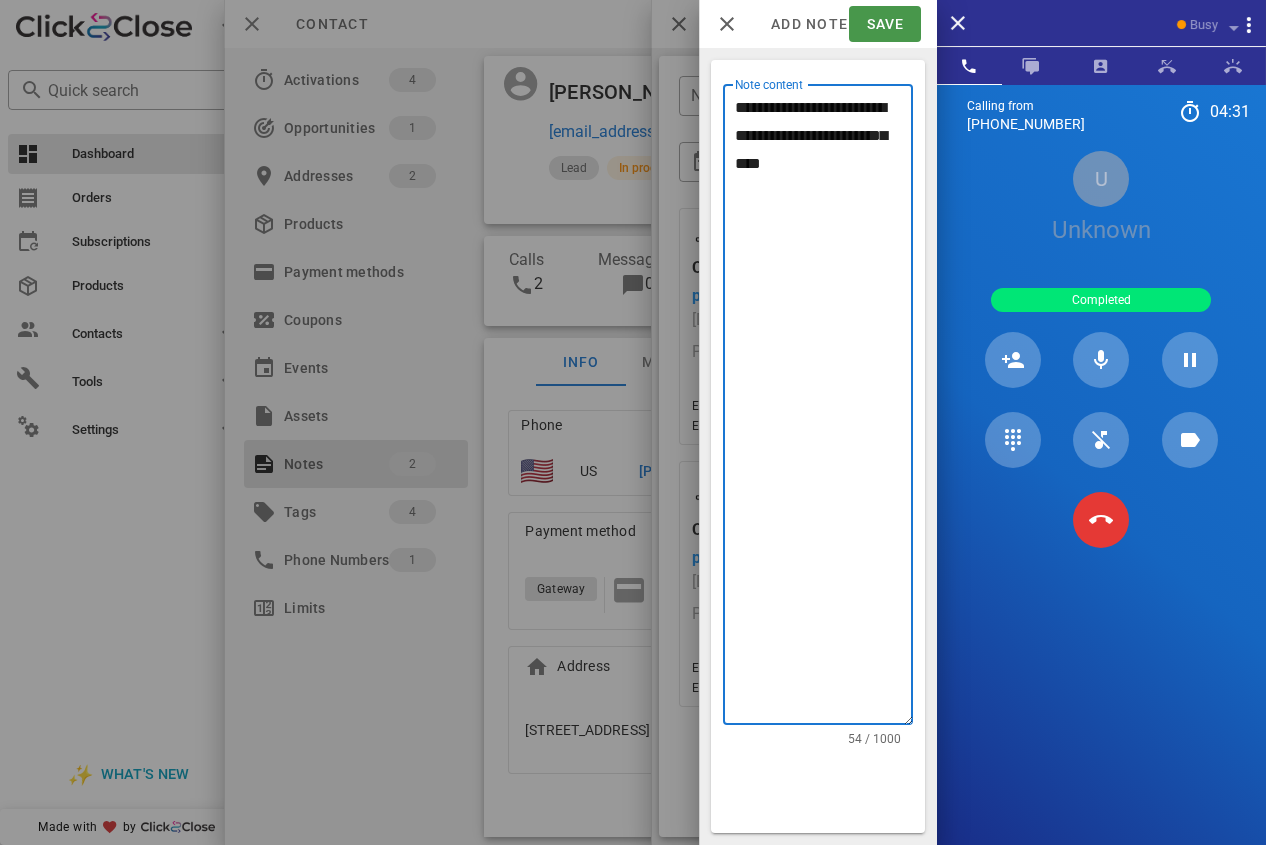type on "**********" 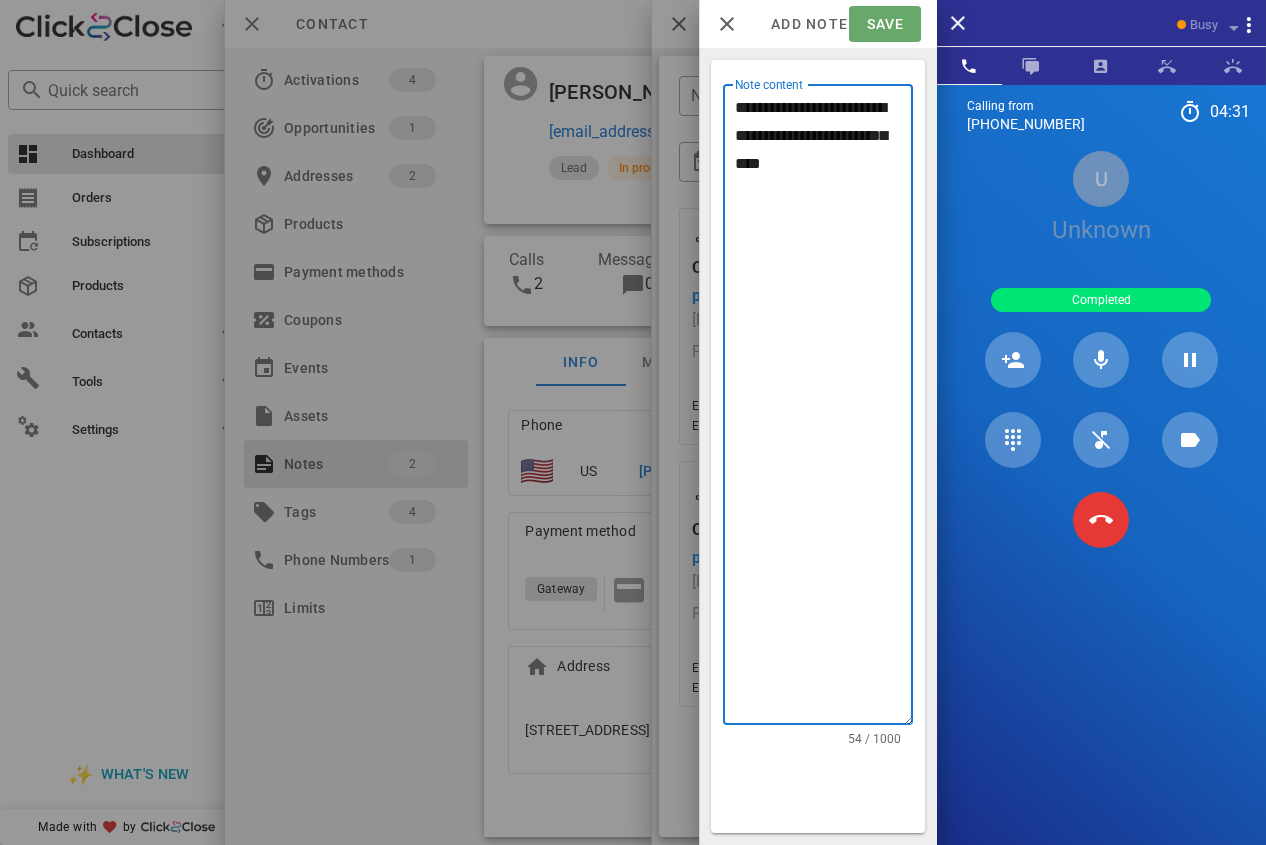 click on "Save" at bounding box center (884, 24) 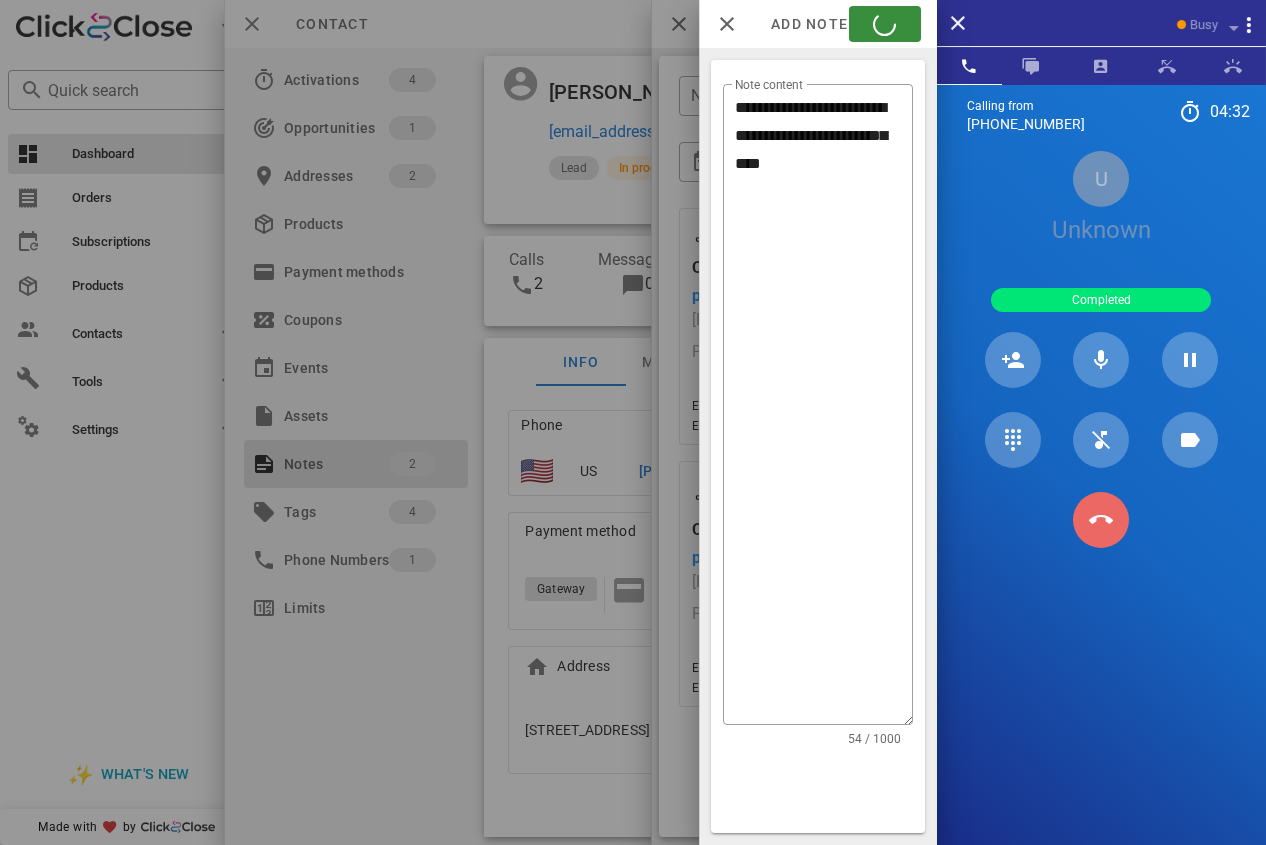 click at bounding box center (1101, 520) 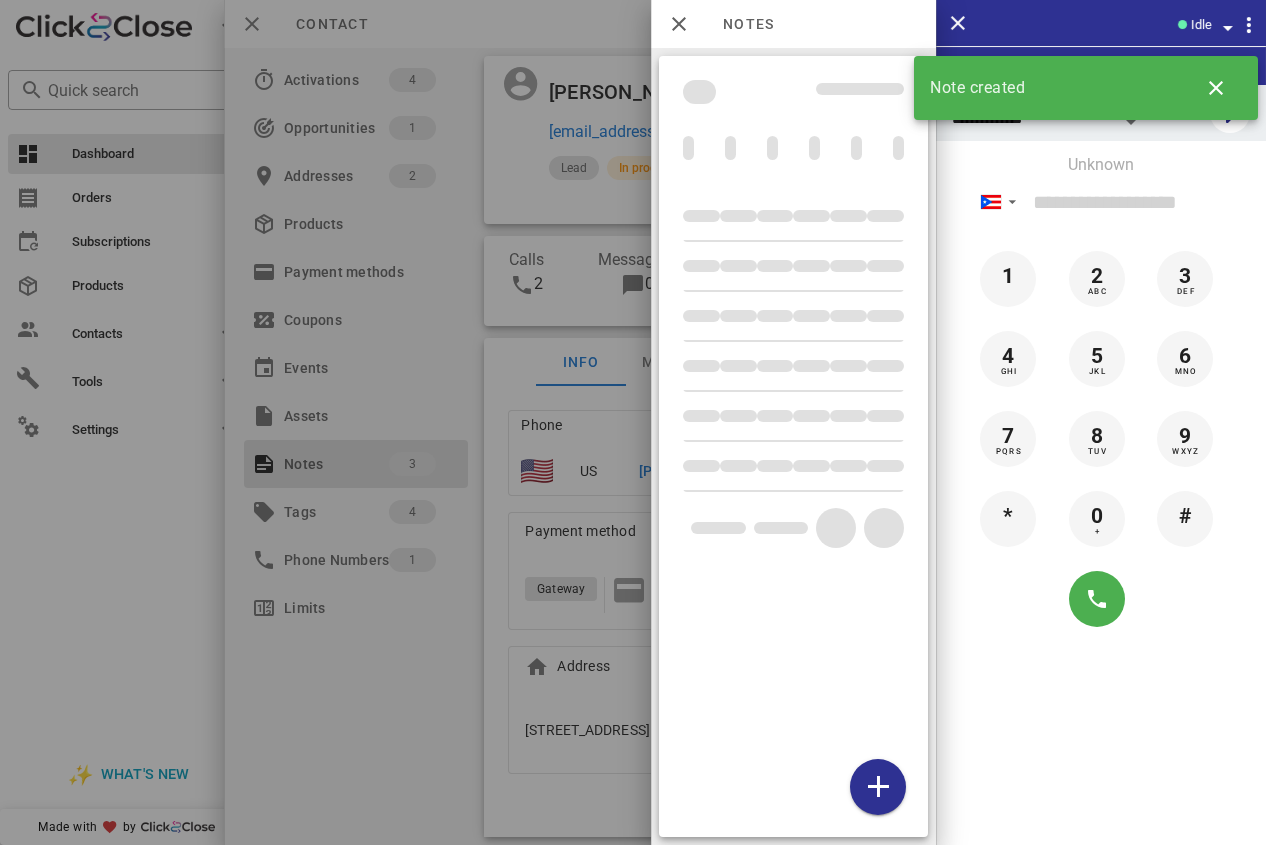 click at bounding box center (633, 422) 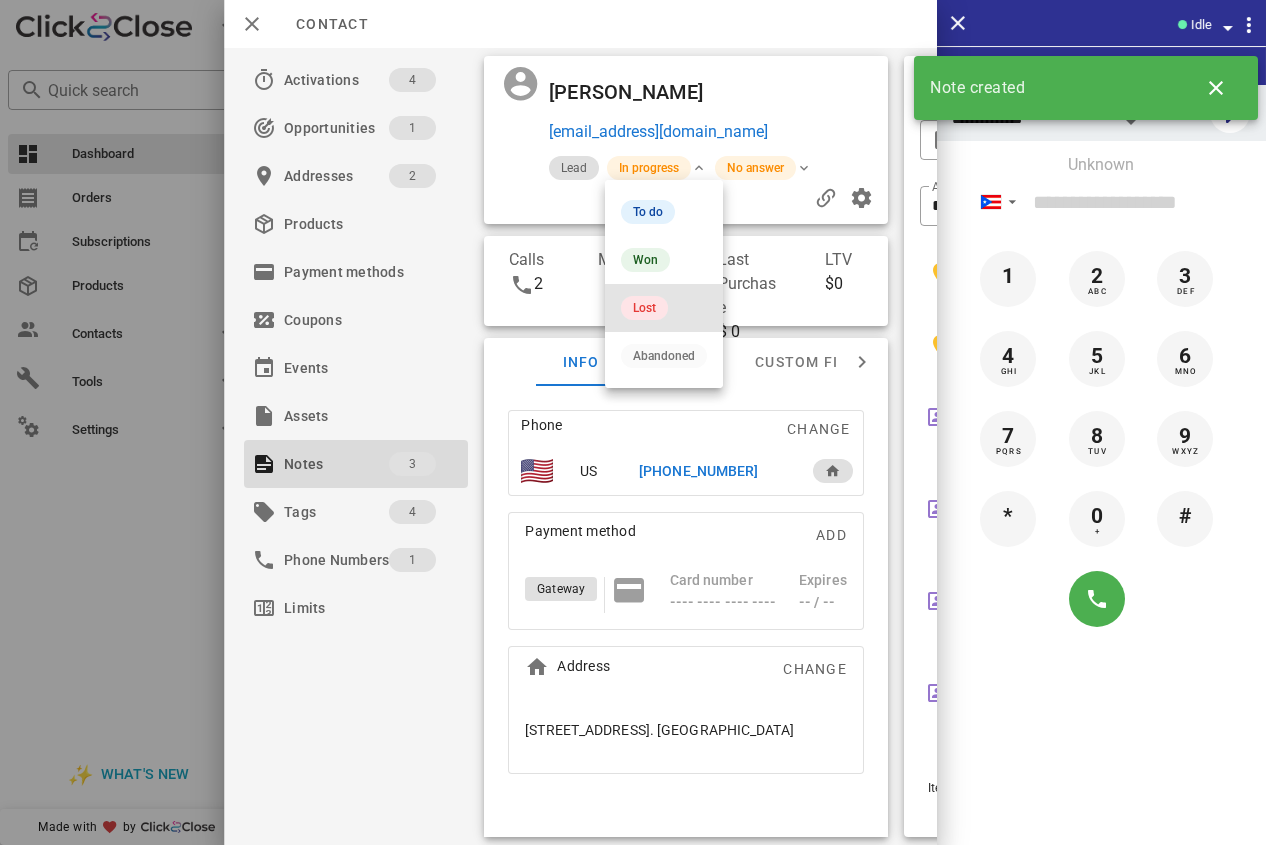 click on "Lost" at bounding box center [644, 308] 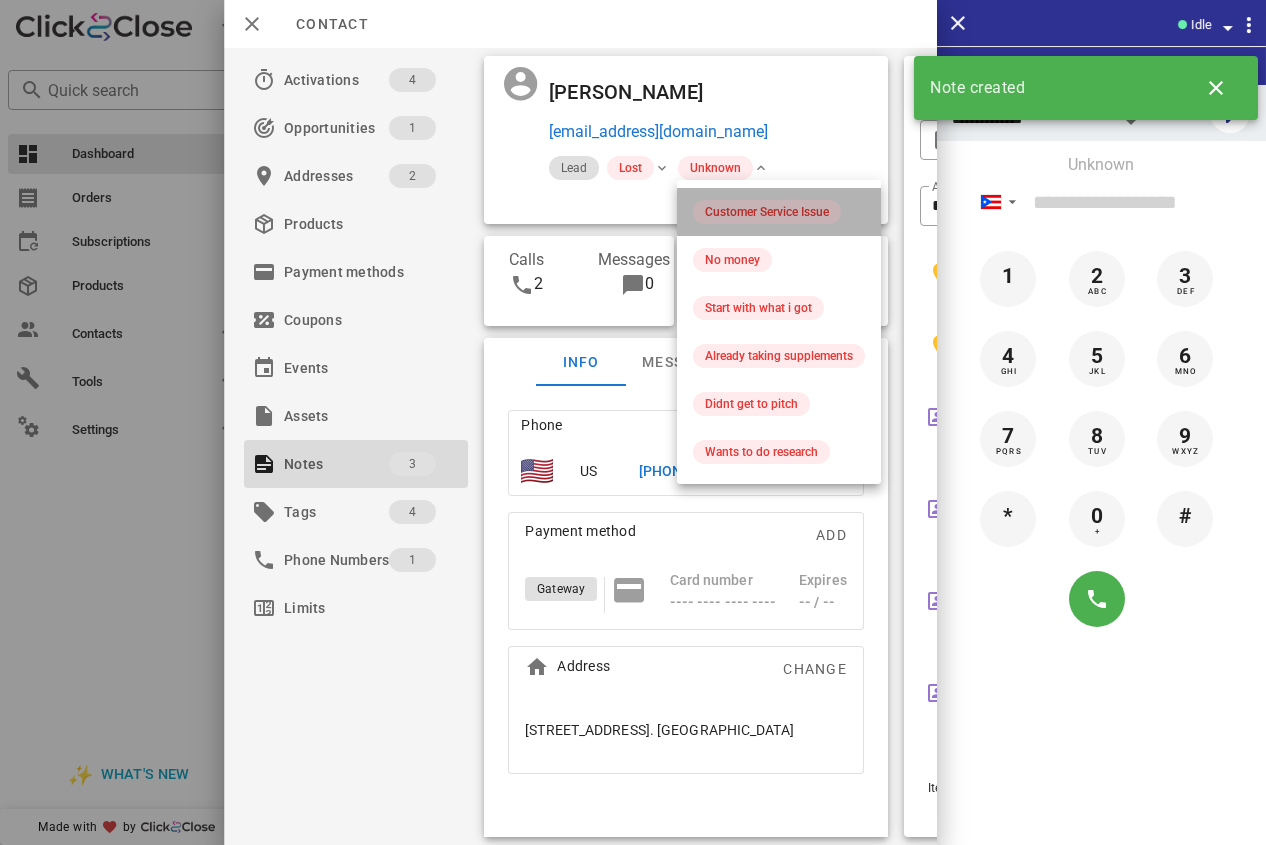 click on "Customer Service Issue" at bounding box center [767, 212] 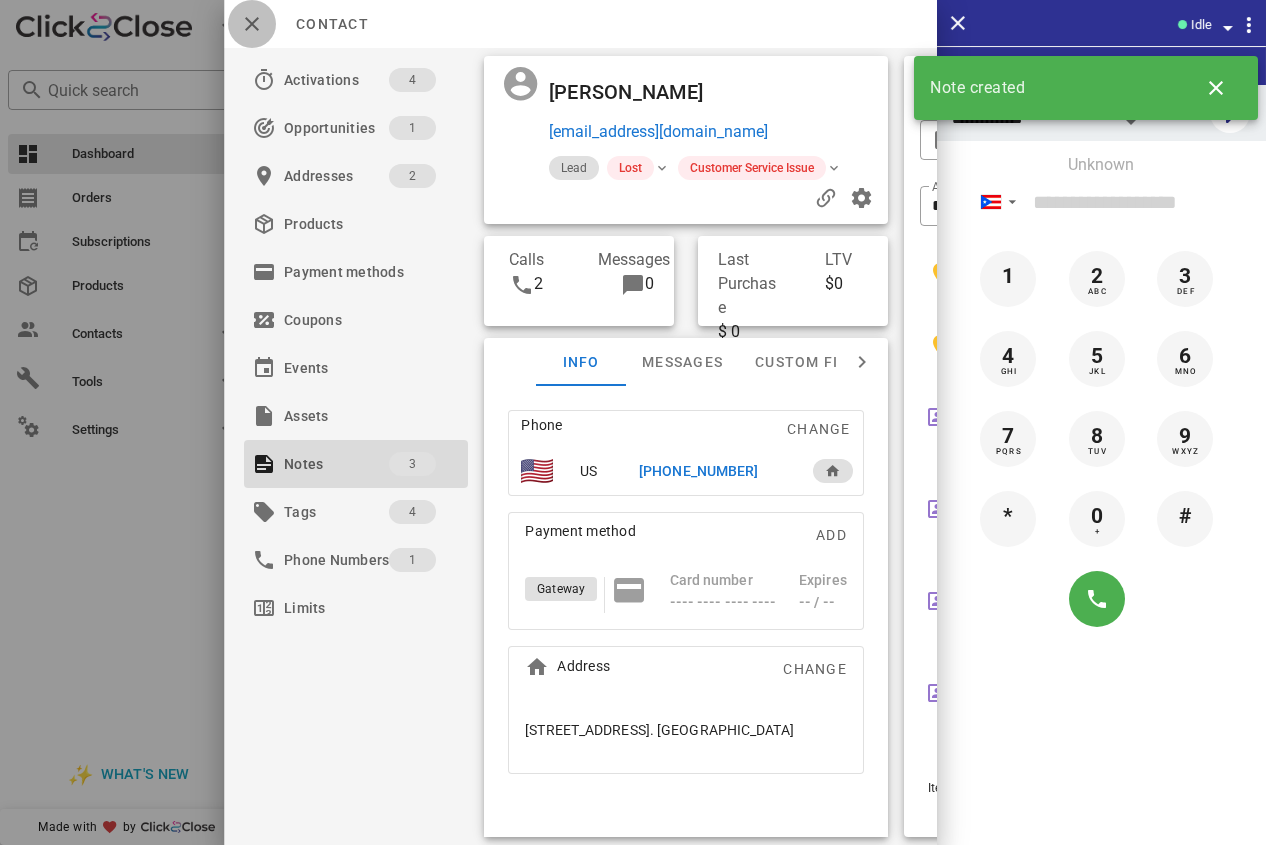 click at bounding box center (252, 24) 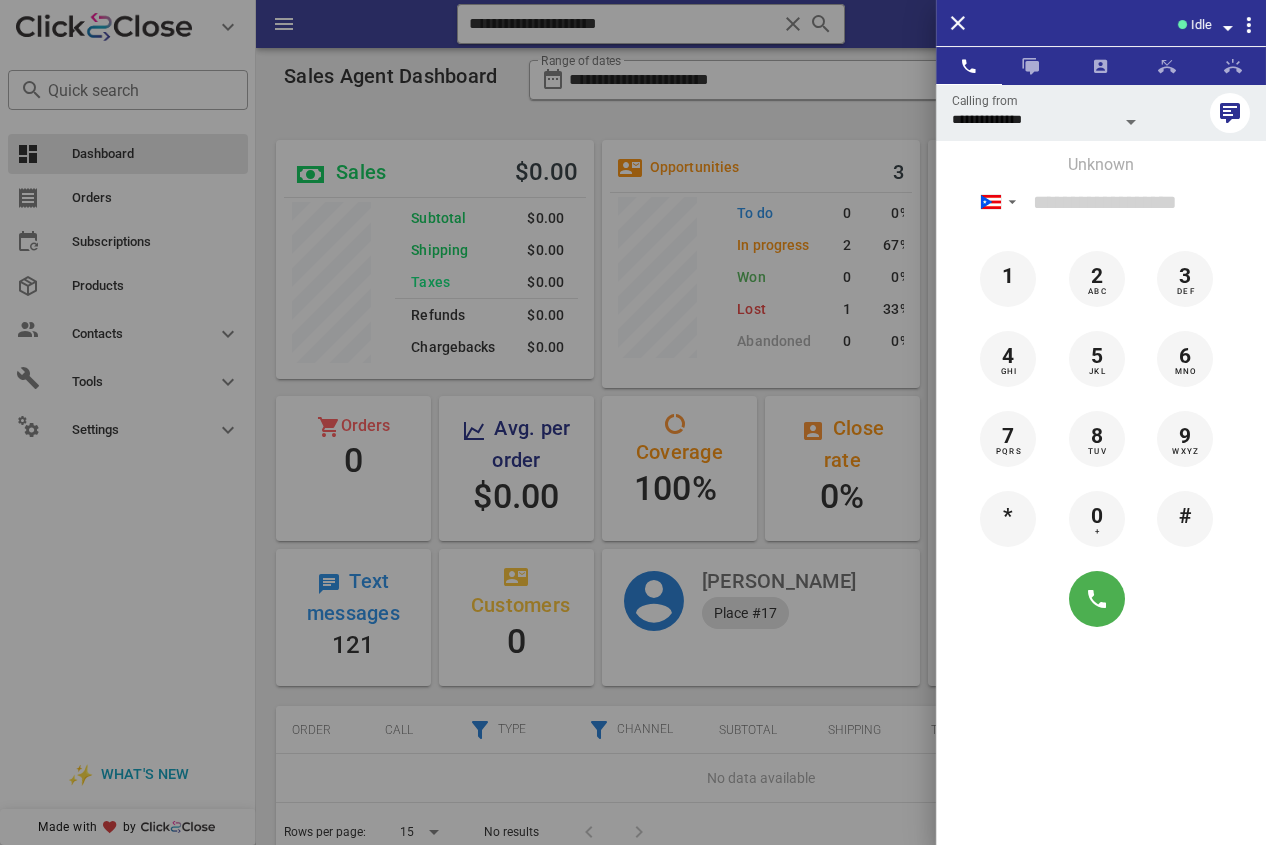 click at bounding box center [633, 422] 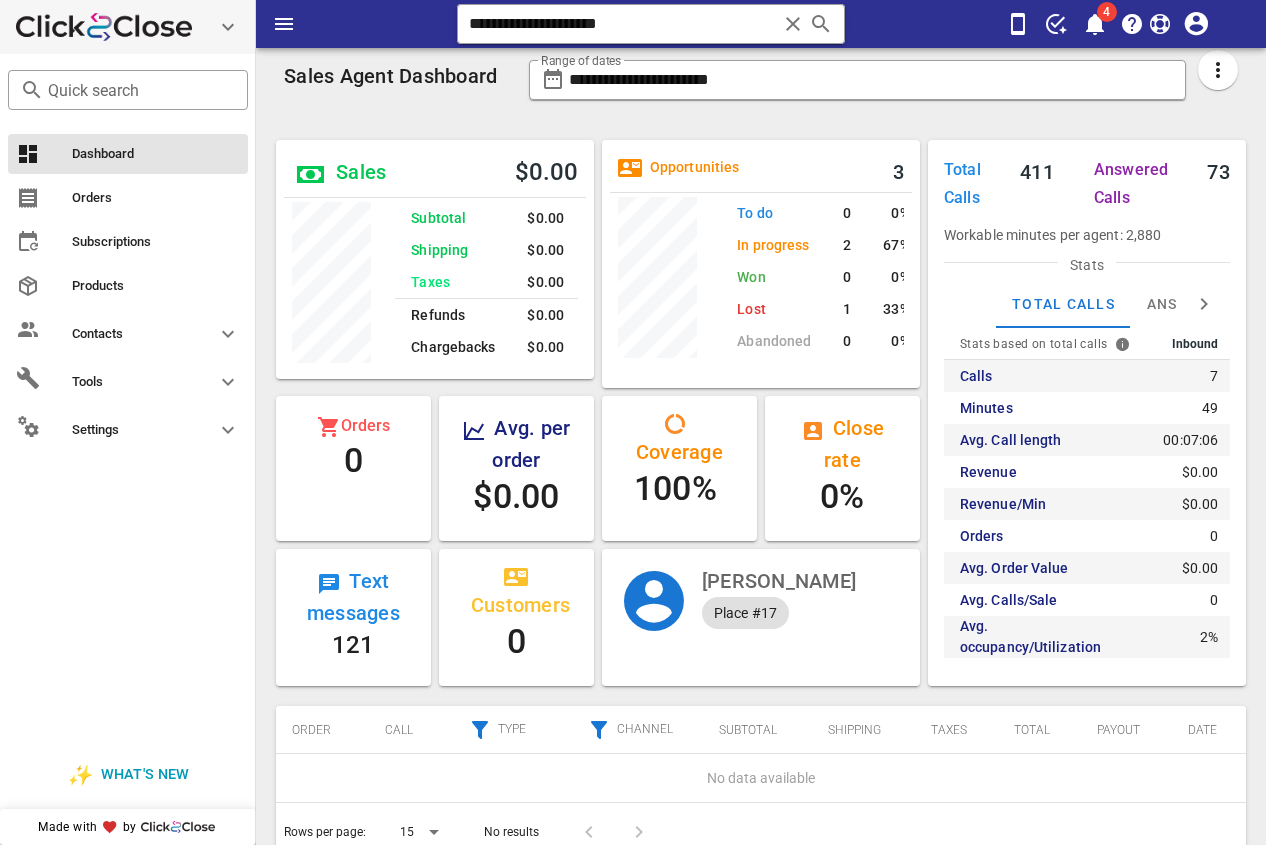 drag, startPoint x: 705, startPoint y: 33, endPoint x: 208, endPoint y: 38, distance: 497.02515 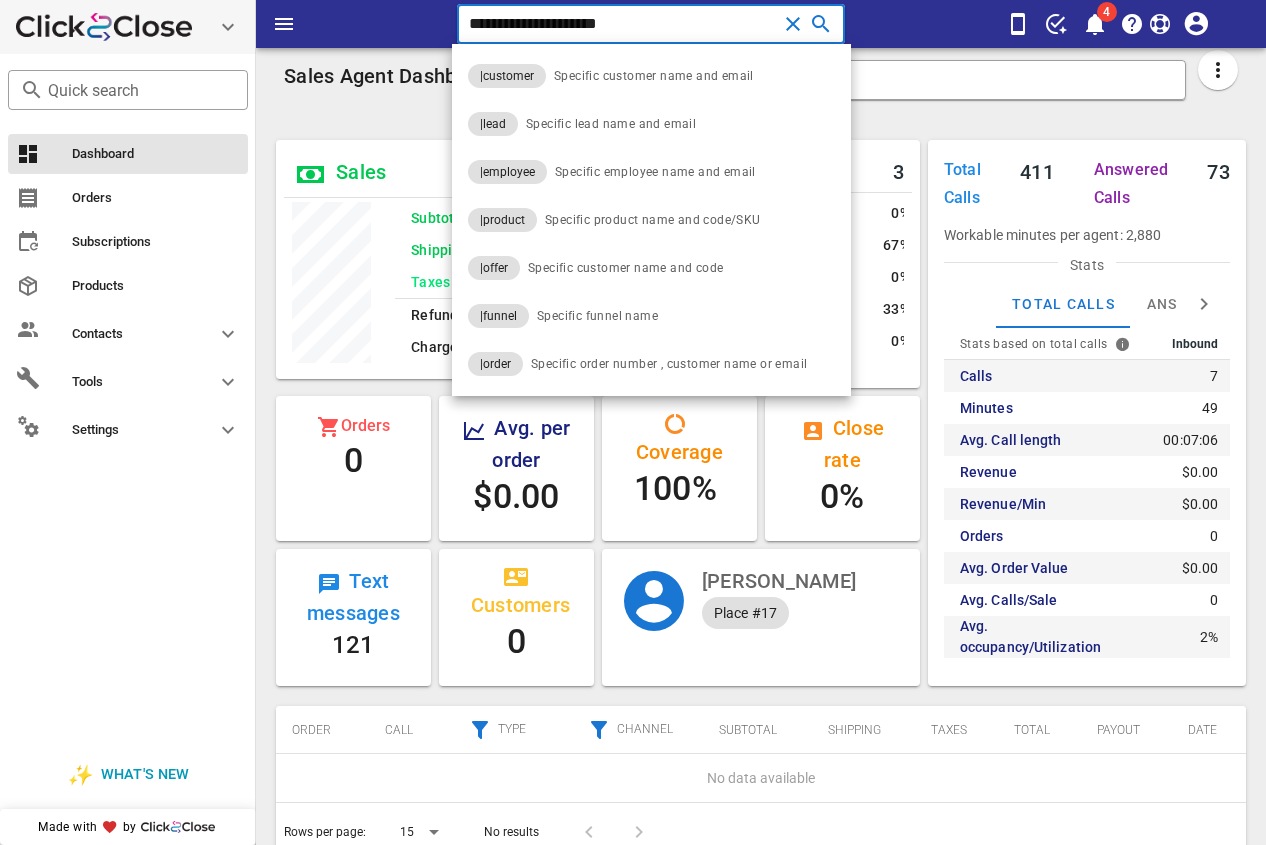 paste on "****" 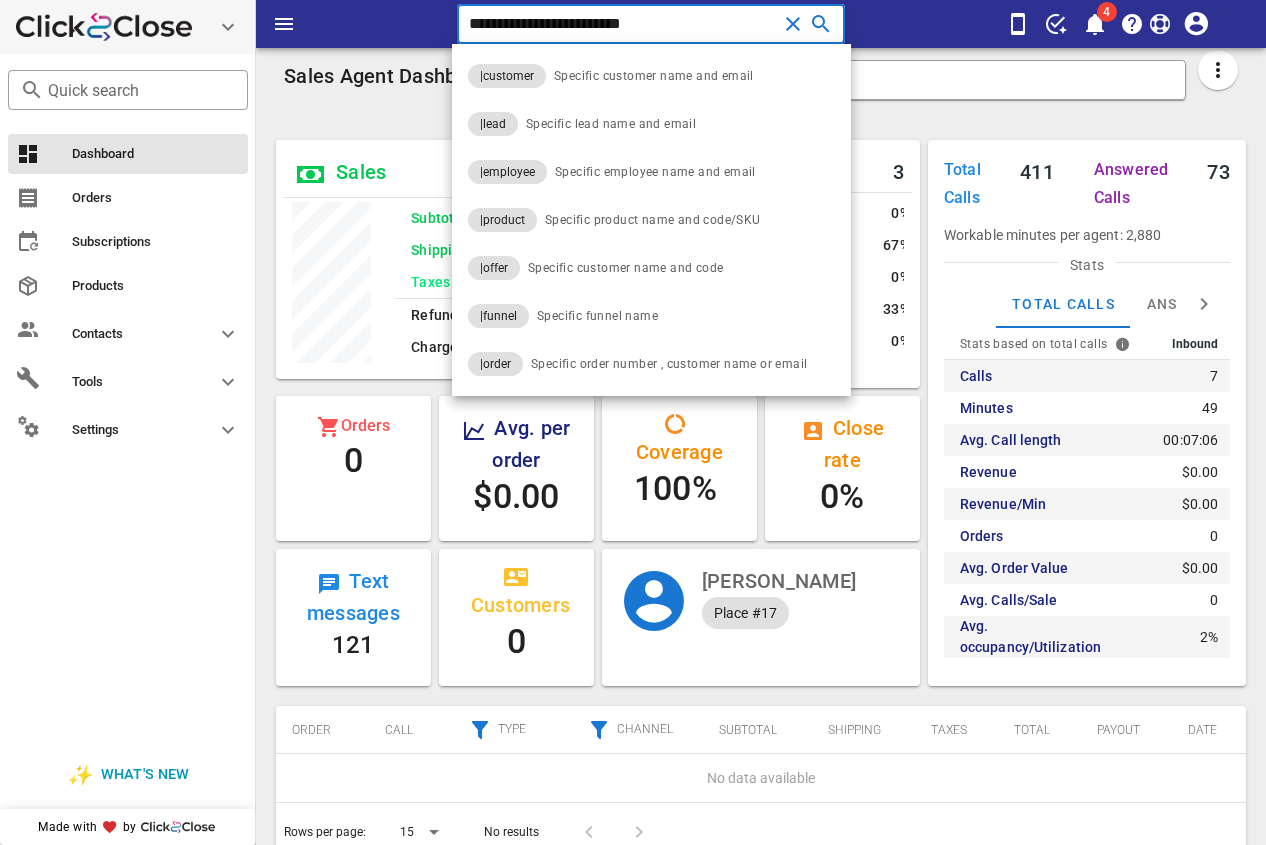 type on "**********" 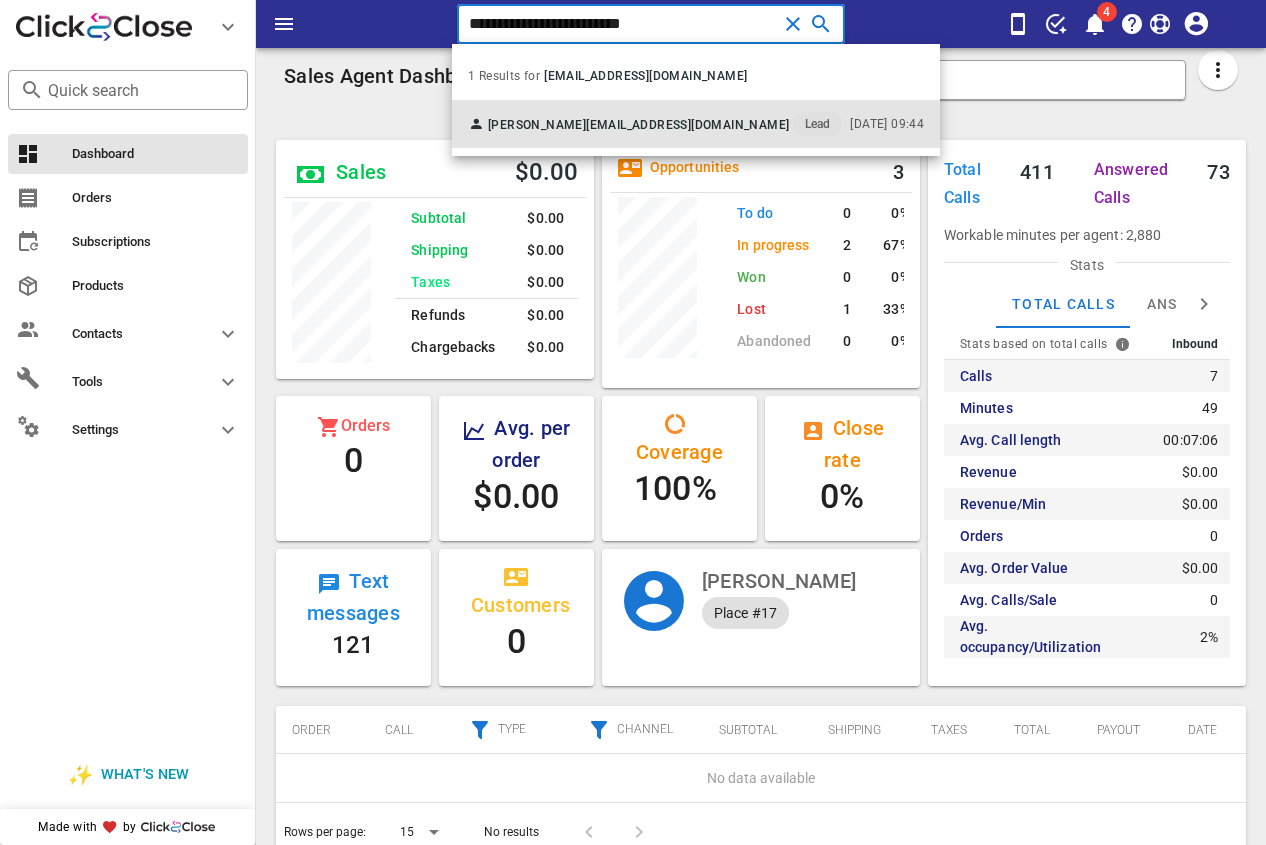click on "[PERSON_NAME]   [EMAIL_ADDRESS][DOMAIN_NAME]   Lead" at bounding box center [655, 124] 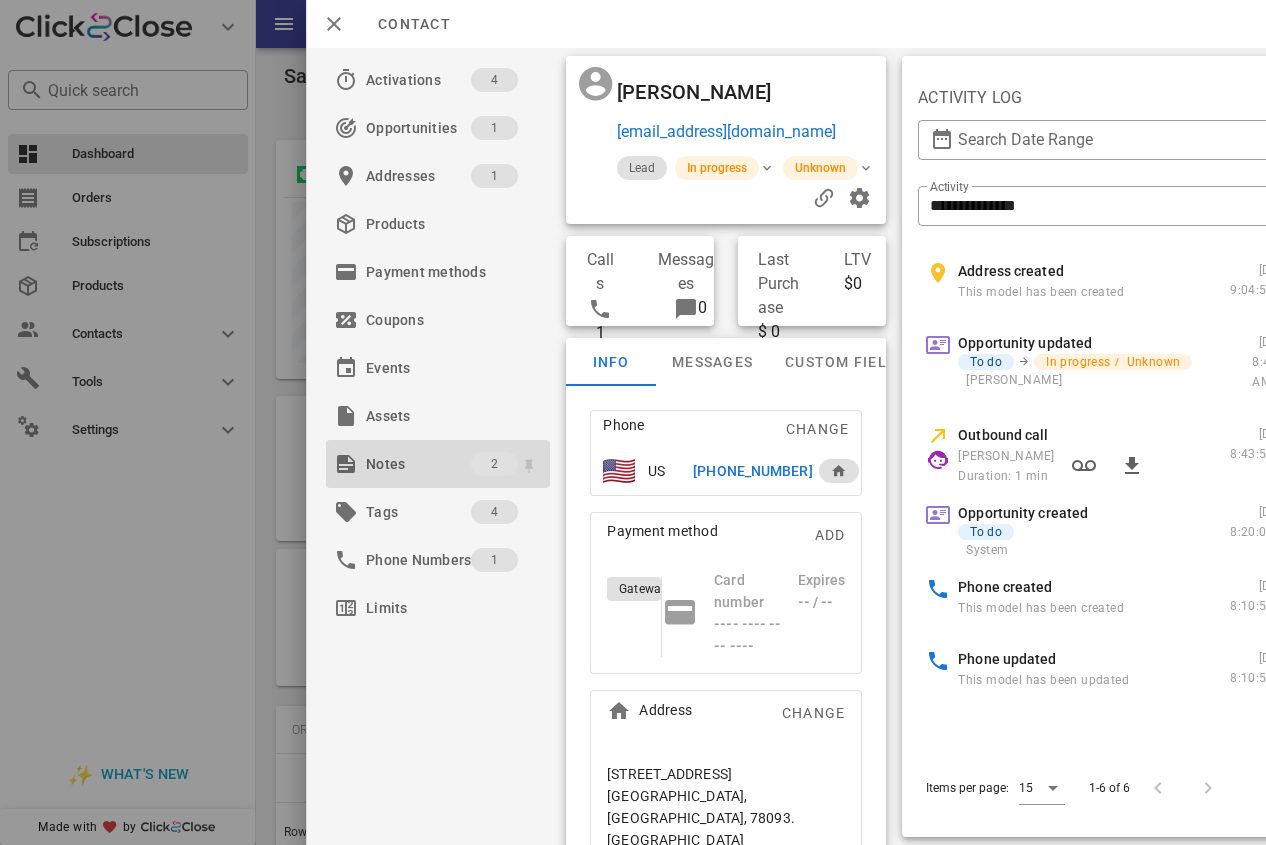 click on "Notes" at bounding box center (418, 464) 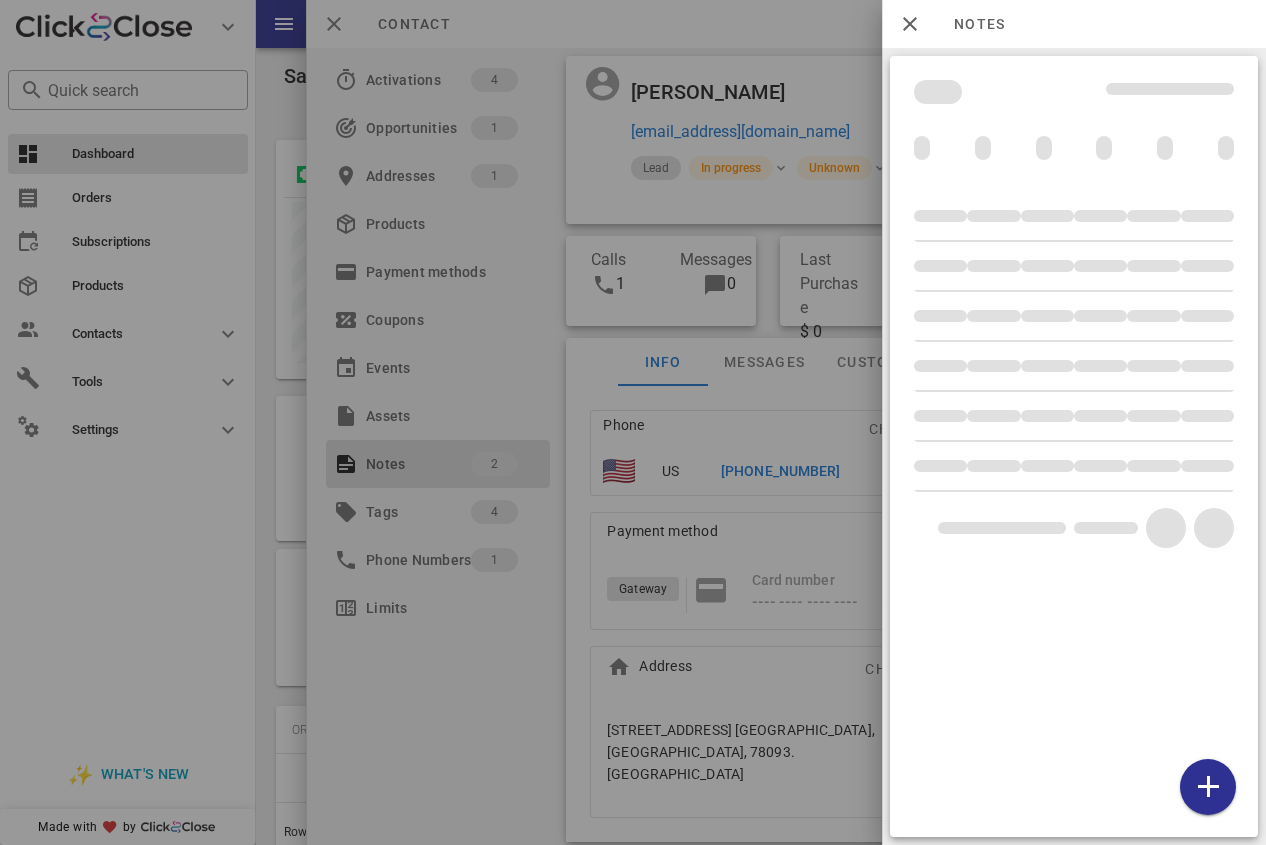 click at bounding box center [633, 422] 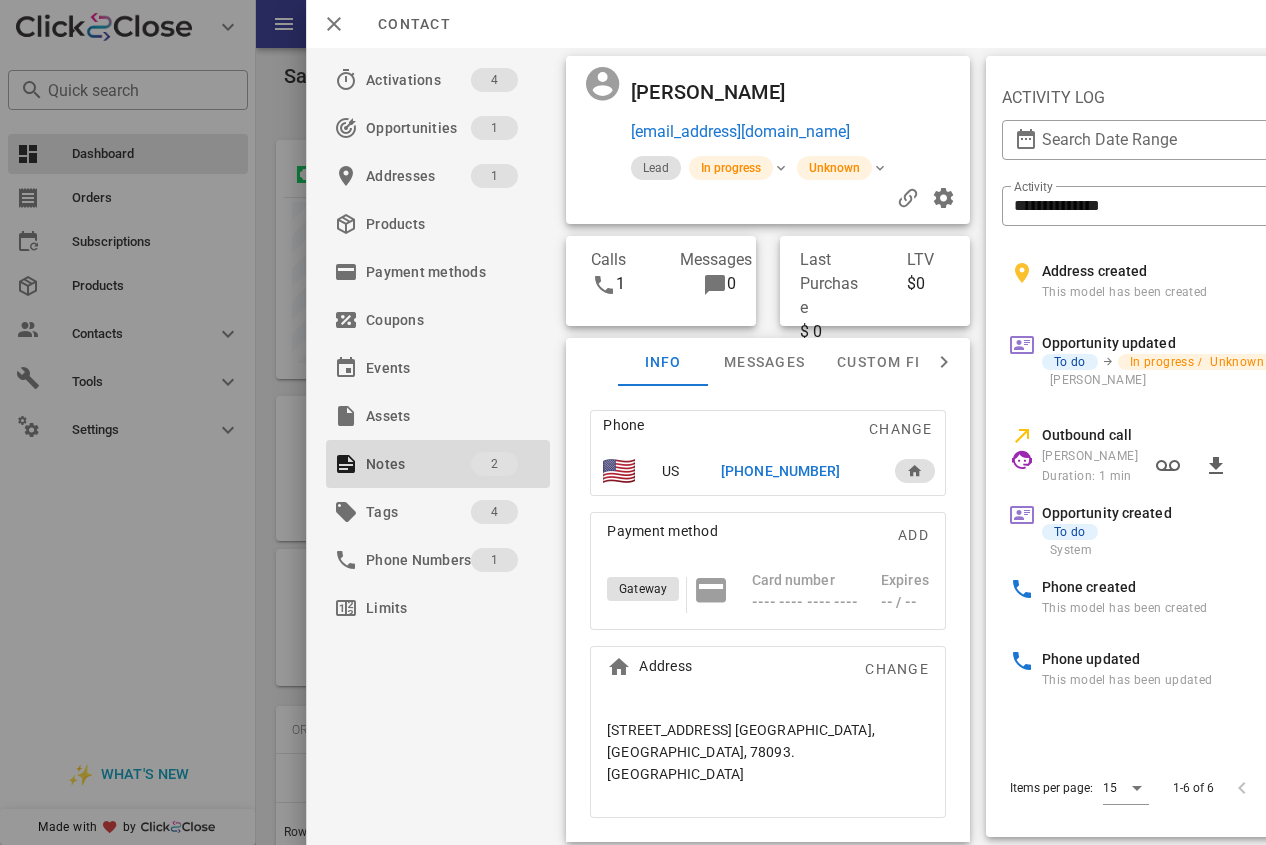 click on "[PHONE_NUMBER]" at bounding box center [780, 471] 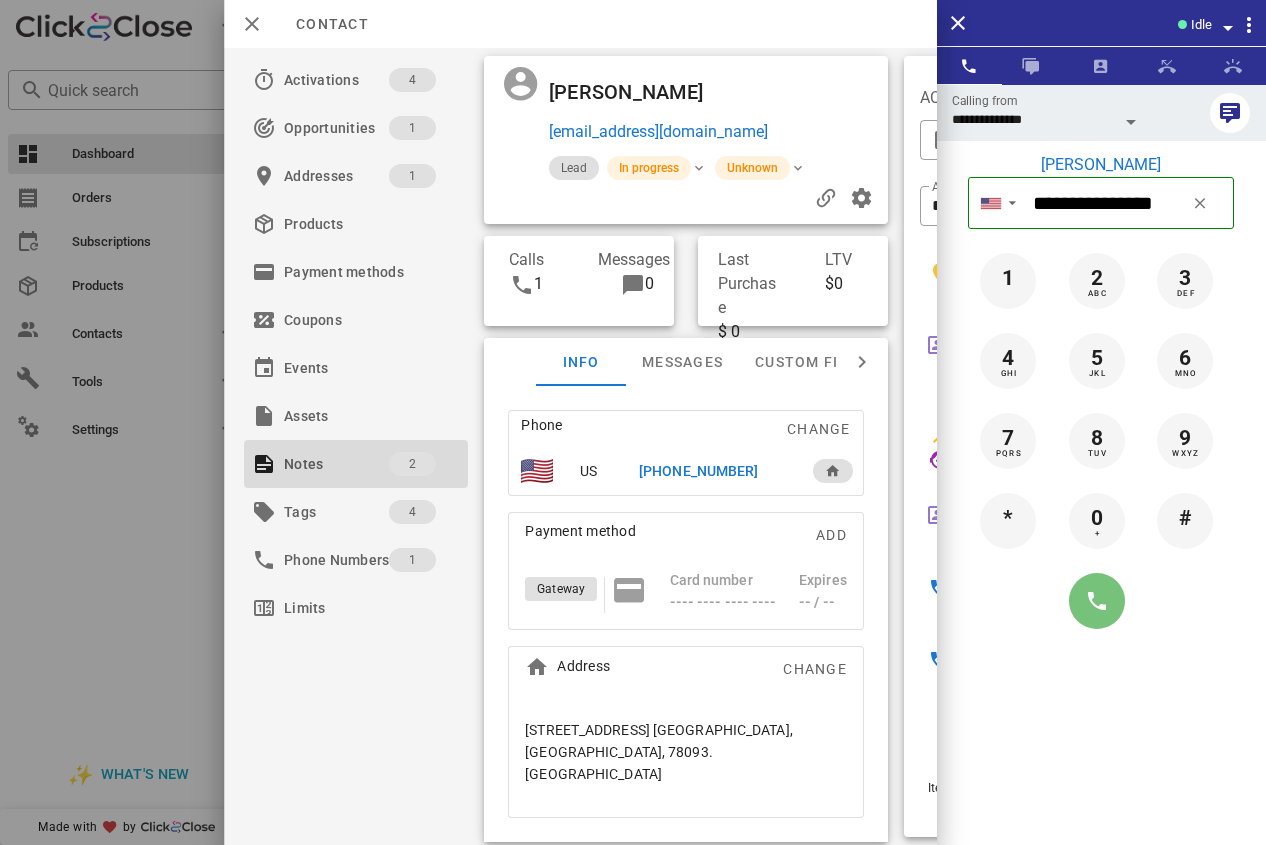 click at bounding box center [1097, 601] 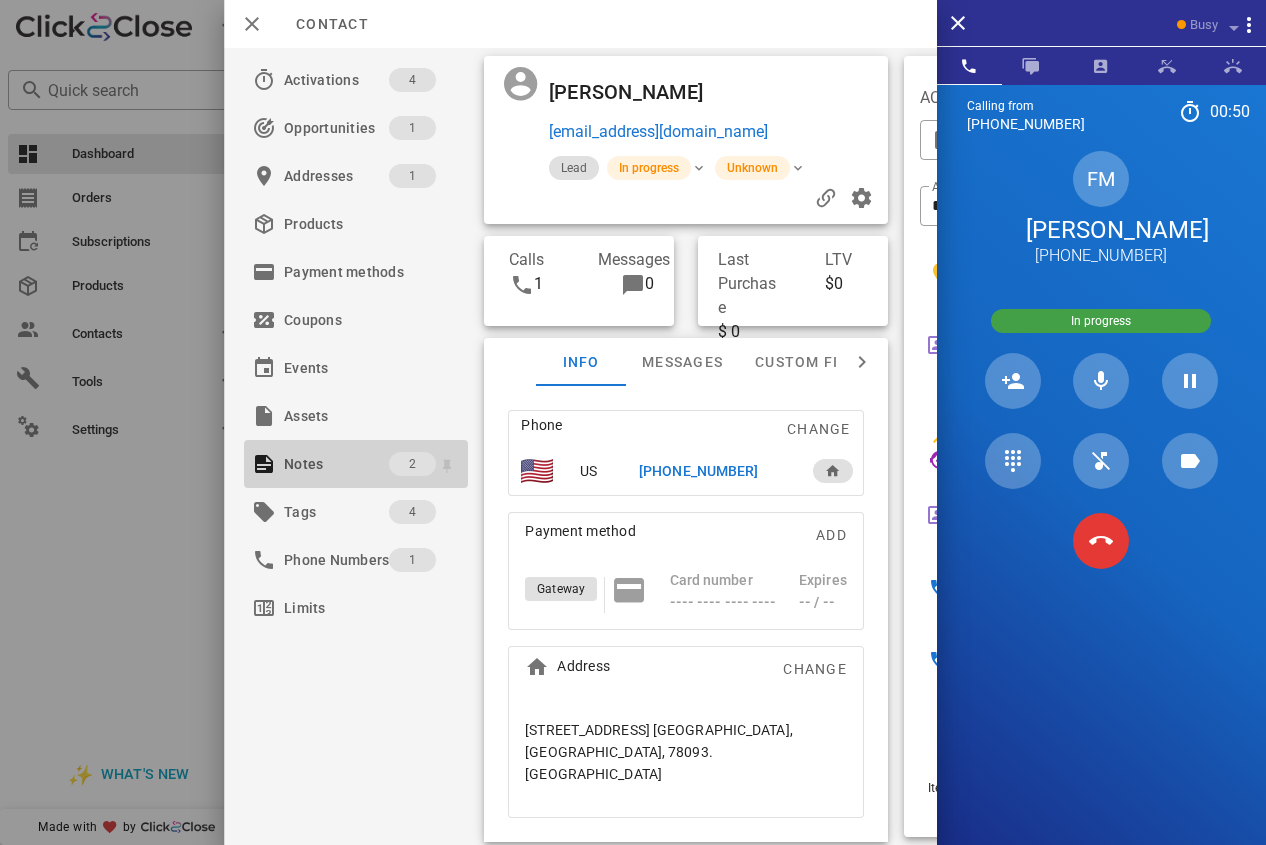 click on "Notes" at bounding box center [336, 464] 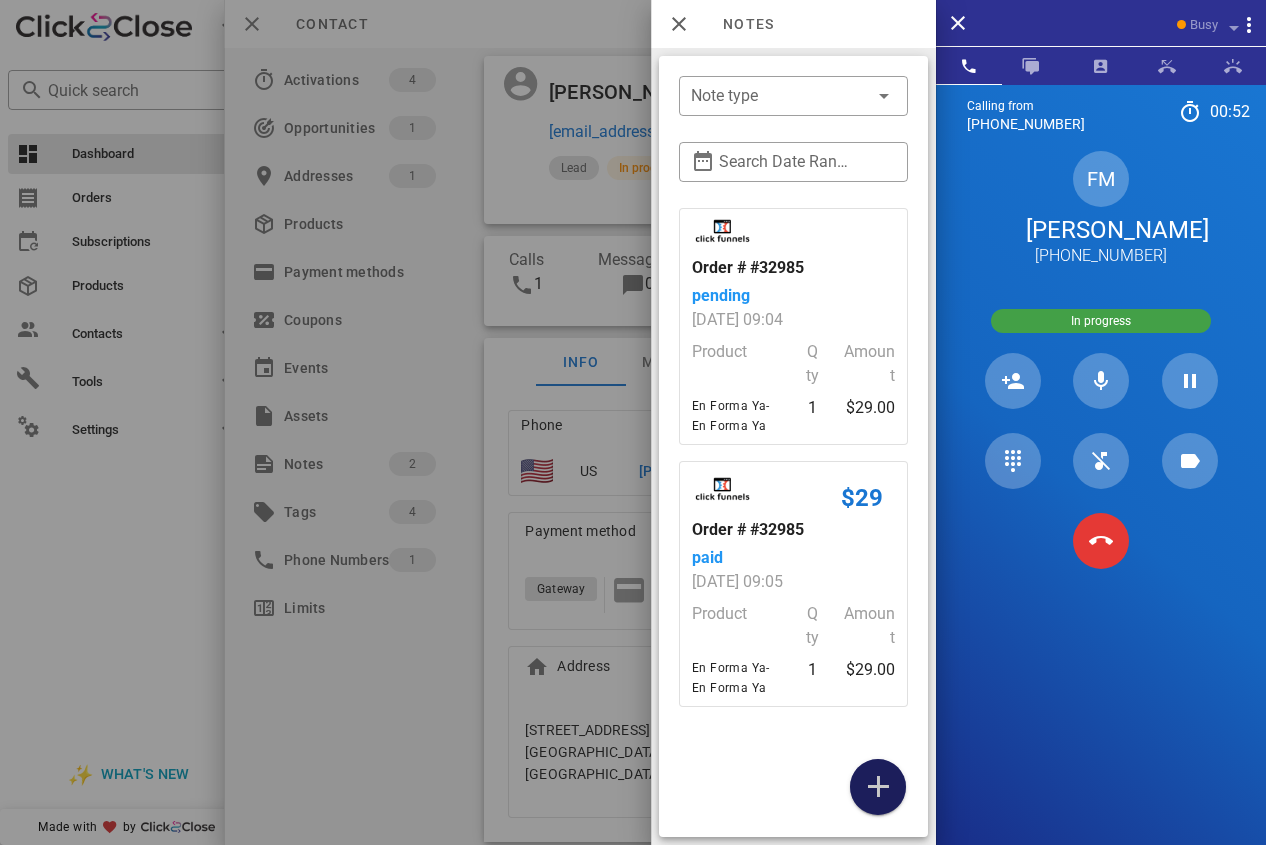 click at bounding box center [878, 787] 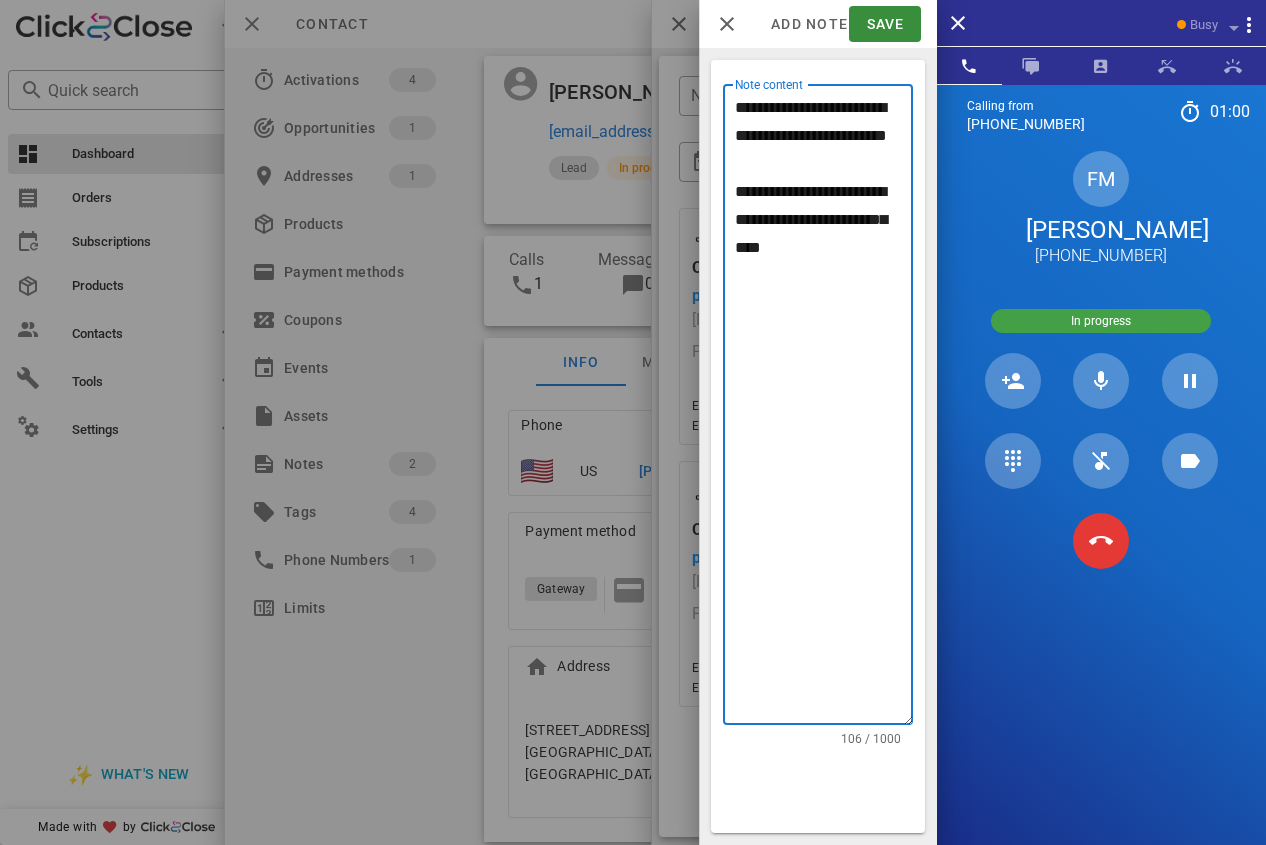 drag, startPoint x: 735, startPoint y: 221, endPoint x: 875, endPoint y: 368, distance: 203 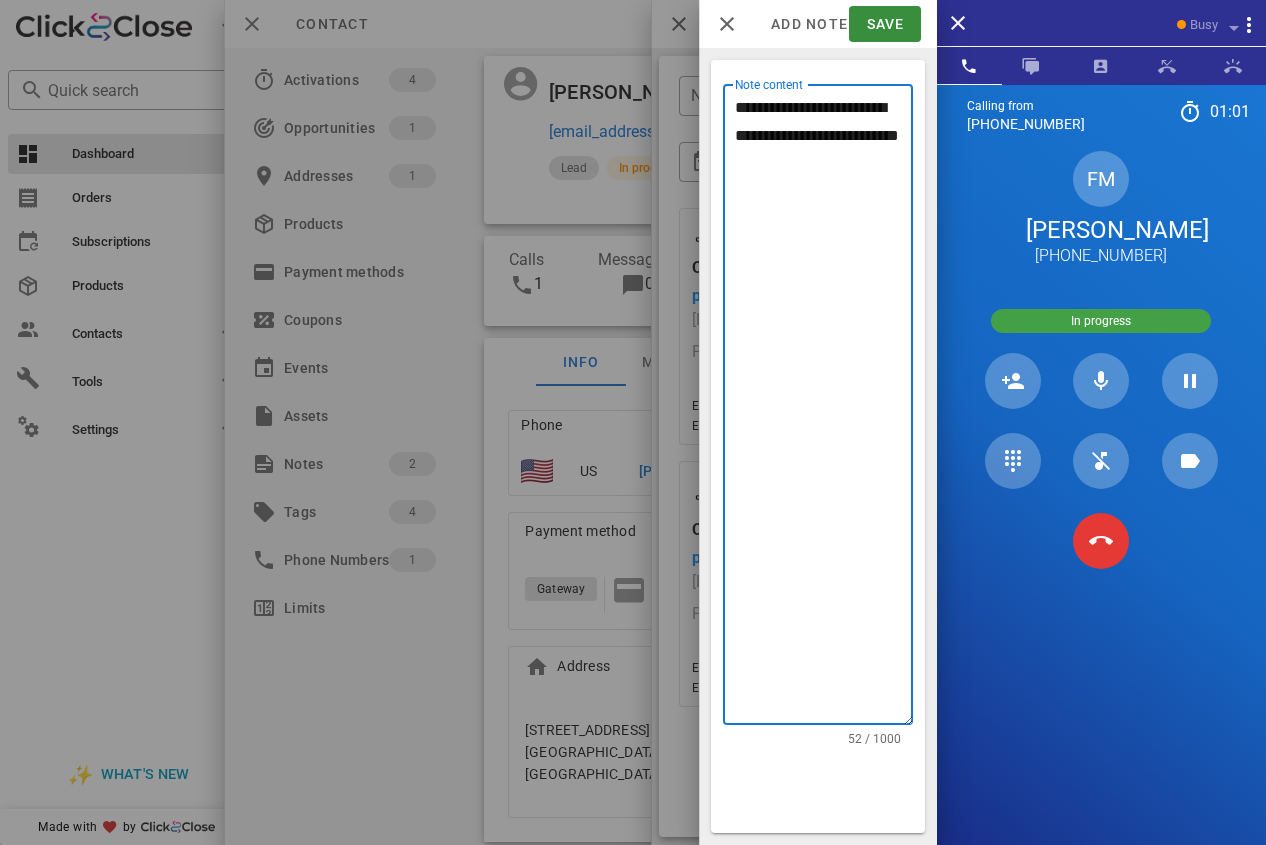 type on "**********" 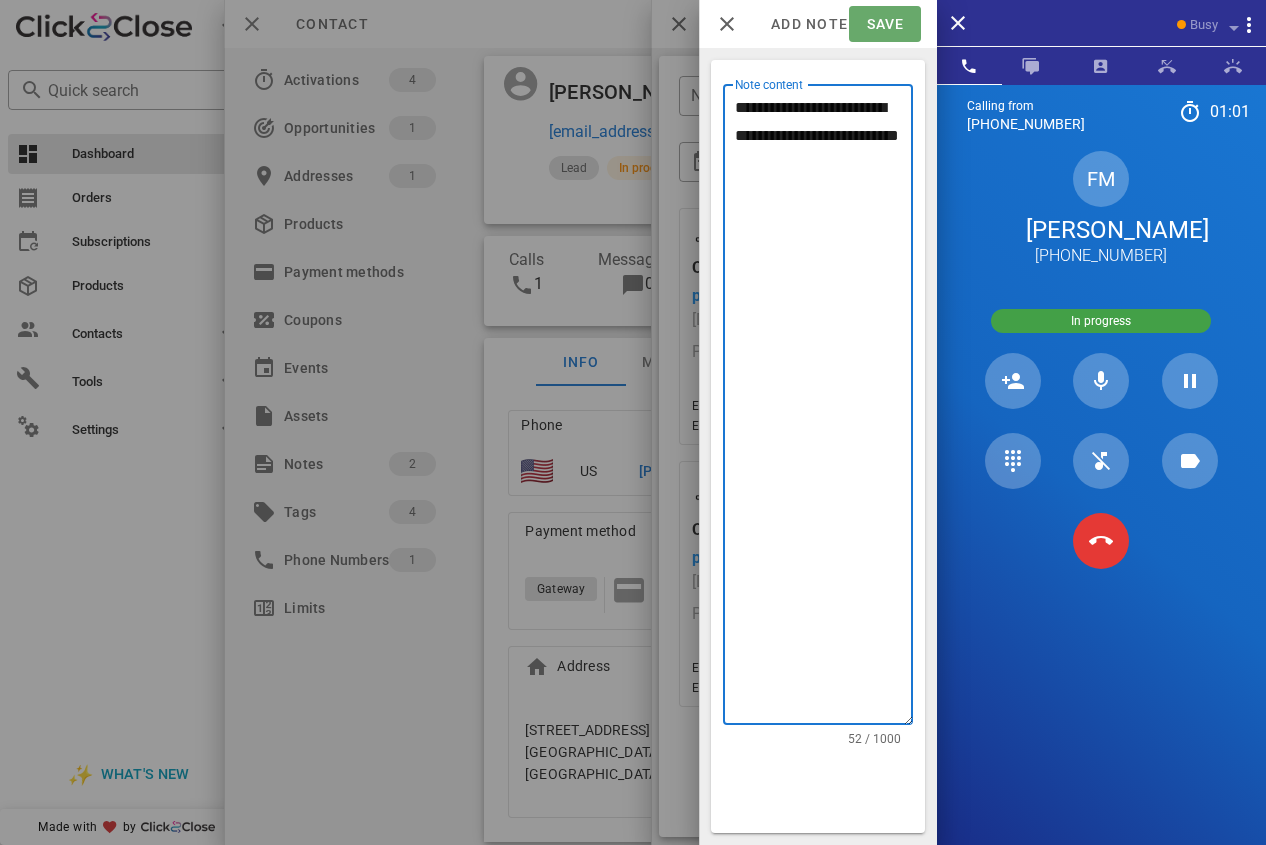 click on "Save" at bounding box center [884, 24] 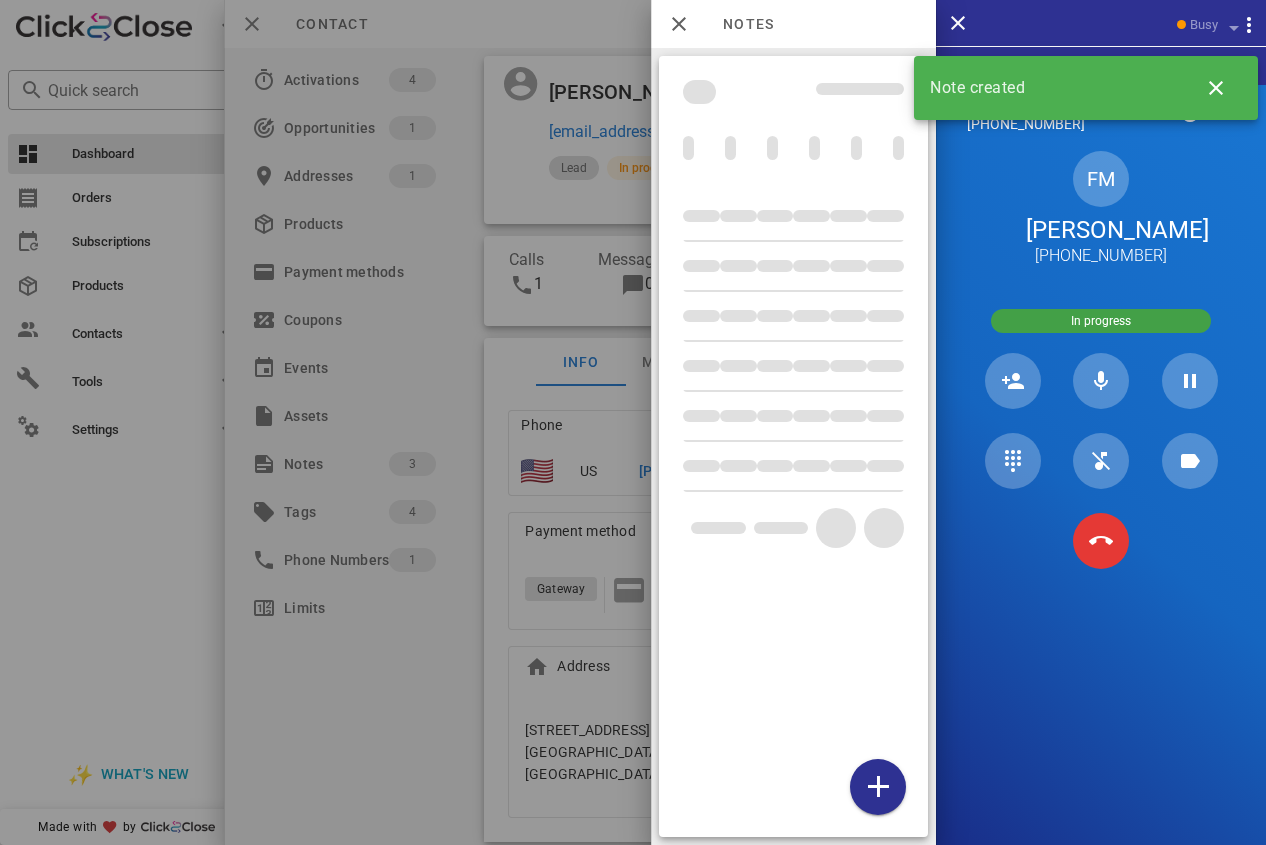 click at bounding box center (633, 422) 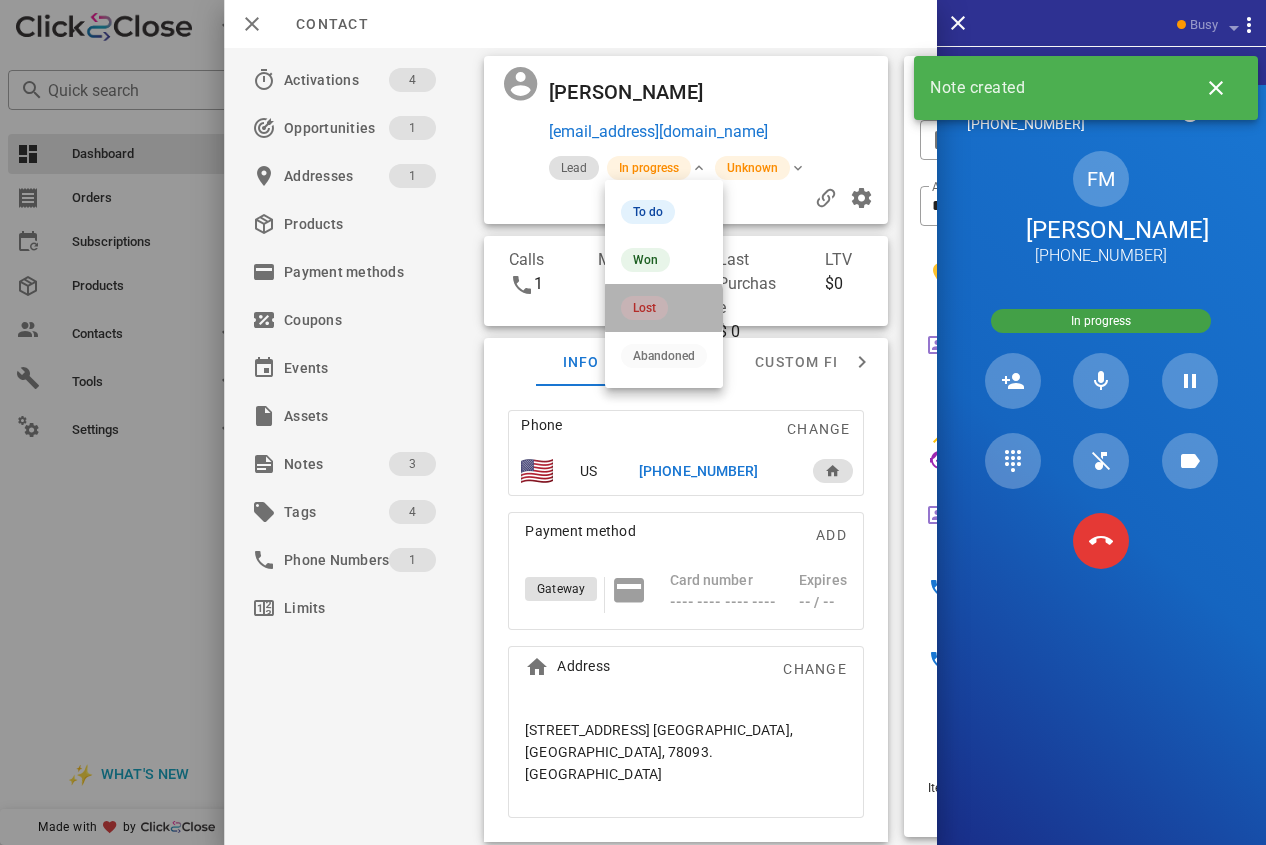 drag, startPoint x: 662, startPoint y: 308, endPoint x: 695, endPoint y: 286, distance: 39.661064 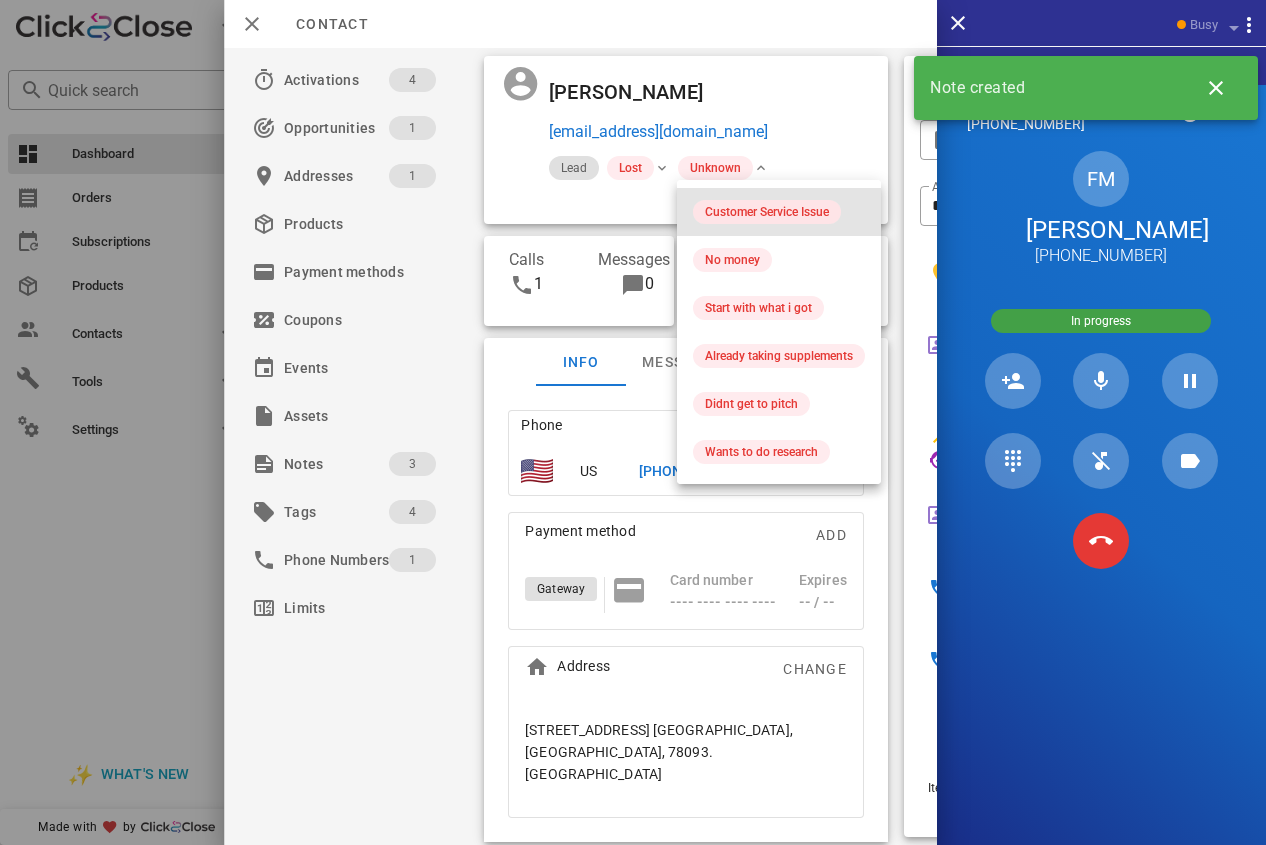 click on "Customer Service Issue" at bounding box center [779, 212] 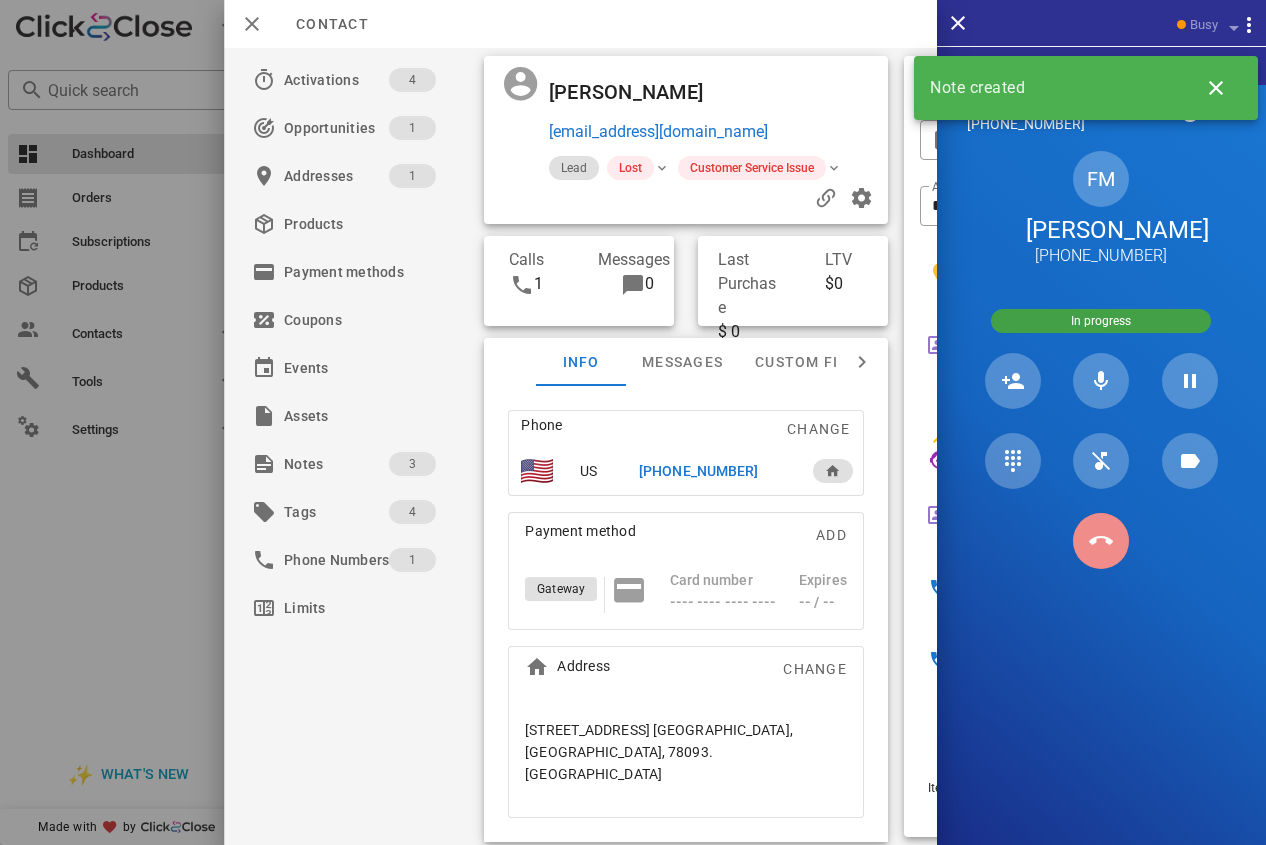click at bounding box center (1101, 541) 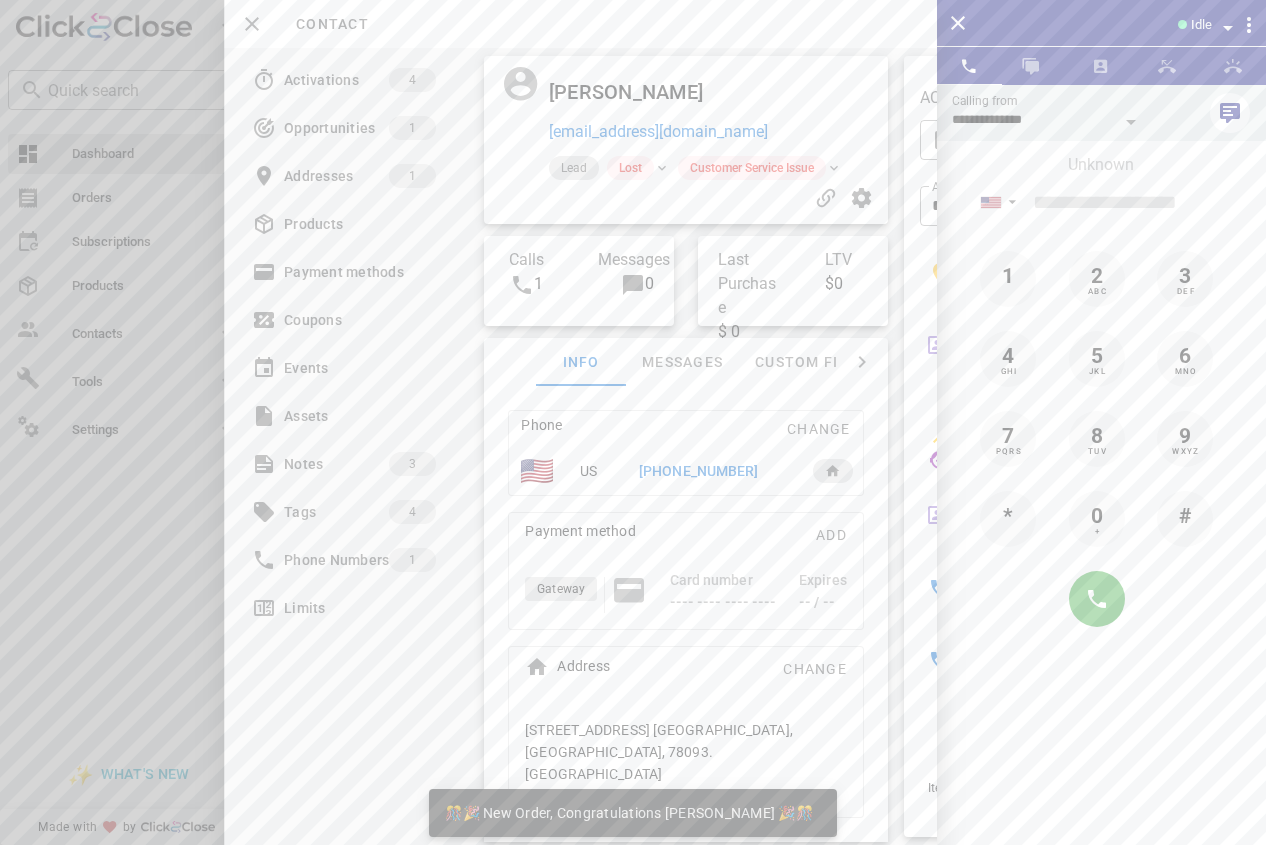 scroll, scrollTop: 999756, scrollLeft: 999682, axis: both 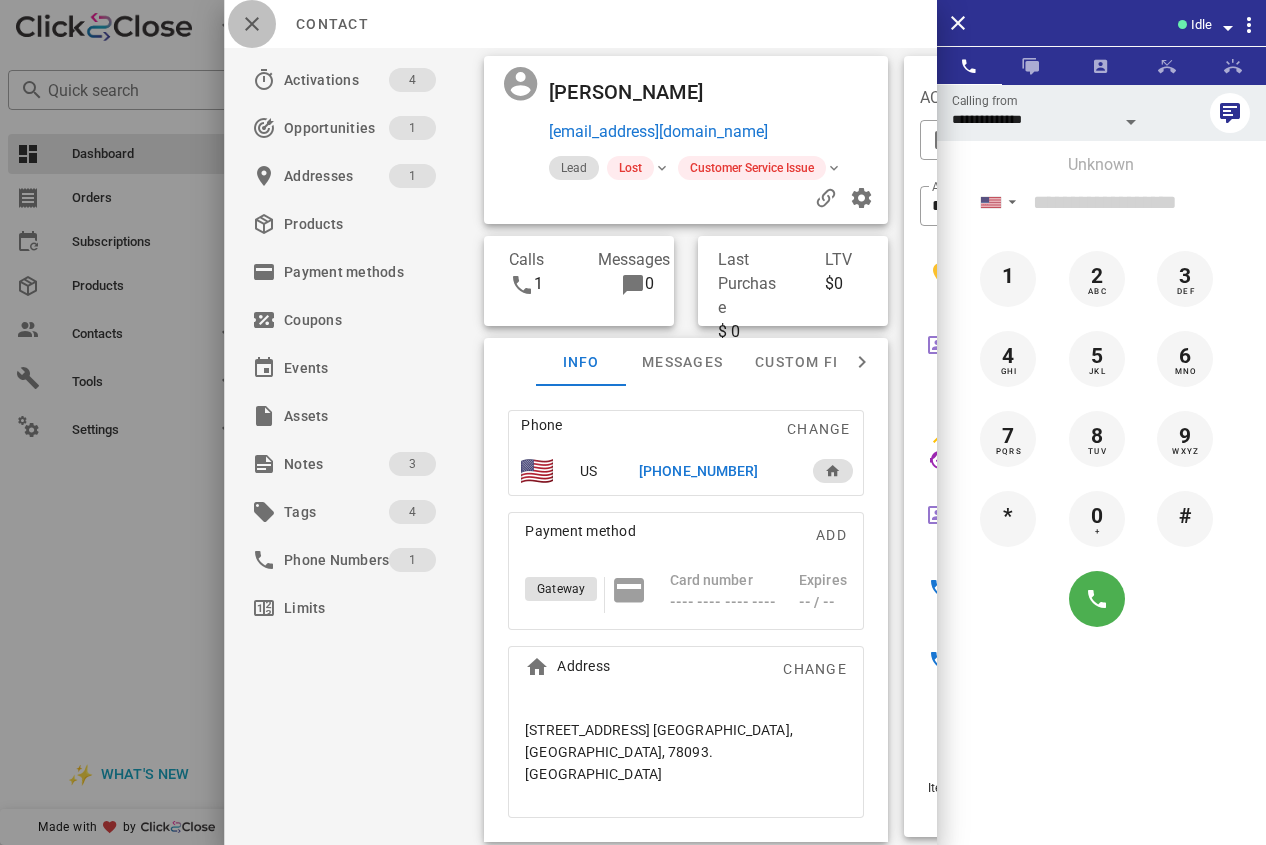 click at bounding box center [252, 24] 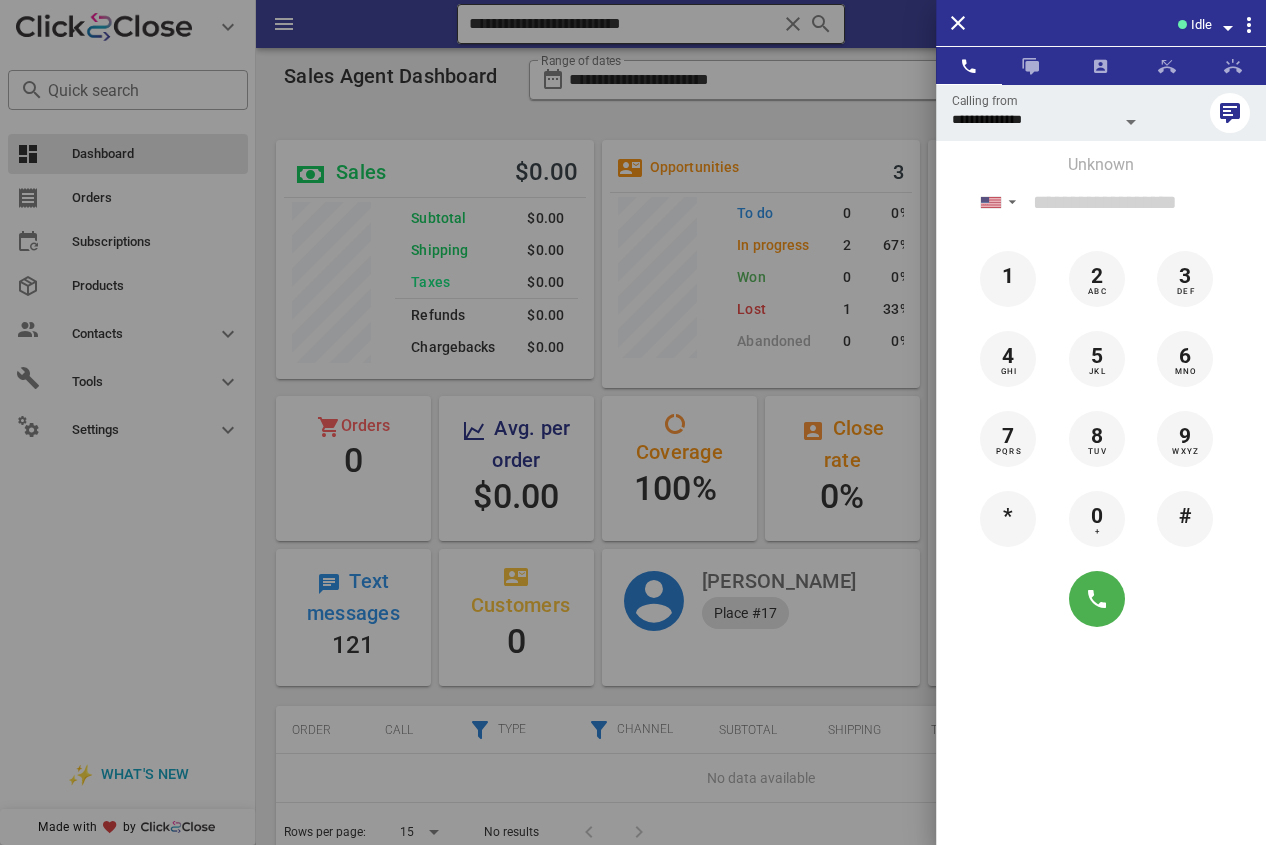 drag, startPoint x: 551, startPoint y: 24, endPoint x: 653, endPoint y: 15, distance: 102.396286 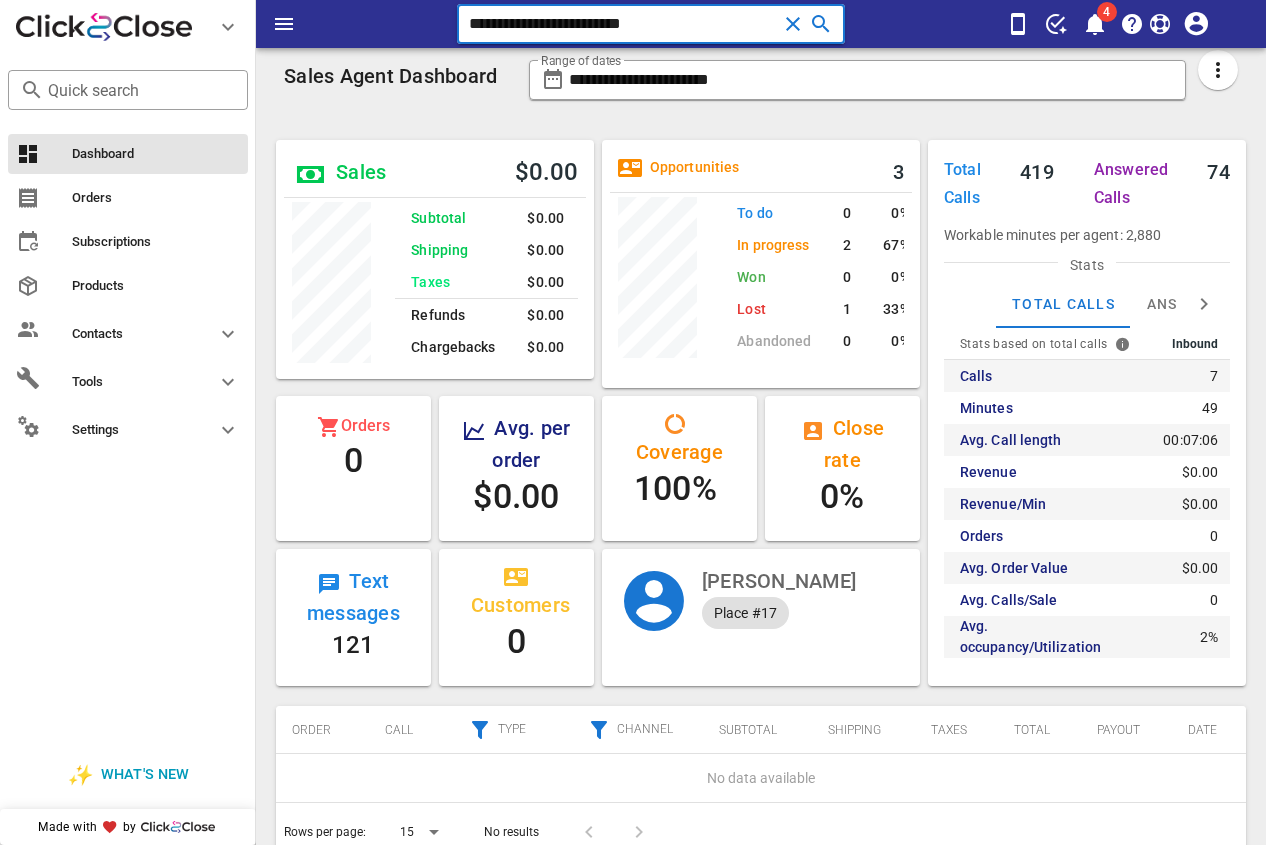 drag, startPoint x: 653, startPoint y: 15, endPoint x: 551, endPoint y: 37, distance: 104.34558 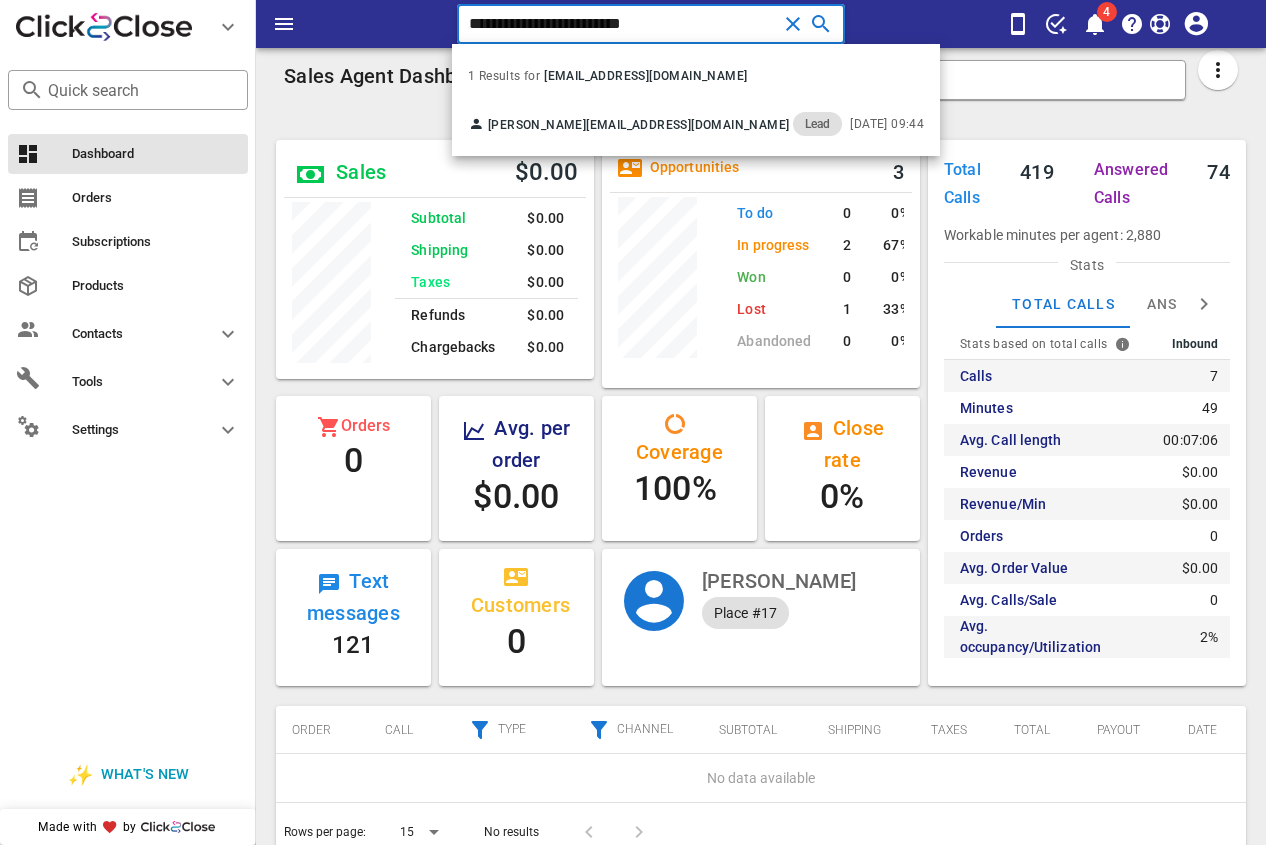 click on "**********" at bounding box center (623, 24) 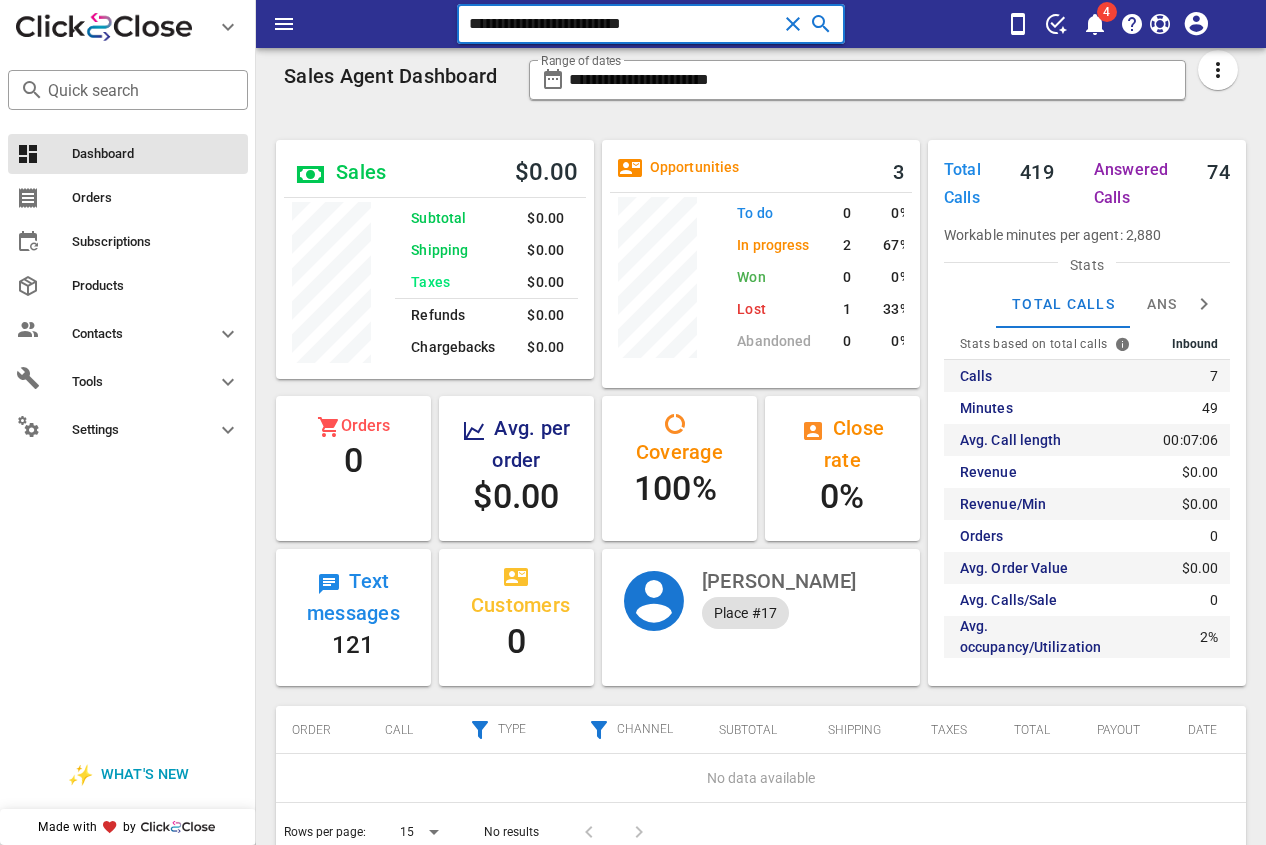 drag, startPoint x: 483, startPoint y: 43, endPoint x: 400, endPoint y: 57, distance: 84.17244 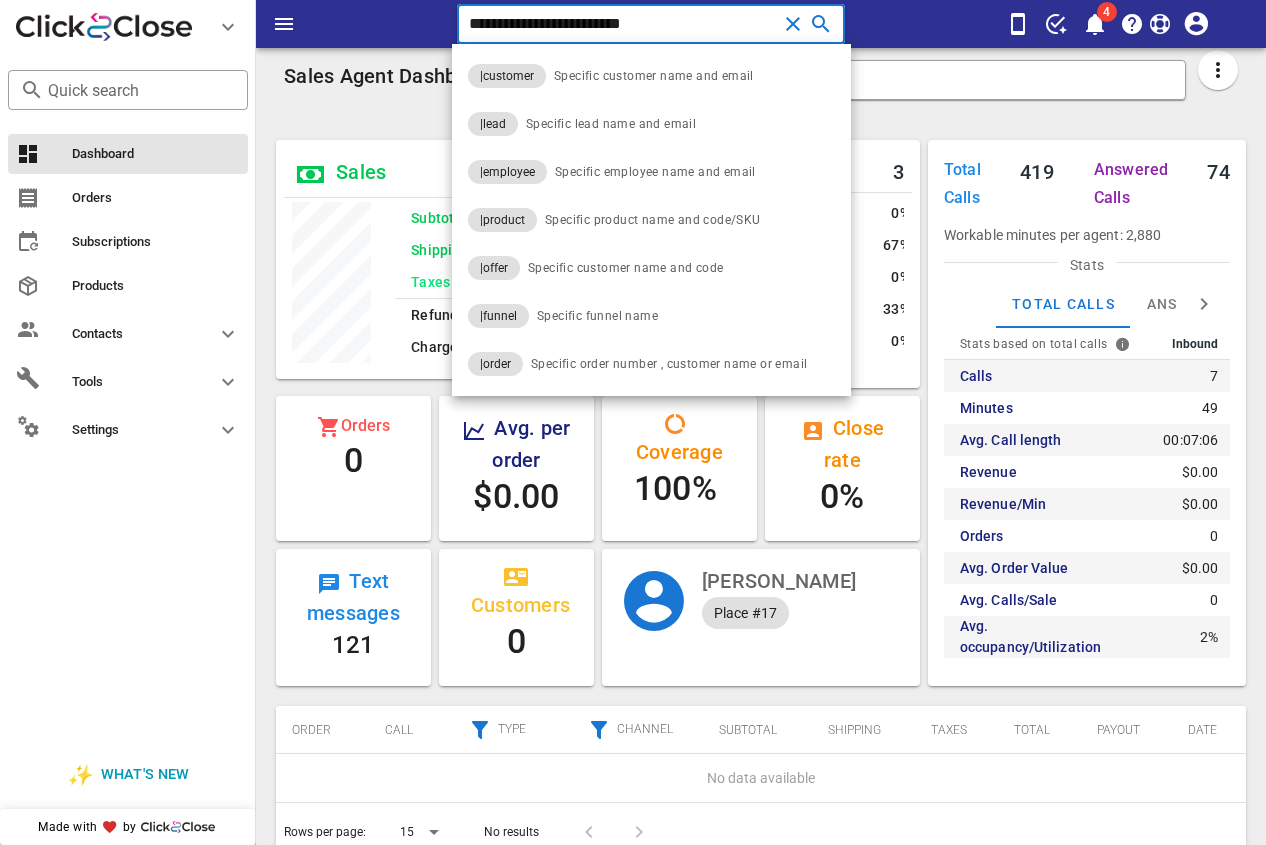 paste 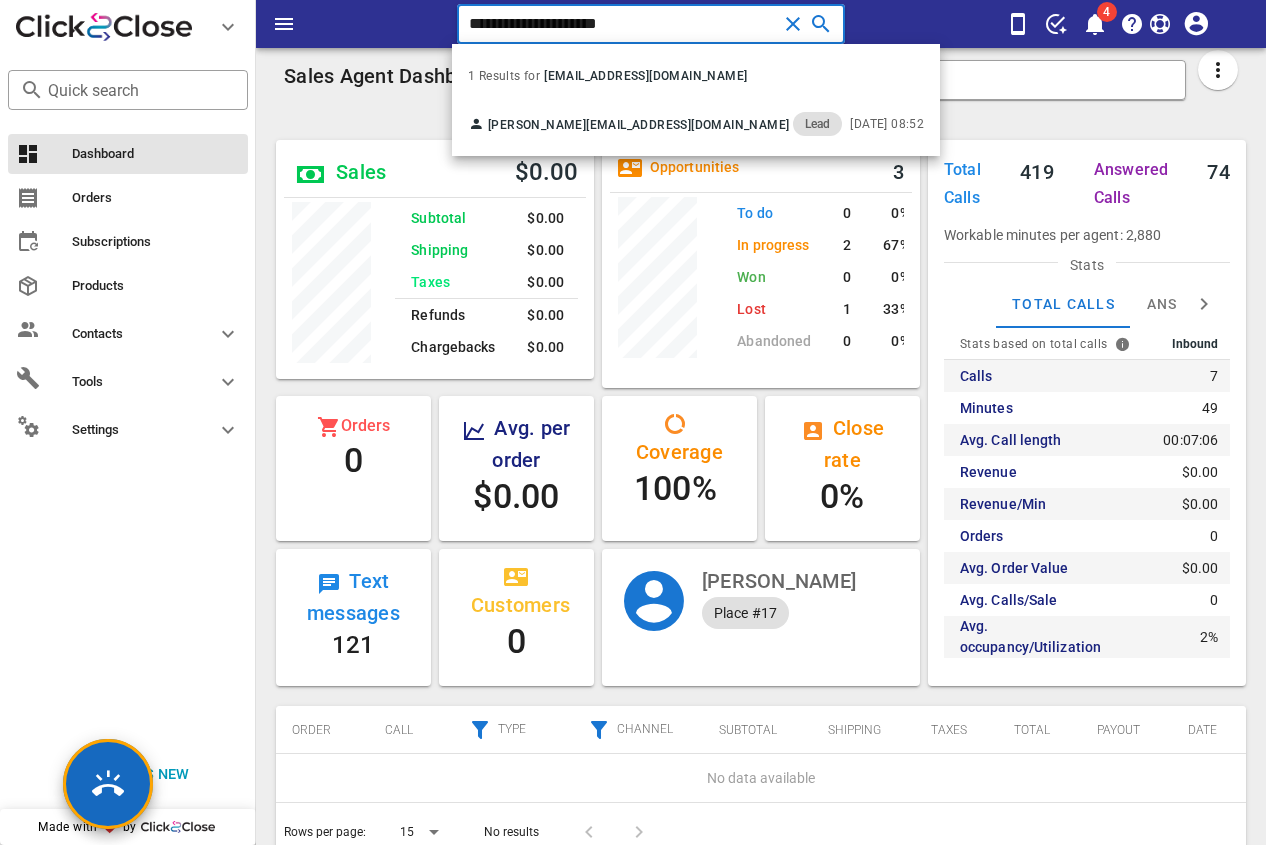 type on "**********" 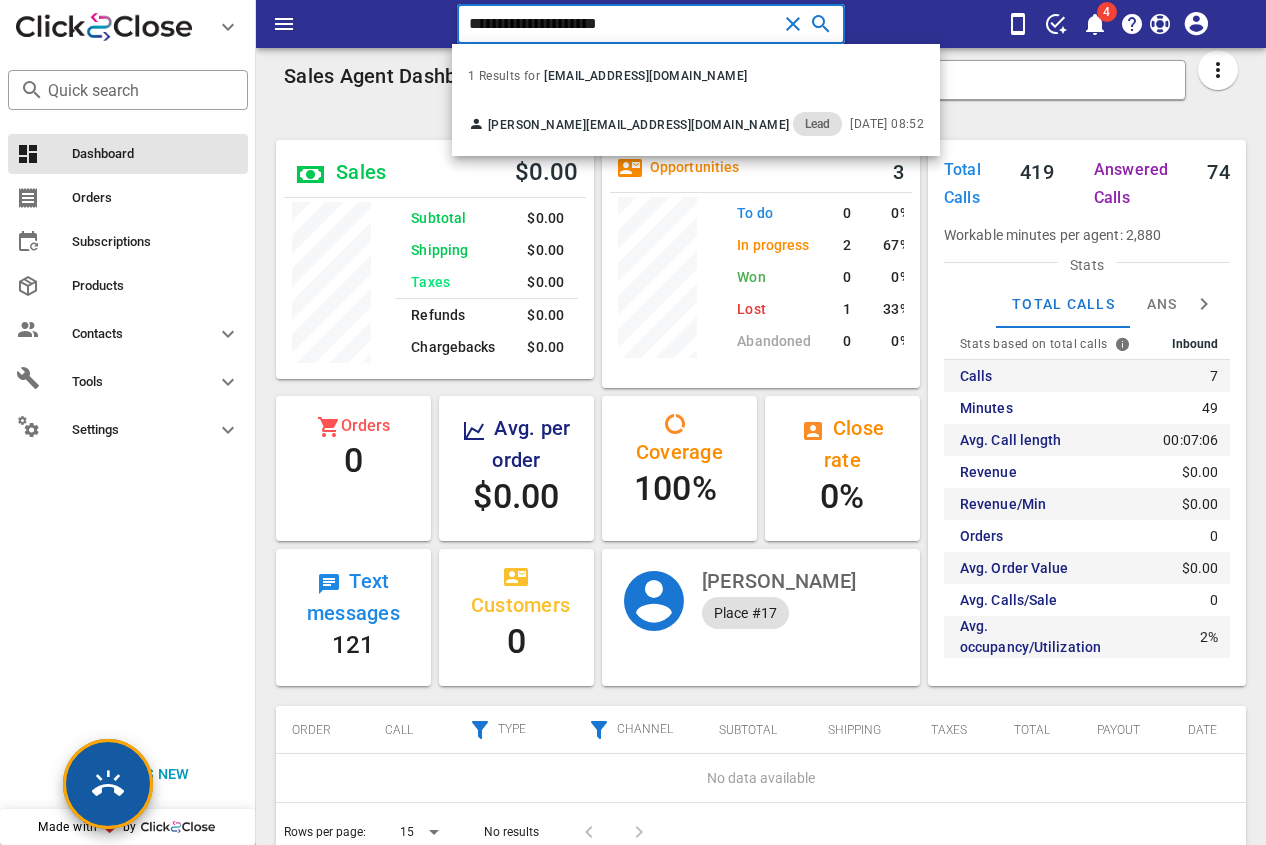 click at bounding box center [108, 784] 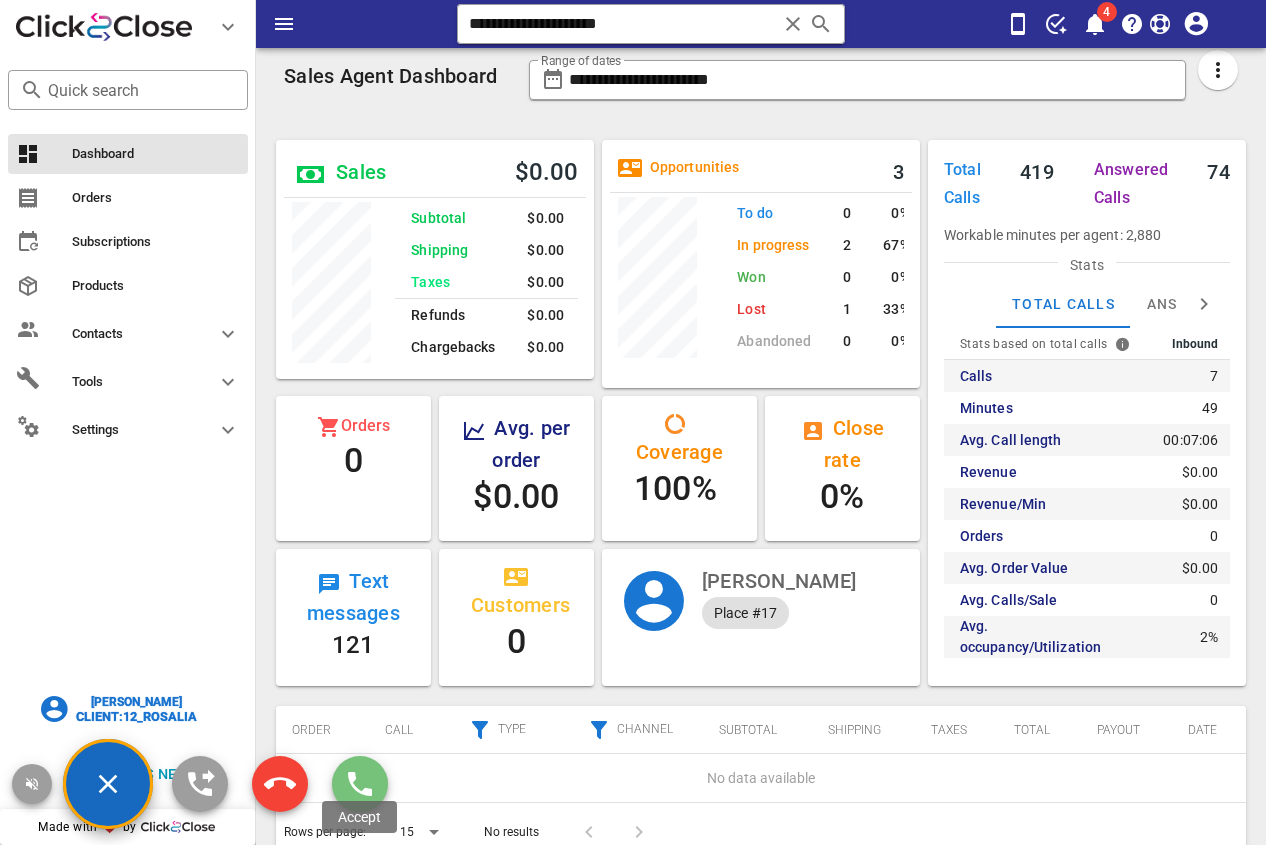click at bounding box center [360, 784] 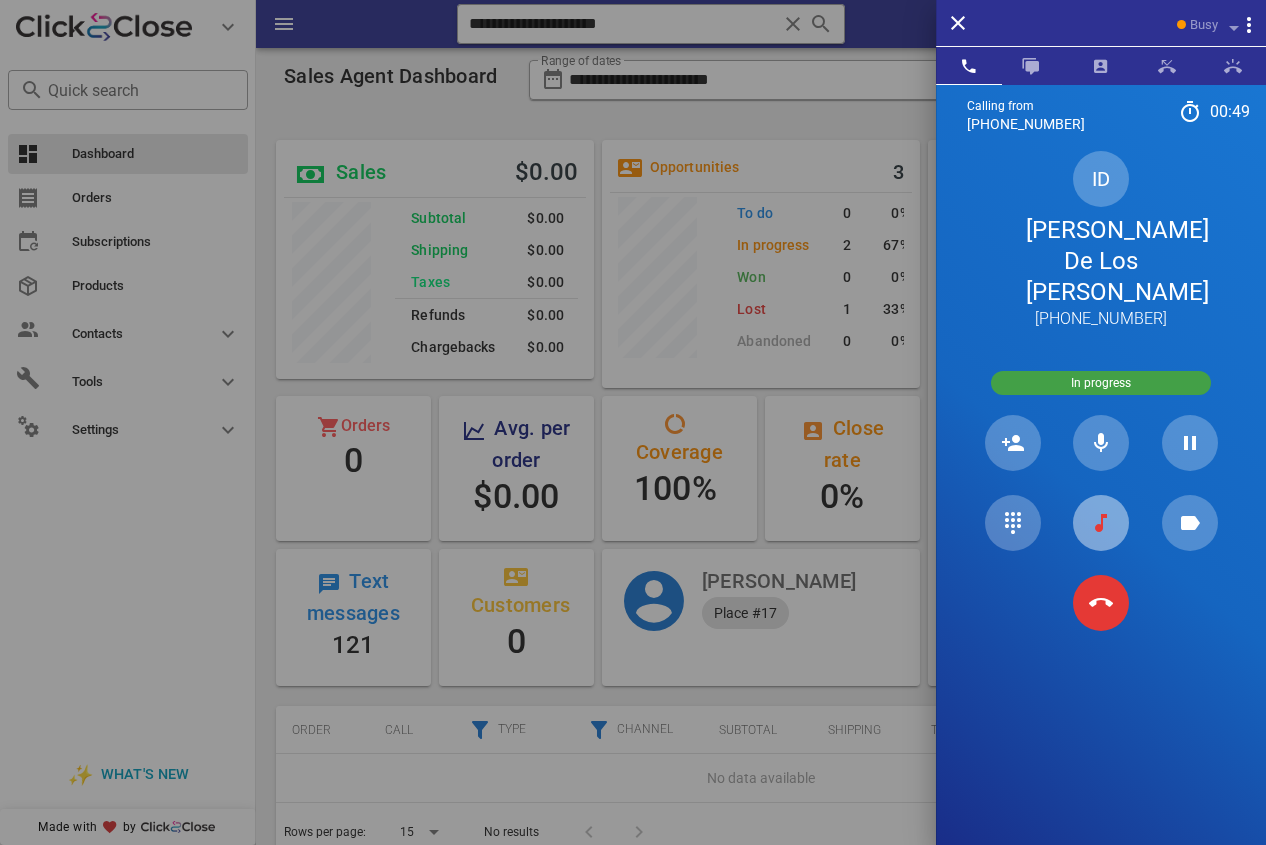 click at bounding box center [1101, 523] 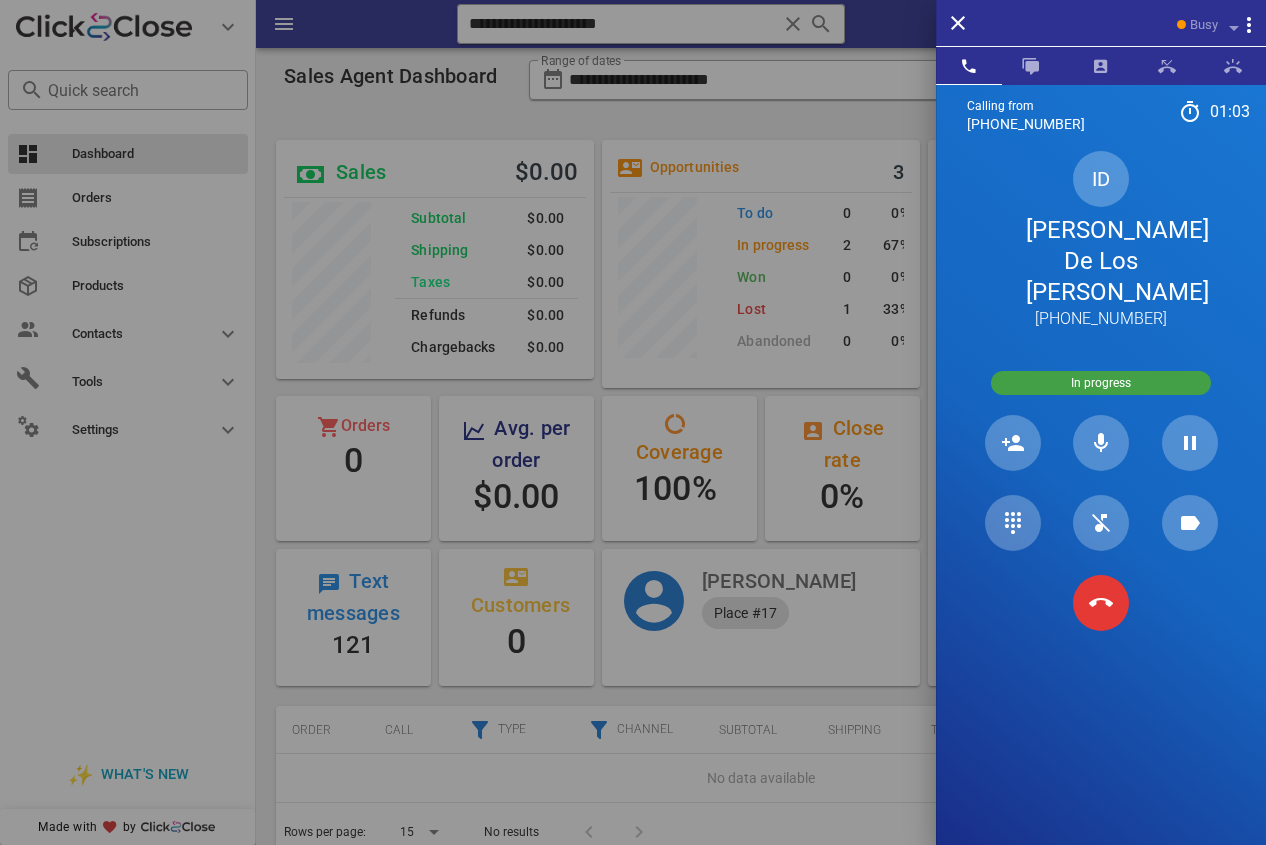 click on "[PERSON_NAME] De Los [PERSON_NAME]" at bounding box center [1101, 262] 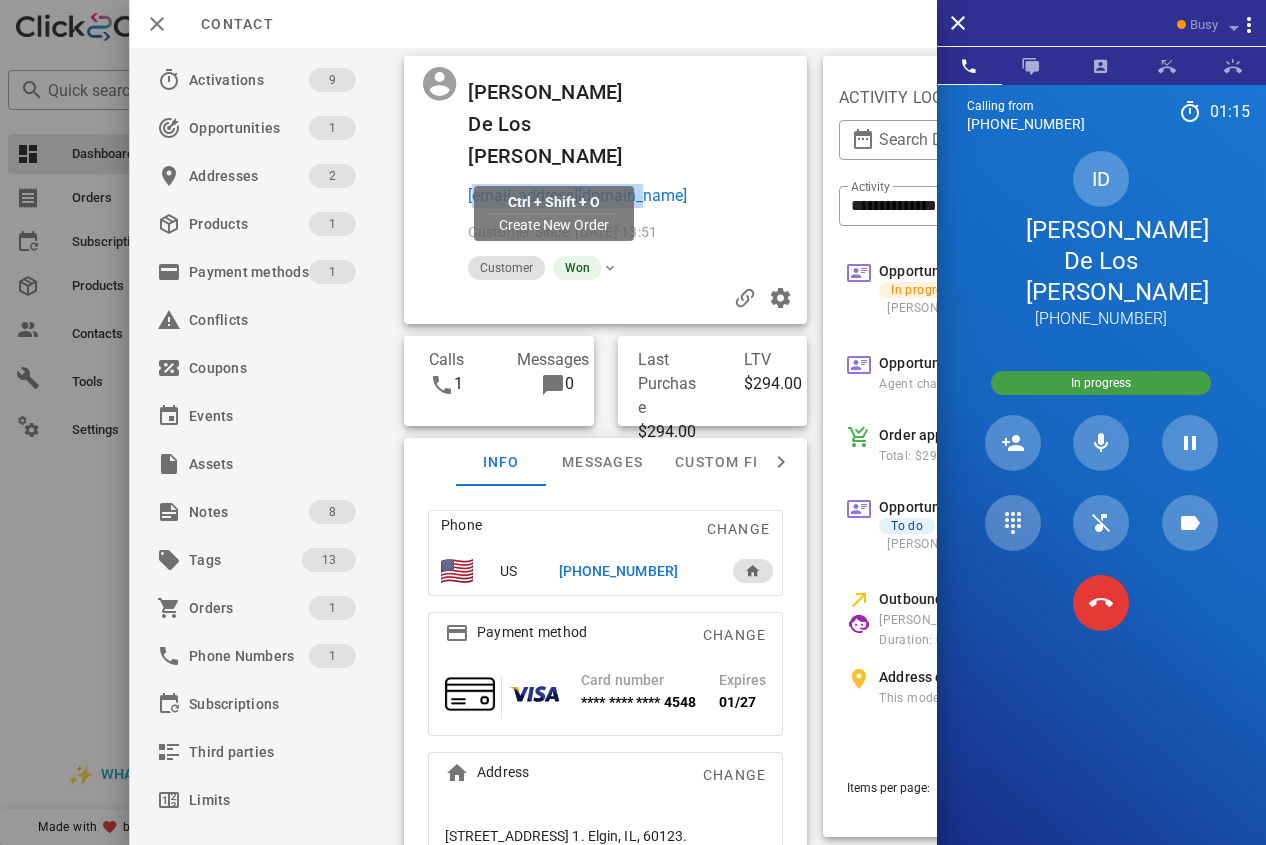 drag, startPoint x: 648, startPoint y: 161, endPoint x: 469, endPoint y: 170, distance: 179.22612 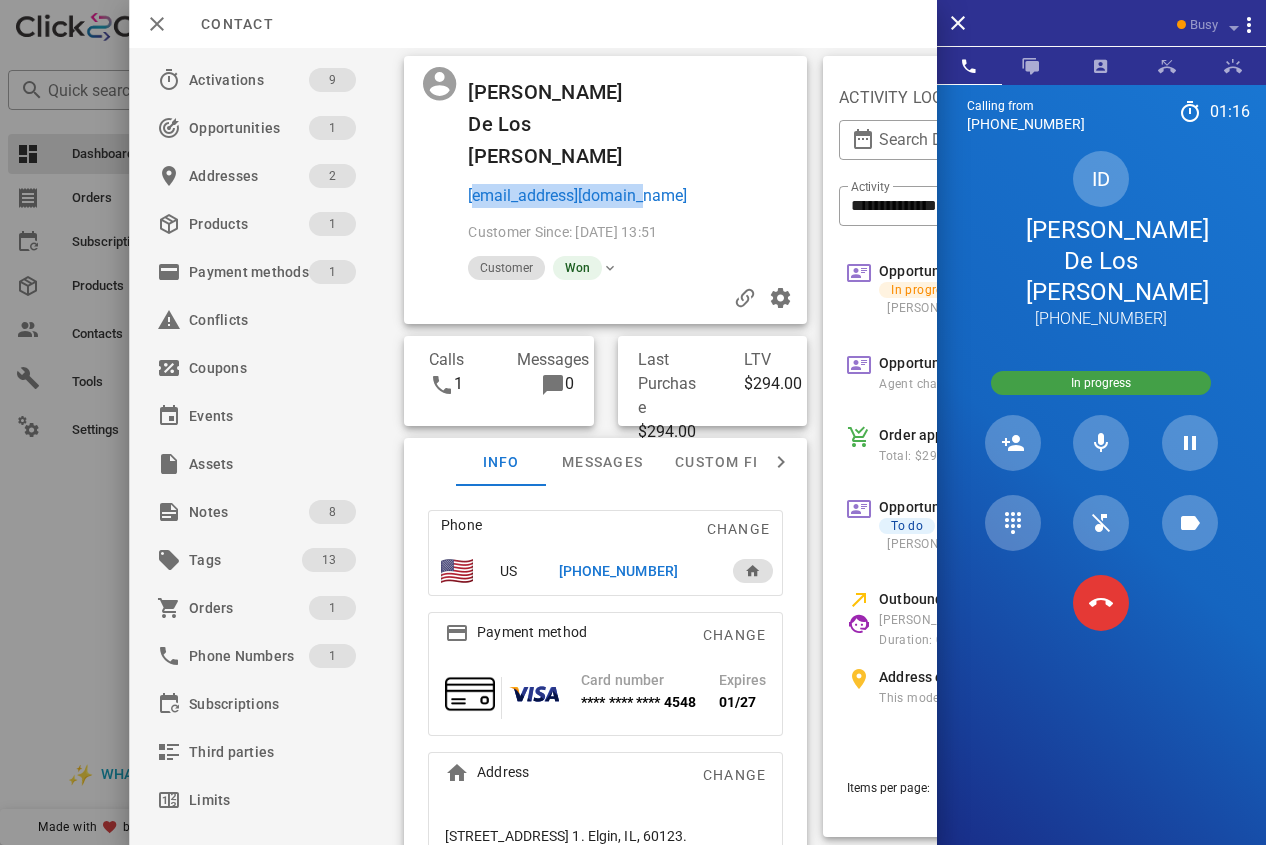 copy on "[EMAIL_ADDRESS][DOMAIN_NAME]" 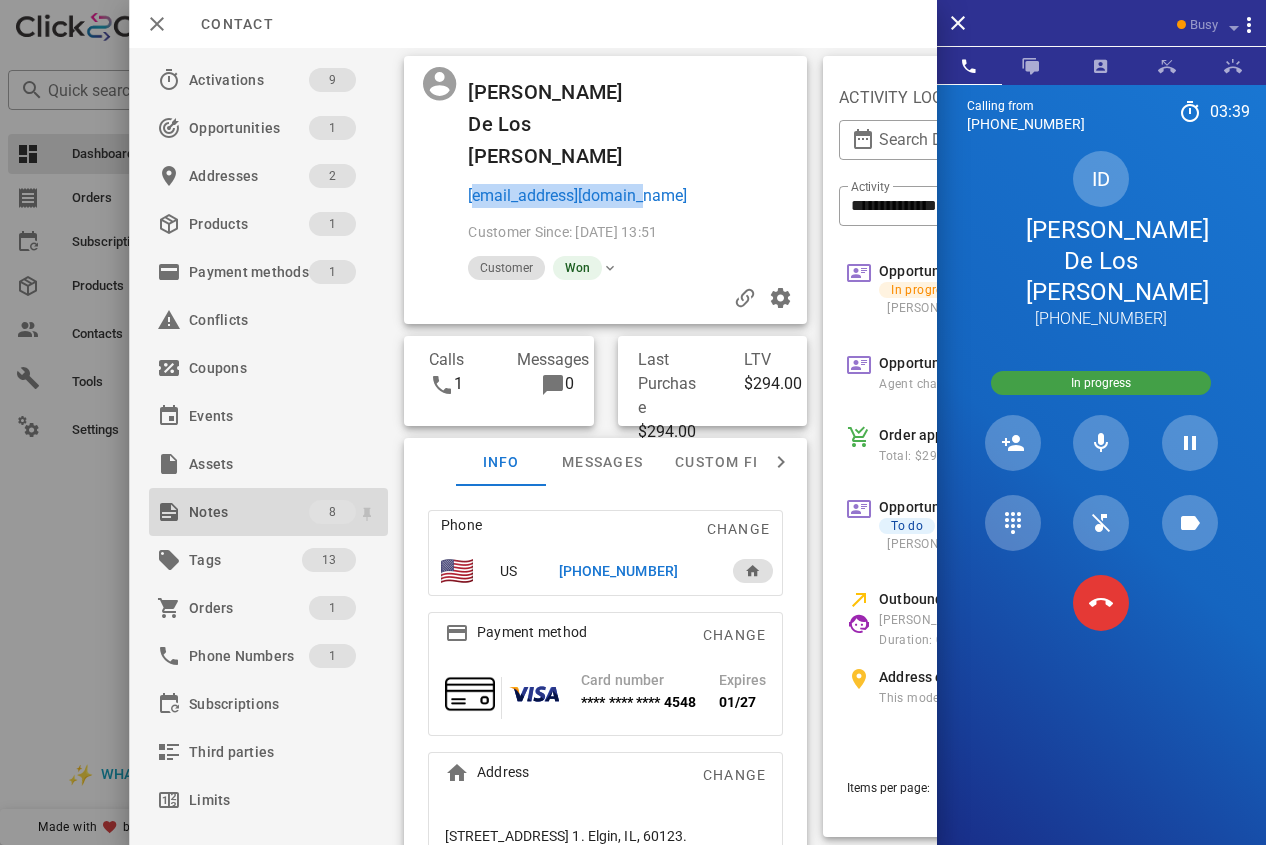 click on "Notes" at bounding box center [249, 512] 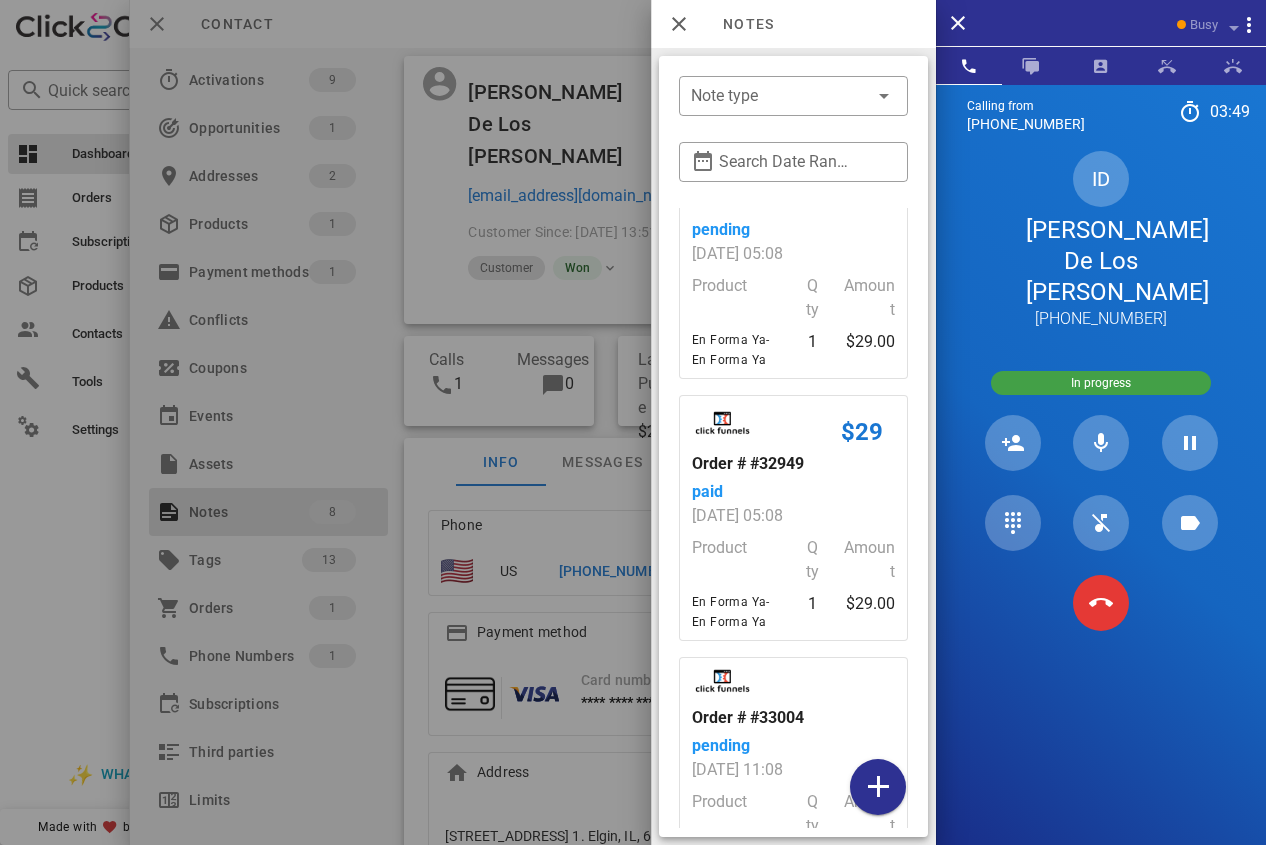 scroll, scrollTop: 114, scrollLeft: 0, axis: vertical 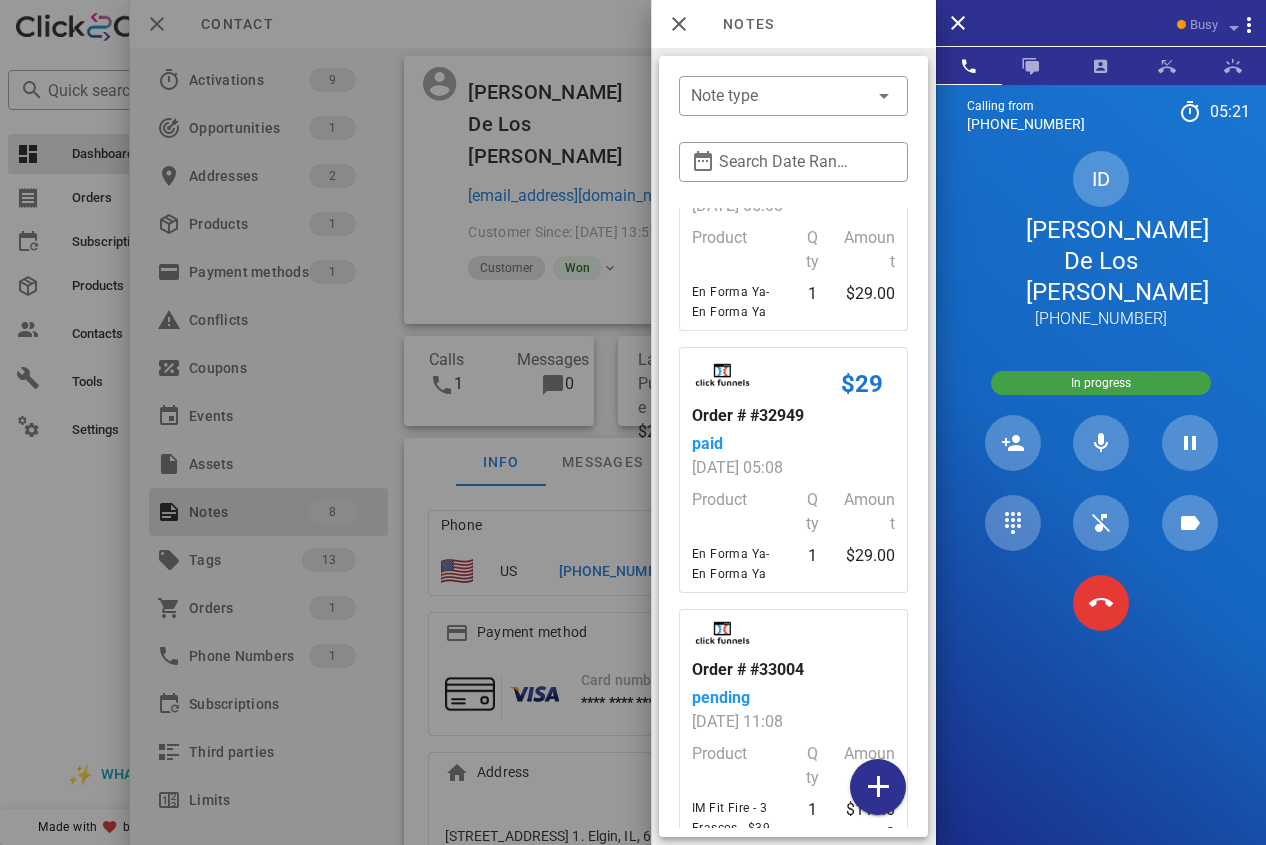 click at bounding box center [633, 422] 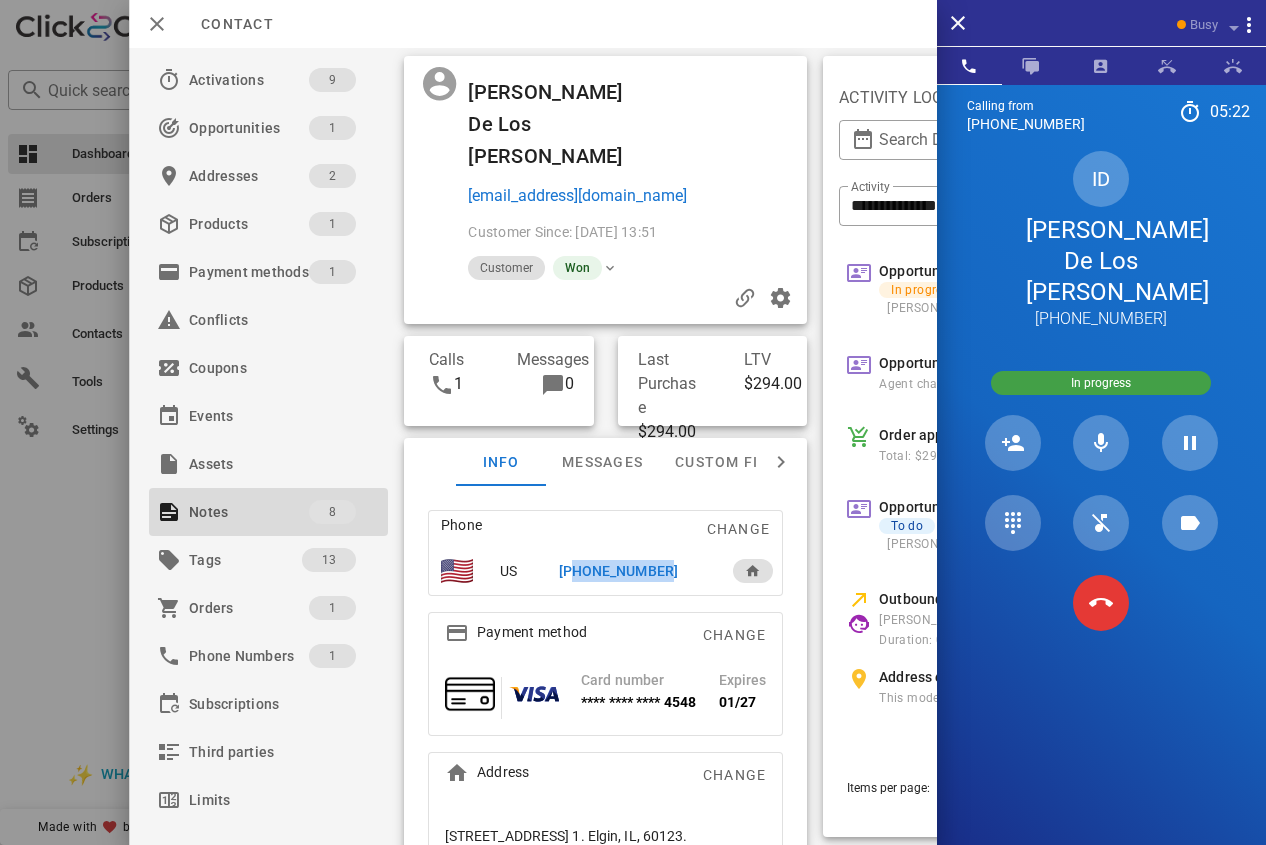 drag, startPoint x: 670, startPoint y: 549, endPoint x: 561, endPoint y: 545, distance: 109.07337 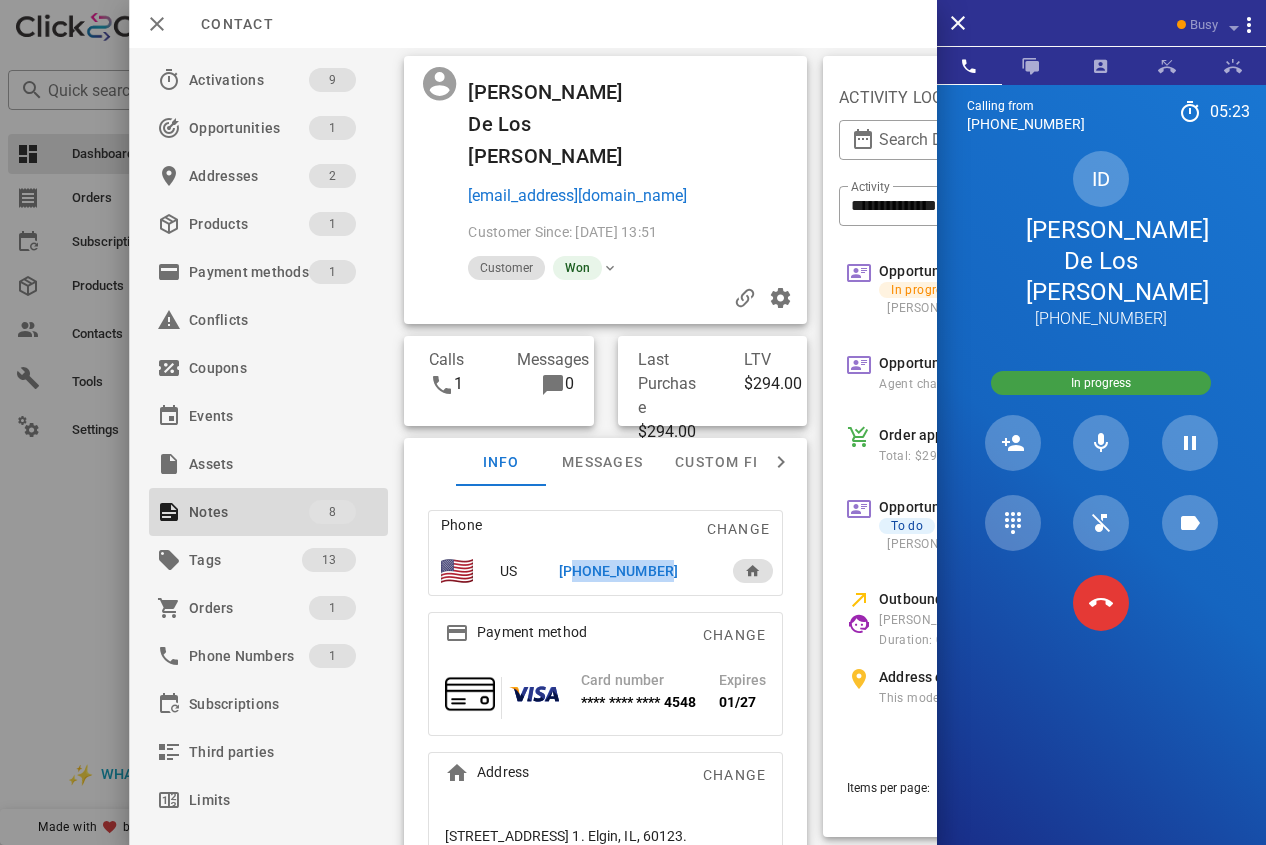 copy on "18473229089" 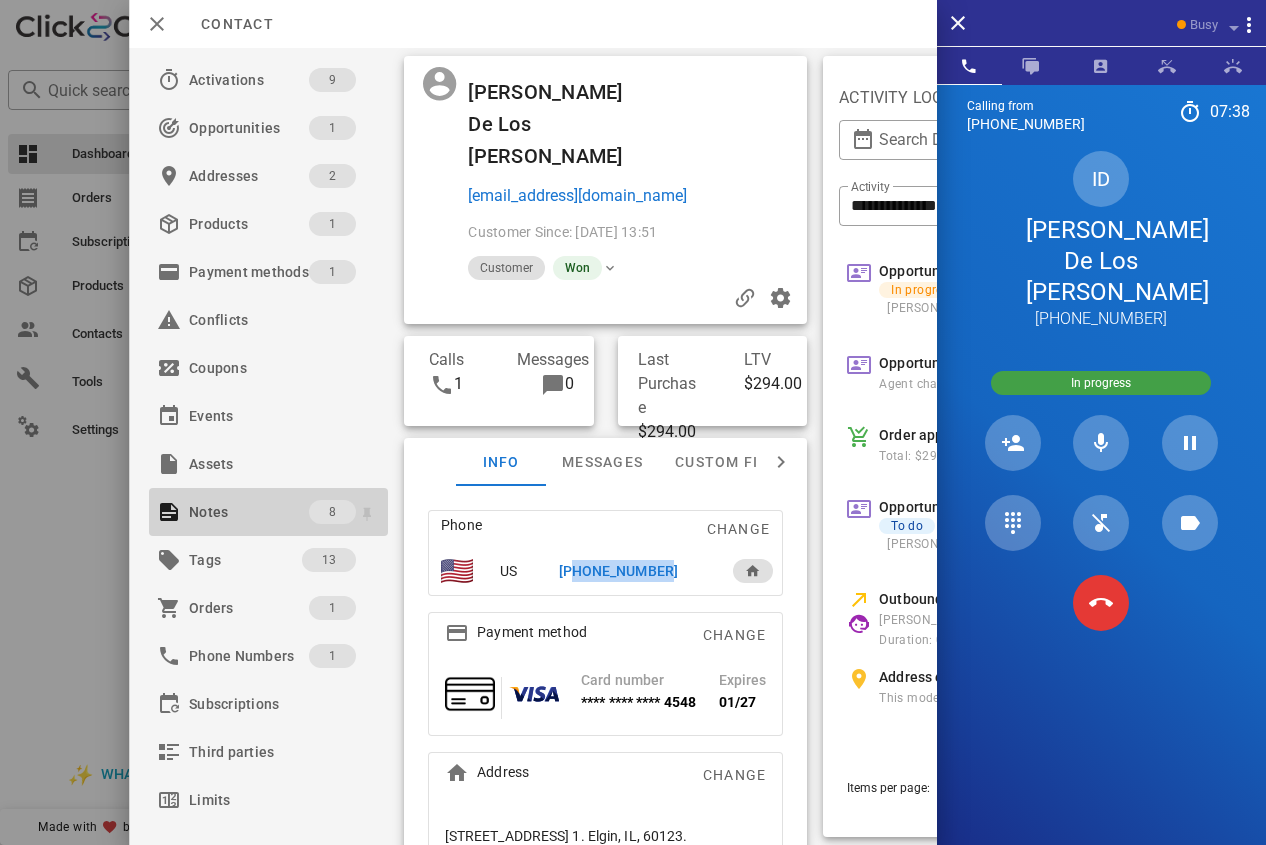 click on "Notes" at bounding box center [249, 512] 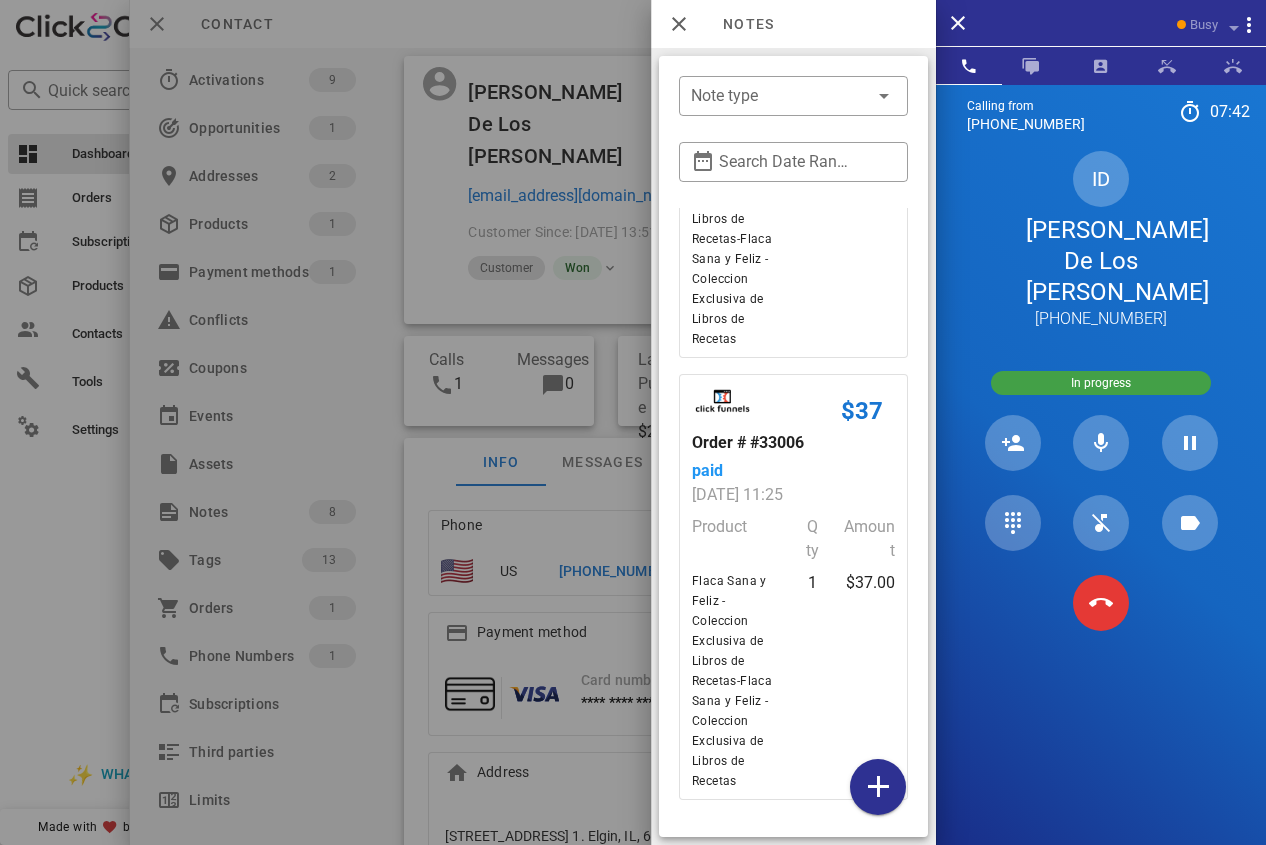 scroll, scrollTop: 2414, scrollLeft: 0, axis: vertical 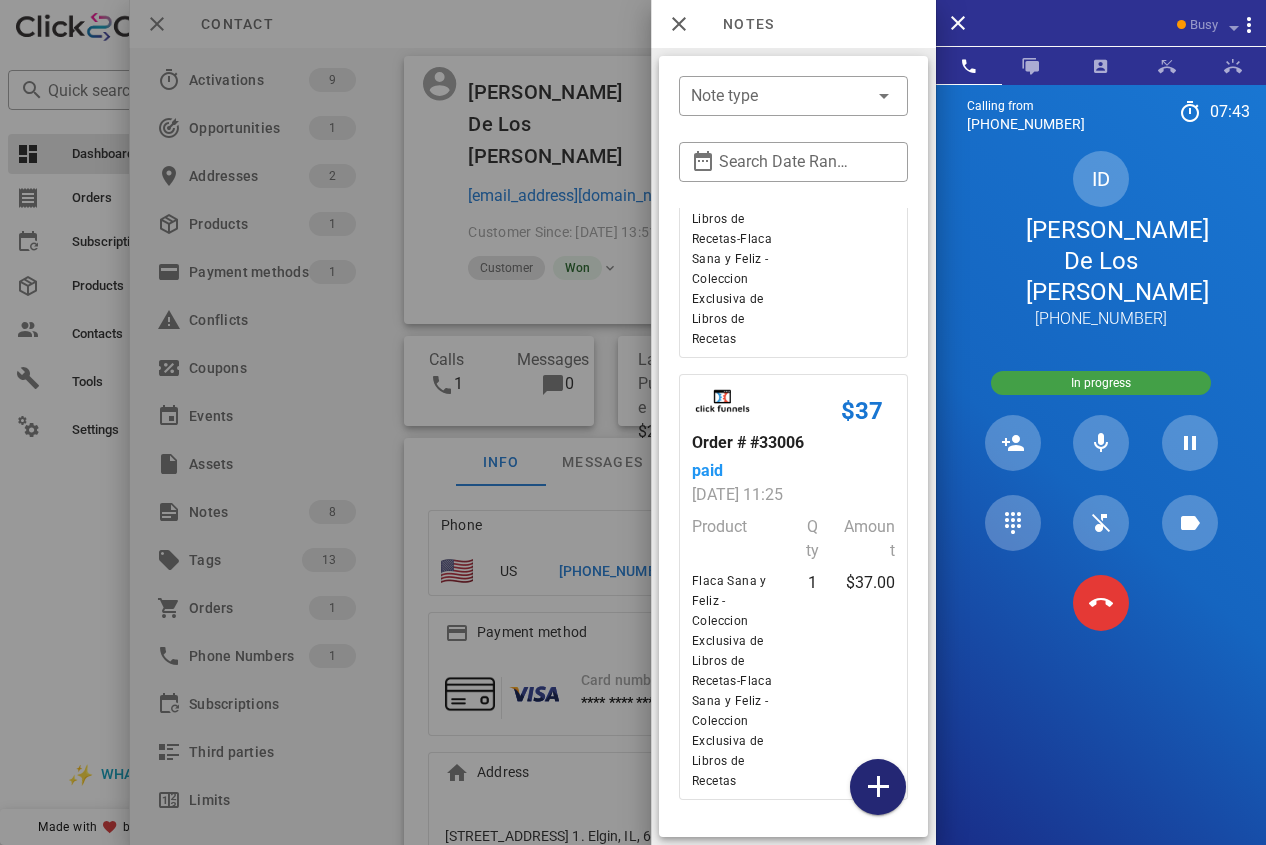 click at bounding box center (878, 787) 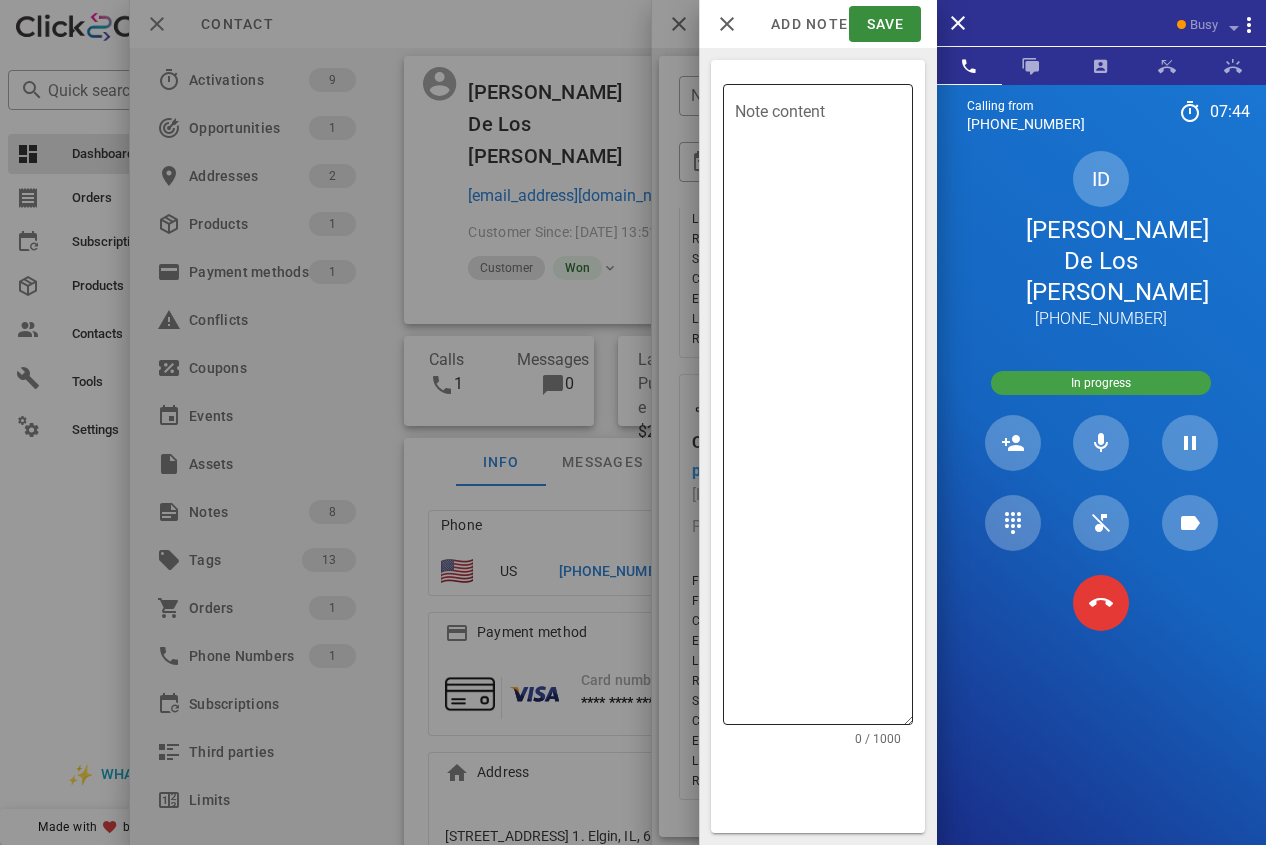 click on "Note content" at bounding box center [824, 409] 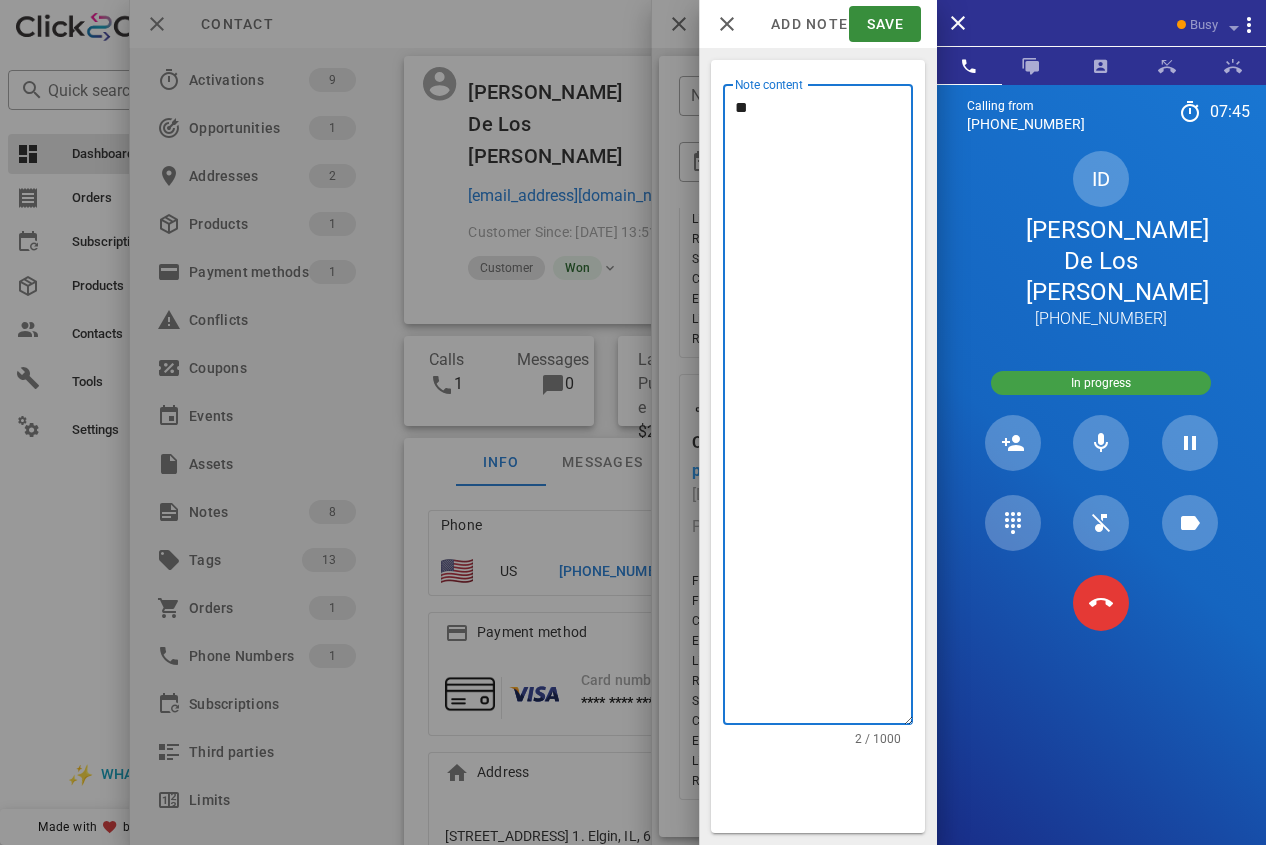 type on "**" 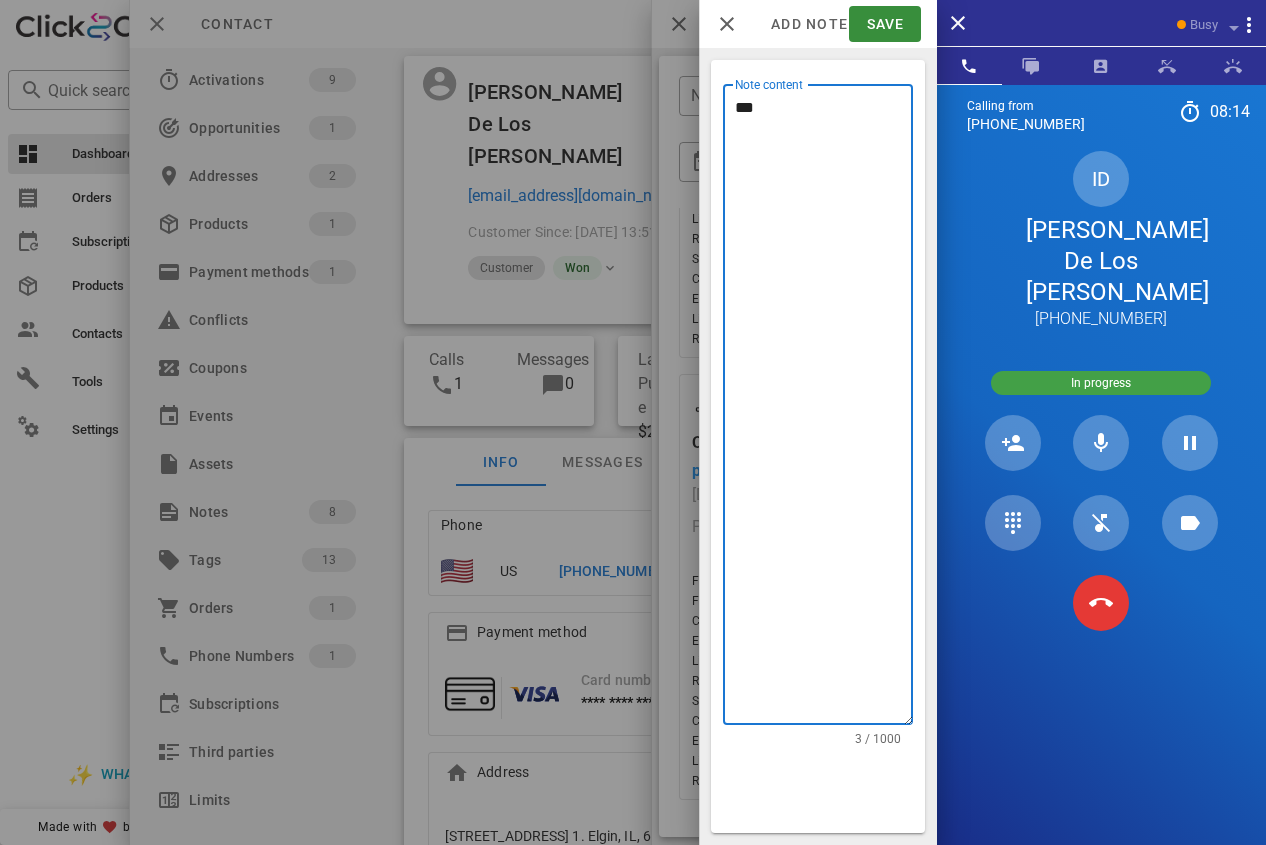 click at bounding box center [633, 422] 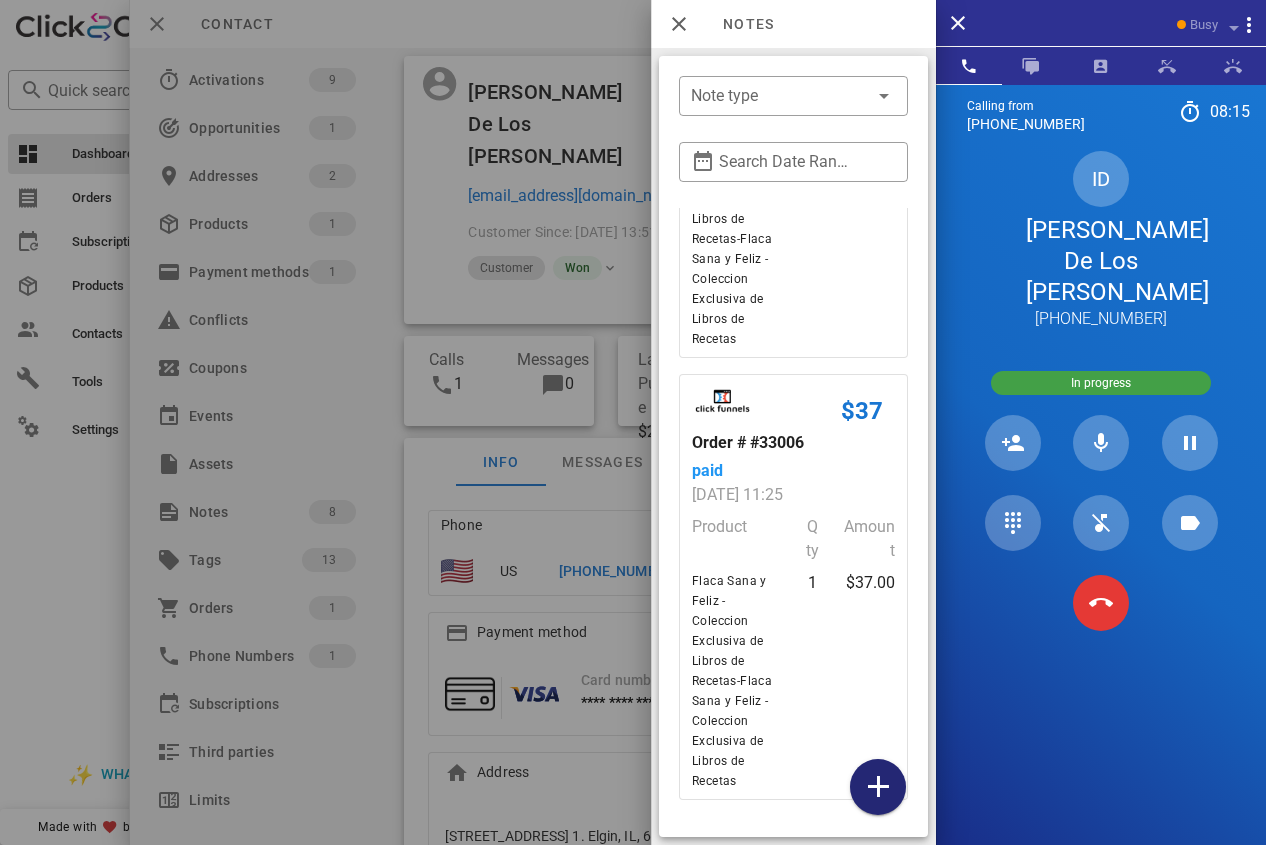 click at bounding box center [878, 787] 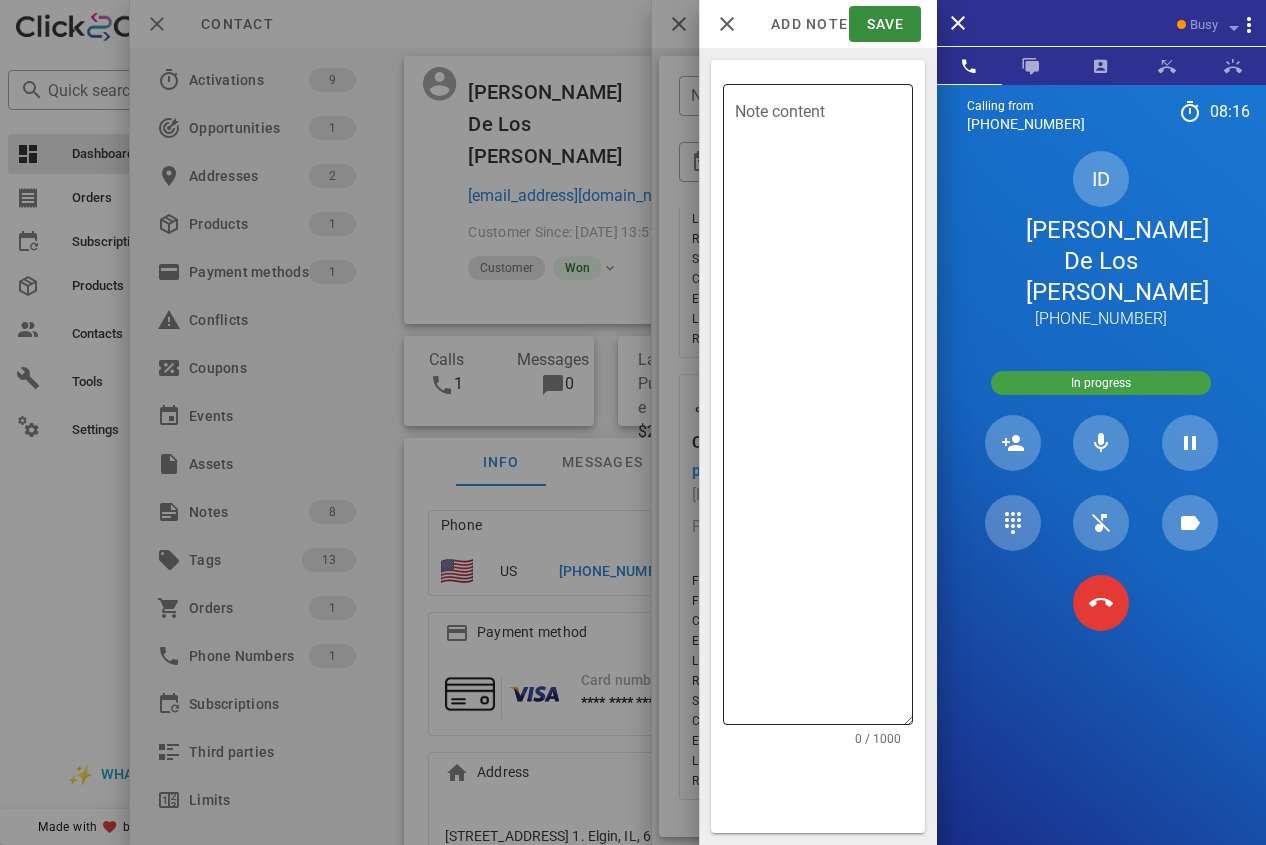 click on "Note content" at bounding box center (824, 409) 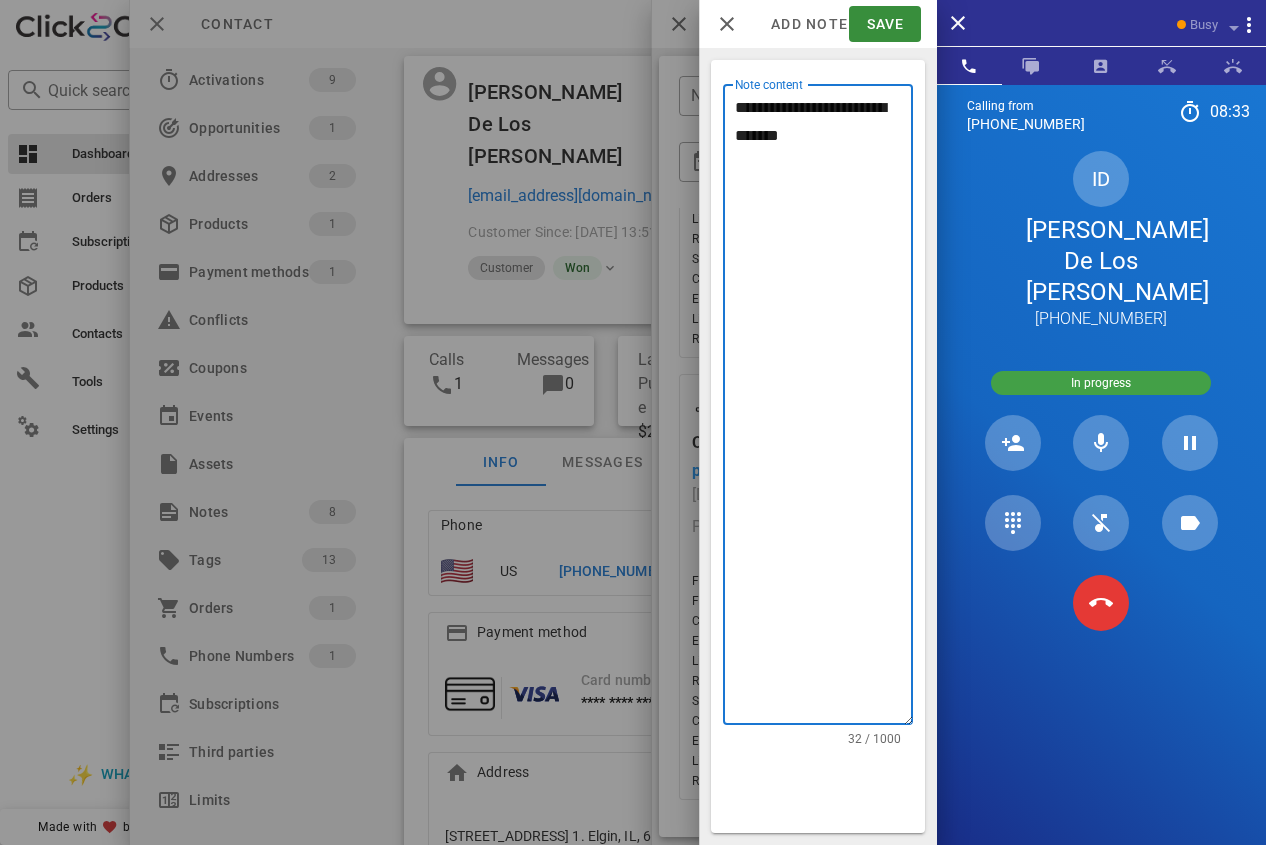click at bounding box center [1101, 603] 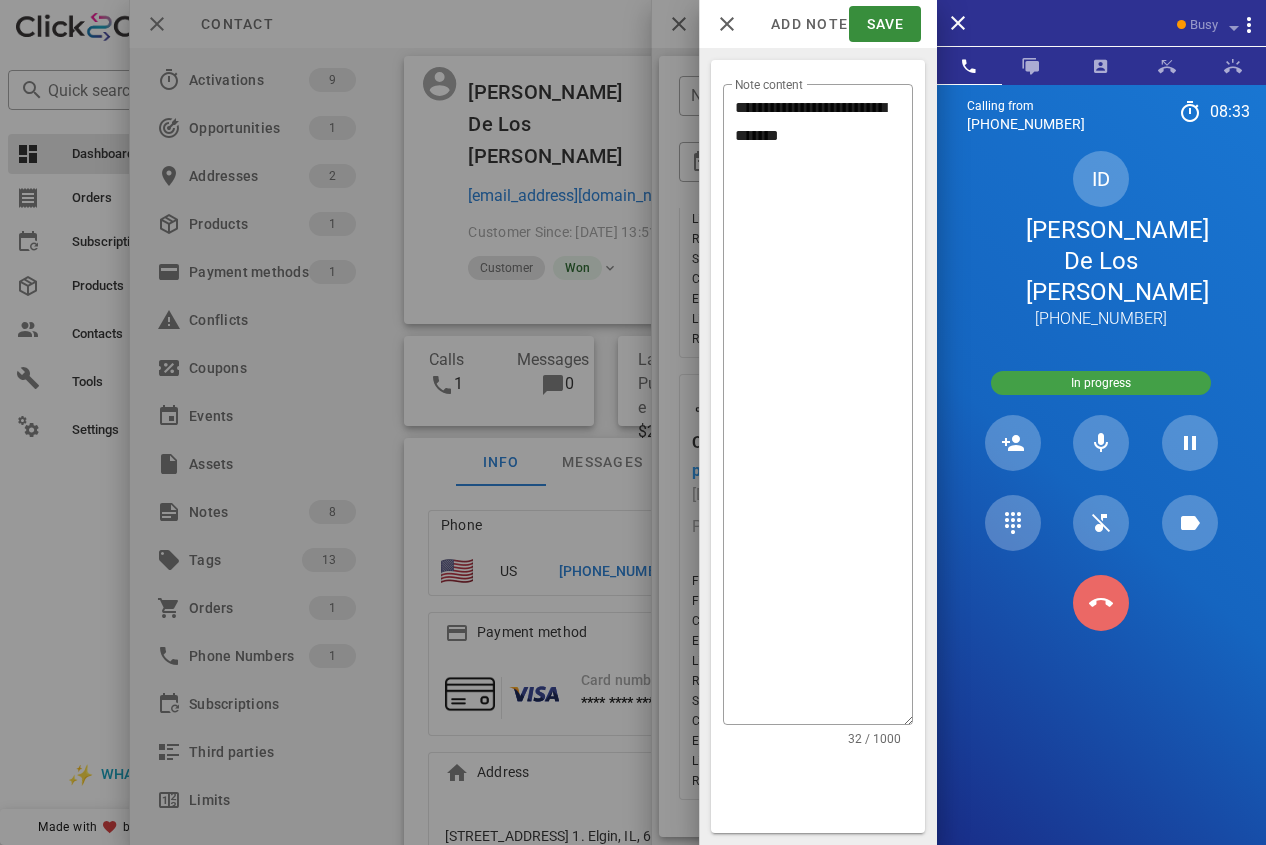 click at bounding box center [1101, 603] 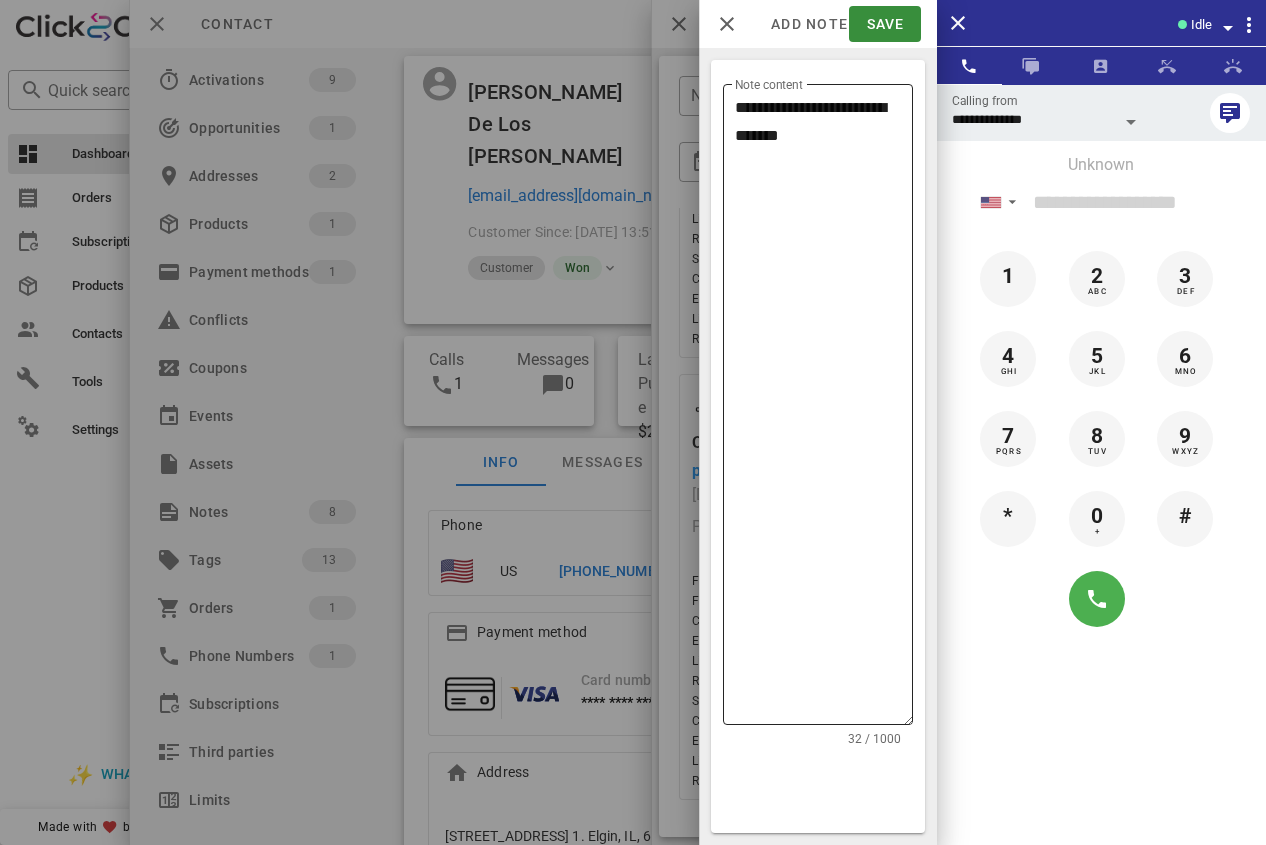 click on "**********" at bounding box center (824, 409) 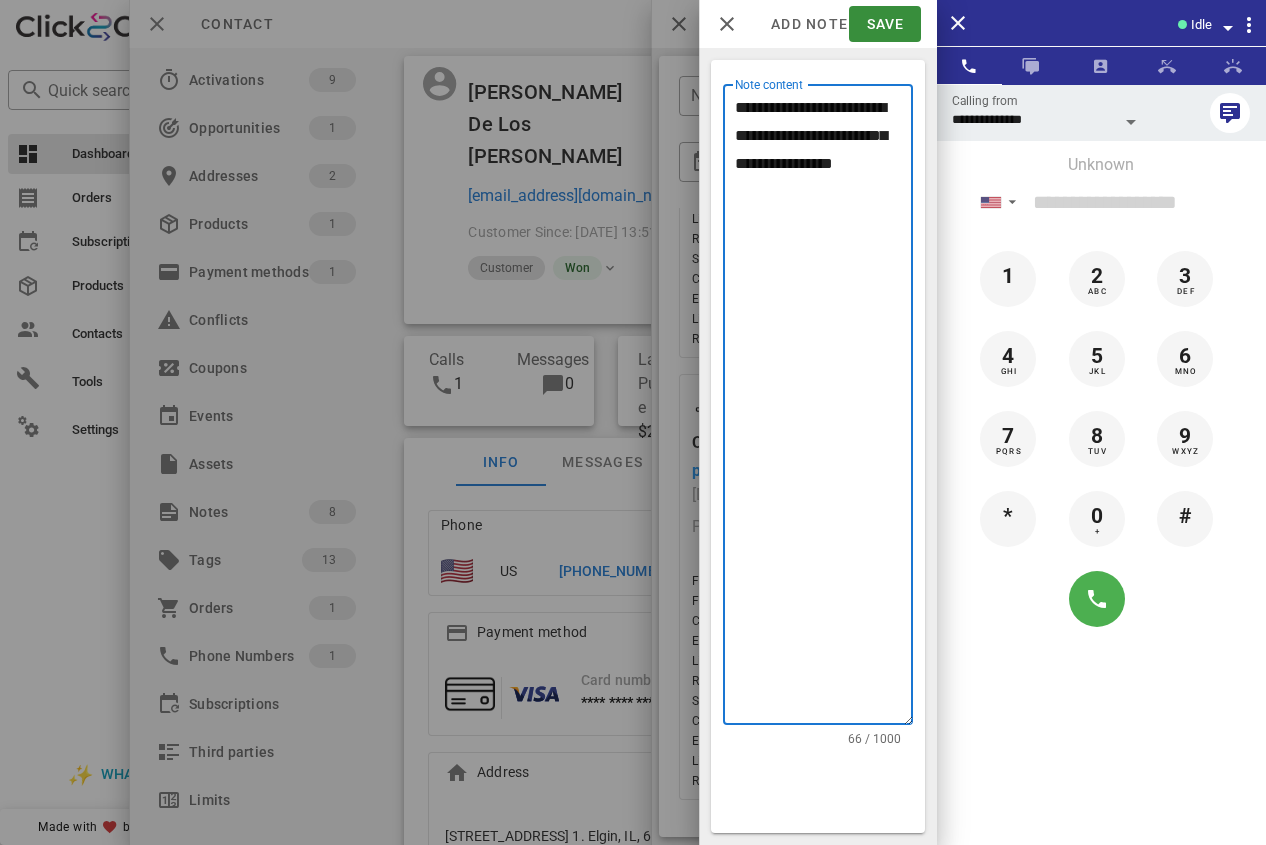 click on "**********" at bounding box center (824, 409) 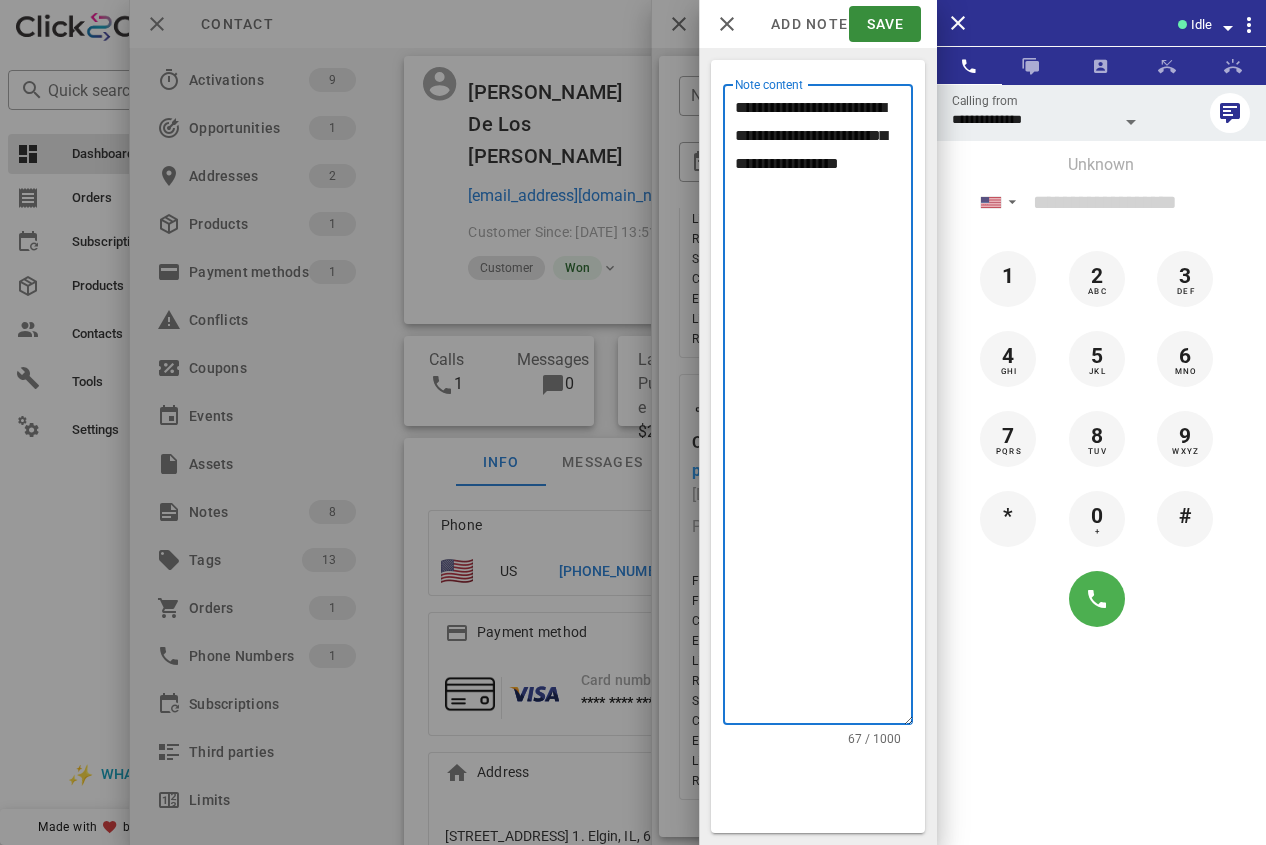 click on "**********" at bounding box center [824, 409] 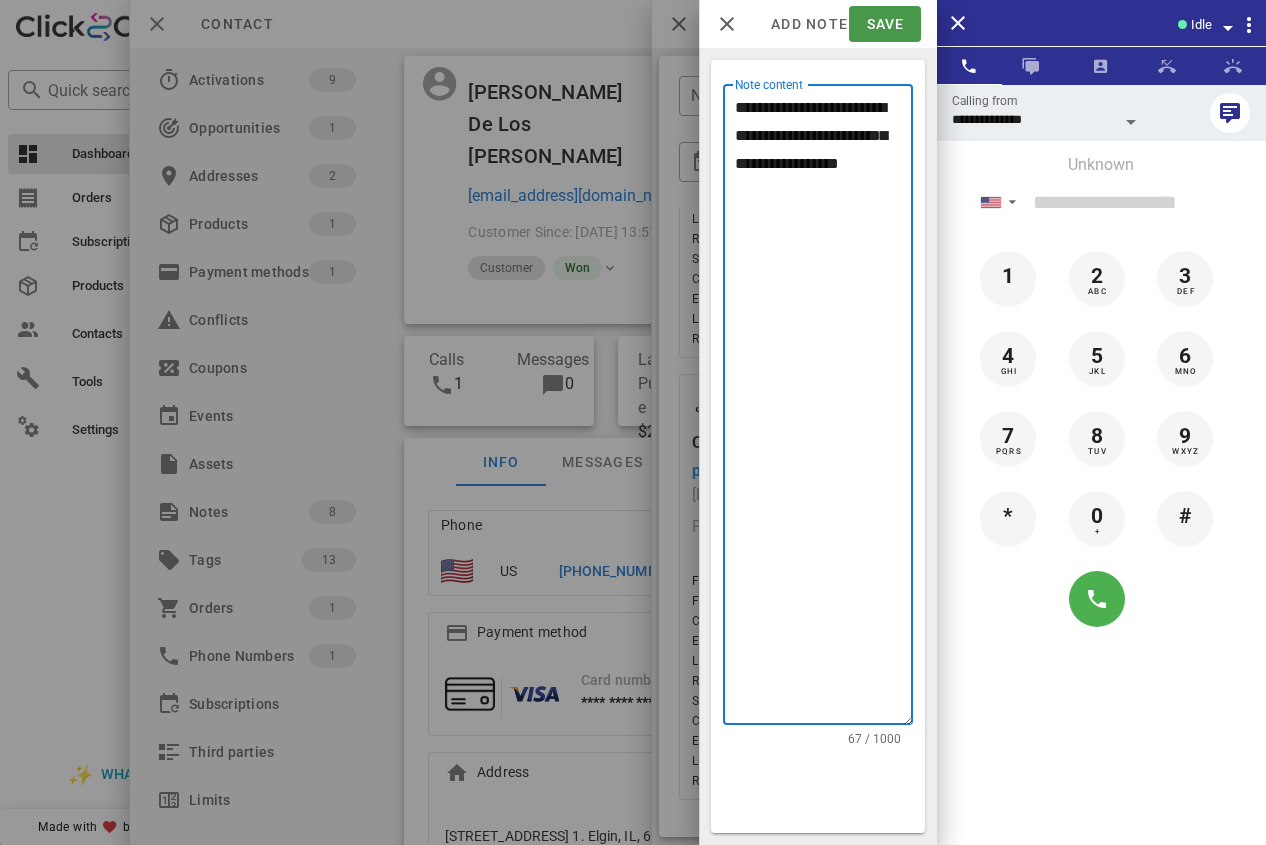 type on "**********" 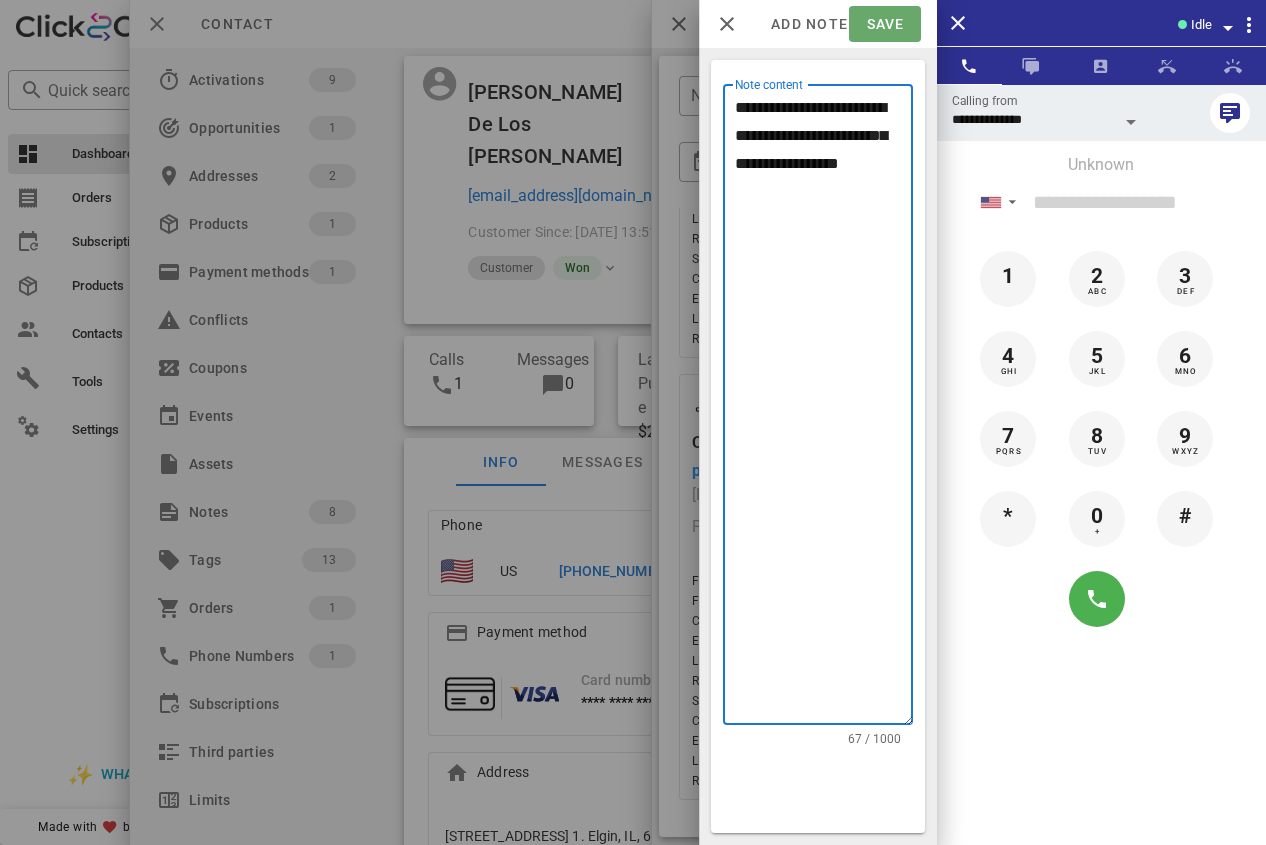 click on "Save" at bounding box center [884, 24] 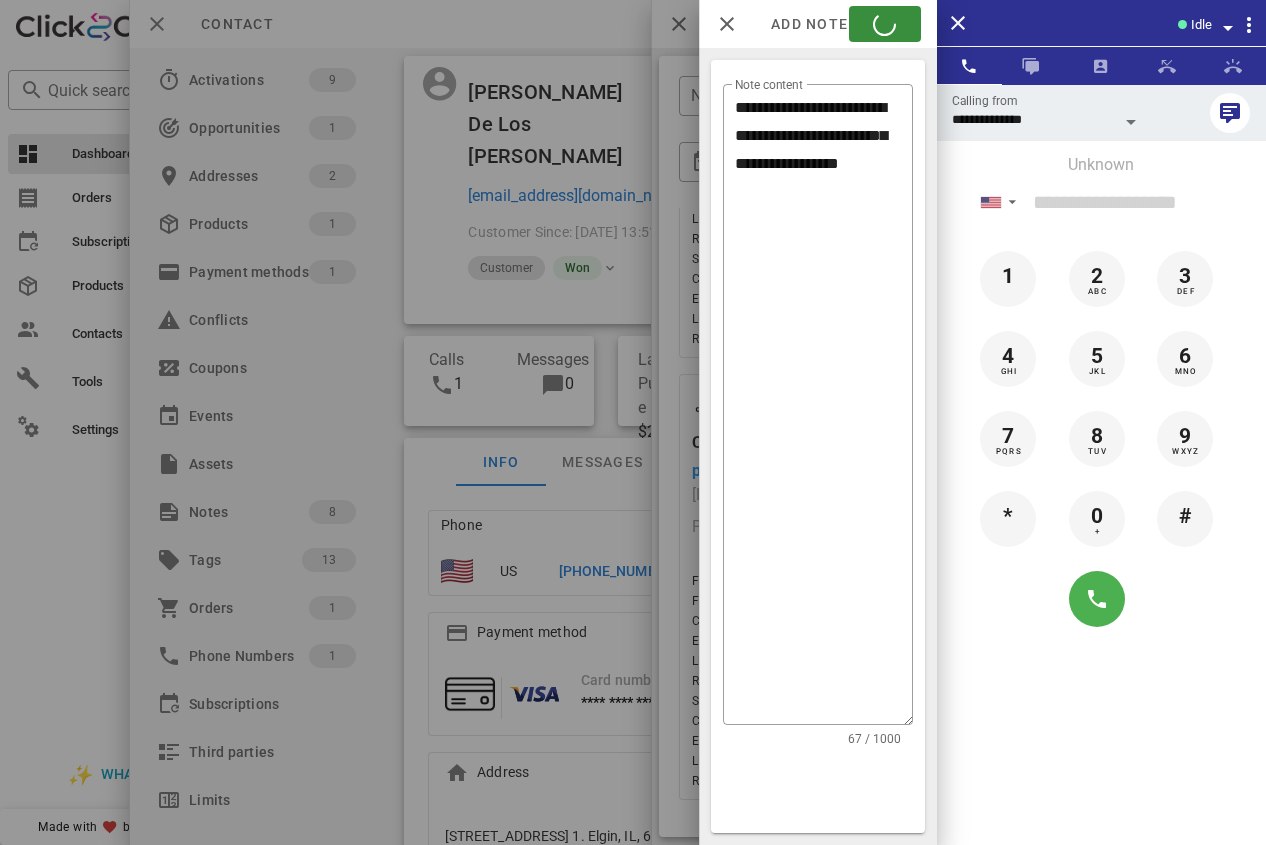 click at bounding box center [633, 422] 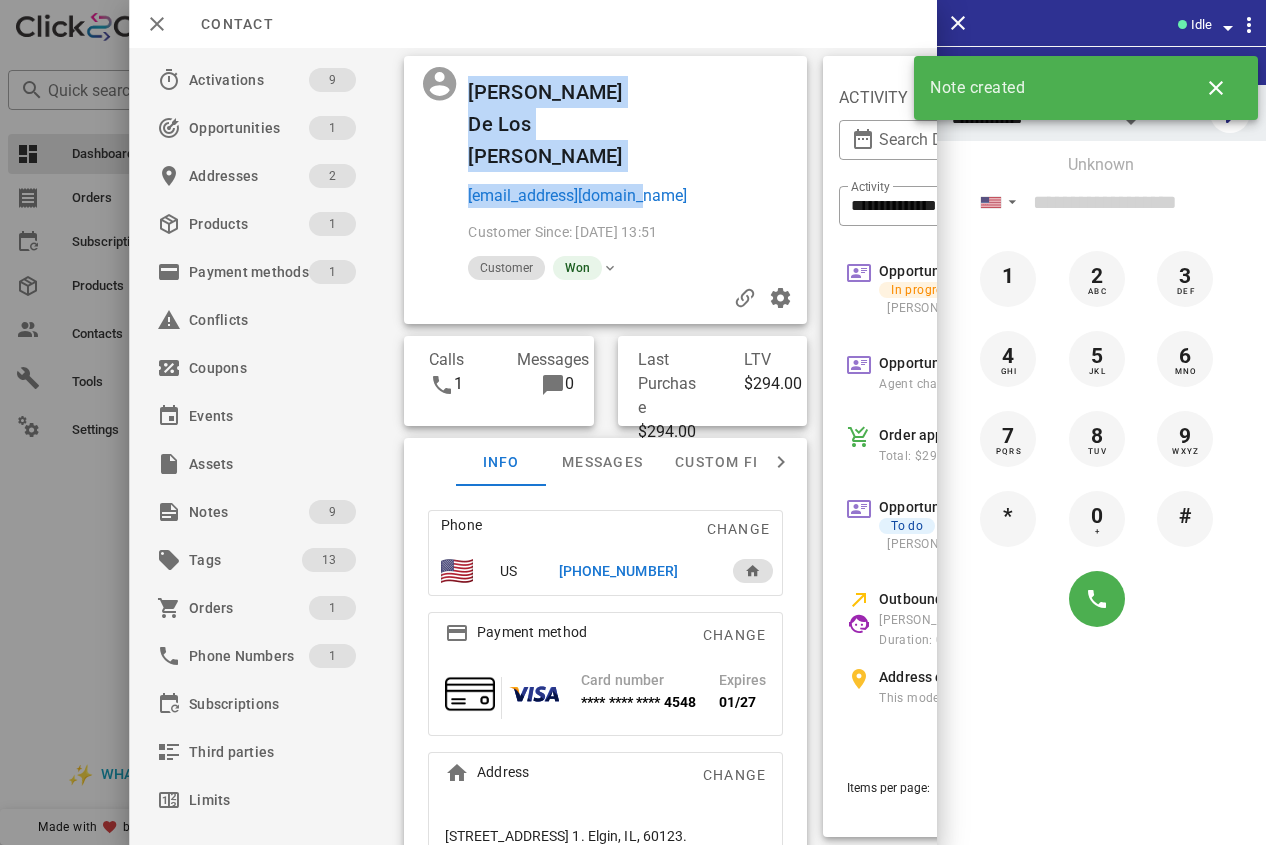 drag, startPoint x: 655, startPoint y: 169, endPoint x: 464, endPoint y: 169, distance: 191 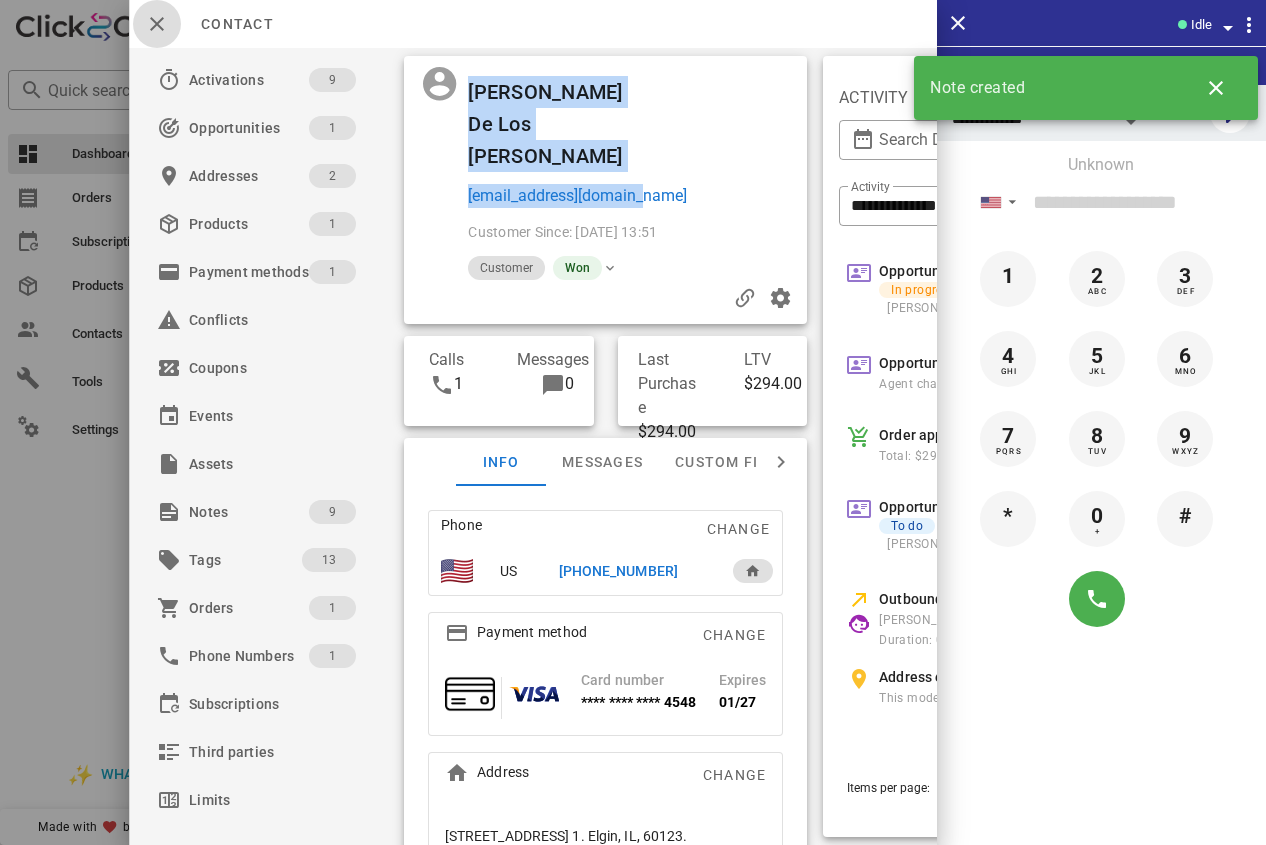 click at bounding box center [157, 24] 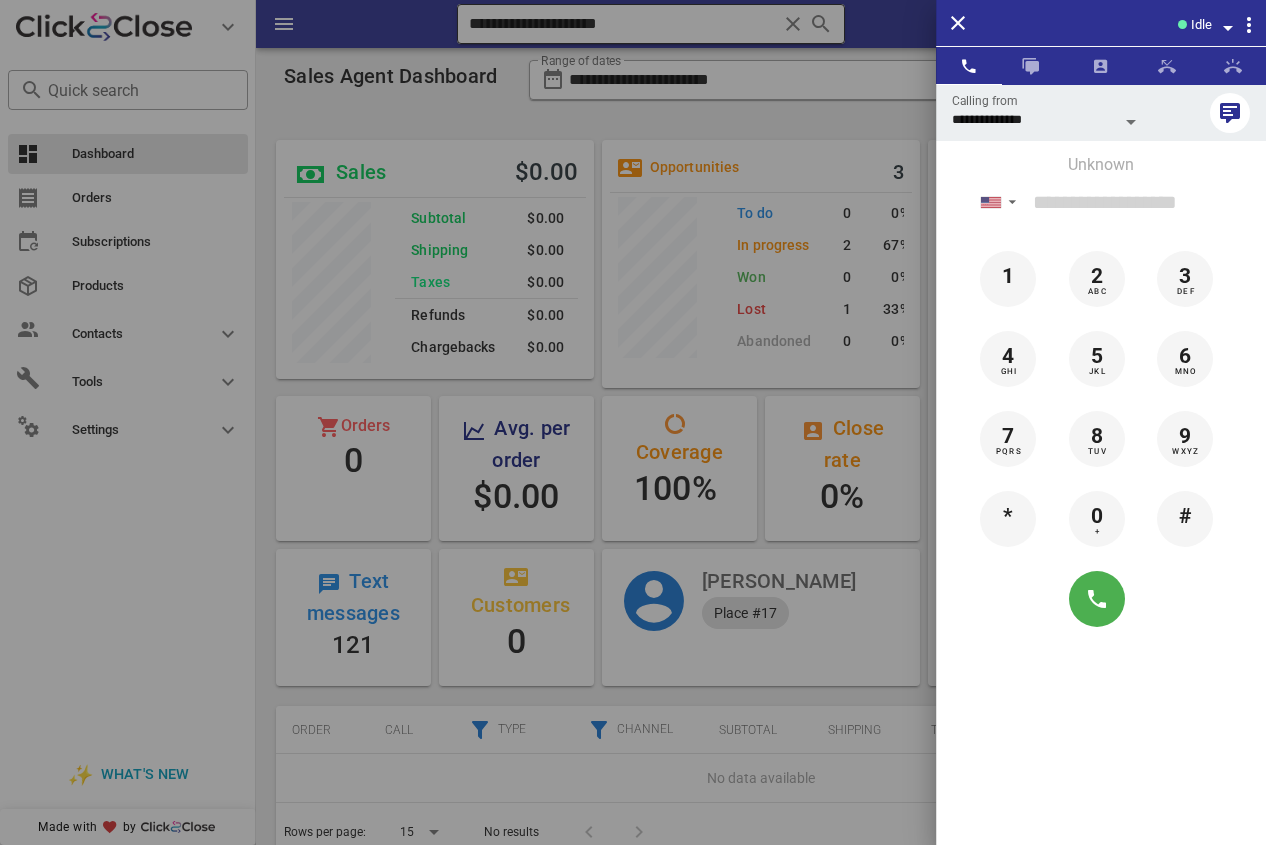 click at bounding box center (633, 422) 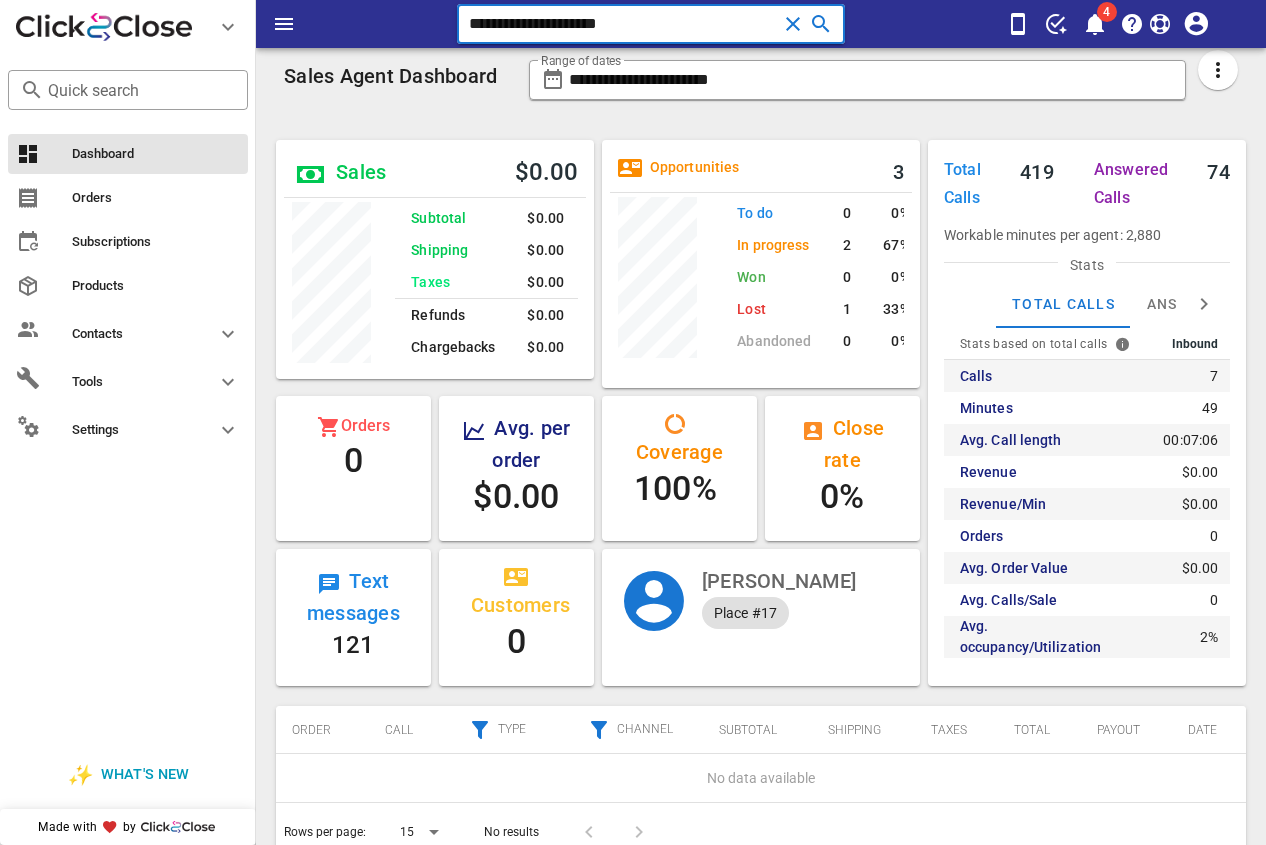 drag, startPoint x: 483, startPoint y: 50, endPoint x: 277, endPoint y: 50, distance: 206 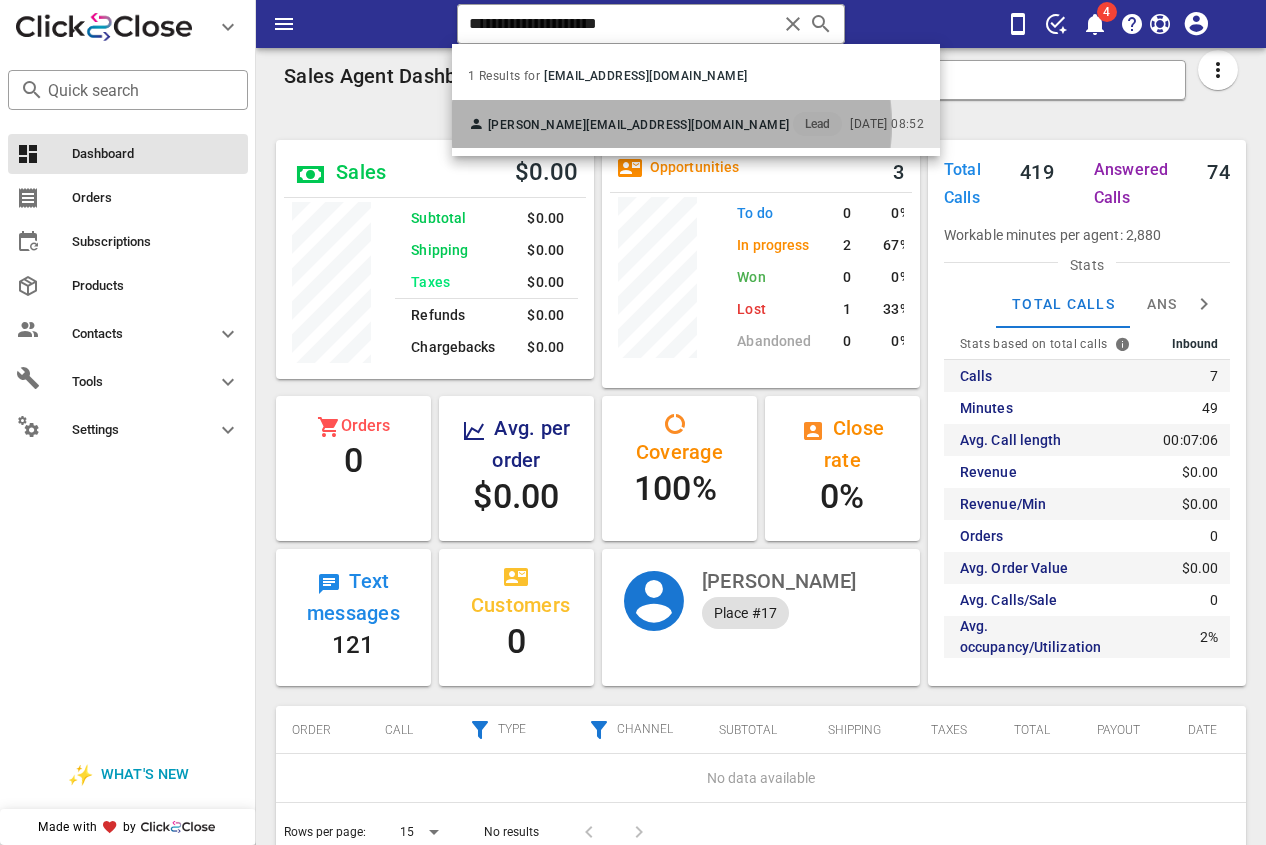 click on "[PERSON_NAME]" at bounding box center [537, 125] 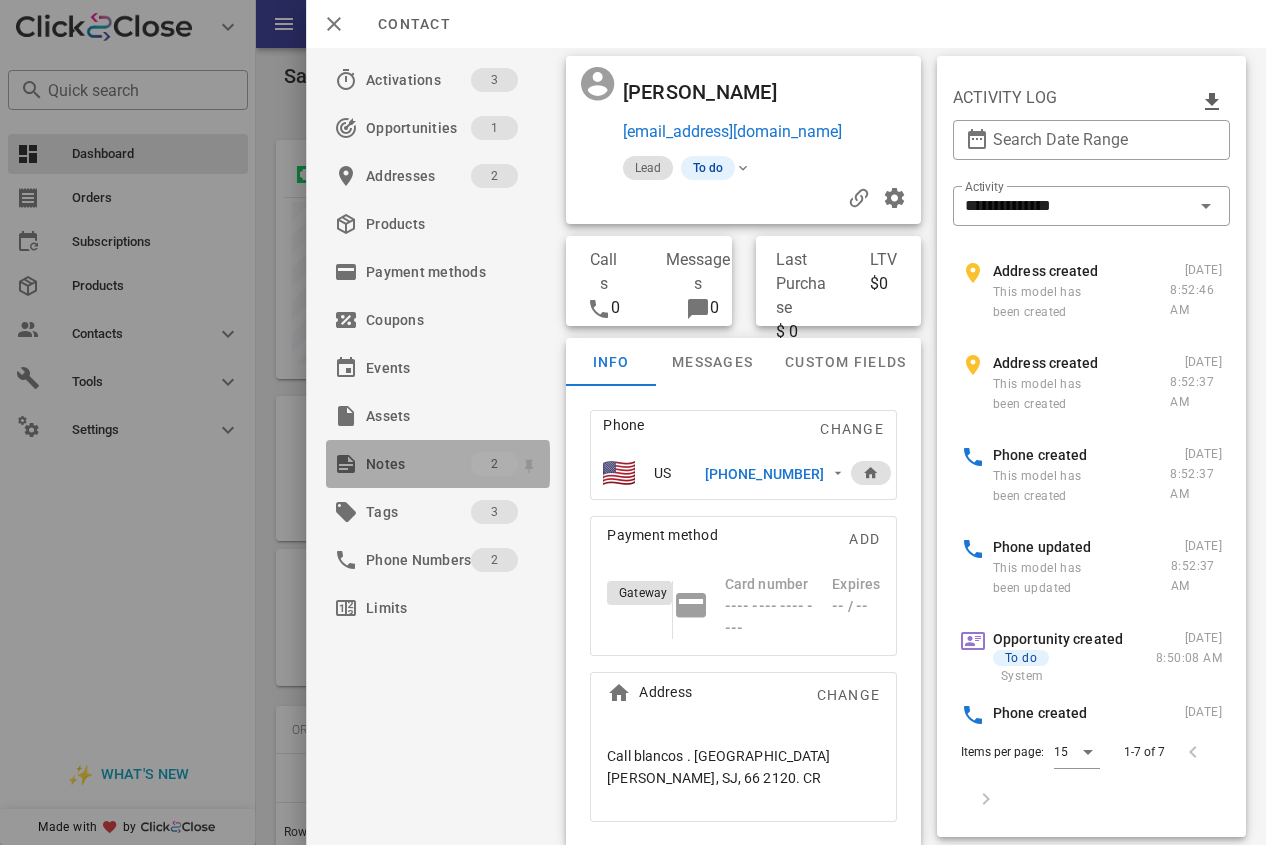 click on "Notes" at bounding box center [418, 464] 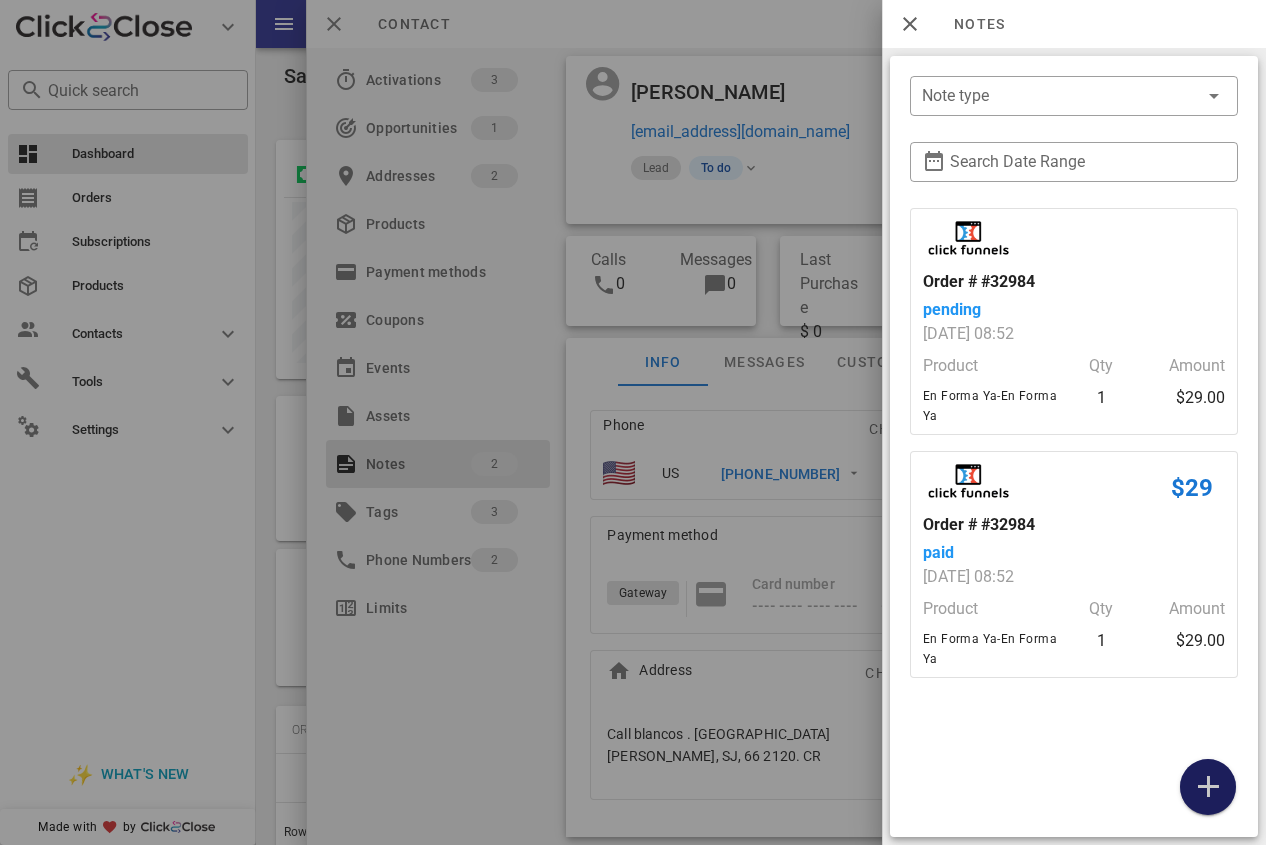 click at bounding box center [1208, 787] 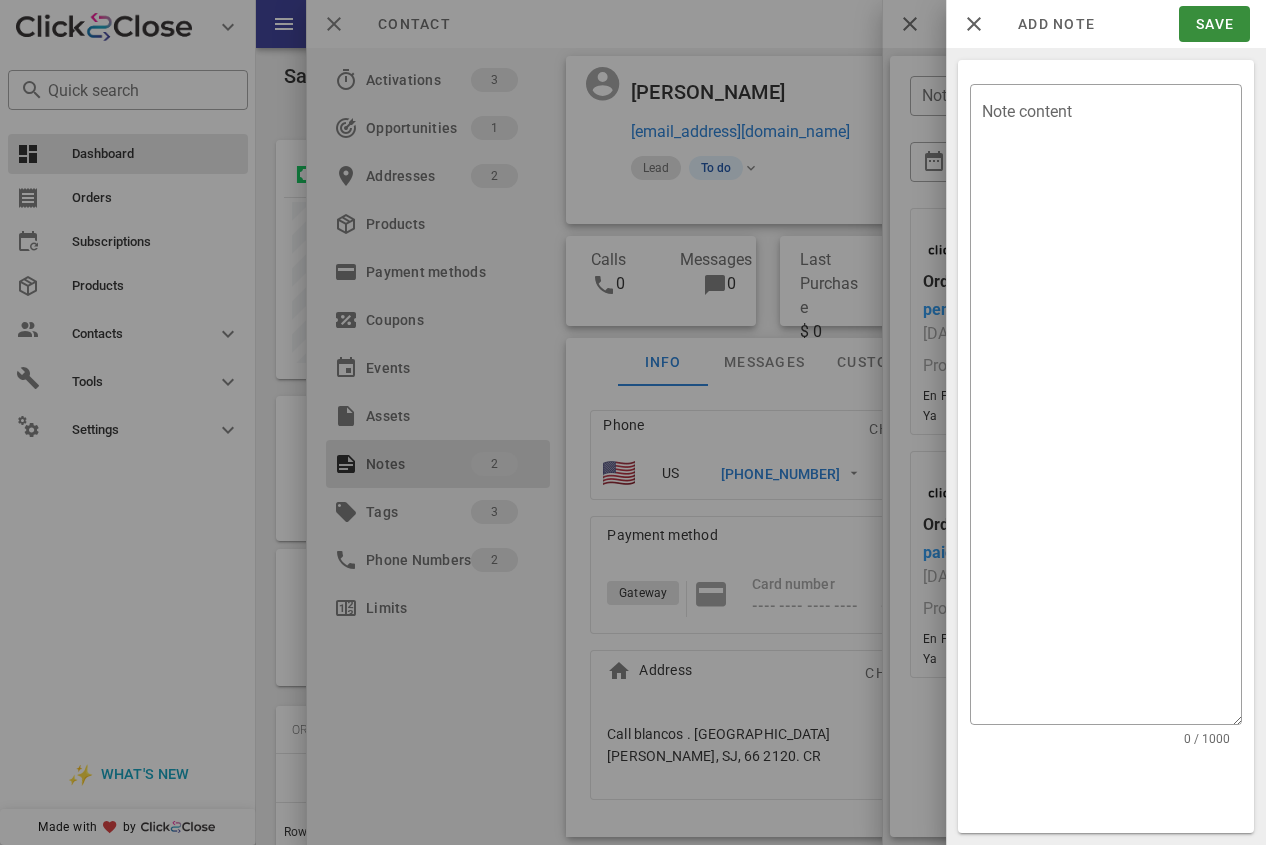 click at bounding box center [633, 422] 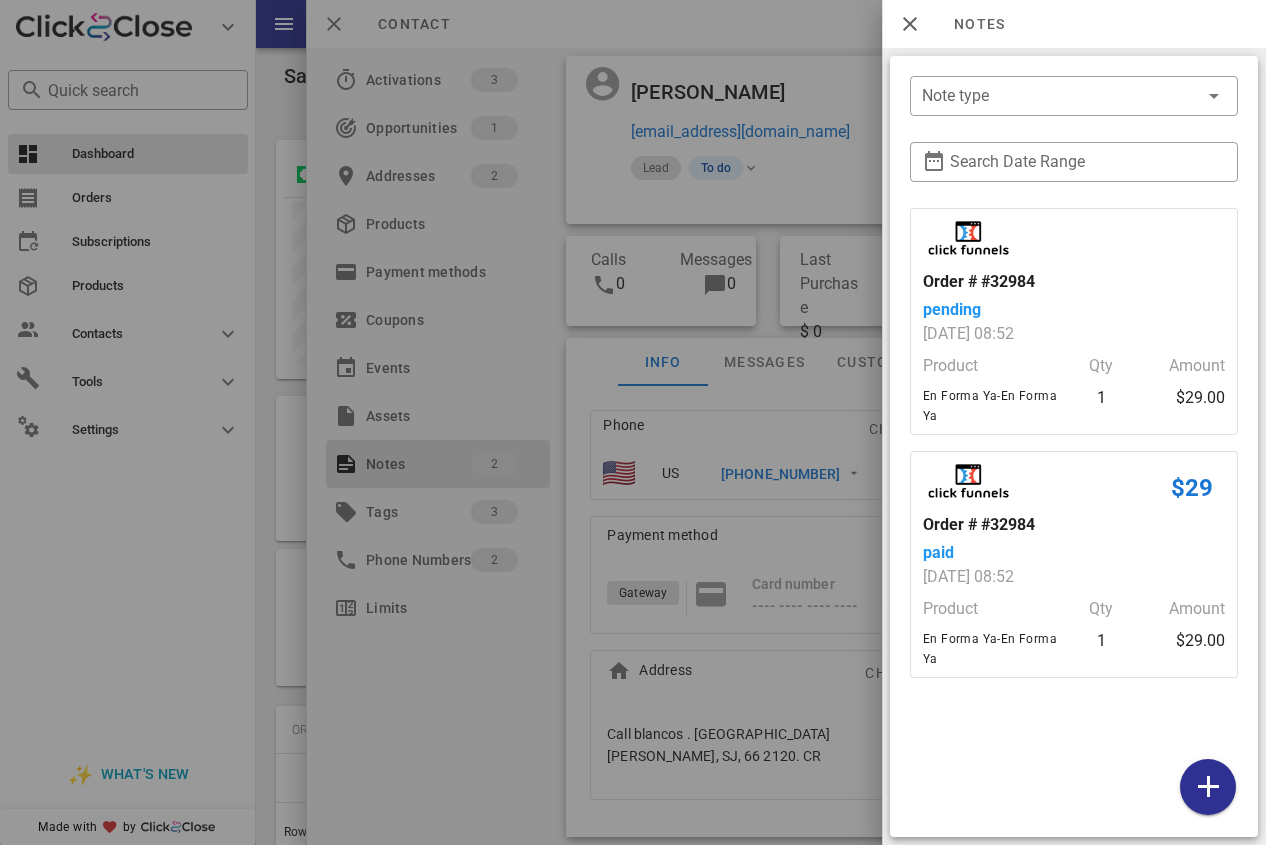 click at bounding box center [633, 422] 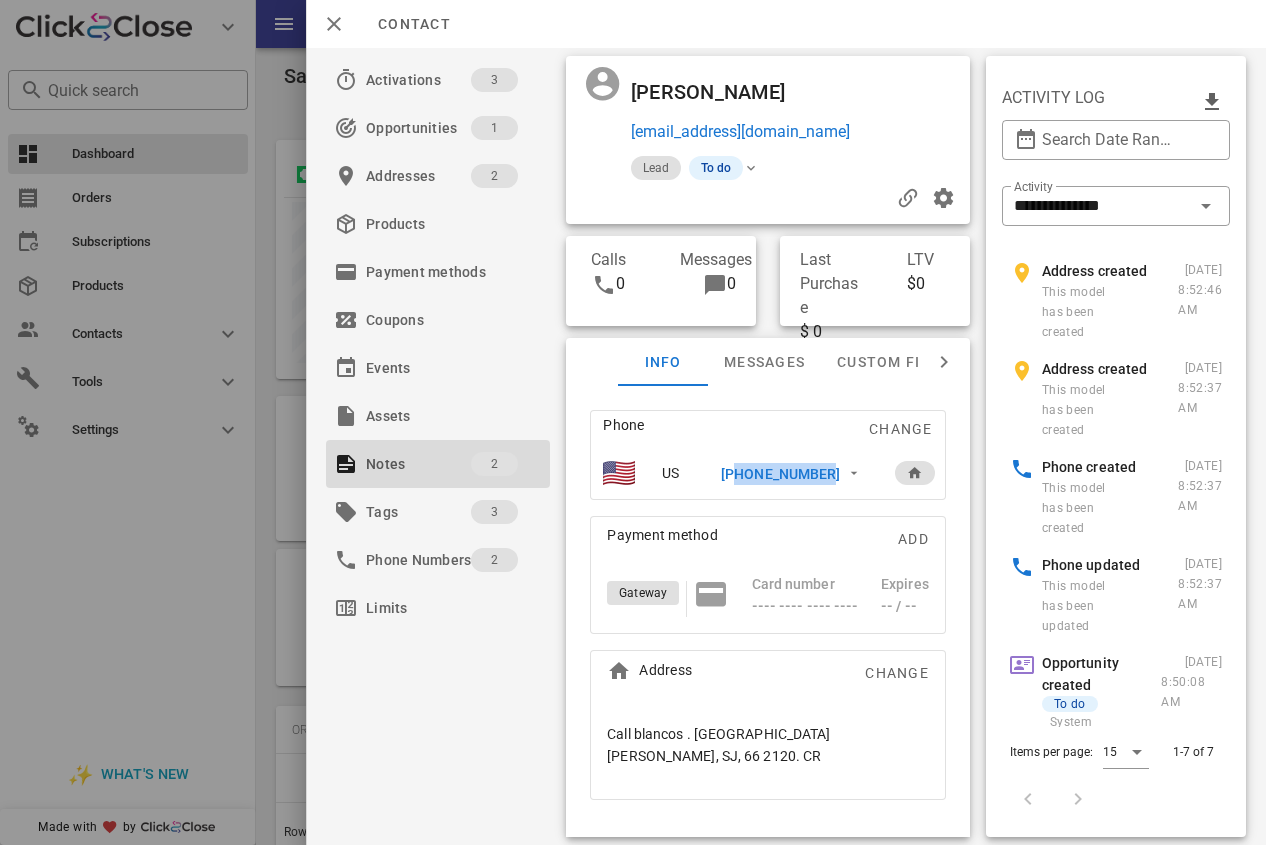 click on "[PHONE_NUMBER]" at bounding box center [780, 474] 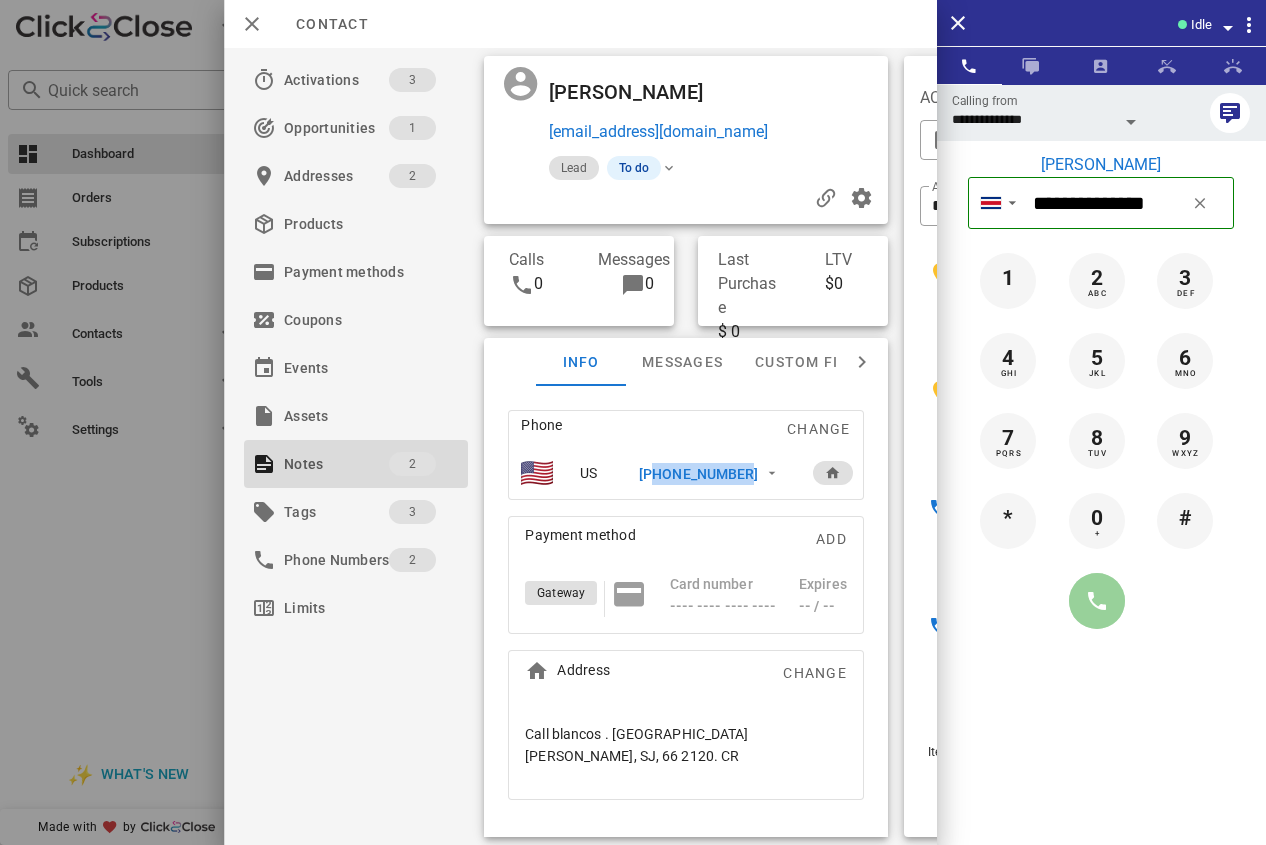 click at bounding box center [1097, 601] 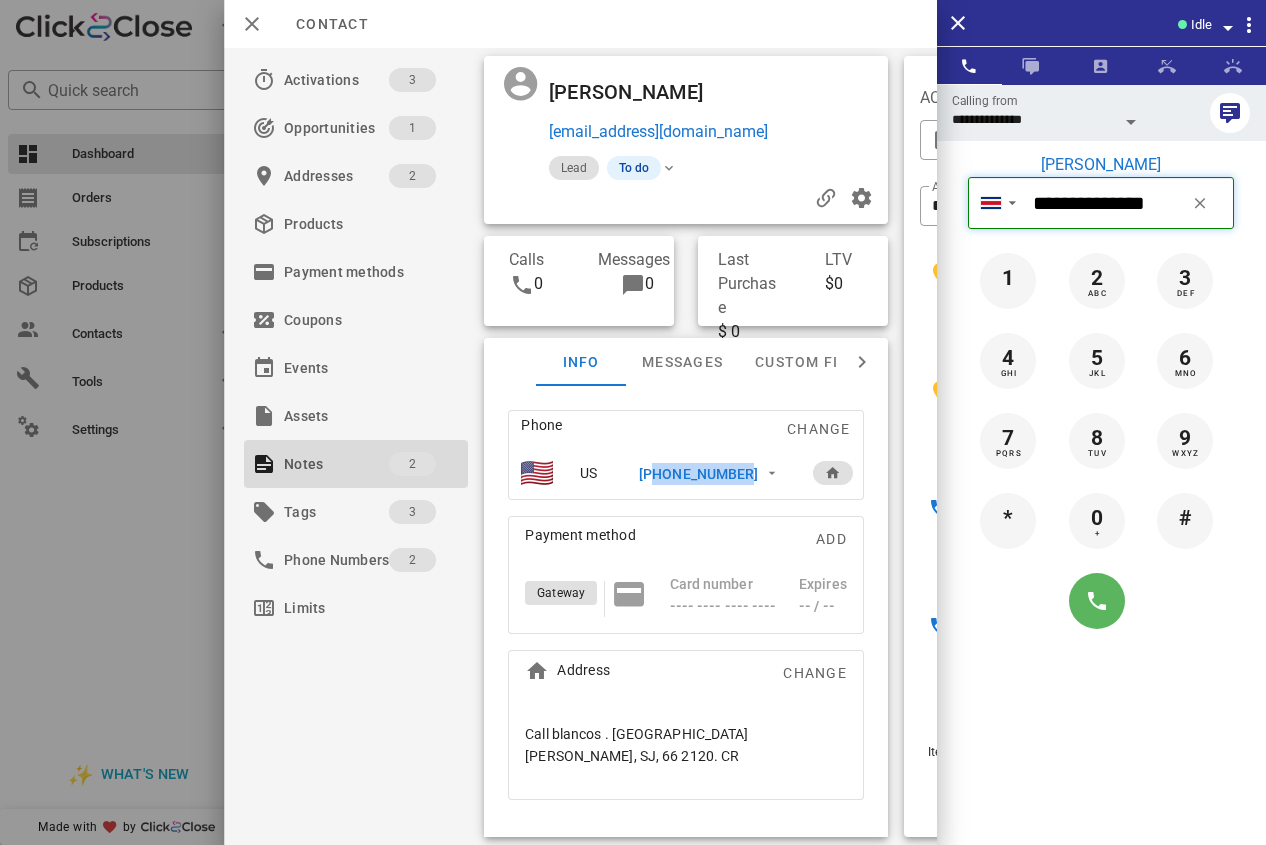 type 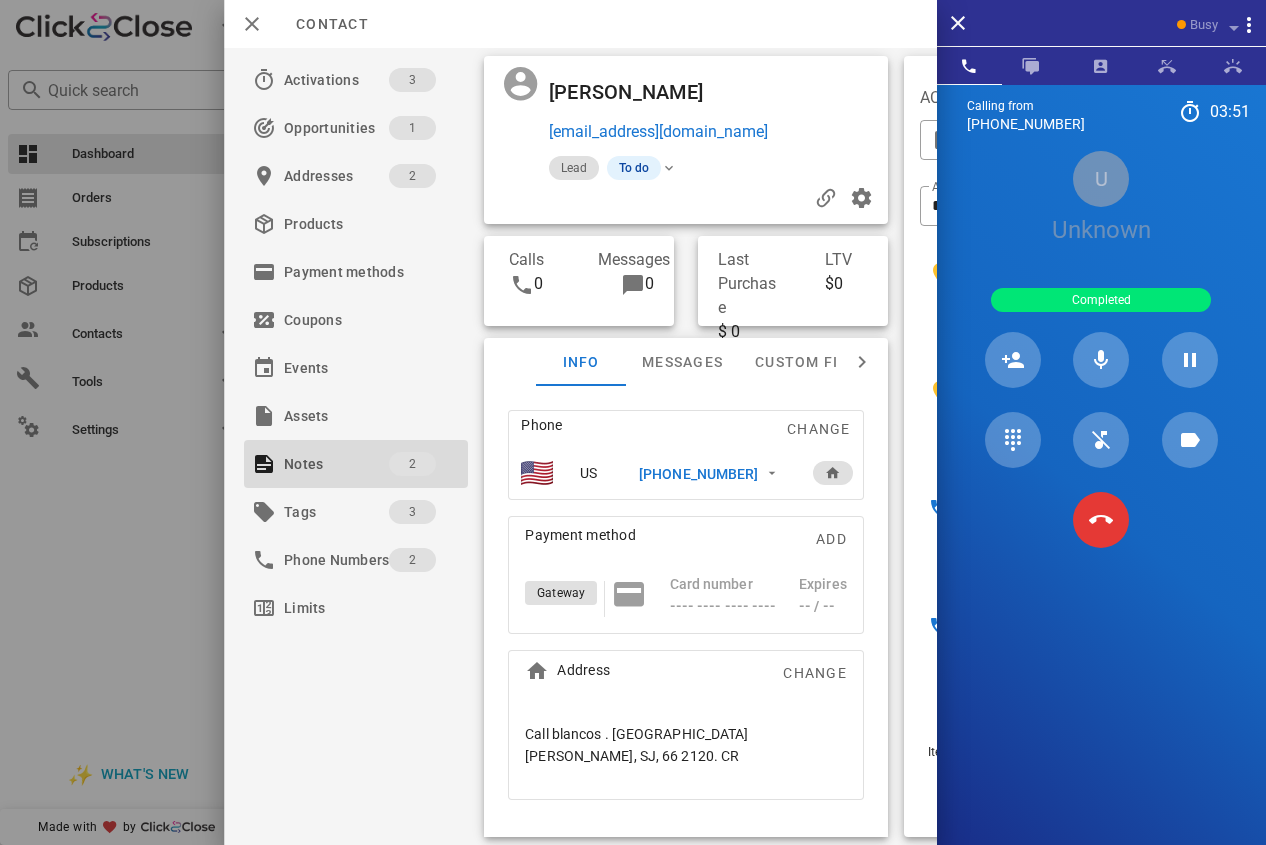 click at bounding box center [1101, 520] 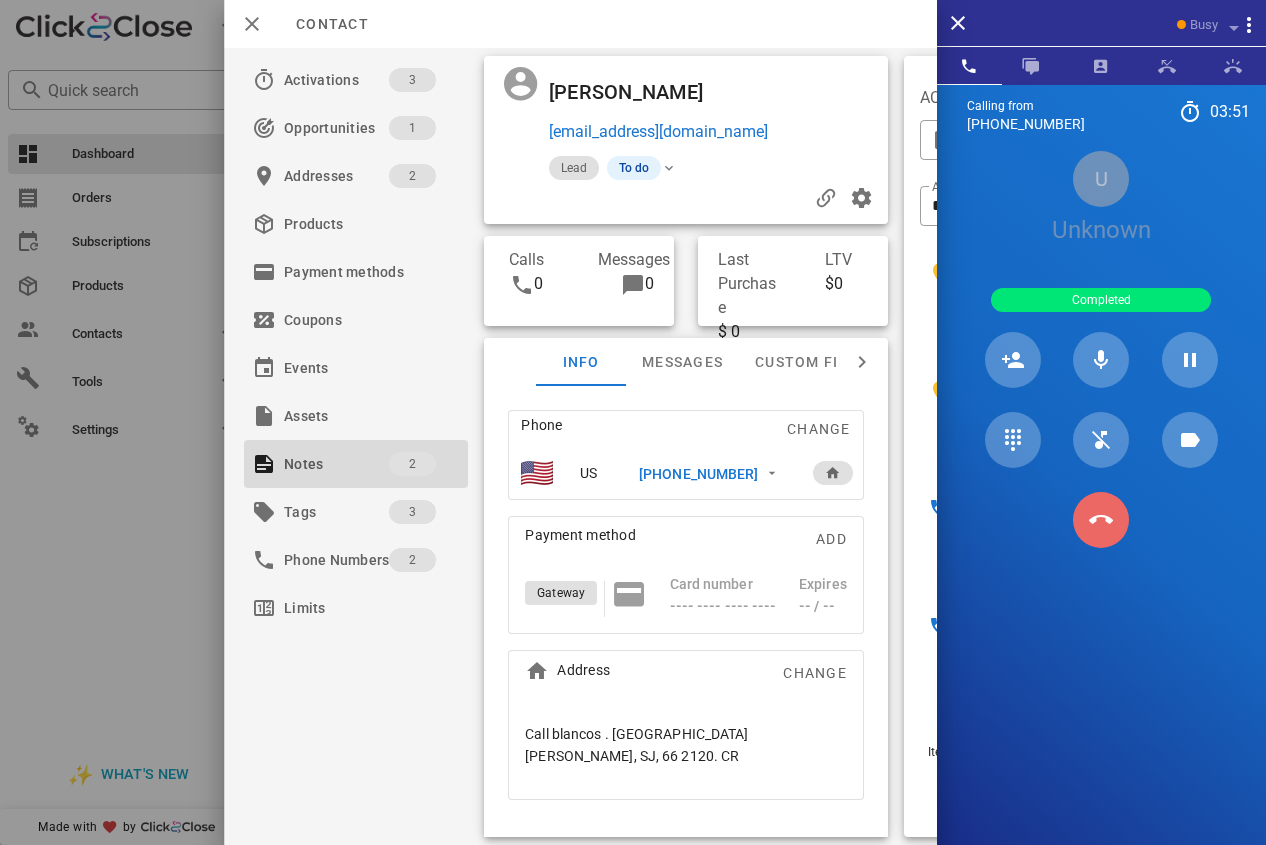 click at bounding box center (1101, 520) 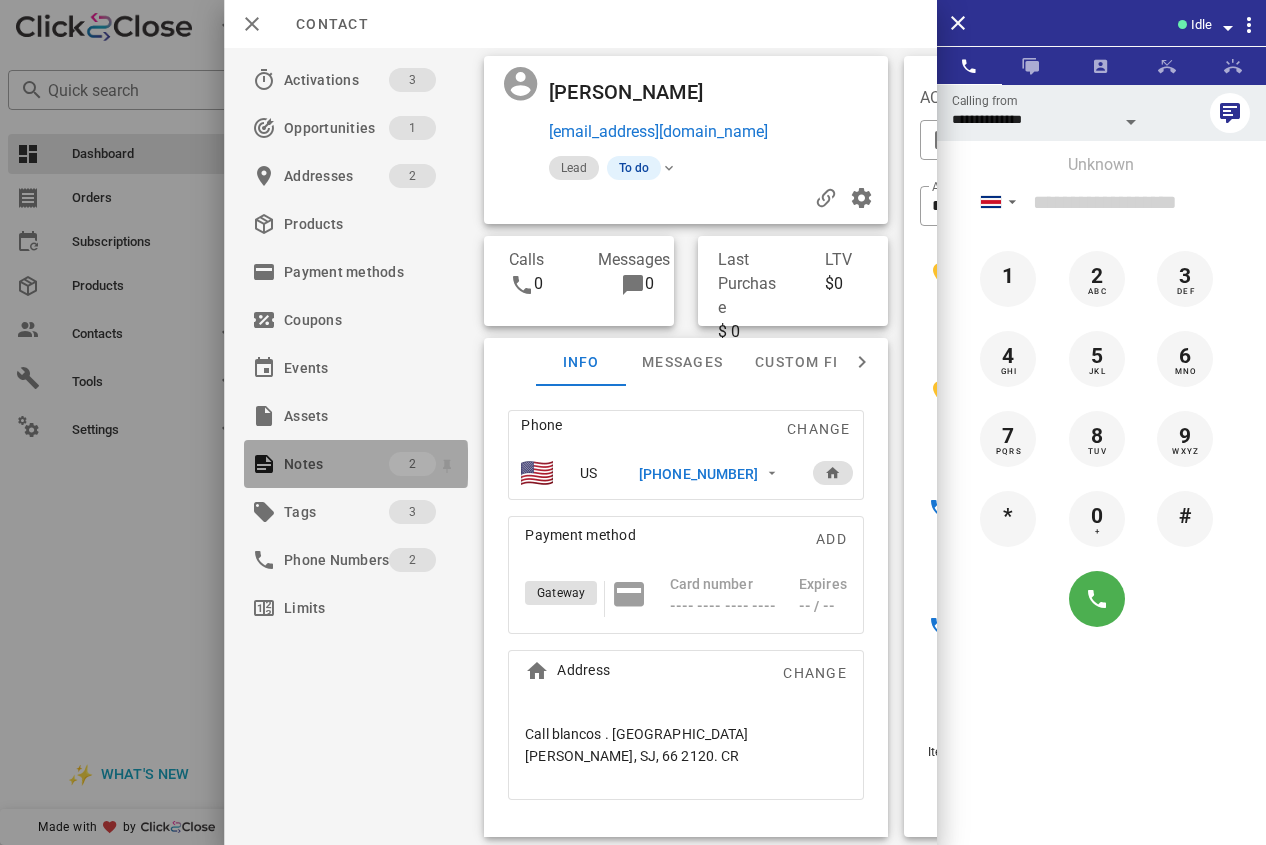 click on "Notes" at bounding box center [336, 464] 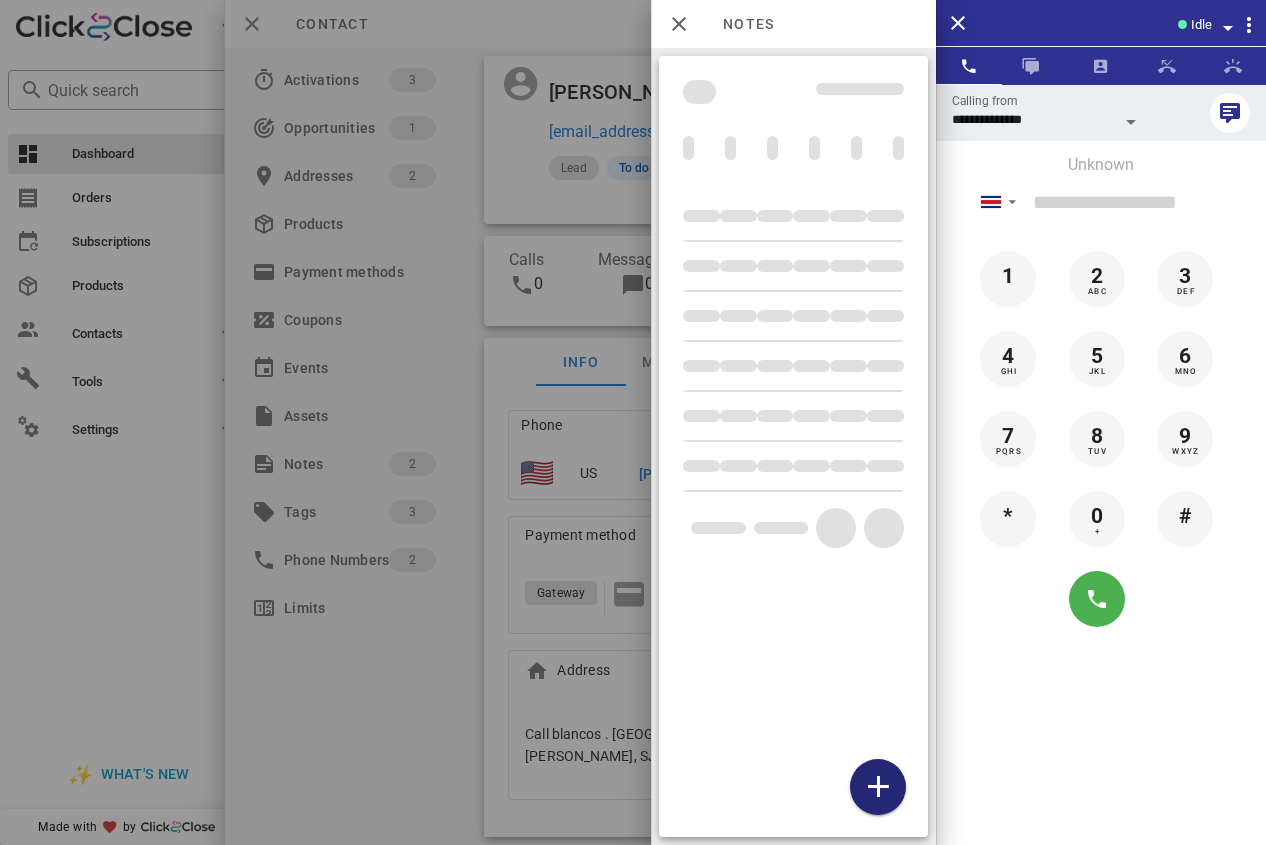click at bounding box center [878, 787] 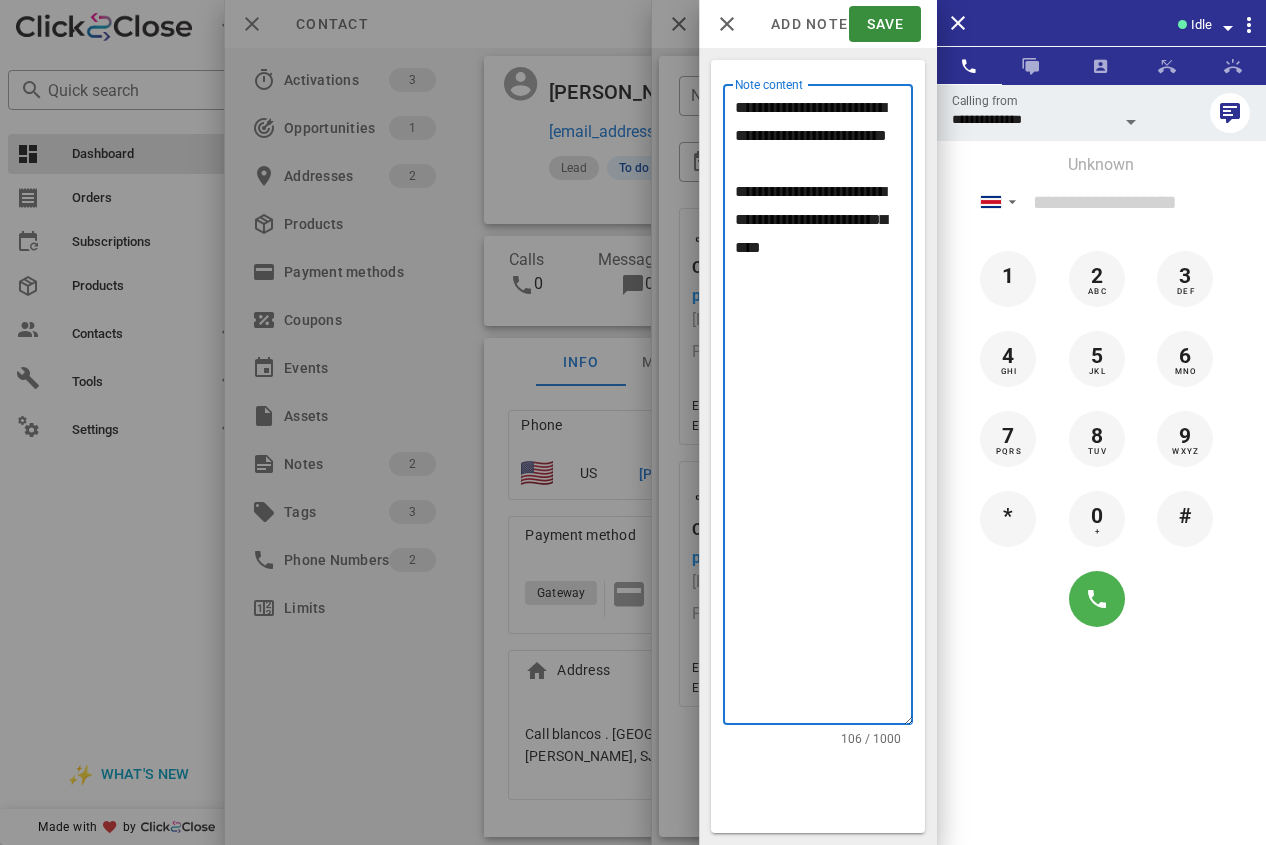 drag, startPoint x: 797, startPoint y: 174, endPoint x: 727, endPoint y: 103, distance: 99.70457 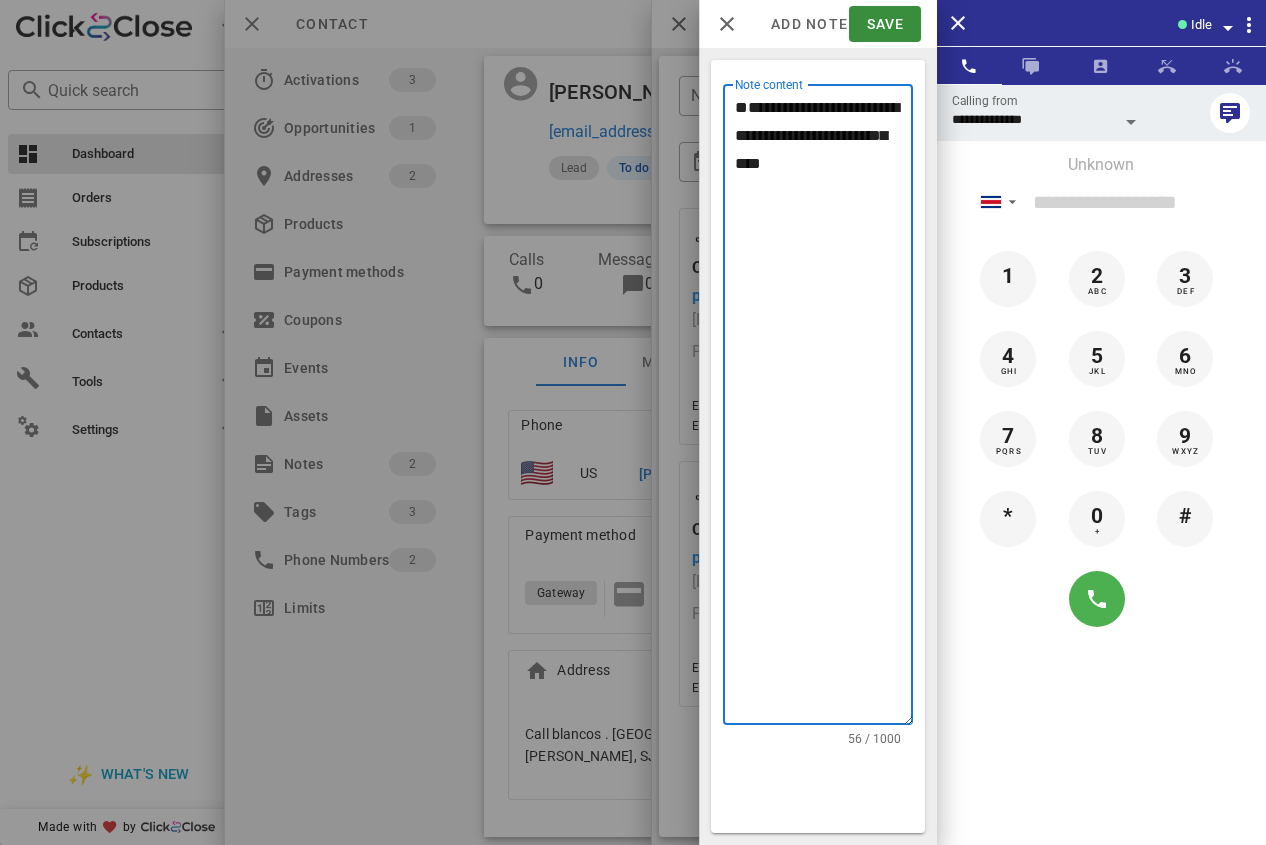 click on "**********" at bounding box center [818, 404] 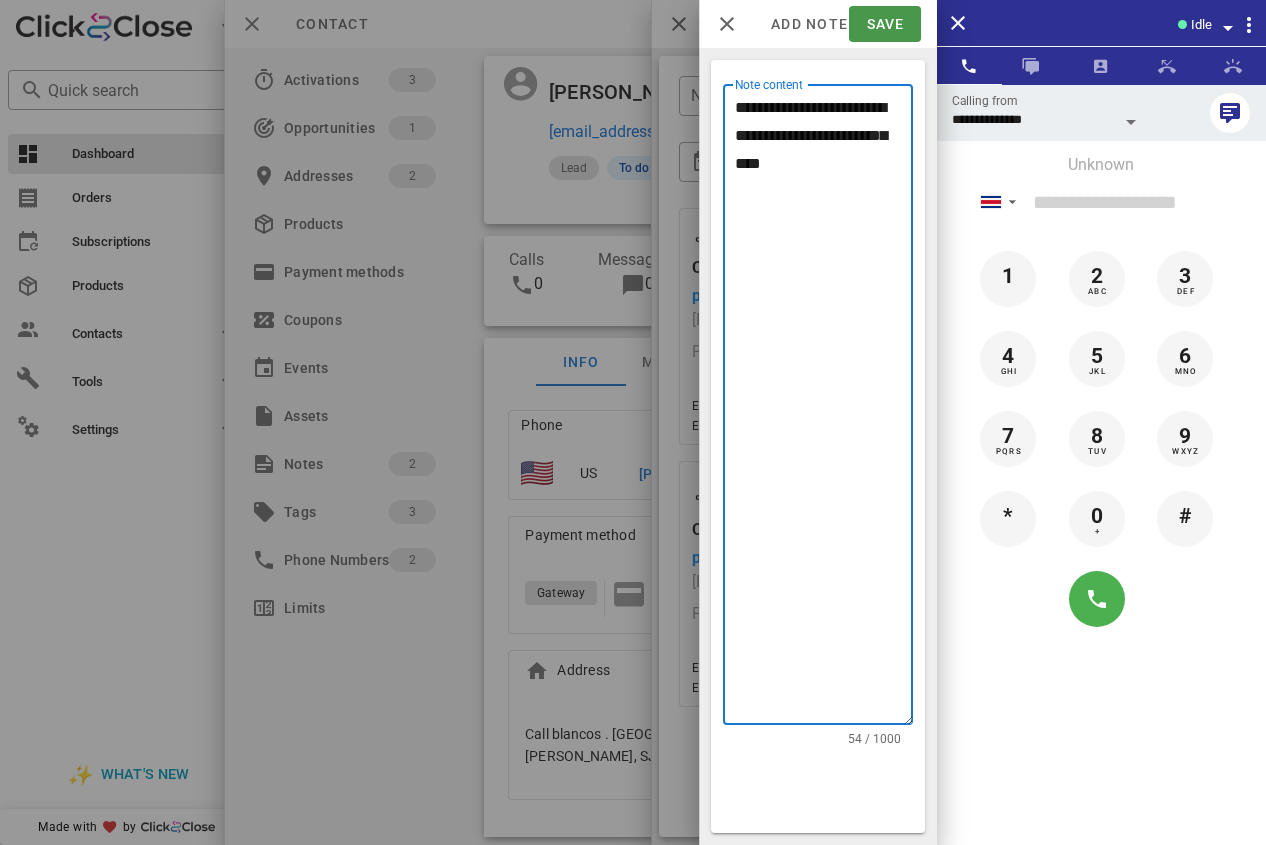 type on "**********" 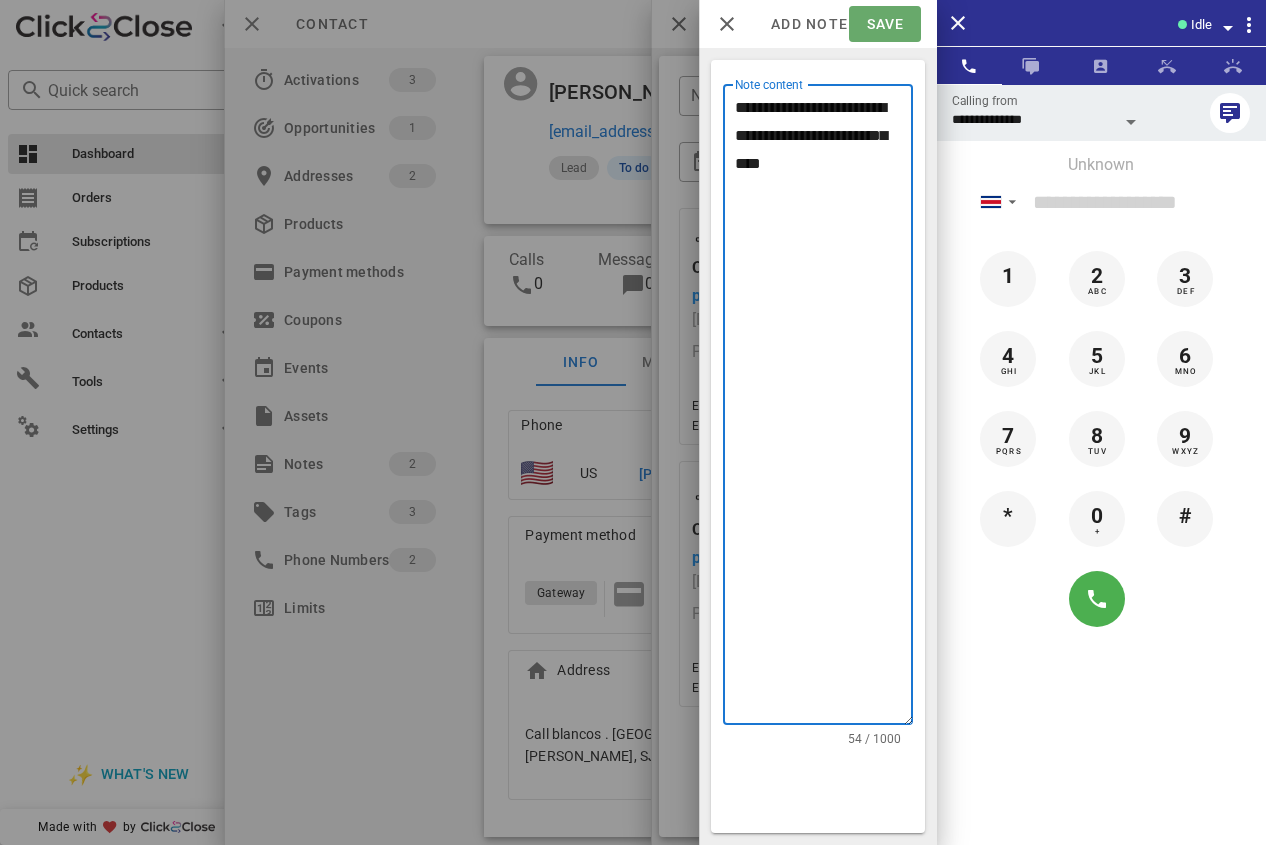 click on "Save" at bounding box center (884, 24) 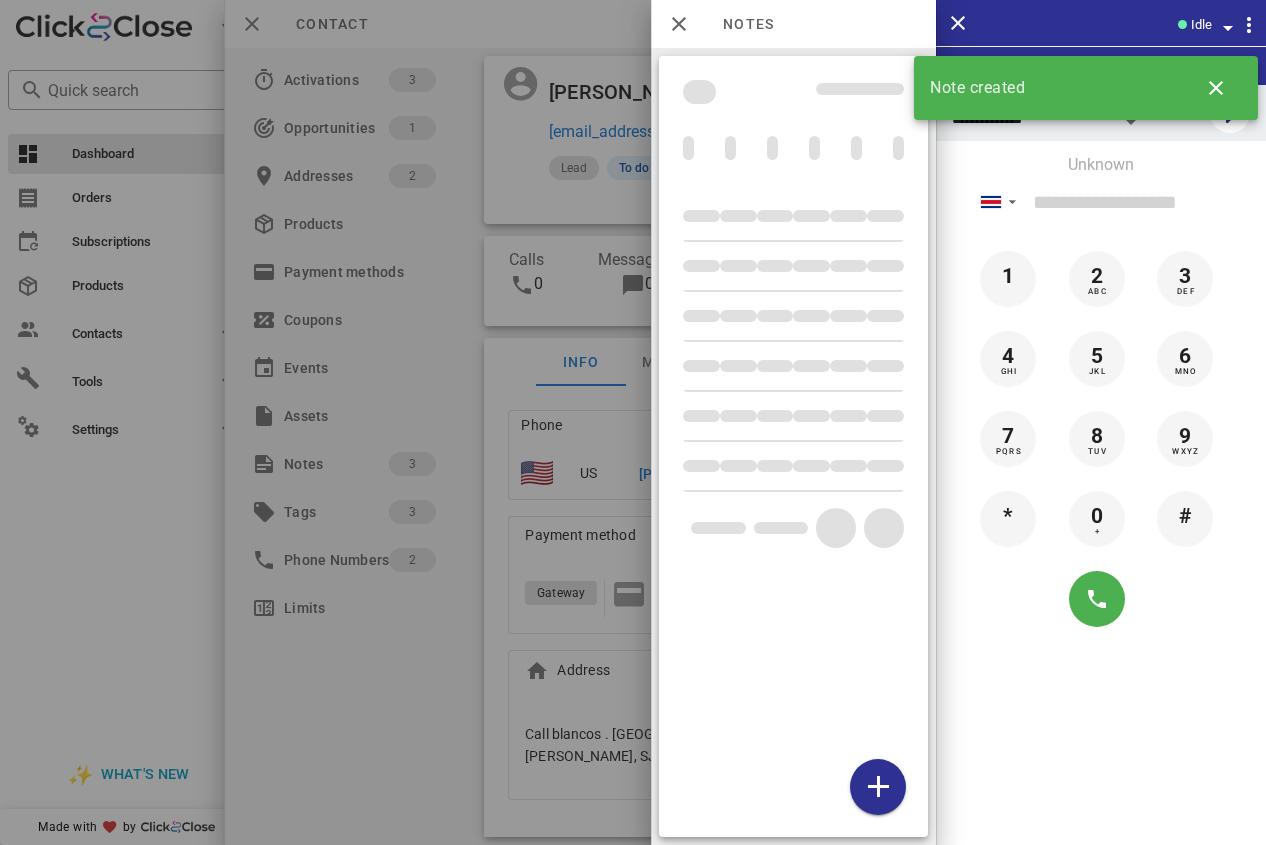 click at bounding box center [633, 422] 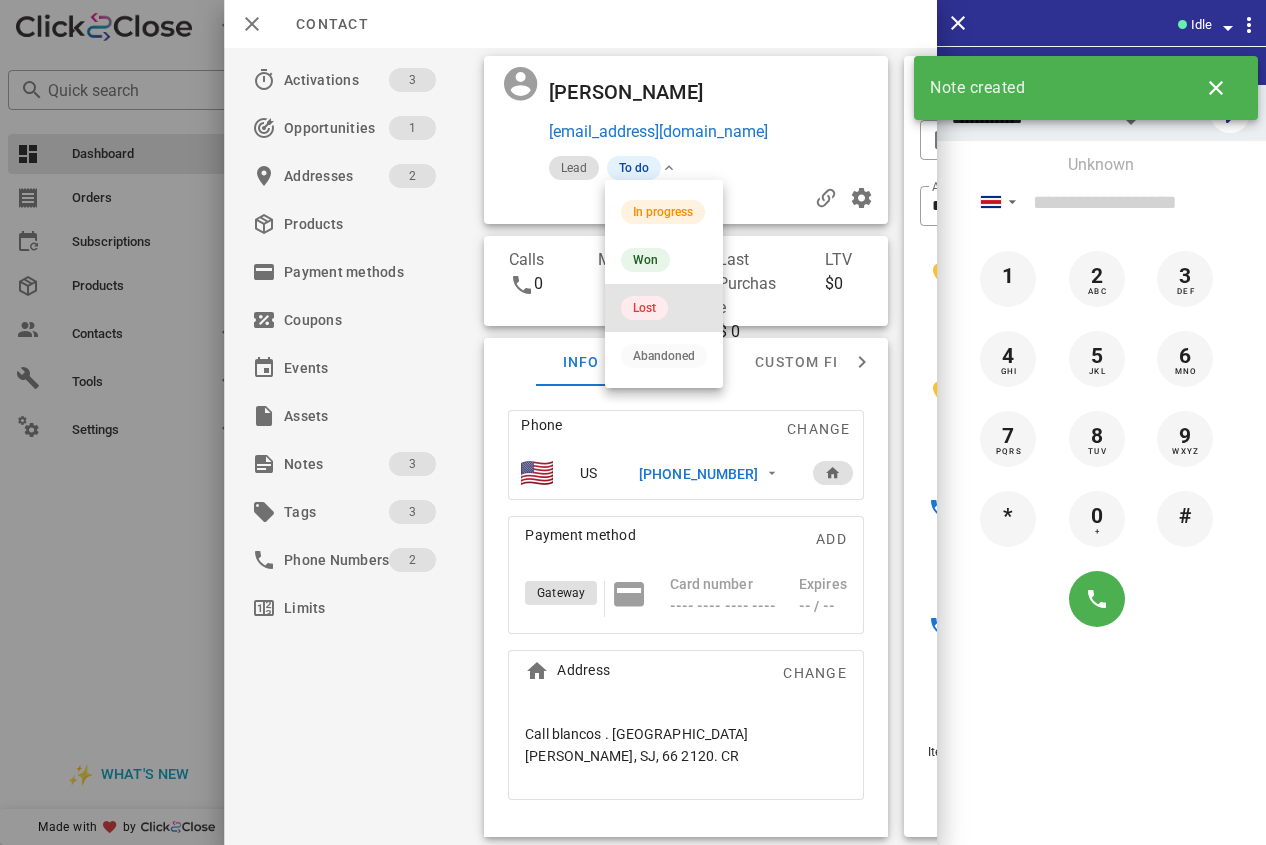 click on "Lost" at bounding box center (664, 308) 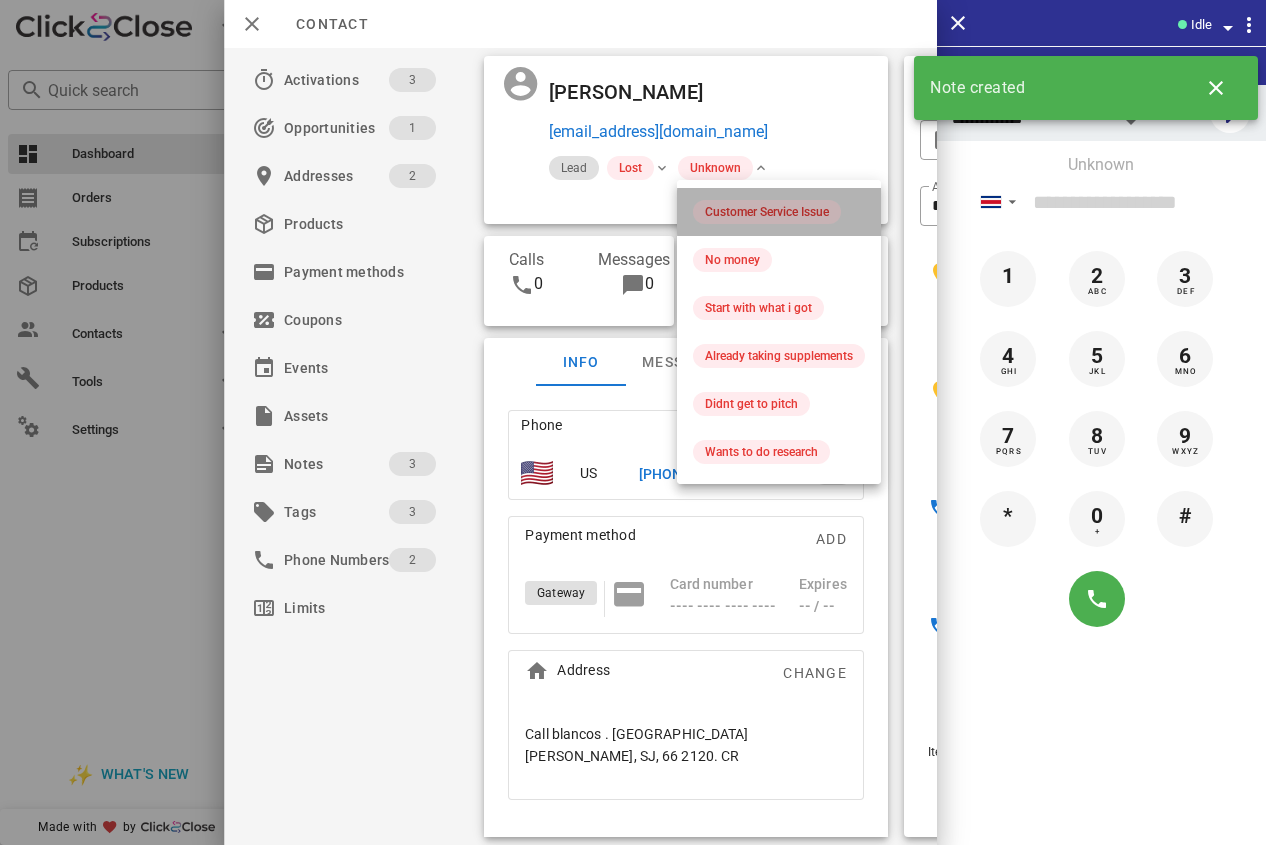 click on "Customer Service Issue" at bounding box center [767, 212] 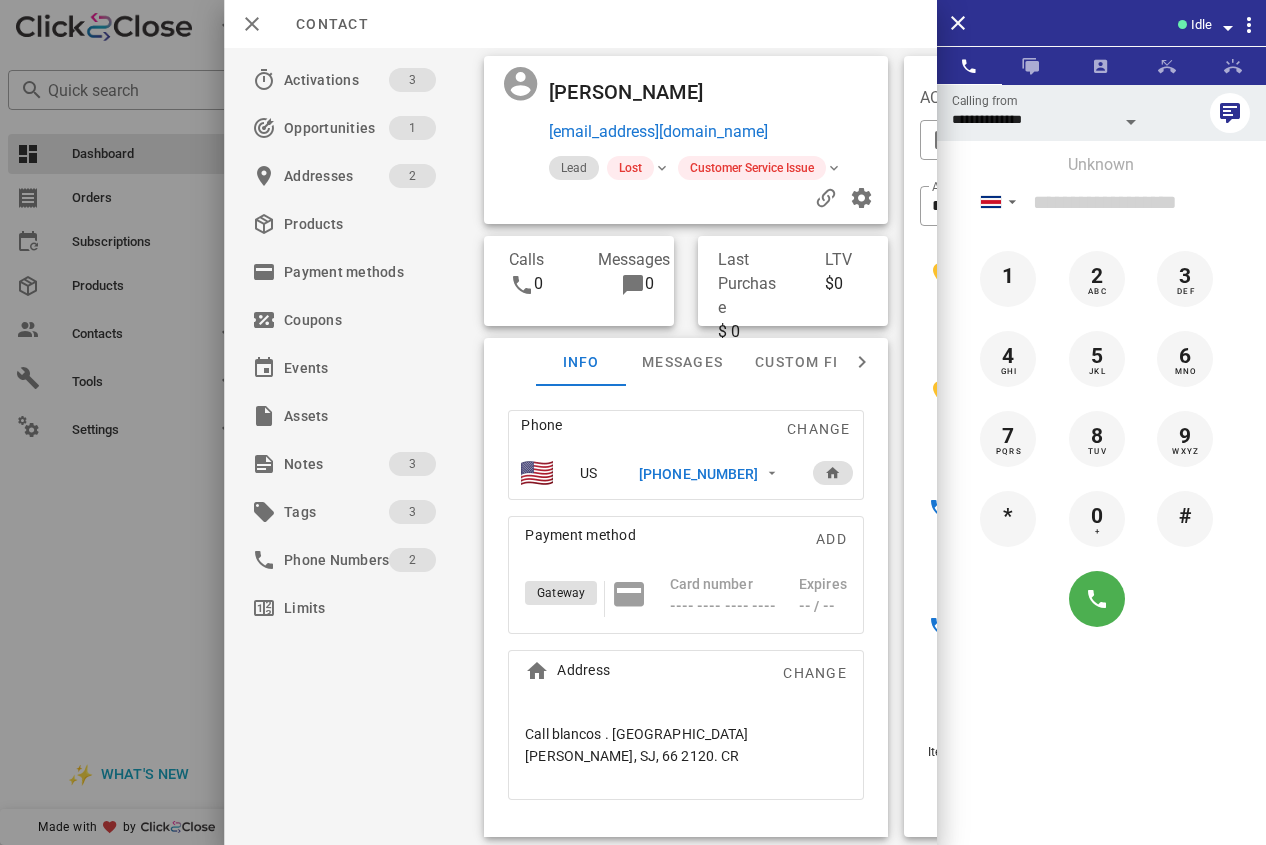click on "Contact" at bounding box center [580, 24] 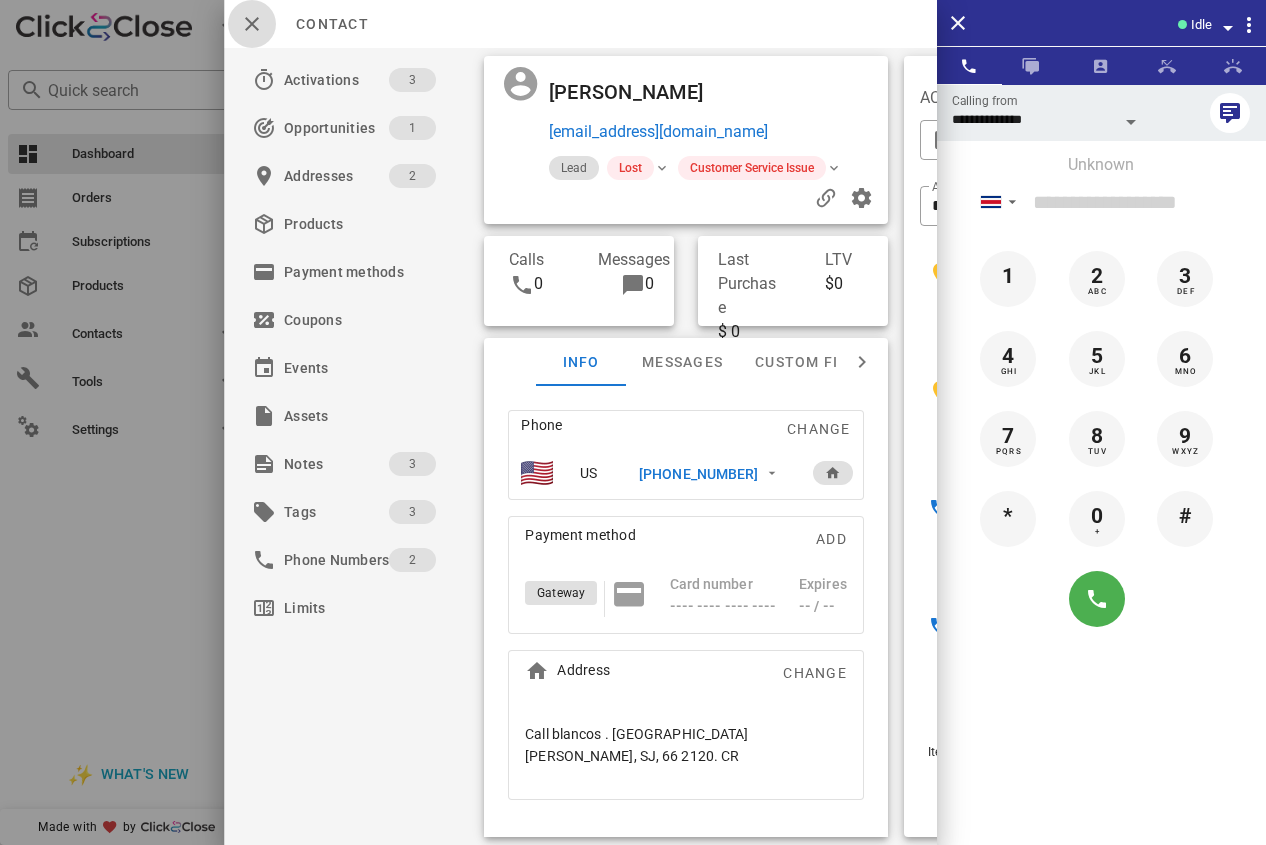 click at bounding box center (252, 24) 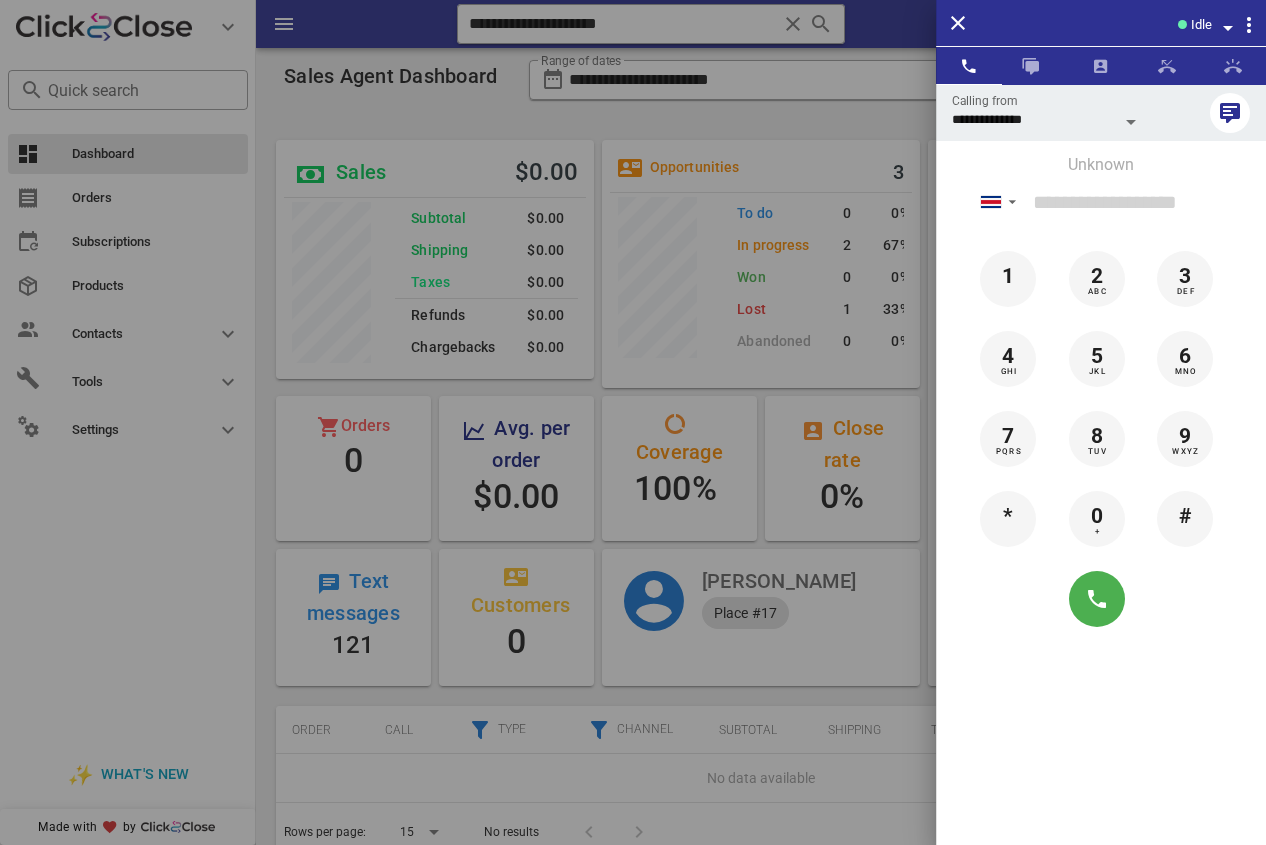drag, startPoint x: 589, startPoint y: 24, endPoint x: 693, endPoint y: 24, distance: 104 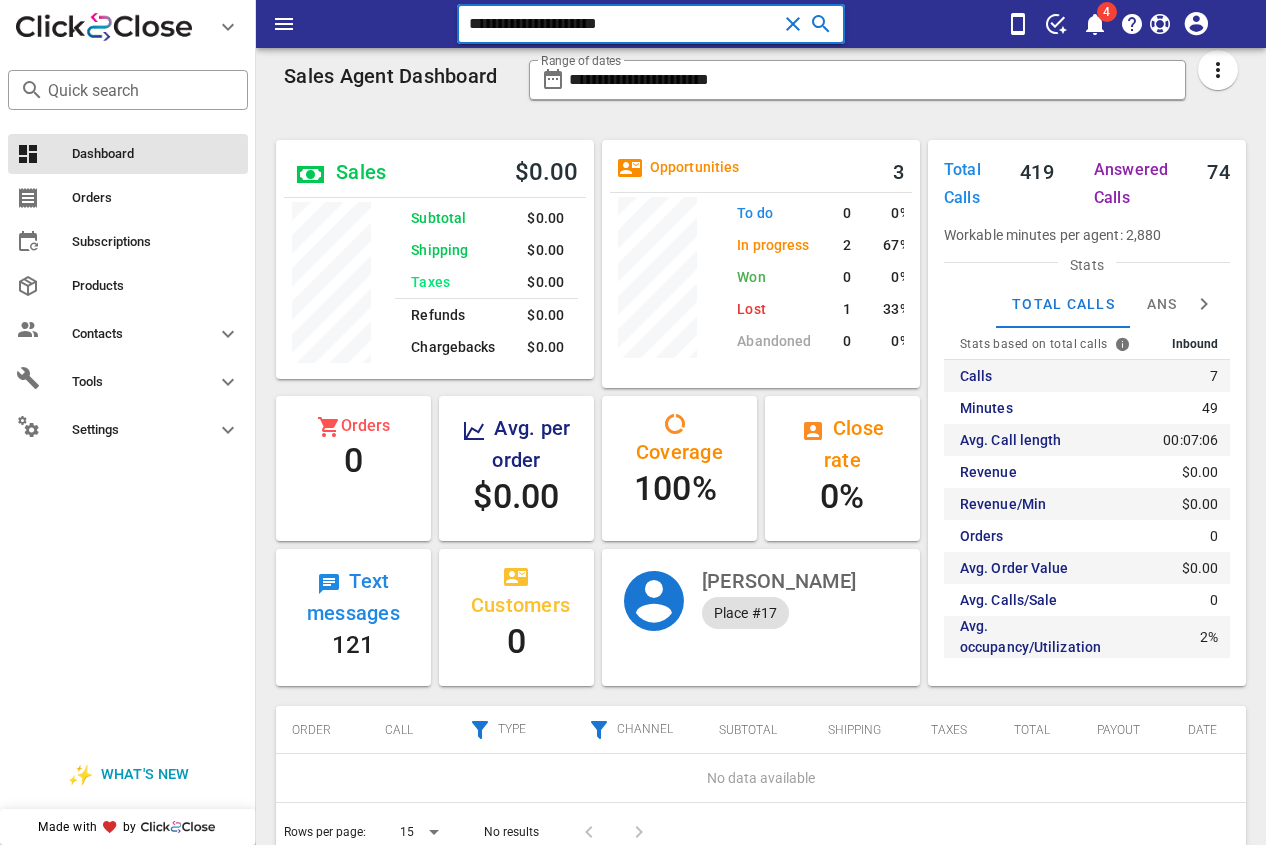 drag, startPoint x: 693, startPoint y: 24, endPoint x: 375, endPoint y: 38, distance: 318.308 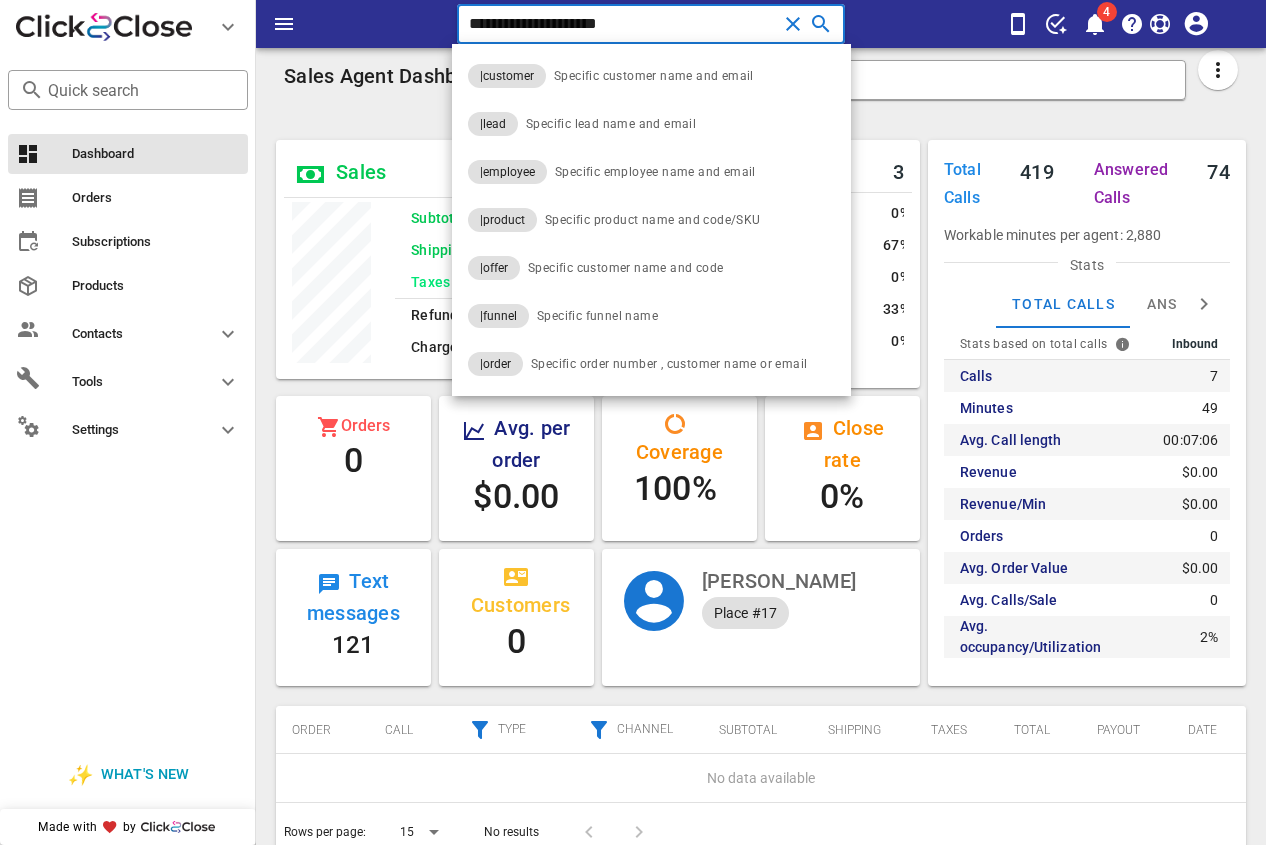 paste 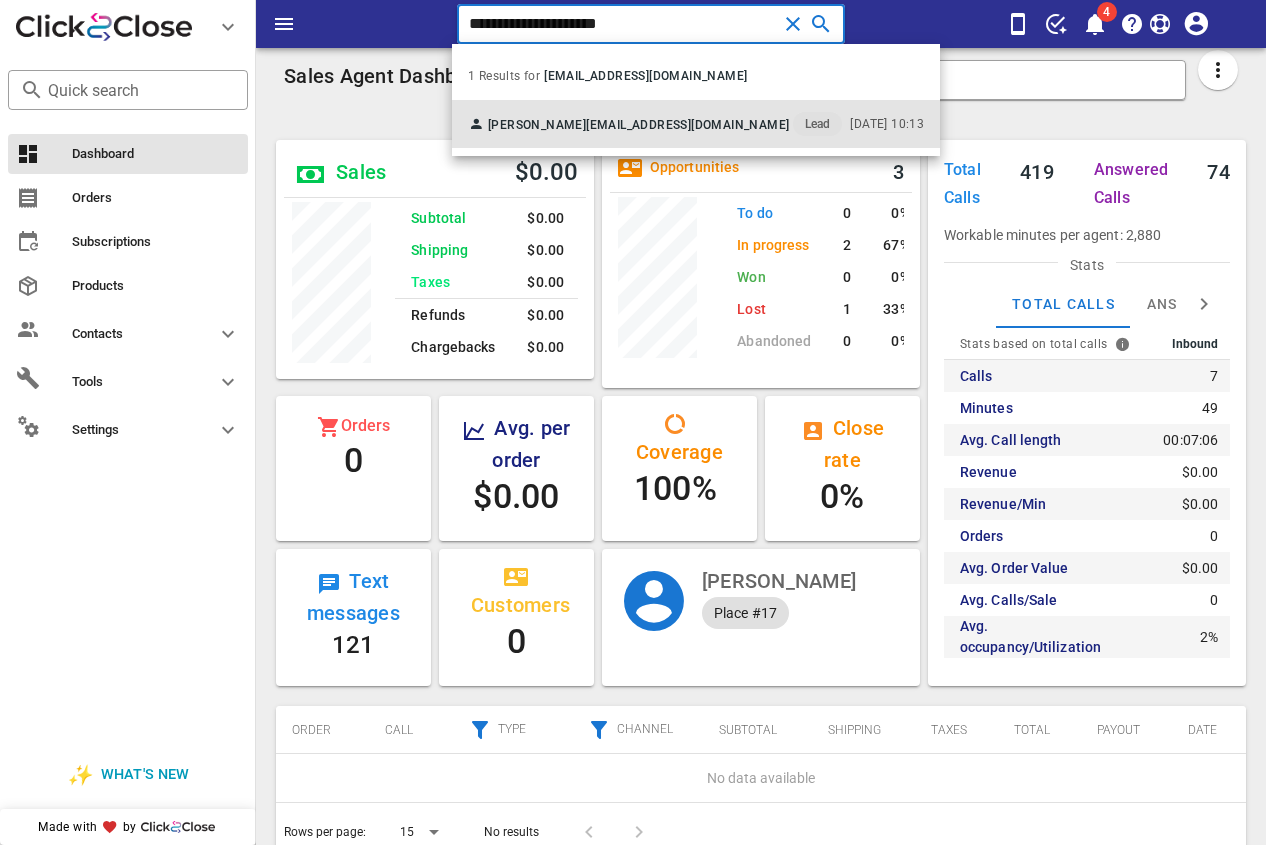 click on "[EMAIL_ADDRESS][DOMAIN_NAME]" at bounding box center [687, 125] 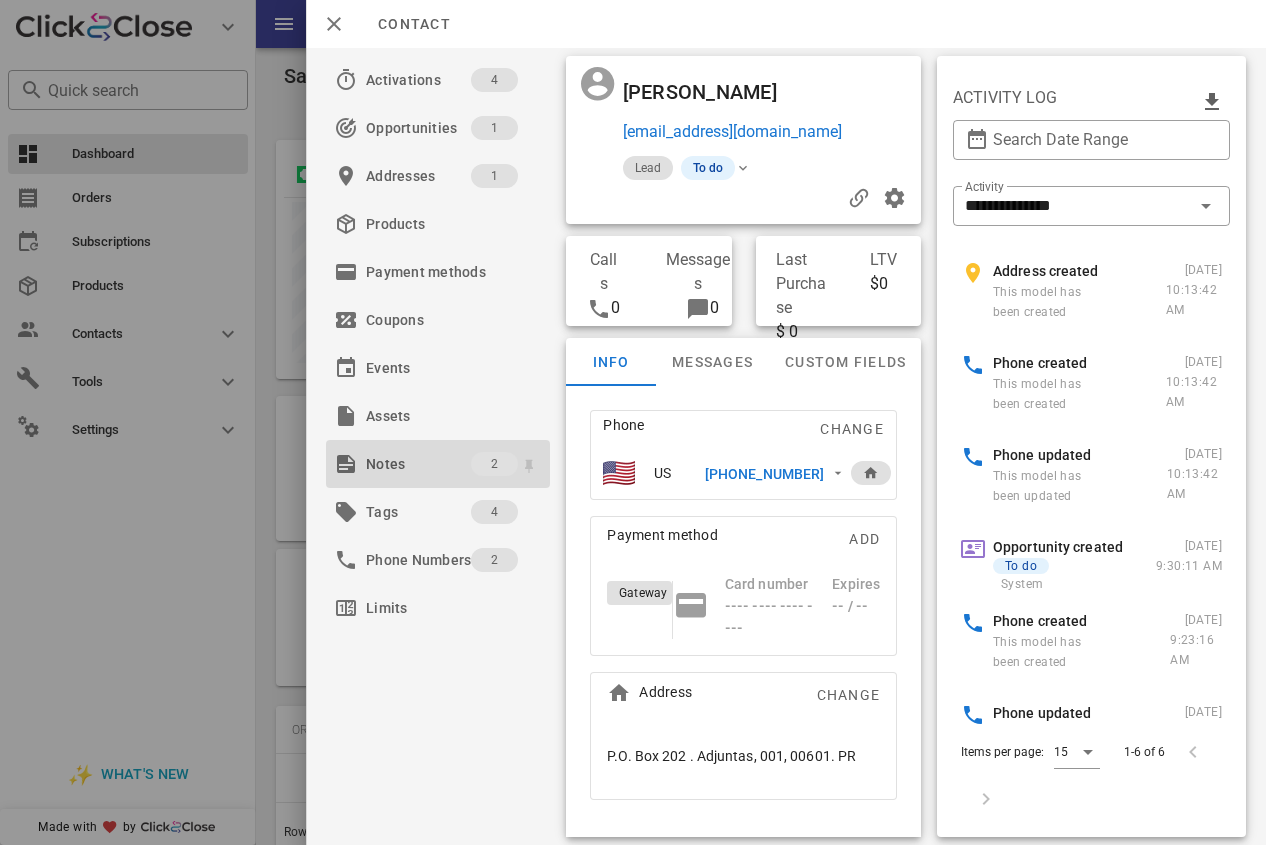 click on "Notes" at bounding box center (418, 464) 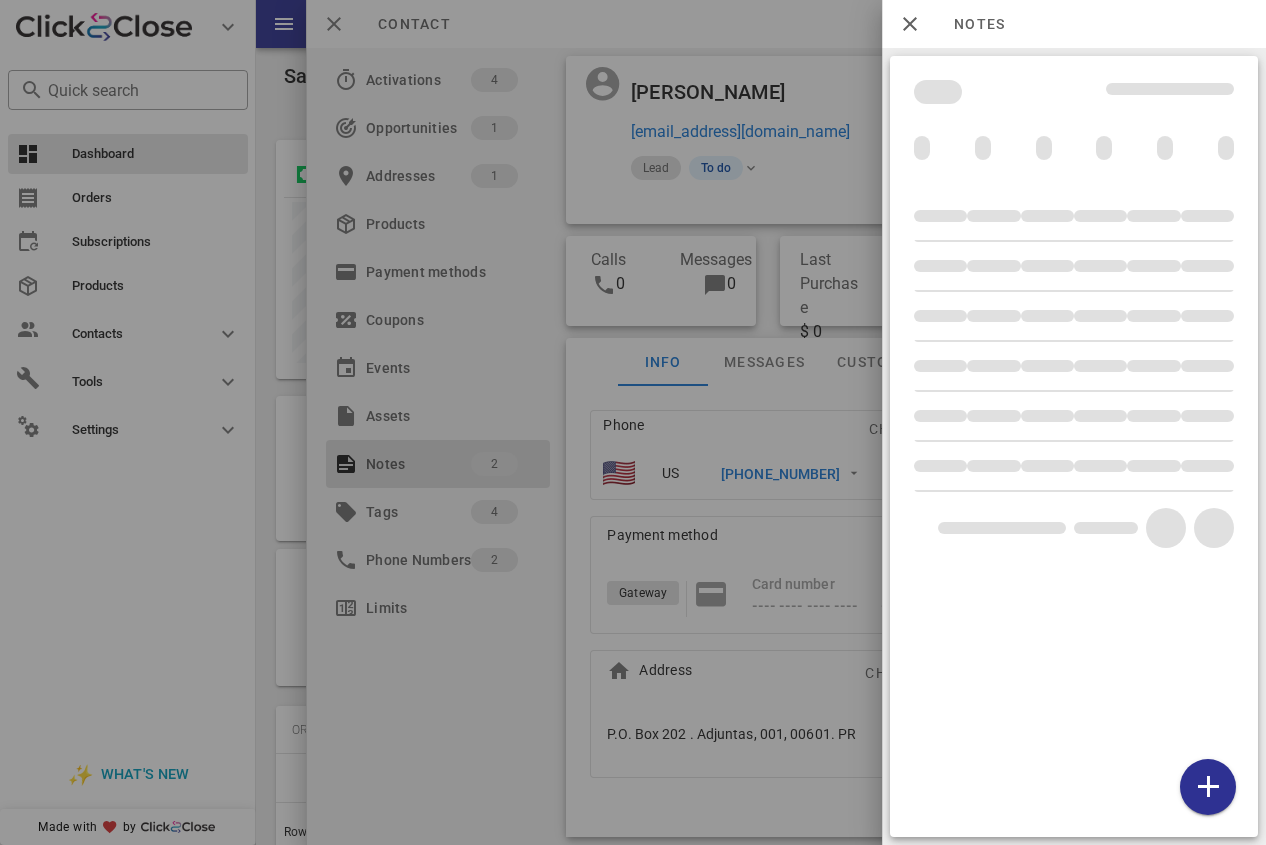 click at bounding box center [633, 422] 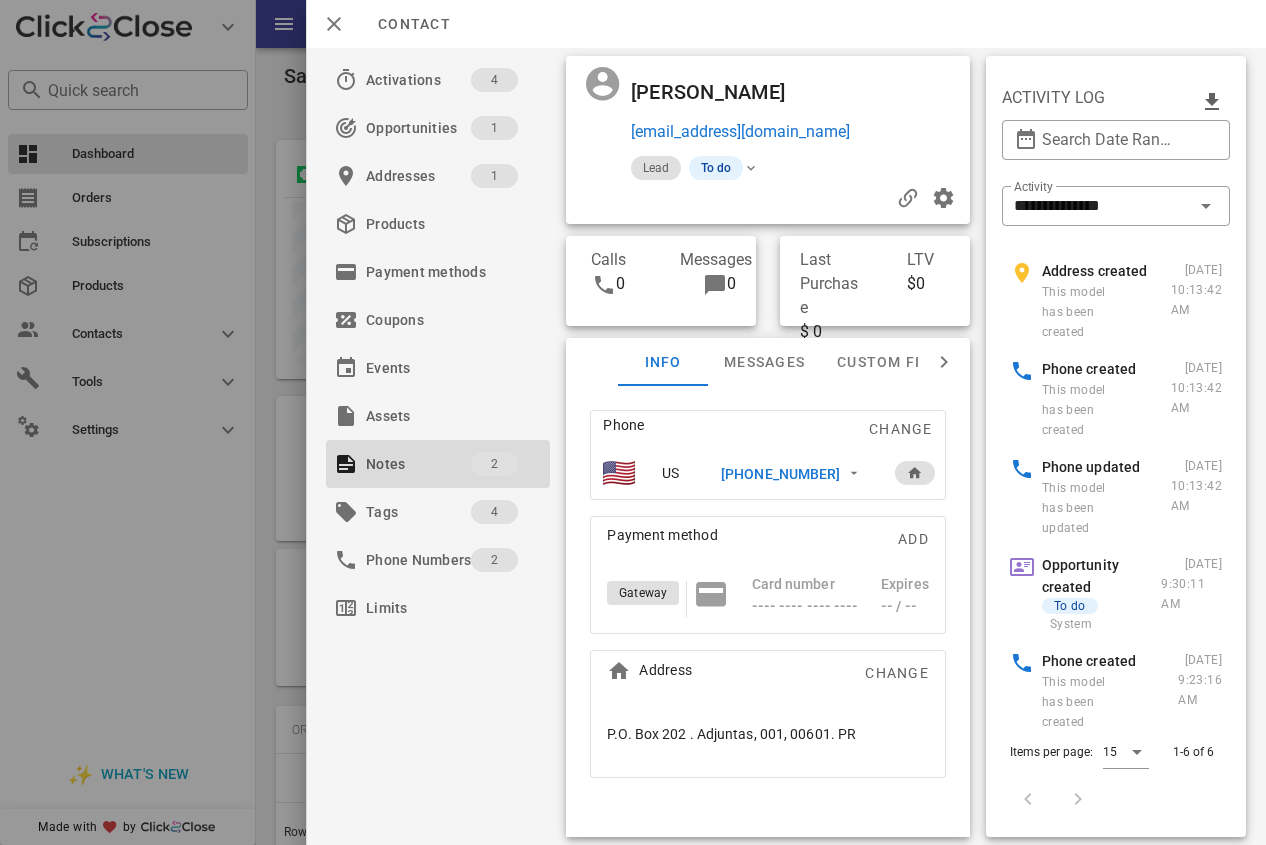 click on "[PHONE_NUMBER]" at bounding box center (780, 474) 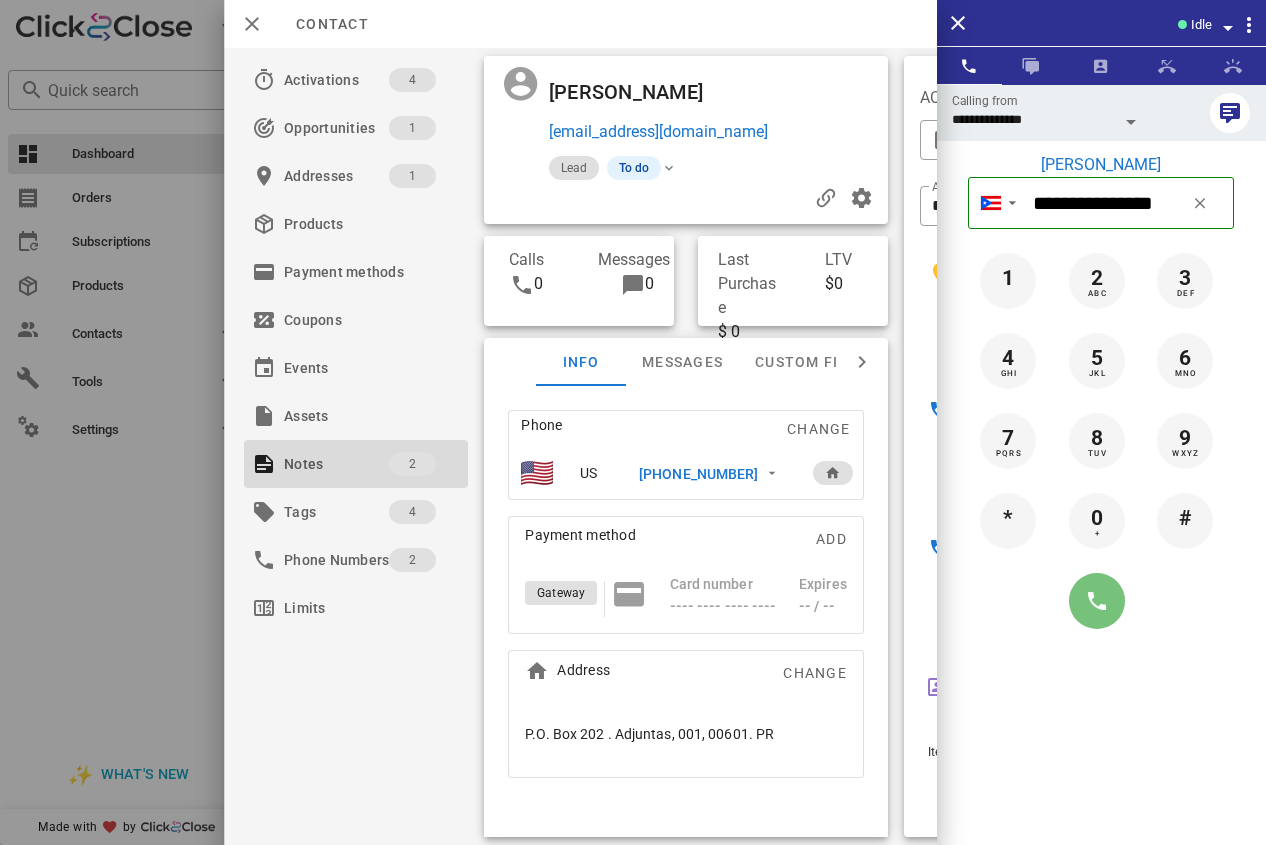 click at bounding box center (1097, 601) 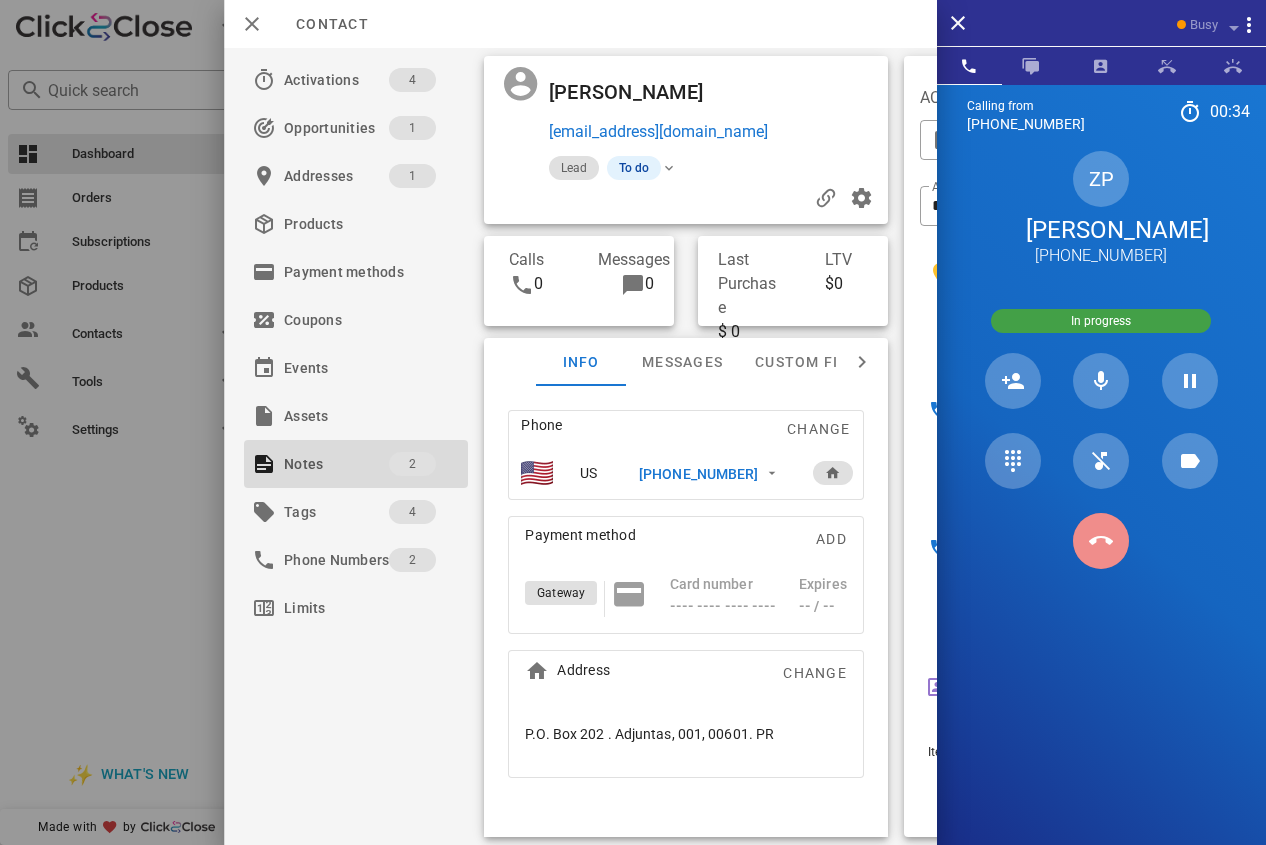 click at bounding box center (1101, 541) 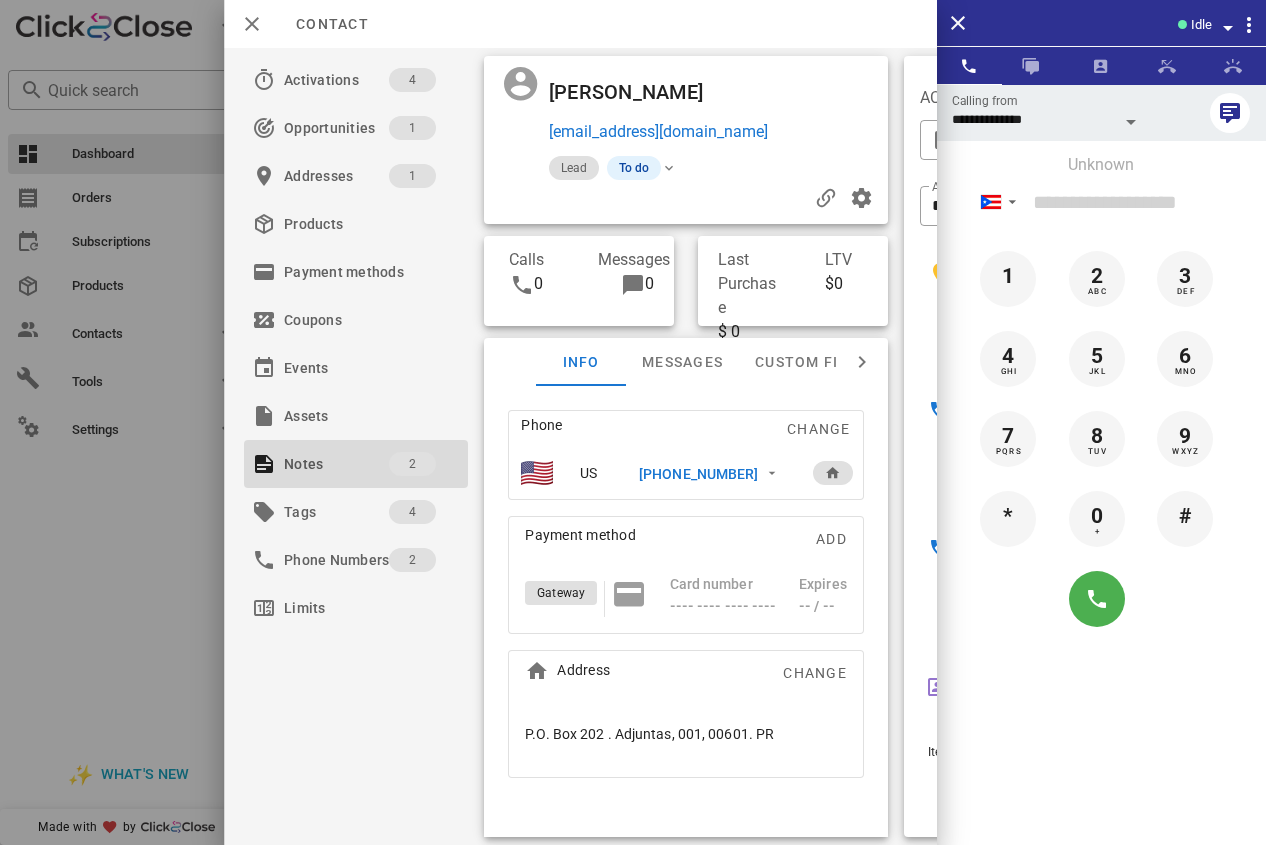 click on "[PHONE_NUMBER]" at bounding box center (698, 474) 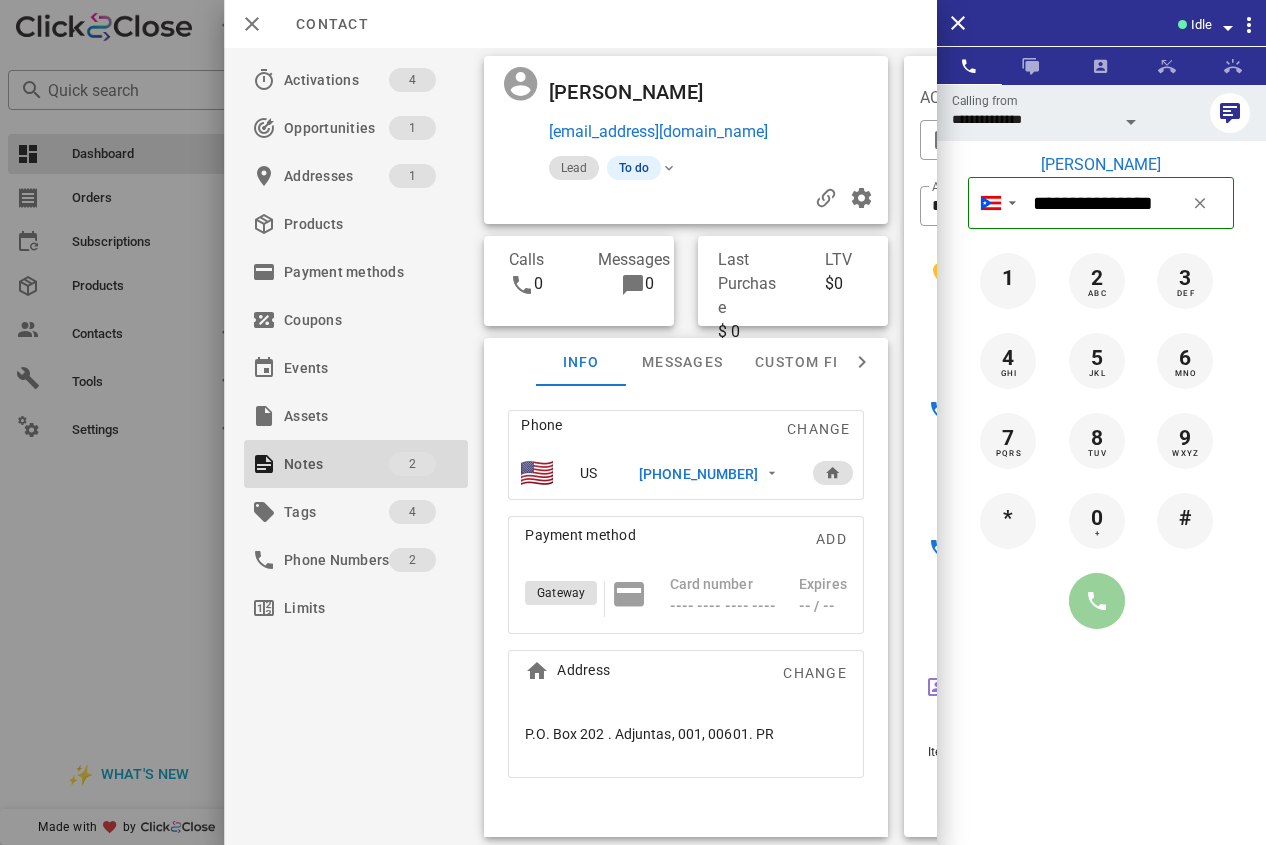 click at bounding box center [1097, 601] 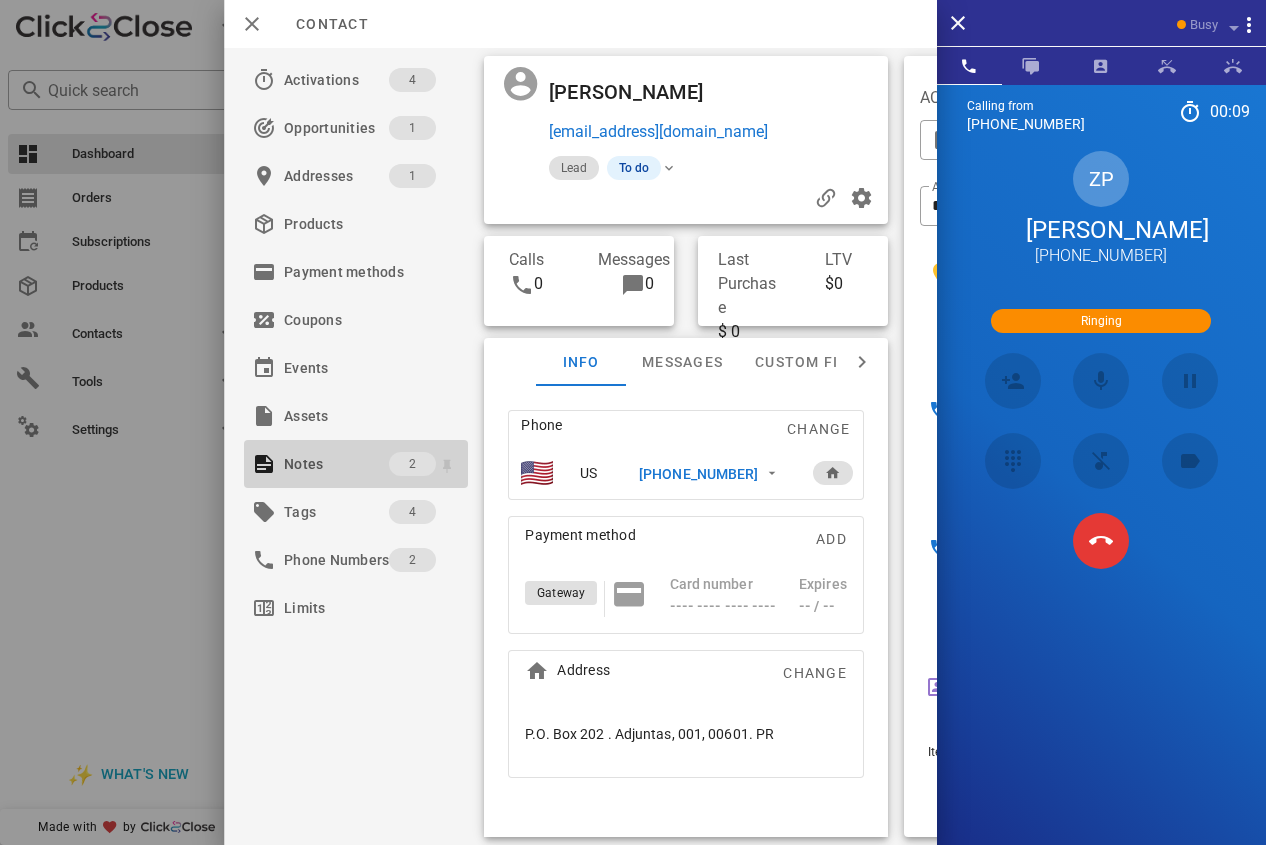 click on "Notes" at bounding box center [336, 464] 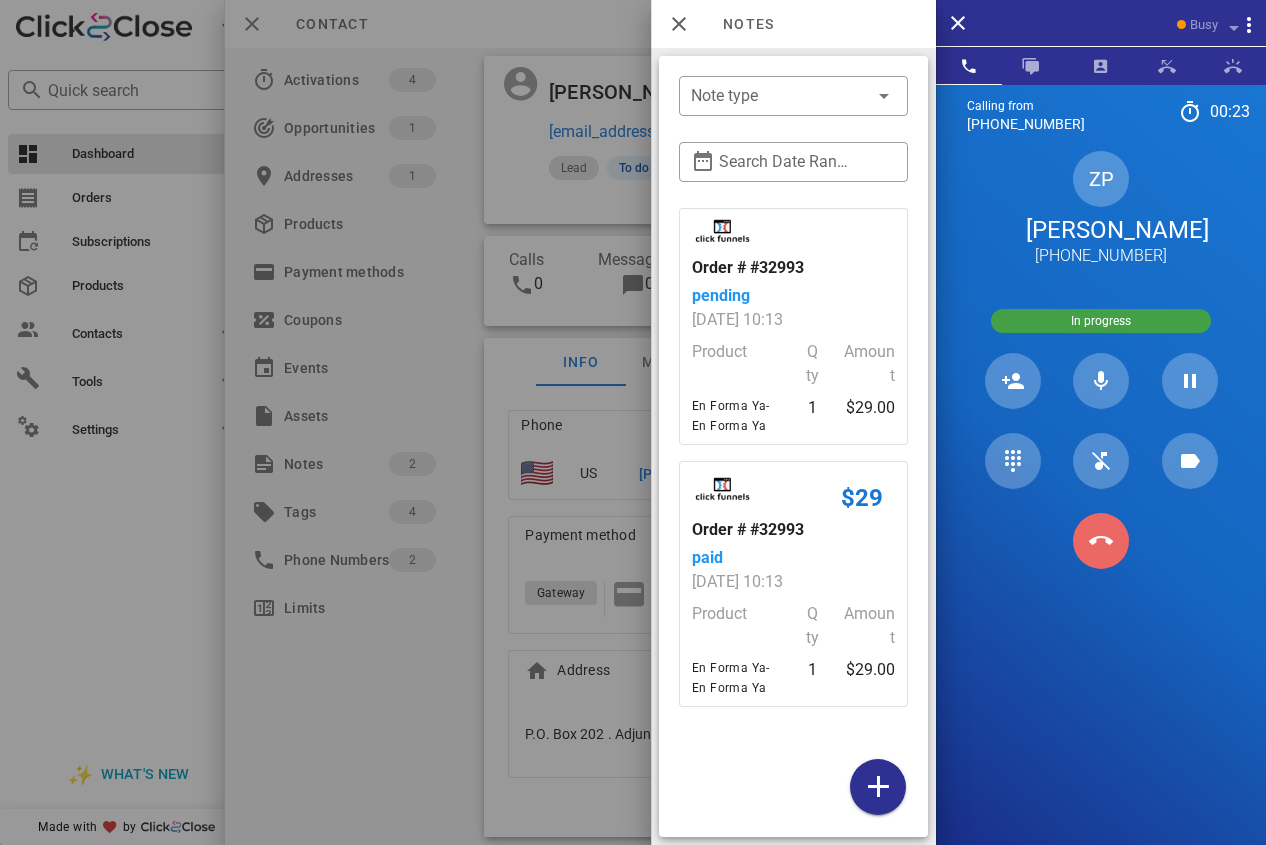 click at bounding box center [1101, 541] 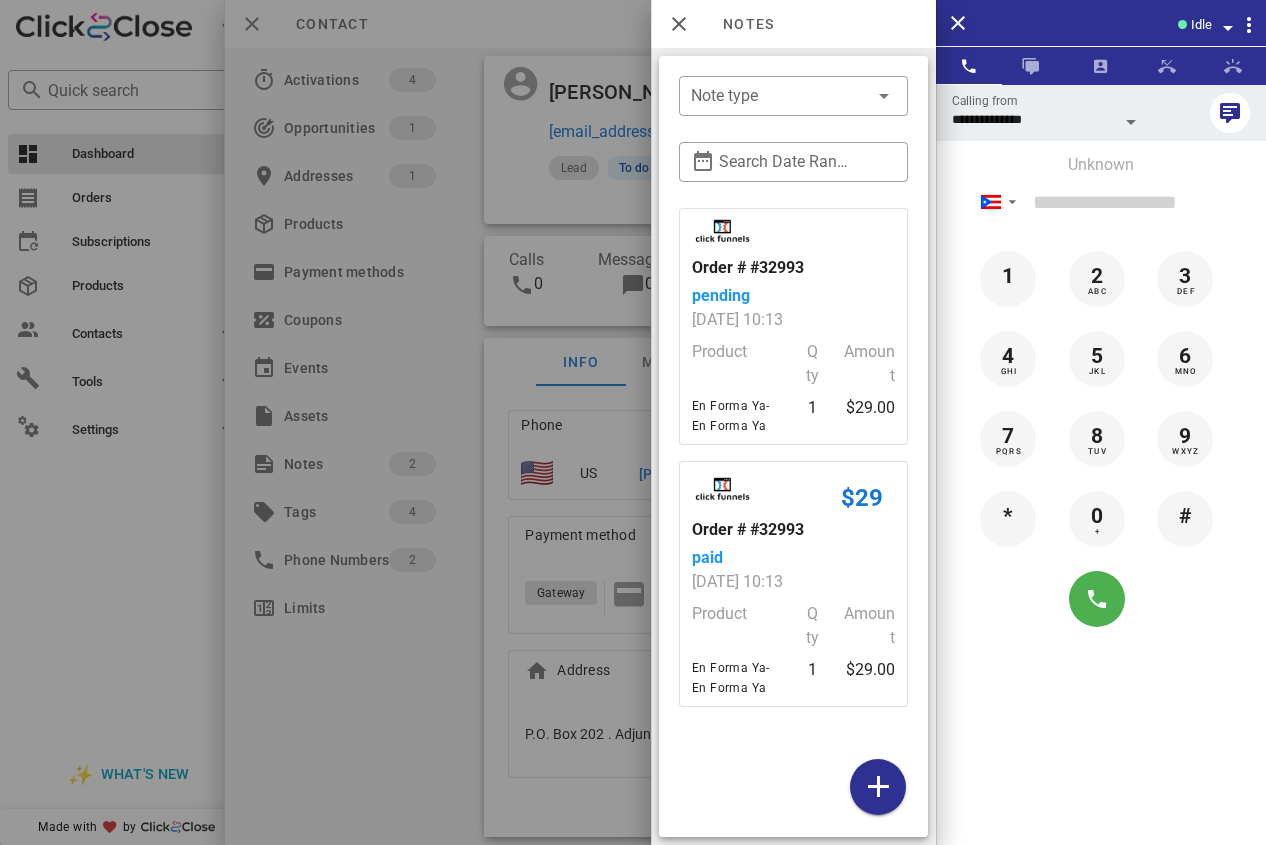 click at bounding box center (633, 422) 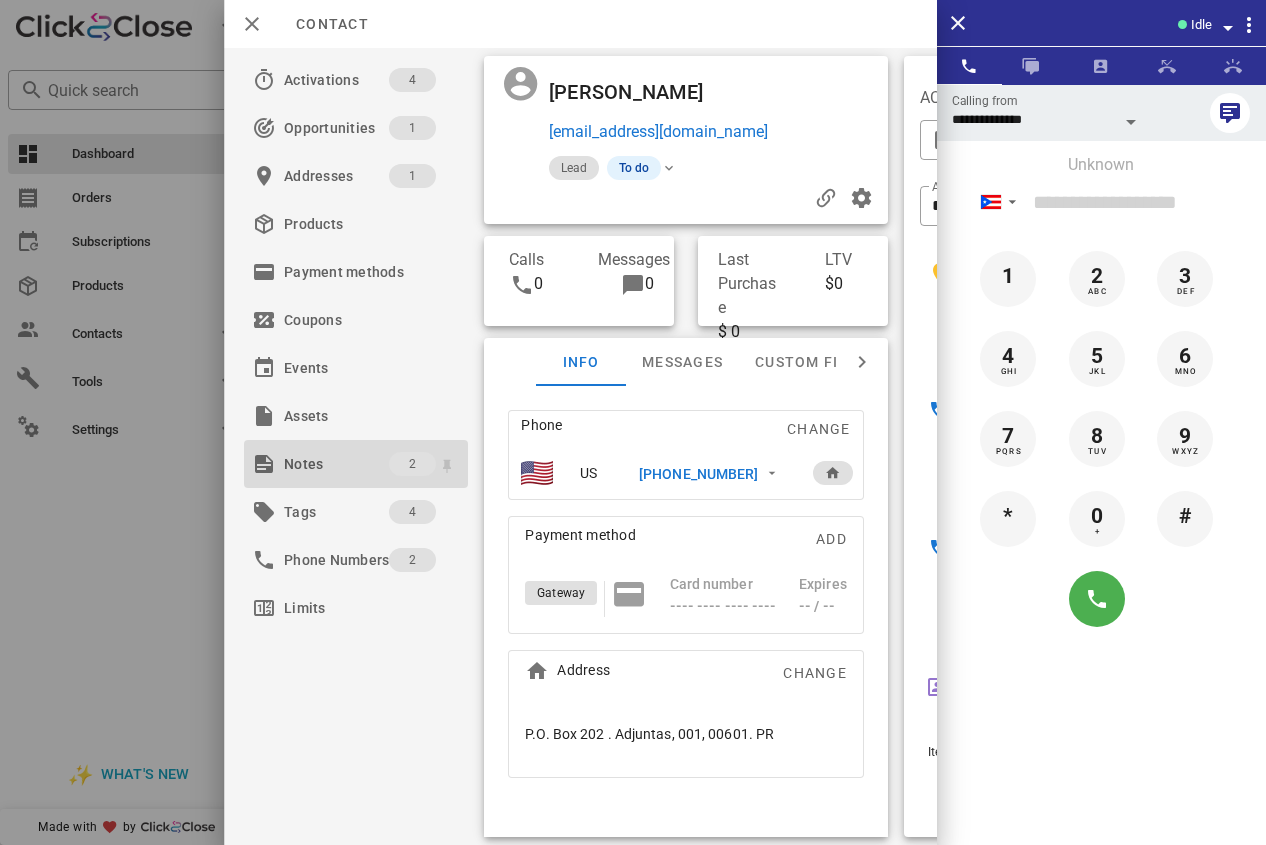 click on "Notes" at bounding box center (336, 464) 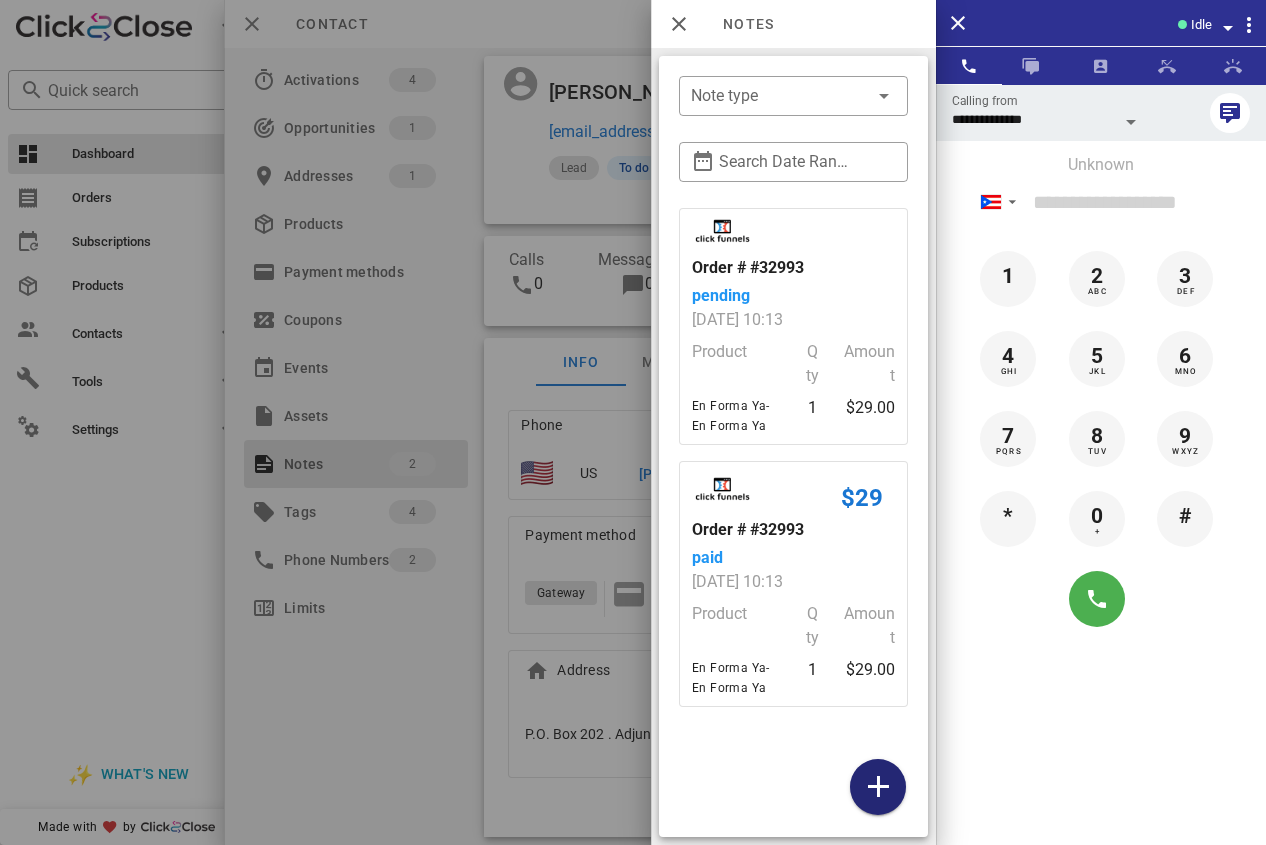 click at bounding box center (878, 787) 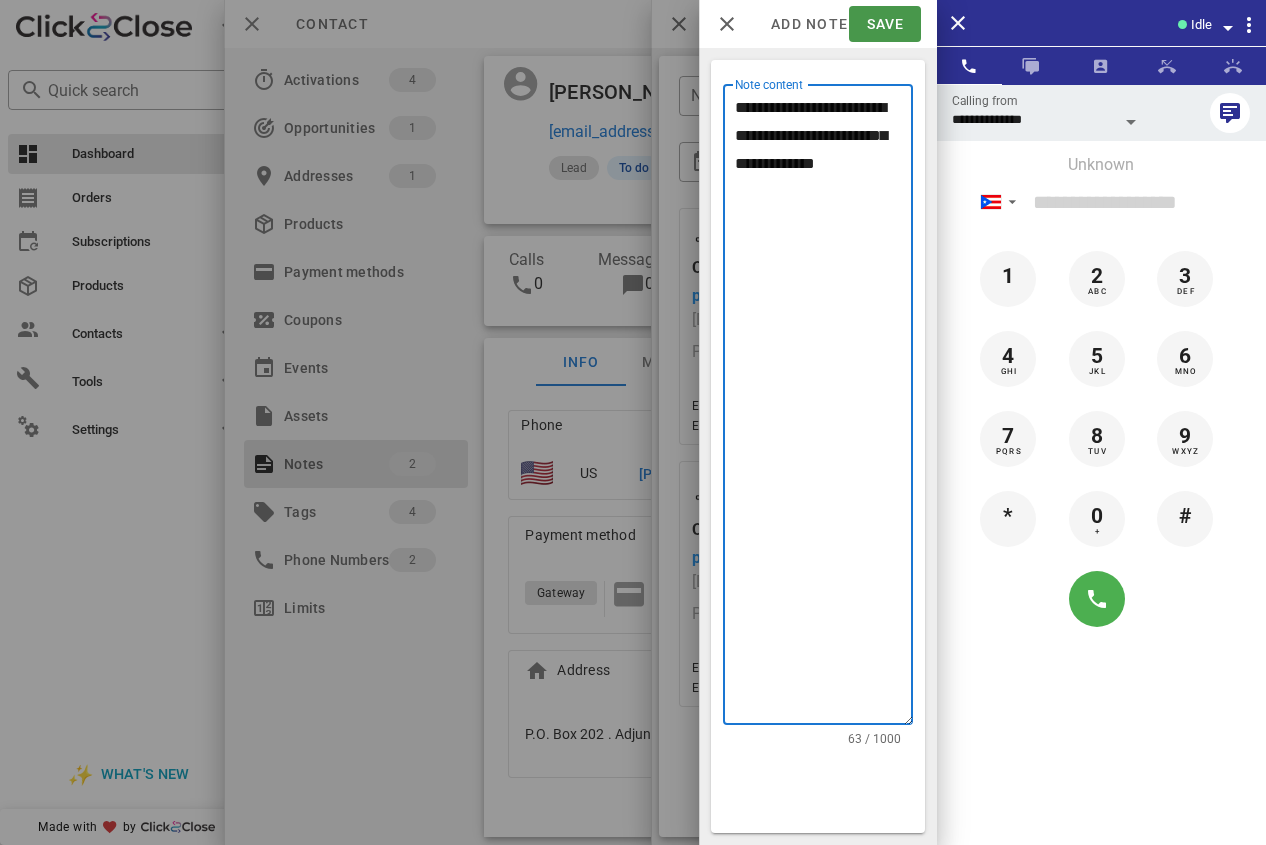 type on "**********" 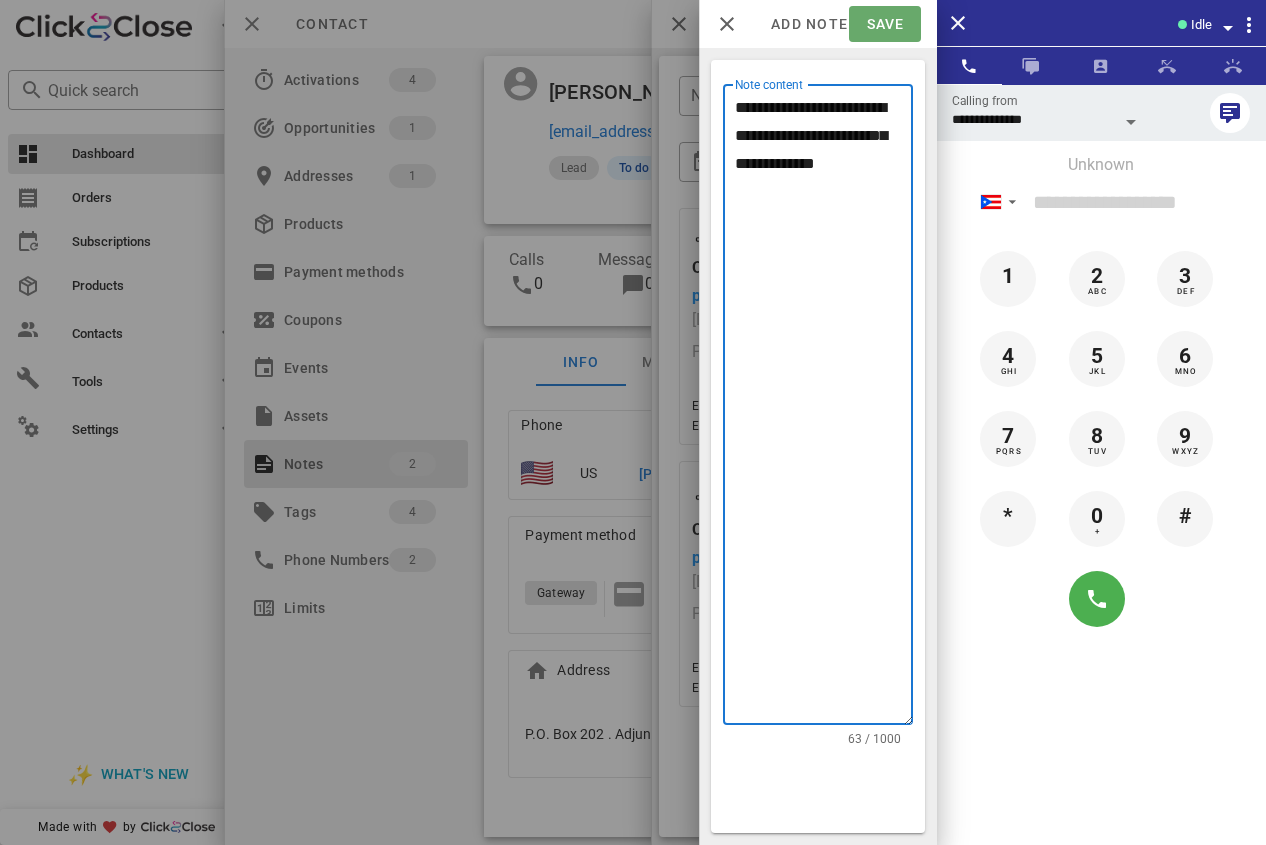 click on "Save" at bounding box center (884, 24) 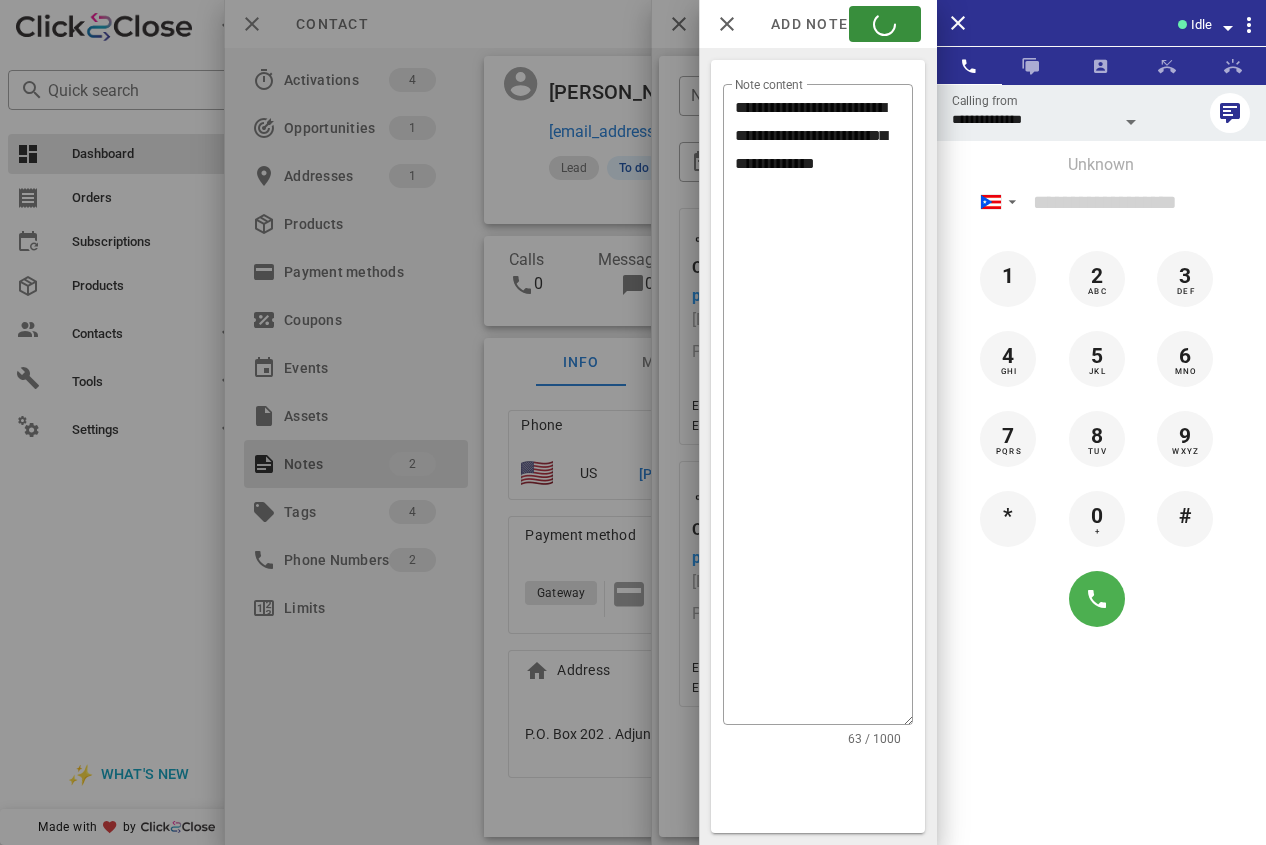 click at bounding box center [633, 422] 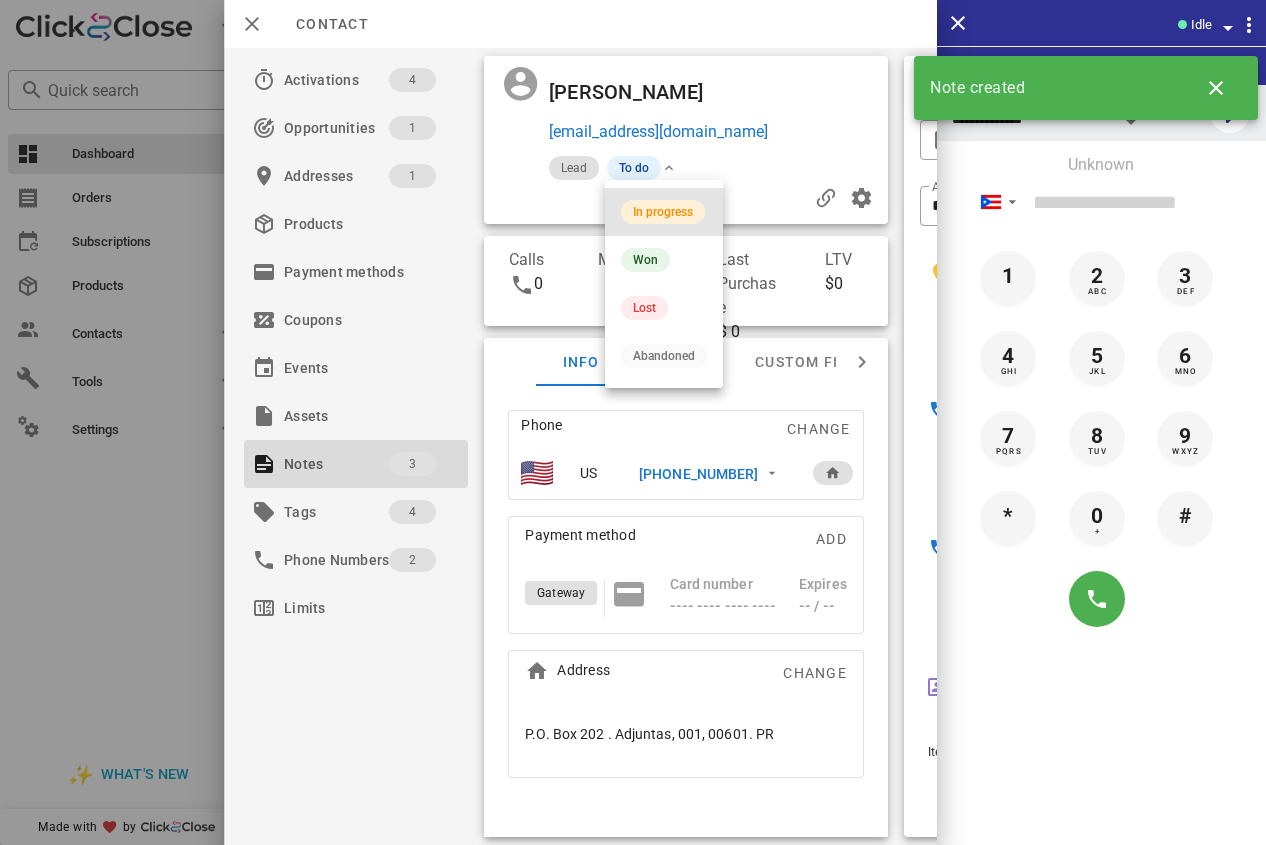 click on "In progress" at bounding box center [663, 212] 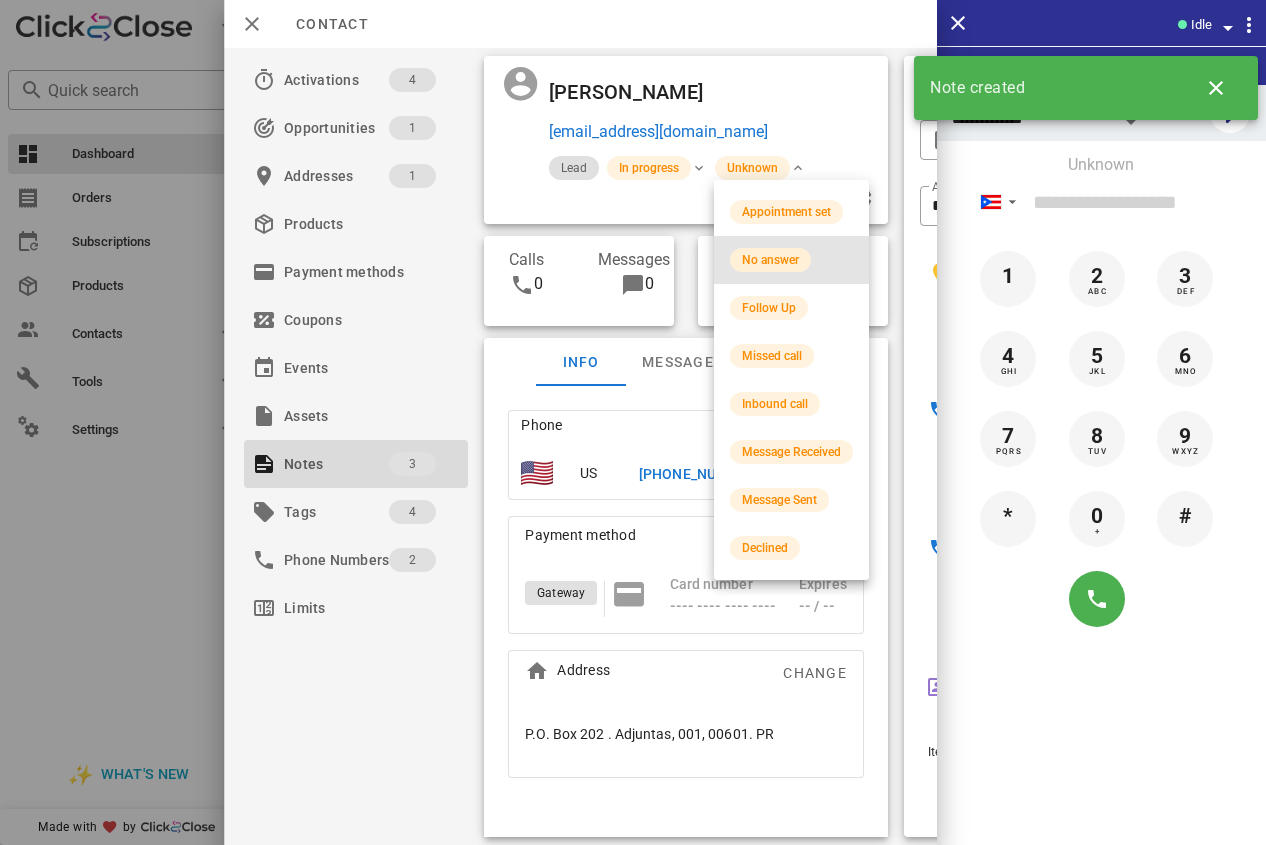 click on "No answer" at bounding box center [770, 260] 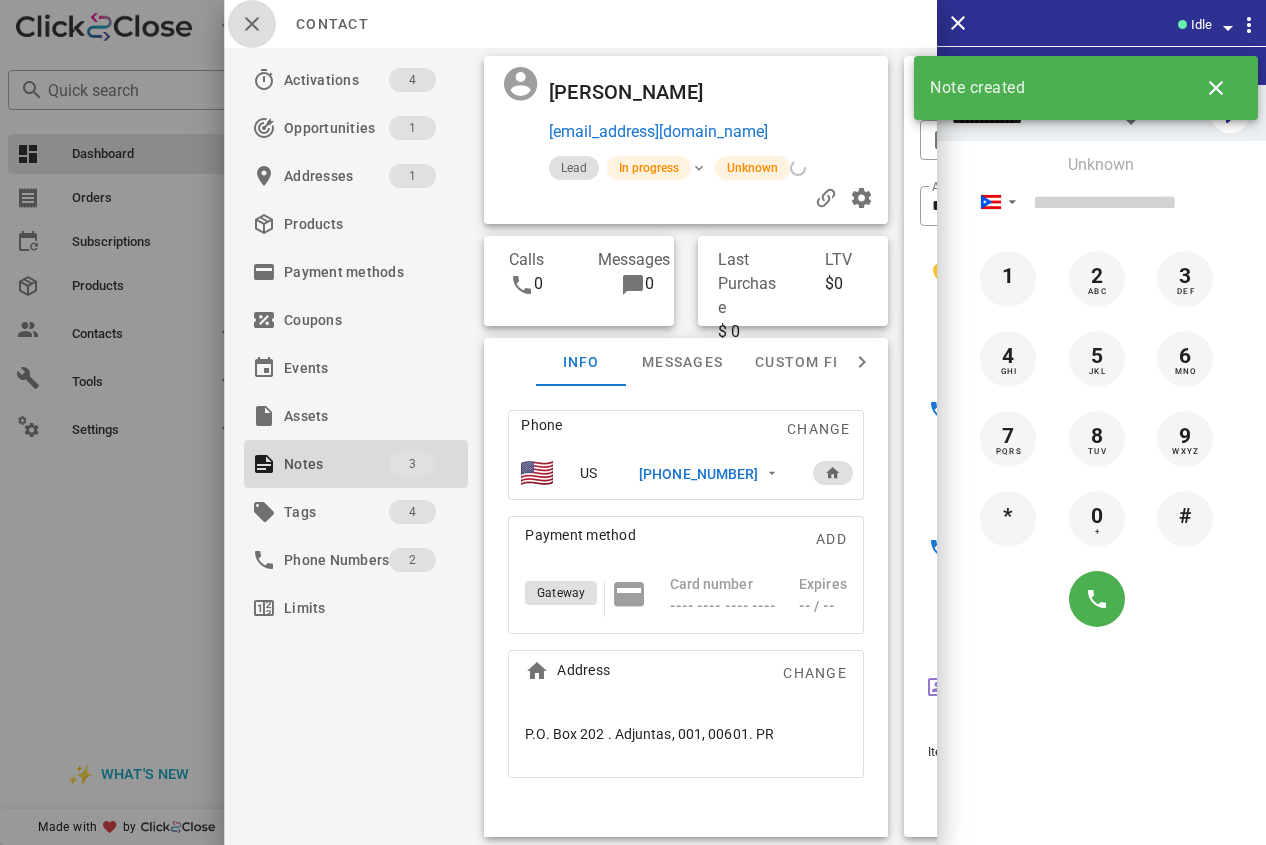 click at bounding box center [252, 24] 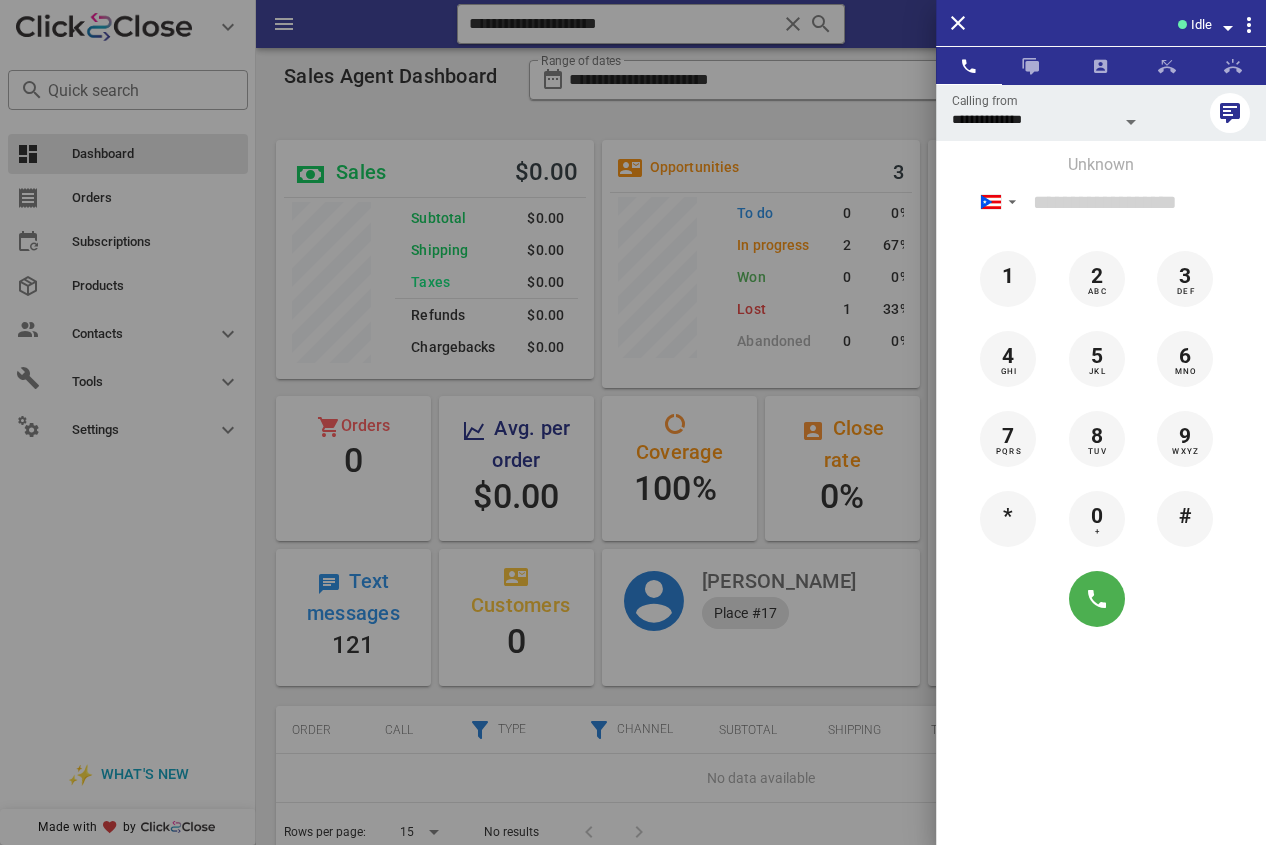 click at bounding box center (633, 422) 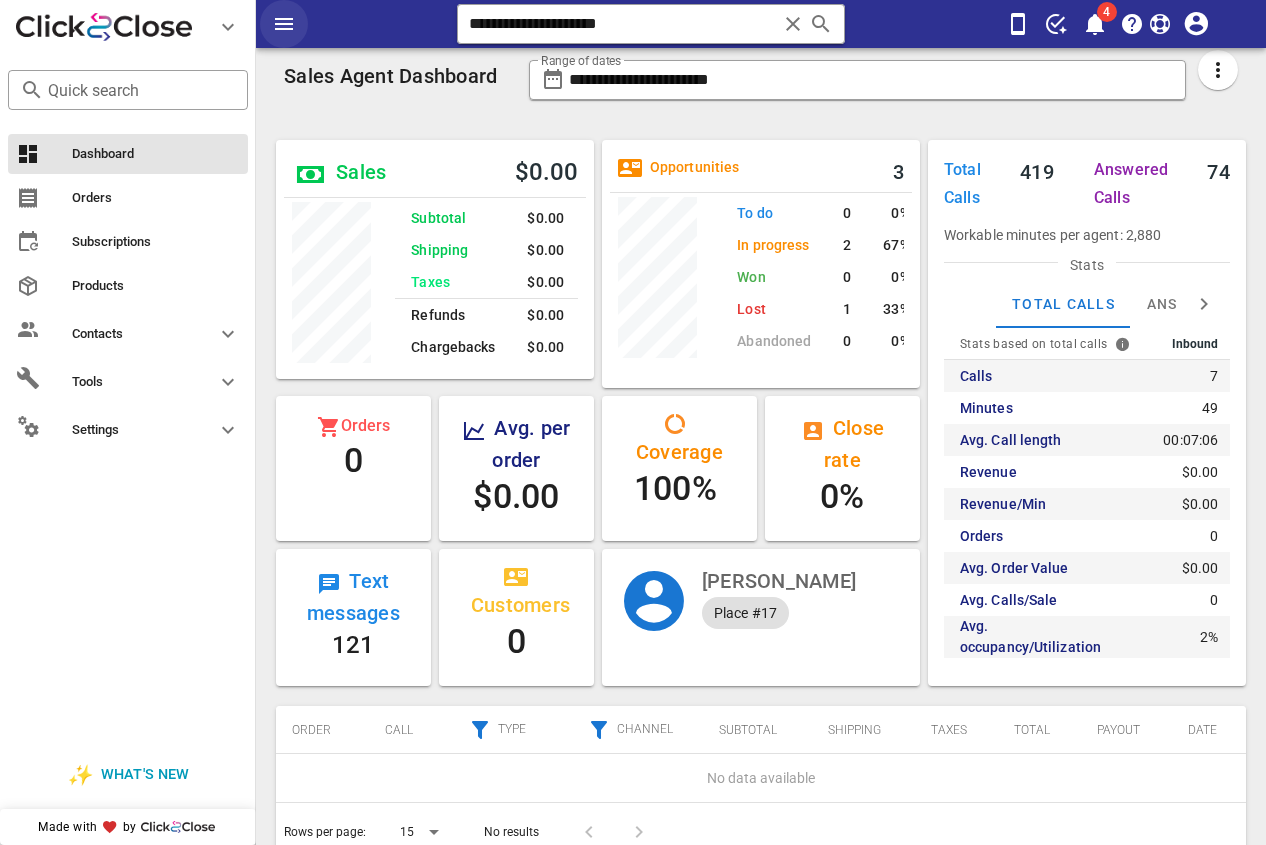drag, startPoint x: 725, startPoint y: 26, endPoint x: 260, endPoint y: 25, distance: 465.00107 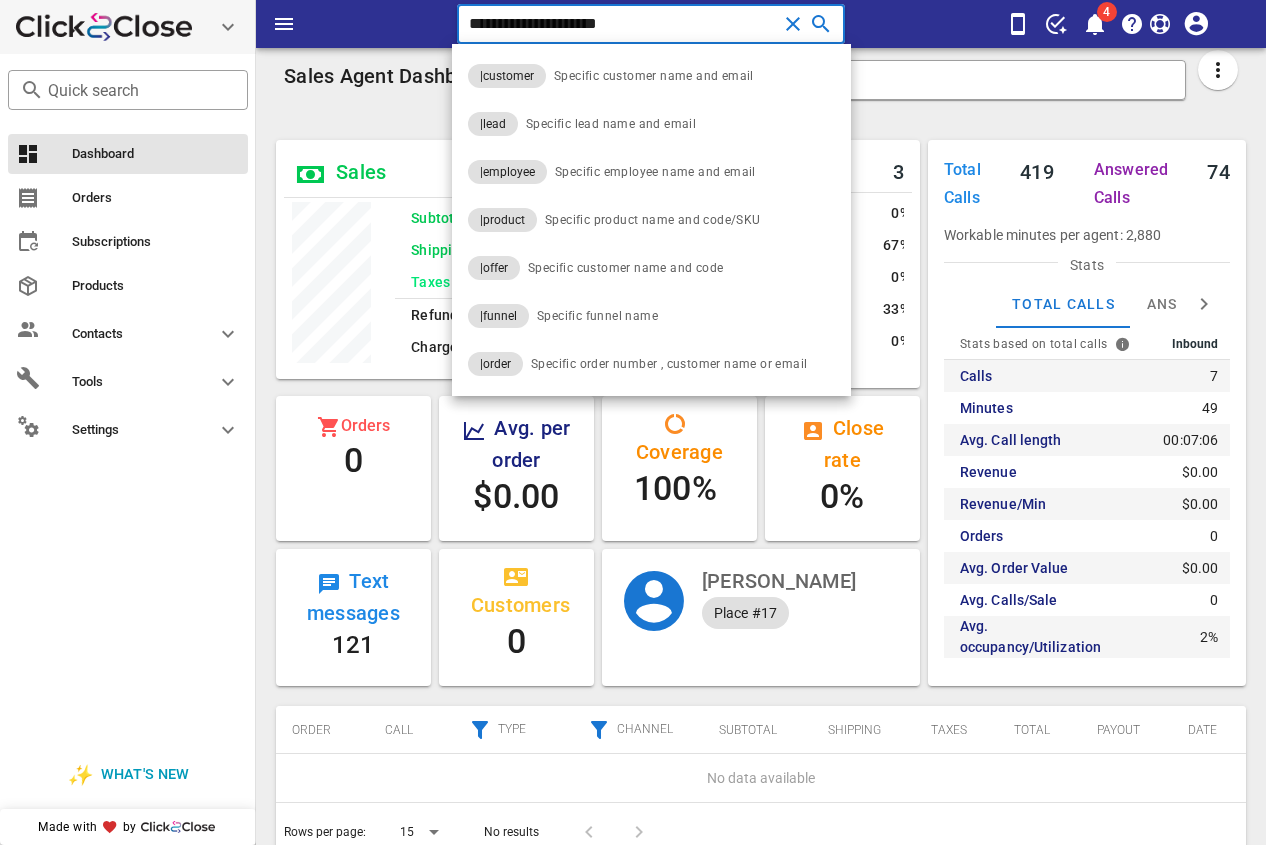 paste on "*" 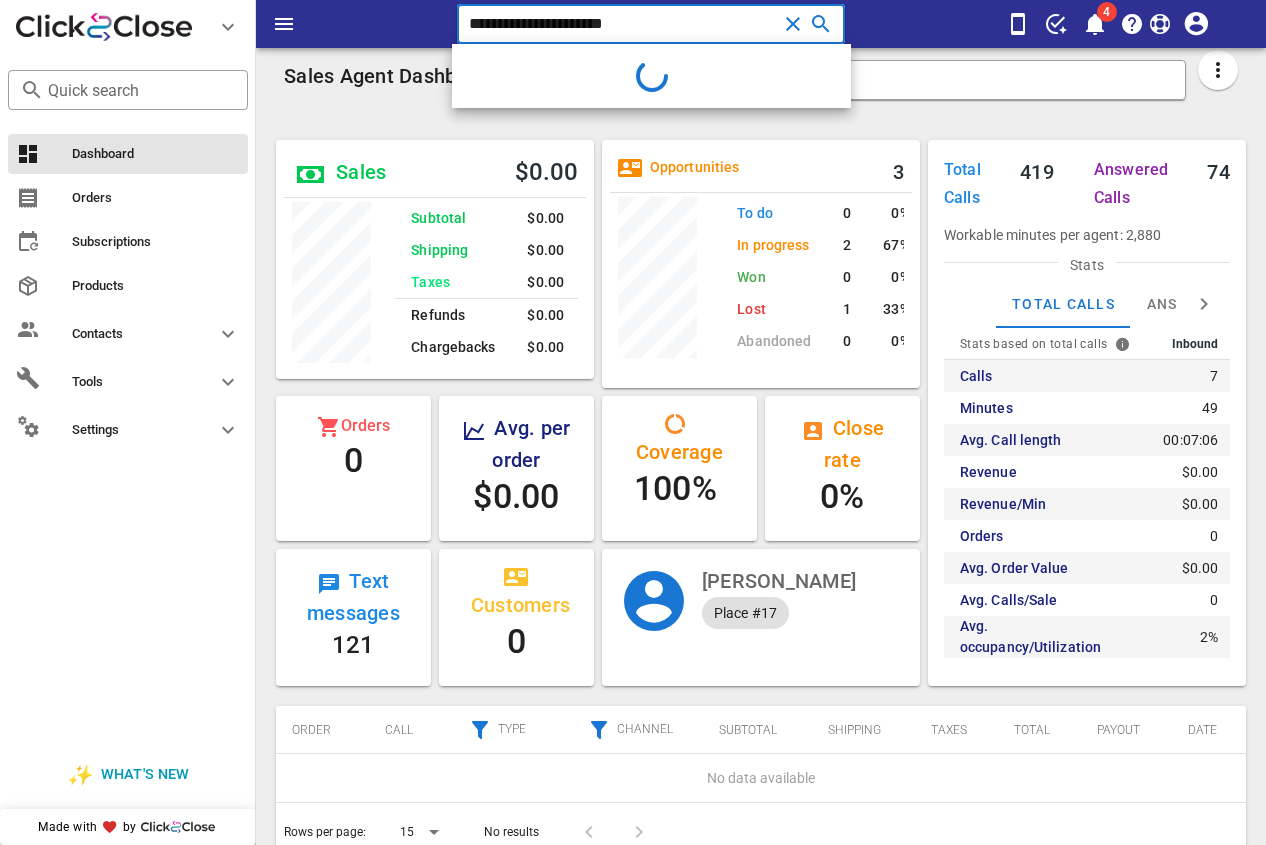 type on "**********" 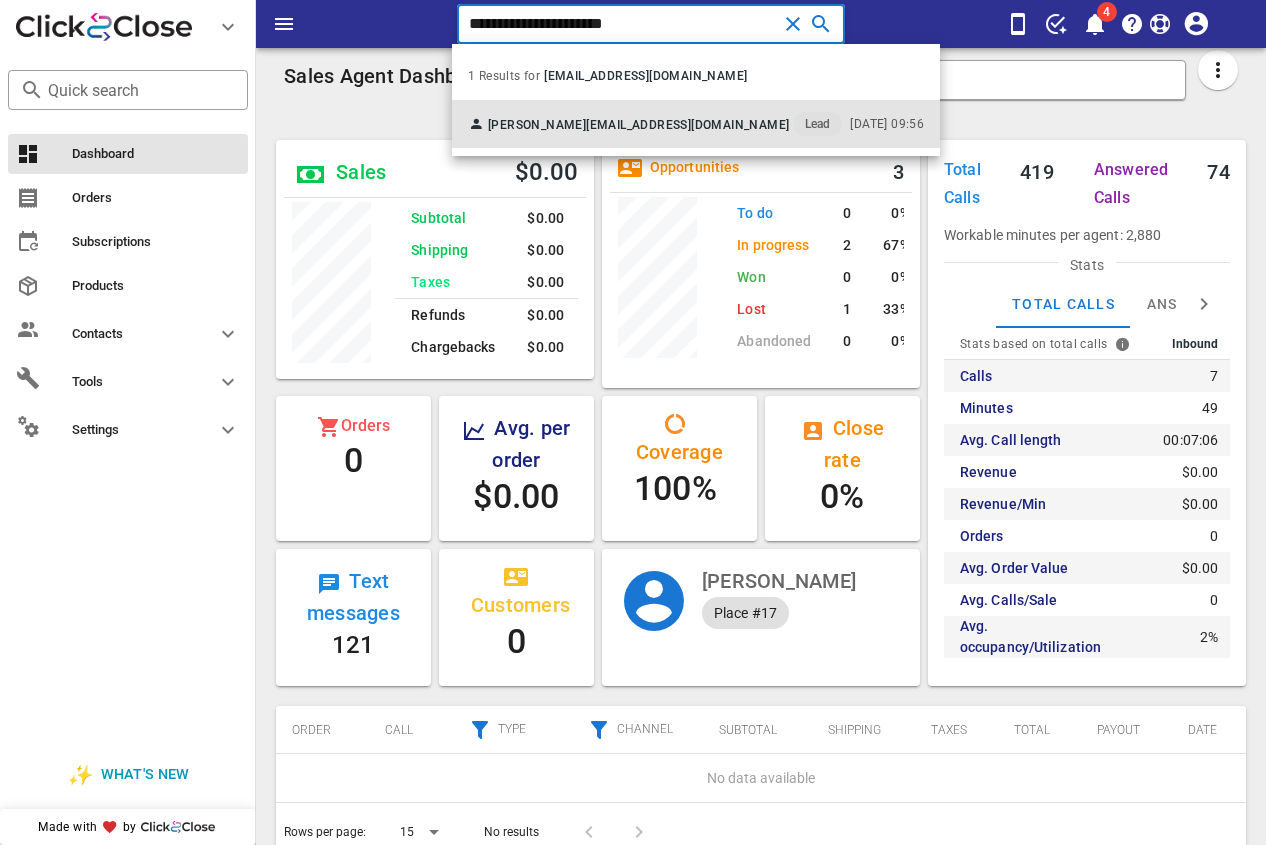 click on "[PERSON_NAME]   [EMAIL_ADDRESS][DOMAIN_NAME]   Lead   [DATE] 09:56" at bounding box center (696, 124) 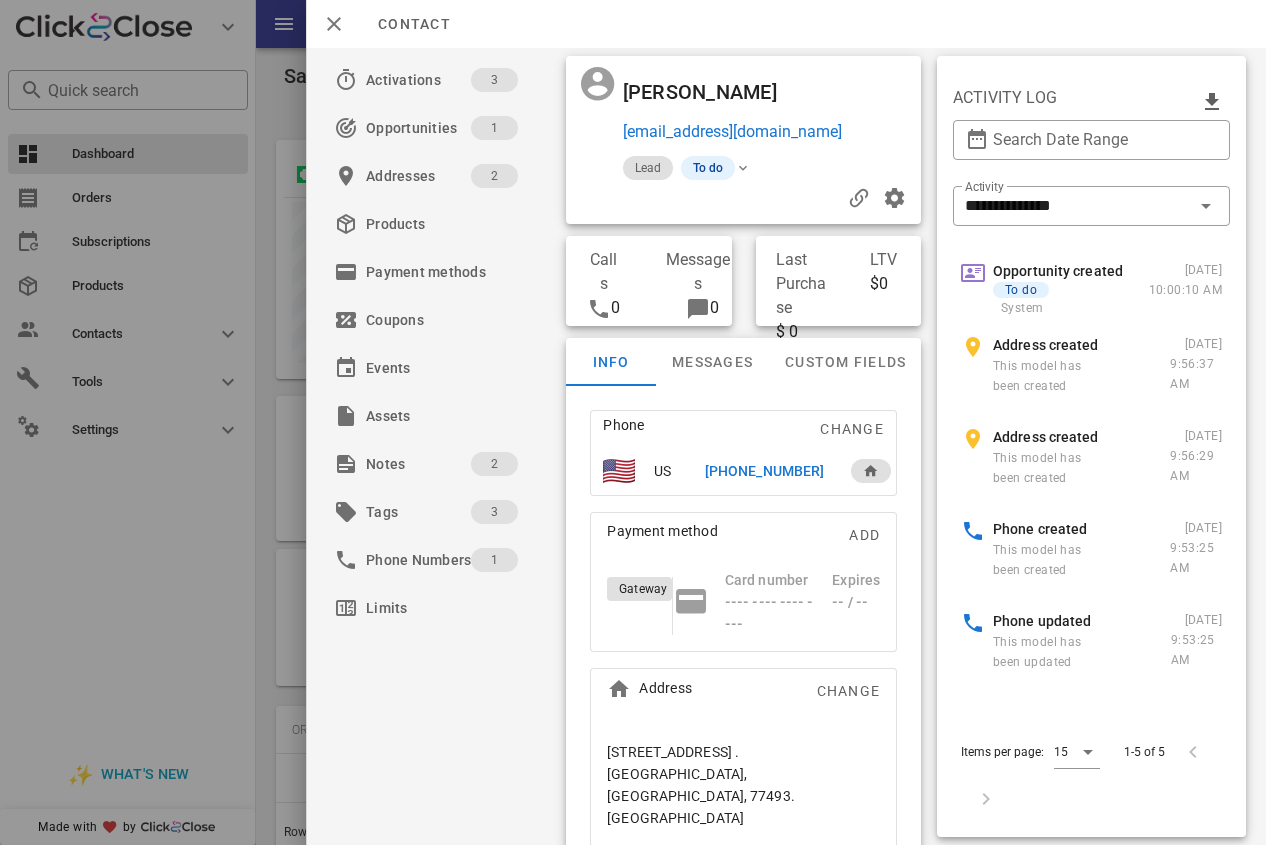click on "[PHONE_NUMBER]" at bounding box center (764, 471) 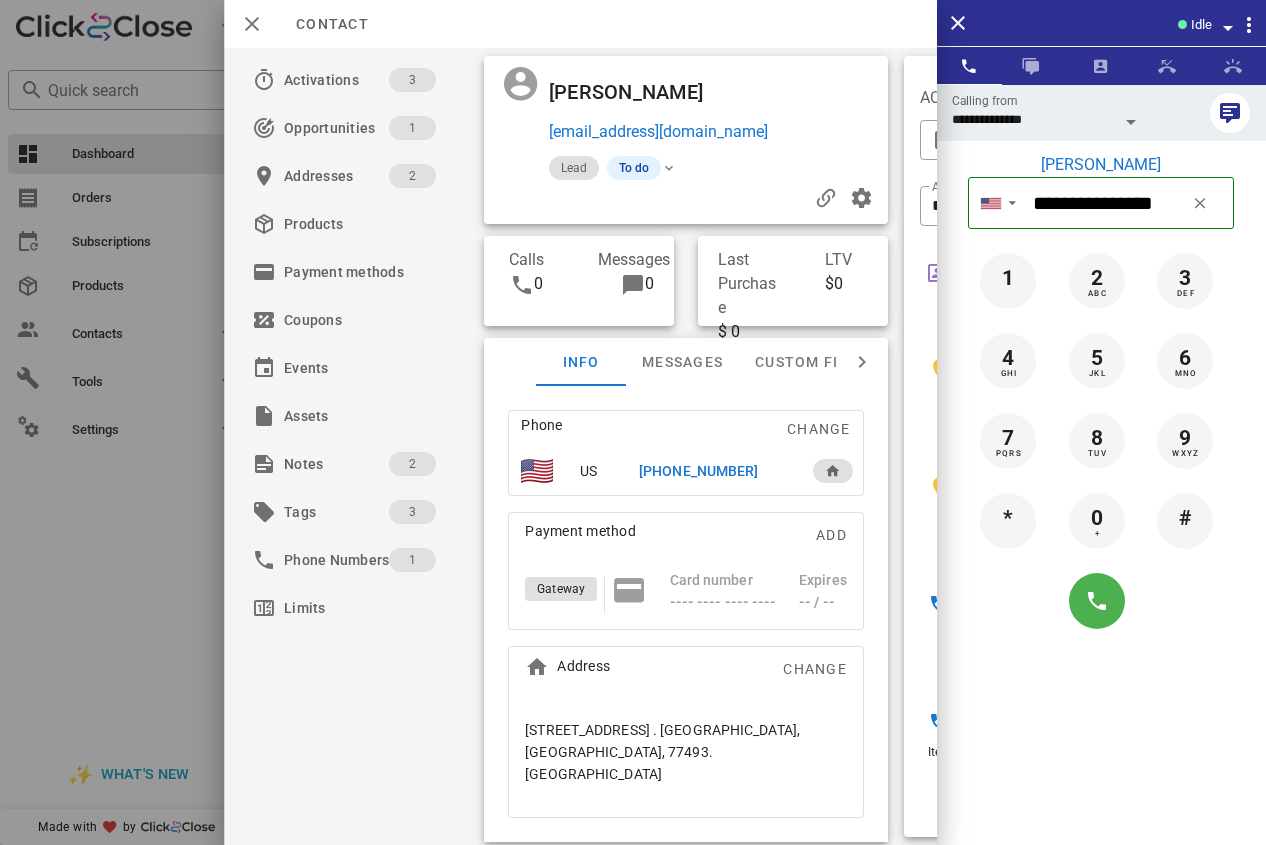 click at bounding box center [1101, 601] 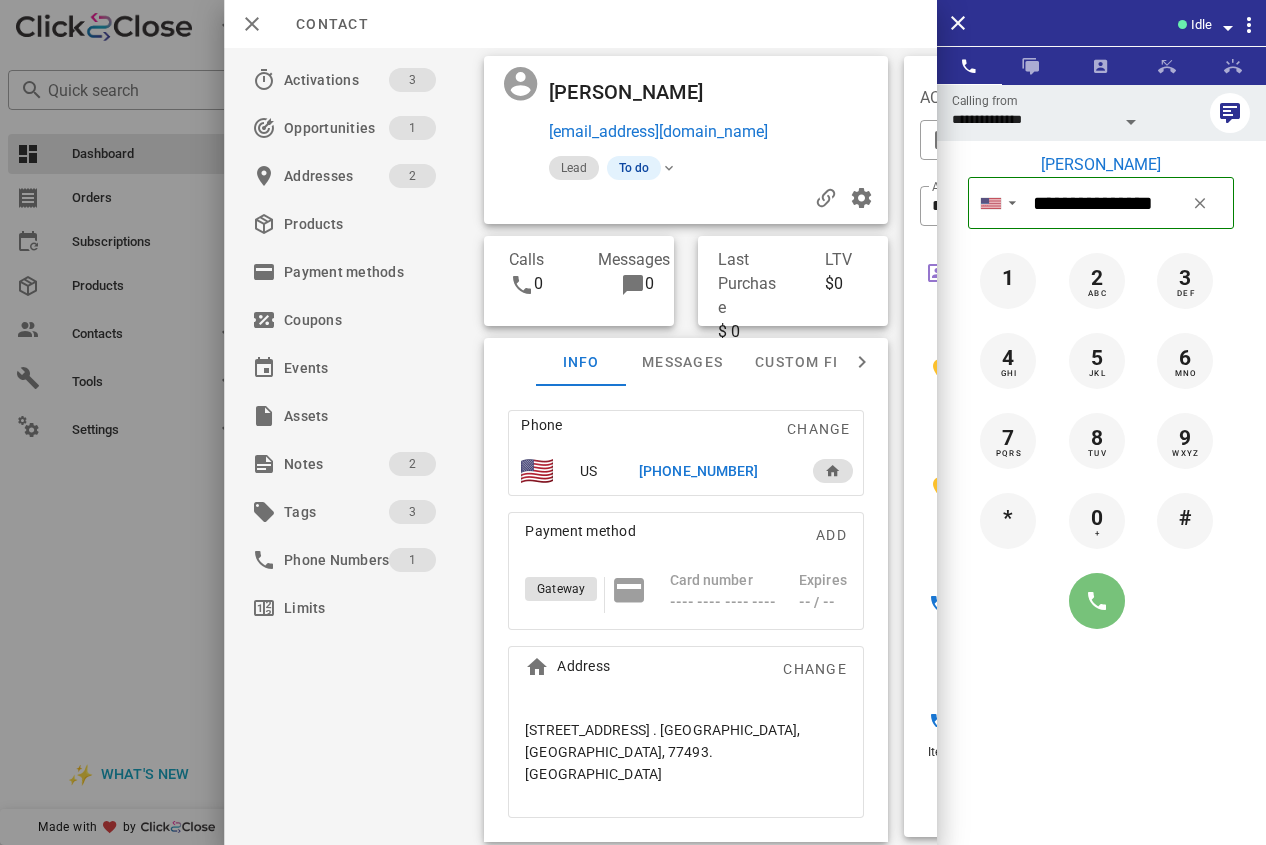 click at bounding box center (1097, 601) 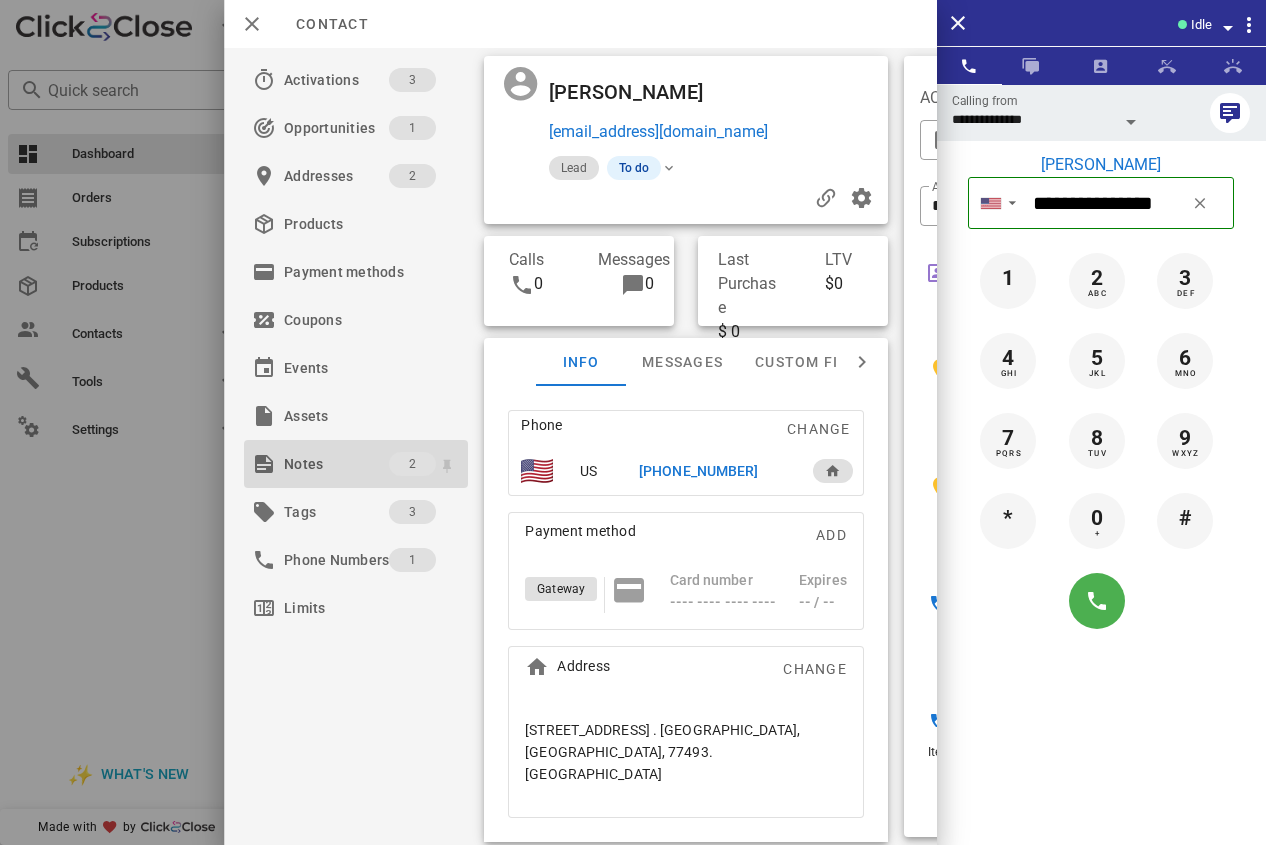 click on "Notes" at bounding box center (336, 464) 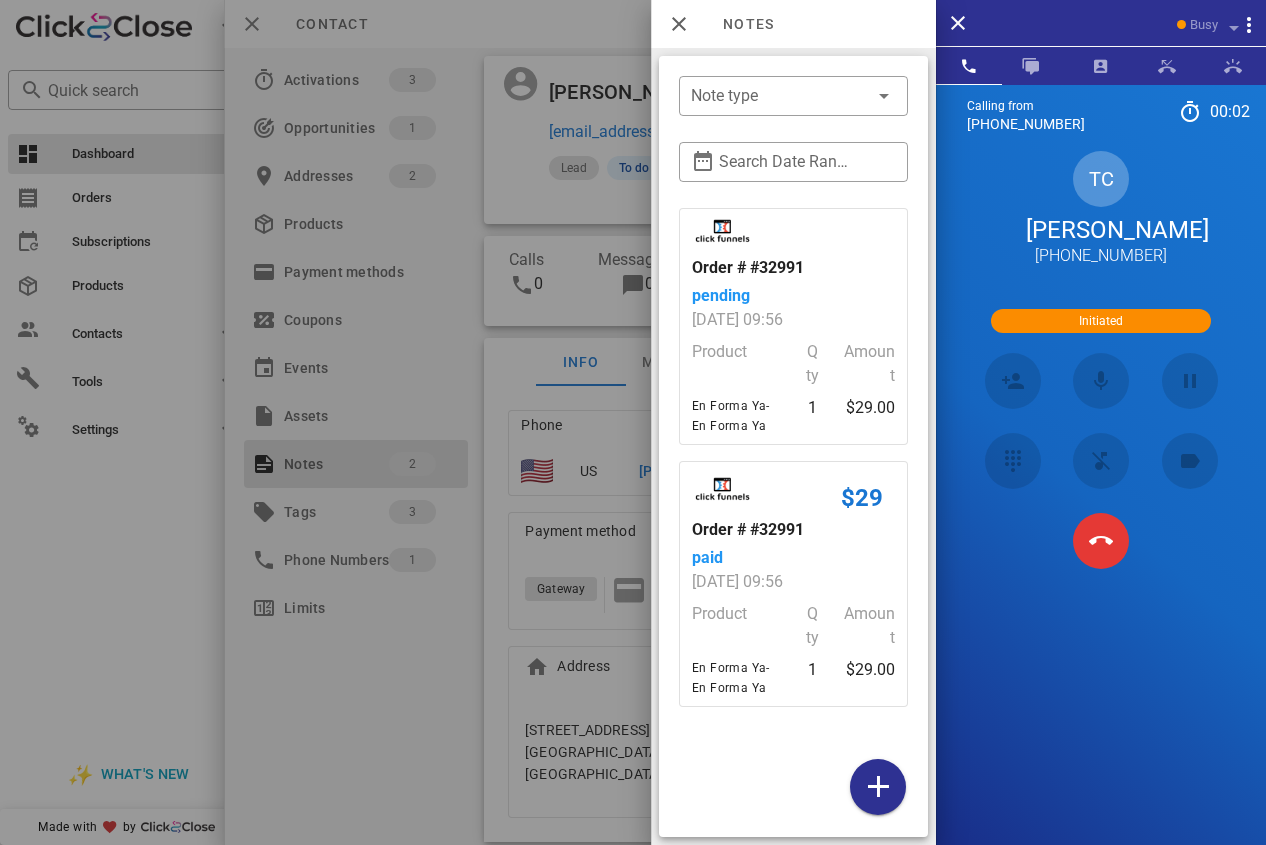 click at bounding box center (633, 422) 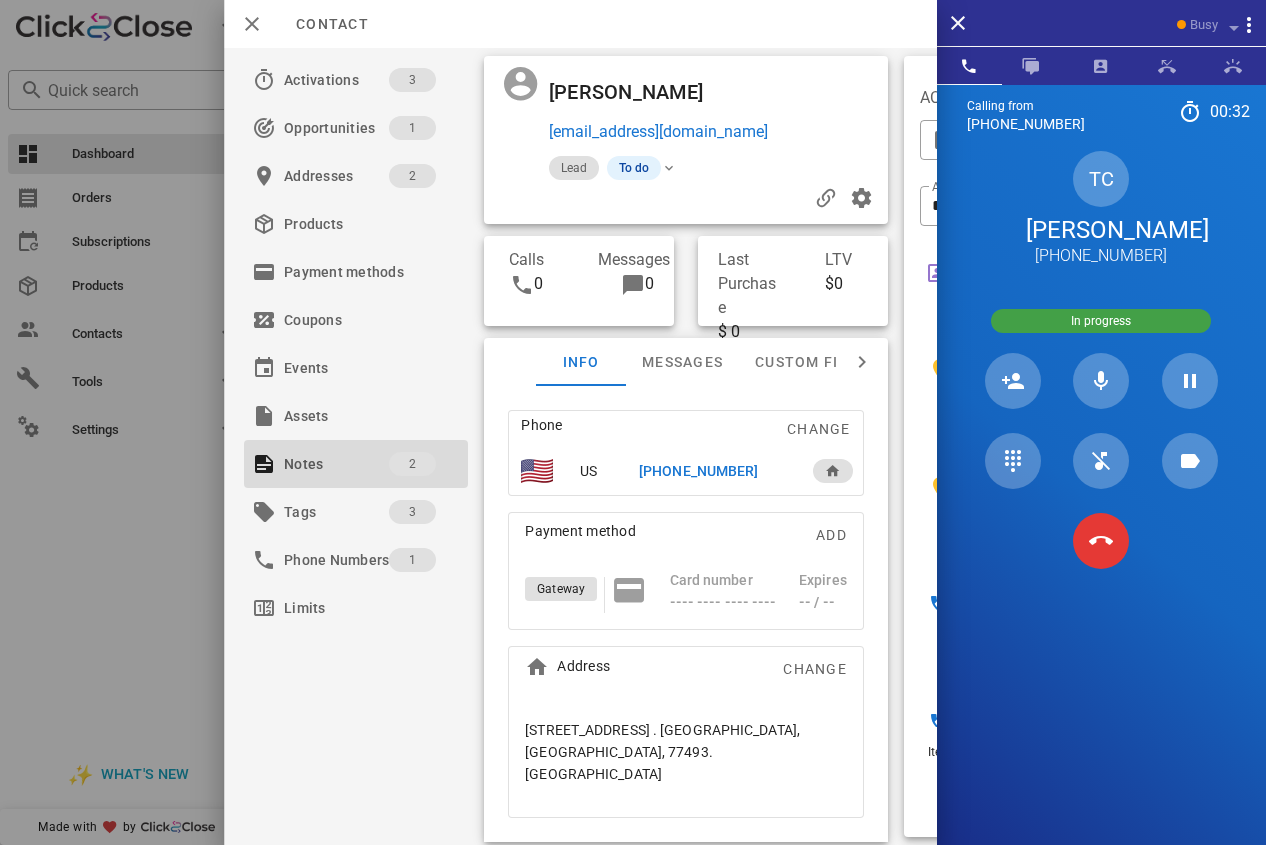 click at bounding box center (1101, 541) 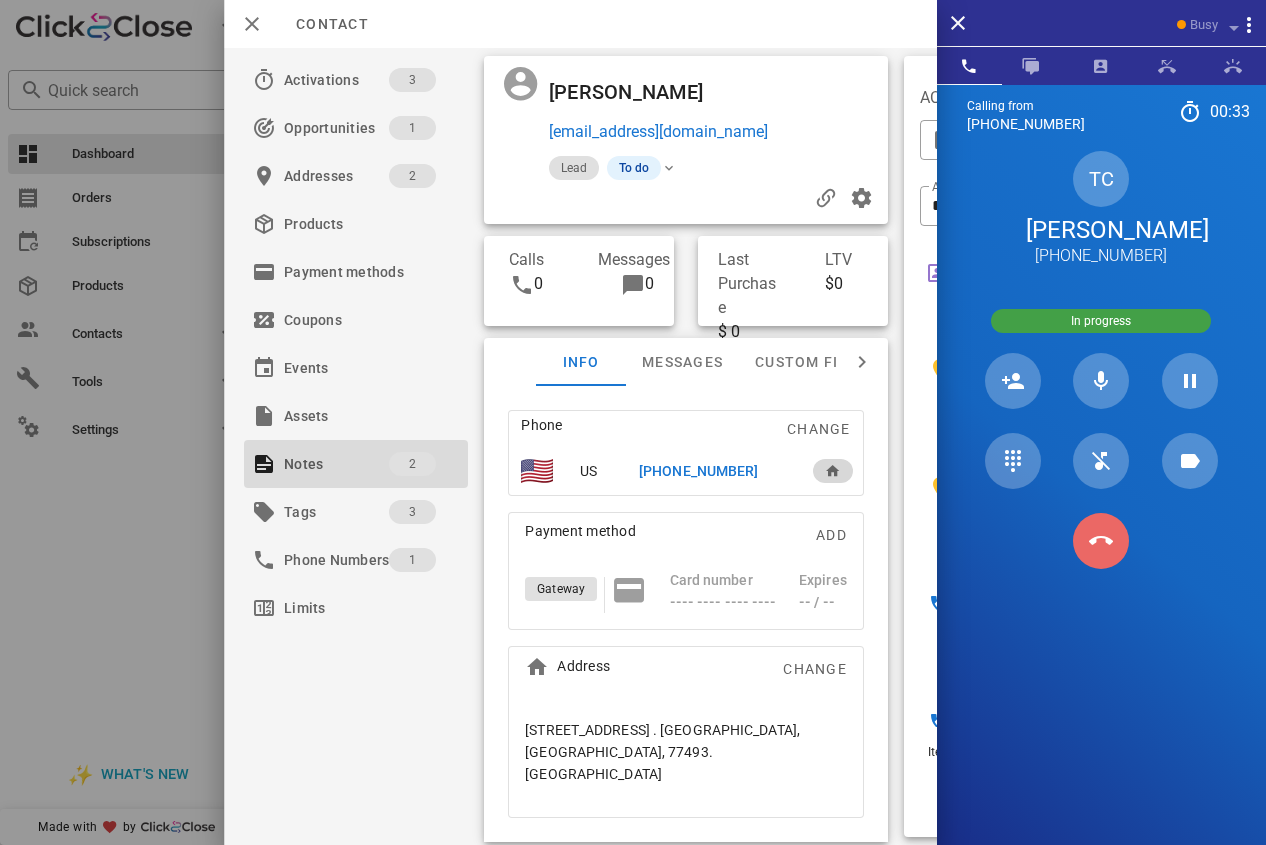 click at bounding box center (1101, 541) 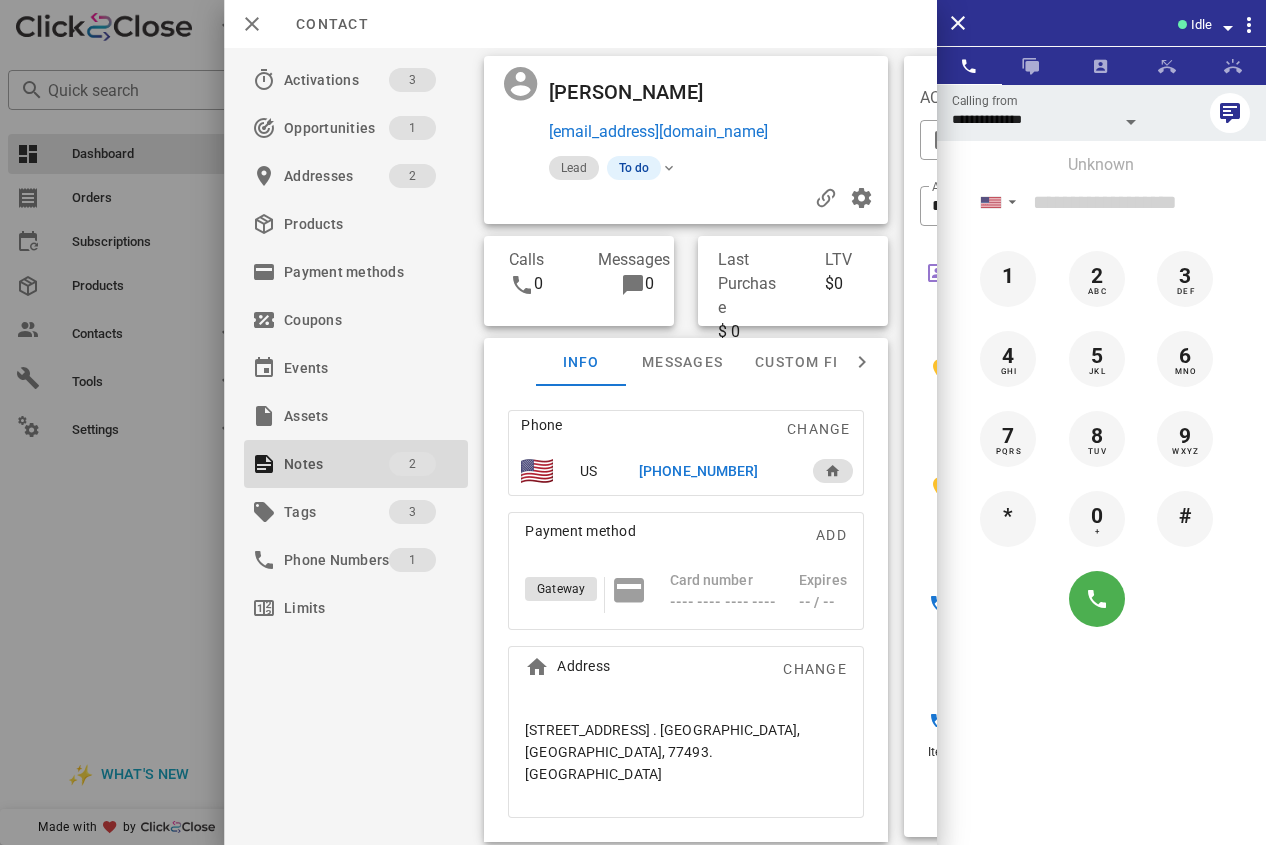 click on "[PHONE_NUMBER]" at bounding box center [698, 471] 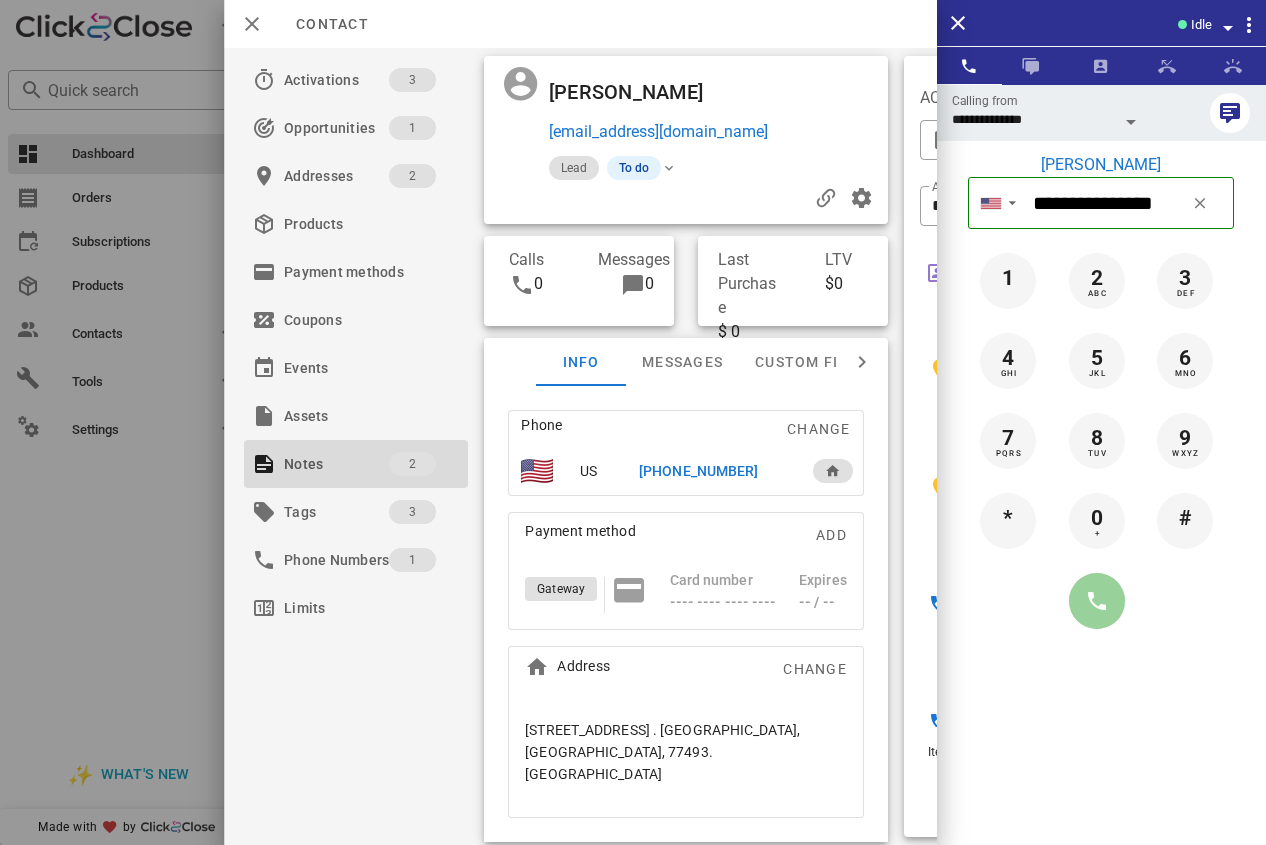 click at bounding box center (1097, 601) 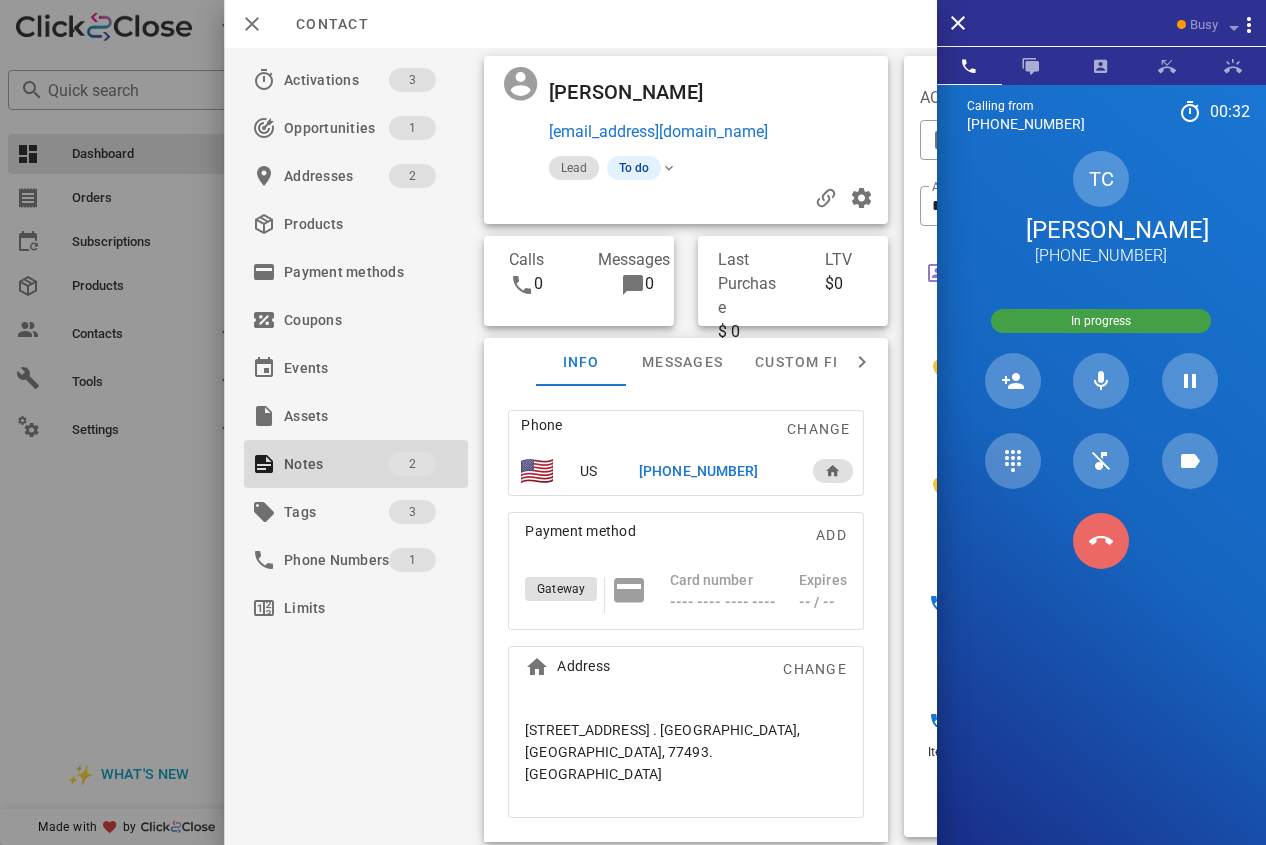 click at bounding box center (1101, 541) 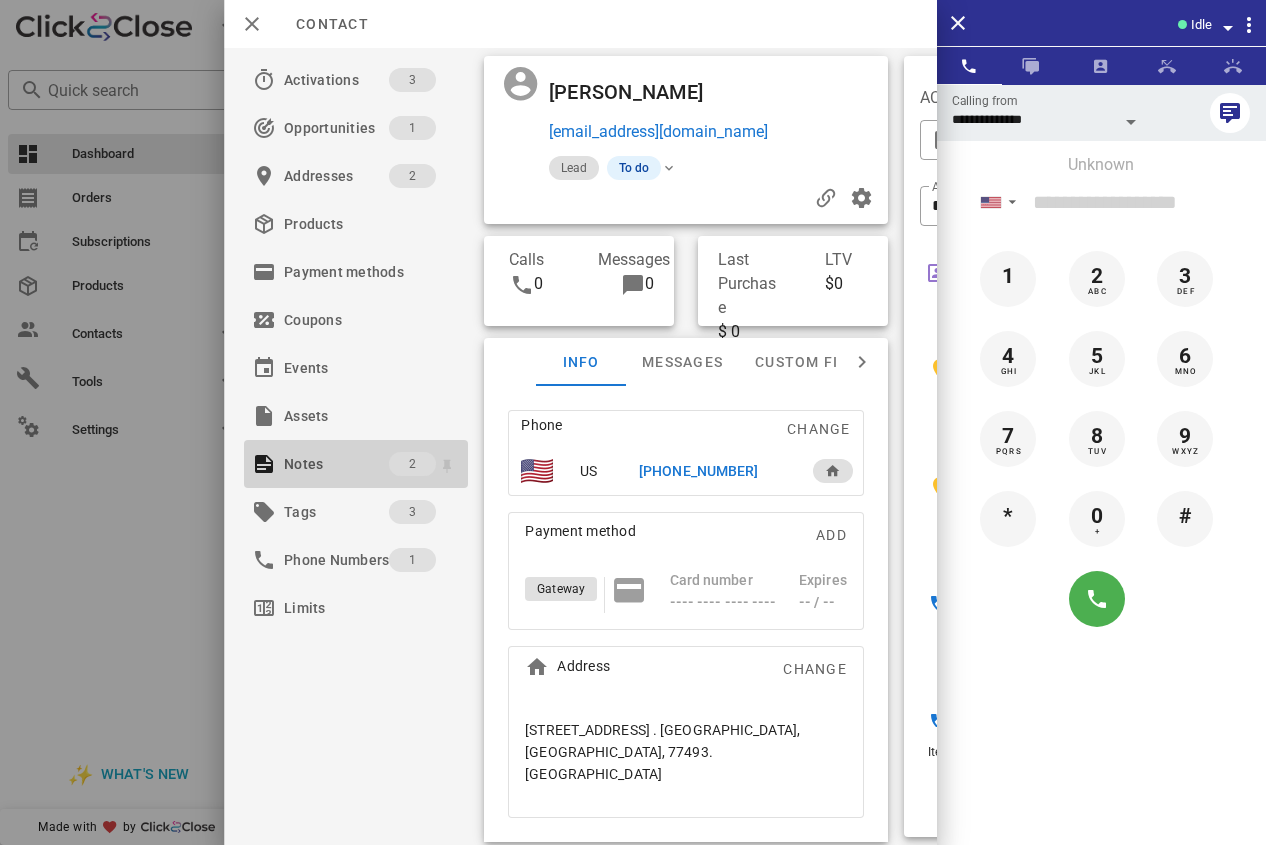 click on "2" at bounding box center [412, 464] 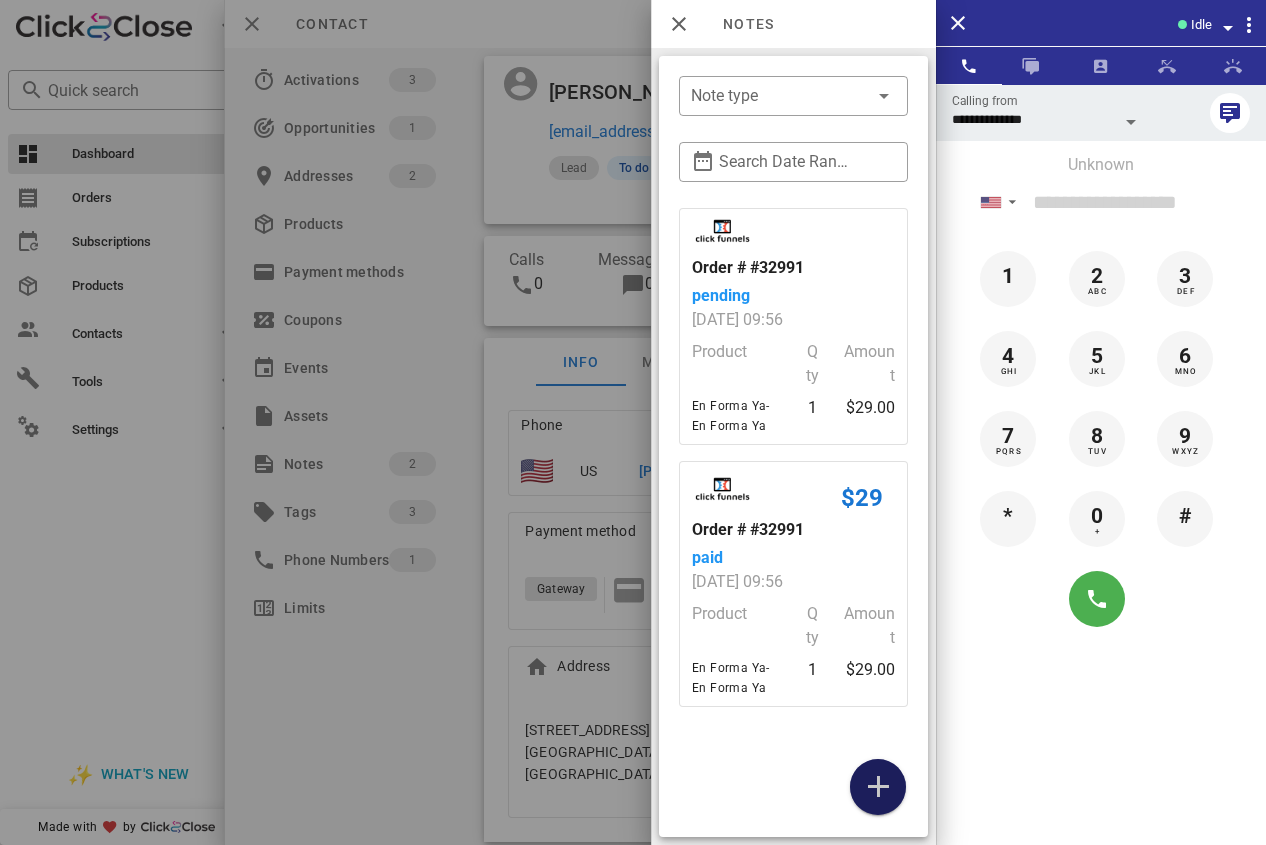 click at bounding box center [878, 787] 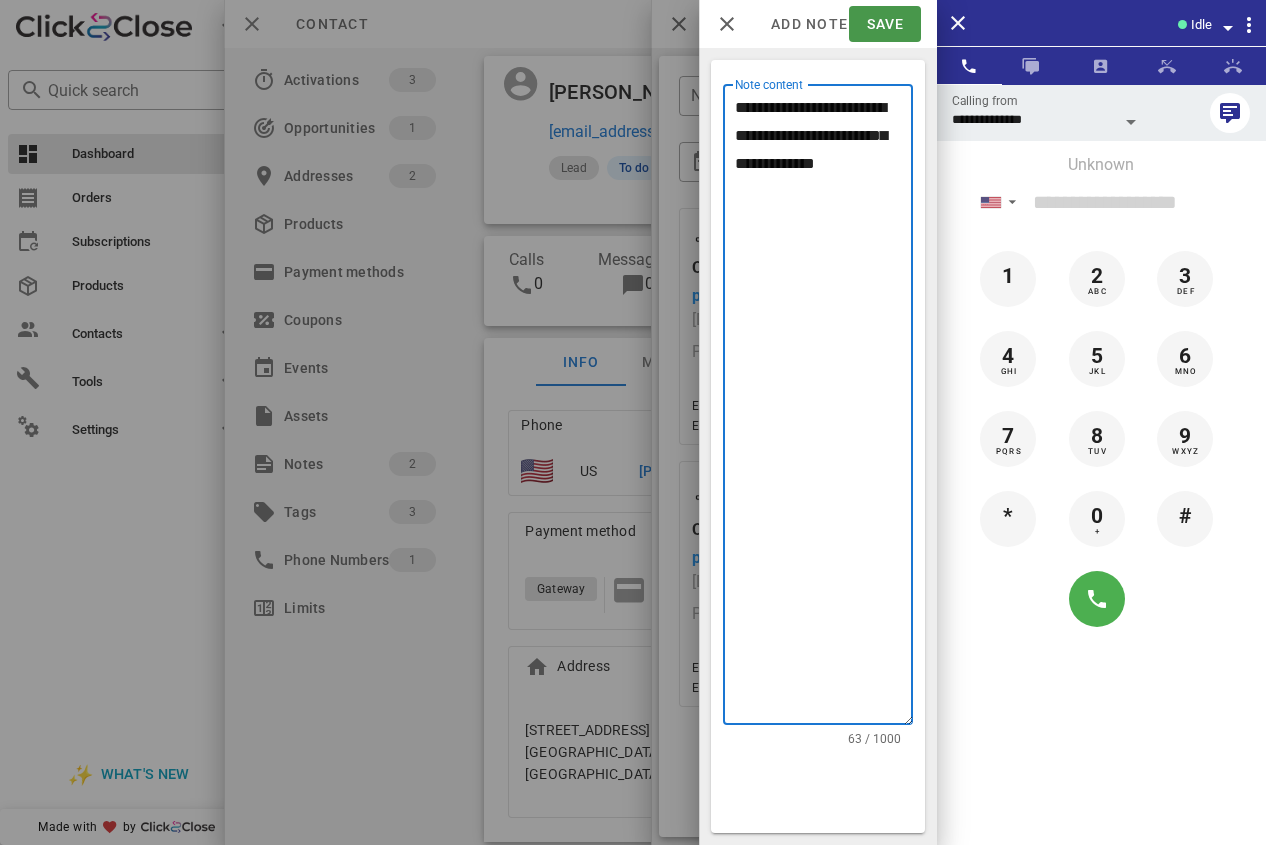 type on "**********" 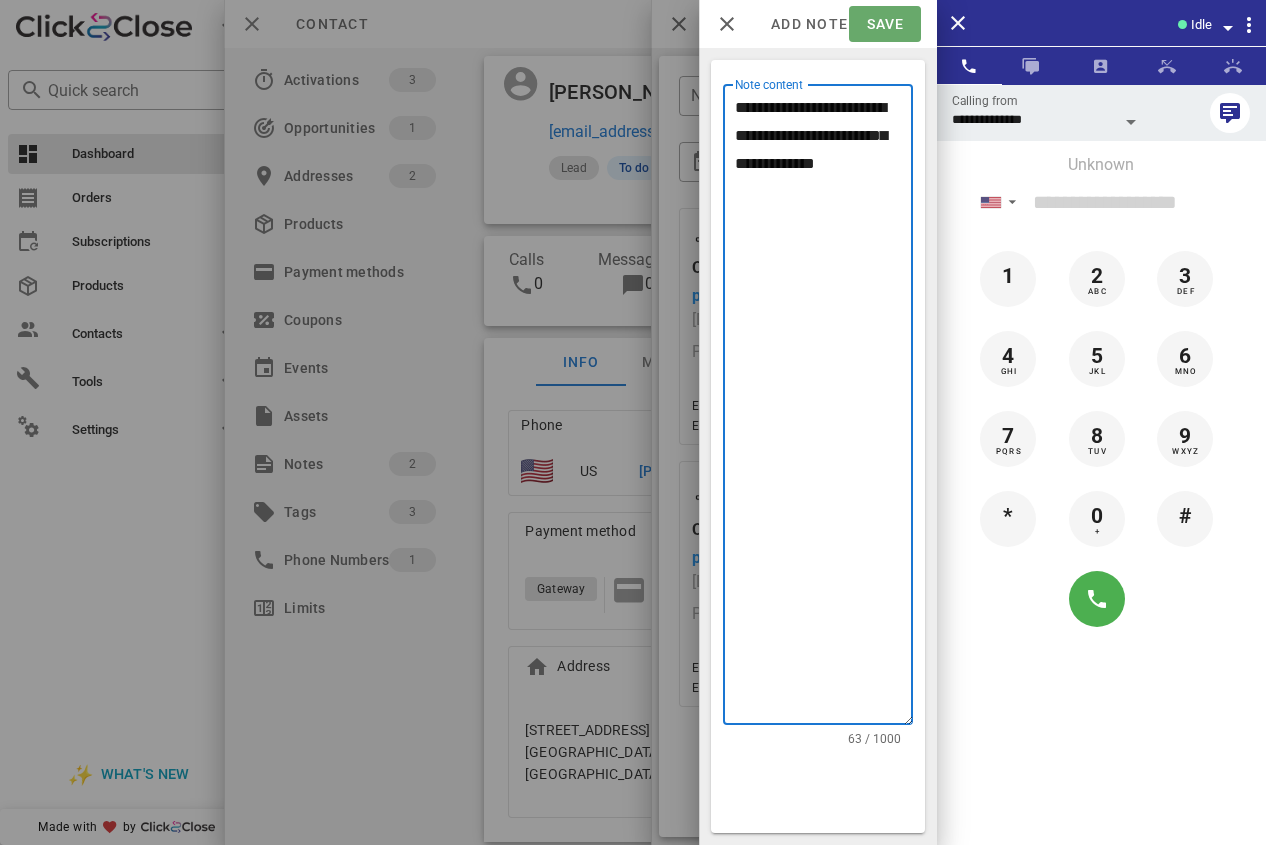 click on "Save" at bounding box center [884, 24] 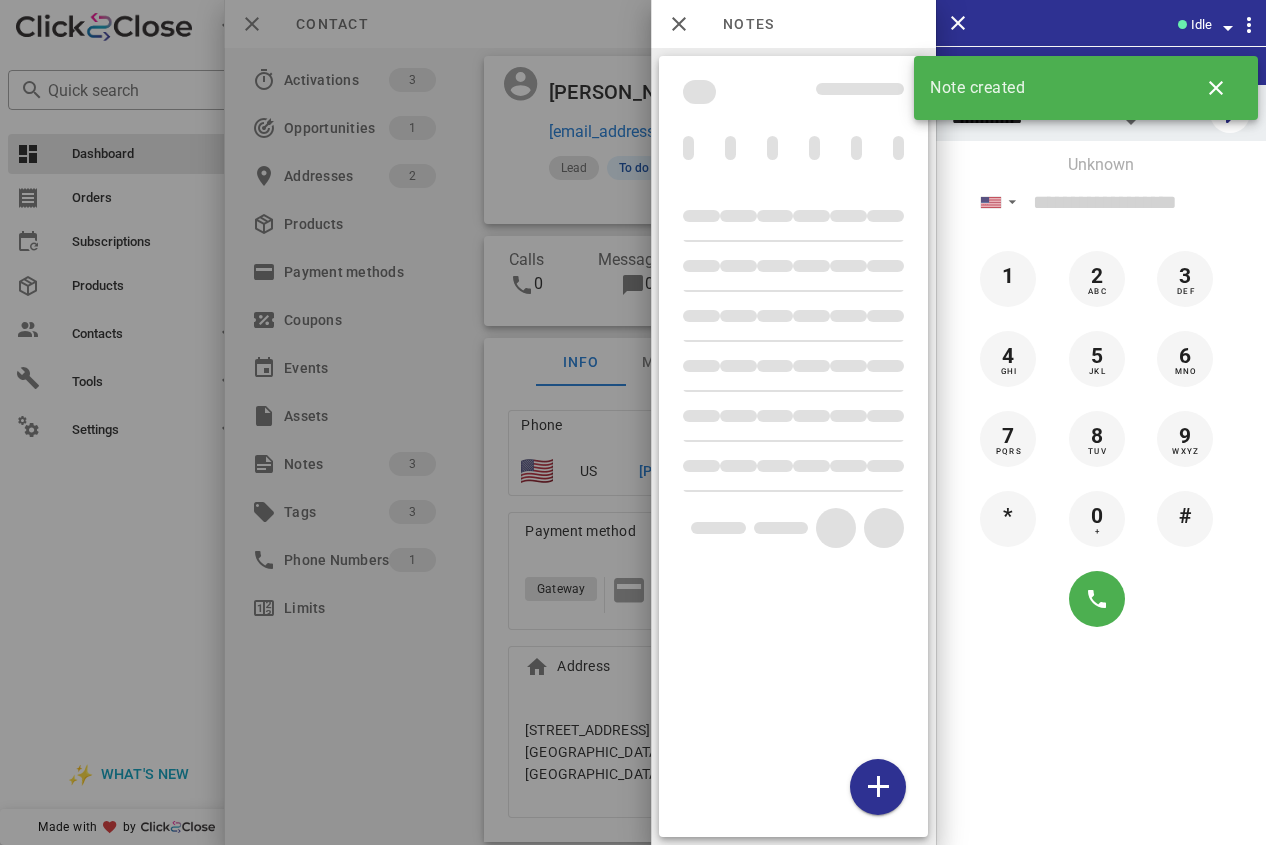 click at bounding box center [633, 422] 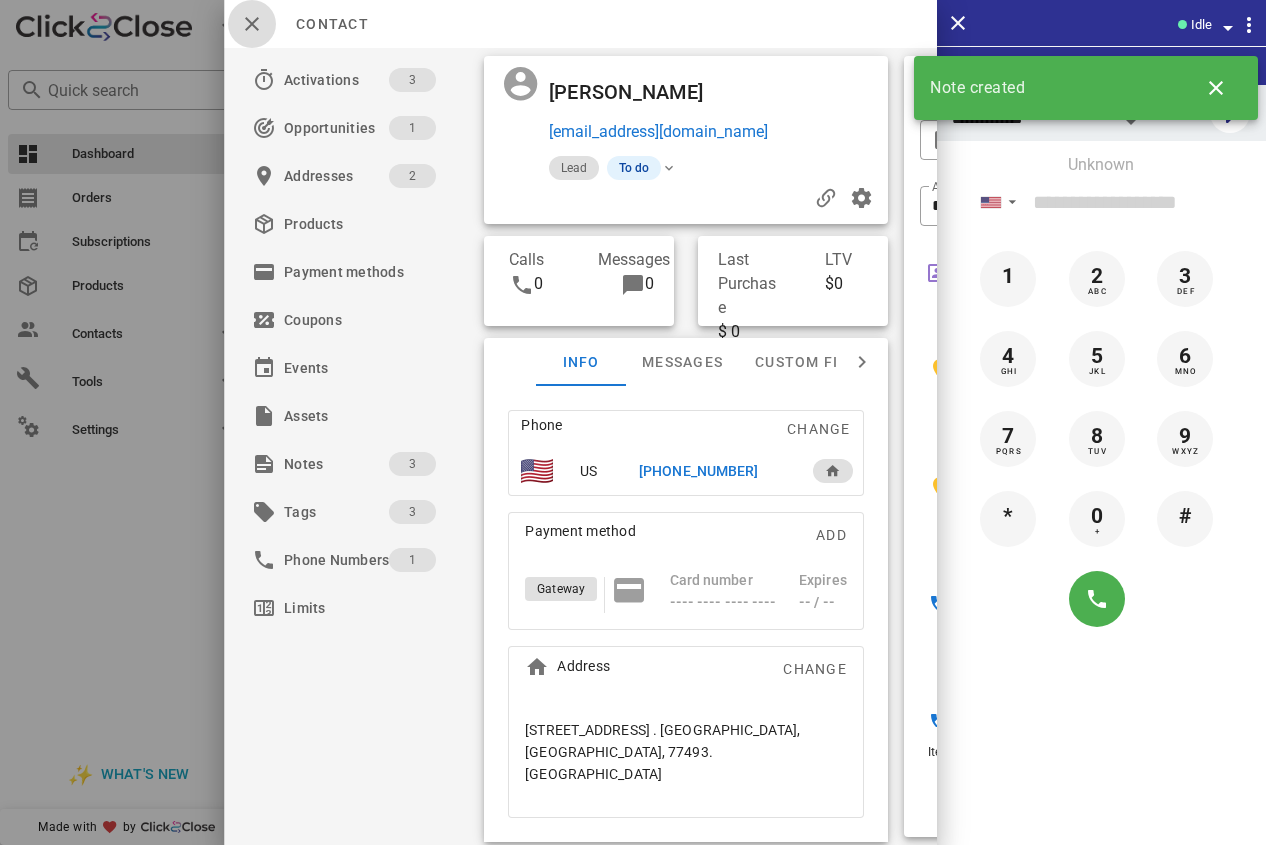 click at bounding box center [252, 24] 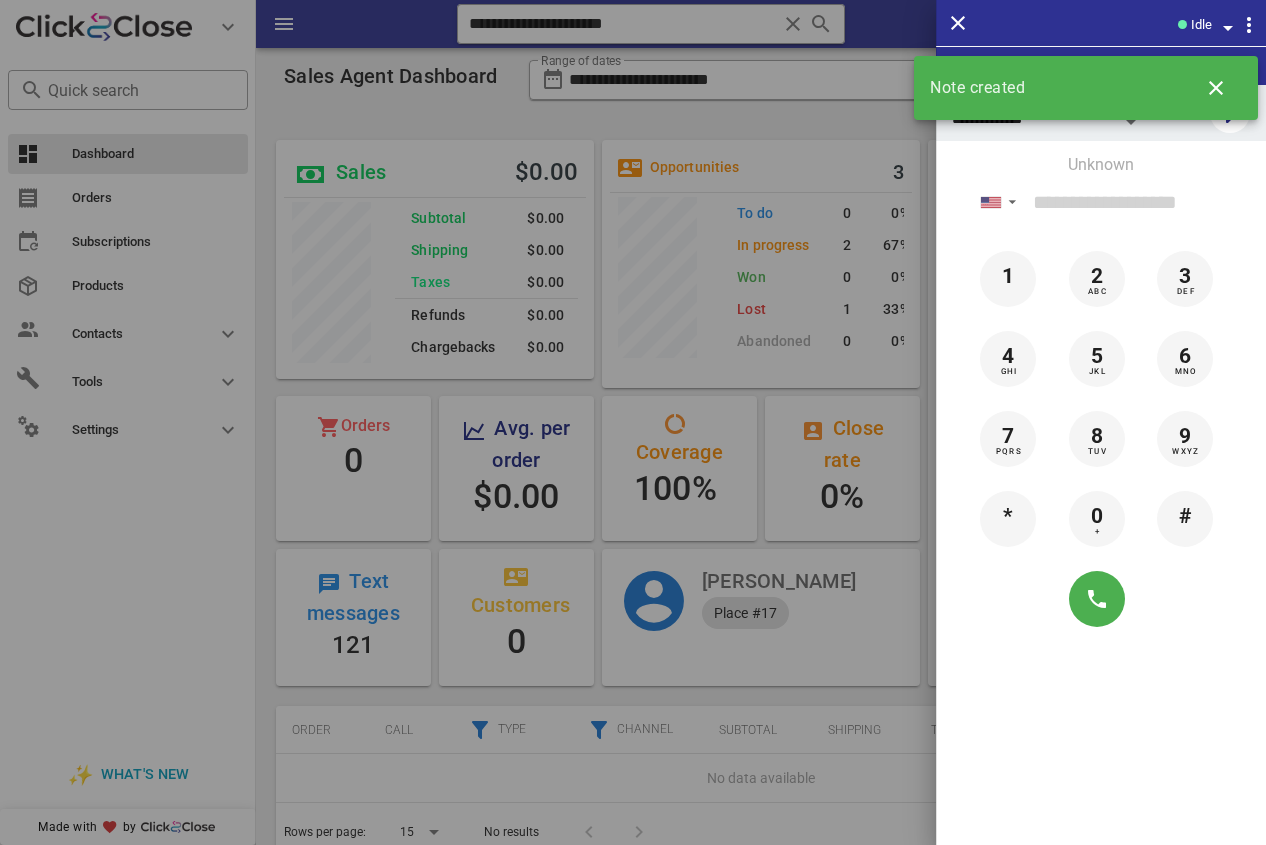 click at bounding box center (633, 422) 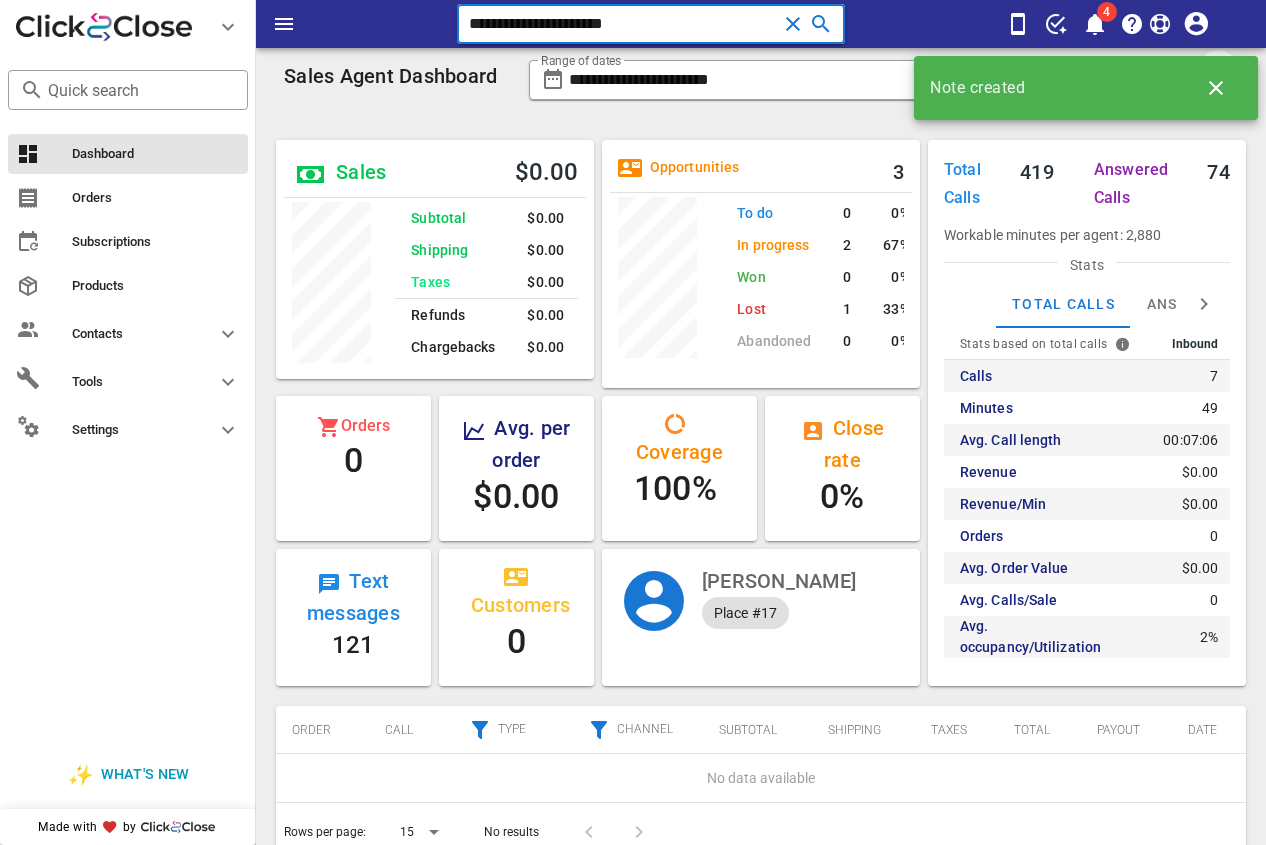 click on "**********" at bounding box center (623, 24) 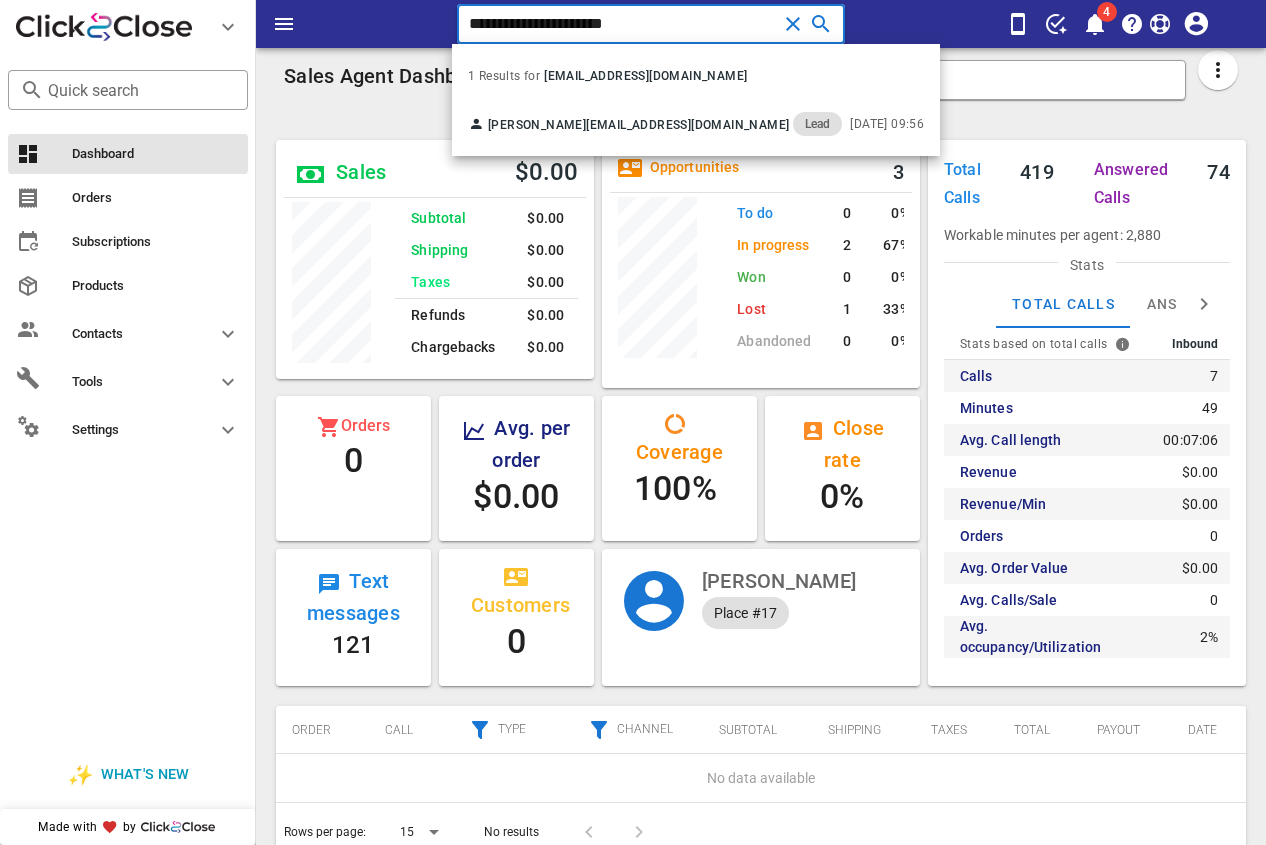 drag, startPoint x: 419, startPoint y: 10, endPoint x: 351, endPoint y: 11, distance: 68.007355 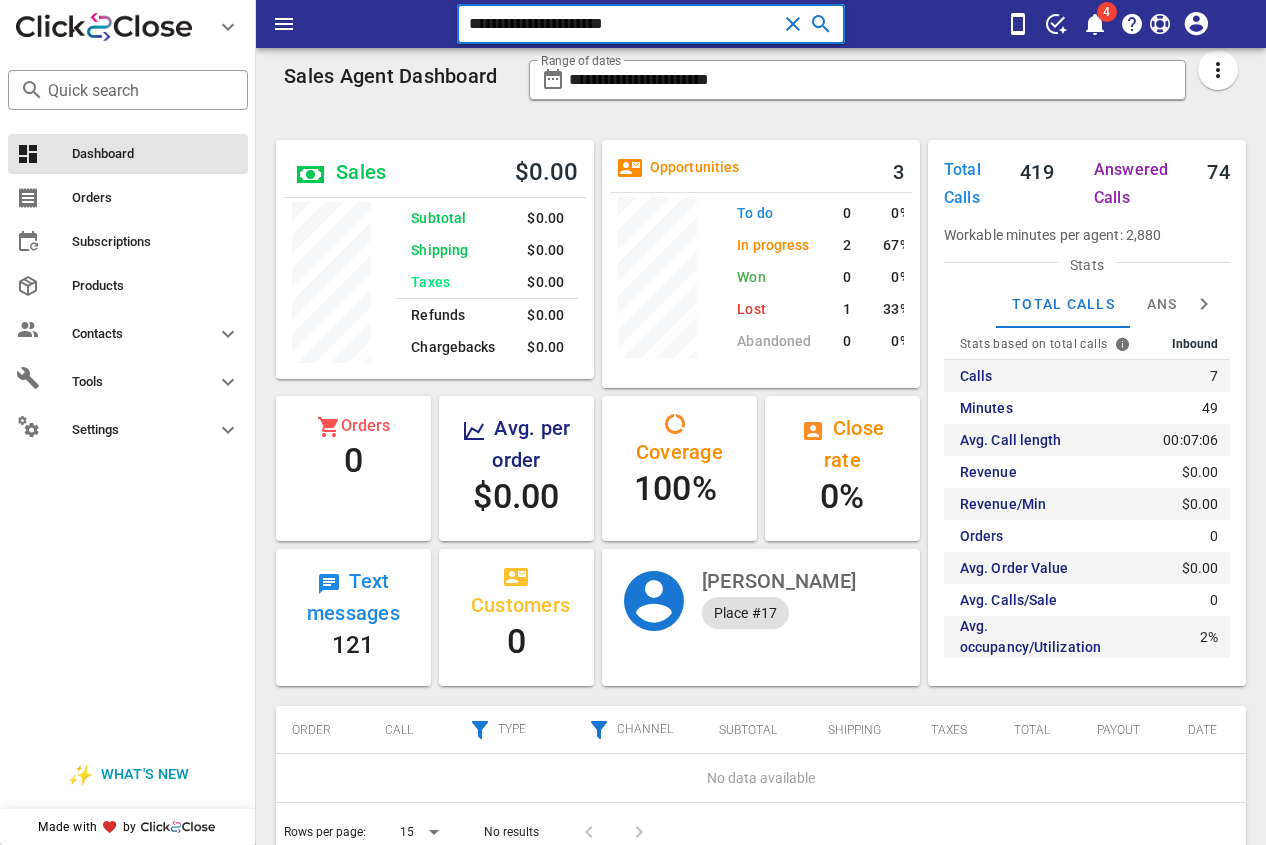 paste on "**" 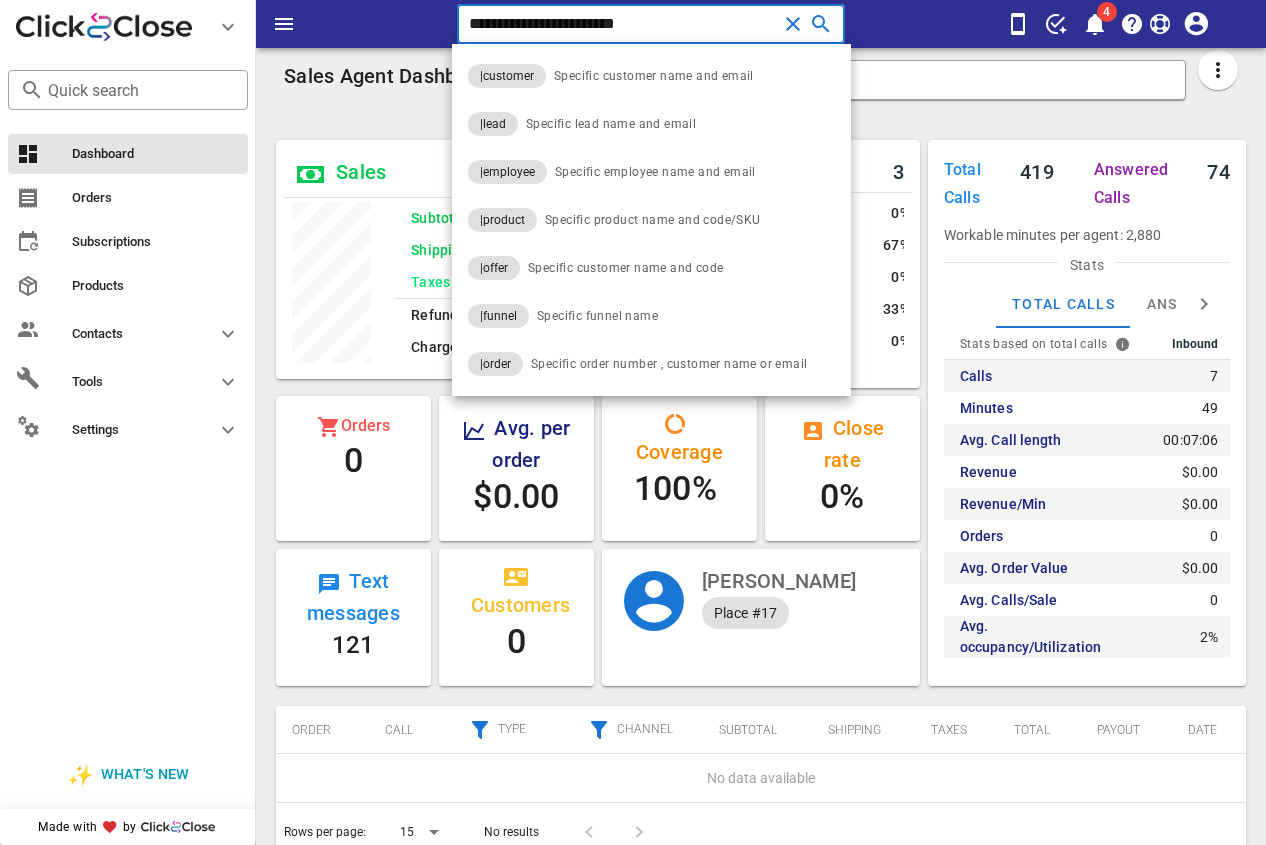 type on "**********" 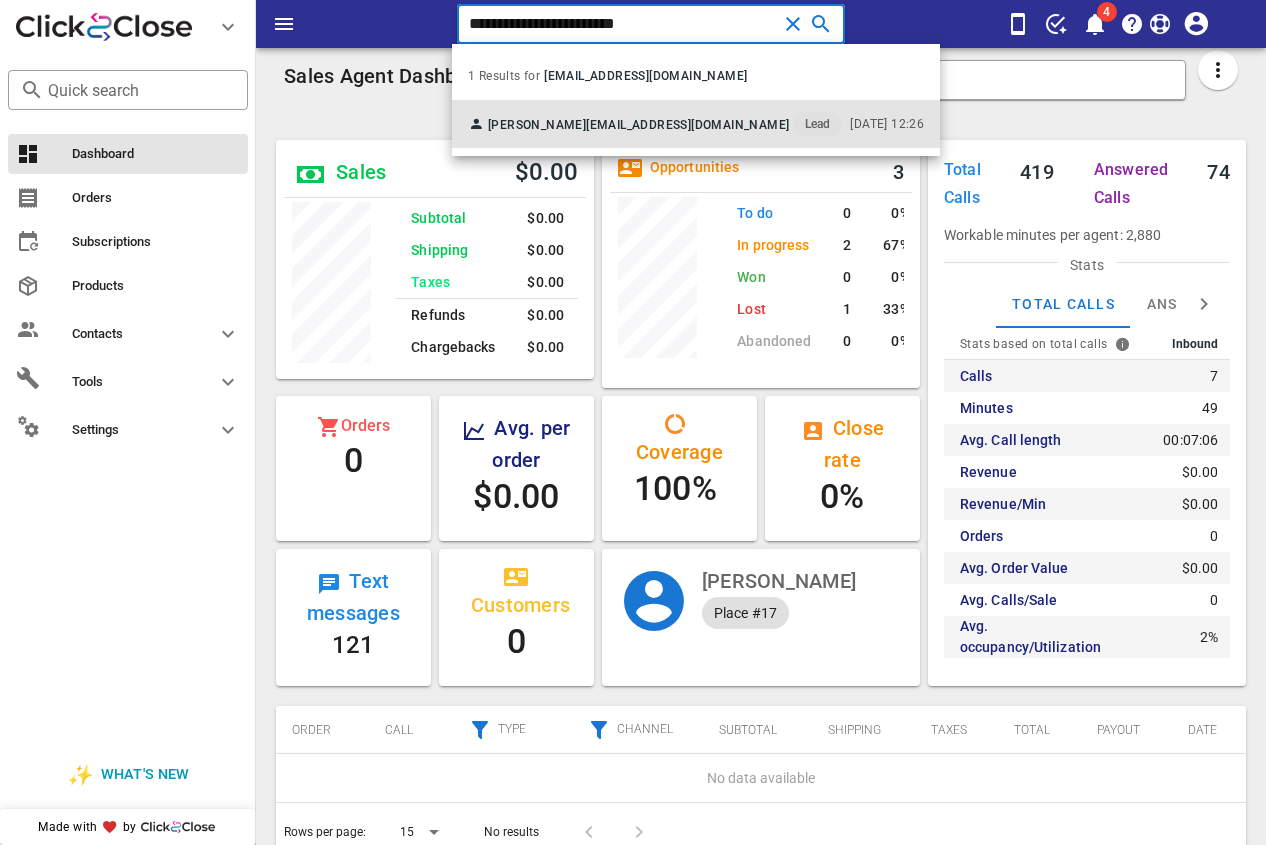 click on "[PERSON_NAME]" at bounding box center [537, 125] 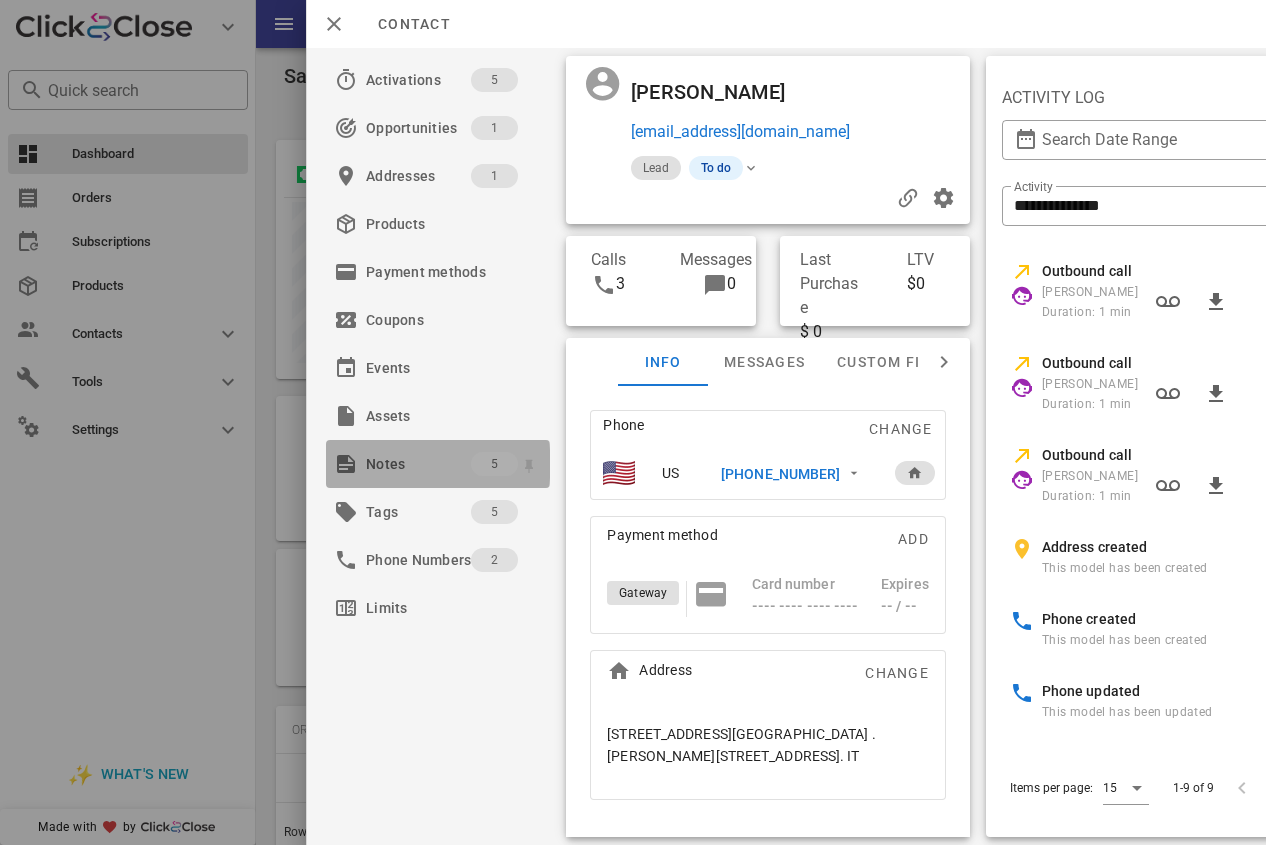 click on "Notes" at bounding box center [418, 464] 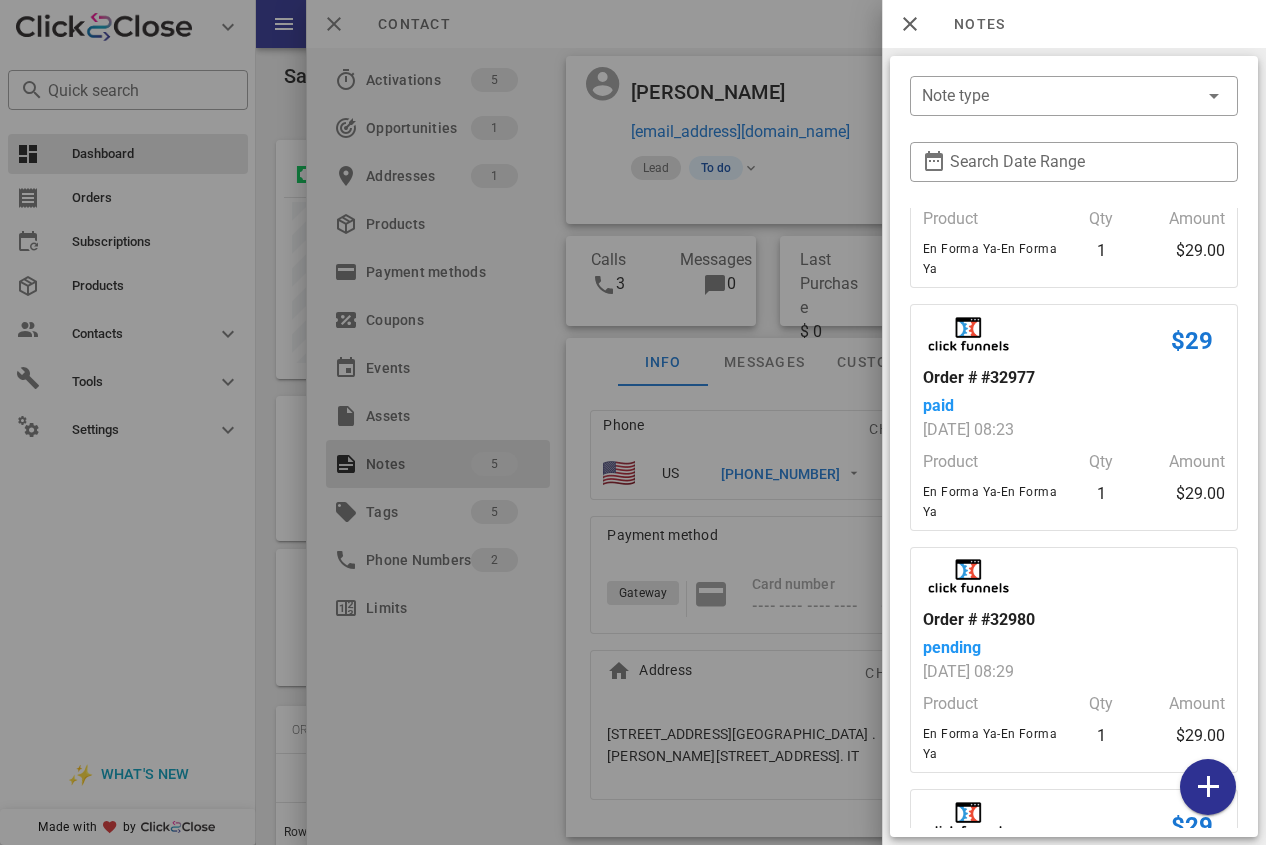 scroll, scrollTop: 146, scrollLeft: 0, axis: vertical 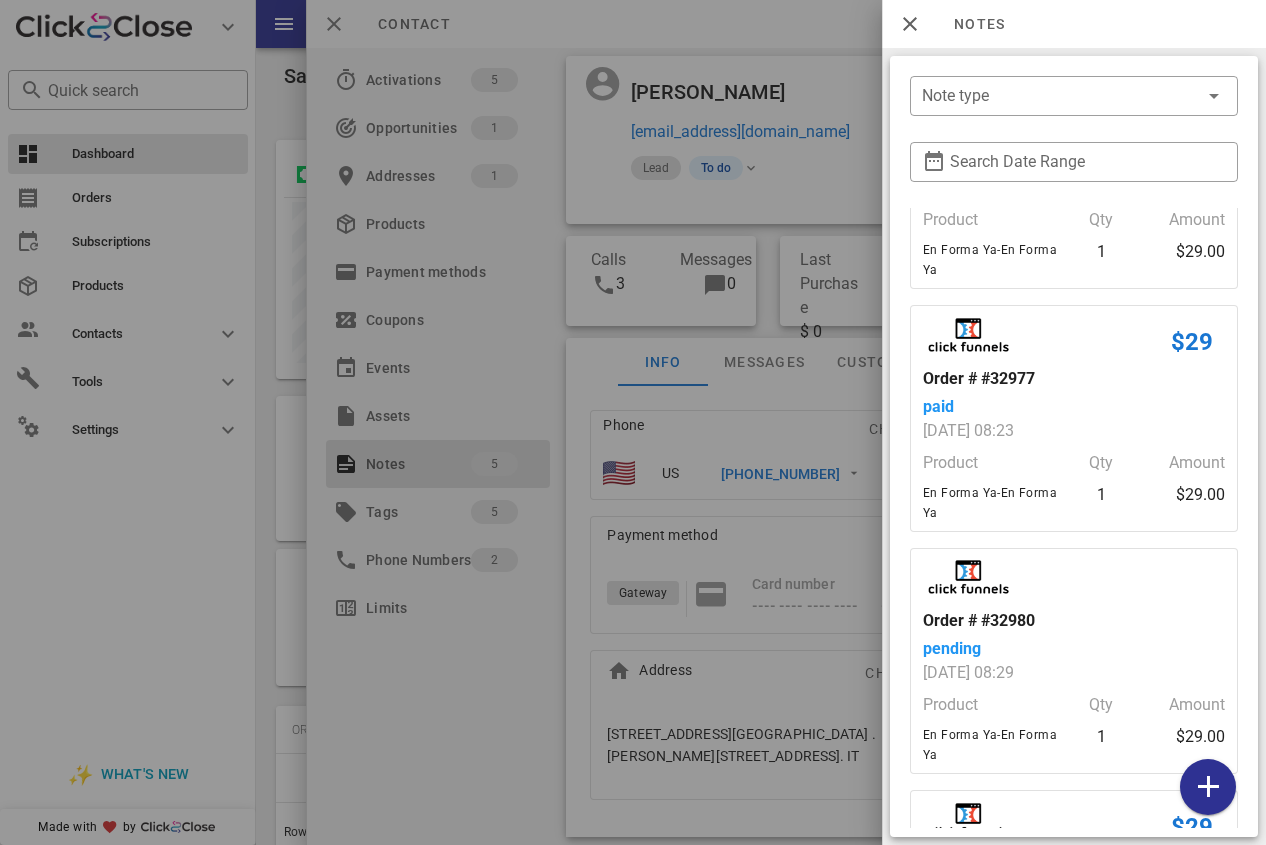 drag, startPoint x: 1063, startPoint y: 372, endPoint x: 919, endPoint y: 383, distance: 144.41953 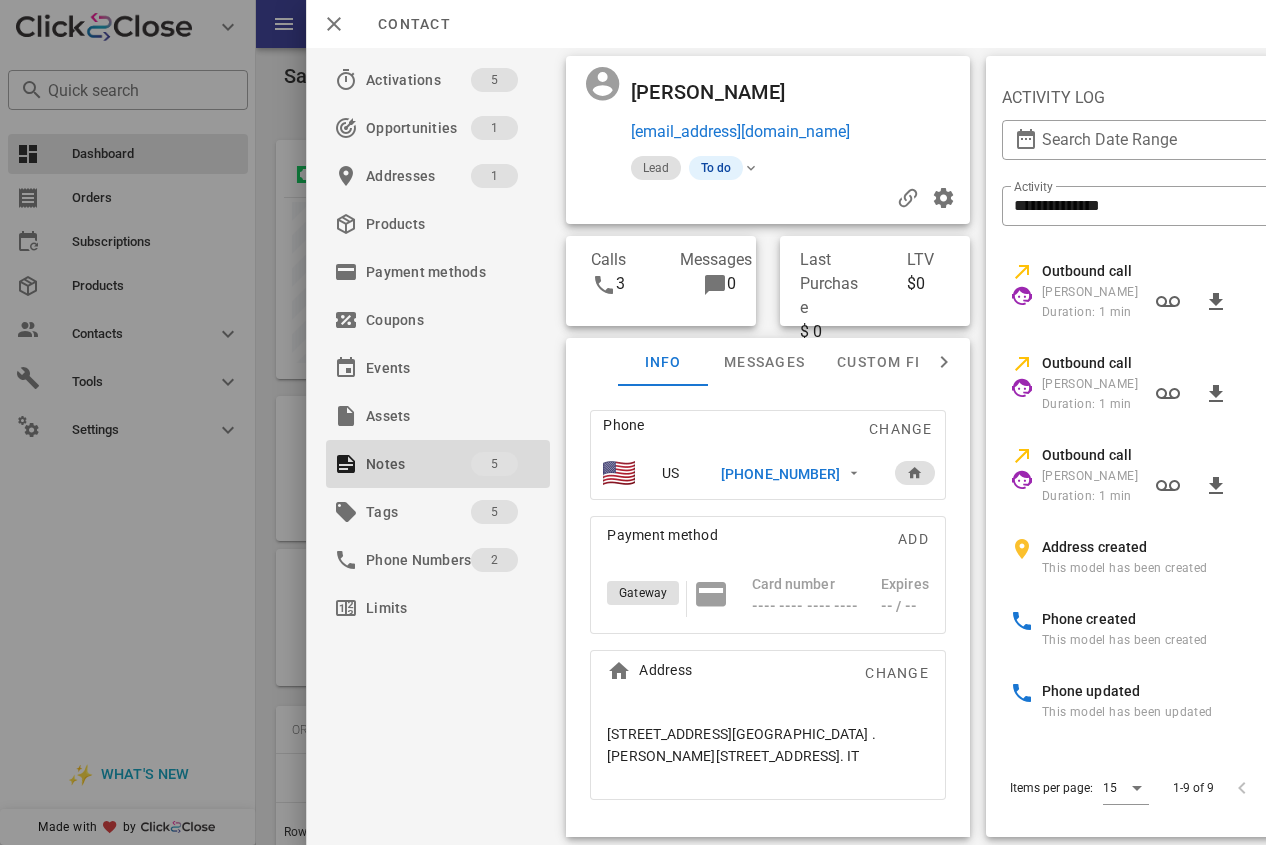 drag, startPoint x: 681, startPoint y: 88, endPoint x: 629, endPoint y: 88, distance: 52 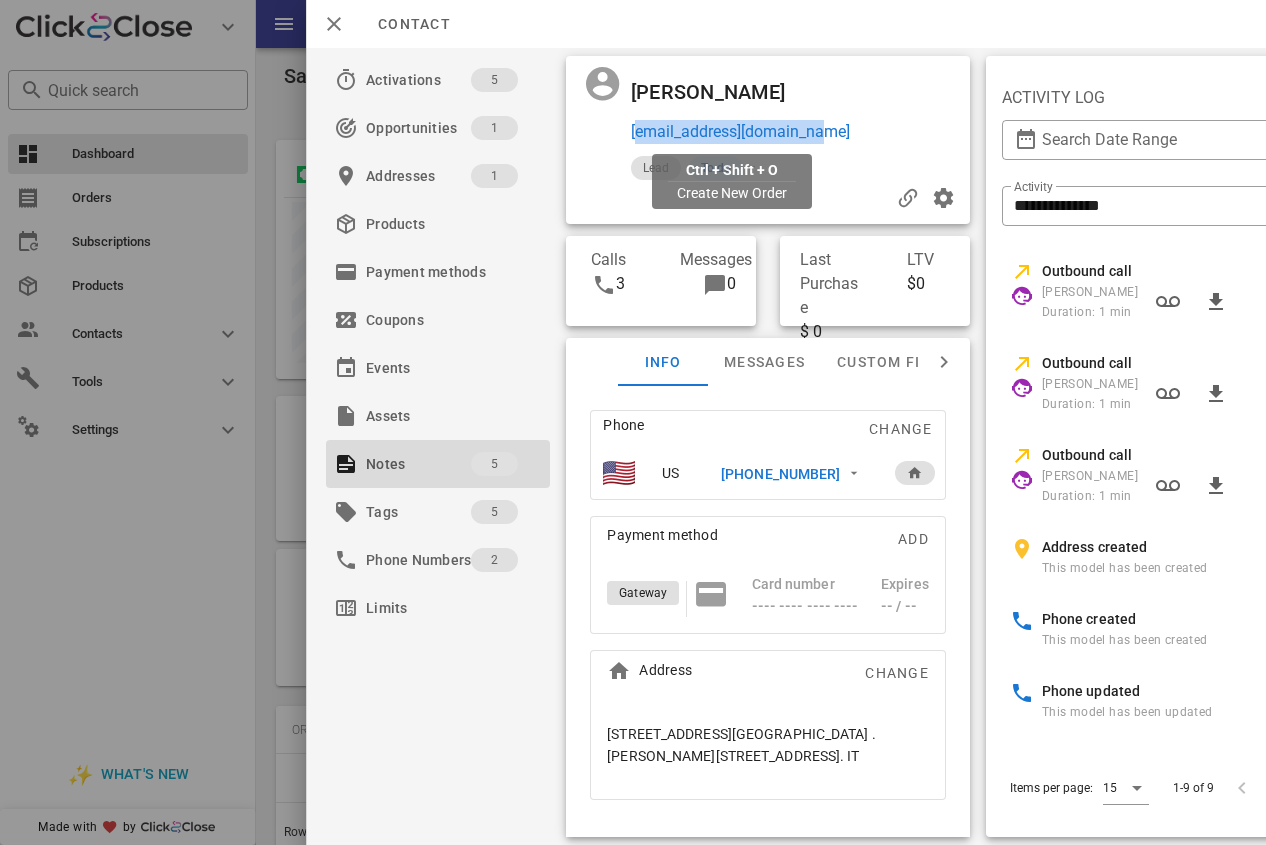 drag, startPoint x: 727, startPoint y: 137, endPoint x: 631, endPoint y: 137, distance: 96 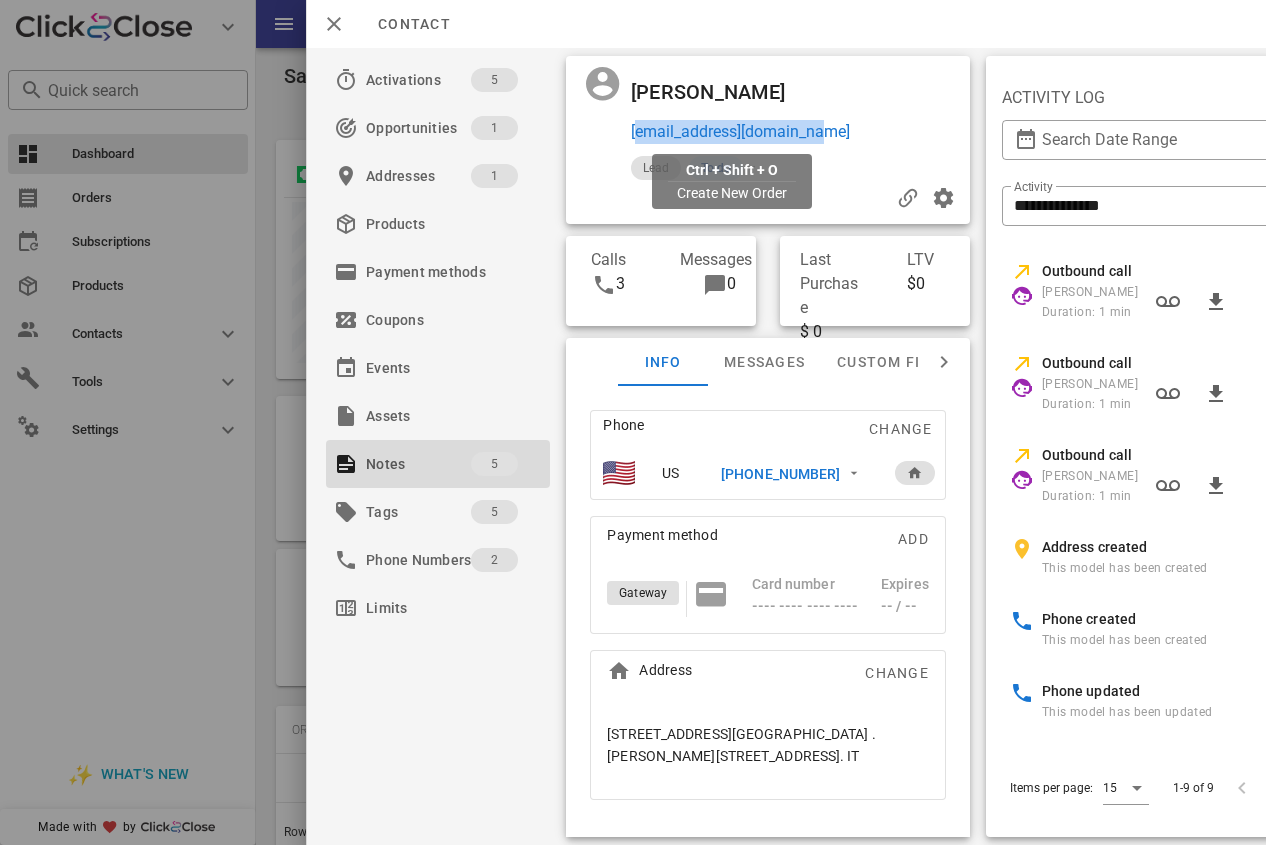 copy on "[EMAIL_ADDRESS][DOMAIN_NAME]" 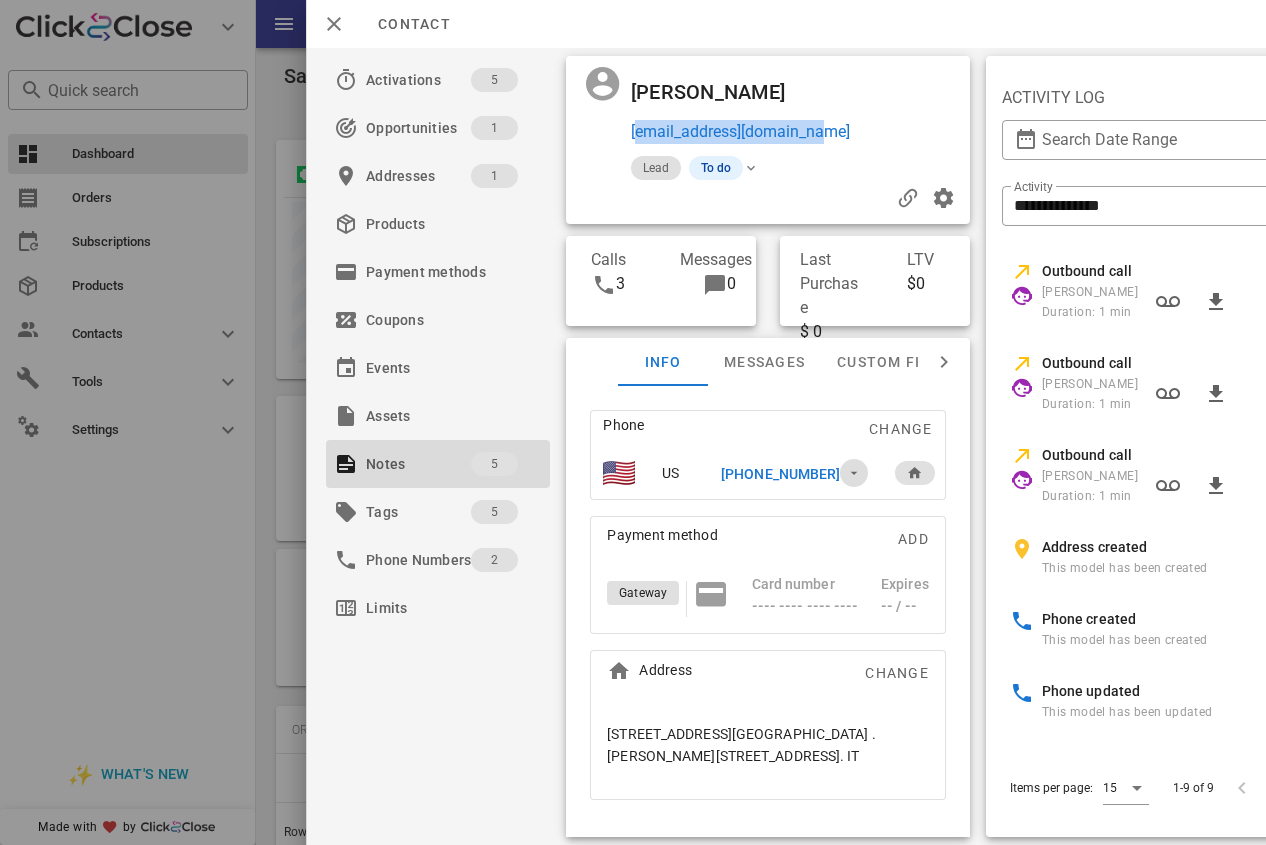 drag, startPoint x: 827, startPoint y: 471, endPoint x: 724, endPoint y: 476, distance: 103.121284 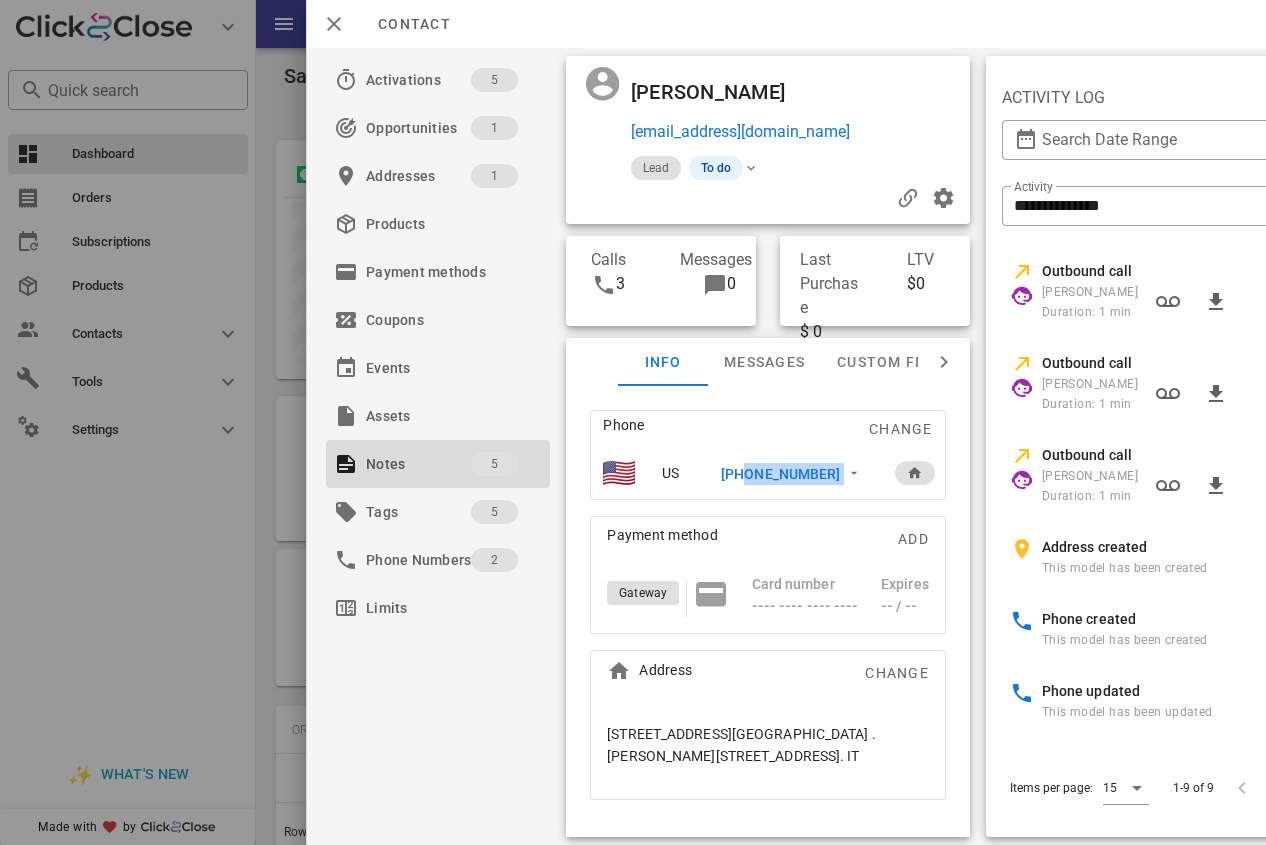 drag, startPoint x: 733, startPoint y: 479, endPoint x: 845, endPoint y: 488, distance: 112.36102 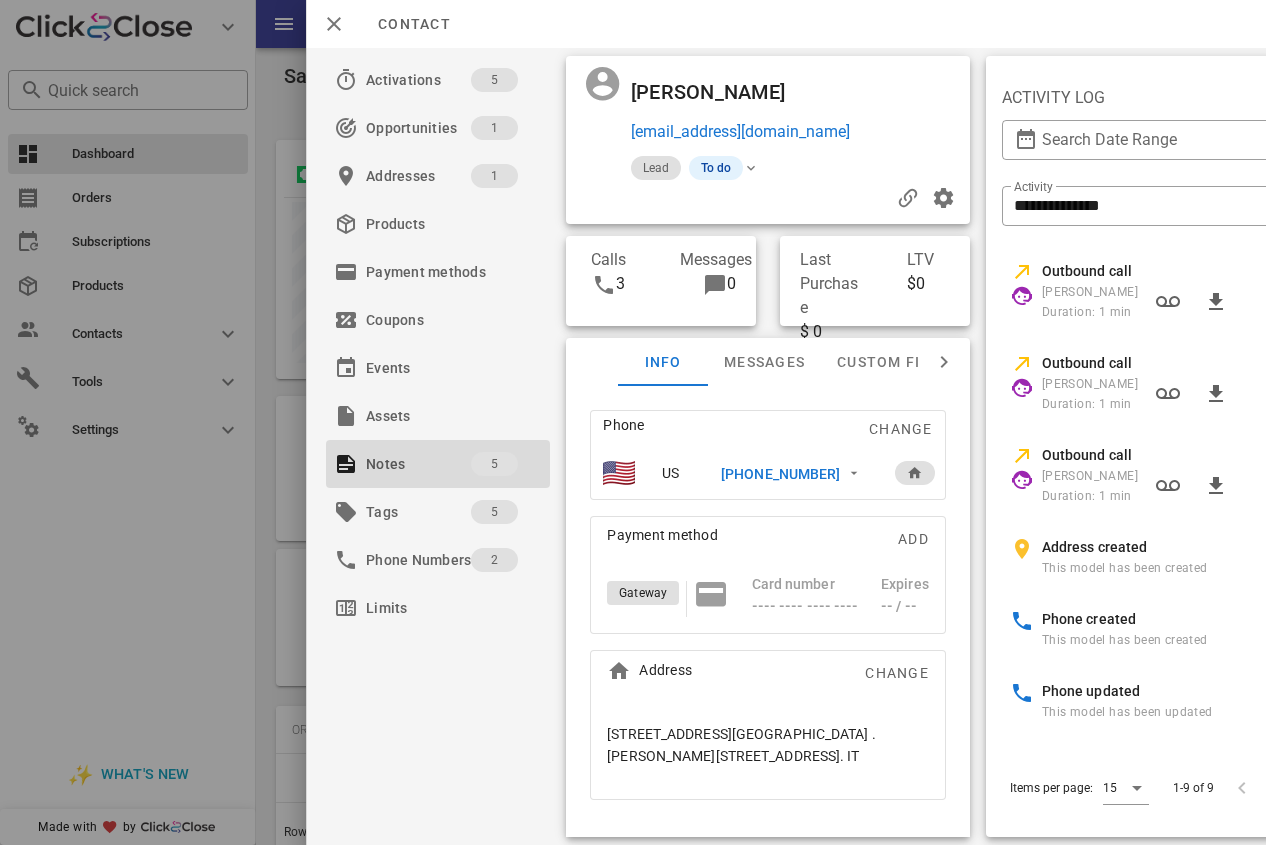 click on "Phone   Change" at bounding box center [768, 429] 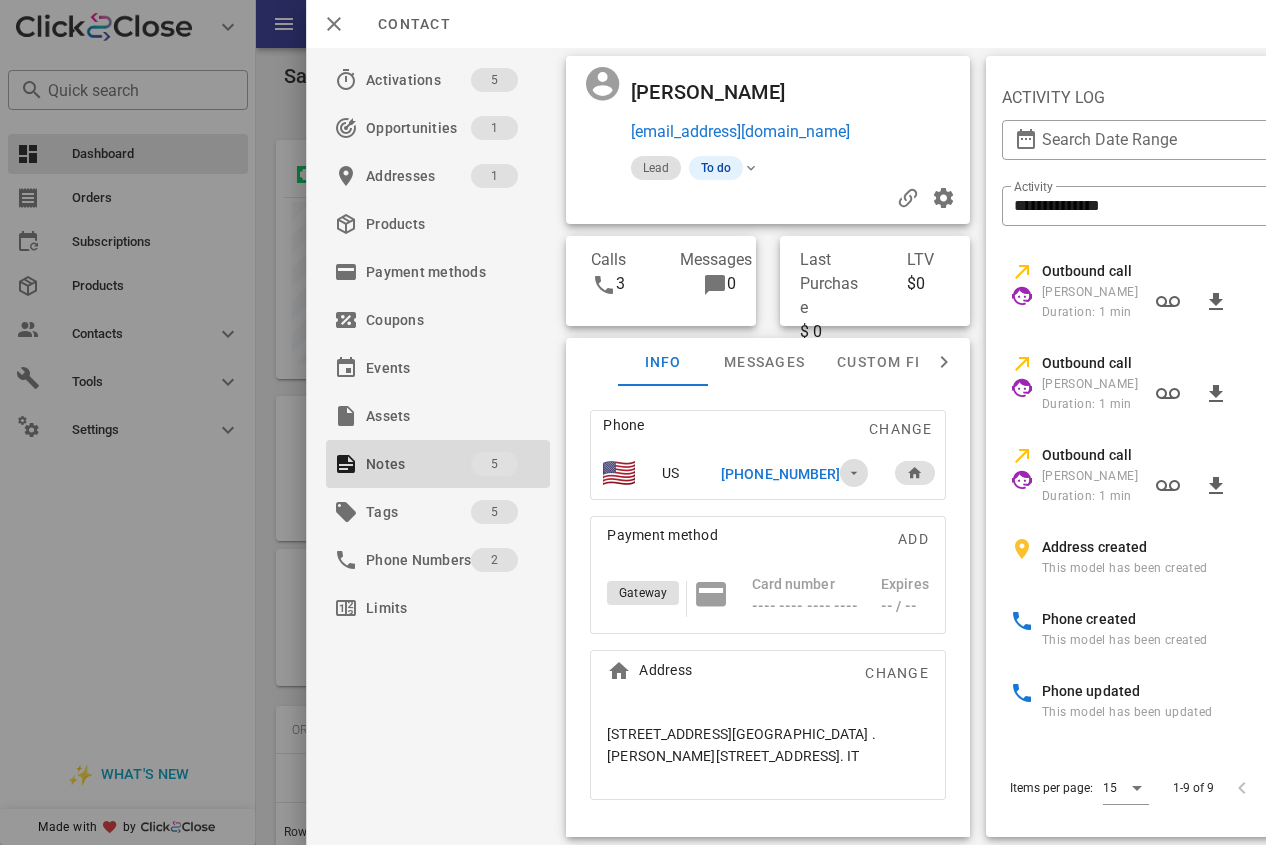 drag, startPoint x: 825, startPoint y: 478, endPoint x: 730, endPoint y: 477, distance: 95.005264 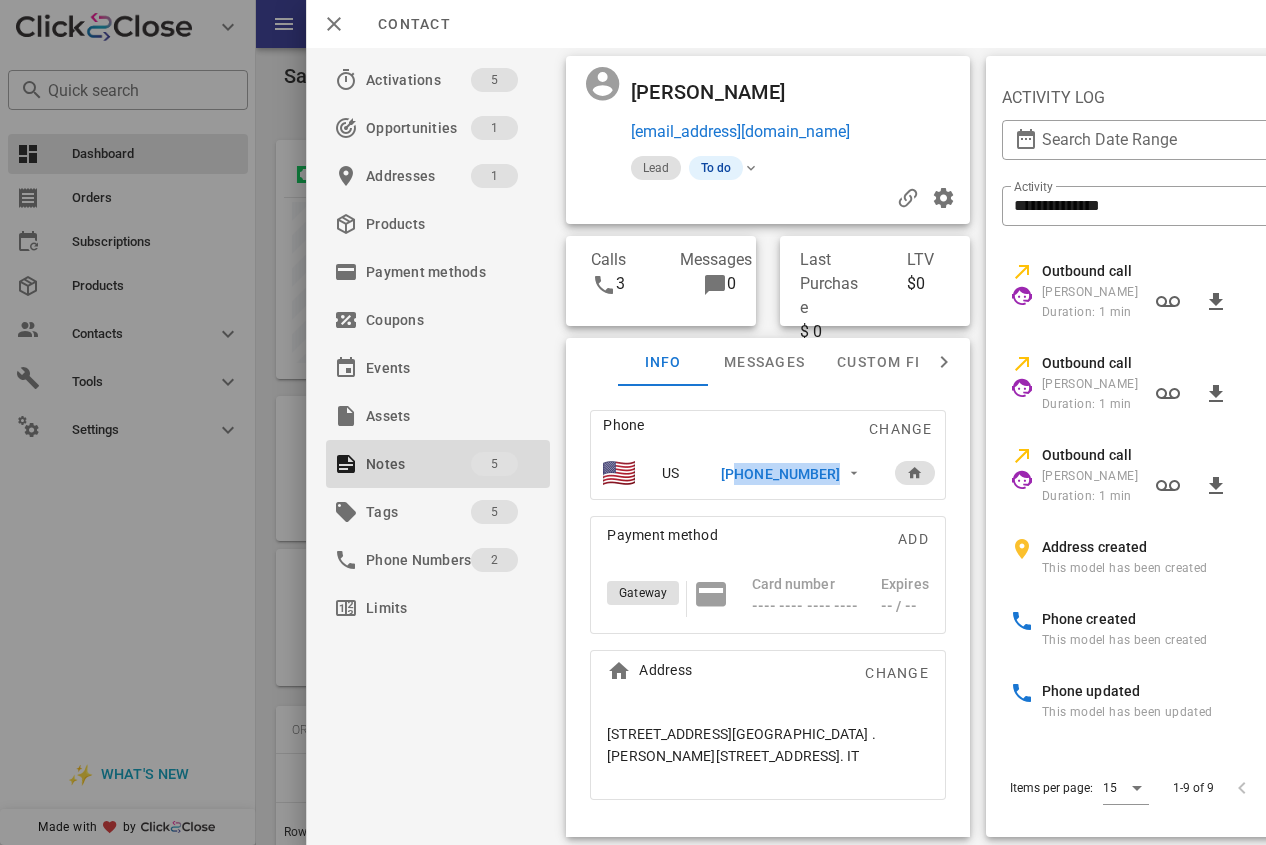 drag, startPoint x: 728, startPoint y: 478, endPoint x: 822, endPoint y: 474, distance: 94.08507 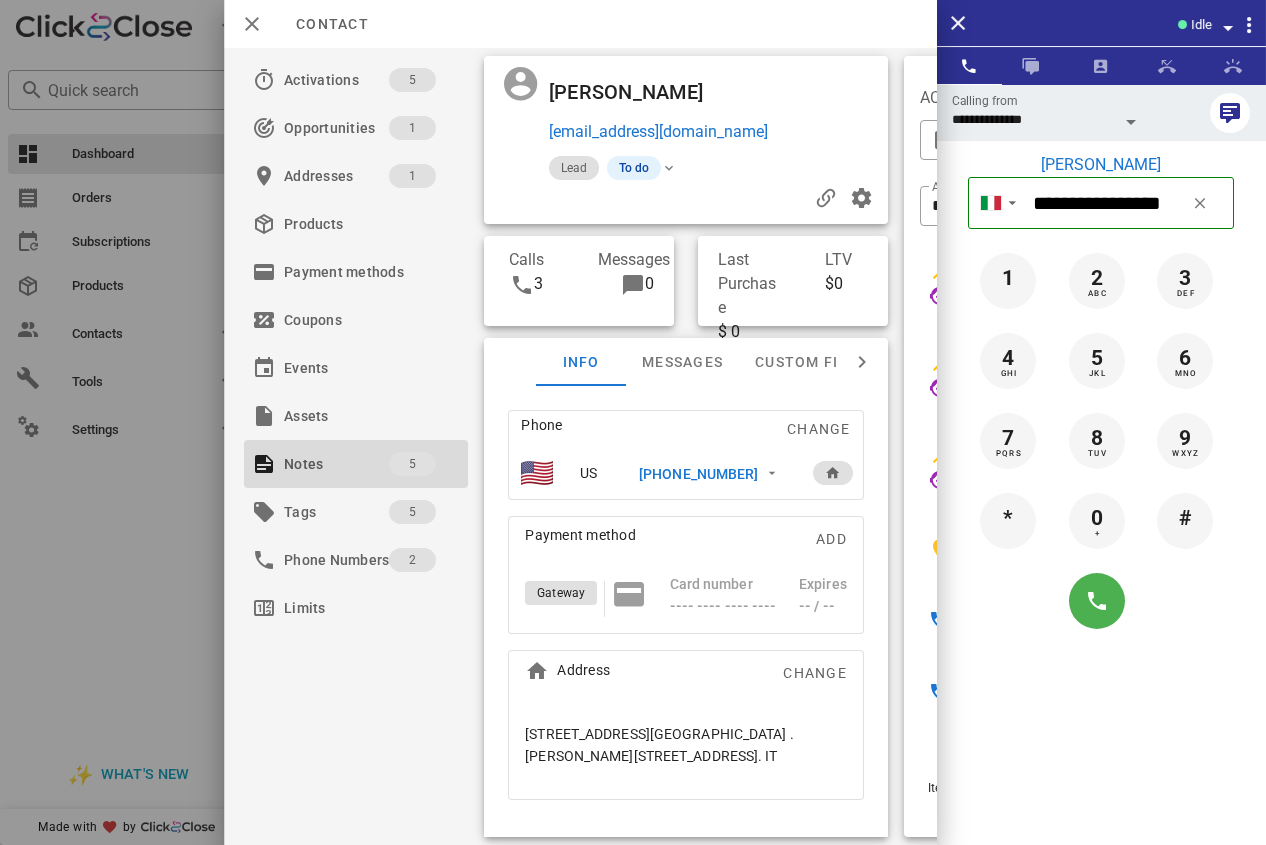 click on "Phone" at bounding box center [597, 425] 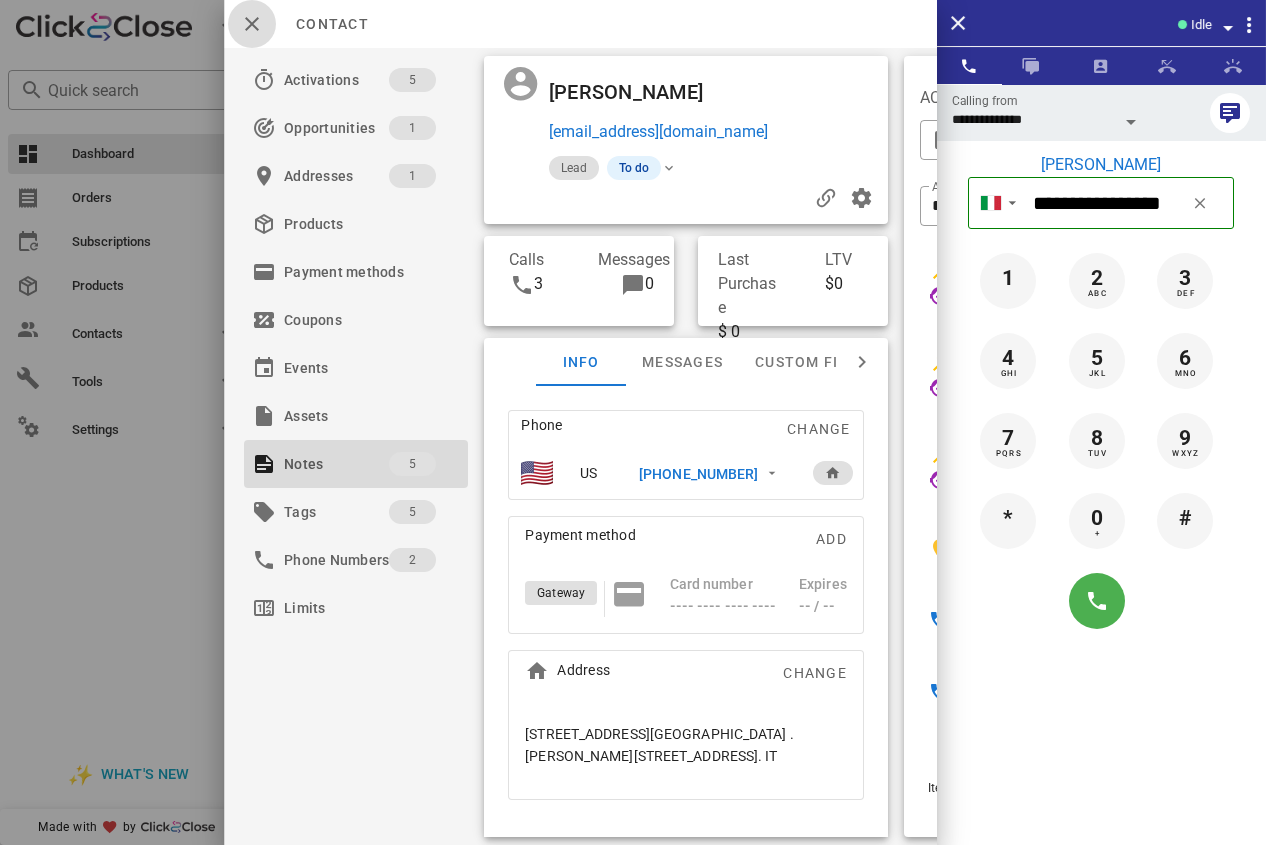 click at bounding box center [252, 24] 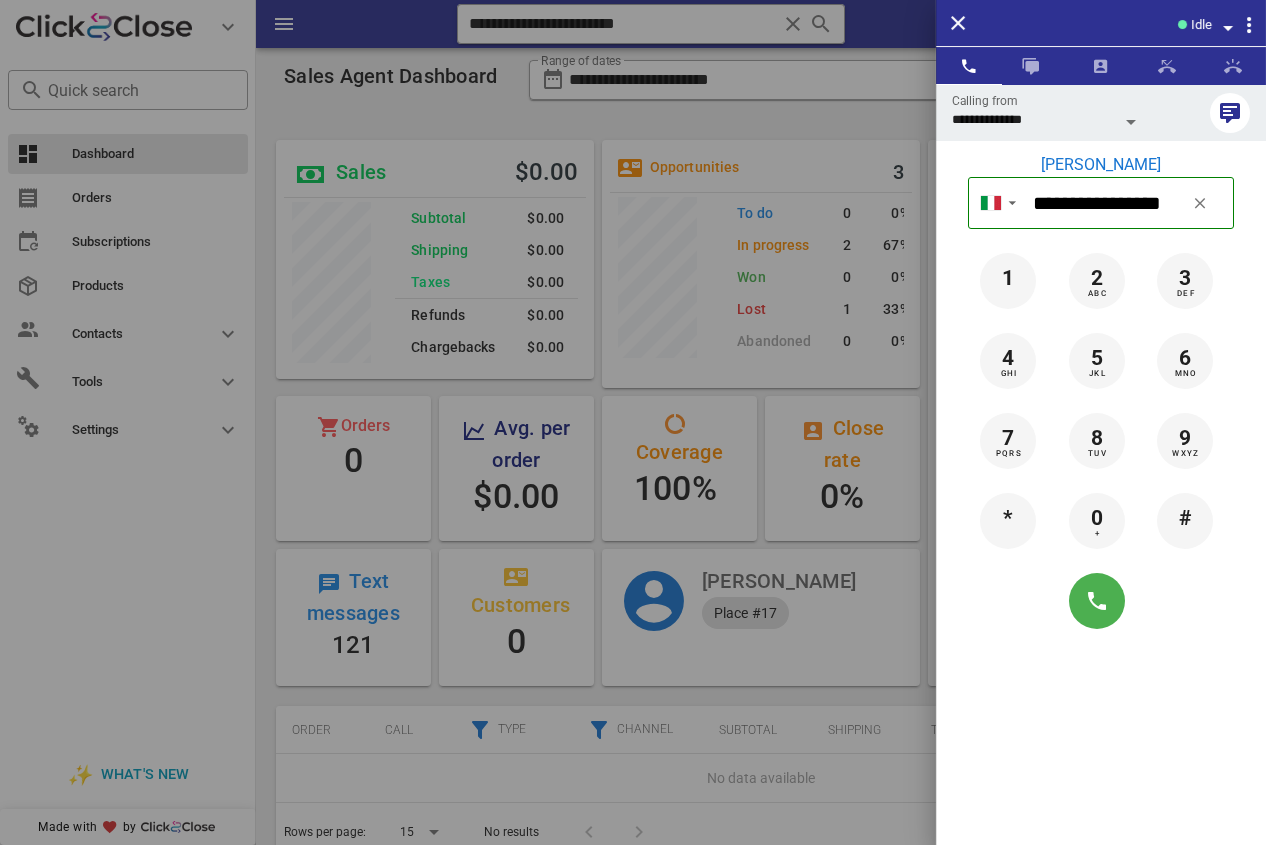 click at bounding box center [633, 422] 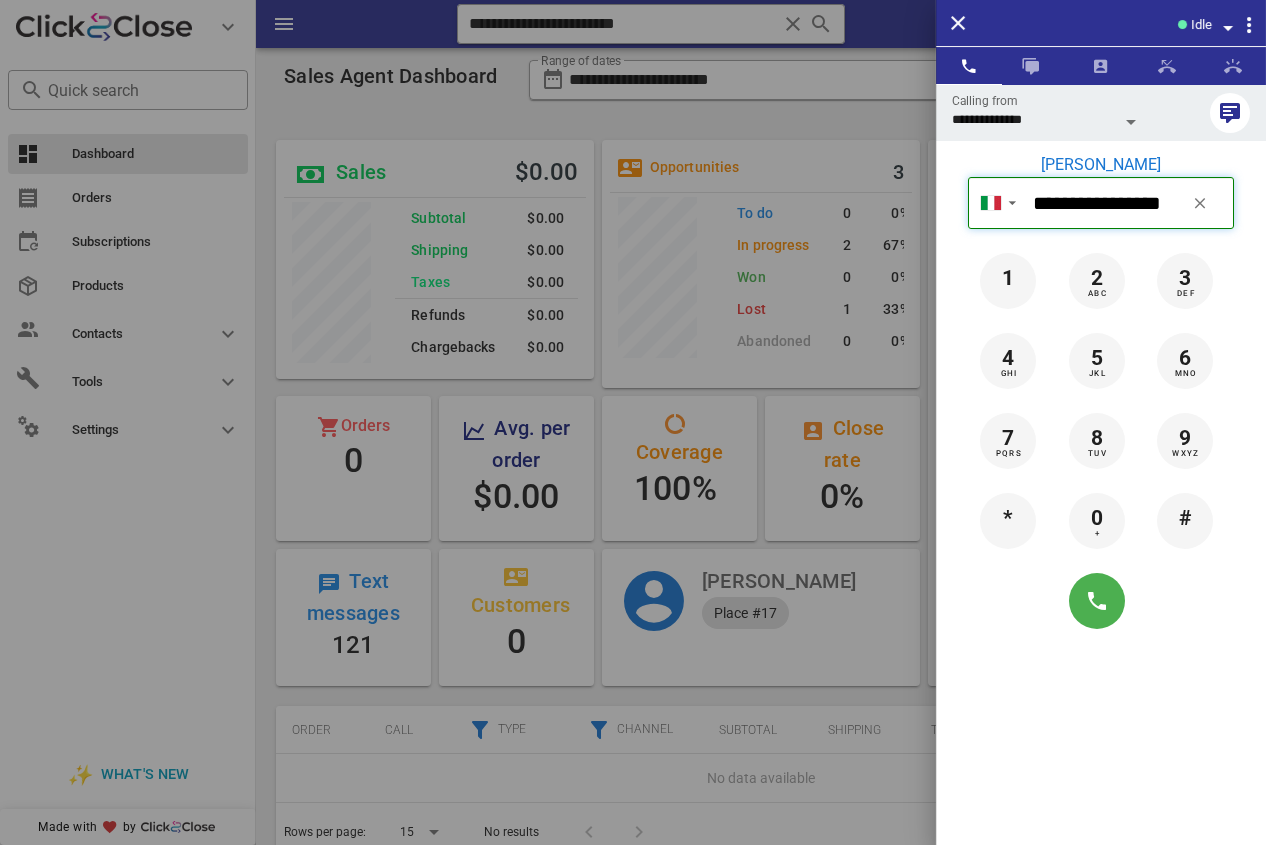 type 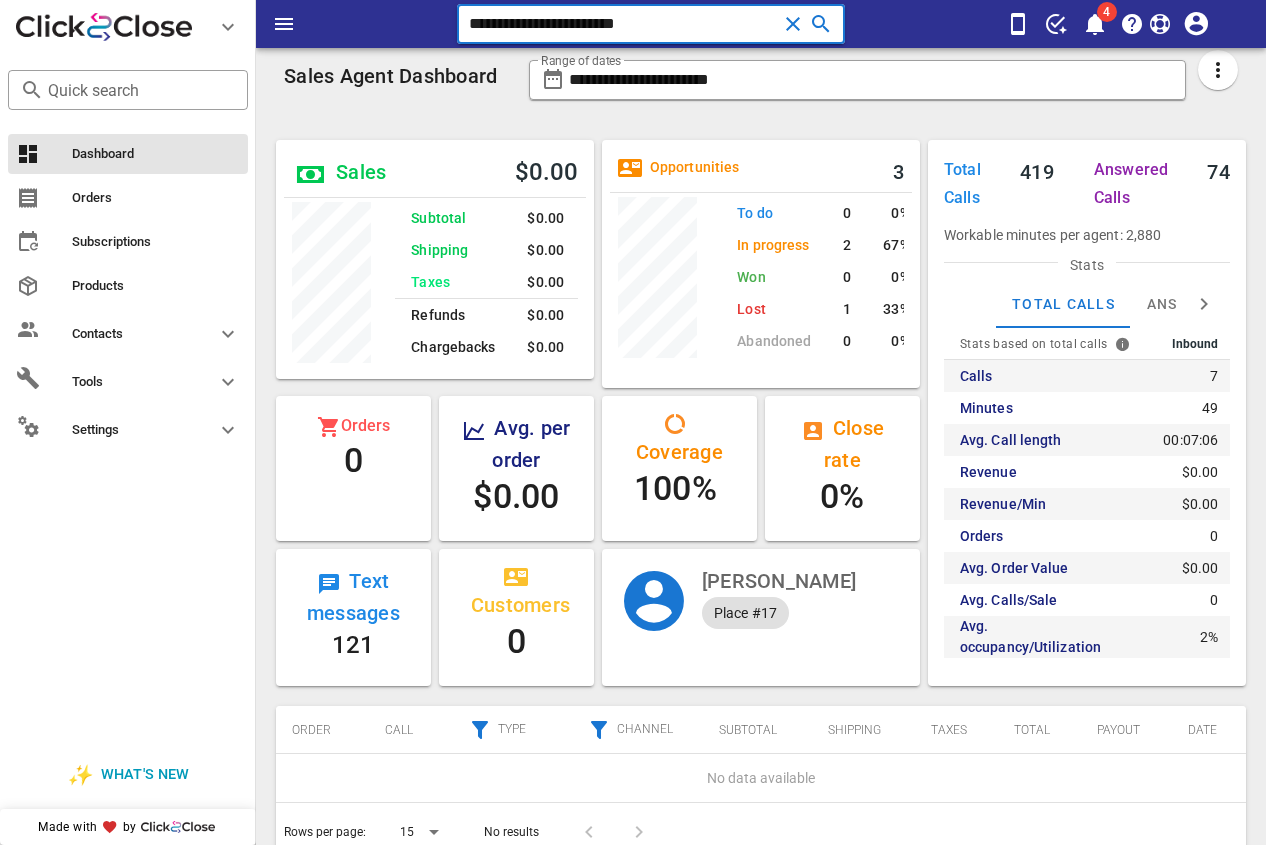 click on "**********" at bounding box center (623, 24) 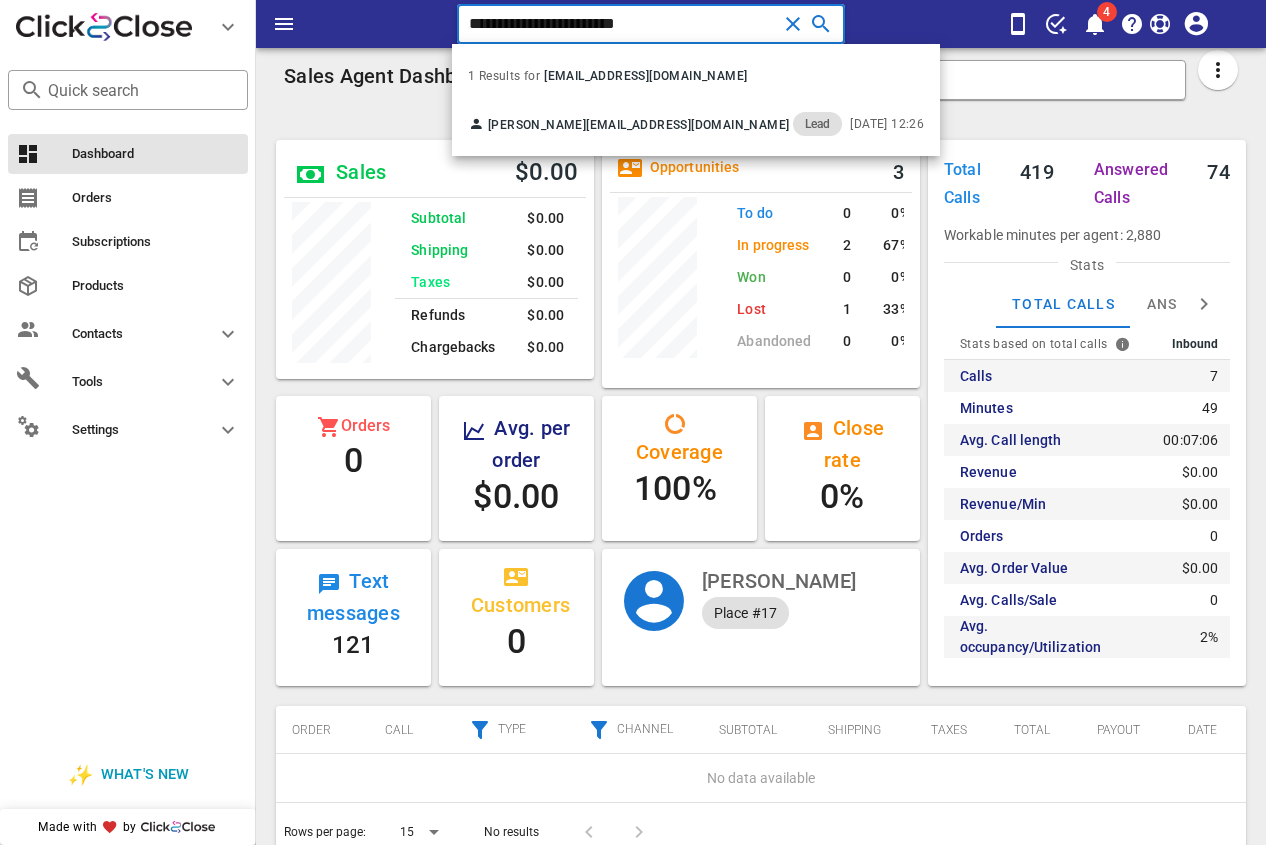 drag, startPoint x: 688, startPoint y: 14, endPoint x: 365, endPoint y: 60, distance: 326.2591 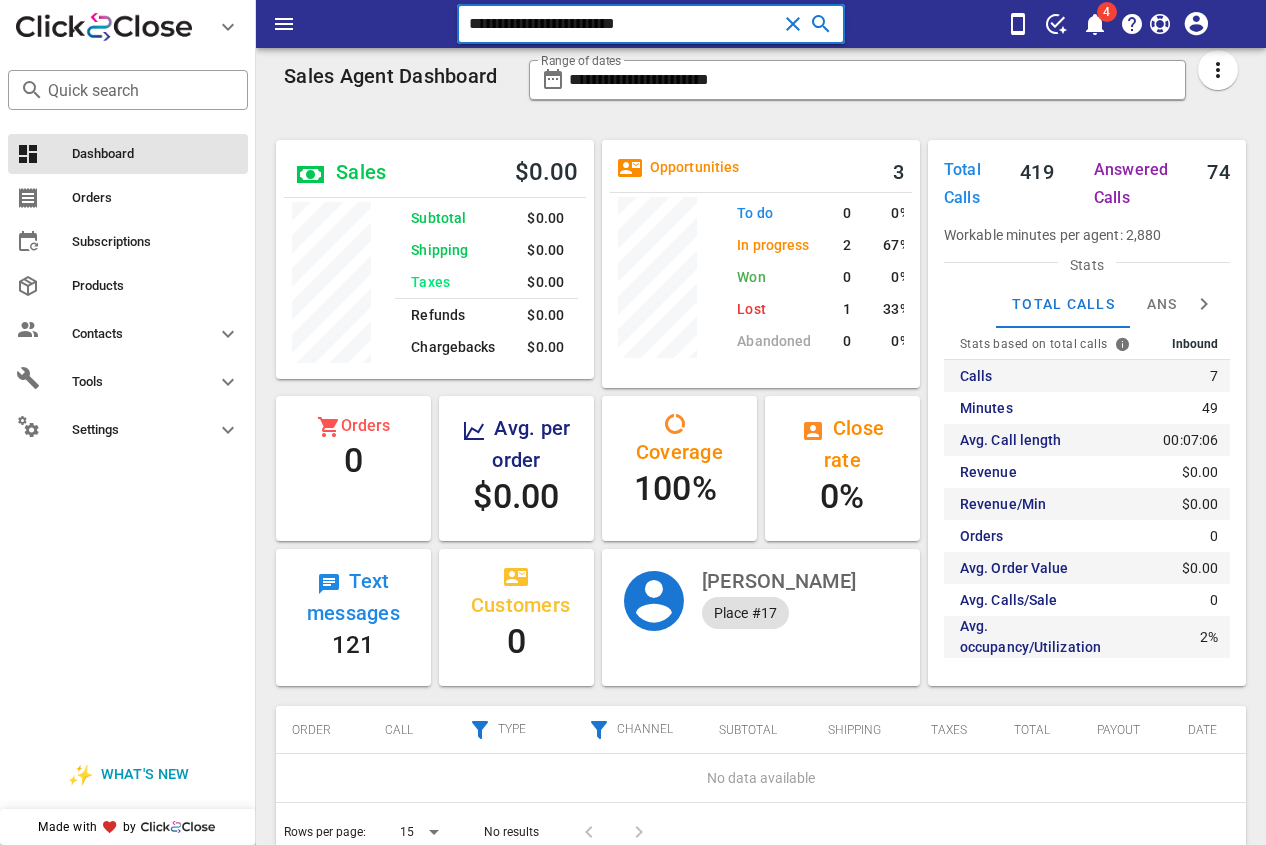paste on "**" 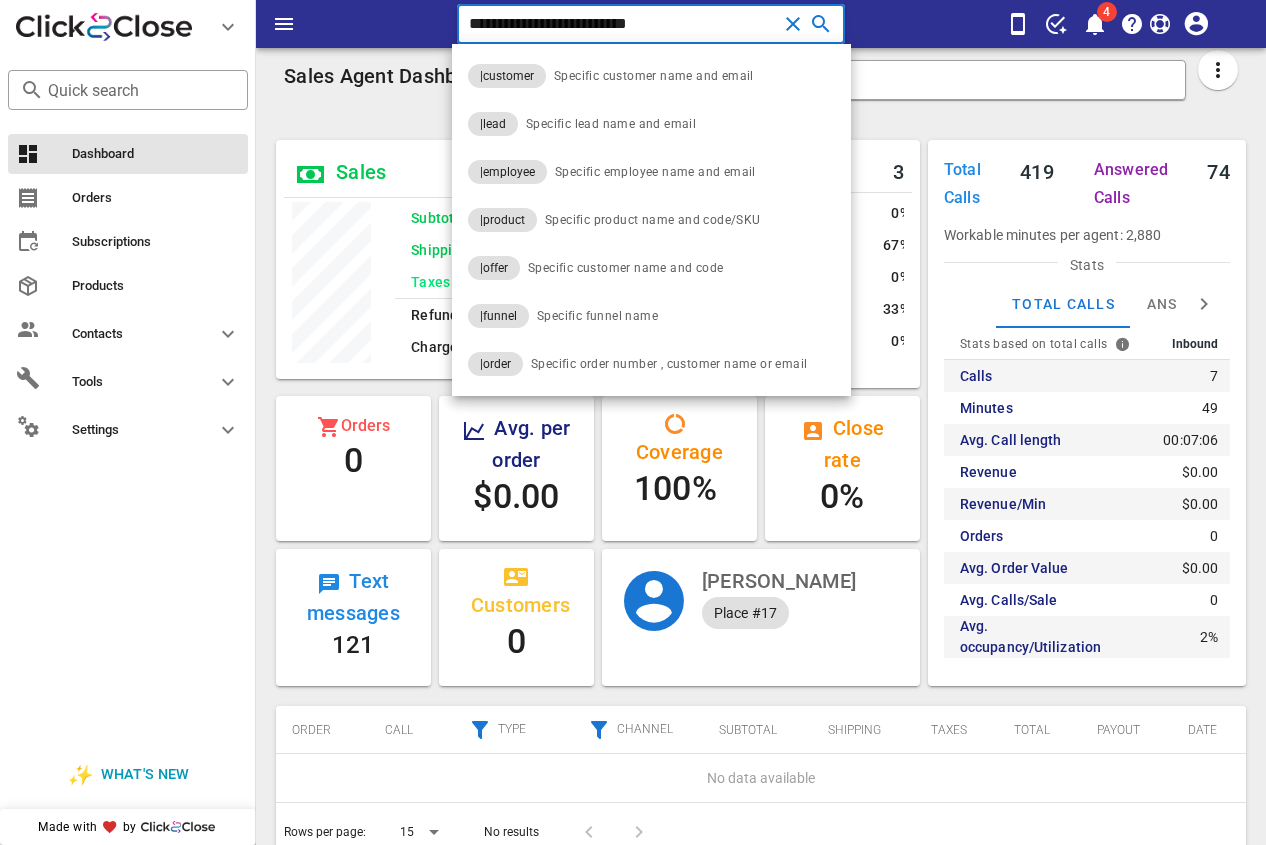 type on "**********" 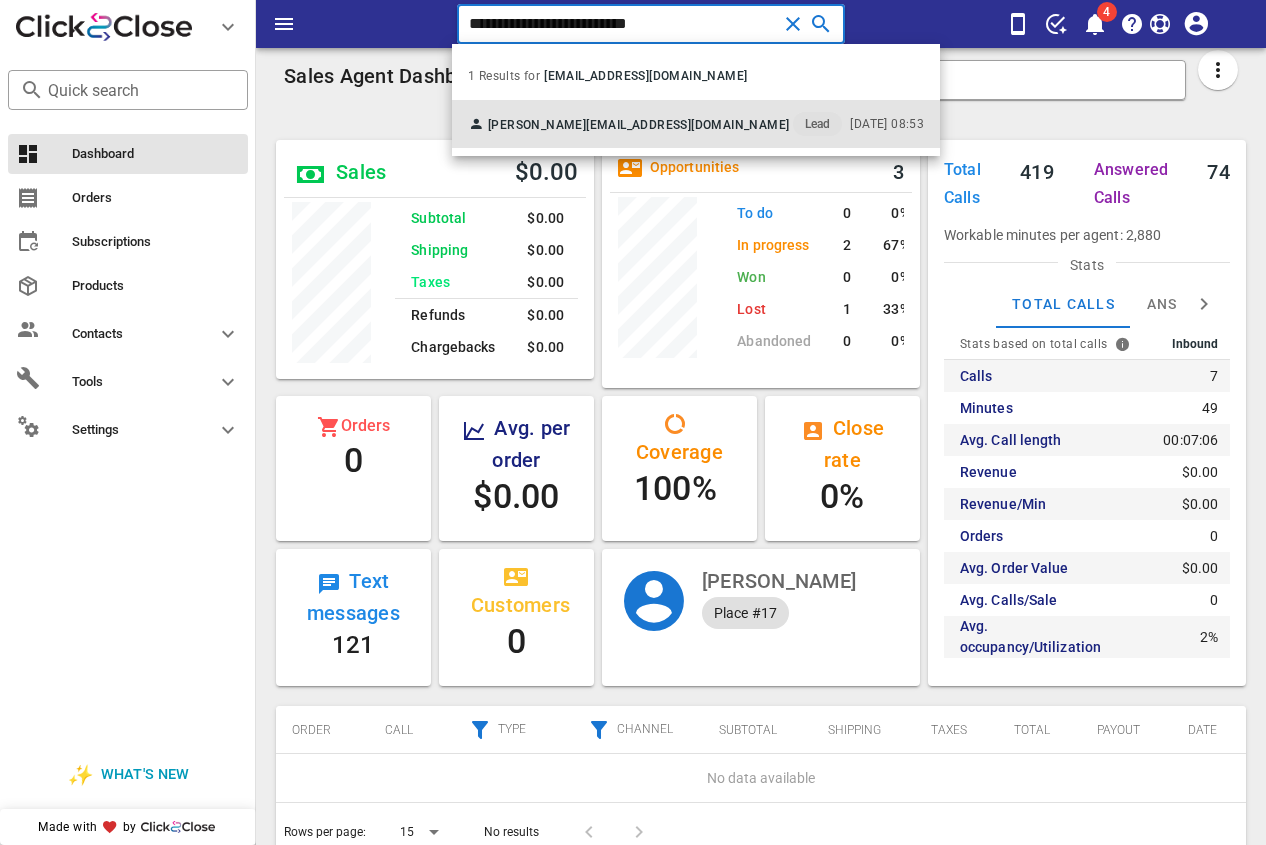 click on "Ysolda [PERSON_NAME]   [EMAIL_ADDRESS][DOMAIN_NAME]   Lead" at bounding box center (655, 124) 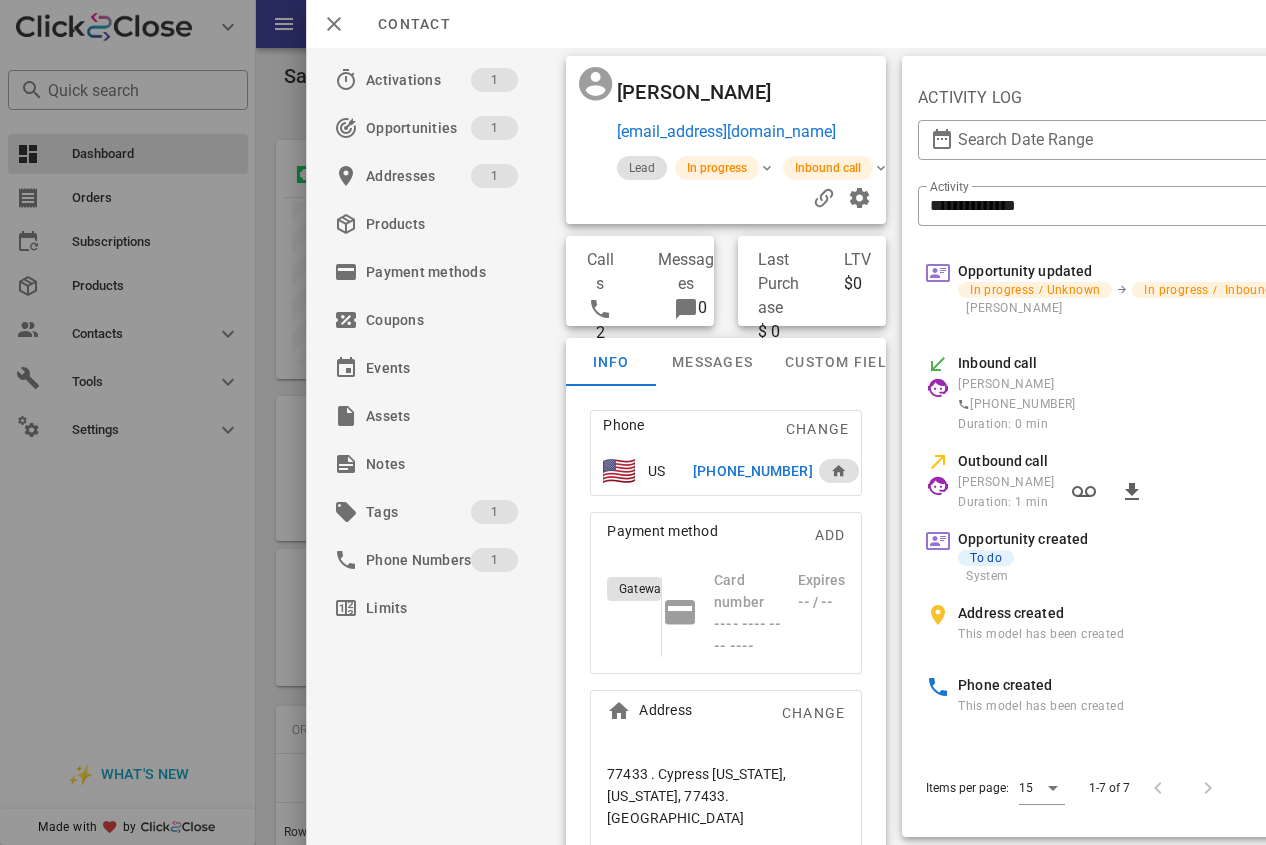click on "[PHONE_NUMBER]" at bounding box center [752, 471] 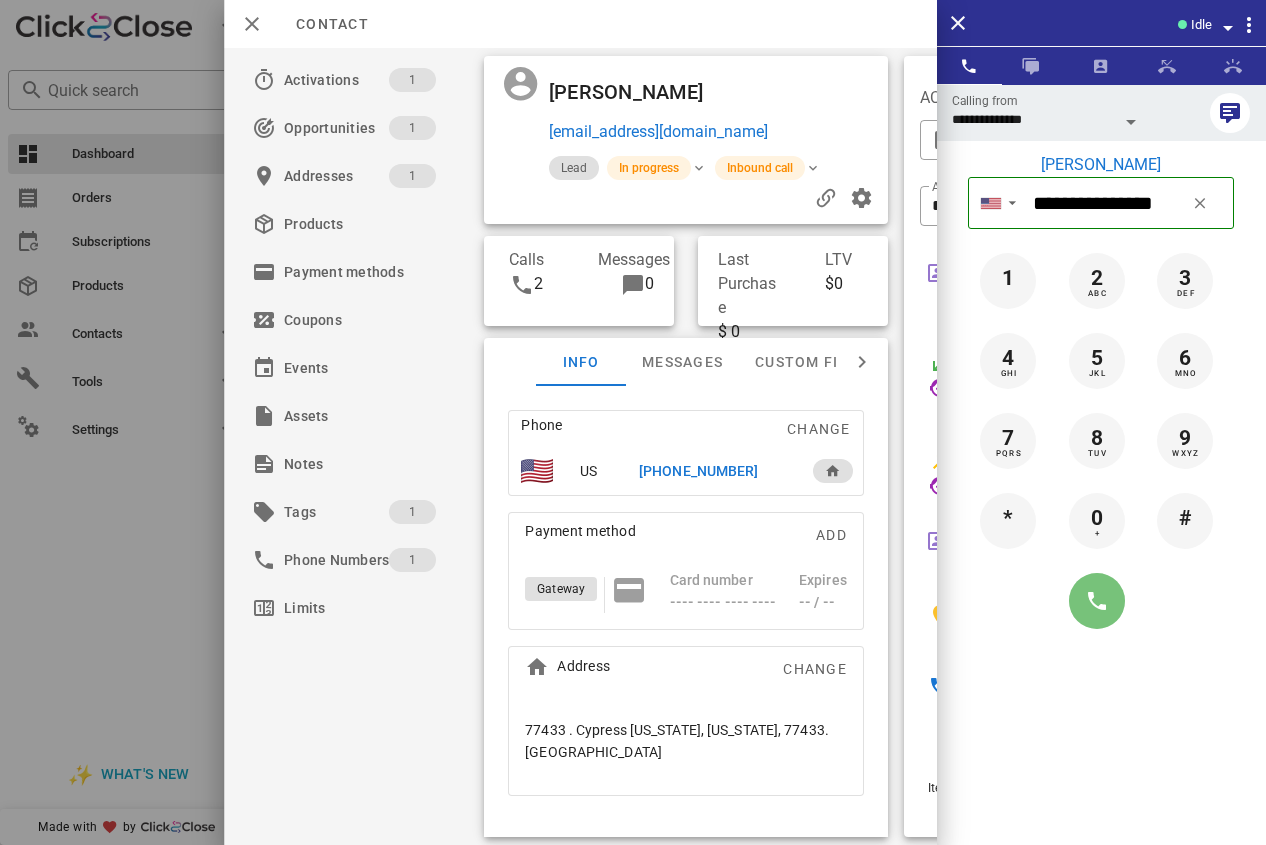 click at bounding box center (1097, 601) 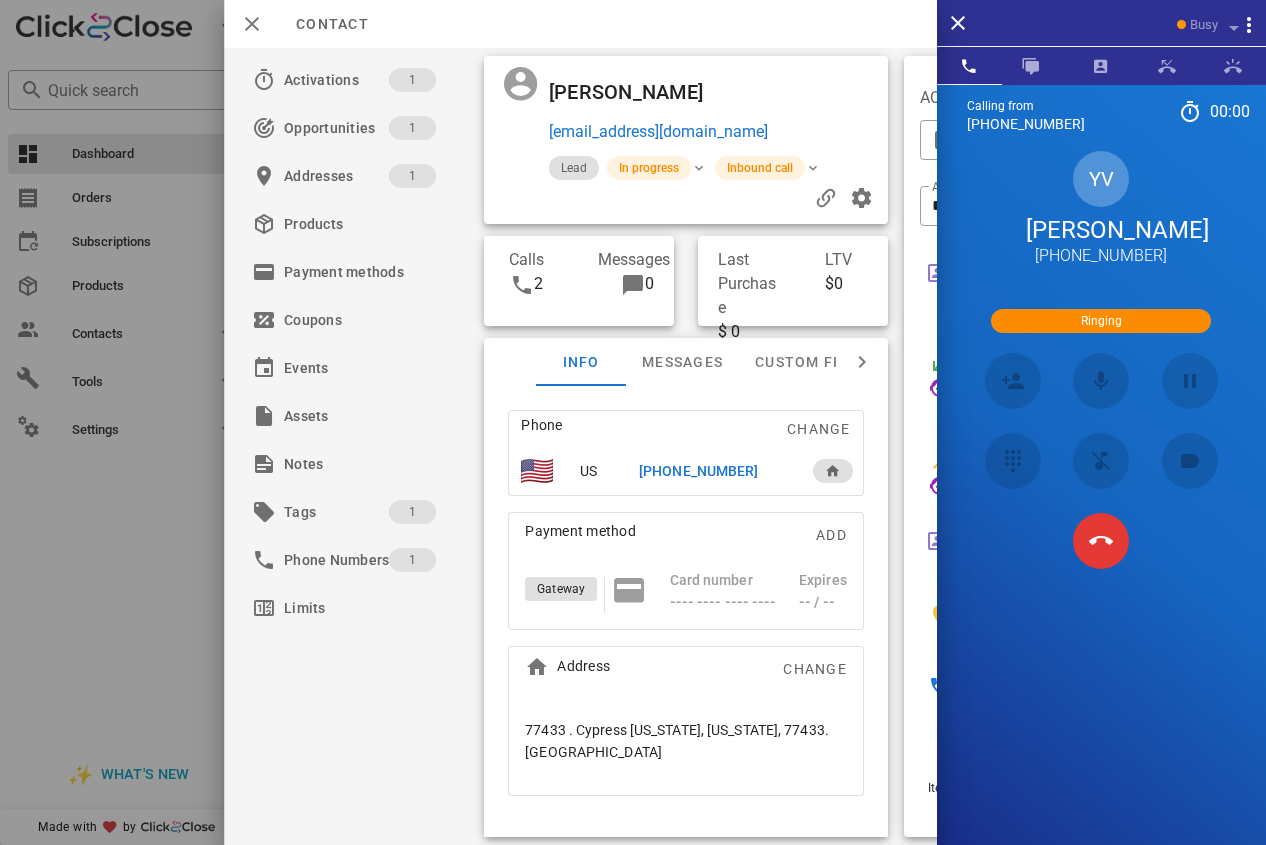 drag, startPoint x: 812, startPoint y: 135, endPoint x: 556, endPoint y: 129, distance: 256.0703 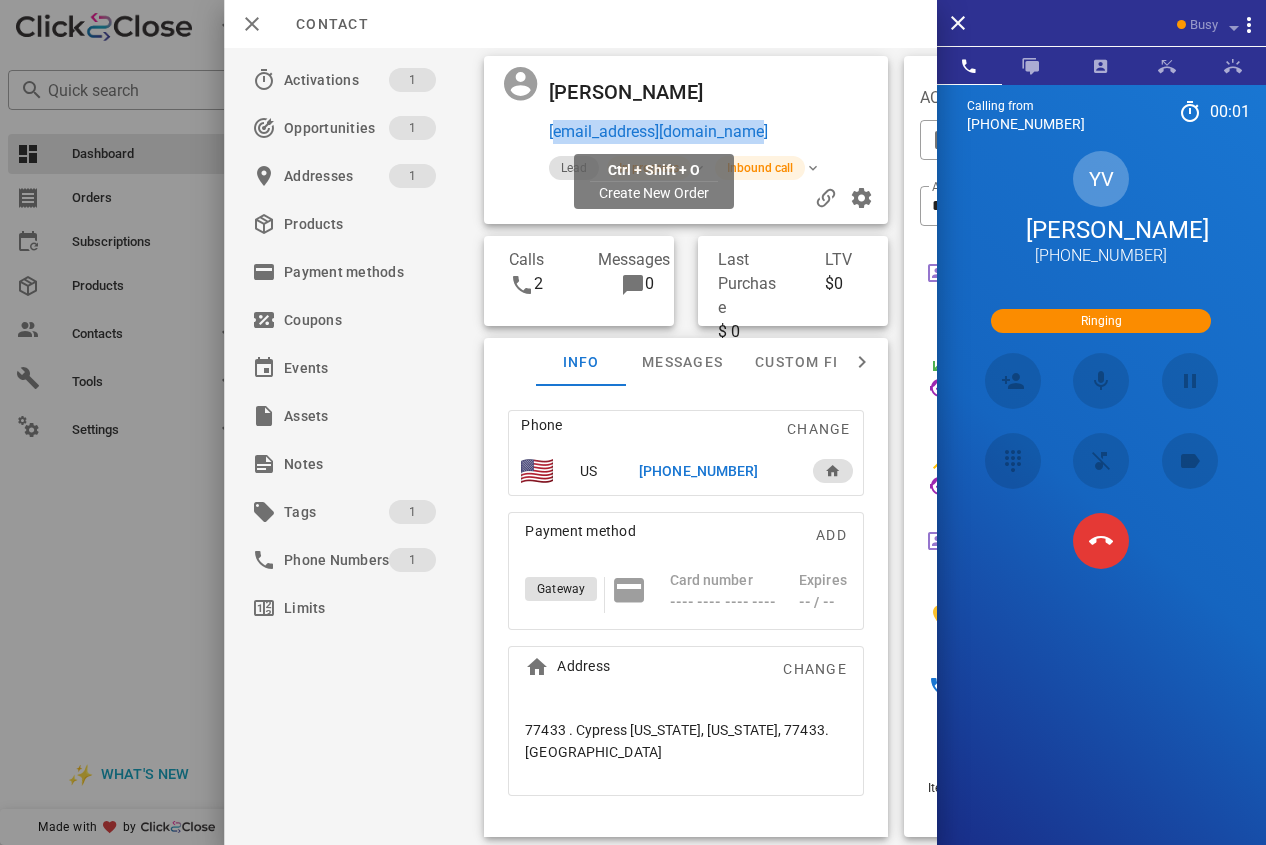drag, startPoint x: 781, startPoint y: 123, endPoint x: 550, endPoint y: 130, distance: 231.10603 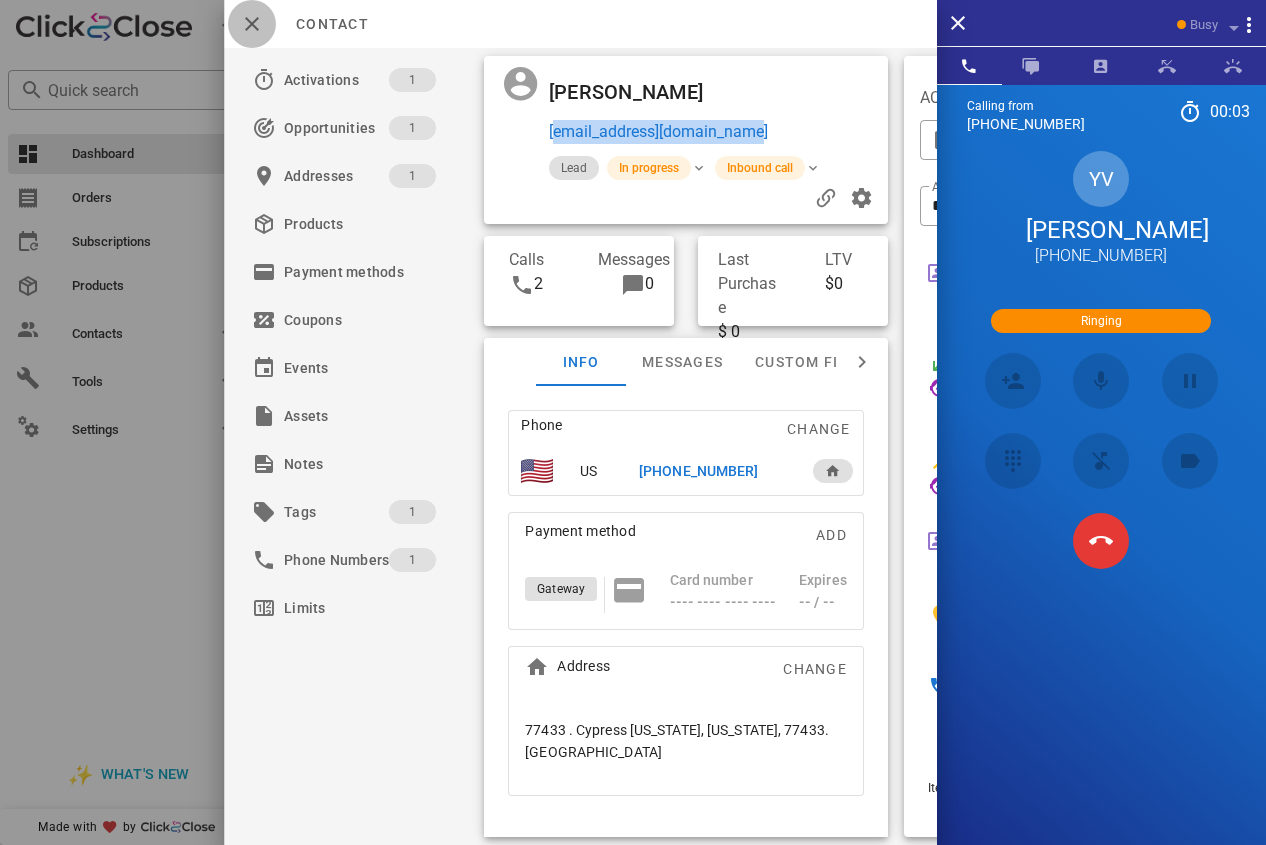 click at bounding box center [252, 24] 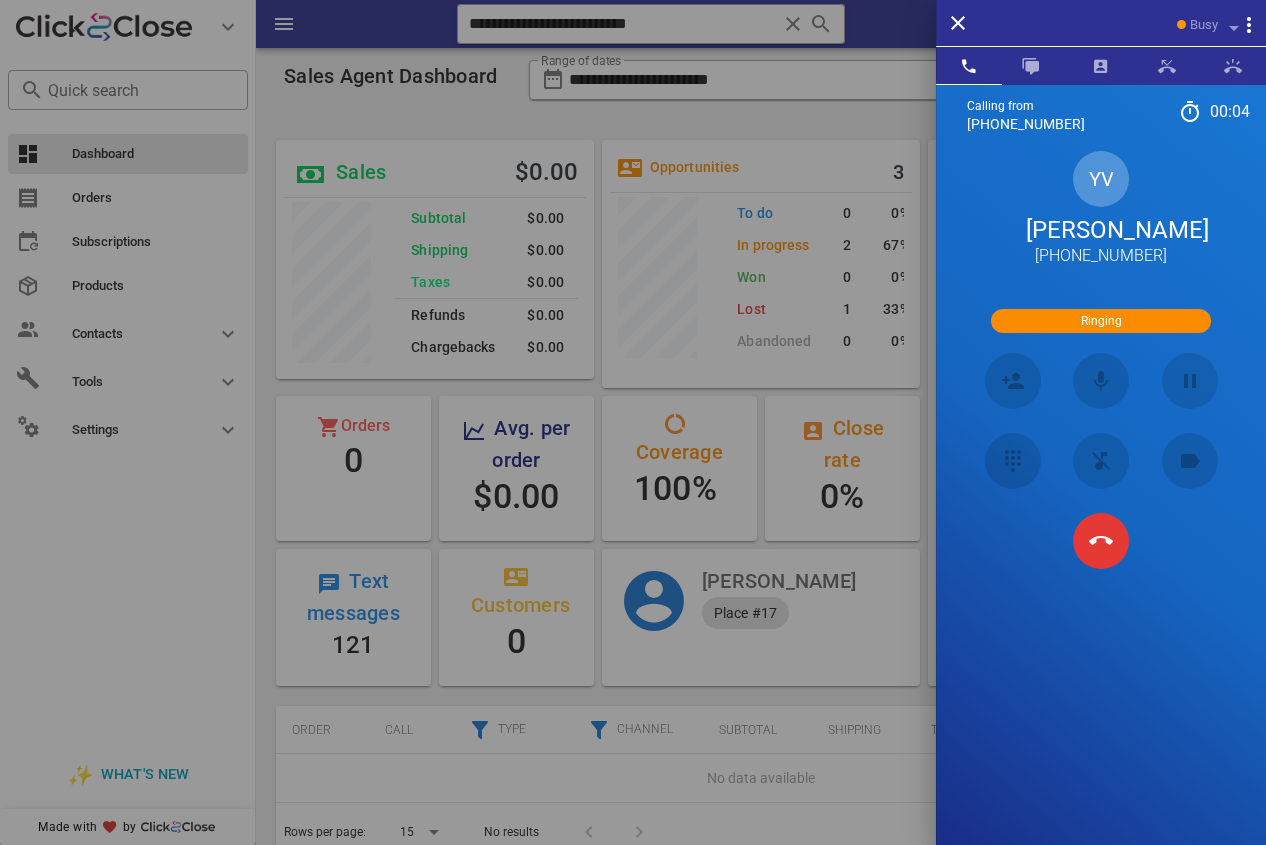 click at bounding box center (633, 422) 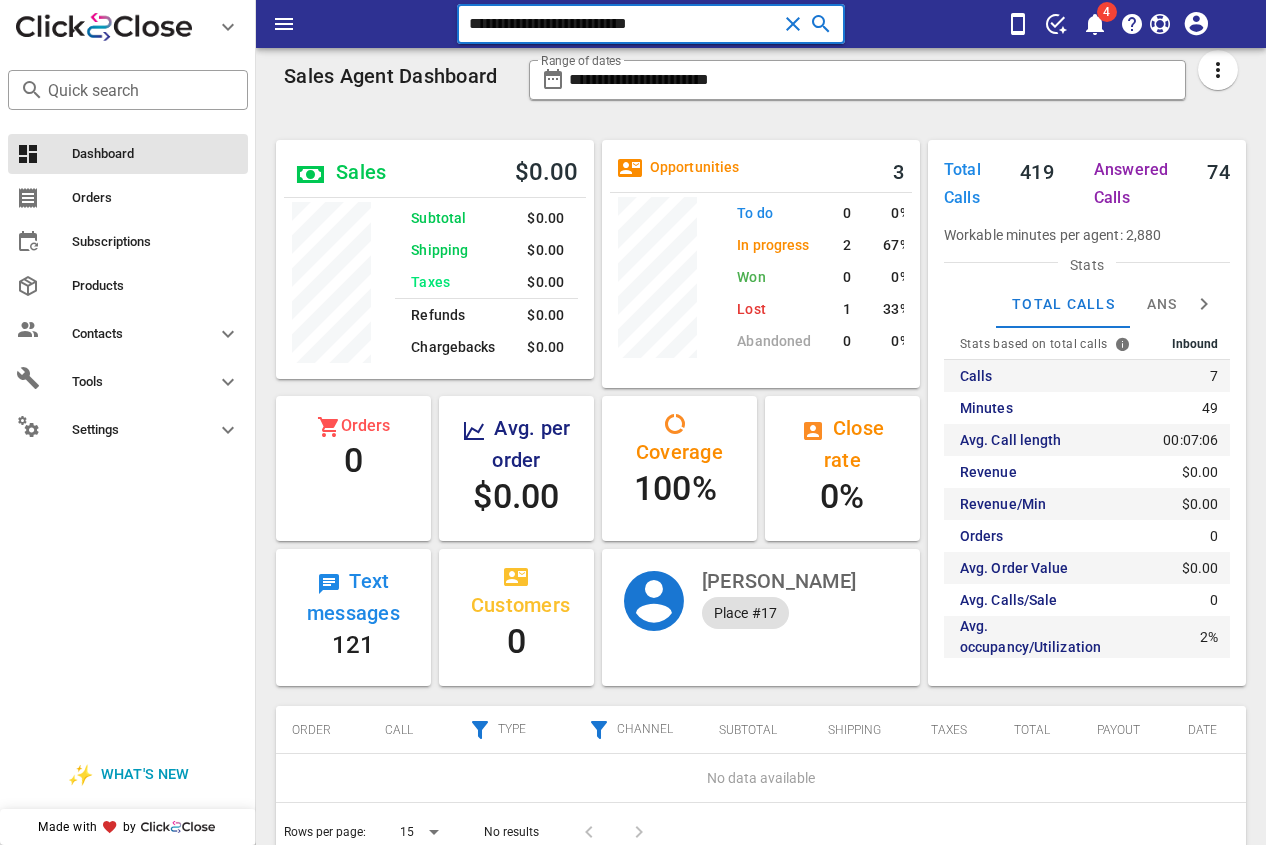 drag, startPoint x: 576, startPoint y: 33, endPoint x: 407, endPoint y: 51, distance: 169.95587 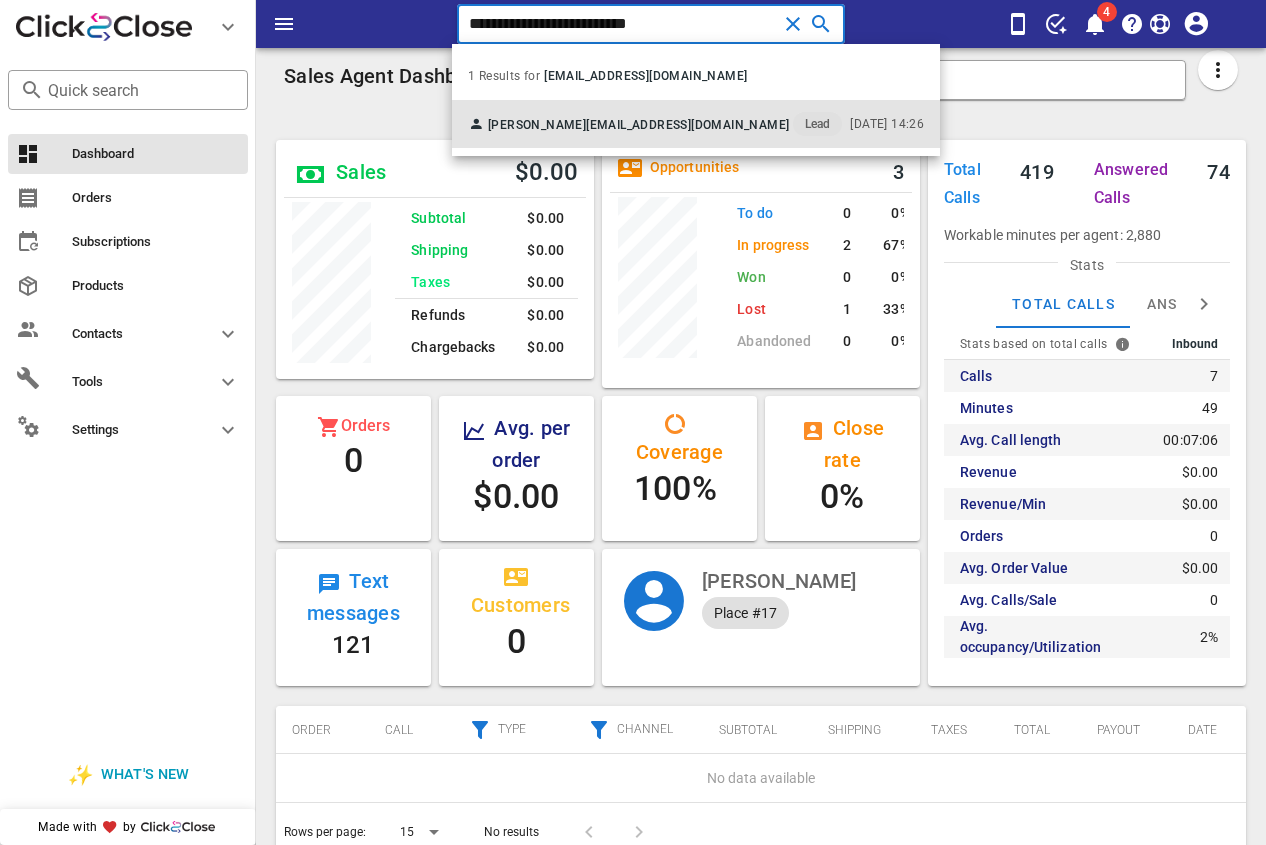 click on "[EMAIL_ADDRESS][DOMAIN_NAME]" at bounding box center [687, 125] 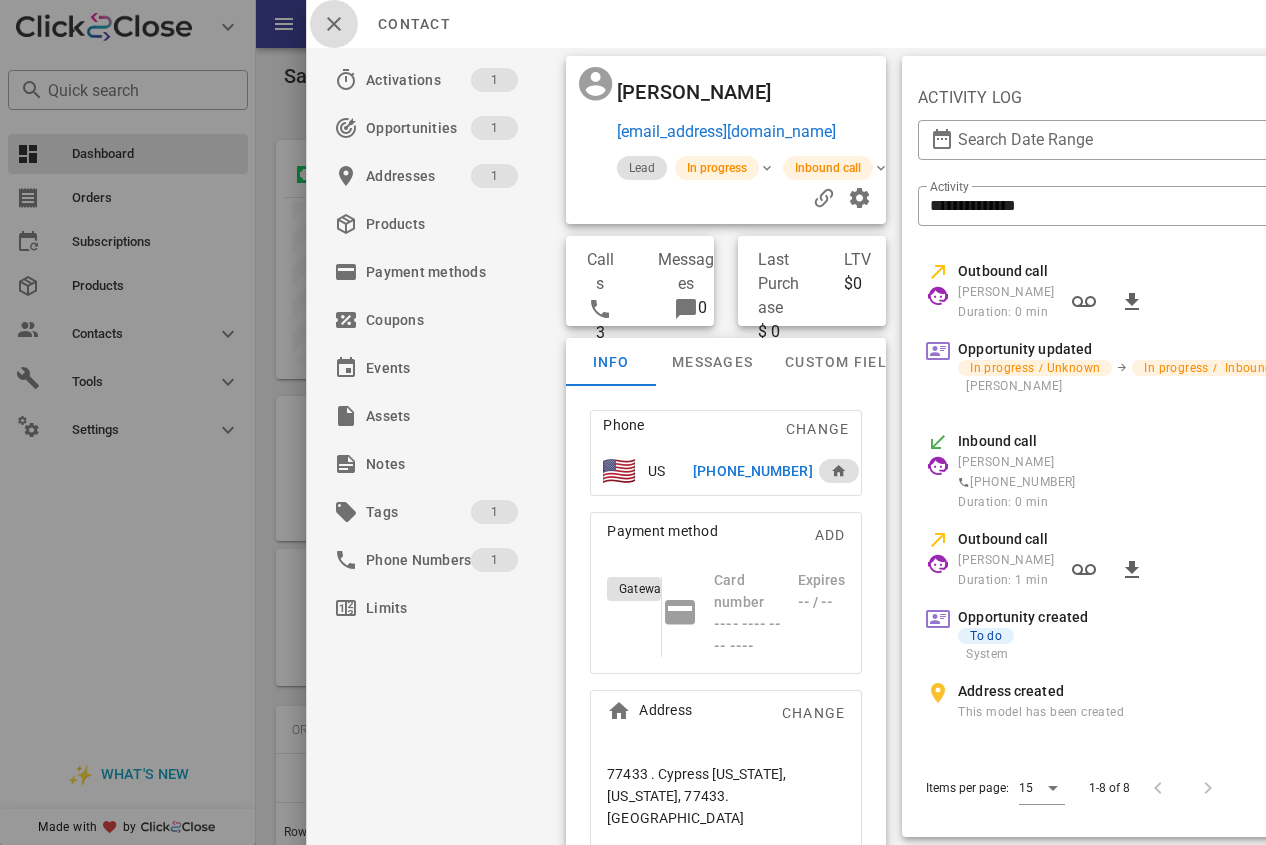 click at bounding box center (334, 24) 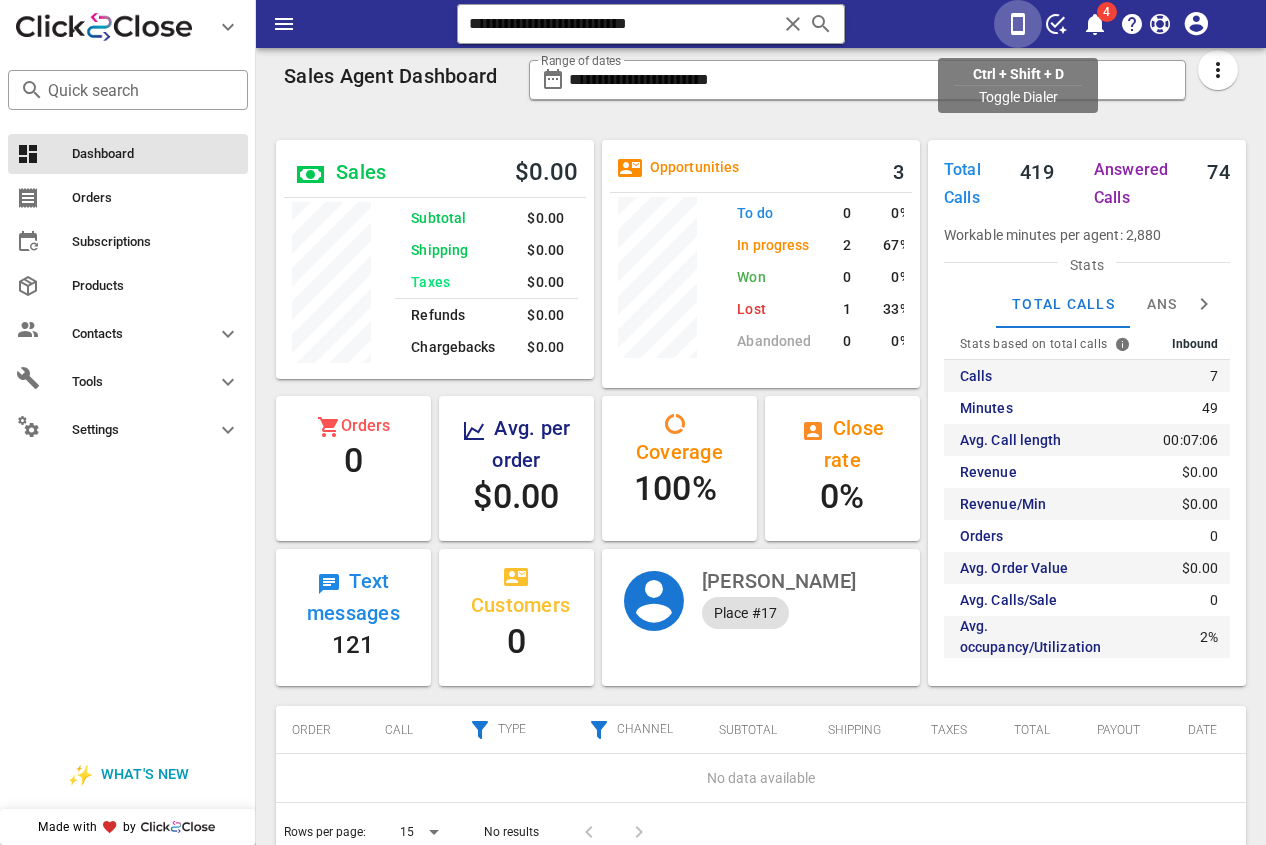 click at bounding box center [1018, 24] 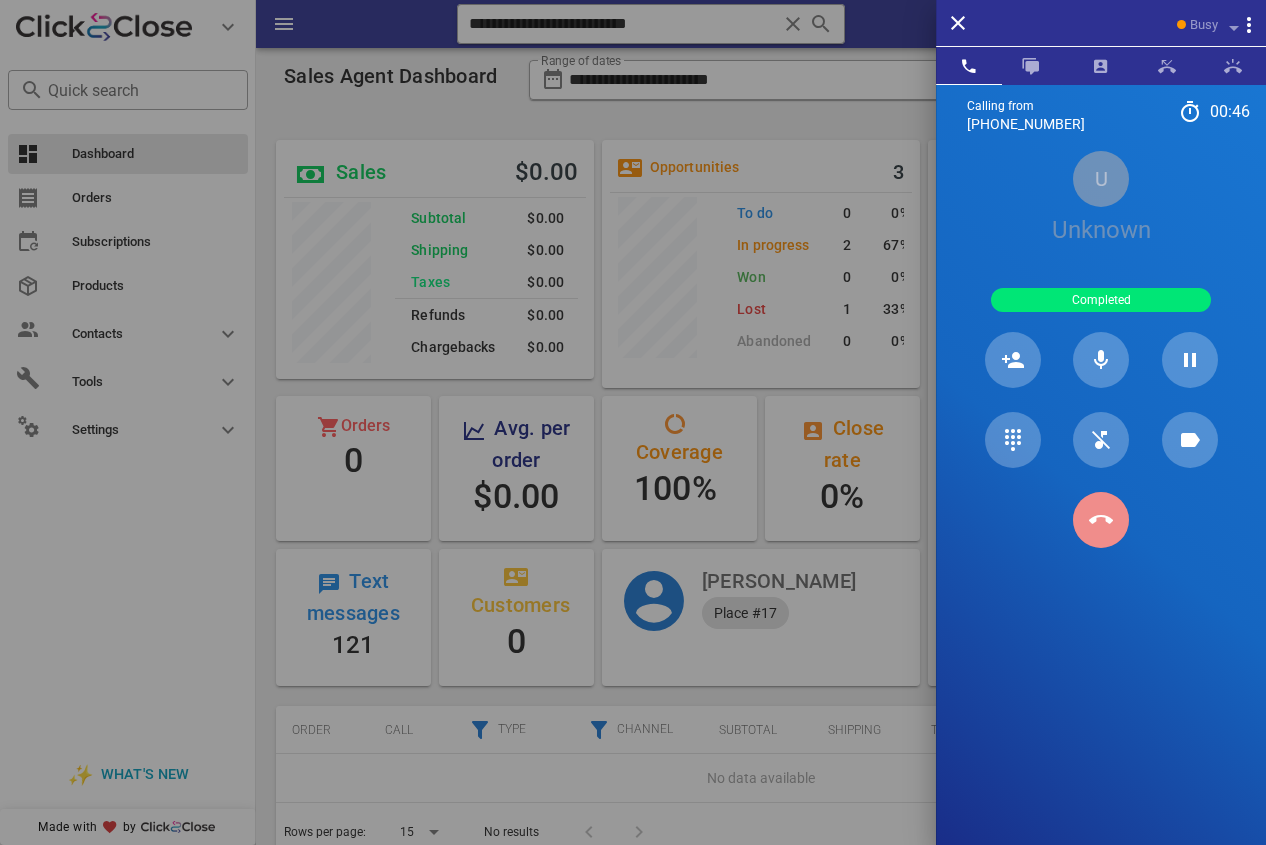 click at bounding box center (1101, 520) 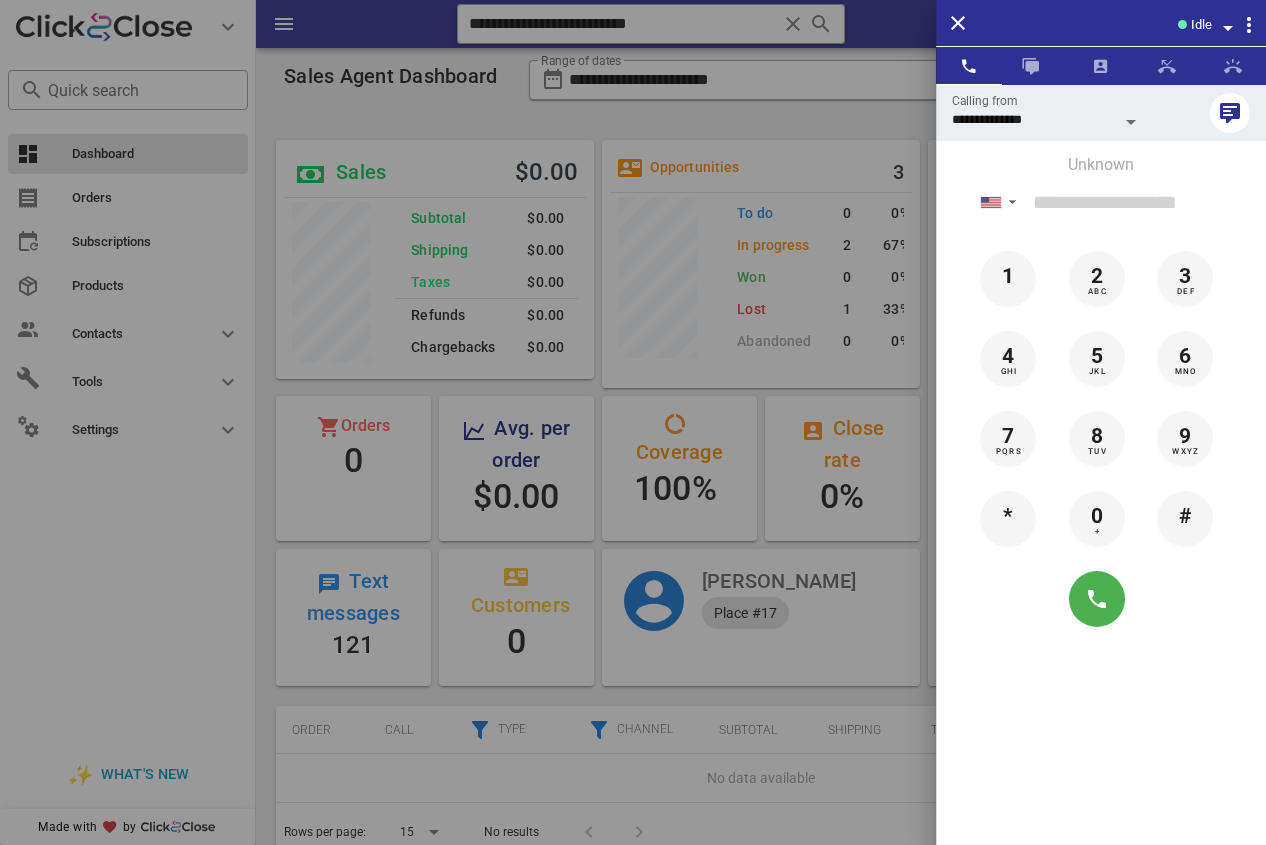 click at bounding box center (633, 422) 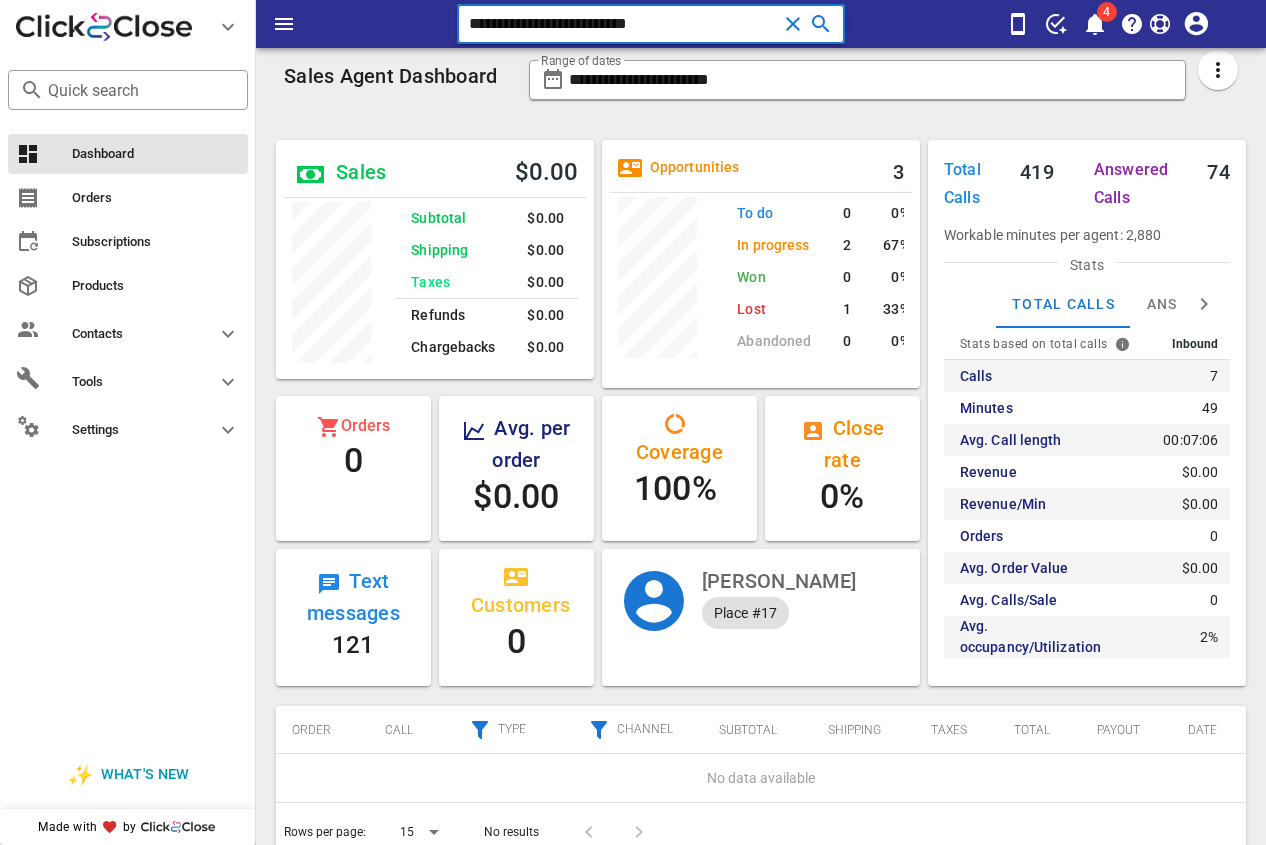 click on "**********" at bounding box center [623, 24] 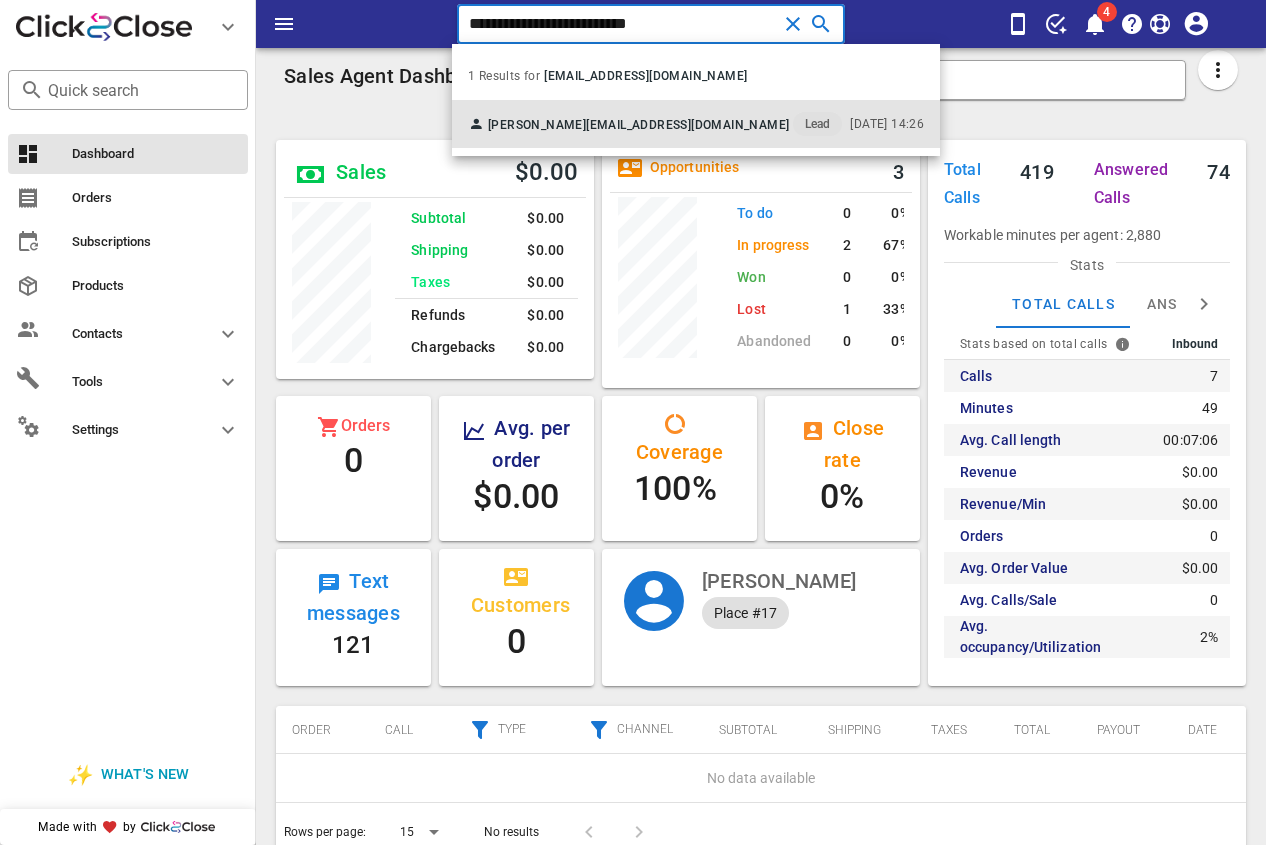 click on "Ysolda [PERSON_NAME]   [EMAIL_ADDRESS][DOMAIN_NAME]   Lead" at bounding box center [655, 124] 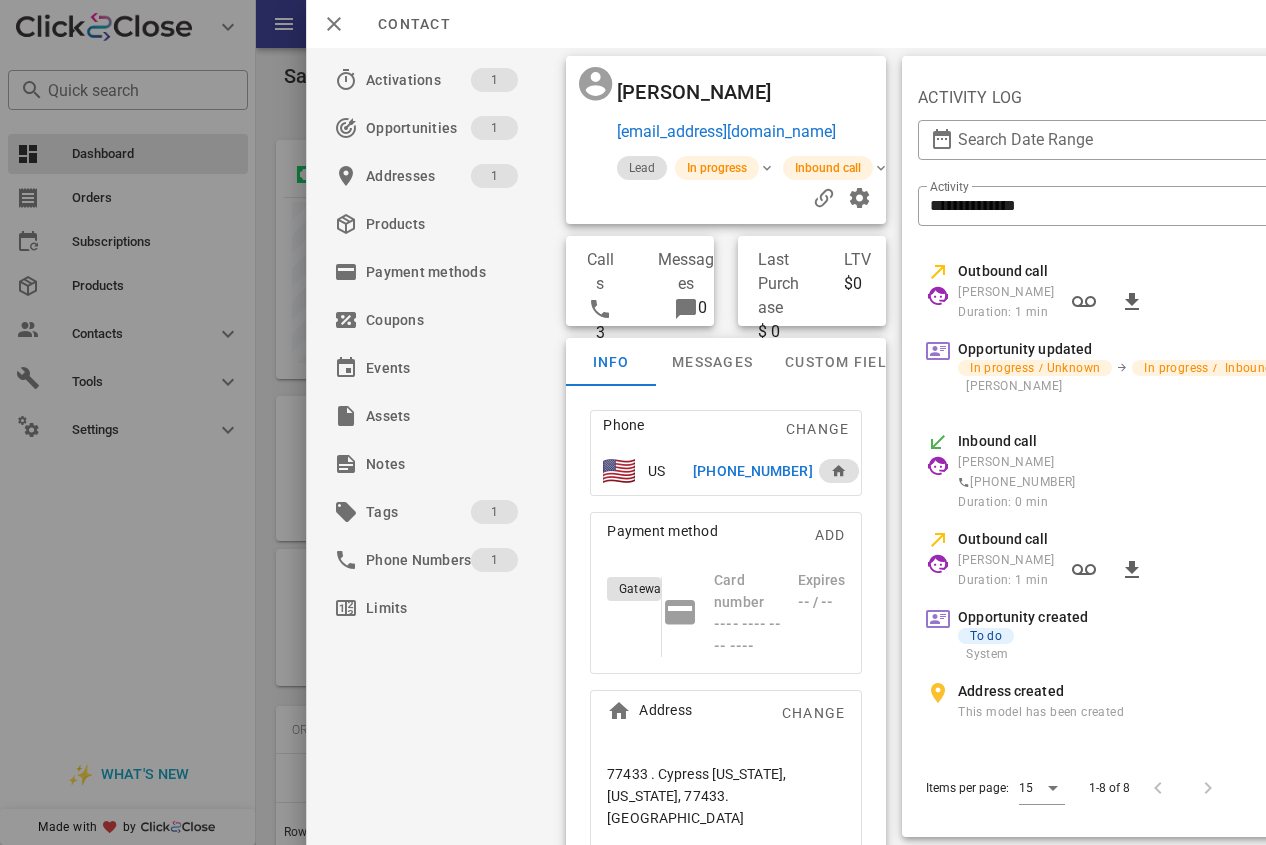 click on "[PHONE_NUMBER]" at bounding box center [752, 471] 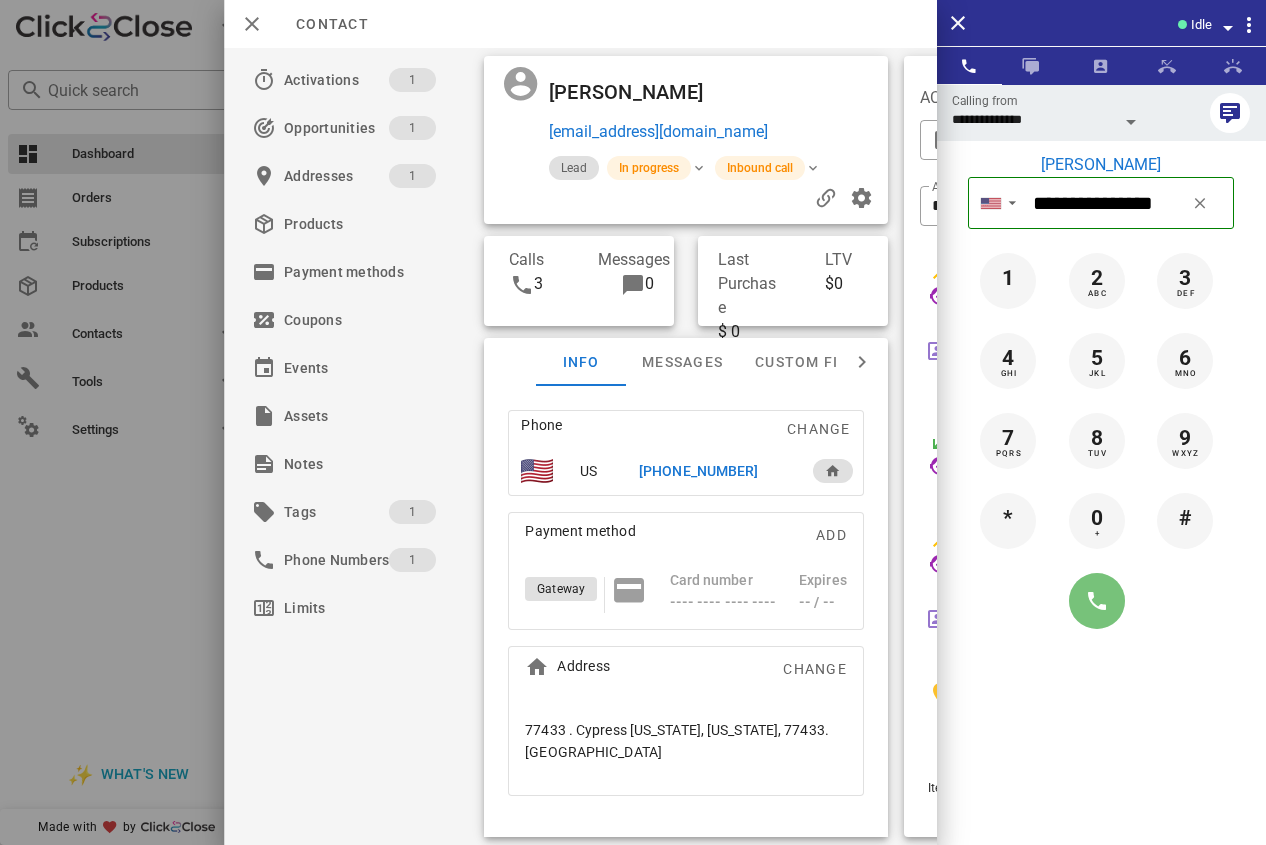 click at bounding box center [1097, 601] 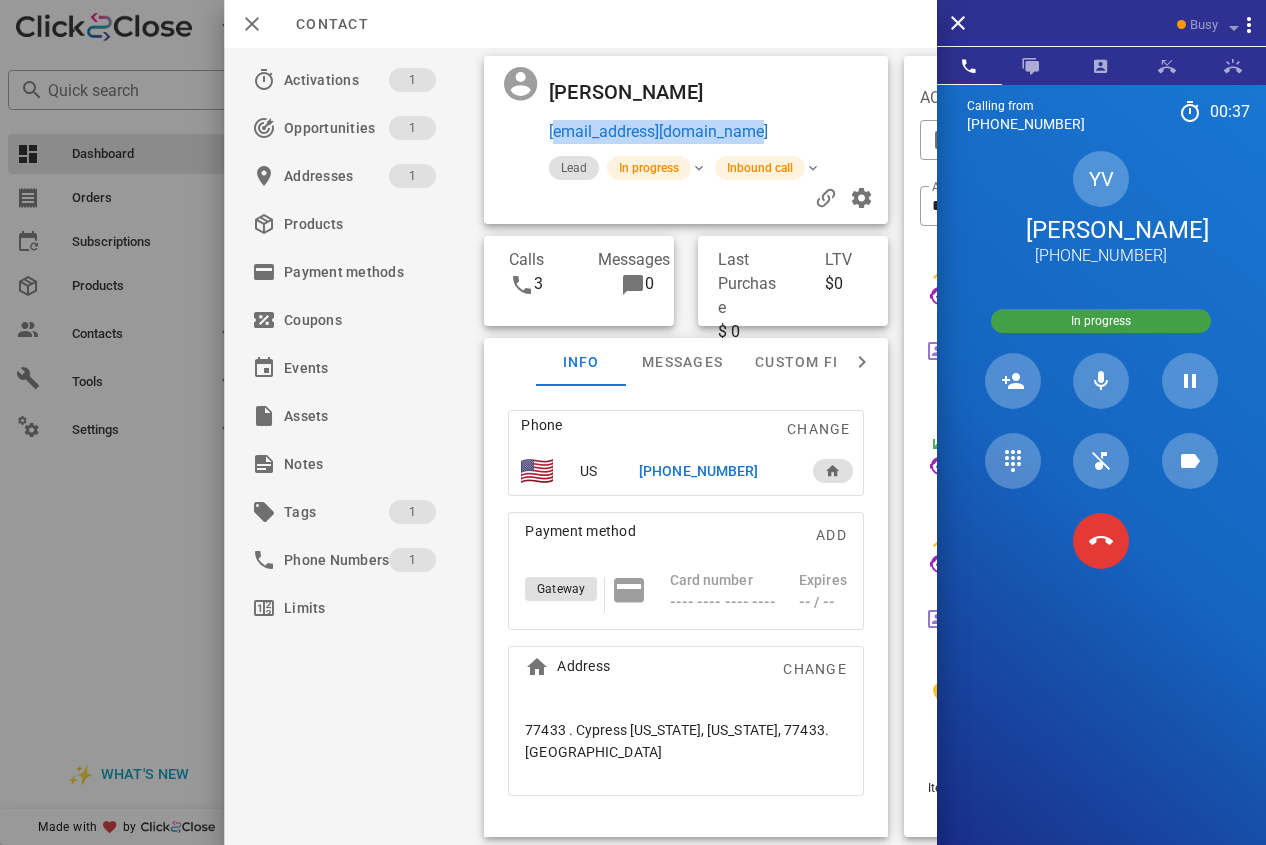 drag, startPoint x: 772, startPoint y: 132, endPoint x: 555, endPoint y: 19, distance: 244.65895 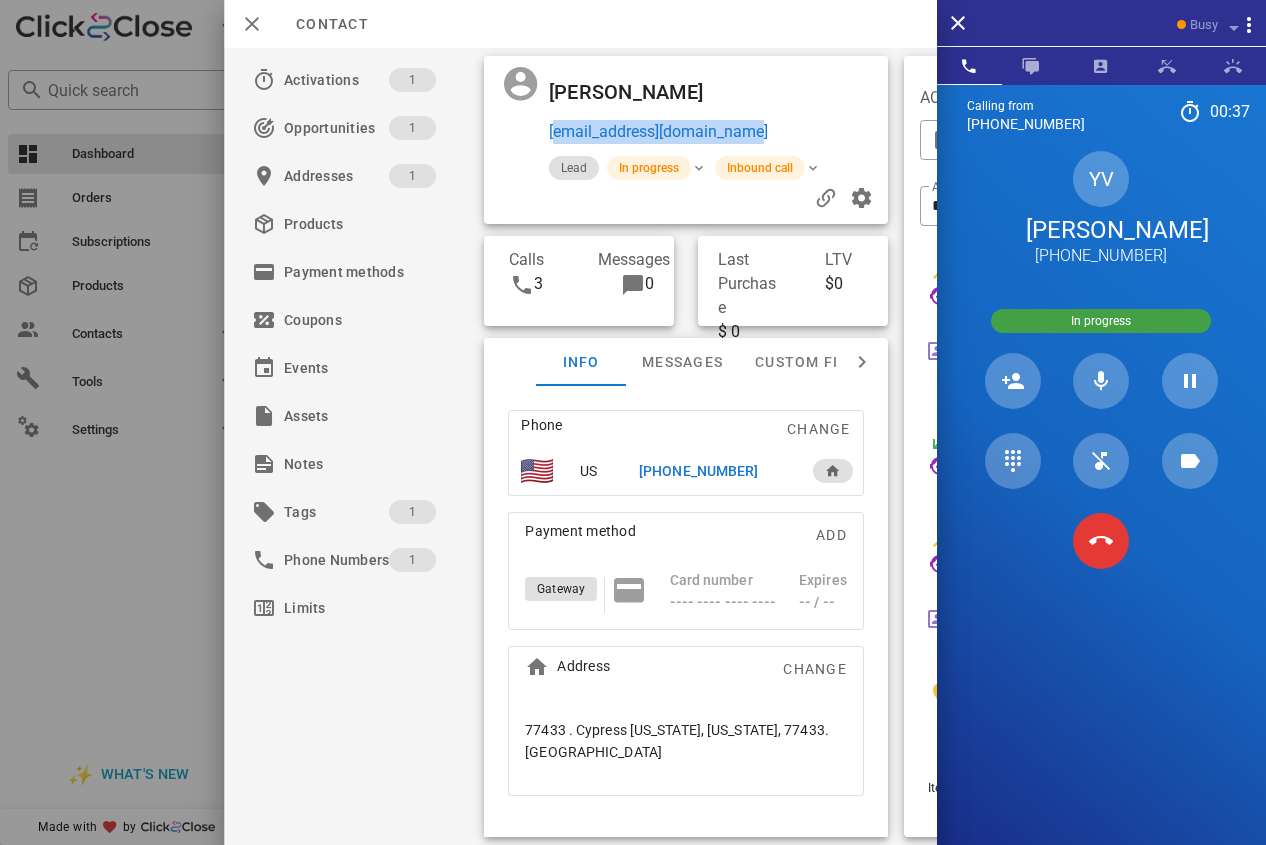 click on "Ysolda [PERSON_NAME]  [EMAIL_ADDRESS][DOMAIN_NAME]" at bounding box center (719, 110) 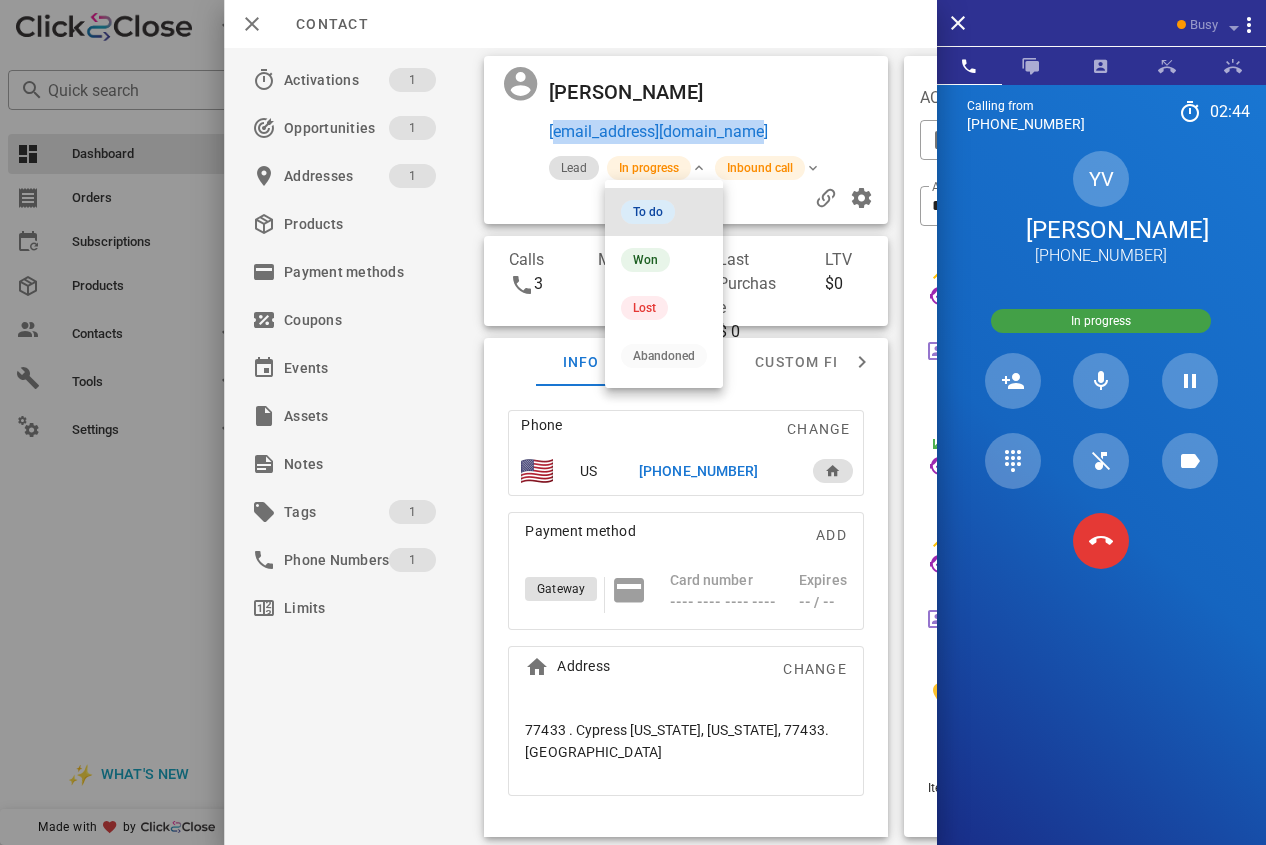 click on "To do" at bounding box center (648, 212) 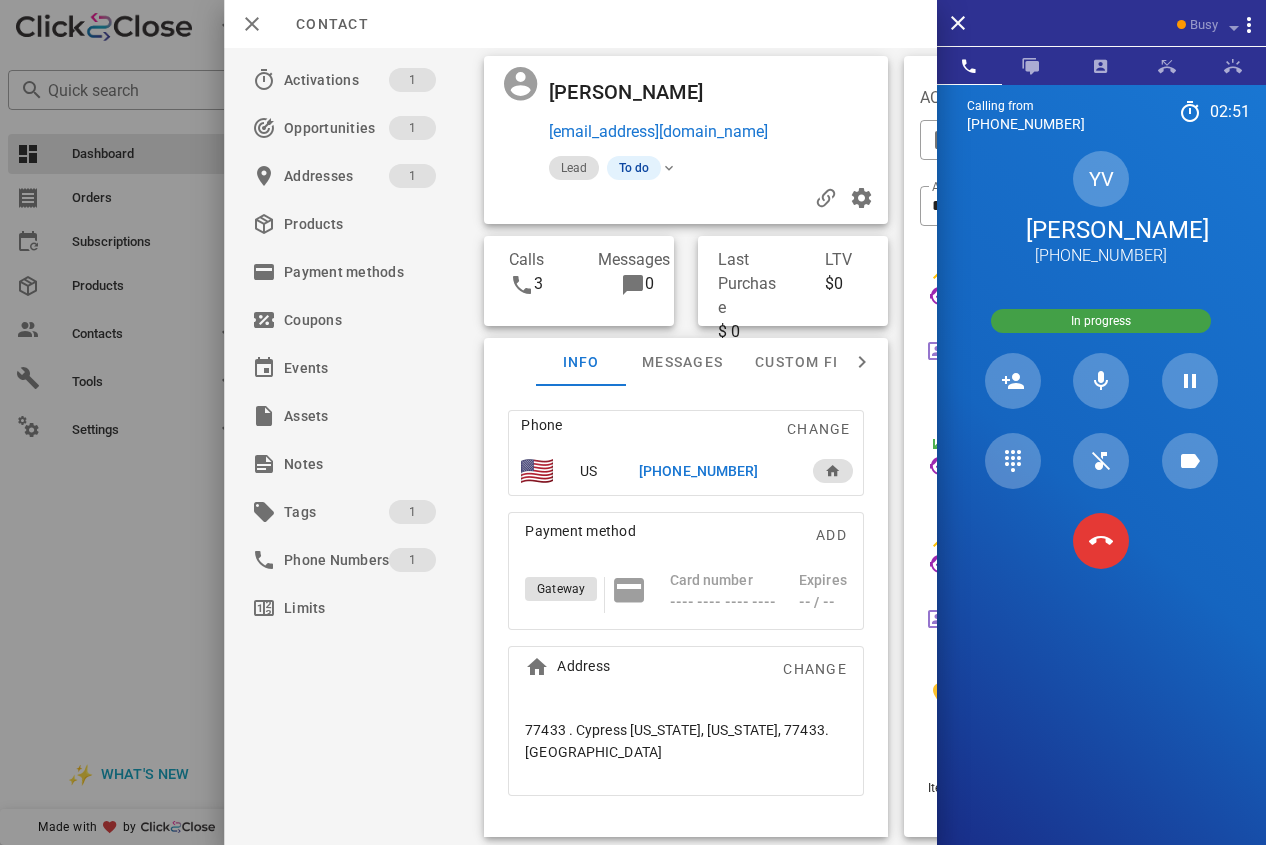 click on "Lead   To do" at bounding box center (754, 168) 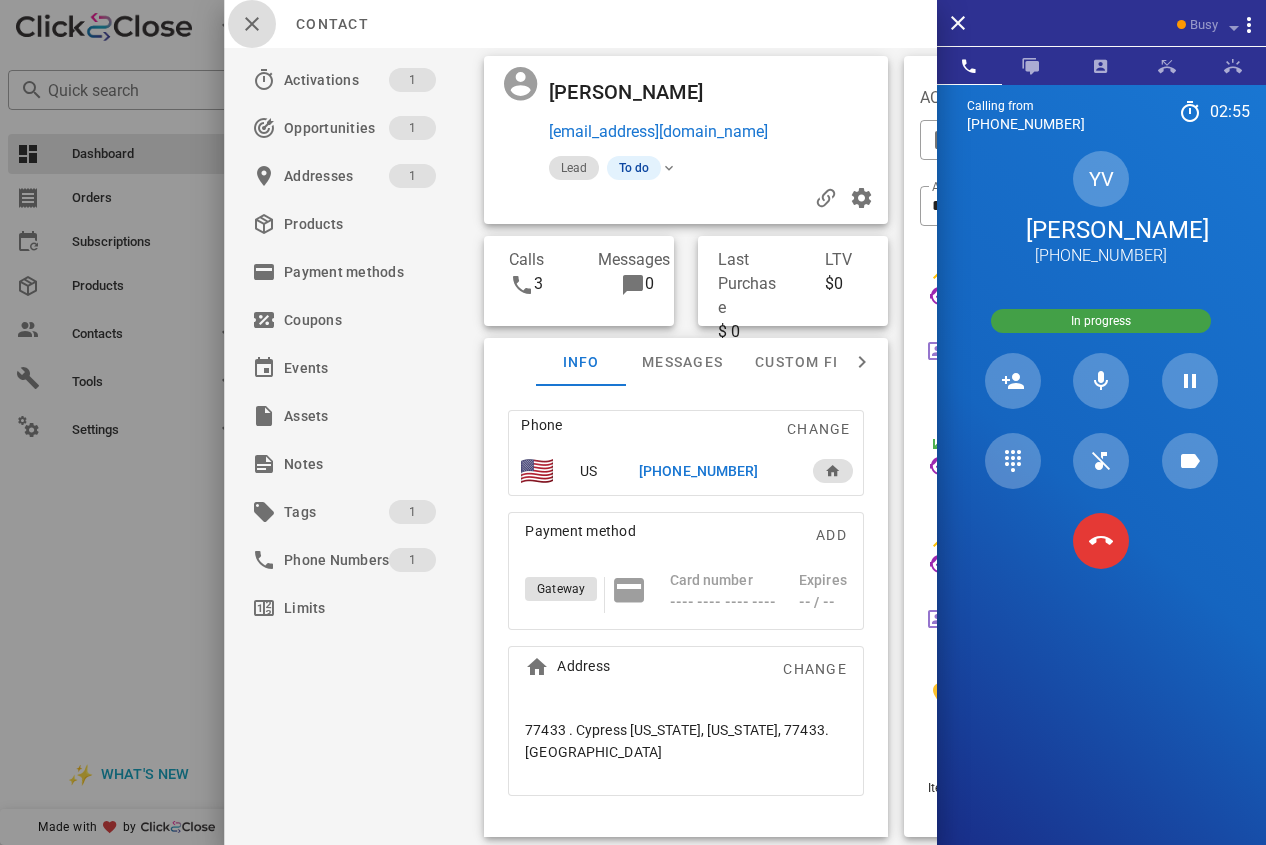 click at bounding box center [252, 24] 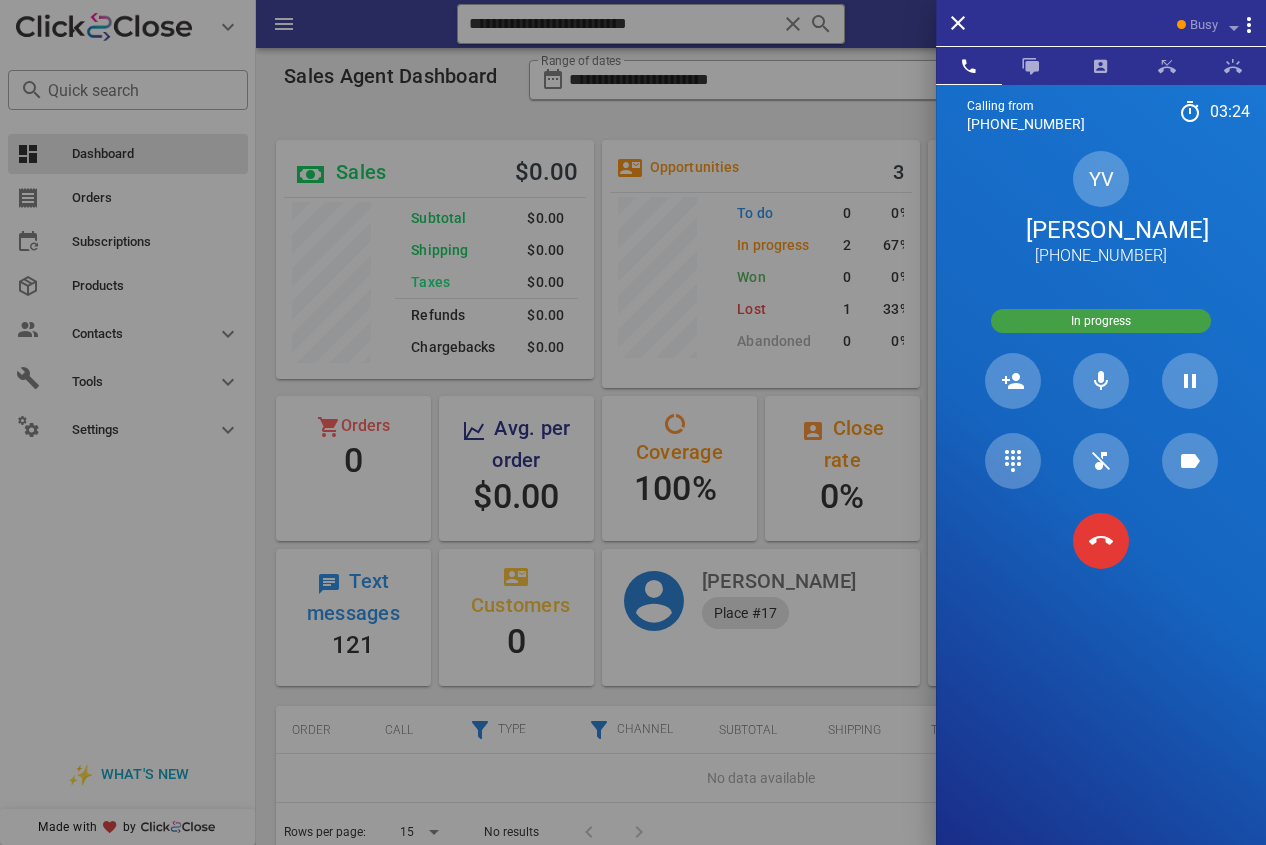 click at bounding box center (633, 422) 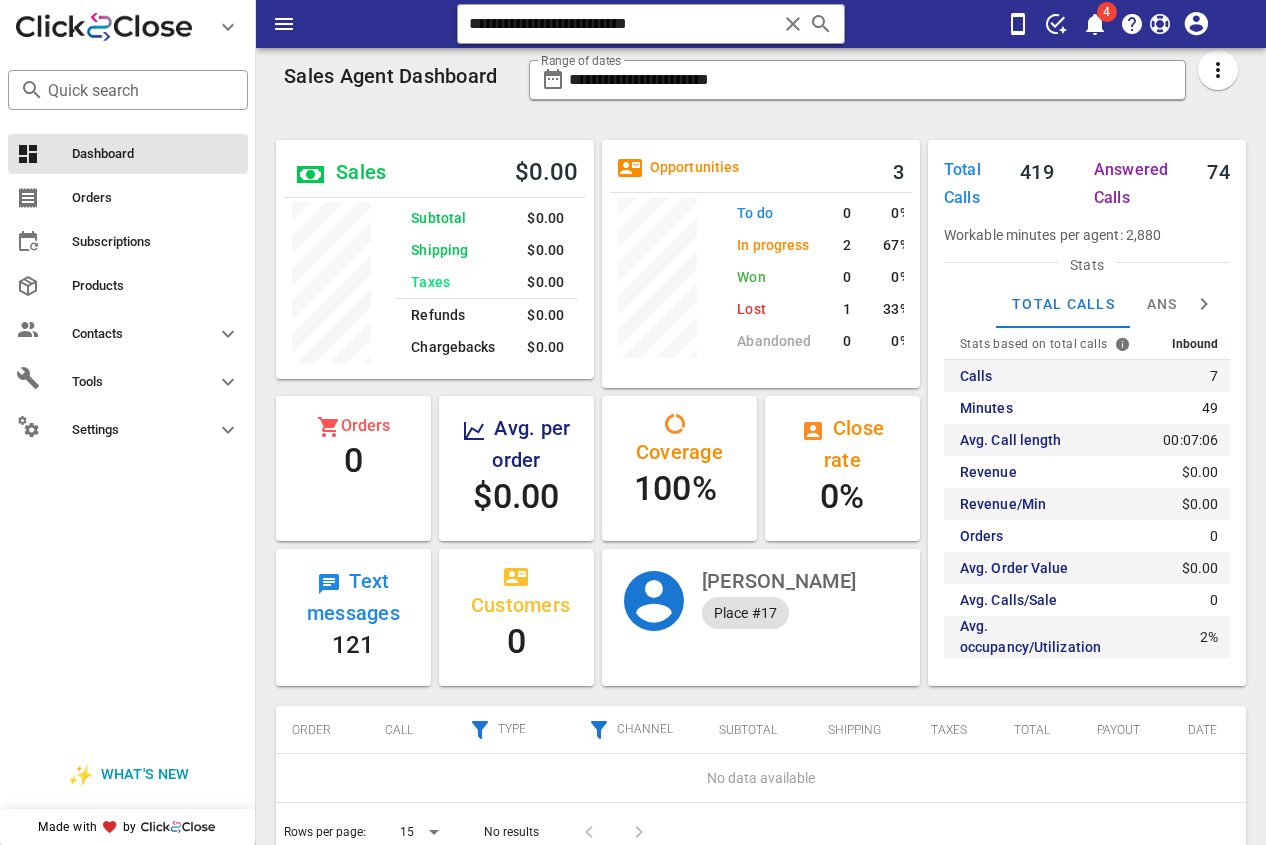 drag, startPoint x: 652, startPoint y: 25, endPoint x: 398, endPoint y: 26, distance: 254.00197 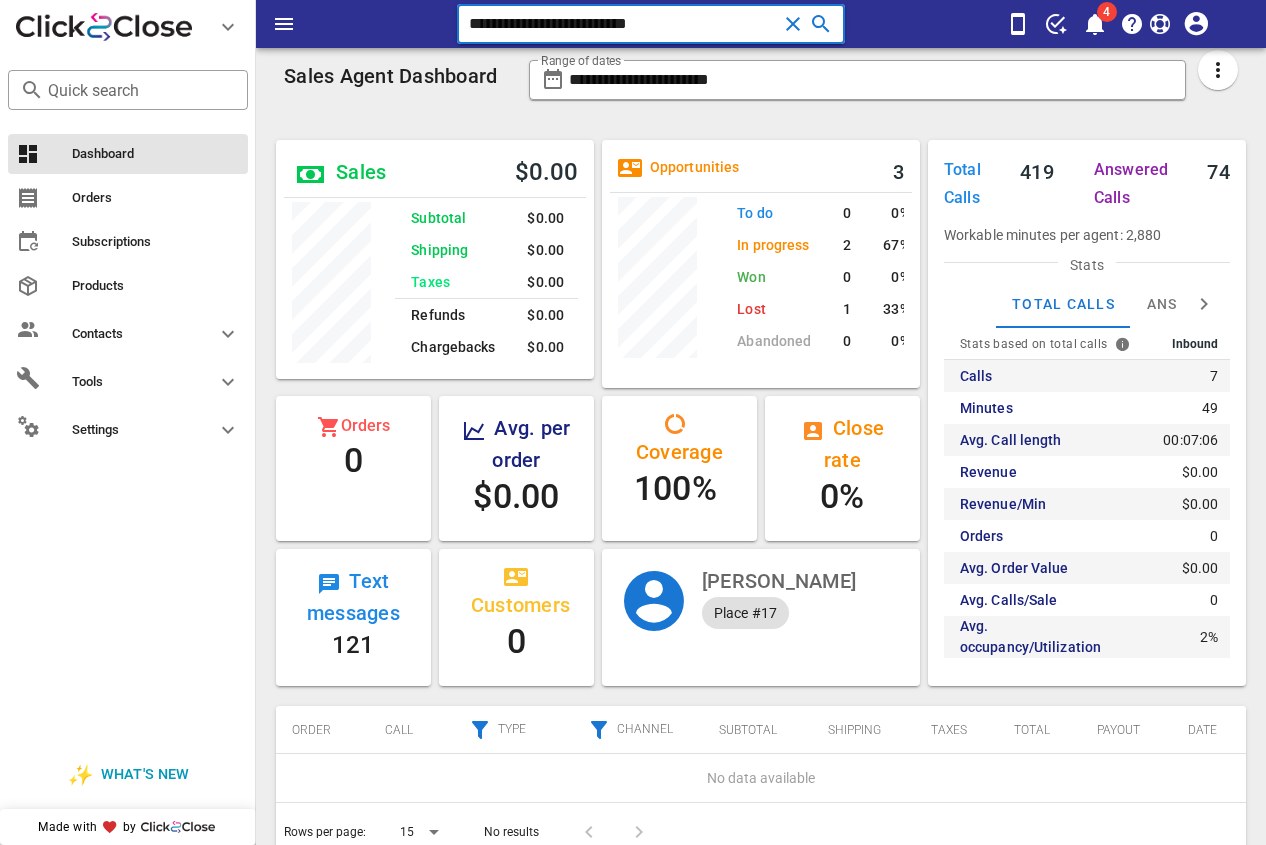 click on "**********" at bounding box center (623, 24) 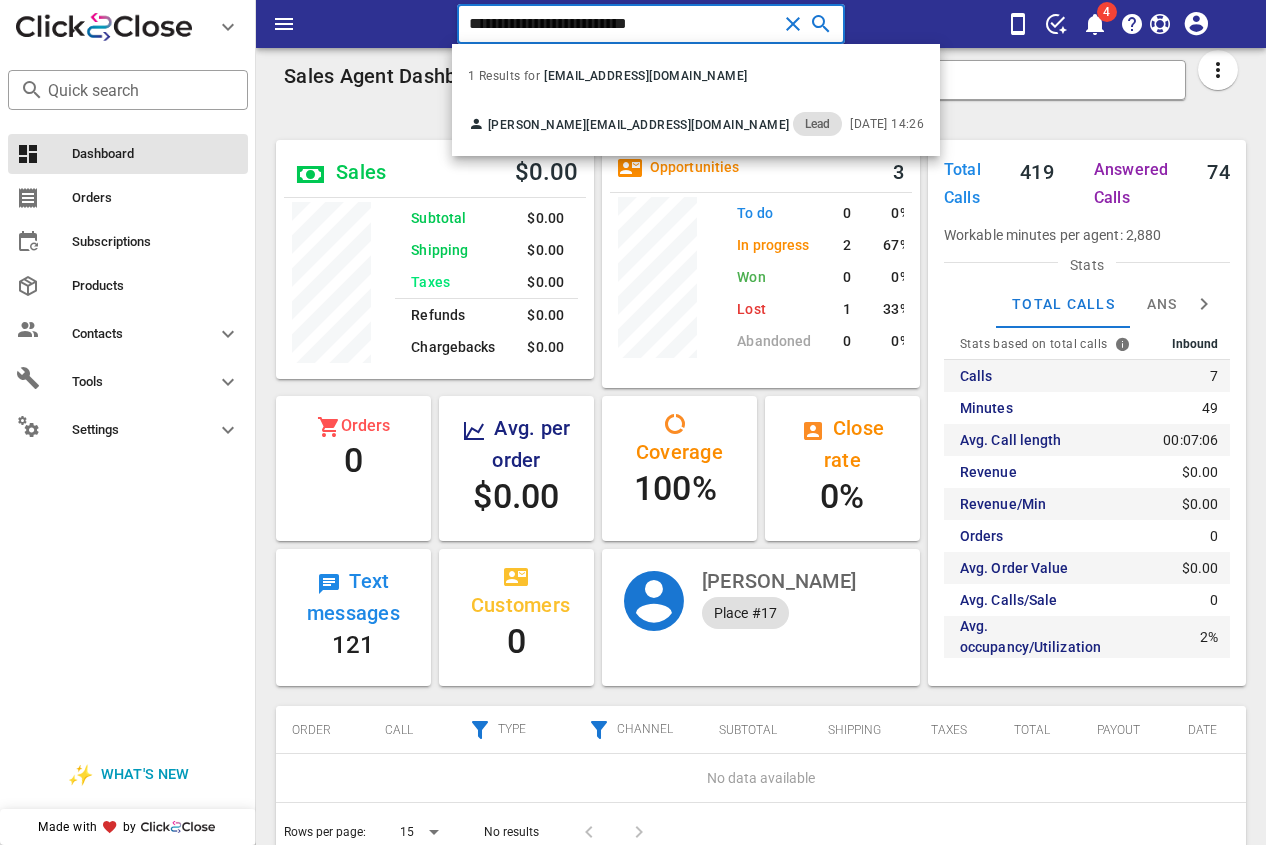 drag, startPoint x: 711, startPoint y: 24, endPoint x: 453, endPoint y: 37, distance: 258.3273 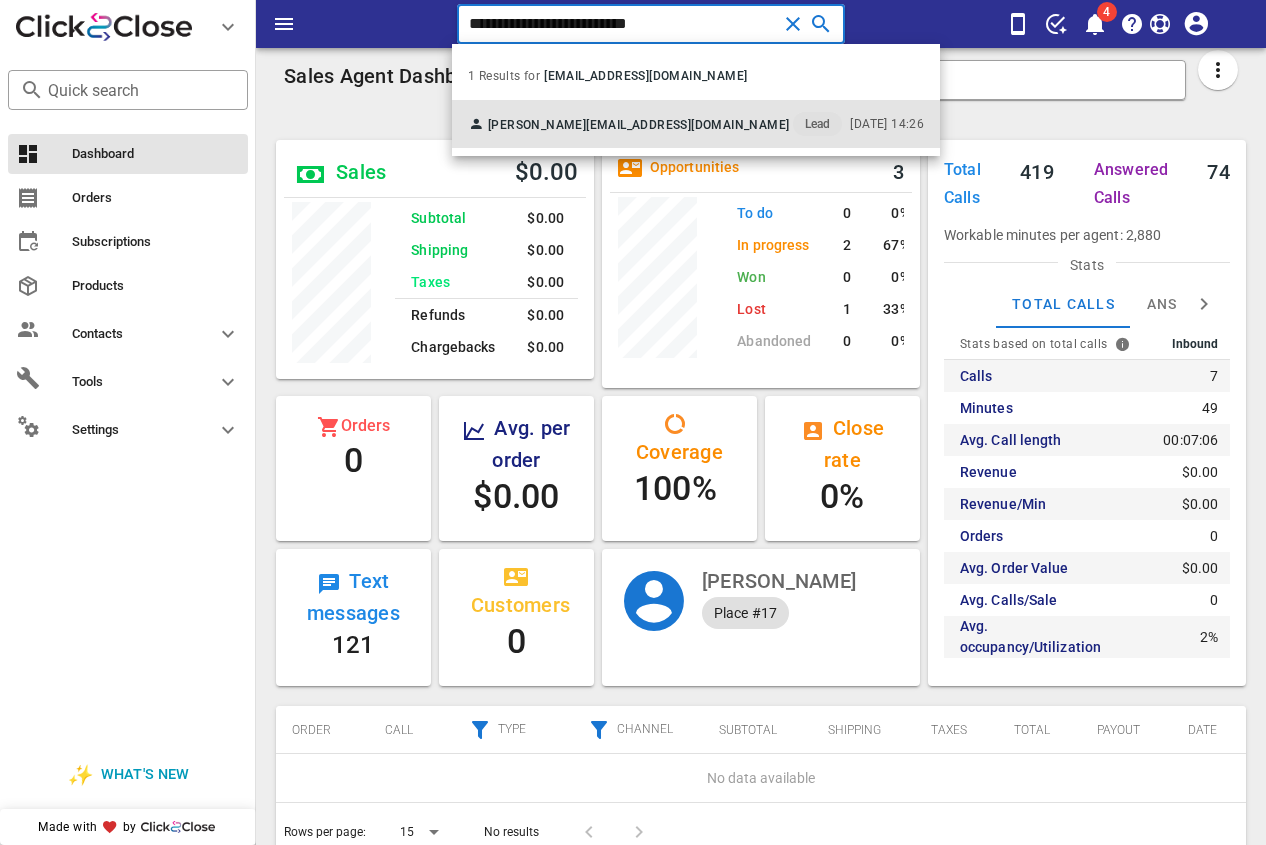 click on "[PERSON_NAME]" at bounding box center (537, 125) 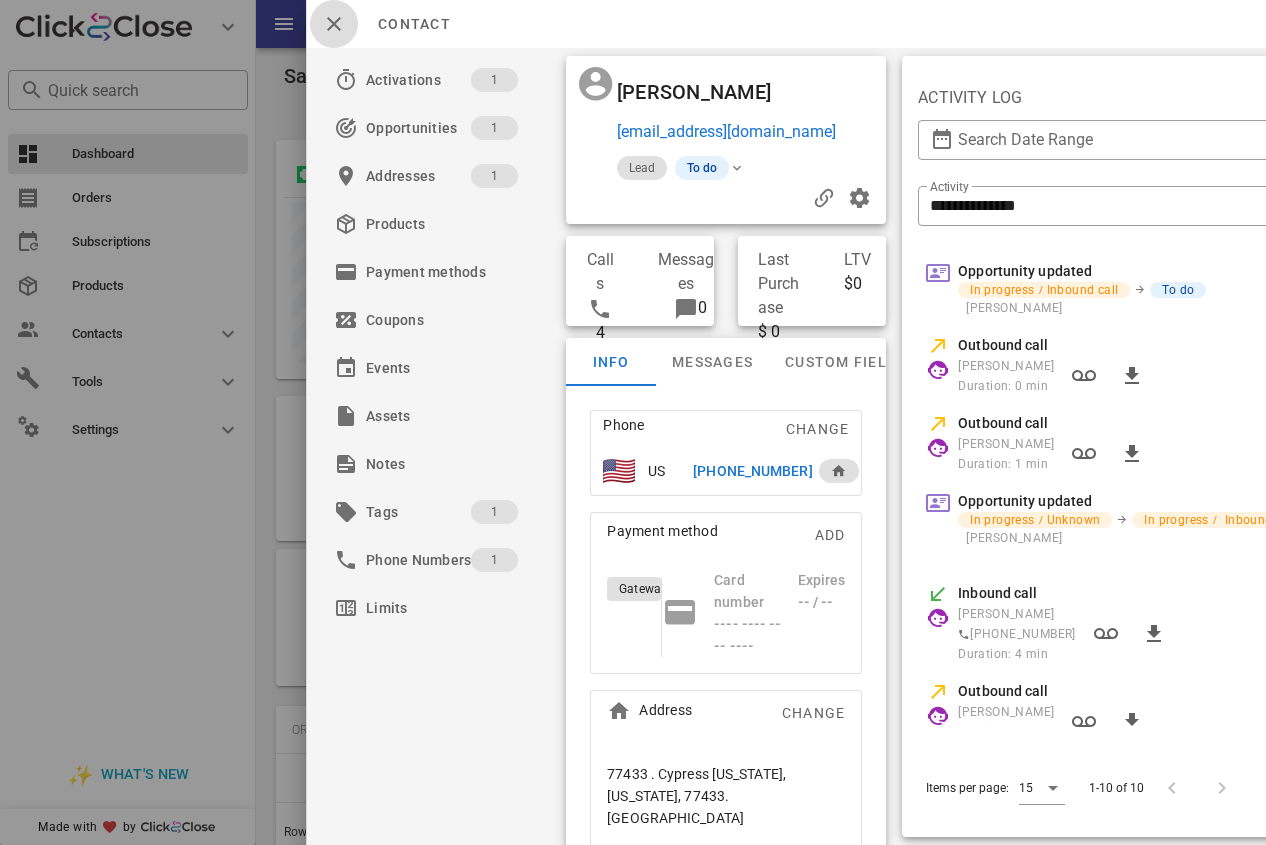 click at bounding box center (334, 24) 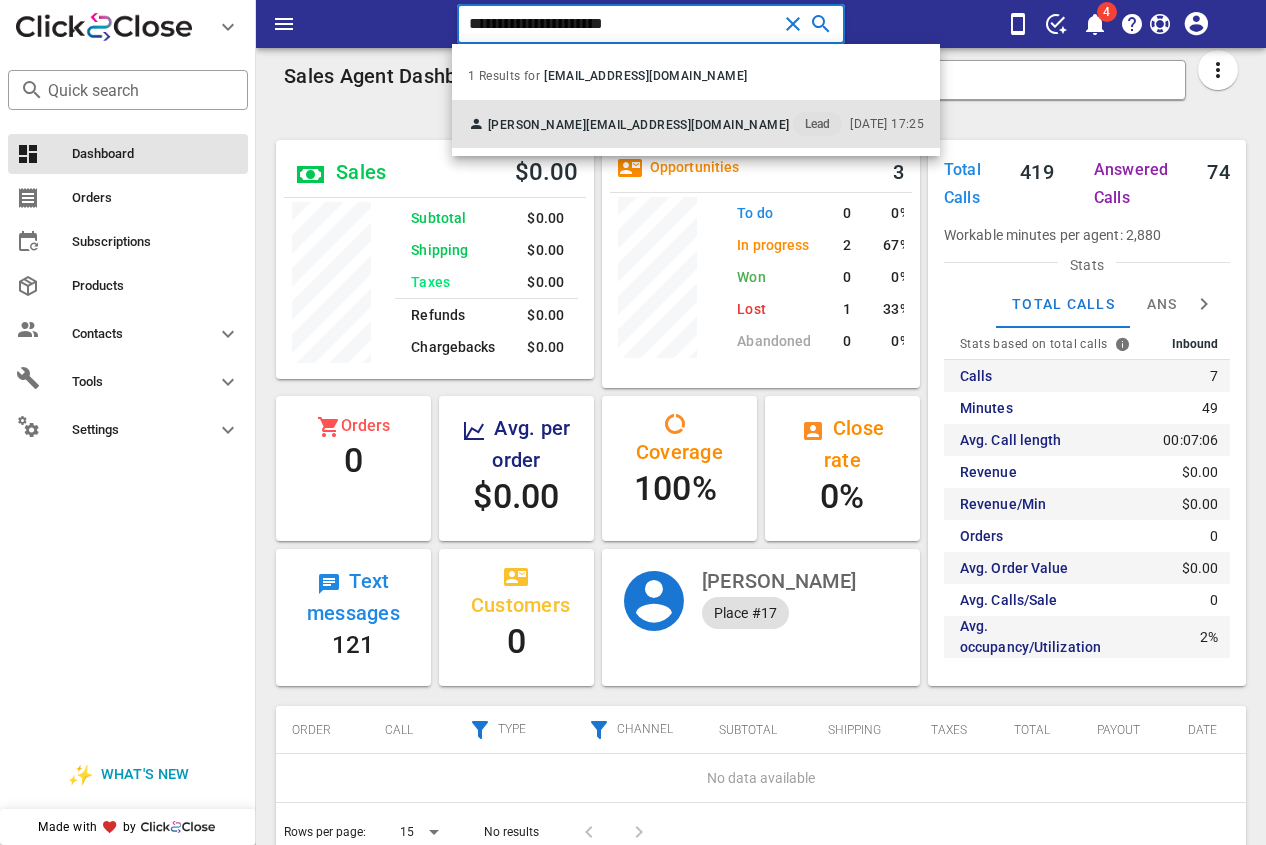 click on "[EMAIL_ADDRESS][DOMAIN_NAME]" at bounding box center [687, 125] 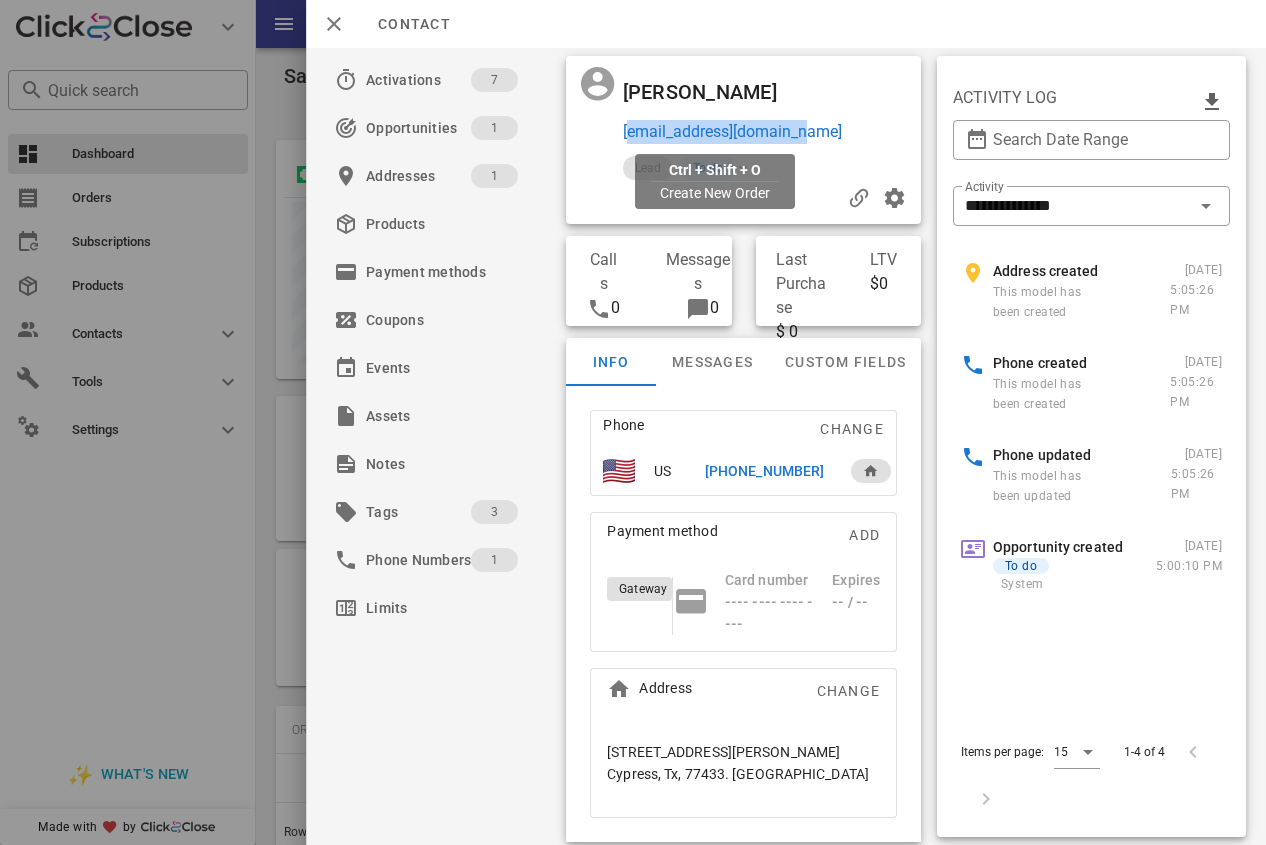 drag, startPoint x: 831, startPoint y: 137, endPoint x: 625, endPoint y: 136, distance: 206.00243 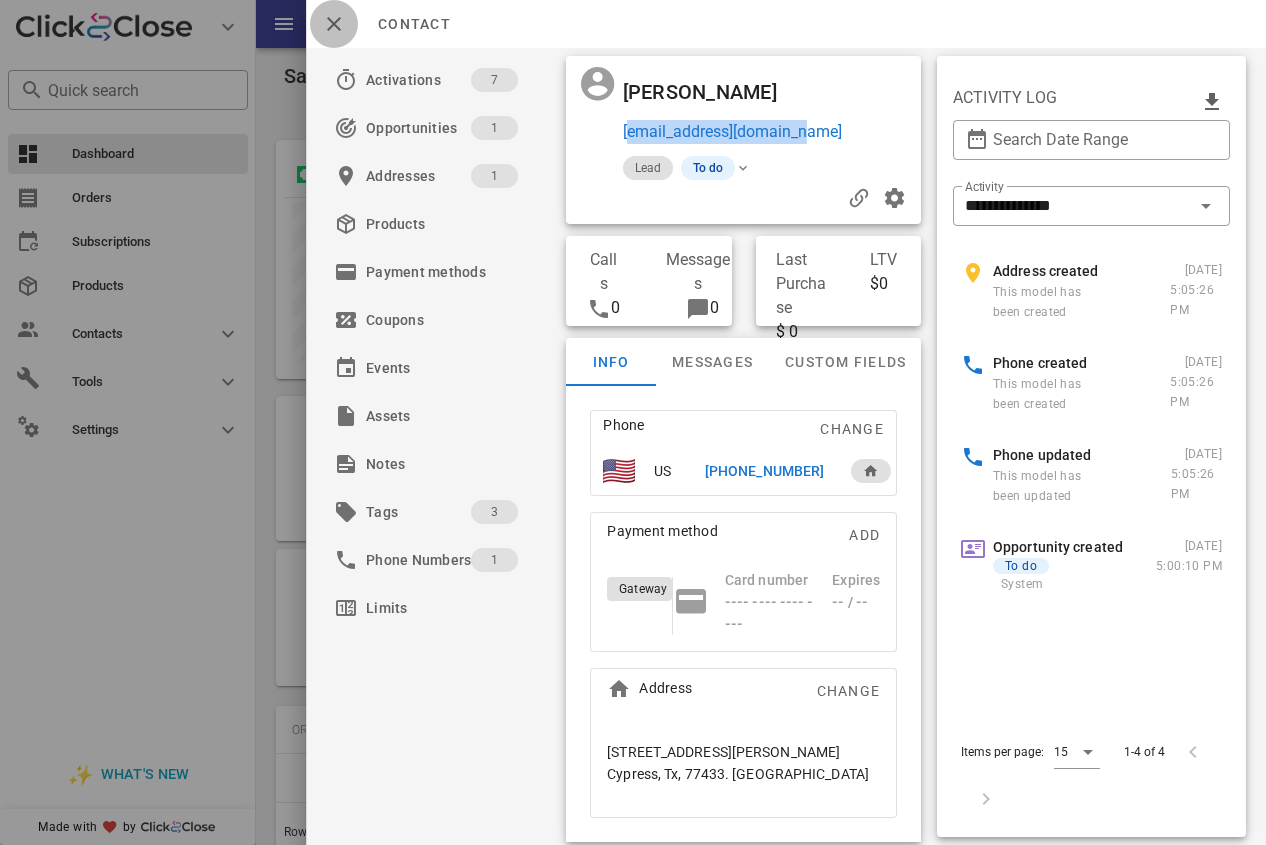 click at bounding box center [334, 24] 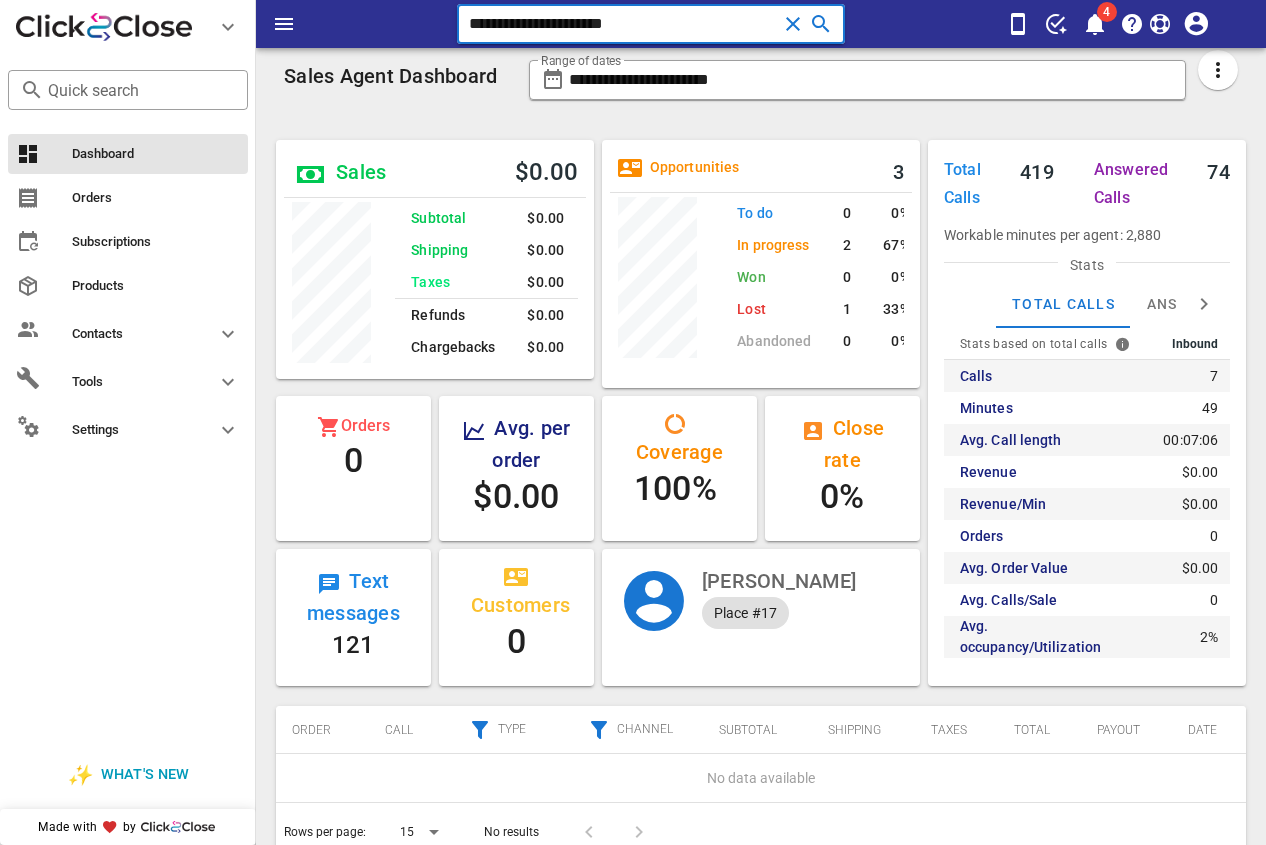 click on "**********" at bounding box center [623, 24] 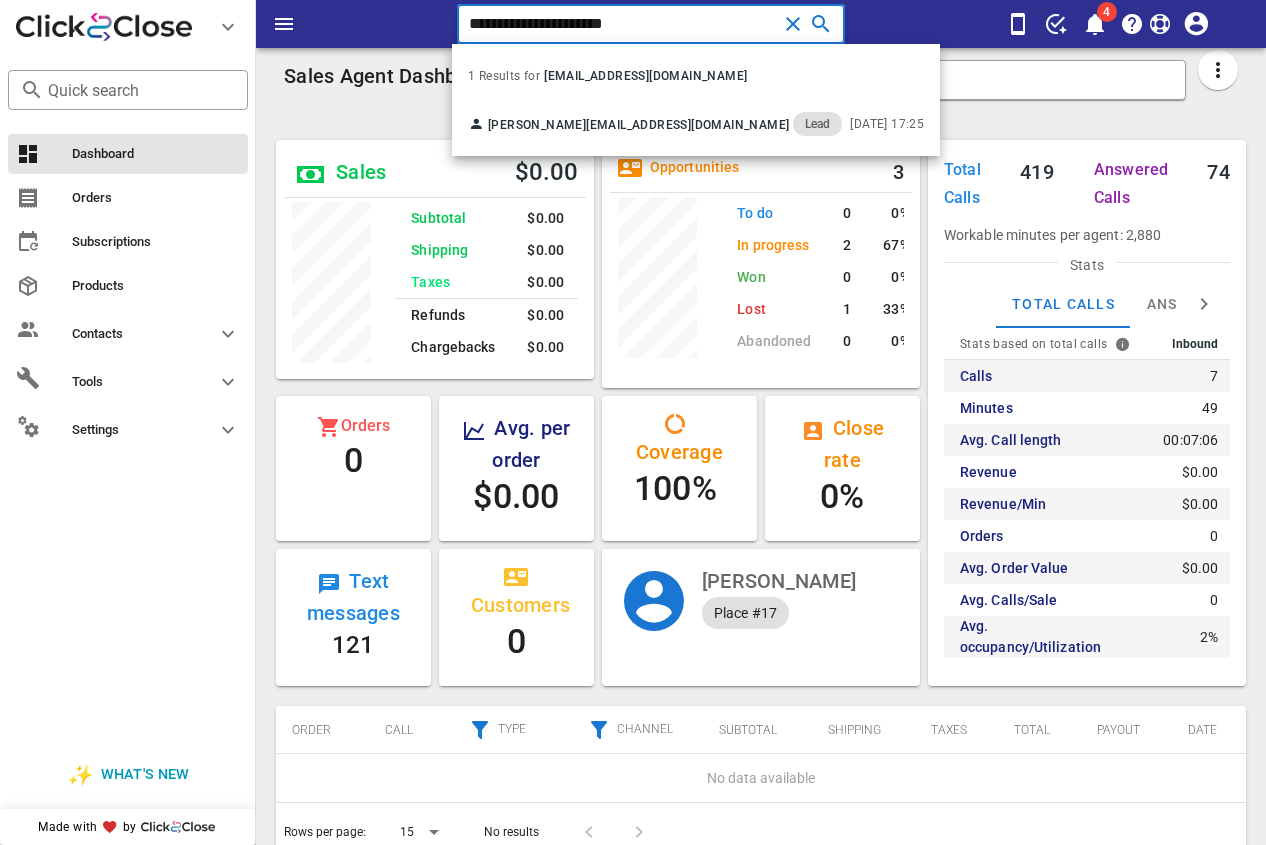 drag, startPoint x: 667, startPoint y: 28, endPoint x: 361, endPoint y: 49, distance: 306.71973 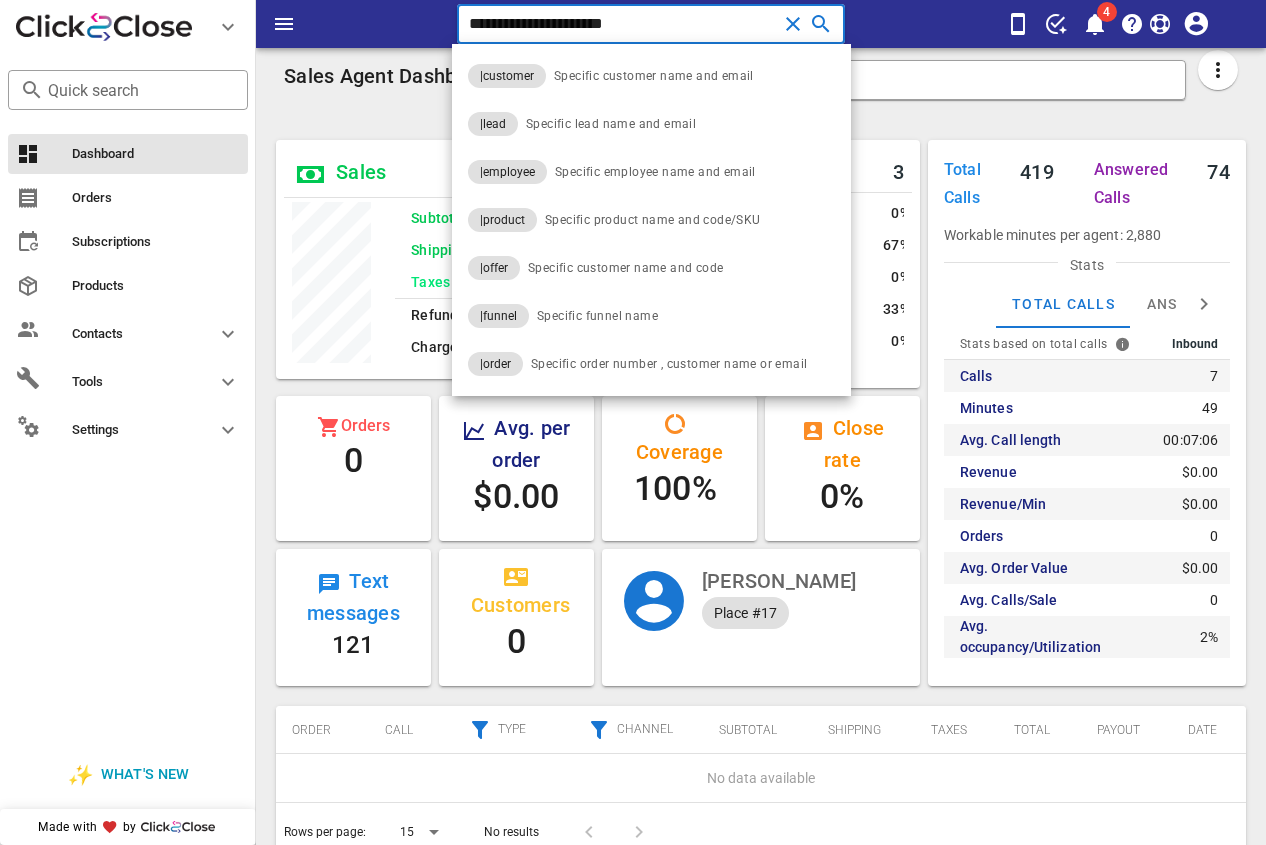 paste on "*" 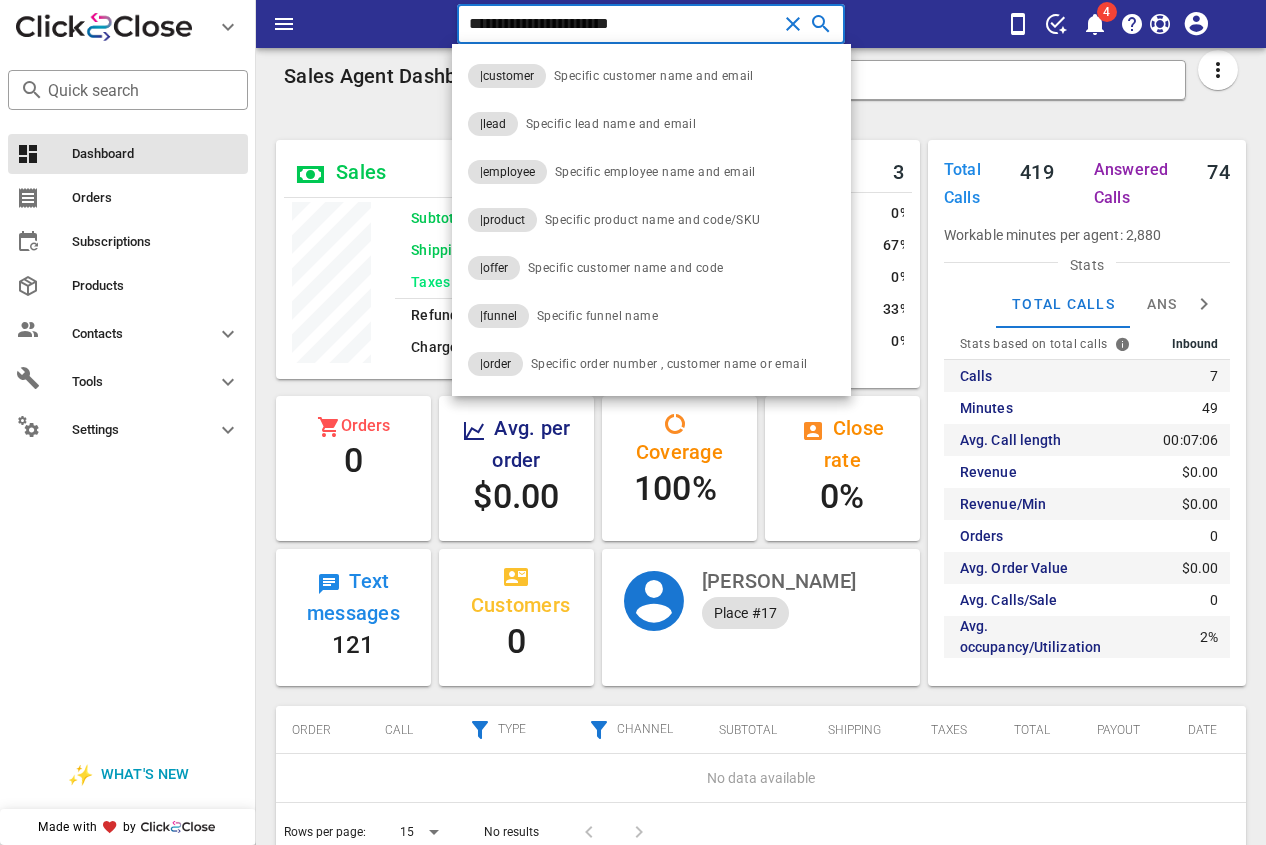 type on "**********" 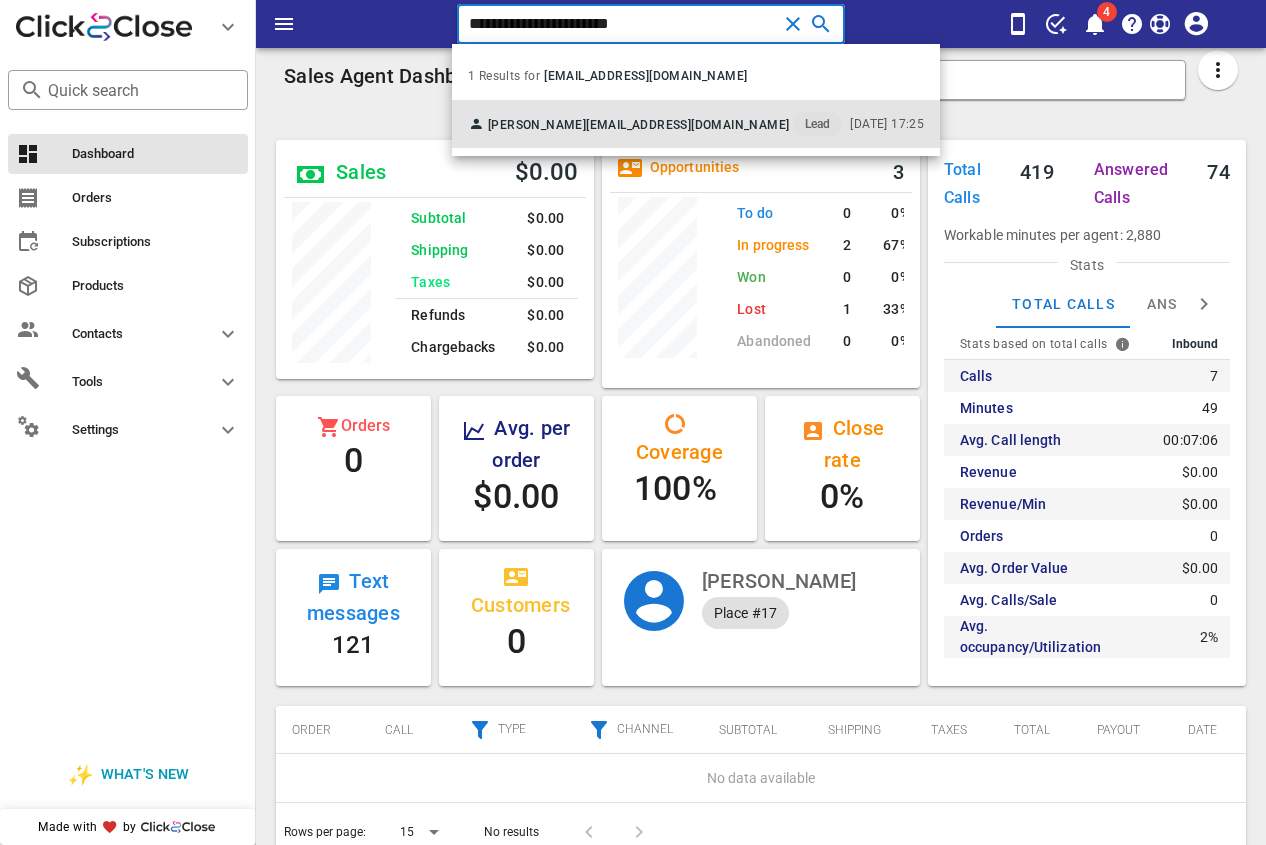 click on "Ysolda [PERSON_NAME]   [PERSON_NAME][EMAIL_ADDRESS][DOMAIN_NAME]   Lead" at bounding box center [655, 124] 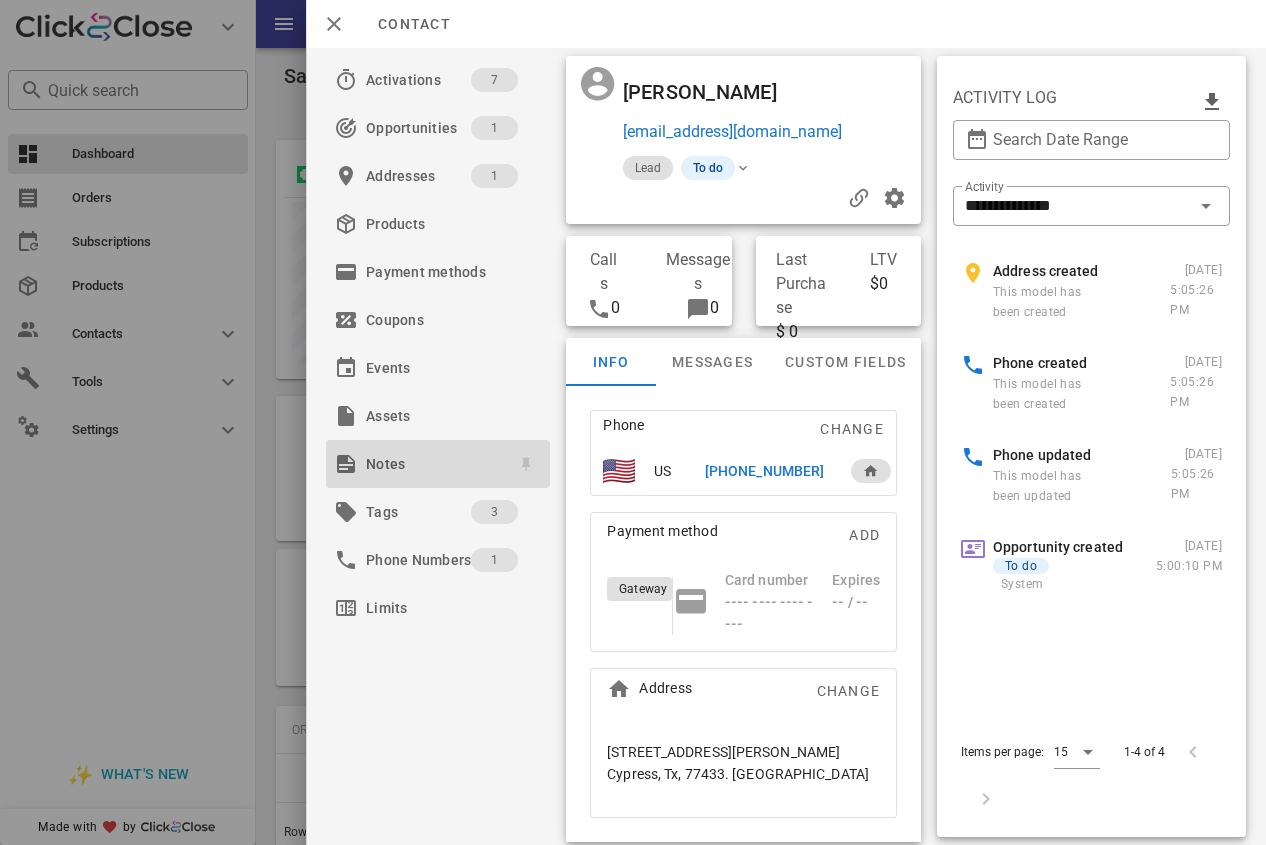 click on "Notes" at bounding box center (434, 464) 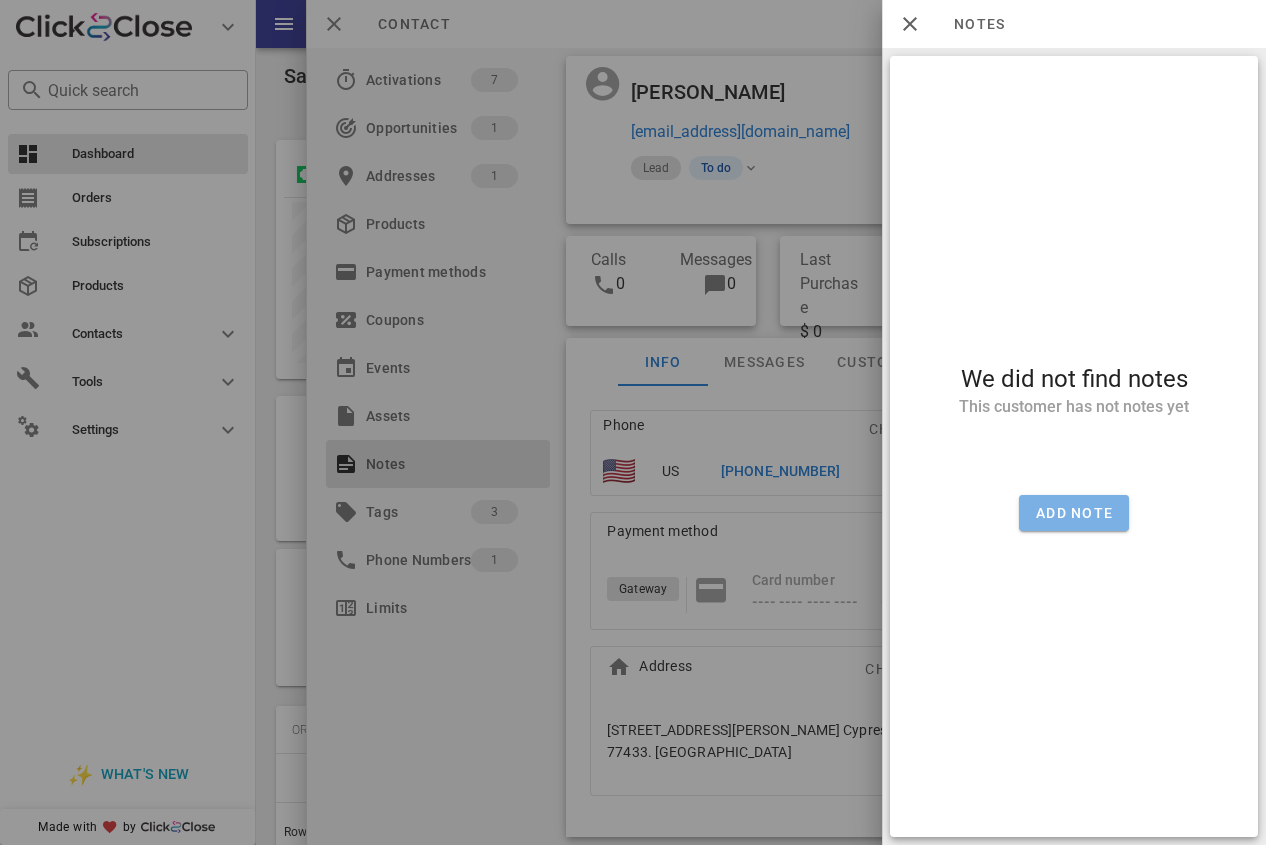 click on "Add note" at bounding box center (1074, 513) 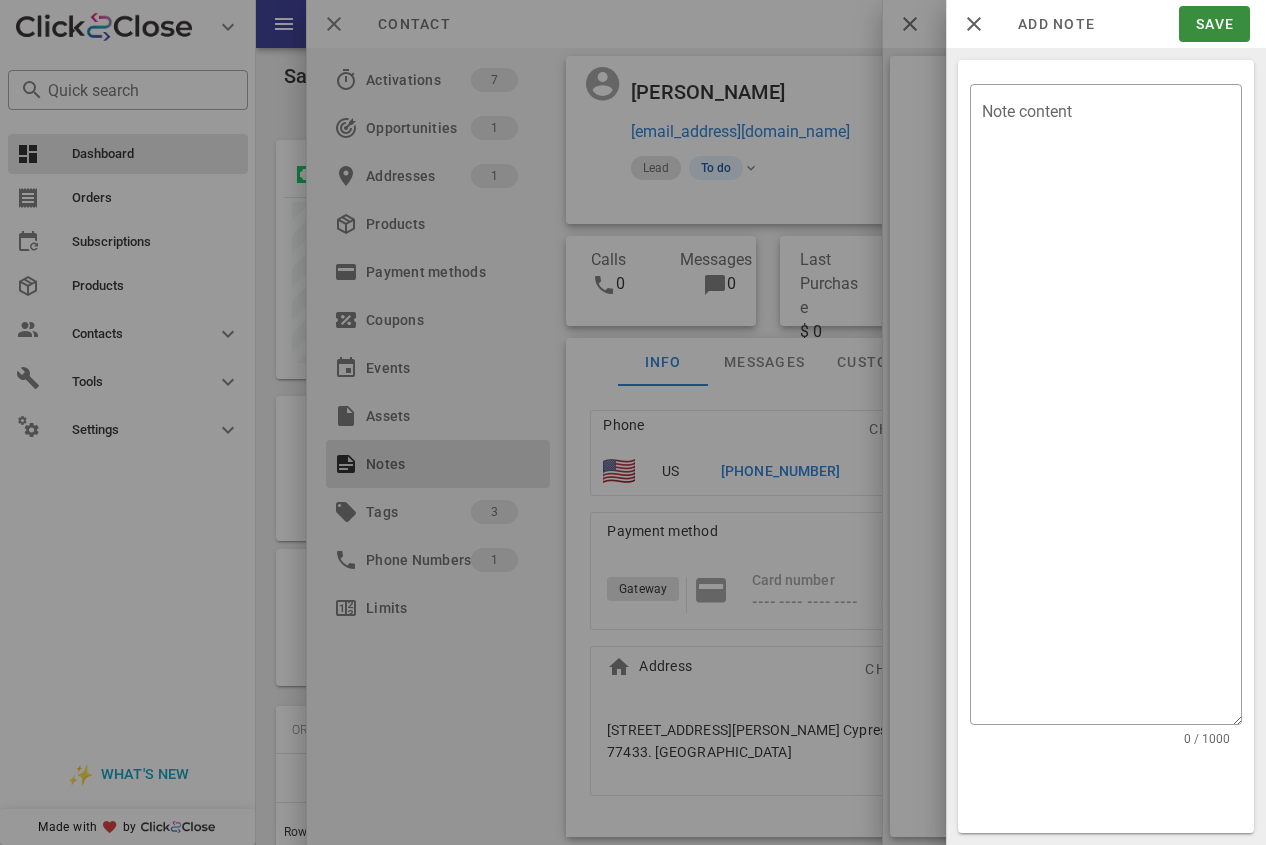 click at bounding box center [633, 422] 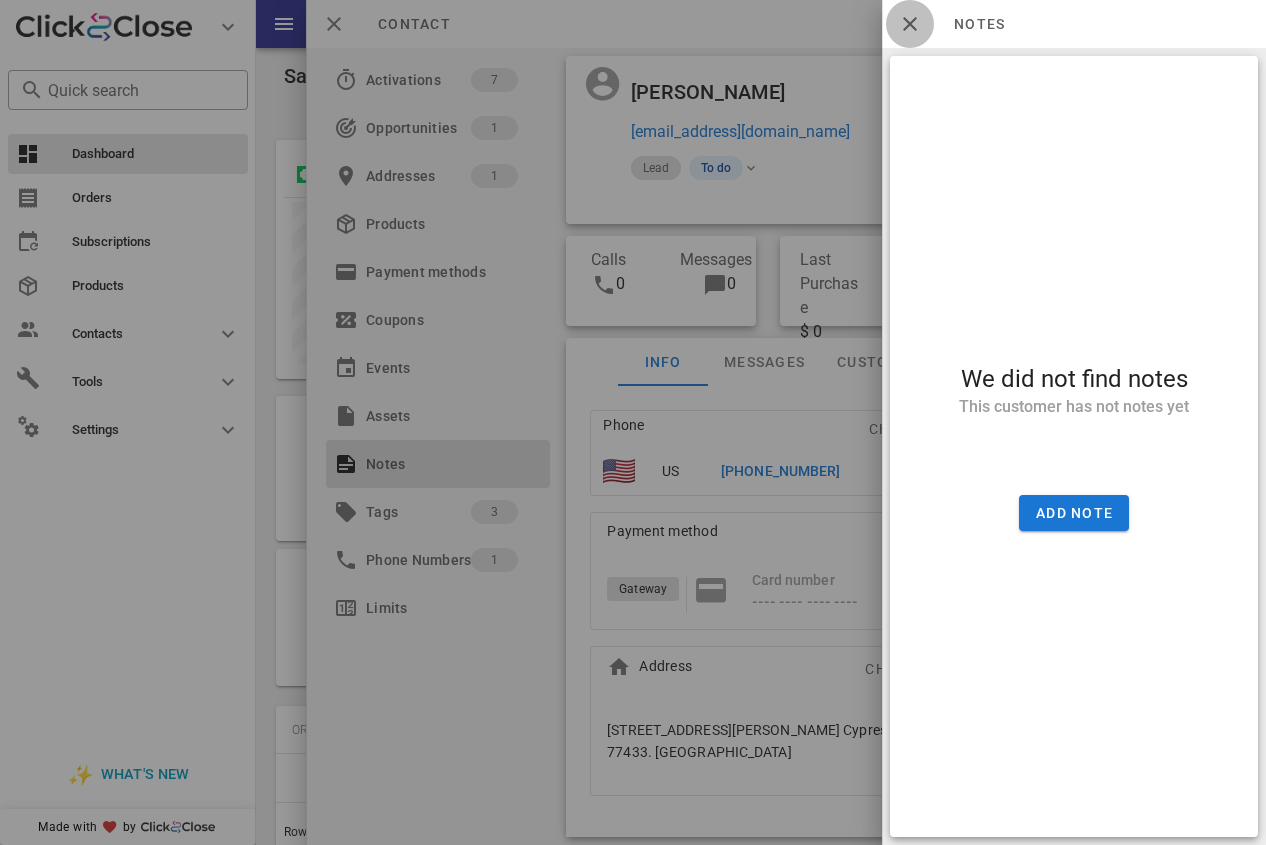 click at bounding box center [910, 24] 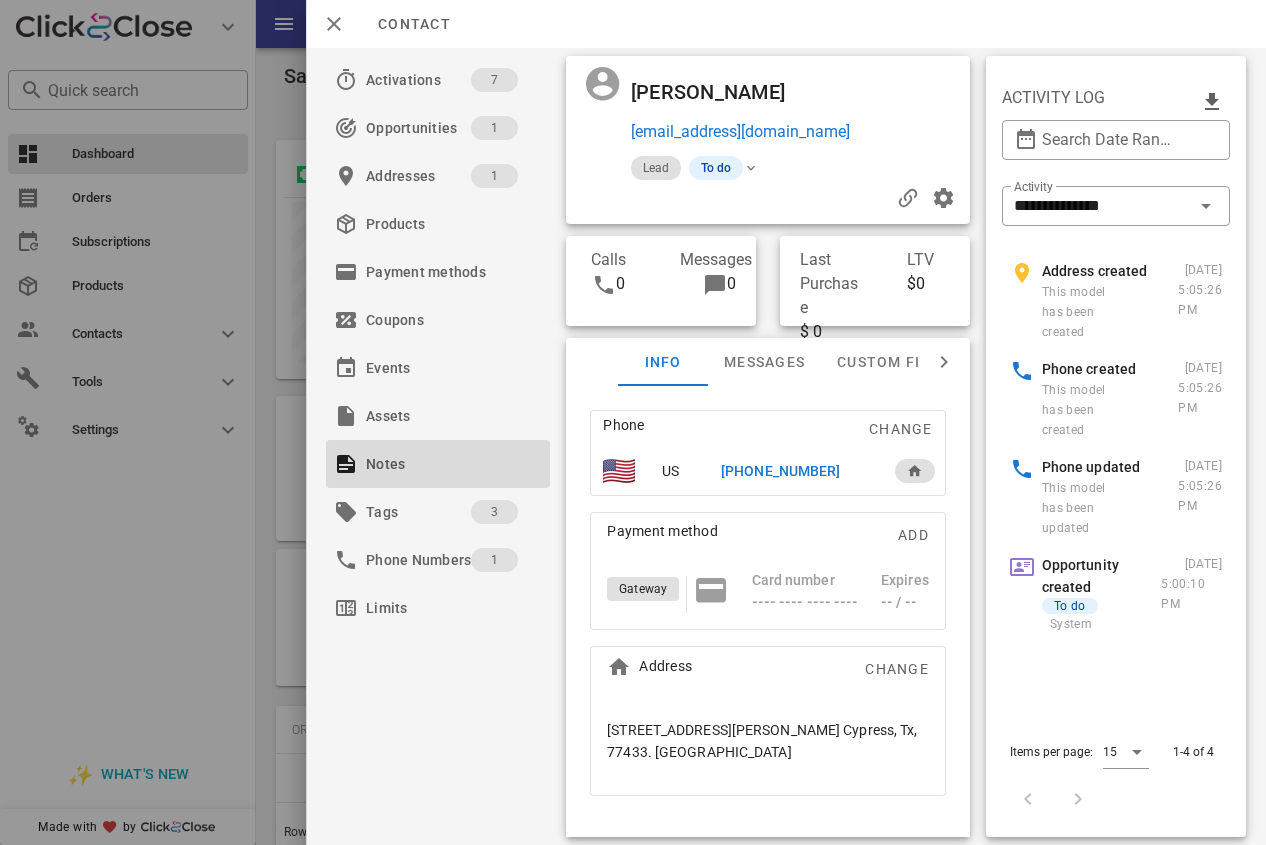 click at bounding box center [633, 422] 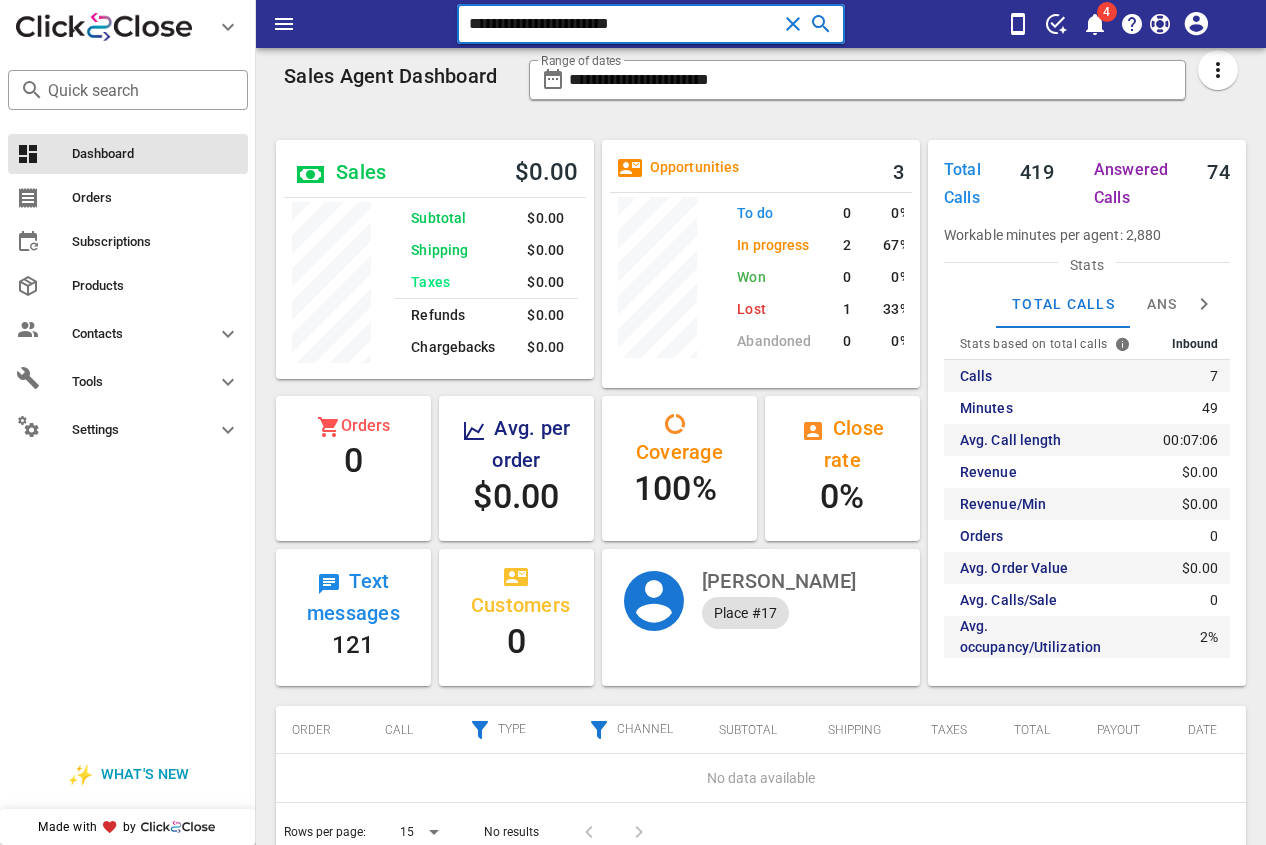 click on "**********" at bounding box center (623, 24) 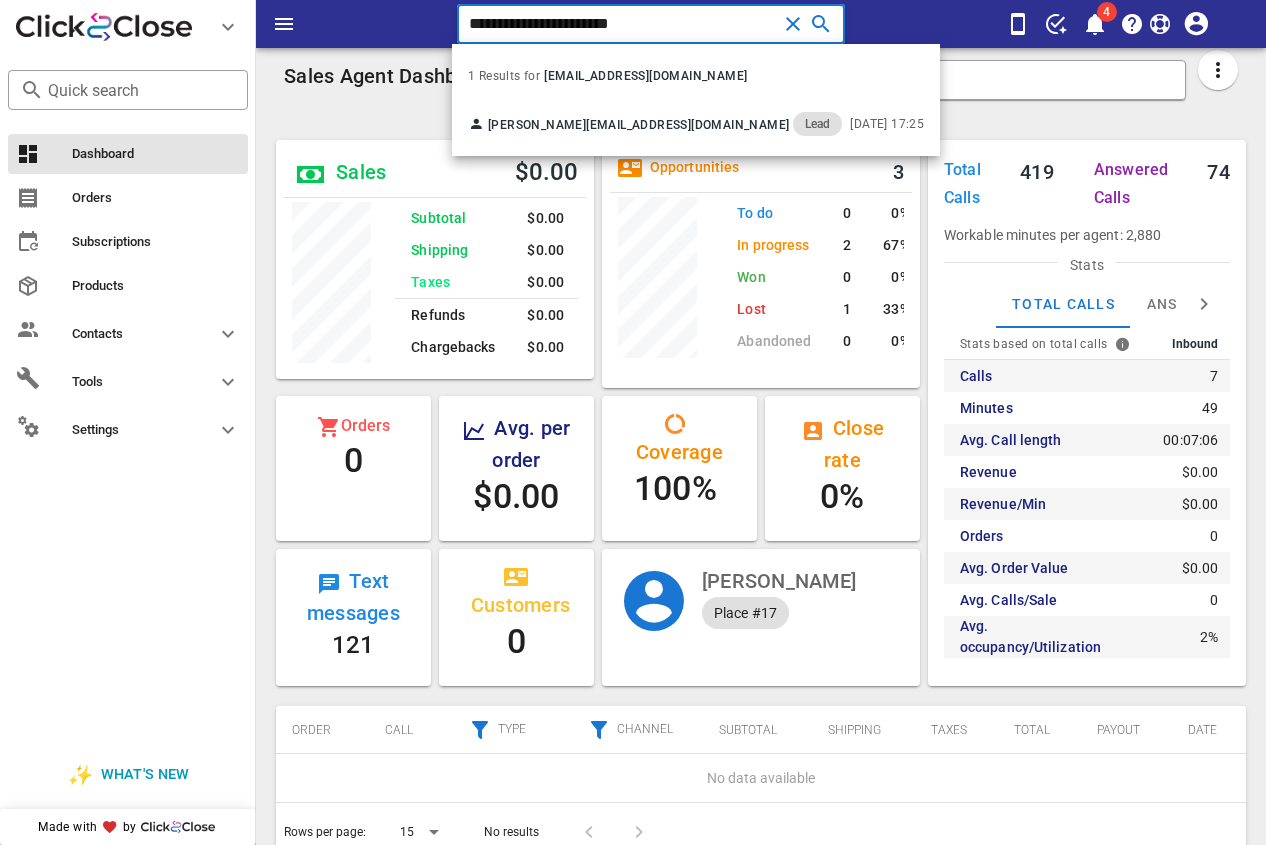 drag, startPoint x: 670, startPoint y: 31, endPoint x: 467, endPoint y: 30, distance: 203.00246 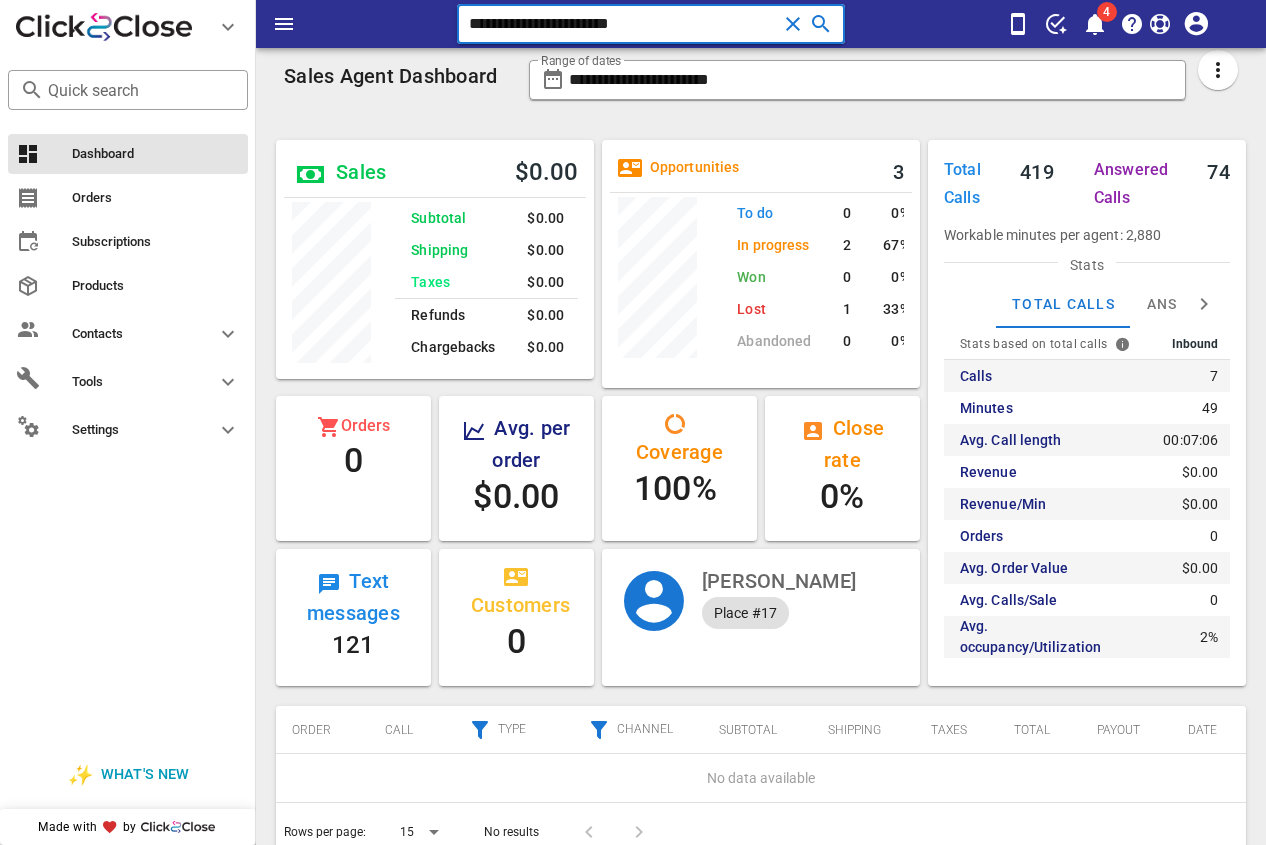 click on "**********" at bounding box center (623, 24) 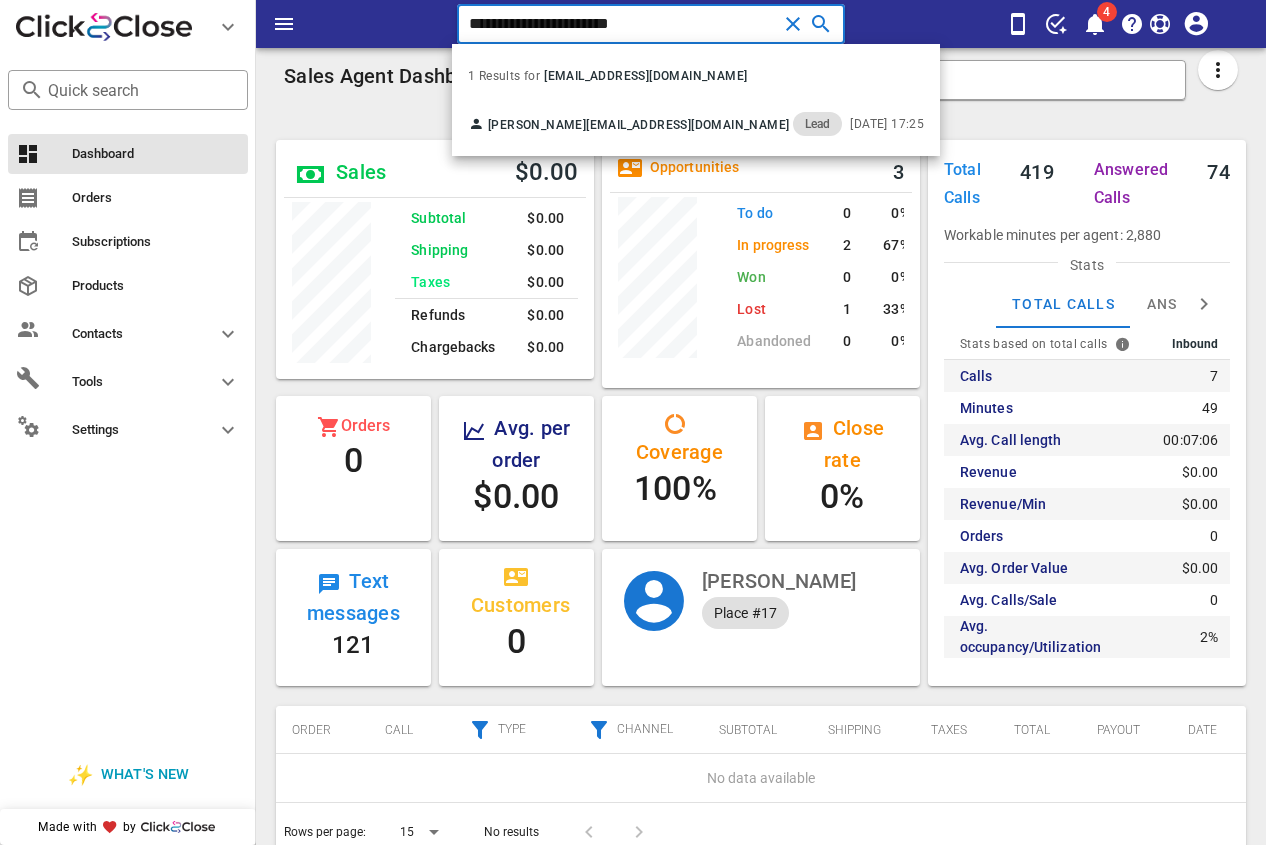 click on "**********" at bounding box center [623, 24] 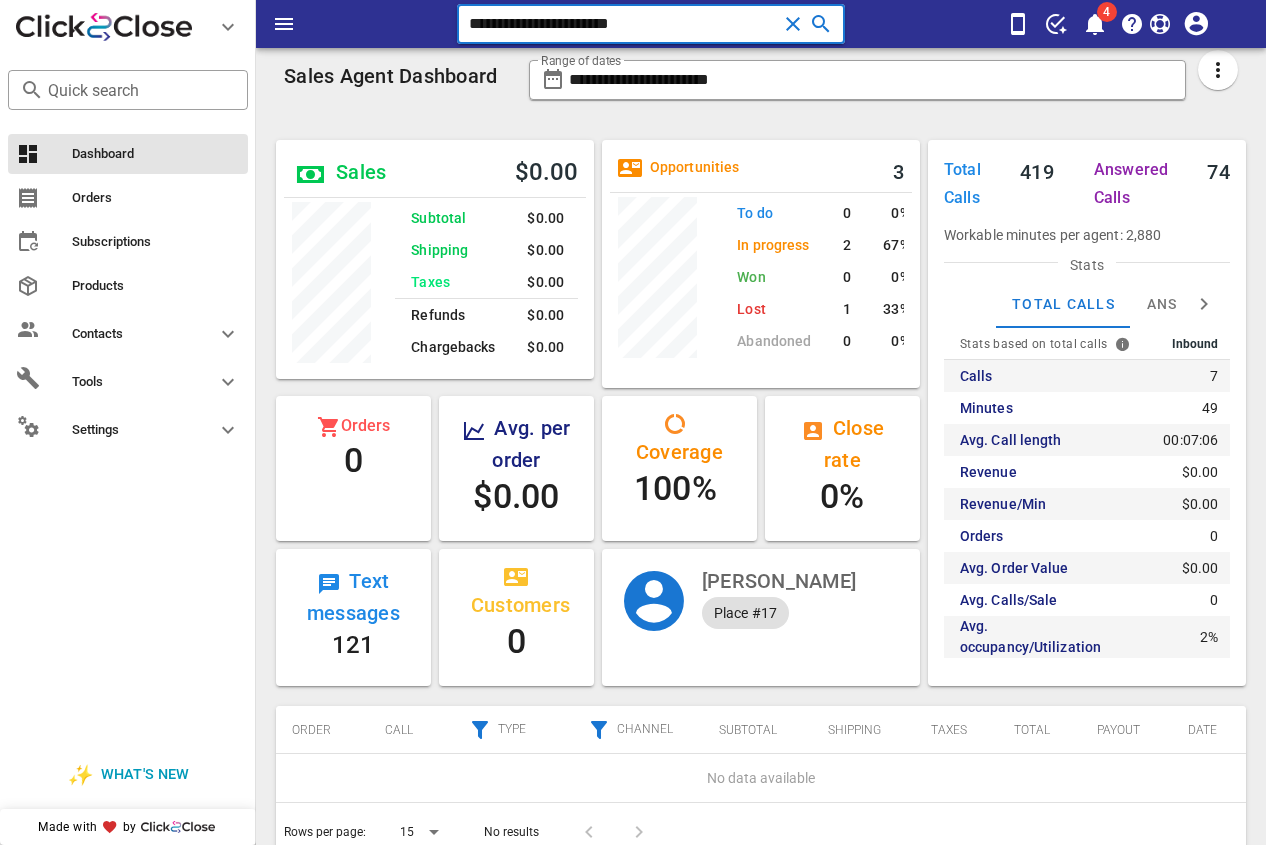 drag, startPoint x: 709, startPoint y: 12, endPoint x: 460, endPoint y: 24, distance: 249.28899 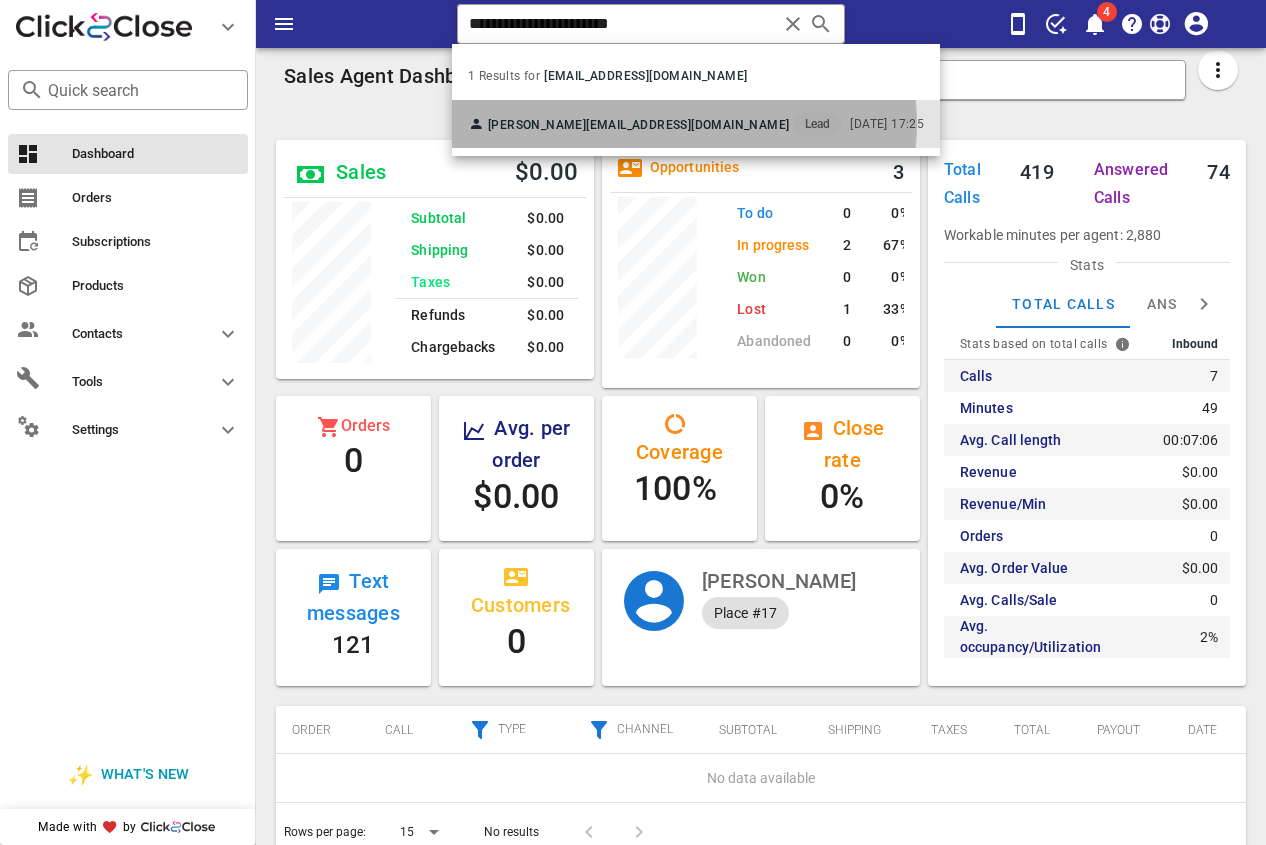 click on "Ysolda [PERSON_NAME]   [PERSON_NAME][EMAIL_ADDRESS][DOMAIN_NAME]   Lead" at bounding box center (655, 124) 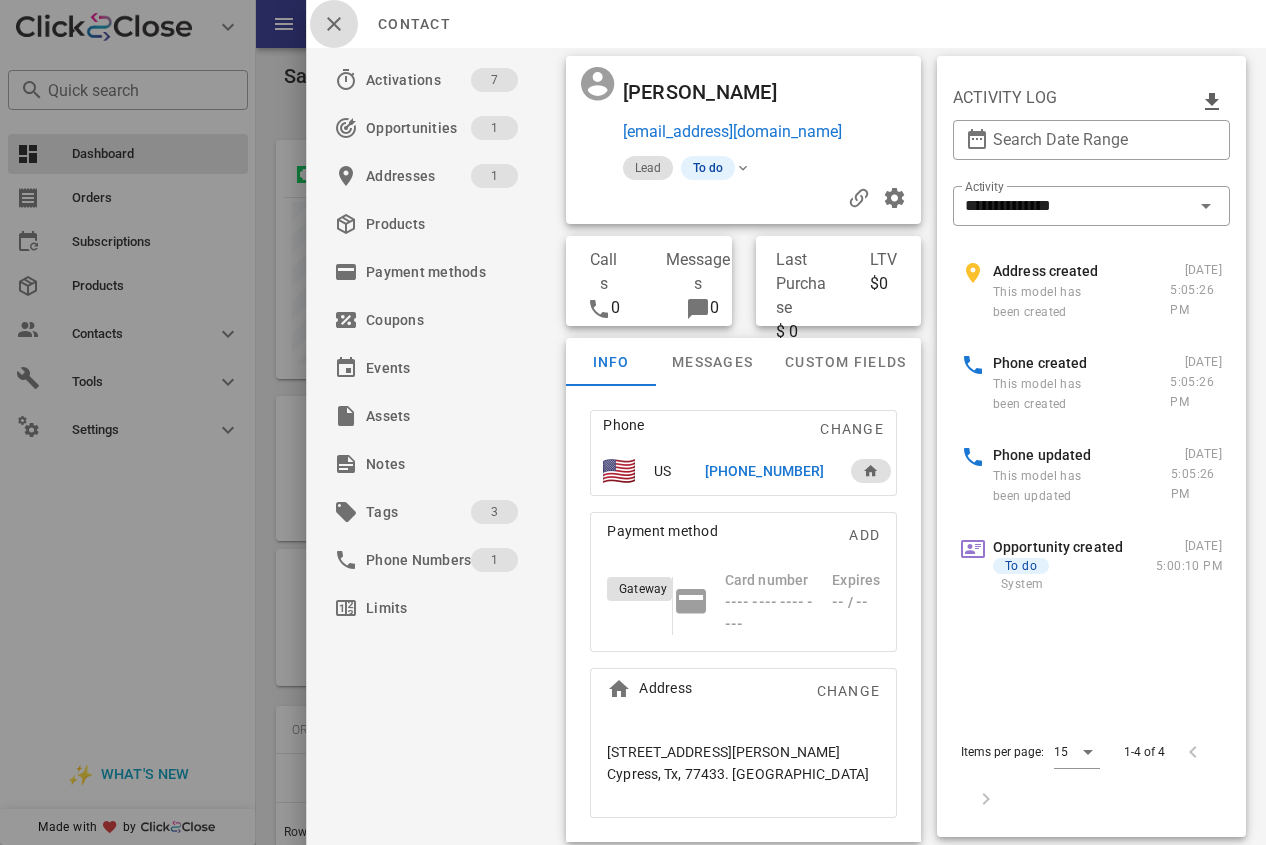 drag, startPoint x: 333, startPoint y: 19, endPoint x: 412, endPoint y: 5, distance: 80.23092 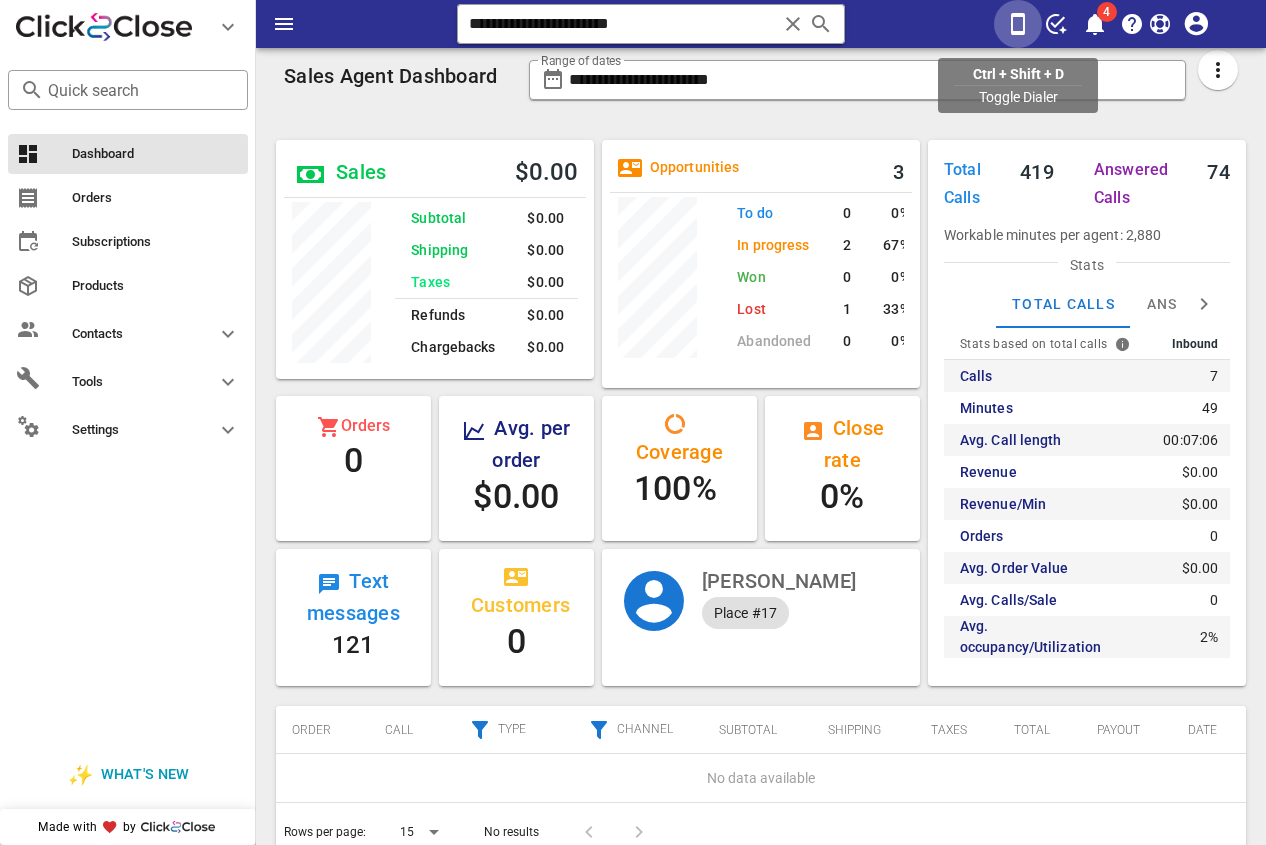 click at bounding box center (1018, 24) 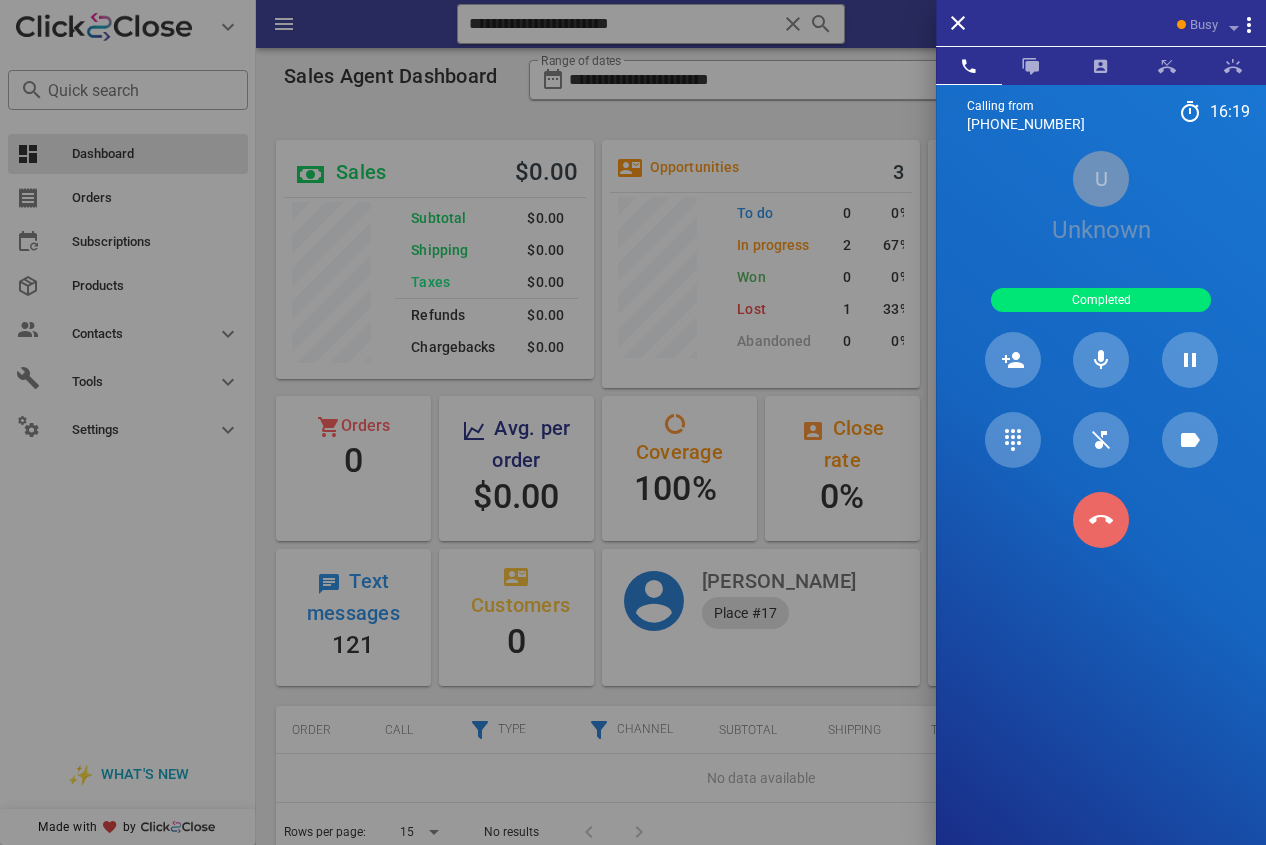 click at bounding box center [1101, 520] 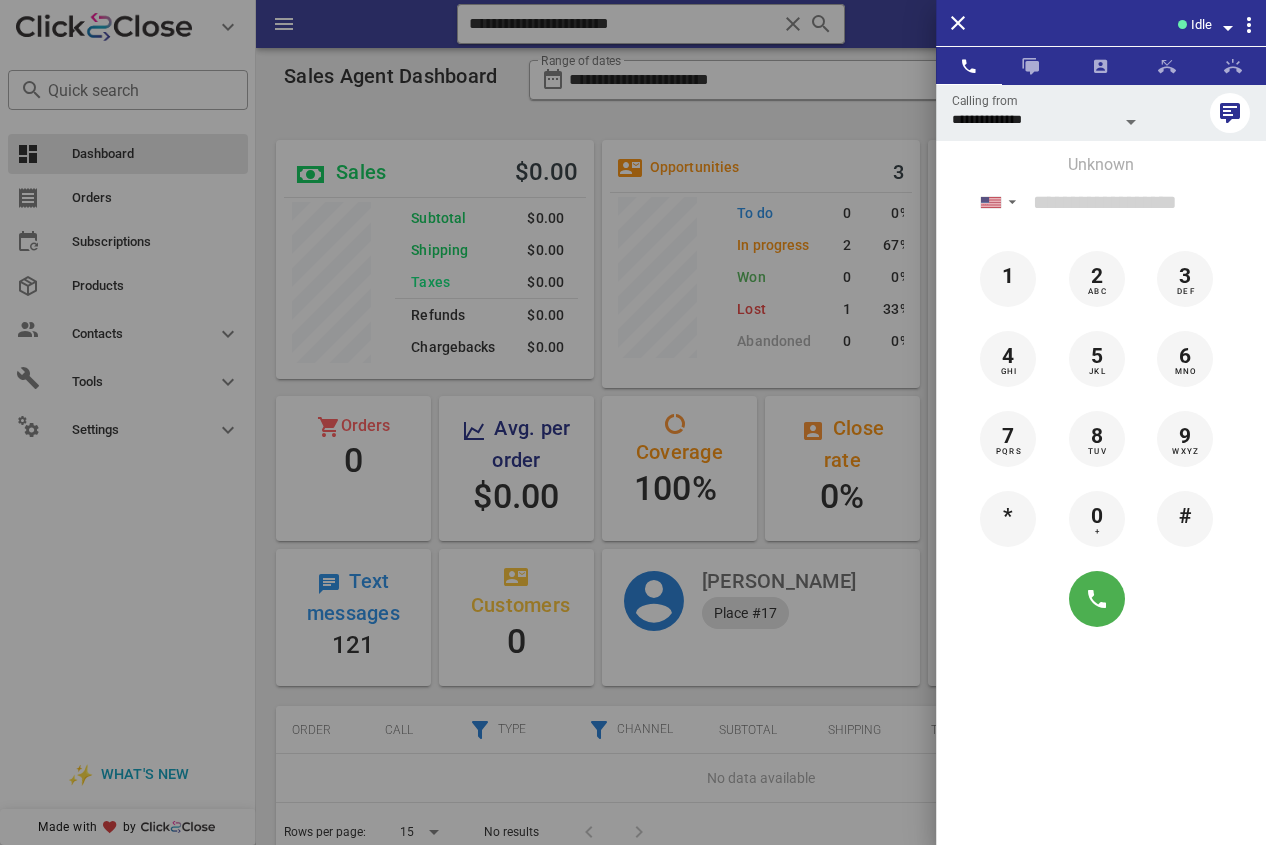 click at bounding box center [633, 422] 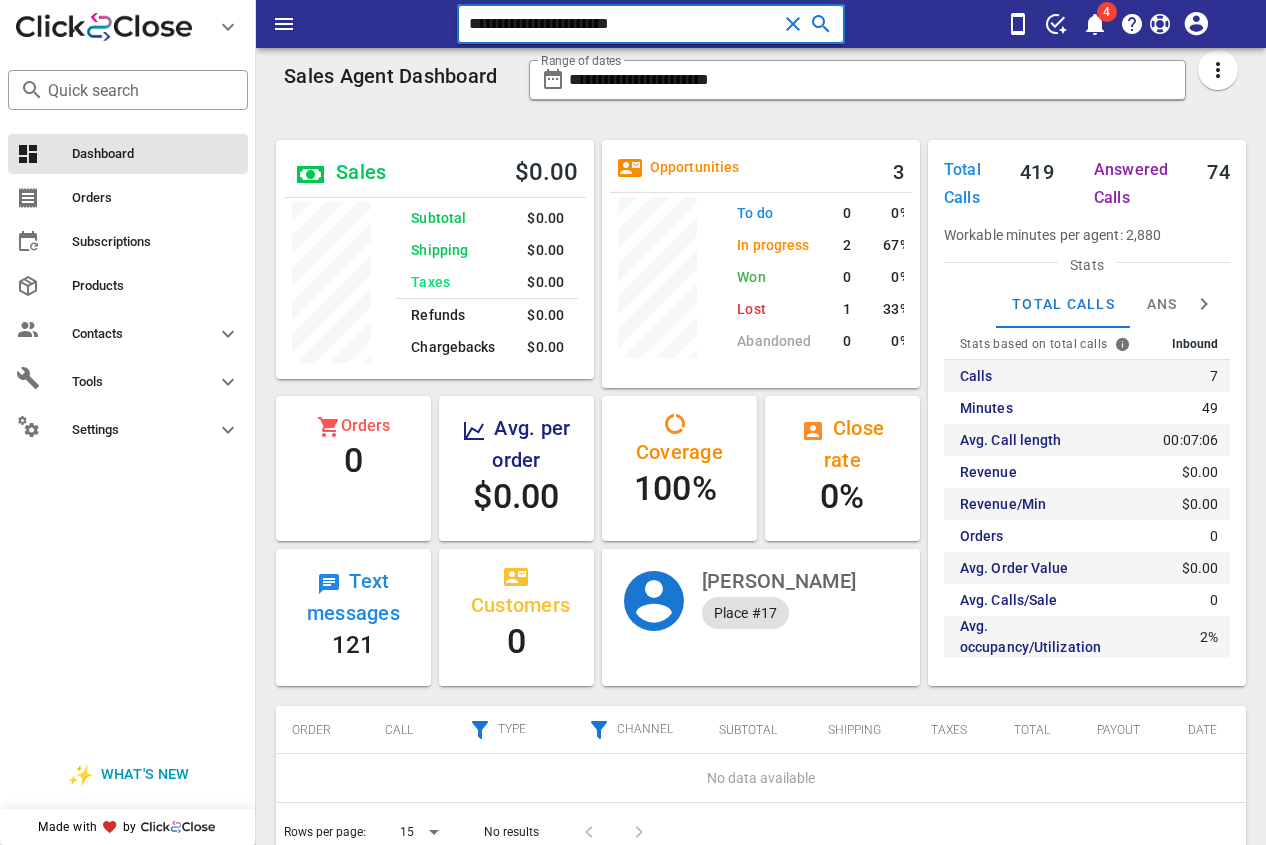 click on "**********" at bounding box center (623, 24) 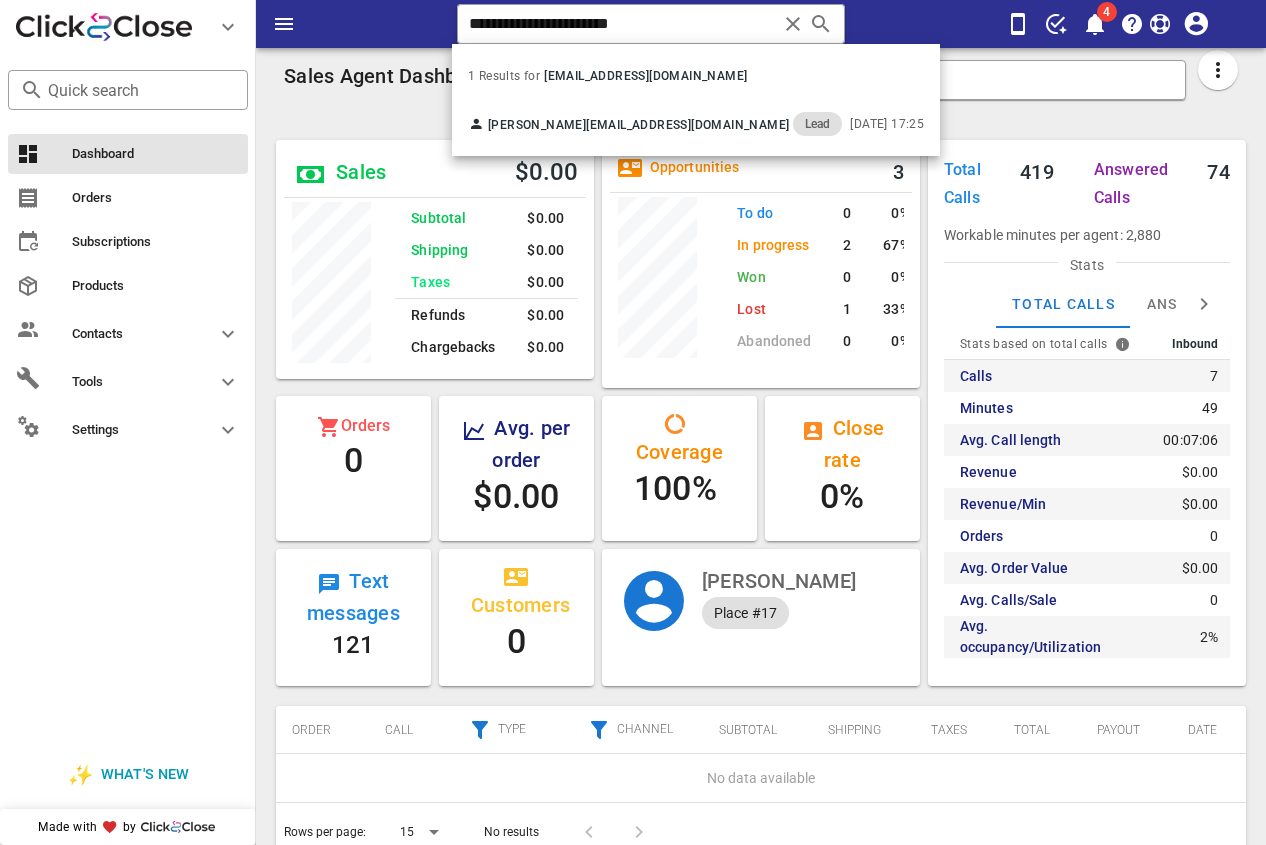 click on "1 Results for    [EMAIL_ADDRESS][DOMAIN_NAME]   [PERSON_NAME]   [PERSON_NAME][EMAIL_ADDRESS][DOMAIN_NAME]   Lead   [DATE] 17:25" at bounding box center (696, 100) 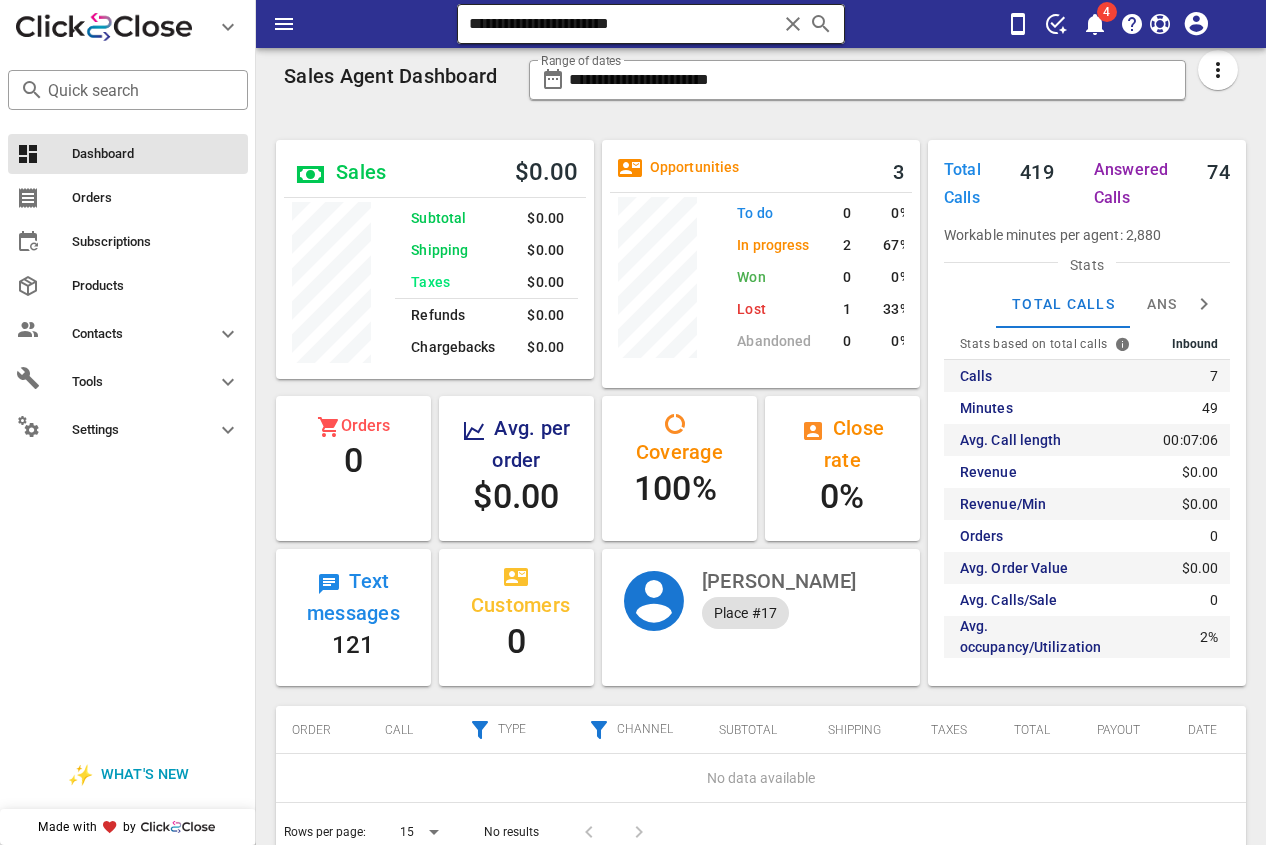 click on "**********" at bounding box center (623, 24) 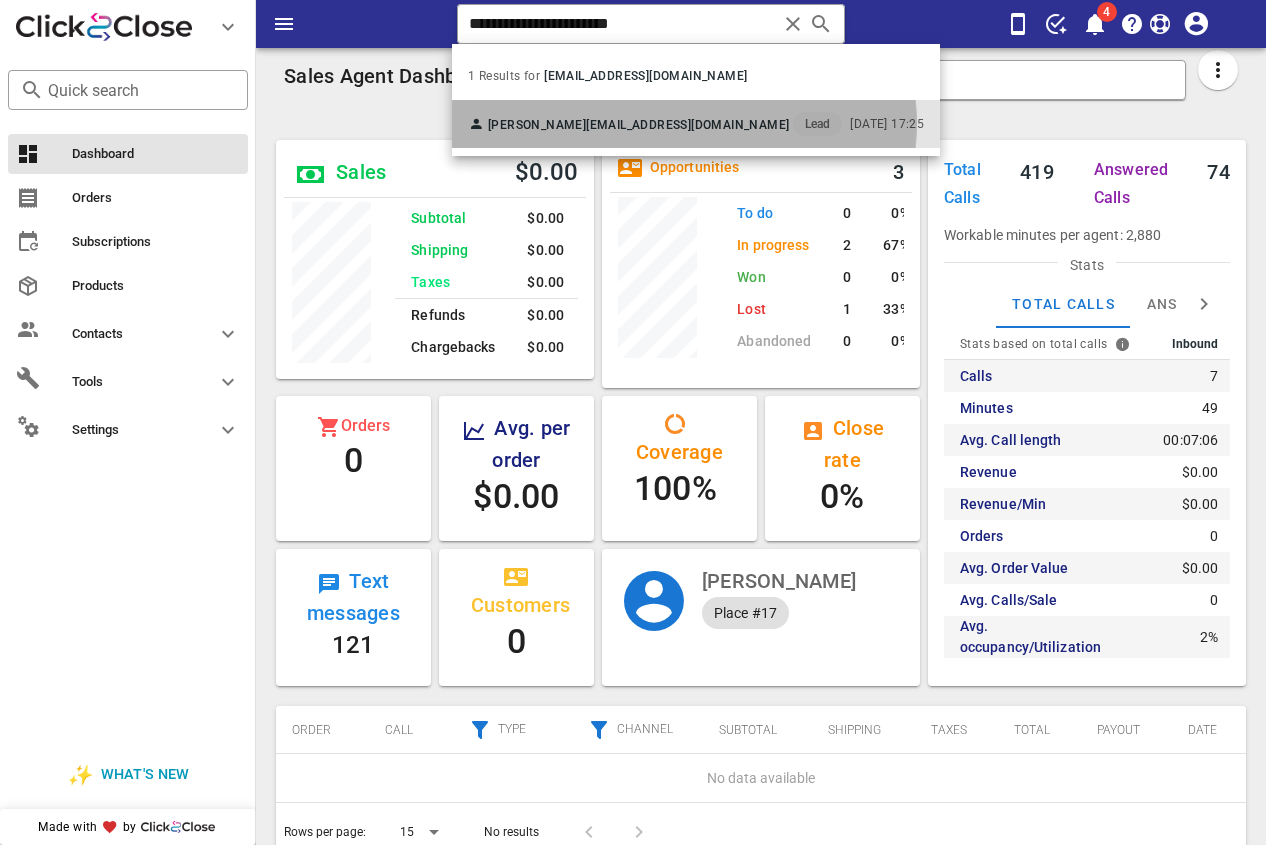 click on "[EMAIL_ADDRESS][DOMAIN_NAME]" at bounding box center (687, 125) 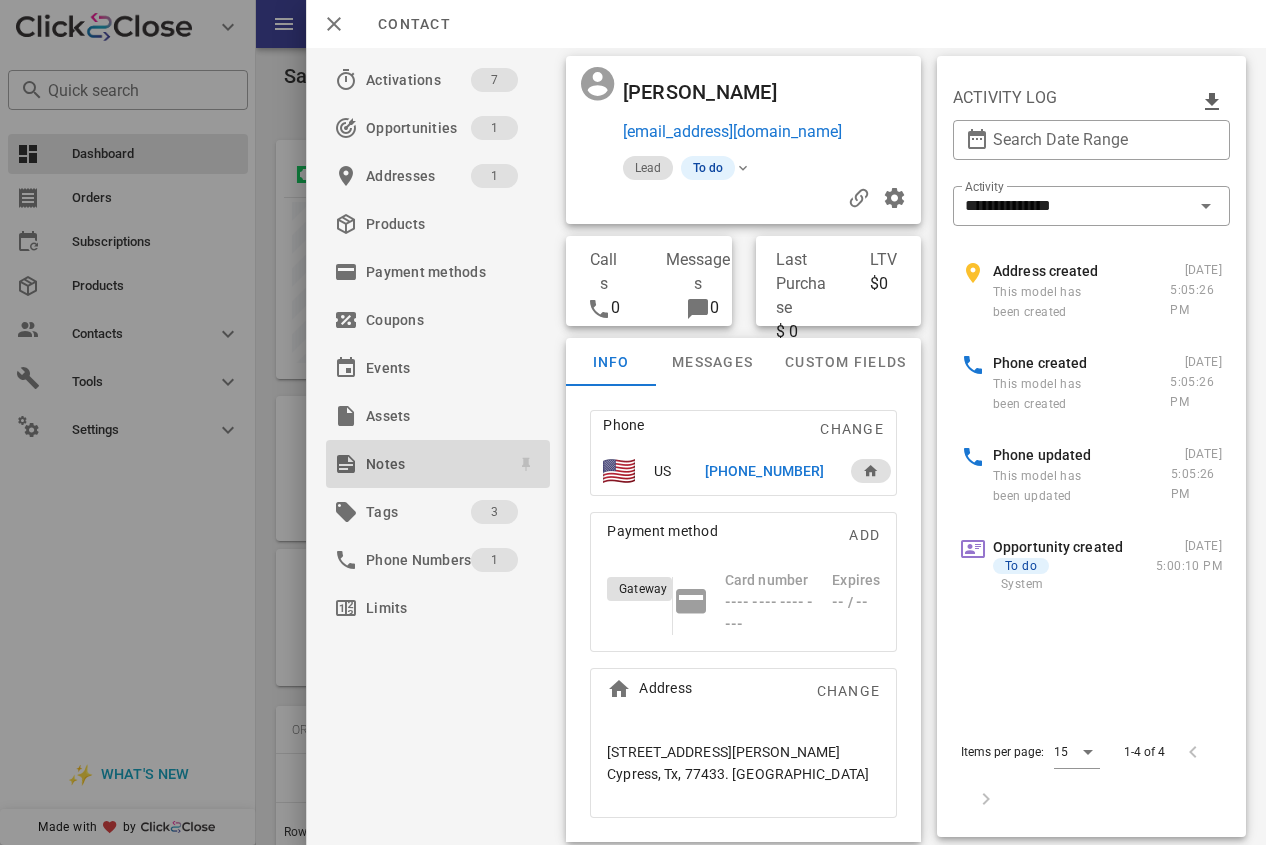 click on "Notes" at bounding box center (434, 464) 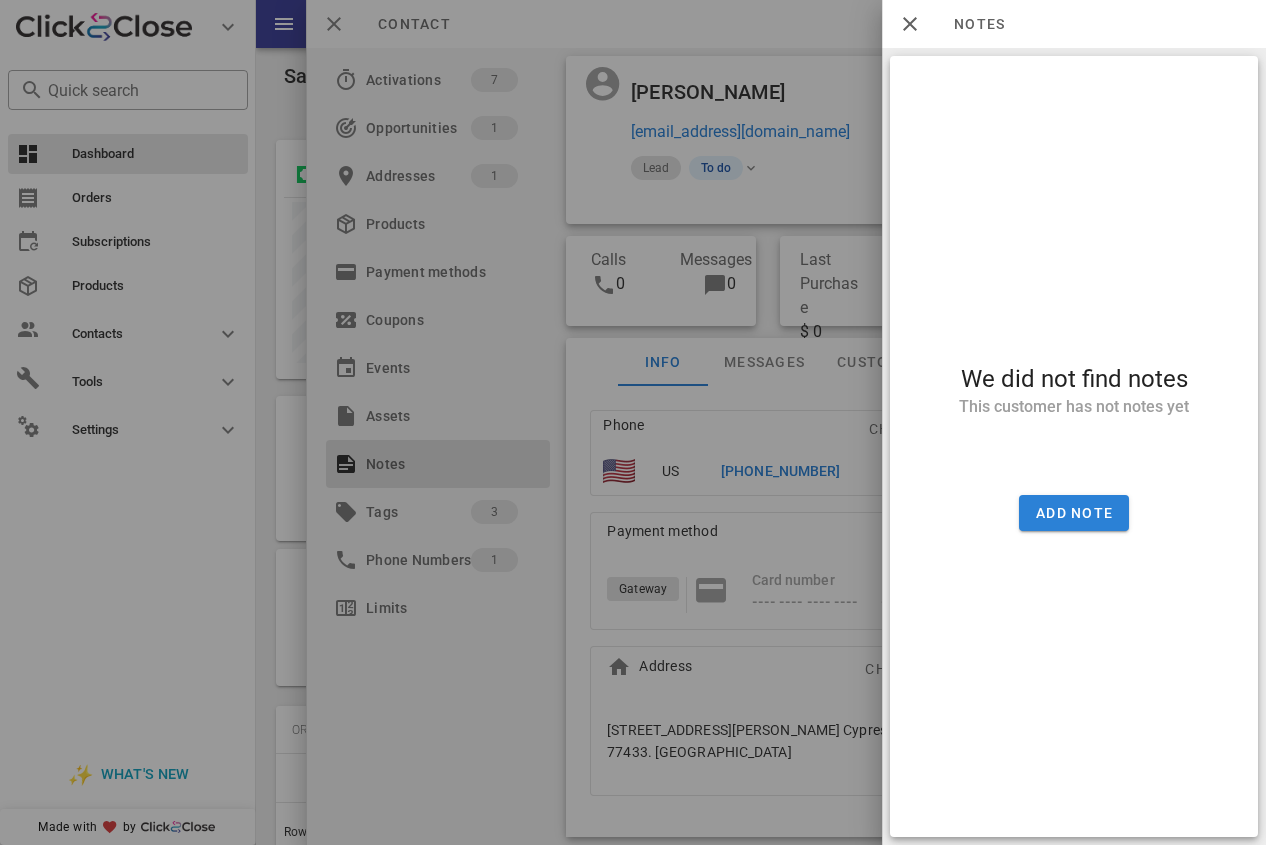 drag, startPoint x: 1038, startPoint y: 481, endPoint x: 1048, endPoint y: 527, distance: 47.07441 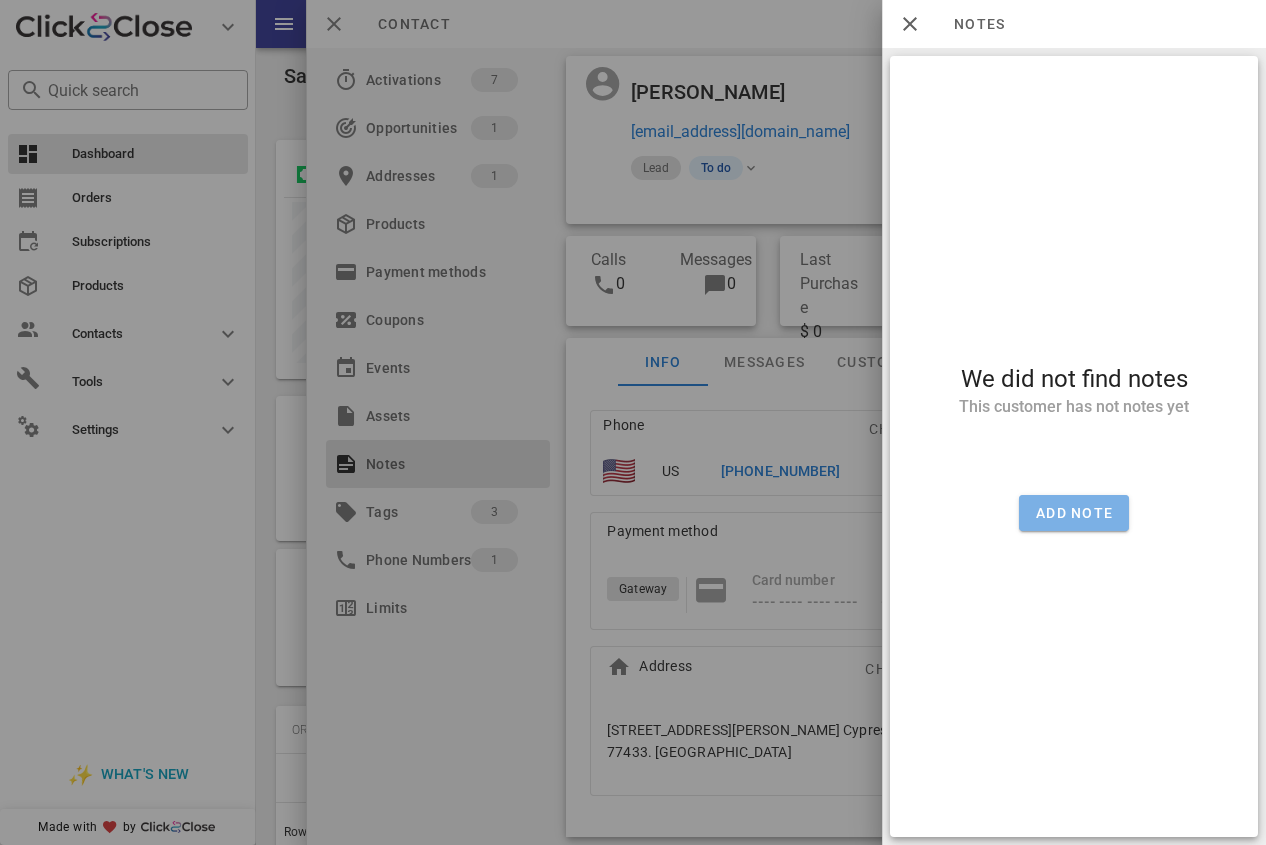 click on "Add note" at bounding box center (1074, 513) 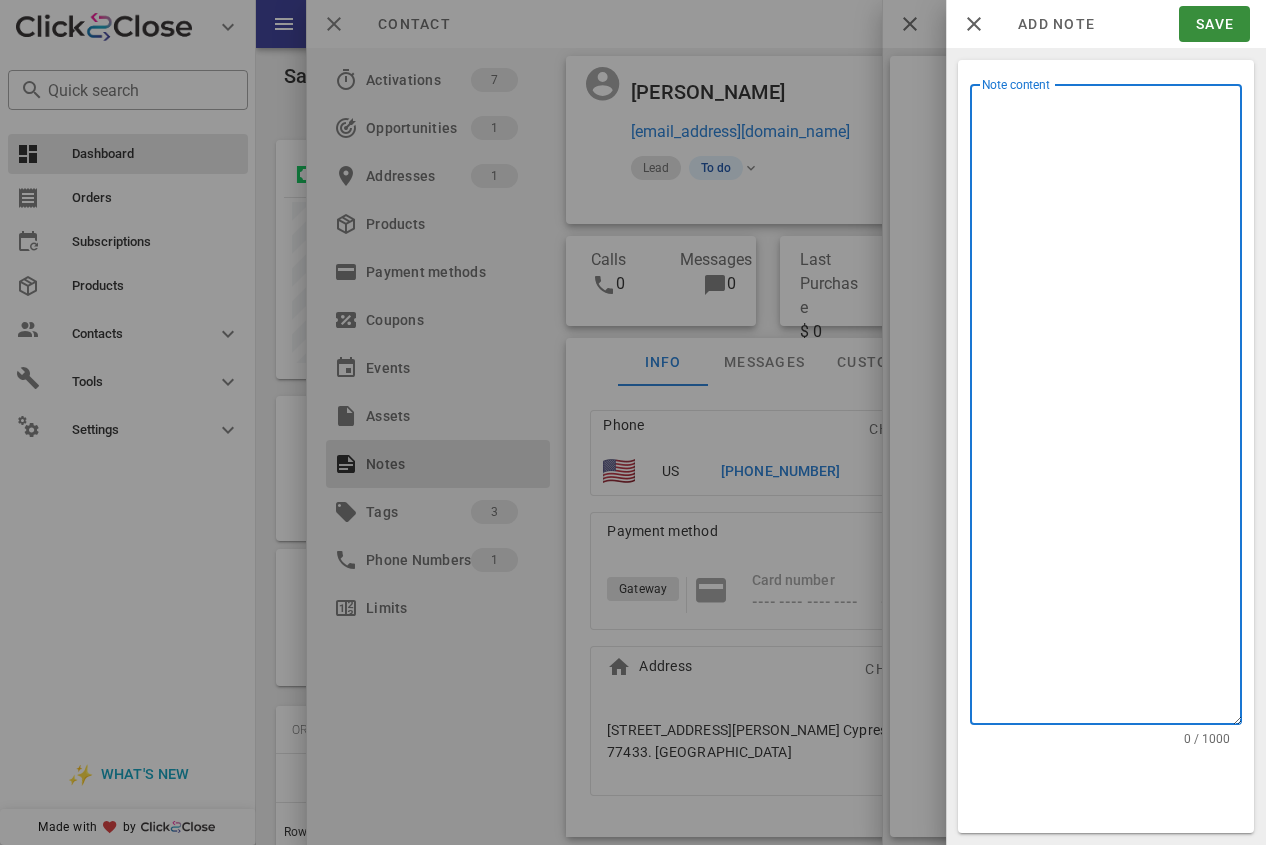 click on "Note content" at bounding box center [1112, 409] 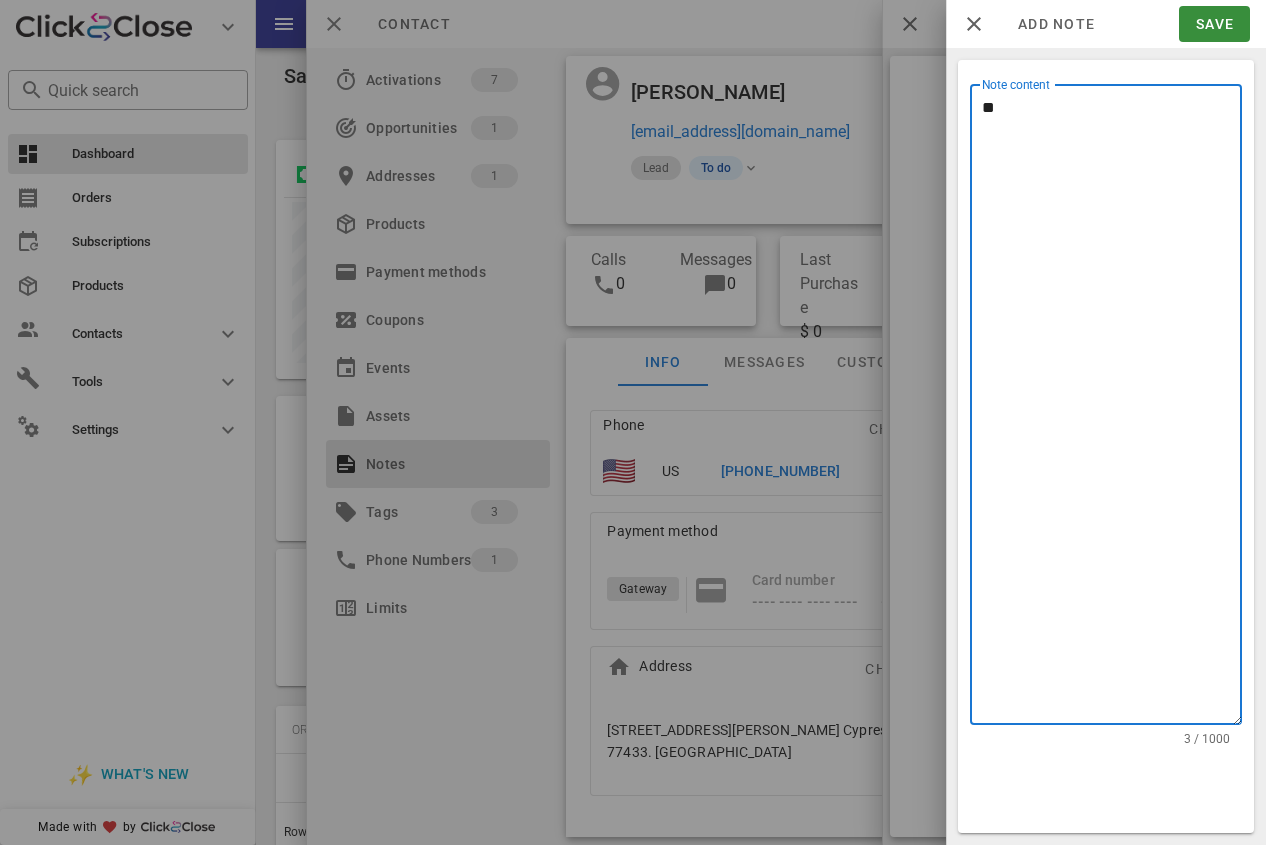 type on "*" 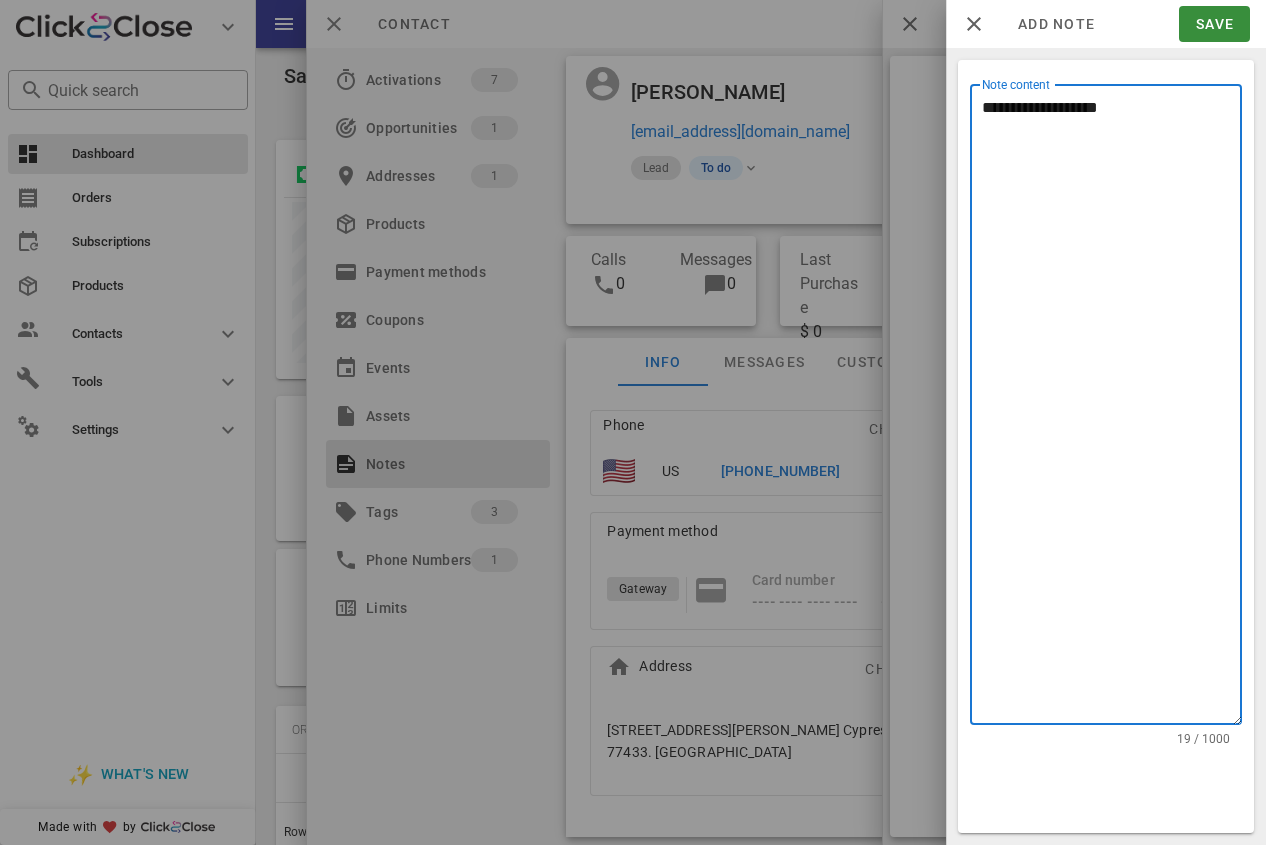click on "**********" at bounding box center (1112, 409) 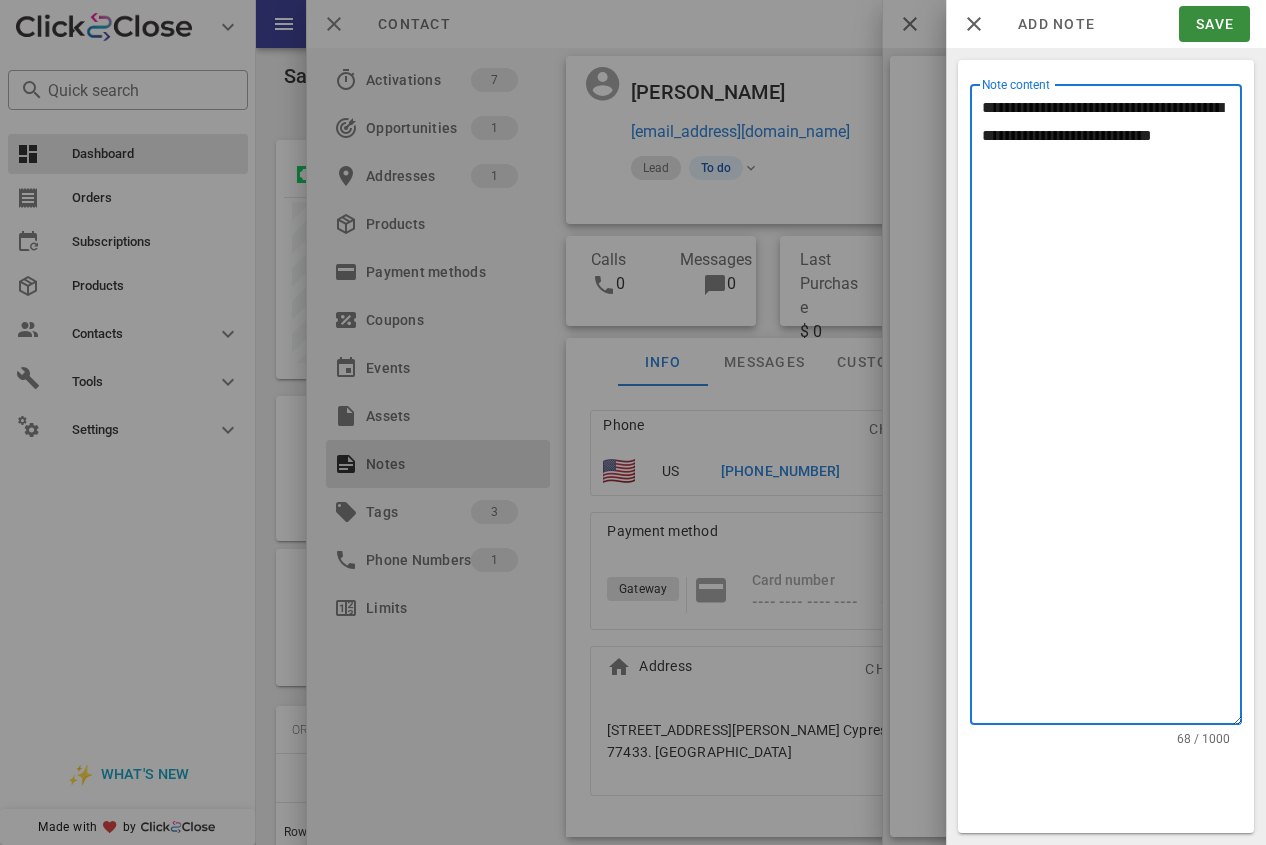 click on "**********" at bounding box center [1112, 409] 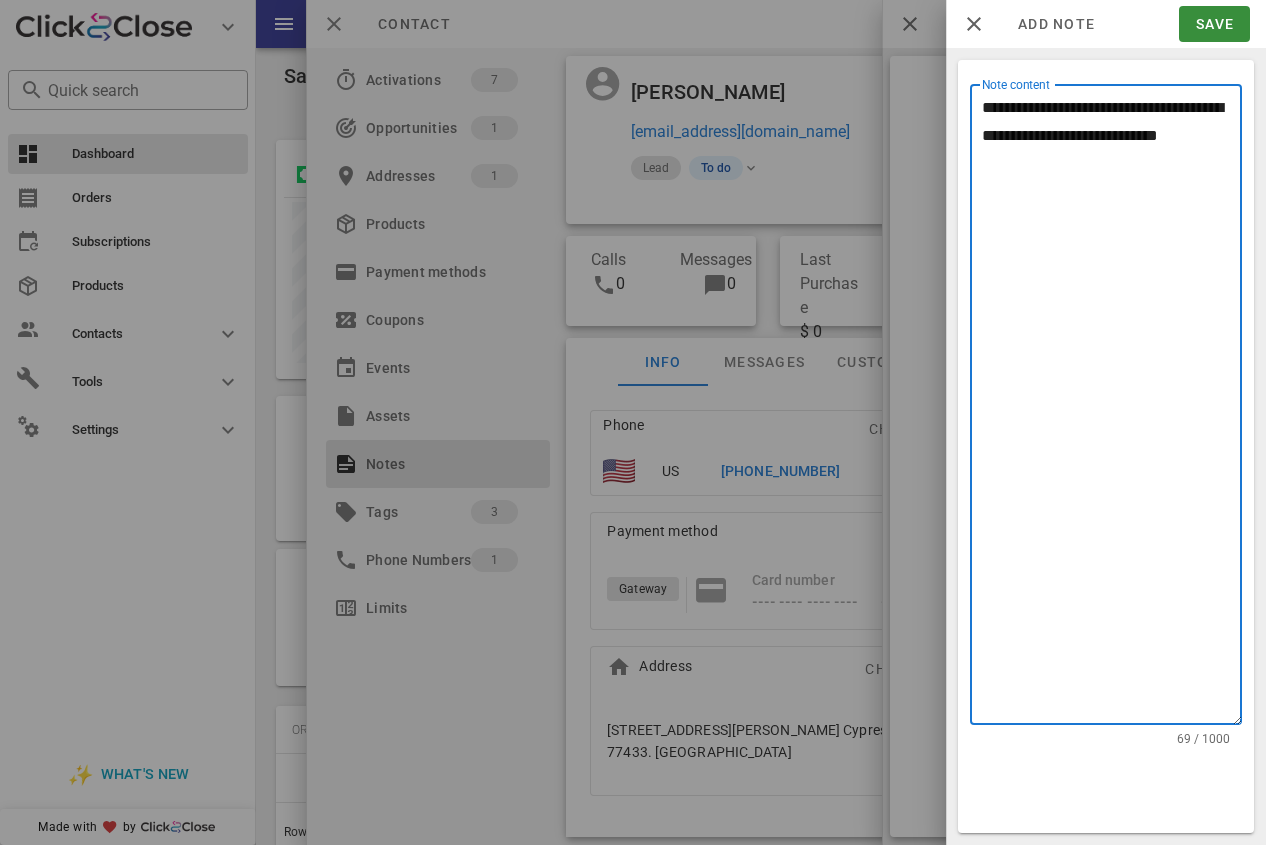 click on "**********" at bounding box center (1112, 409) 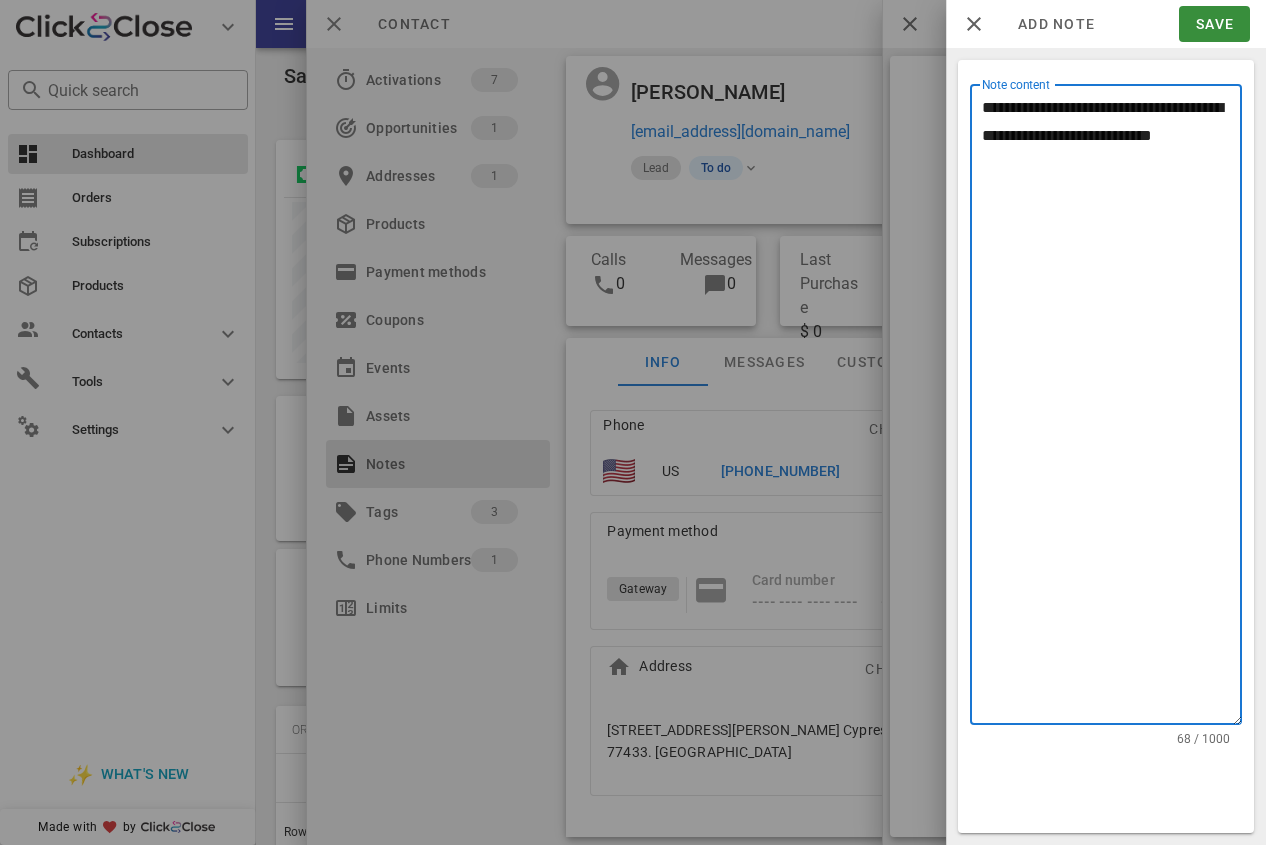 click on "**********" at bounding box center [1112, 409] 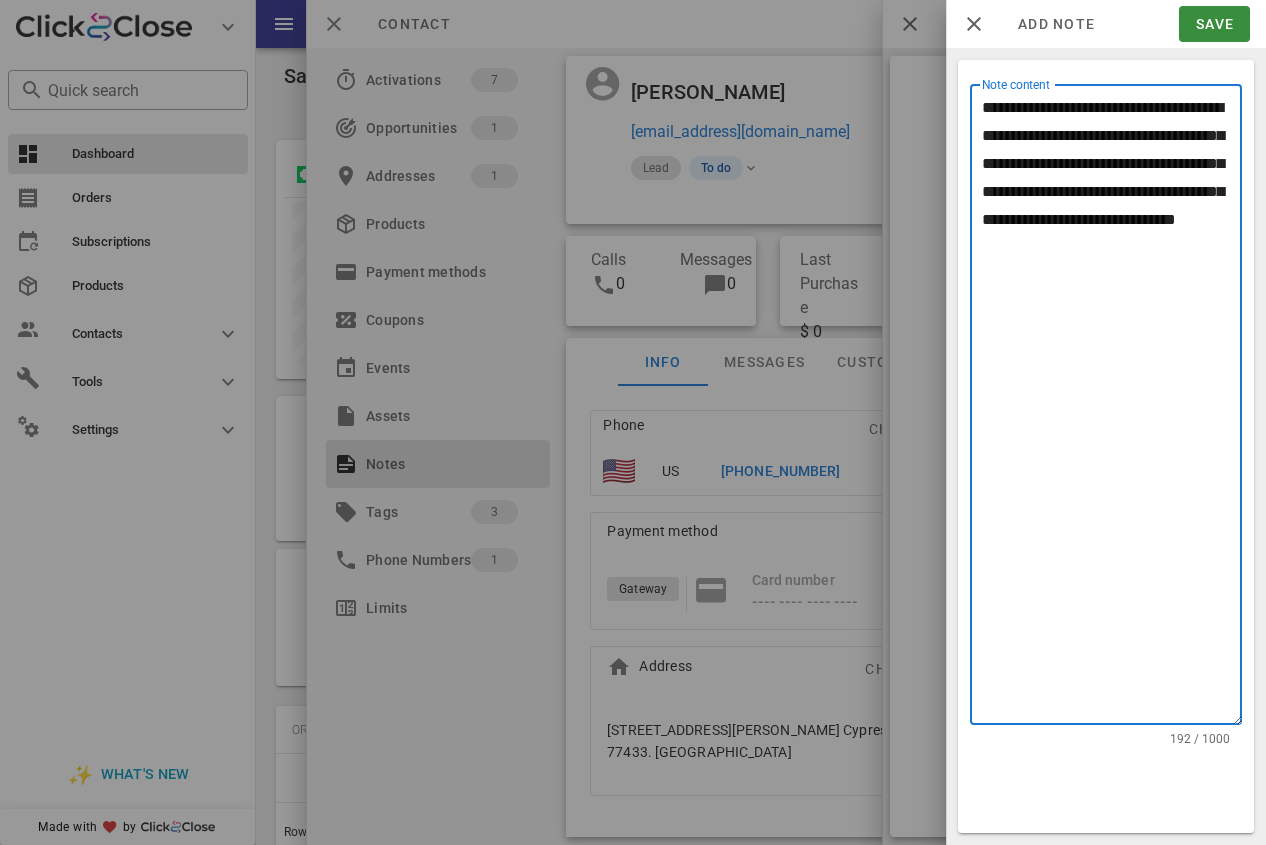 click on "**********" at bounding box center [1112, 409] 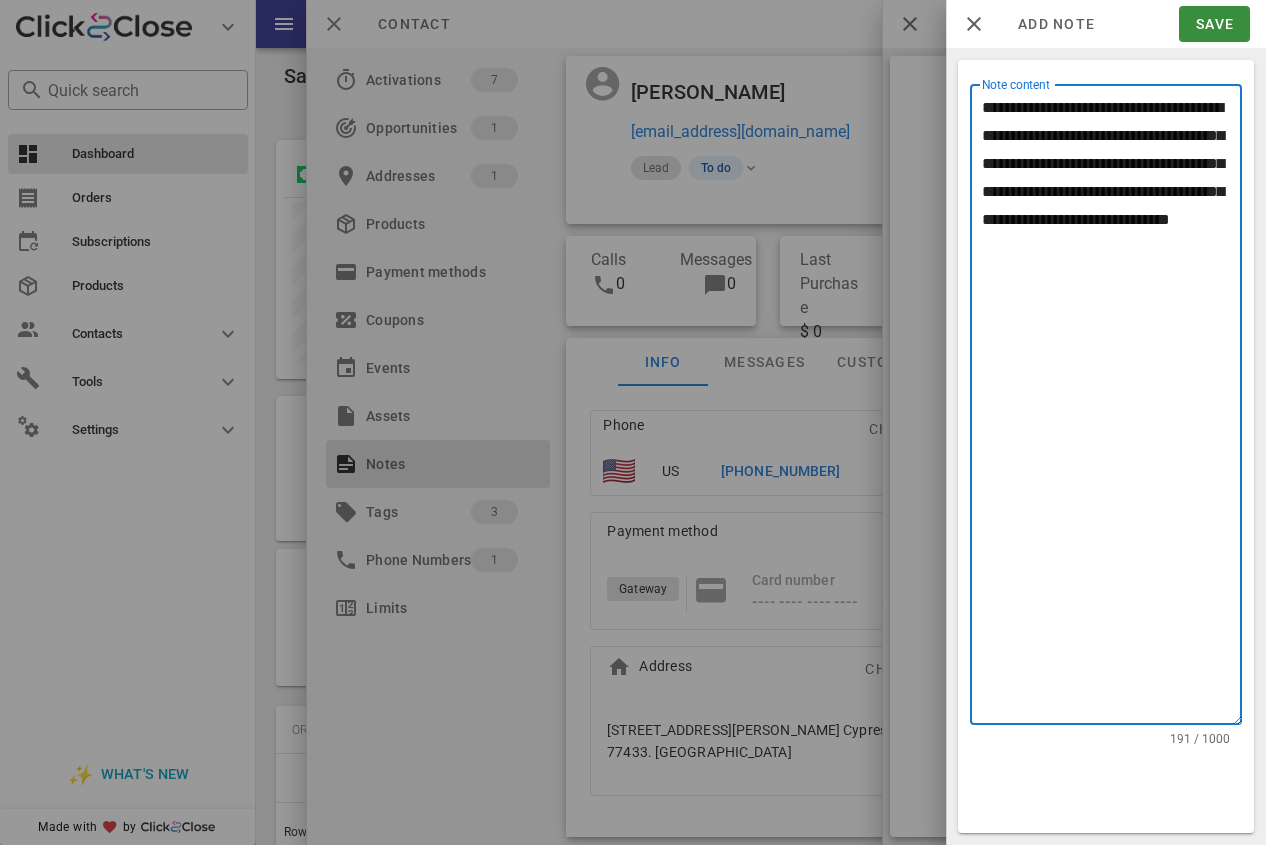 click on "**********" at bounding box center [1112, 409] 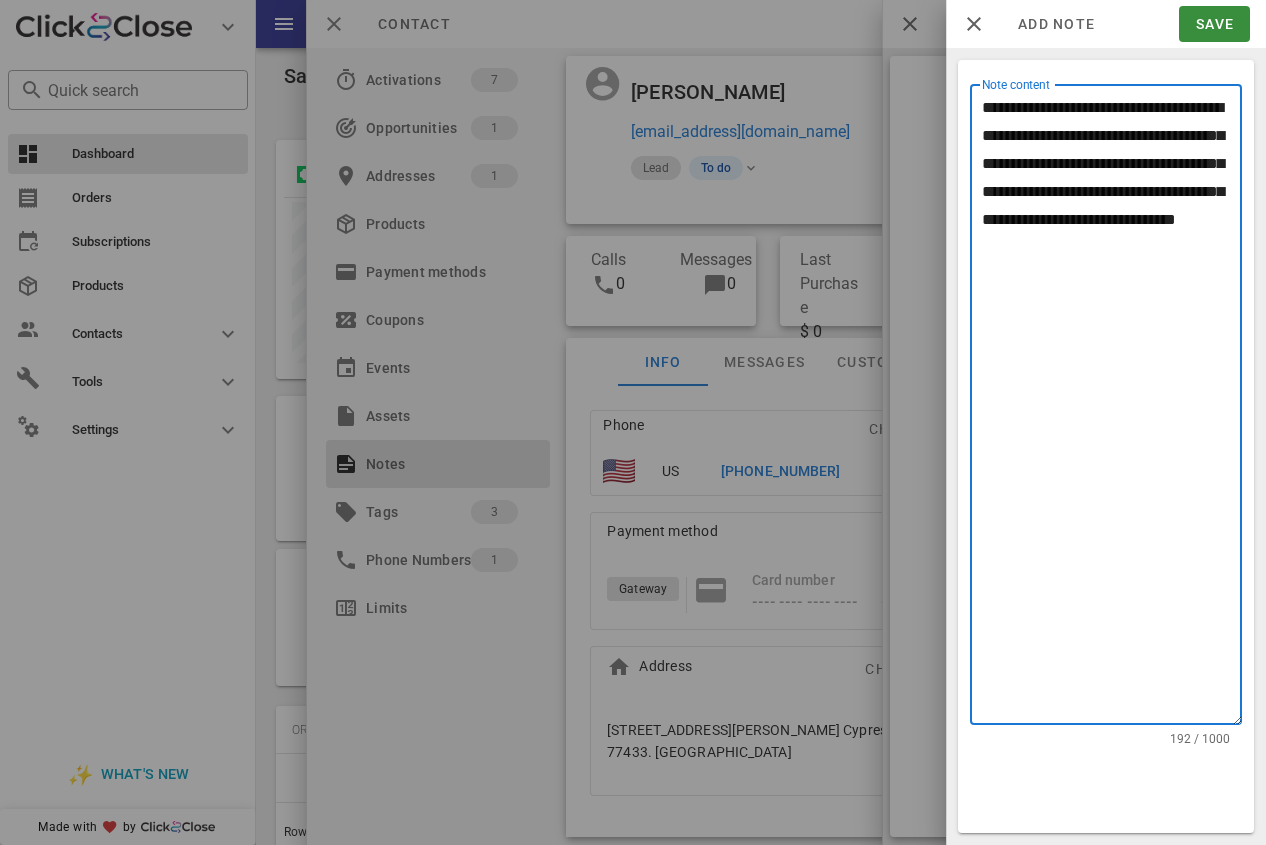 click on "**********" at bounding box center [1112, 409] 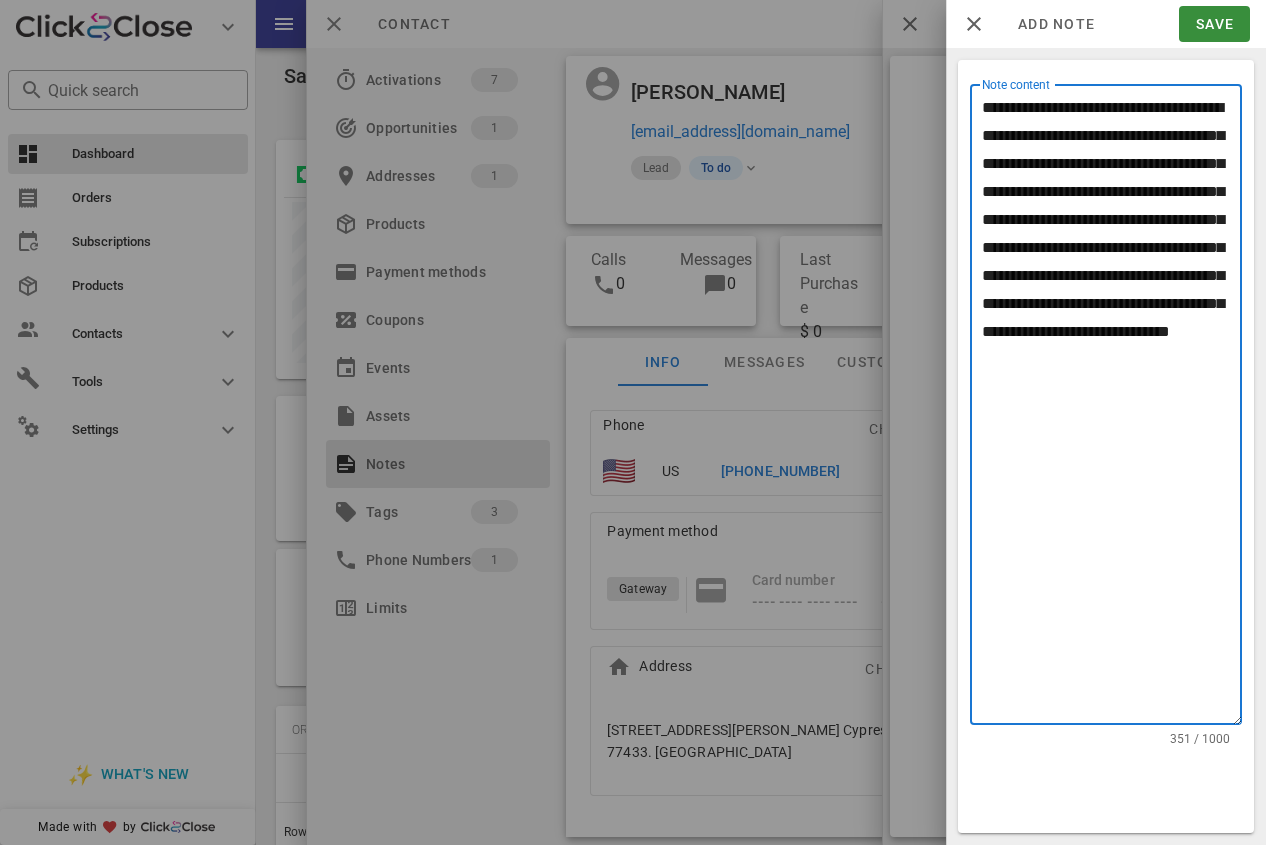 click on "**********" at bounding box center [1112, 409] 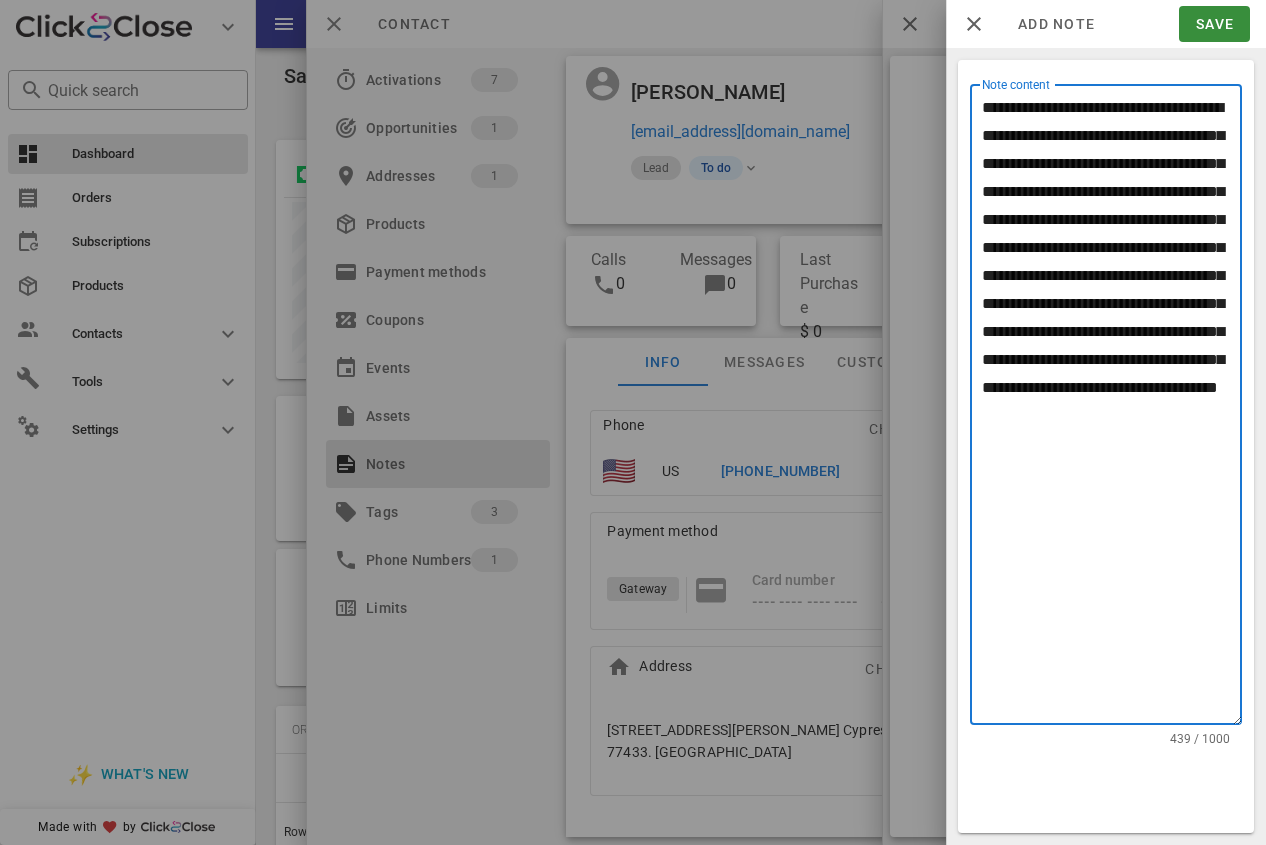 click on "**********" at bounding box center [1112, 409] 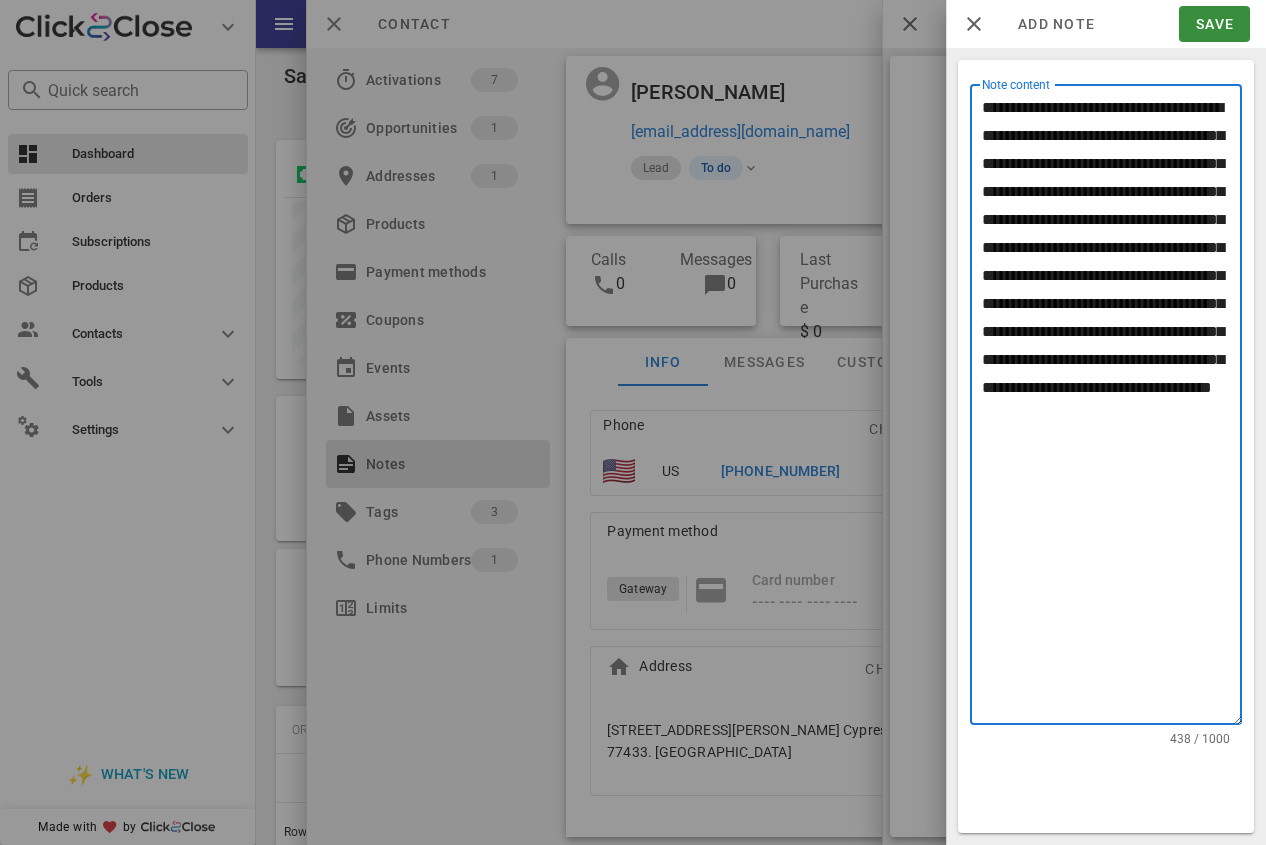 click on "**********" at bounding box center (1112, 409) 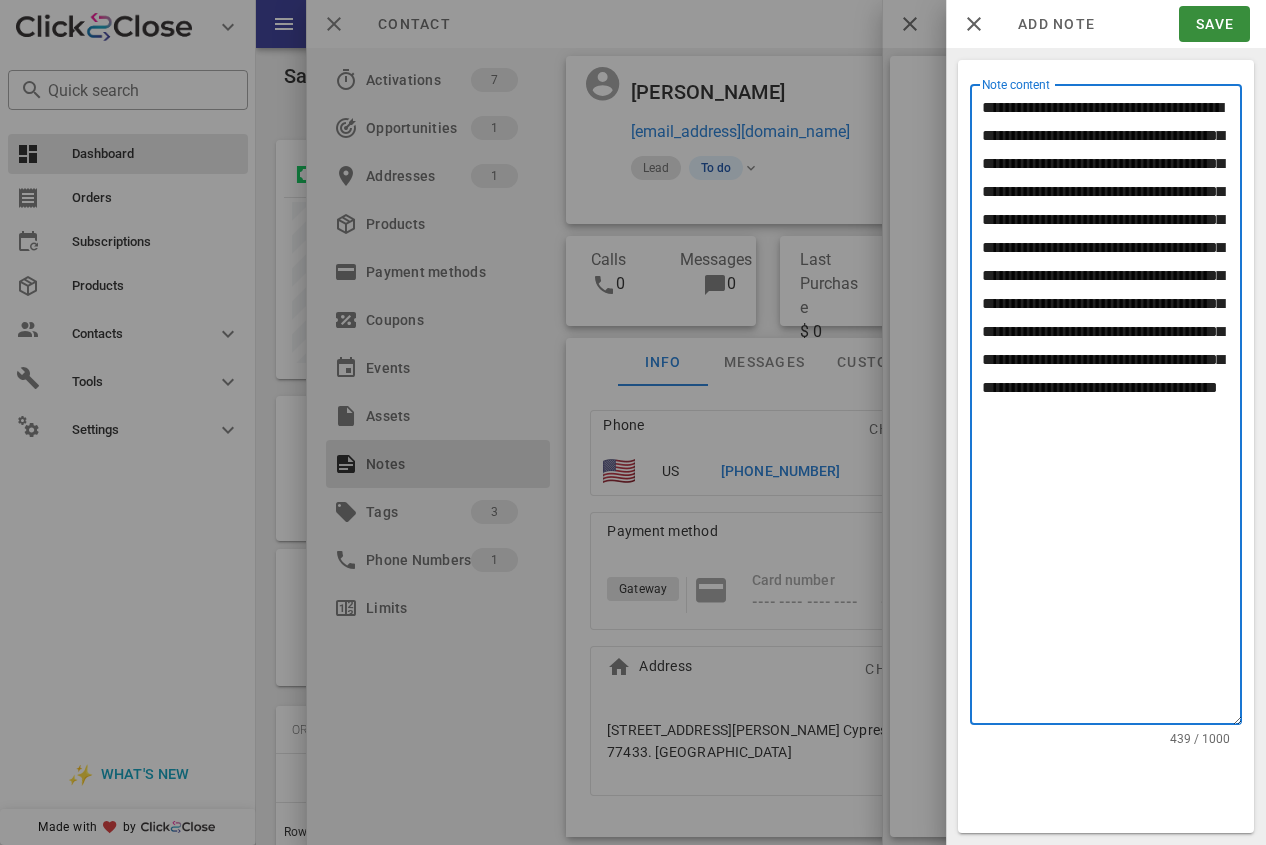click on "**********" at bounding box center (1112, 409) 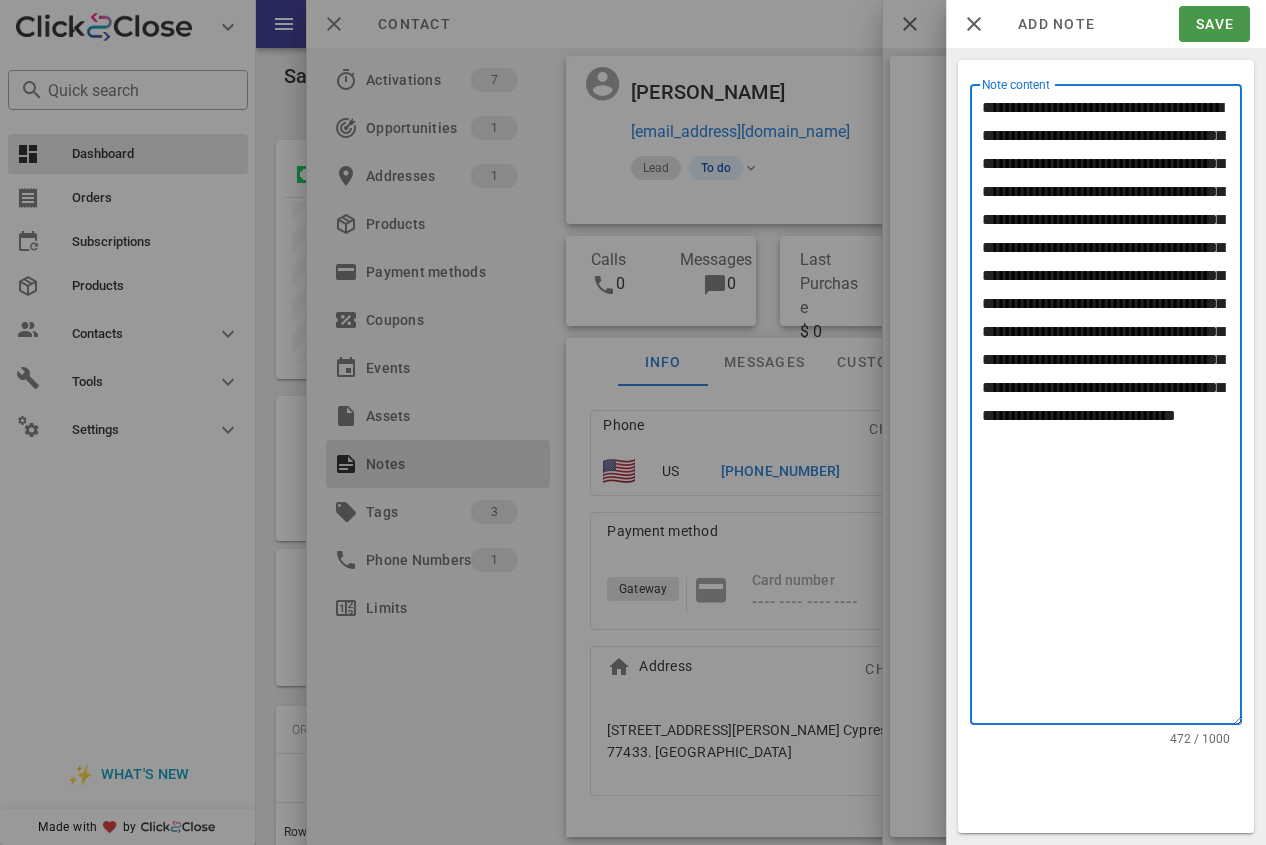 type on "**********" 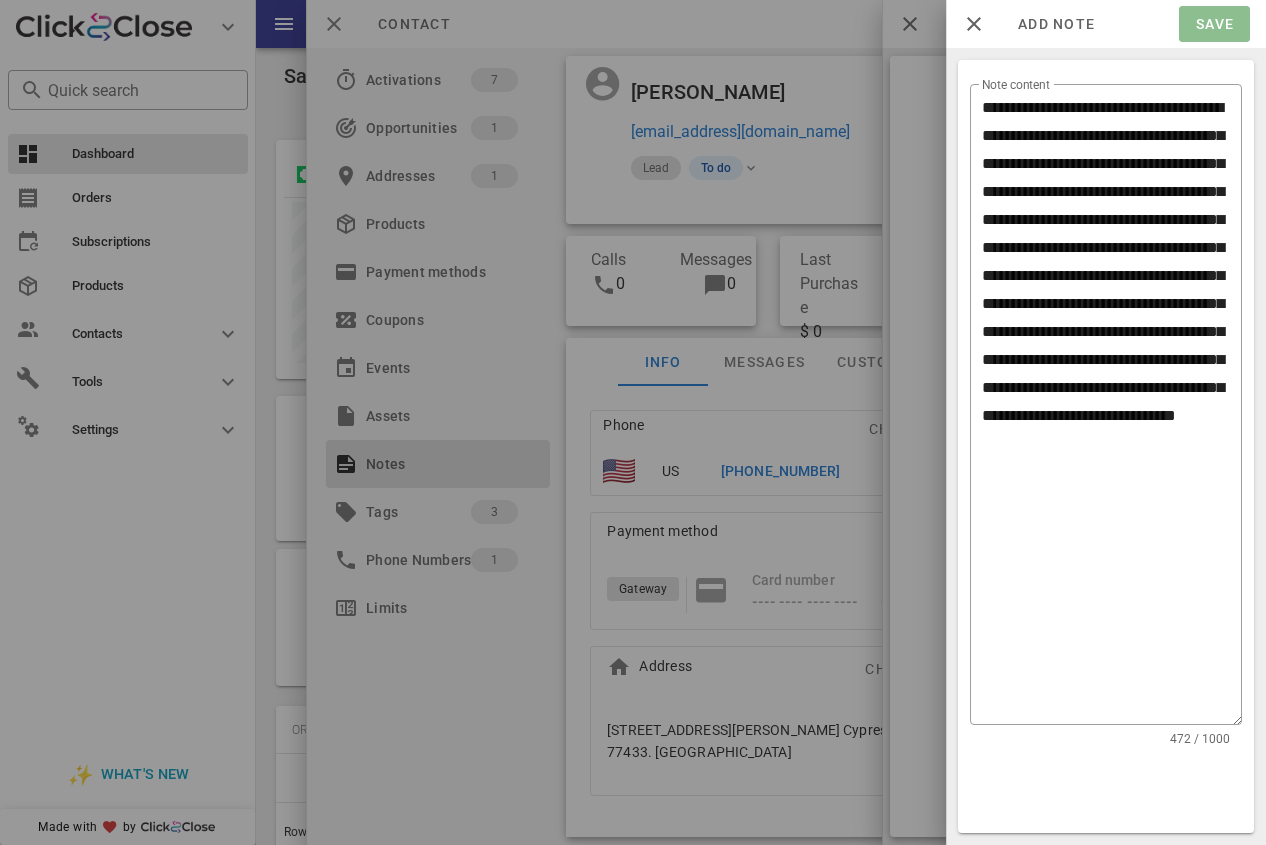 click on "Save" at bounding box center [1214, 24] 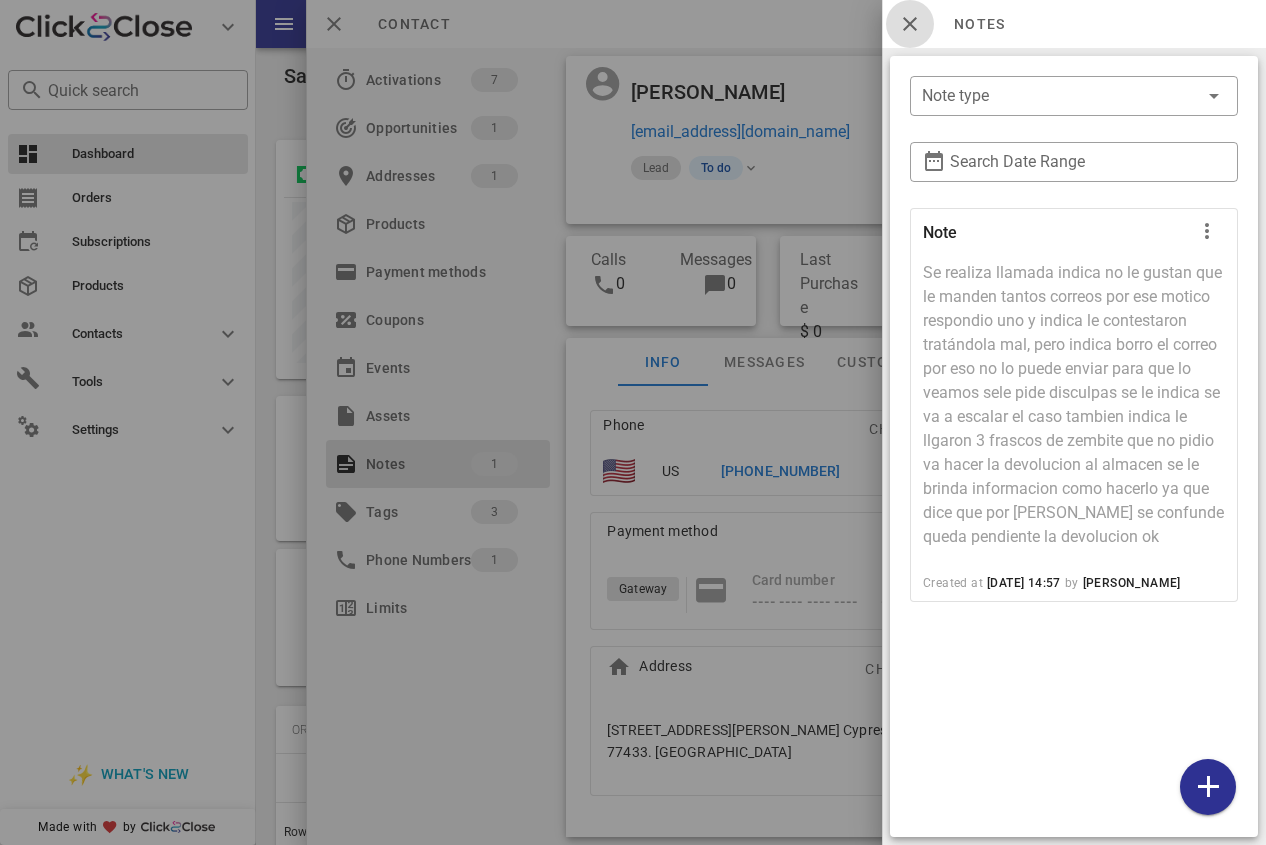 click at bounding box center [910, 24] 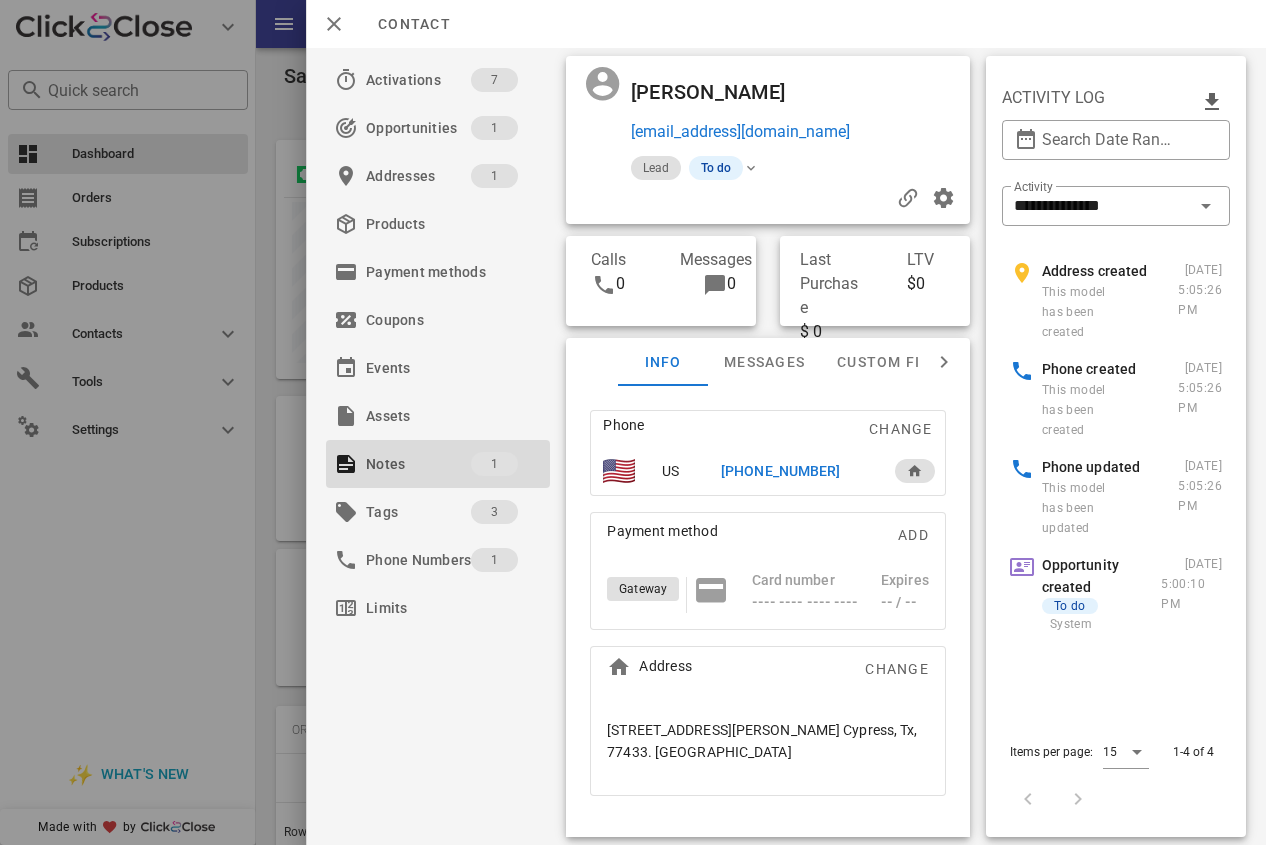 click on "Ysolda [PERSON_NAME]  [PERSON_NAME][EMAIL_ADDRESS][DOMAIN_NAME]" at bounding box center [802, 110] 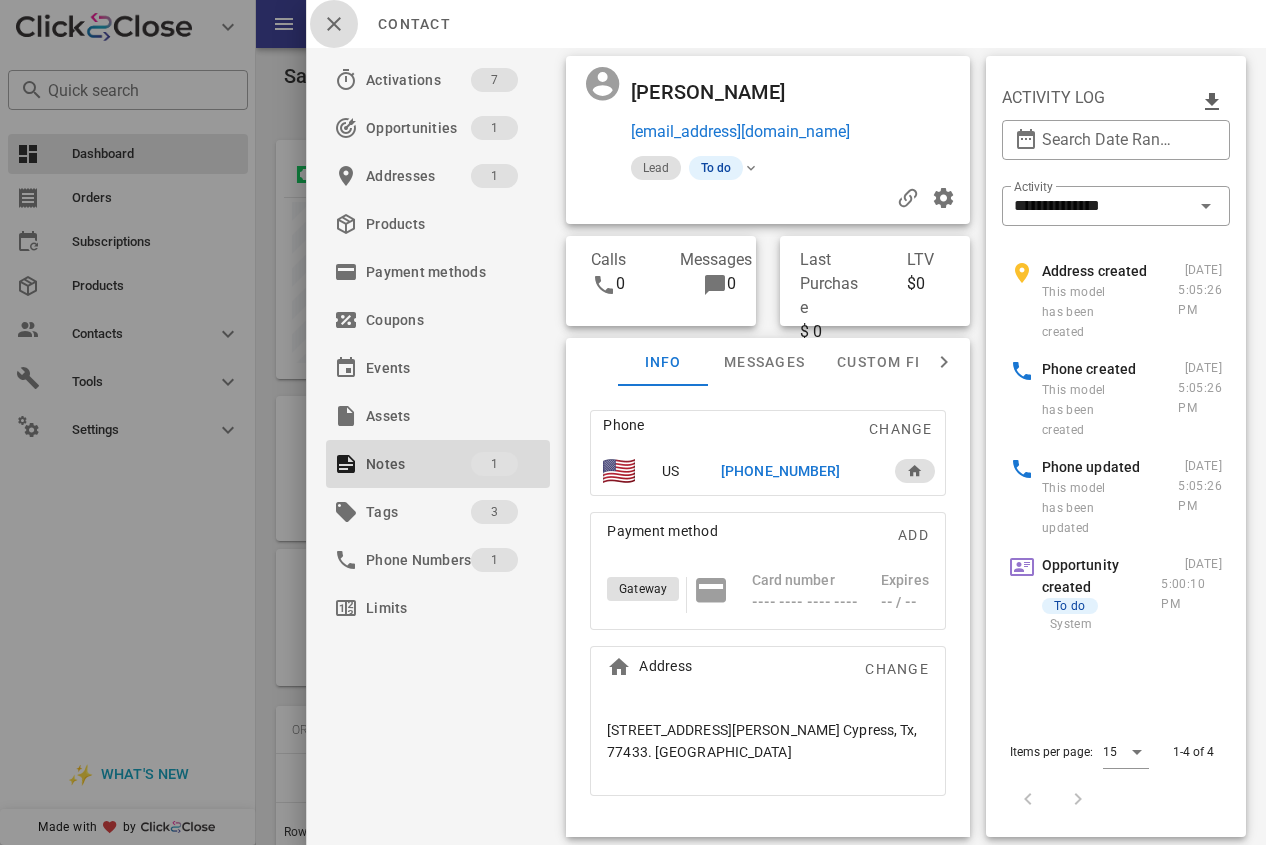 click at bounding box center [334, 24] 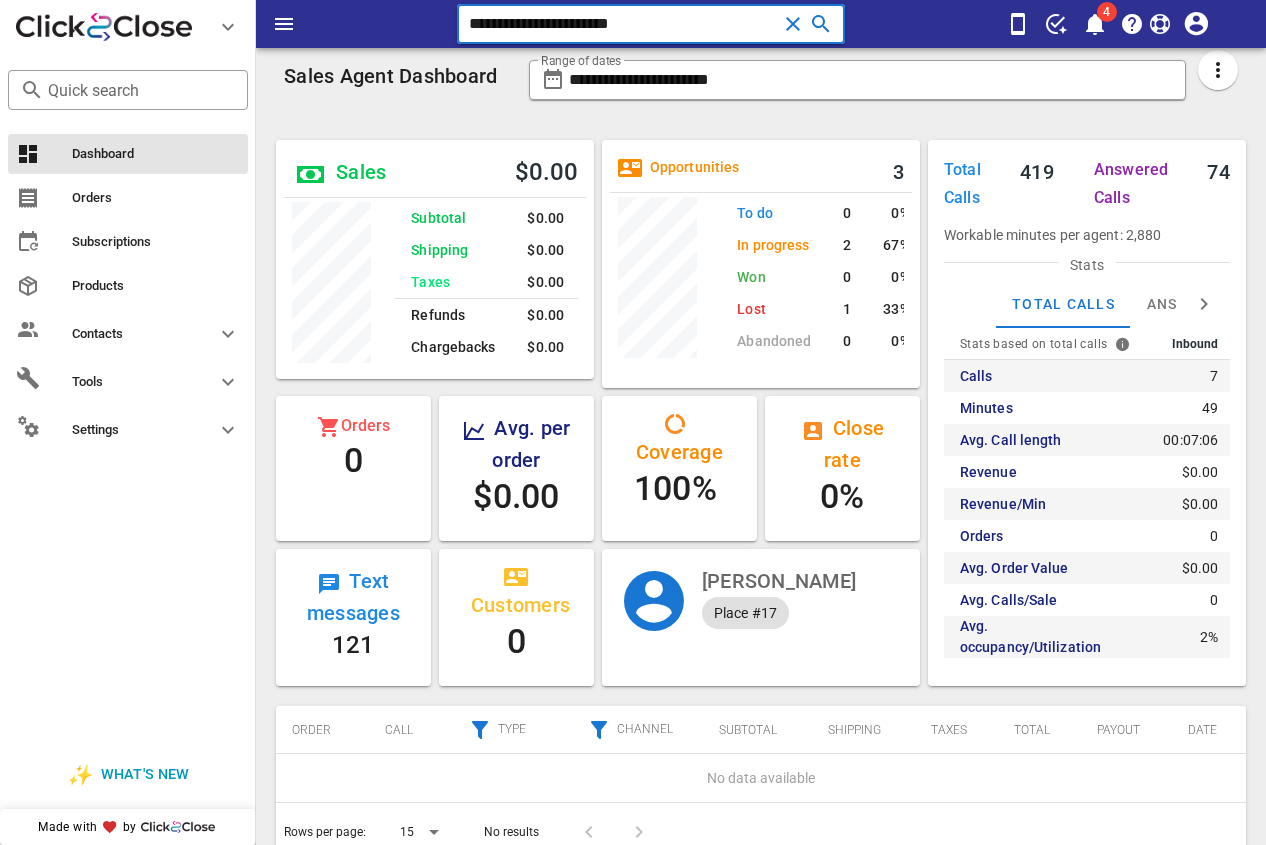 click on "**********" at bounding box center (623, 24) 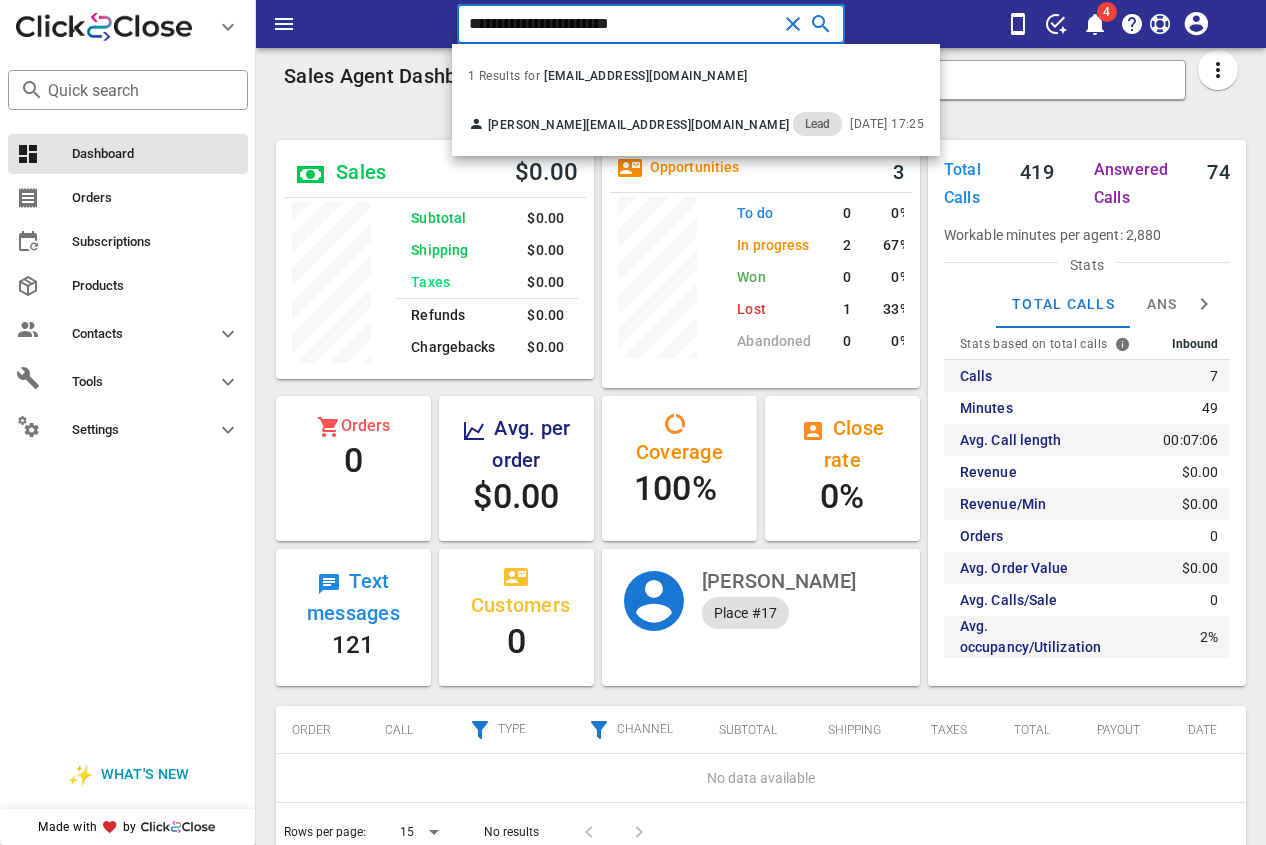 drag, startPoint x: 663, startPoint y: 27, endPoint x: 340, endPoint y: 42, distance: 323.3481 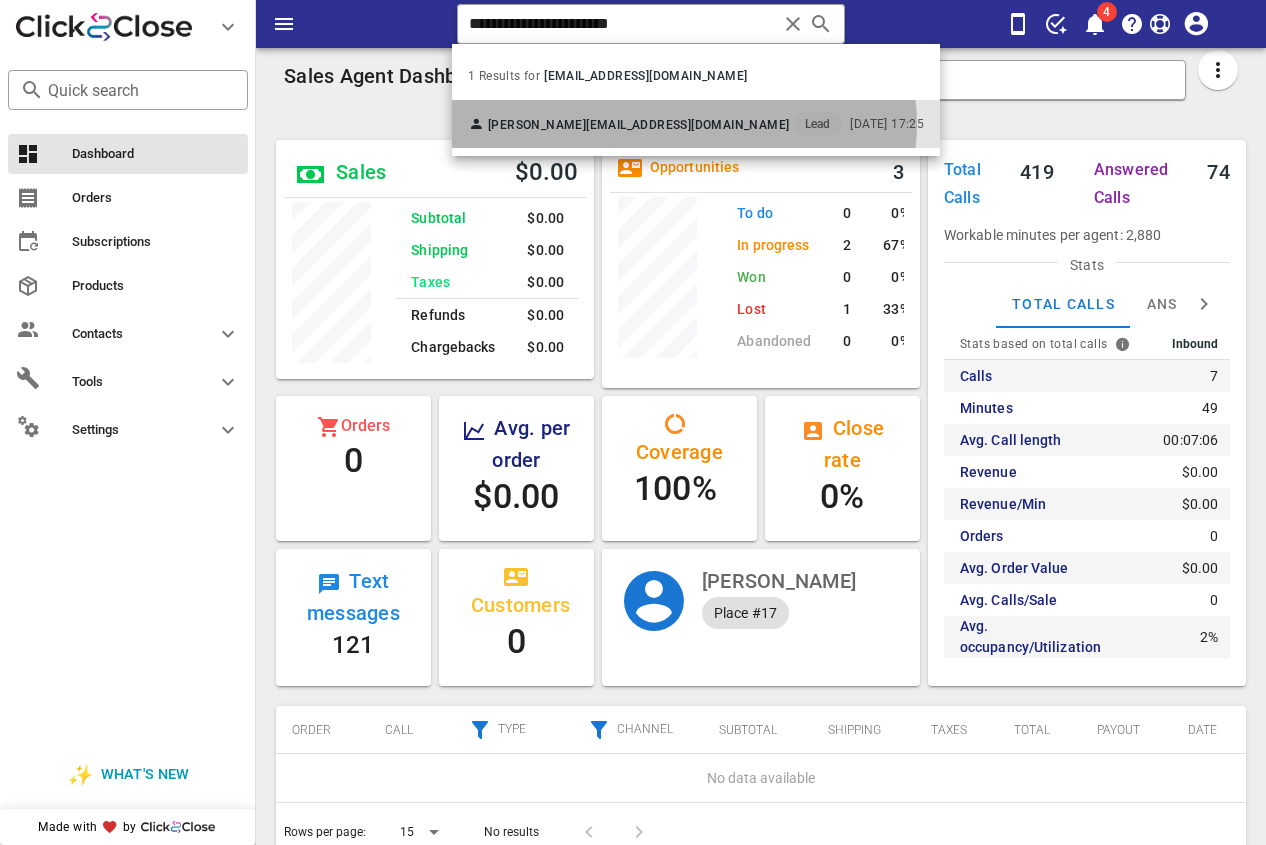 click on "[EMAIL_ADDRESS][DOMAIN_NAME]" at bounding box center (687, 125) 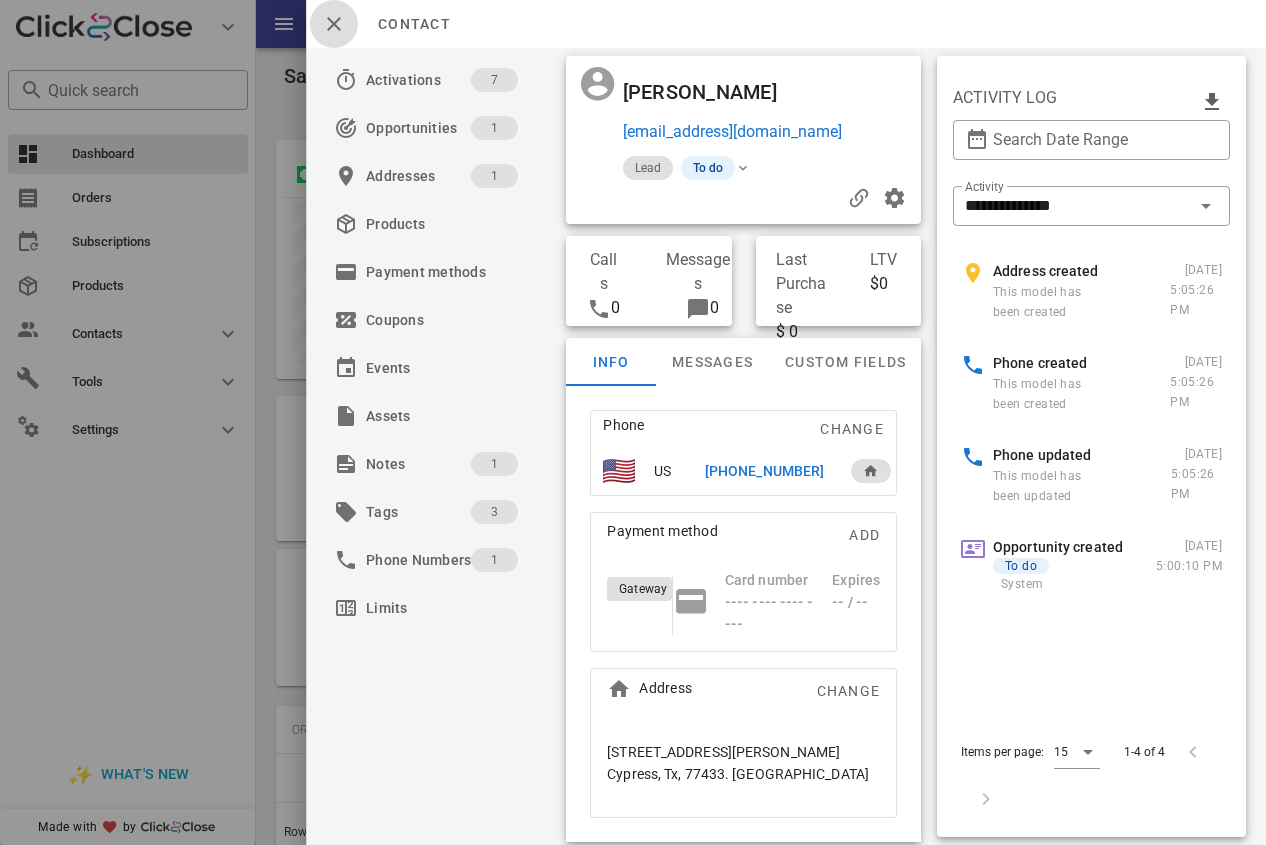 click at bounding box center (334, 24) 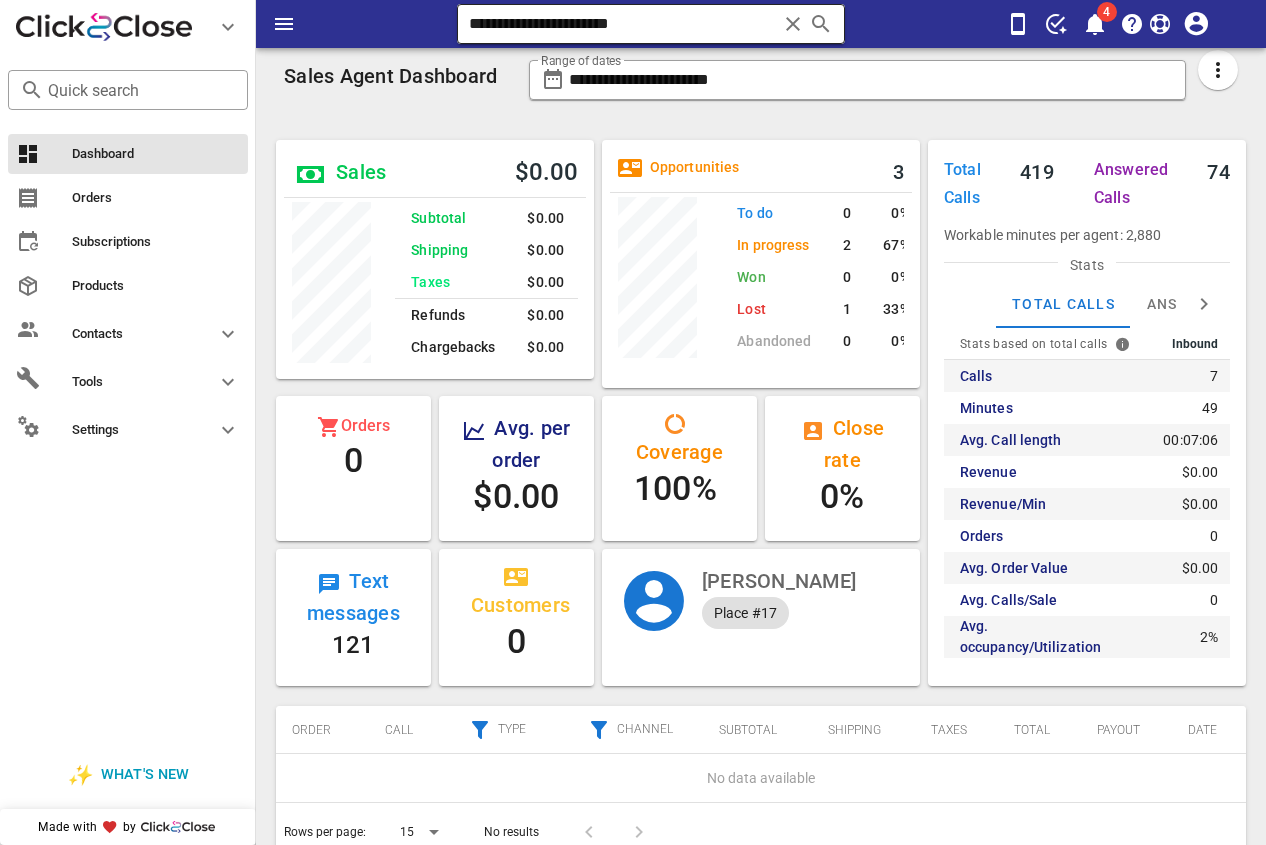 drag, startPoint x: 577, startPoint y: 26, endPoint x: 750, endPoint y: 25, distance: 173.00288 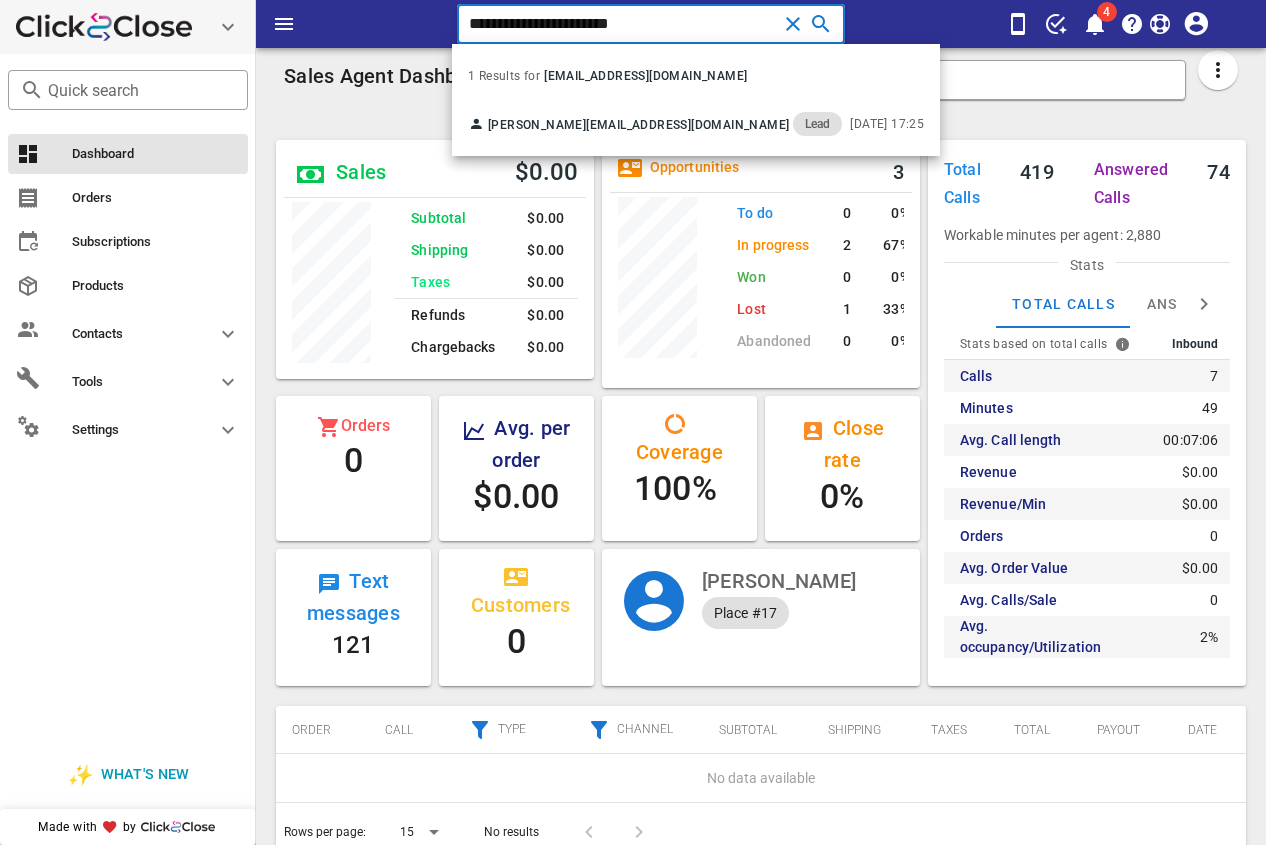 click on "**********" at bounding box center (761, 464) 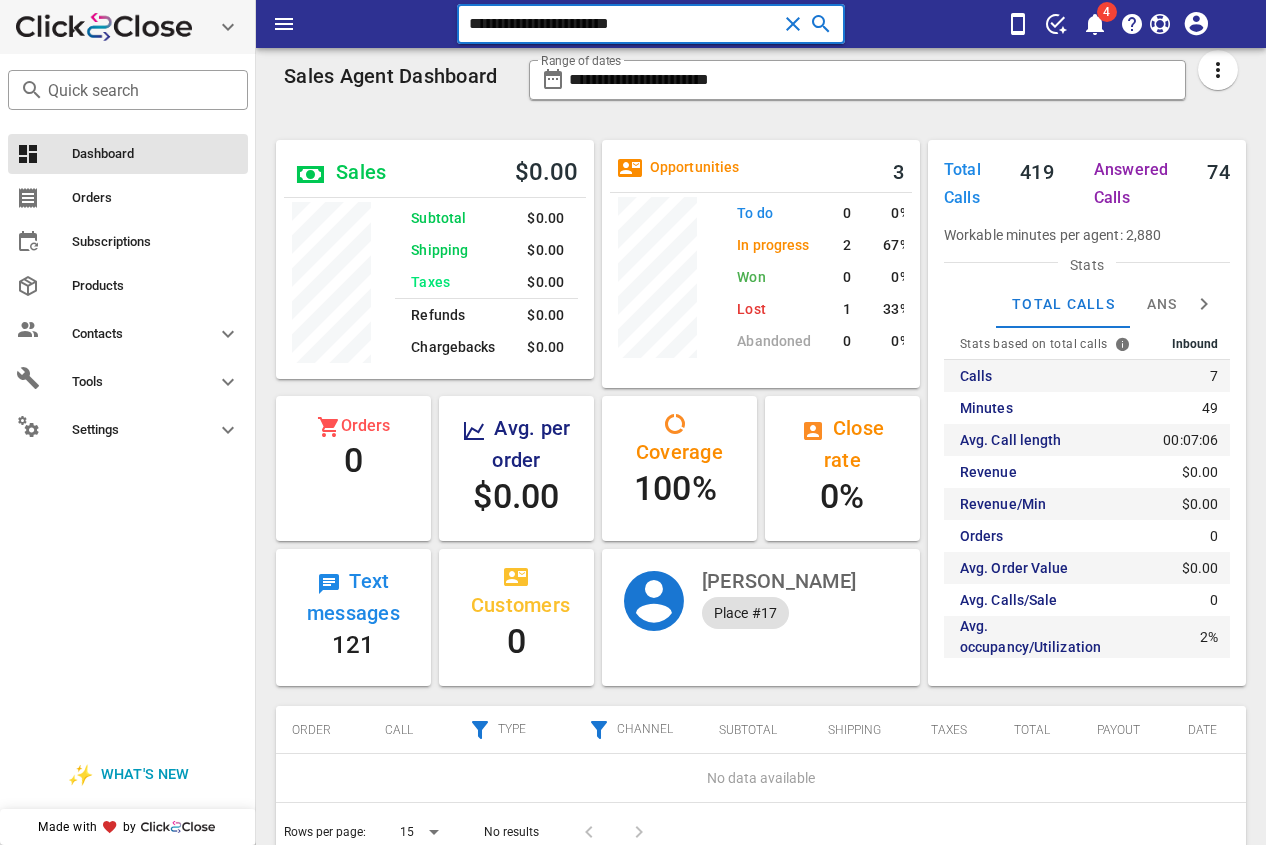 paste 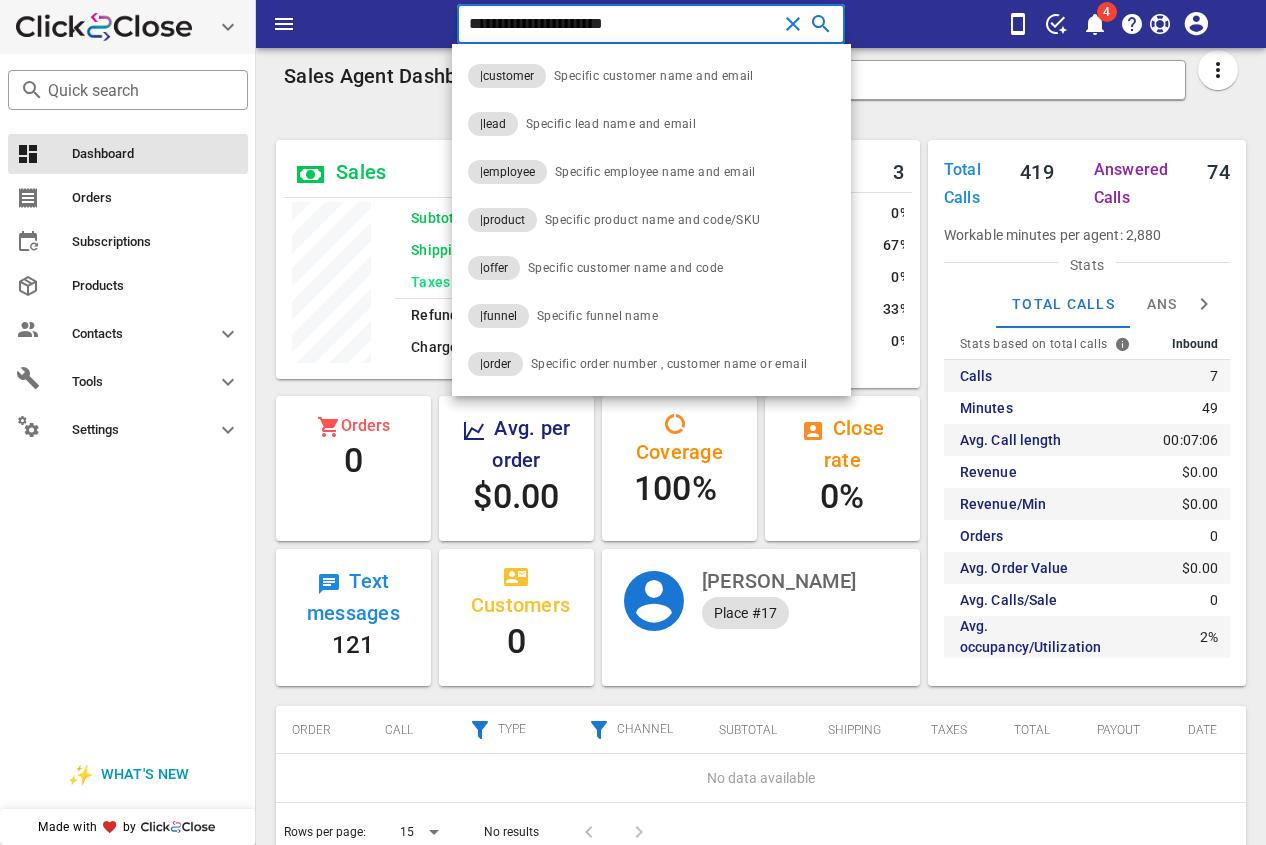 type on "**********" 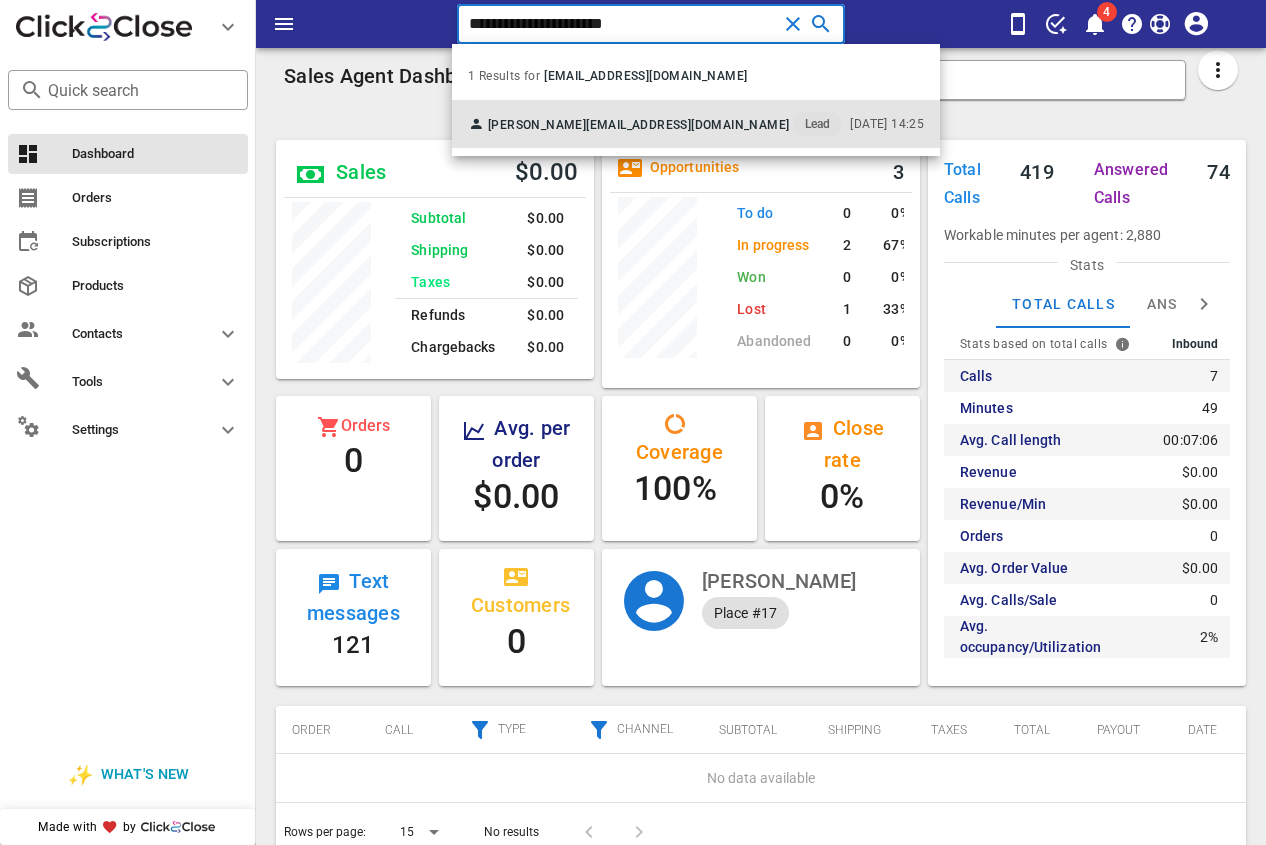 click on "[PERSON_NAME]   [EMAIL_ADDRESS][DOMAIN_NAME]   Lead" at bounding box center (655, 124) 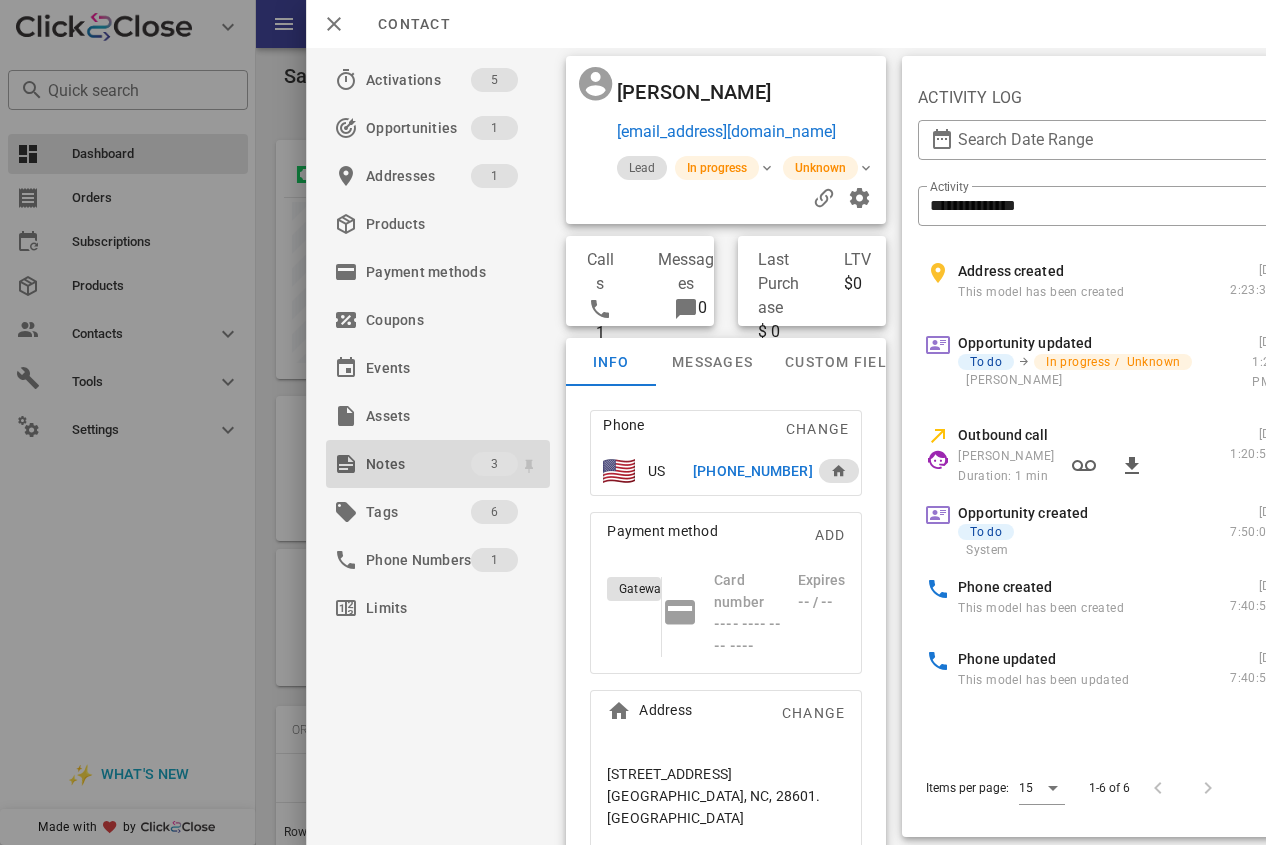 click on "Notes" at bounding box center (418, 464) 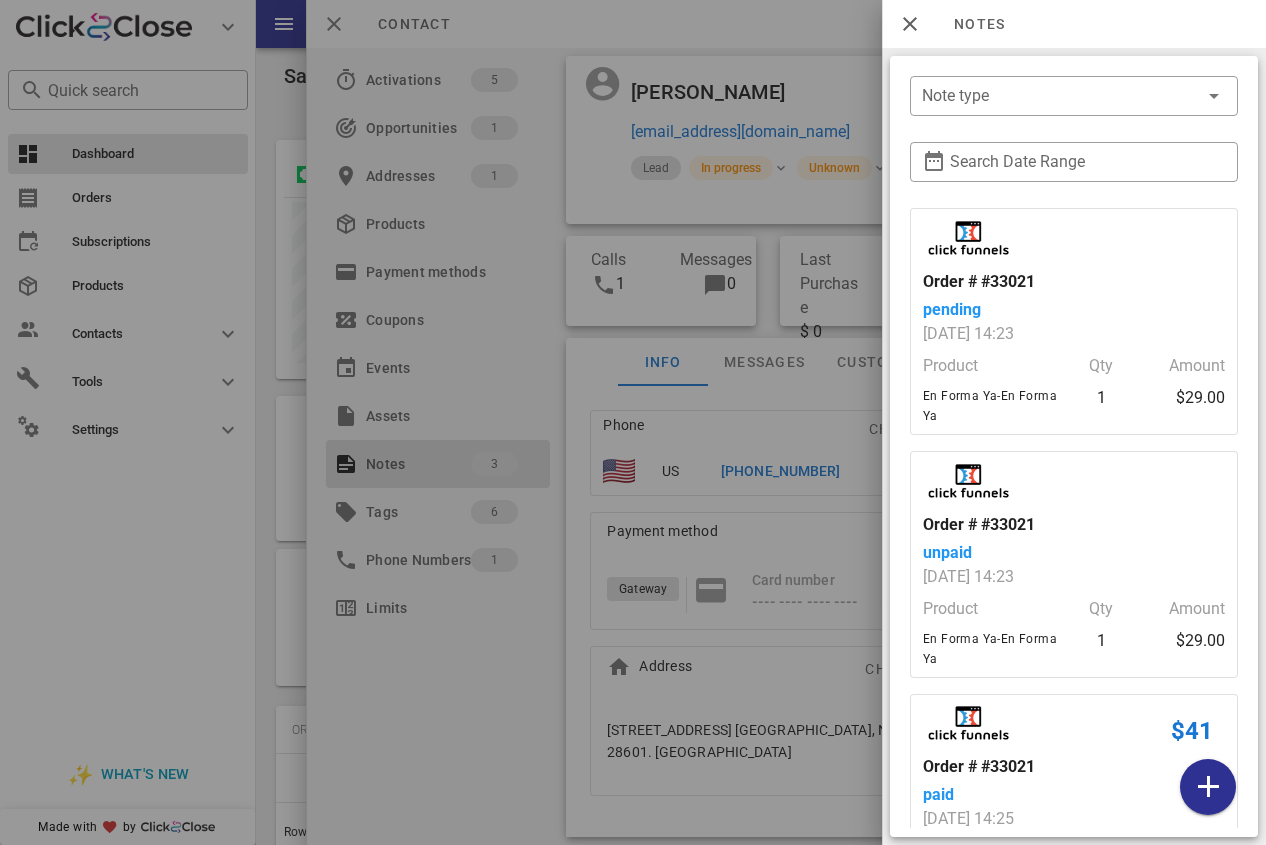 scroll, scrollTop: 215, scrollLeft: 0, axis: vertical 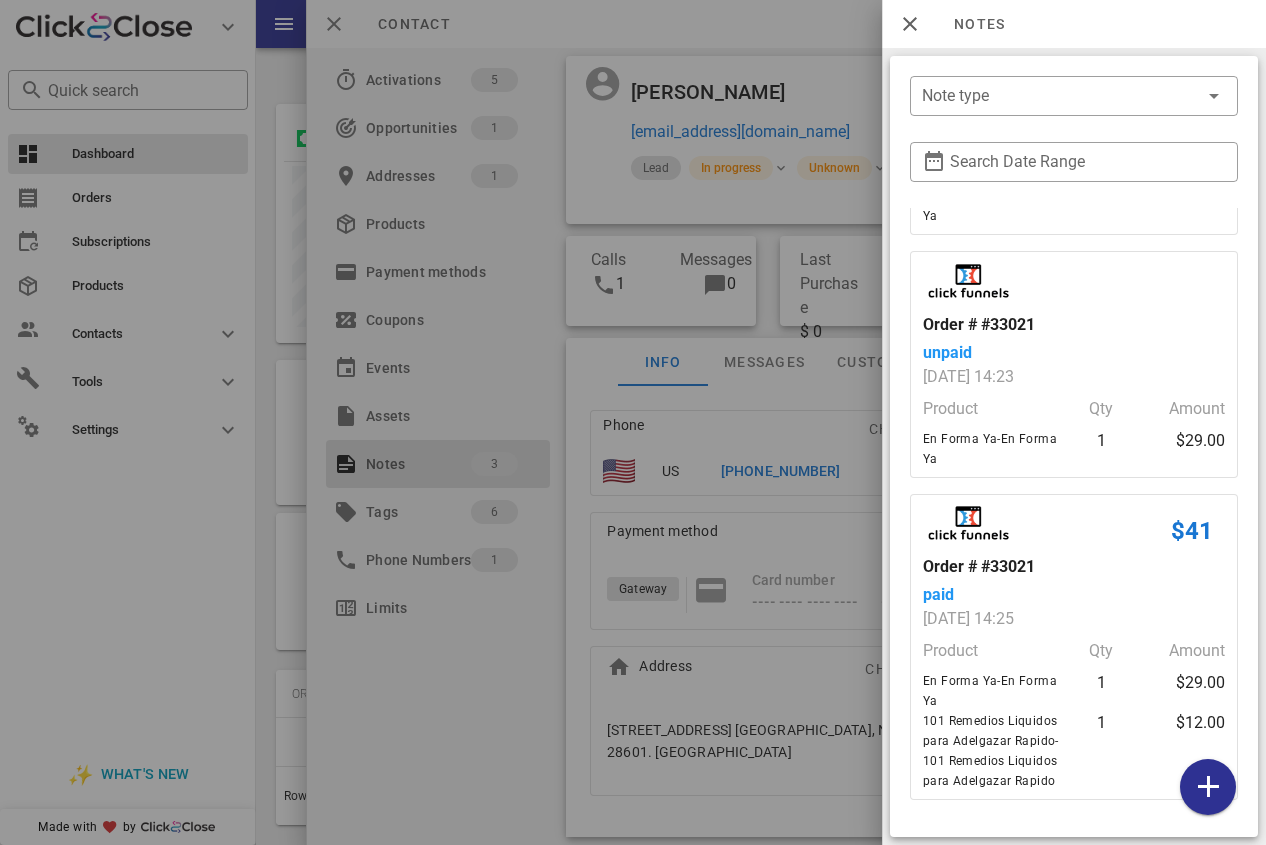 click at bounding box center (633, 422) 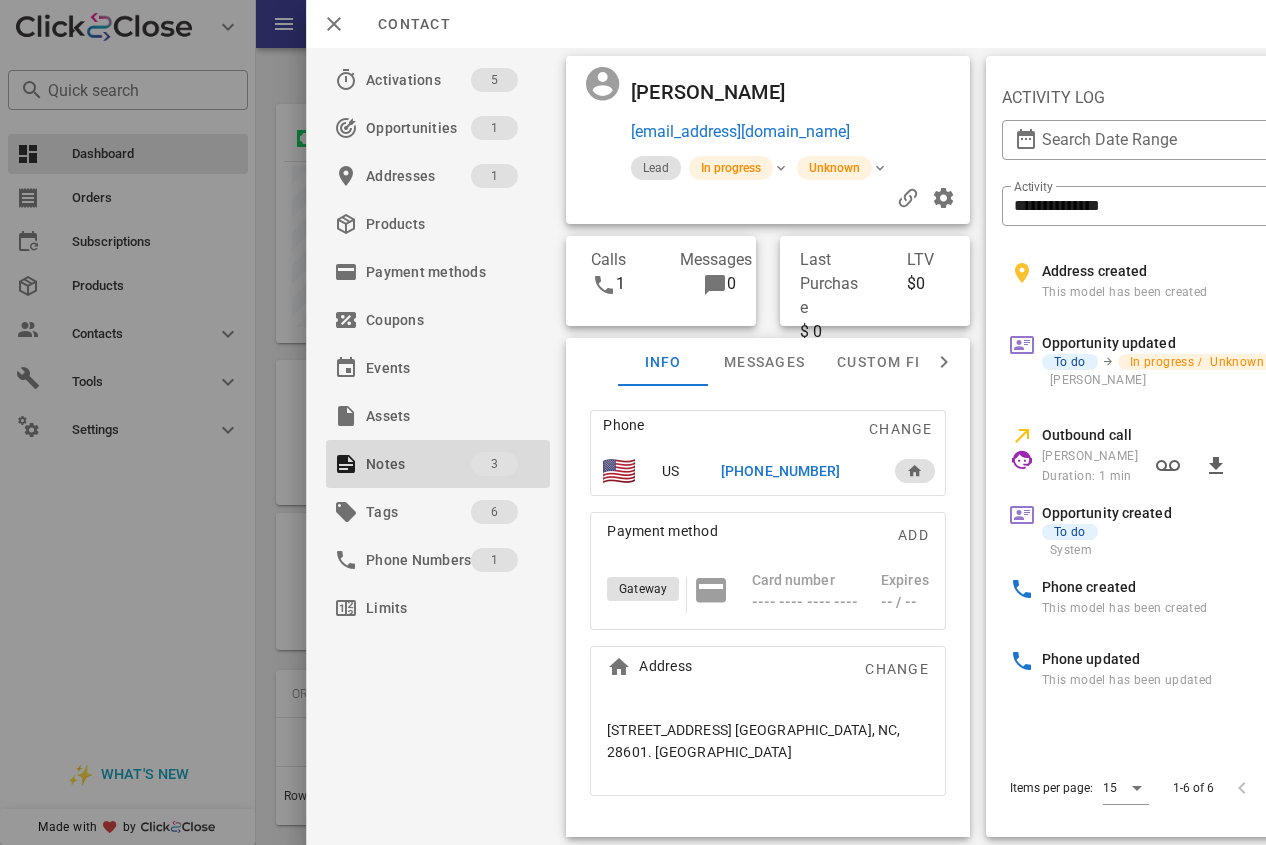 click on "[PHONE_NUMBER]" at bounding box center [780, 471] 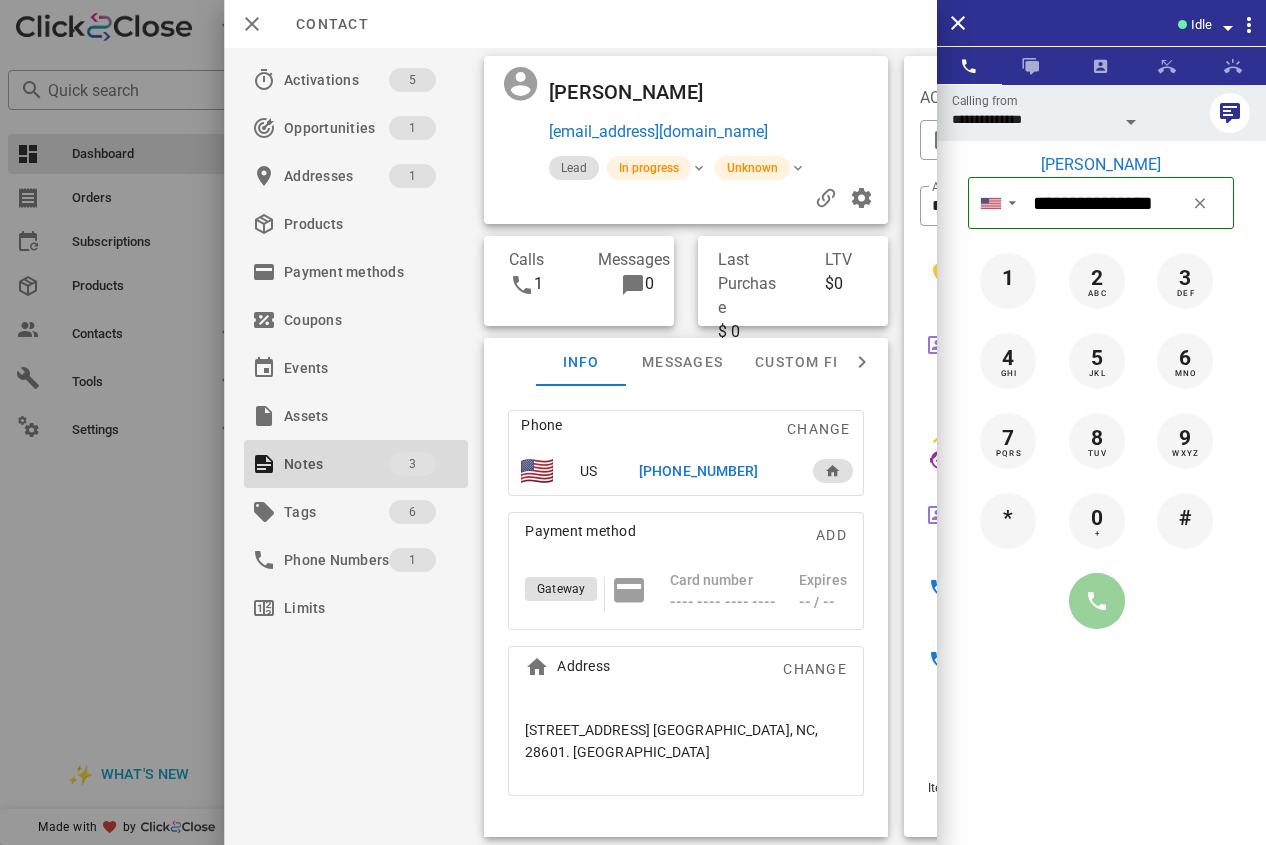 click at bounding box center [1097, 601] 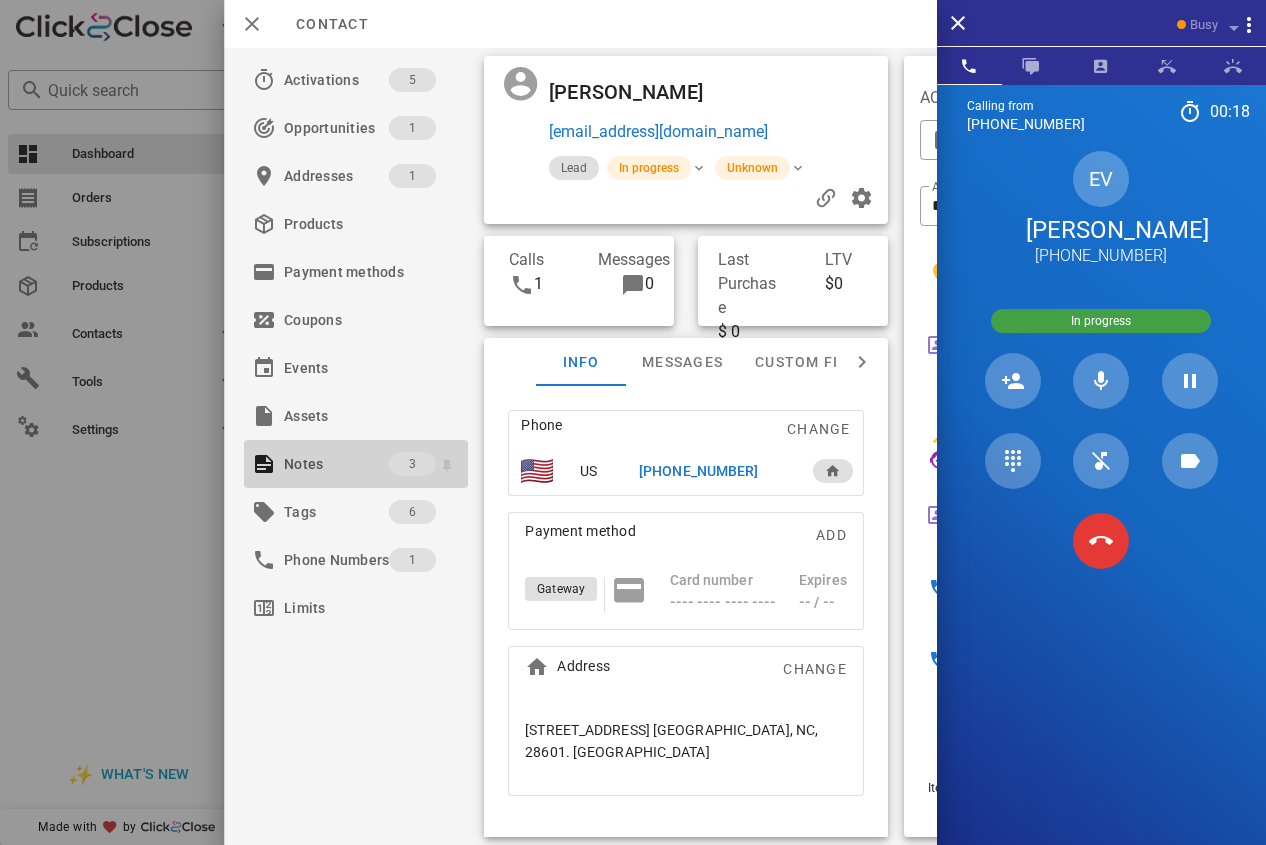 click on "3" at bounding box center (412, 464) 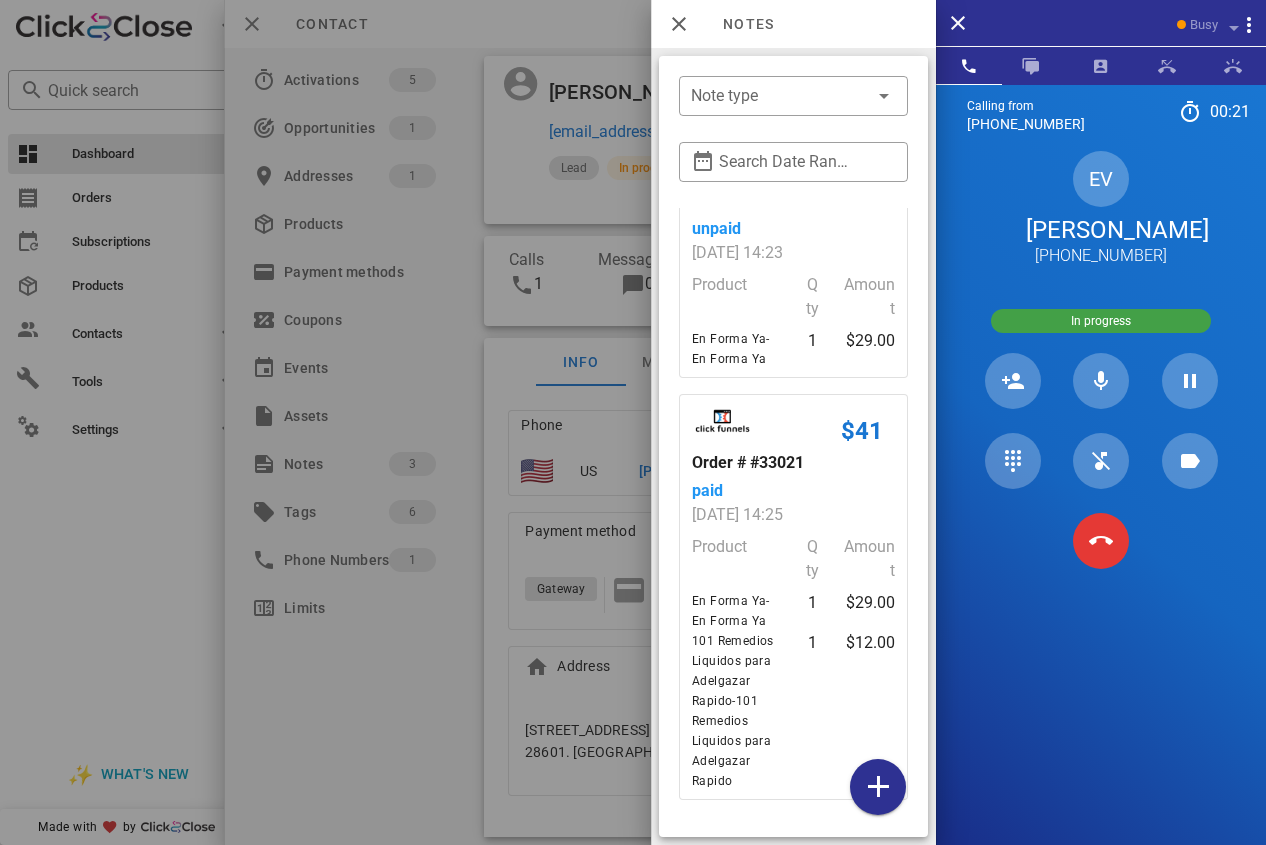 scroll, scrollTop: 413, scrollLeft: 0, axis: vertical 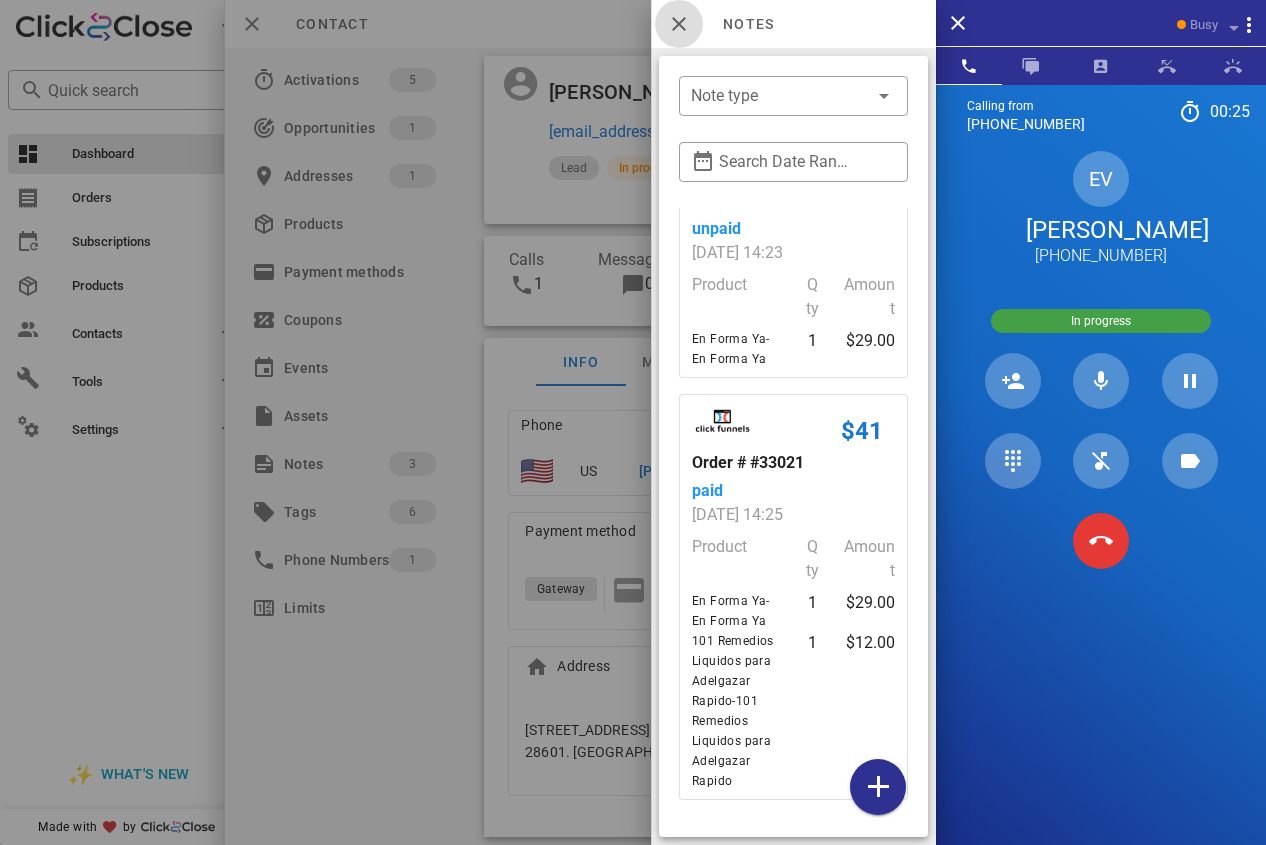 click at bounding box center [679, 24] 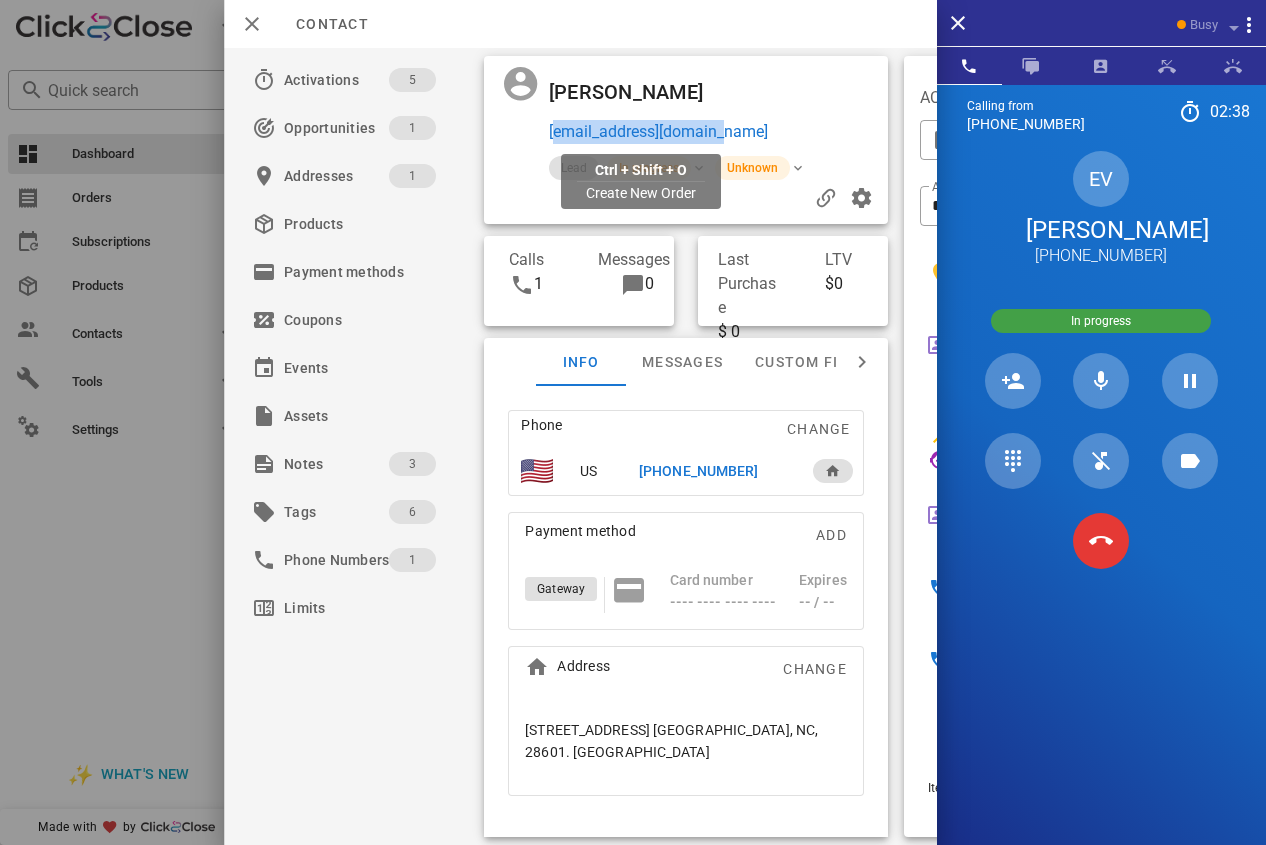 drag, startPoint x: 655, startPoint y: 133, endPoint x: 551, endPoint y: 134, distance: 104.00481 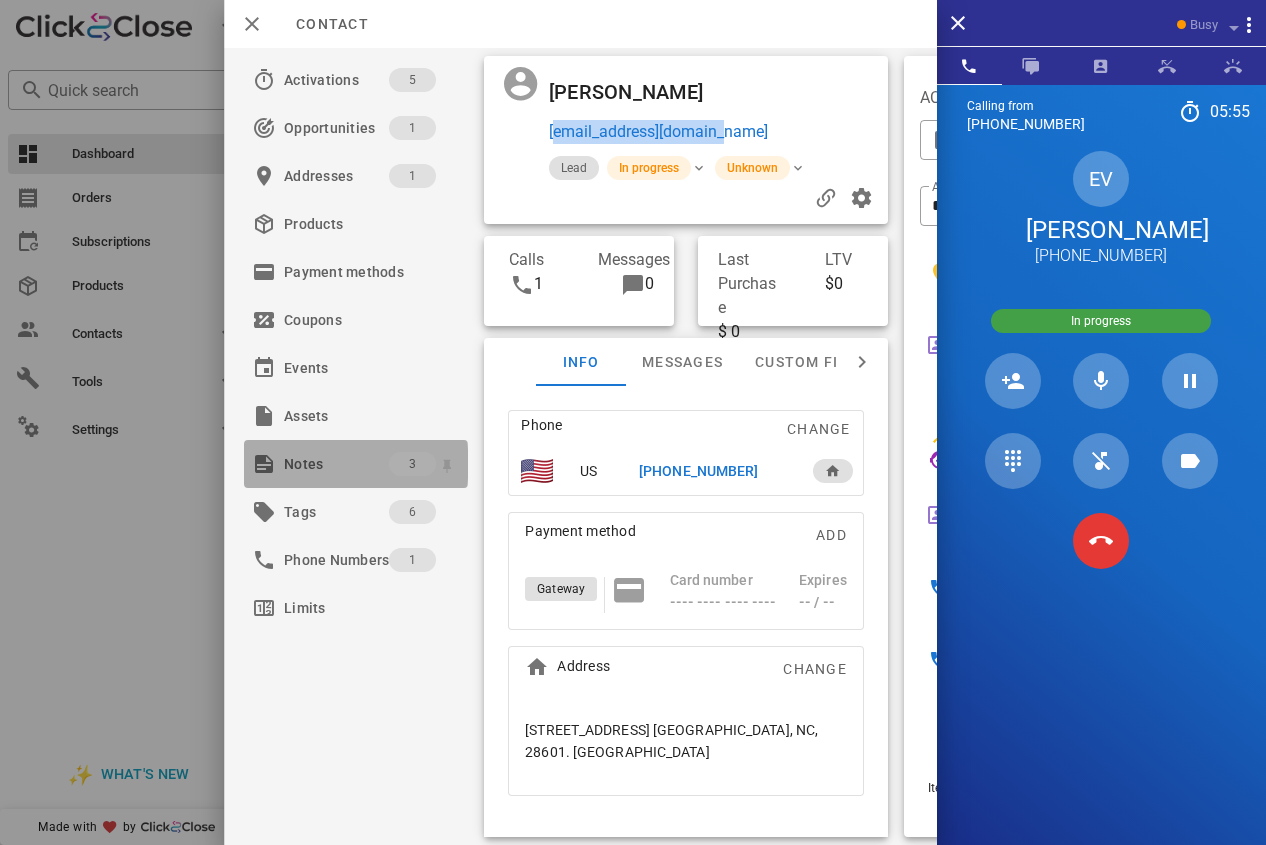 click on "Notes" at bounding box center [336, 464] 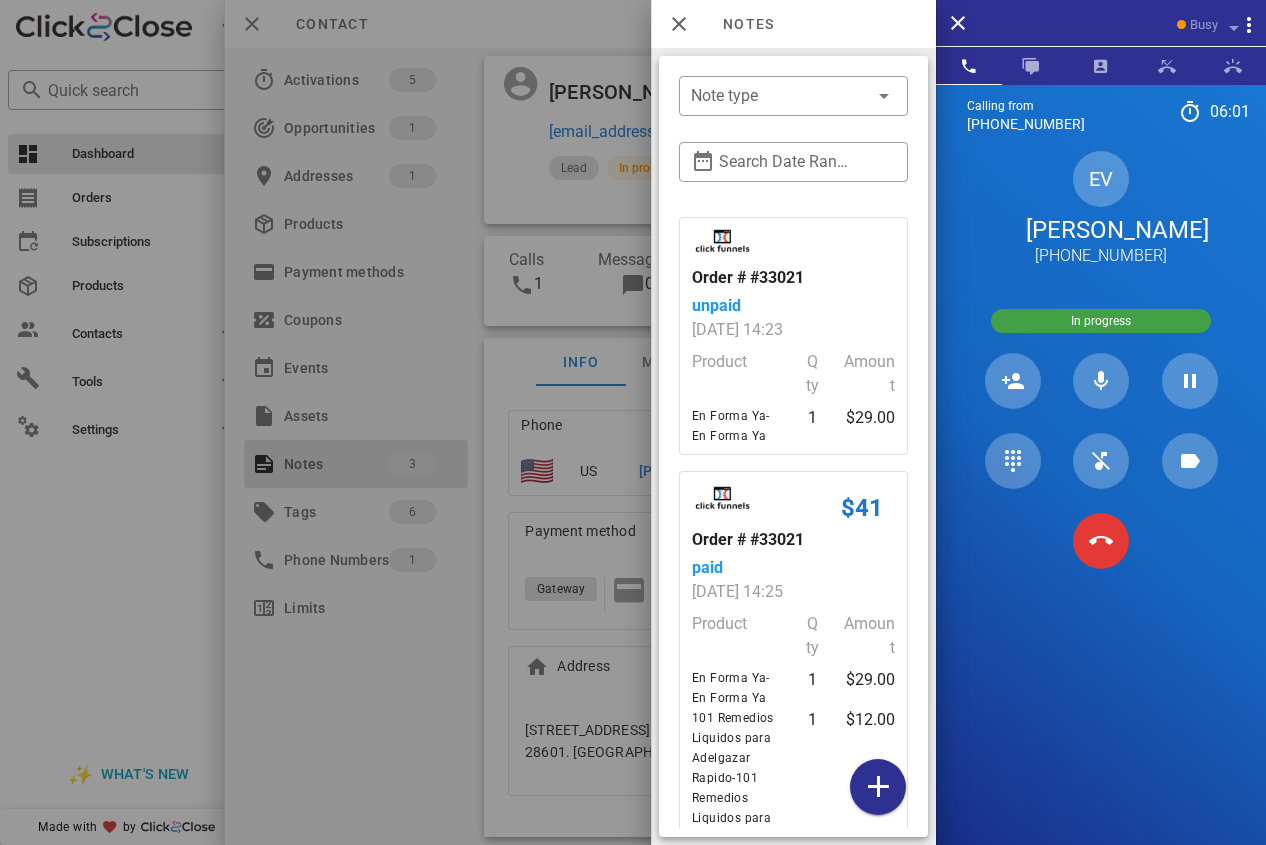 scroll, scrollTop: 413, scrollLeft: 0, axis: vertical 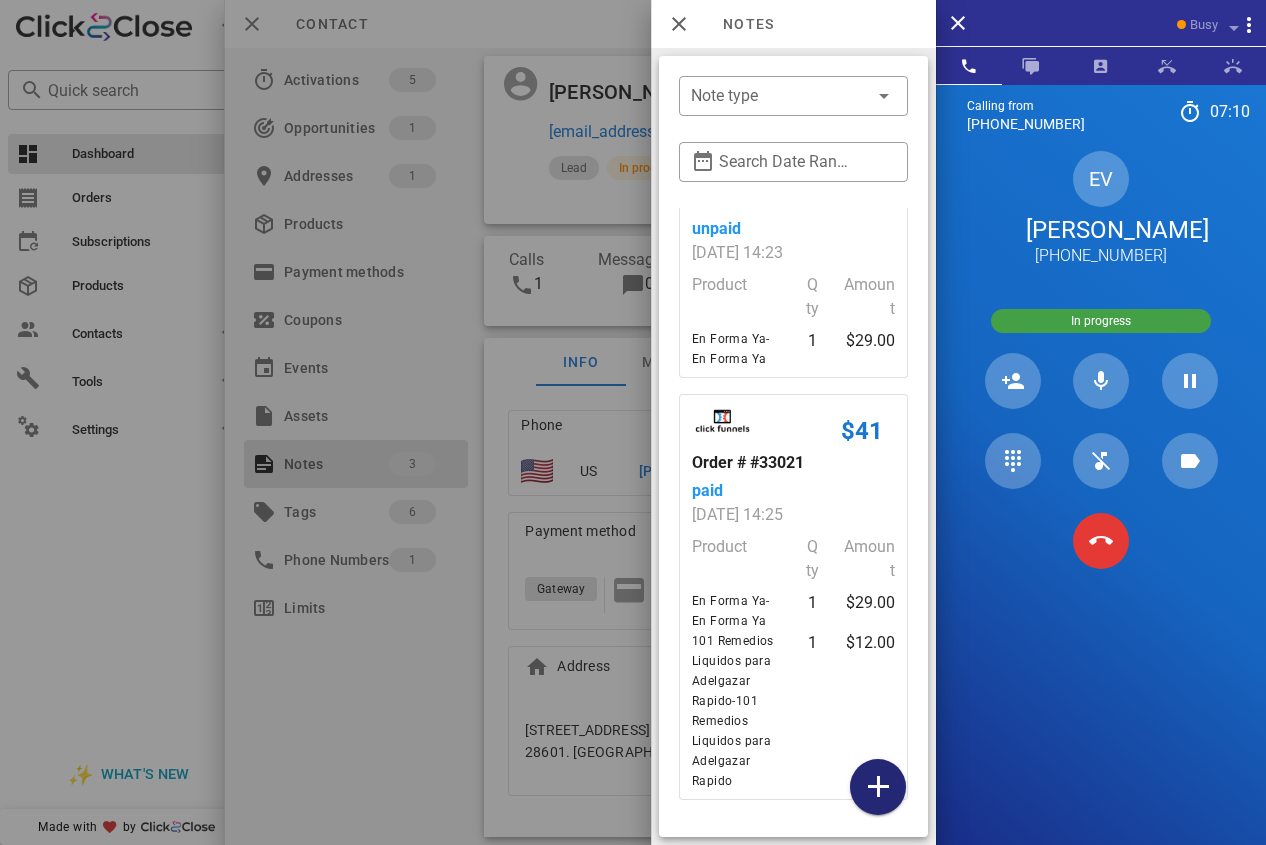 drag, startPoint x: 871, startPoint y: 788, endPoint x: 875, endPoint y: 767, distance: 21.377558 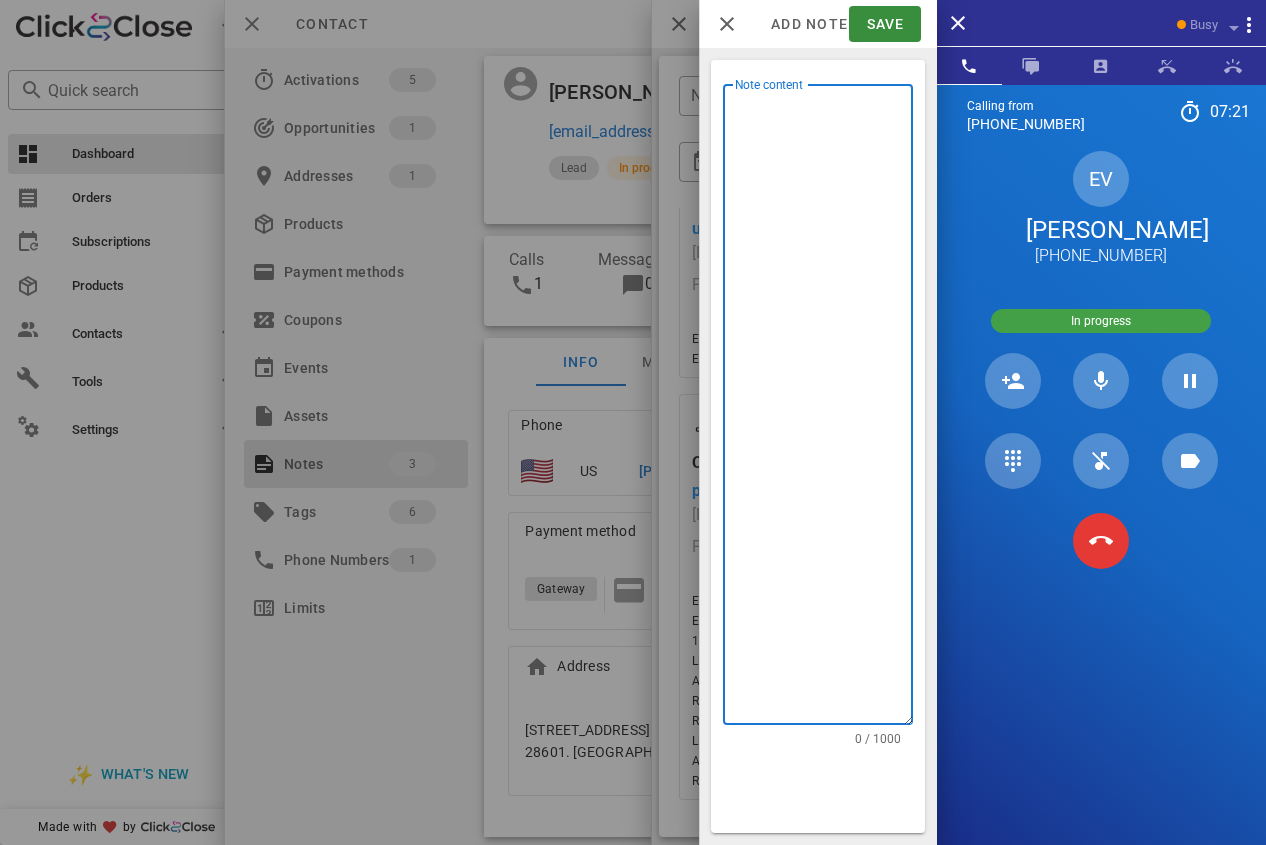 drag, startPoint x: 785, startPoint y: 340, endPoint x: 758, endPoint y: 211, distance: 131.7953 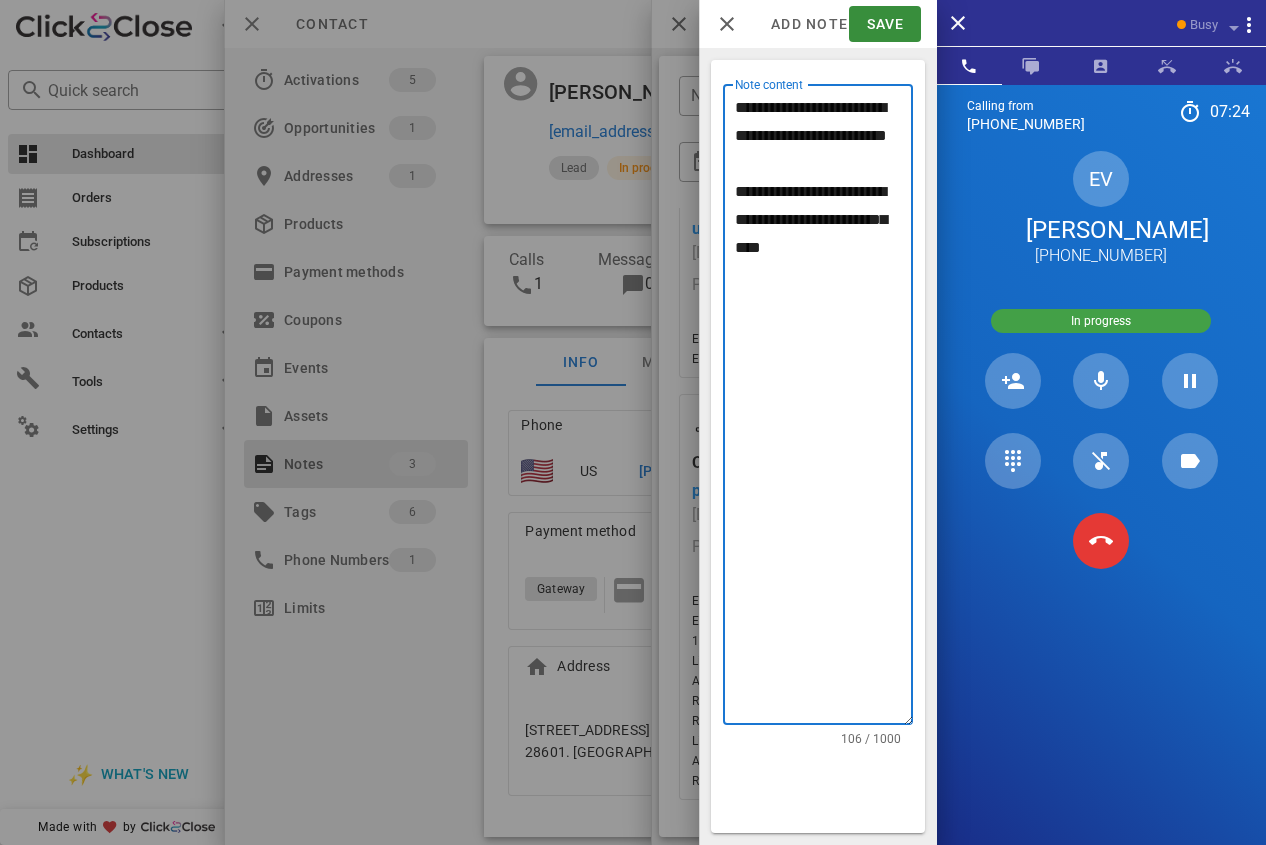 drag, startPoint x: 782, startPoint y: 186, endPoint x: 696, endPoint y: 72, distance: 142.80057 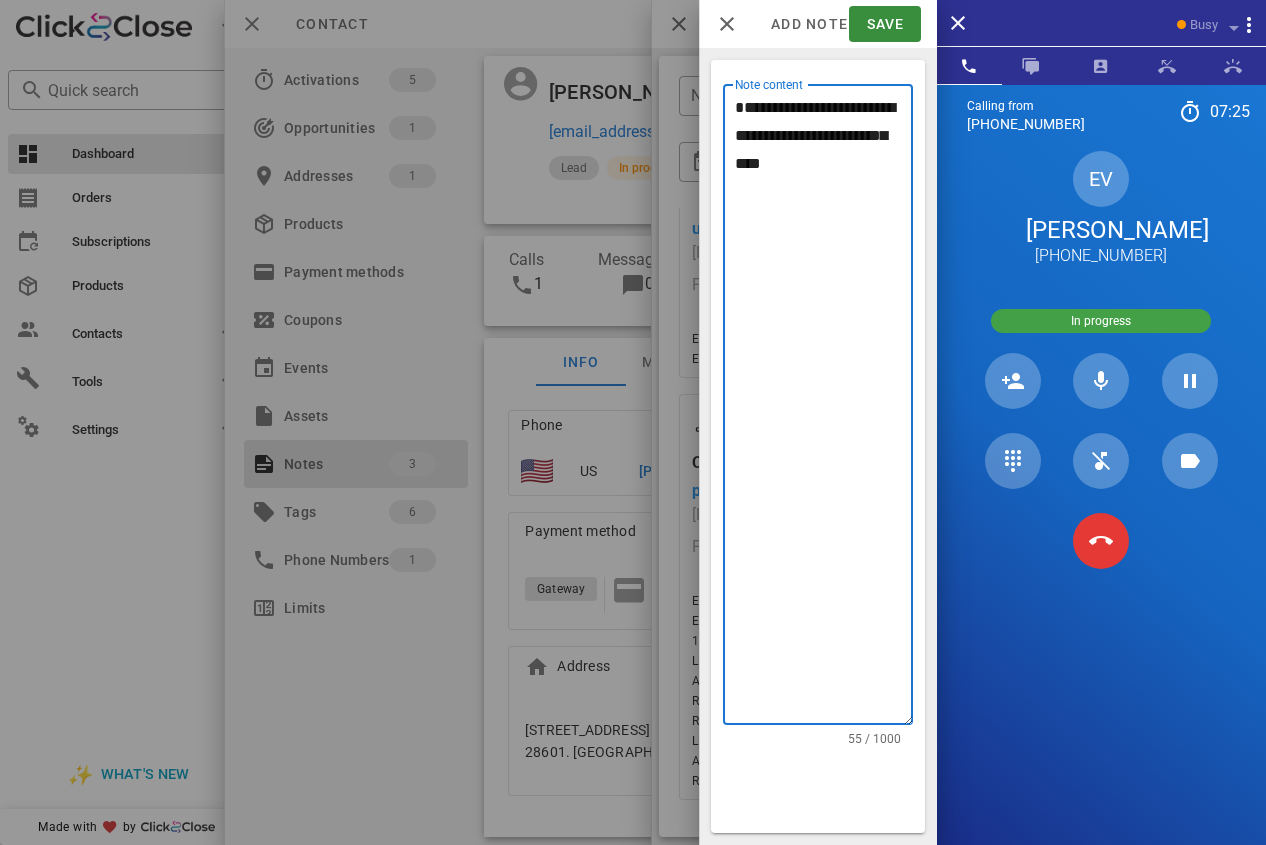 click on "**********" at bounding box center (824, 409) 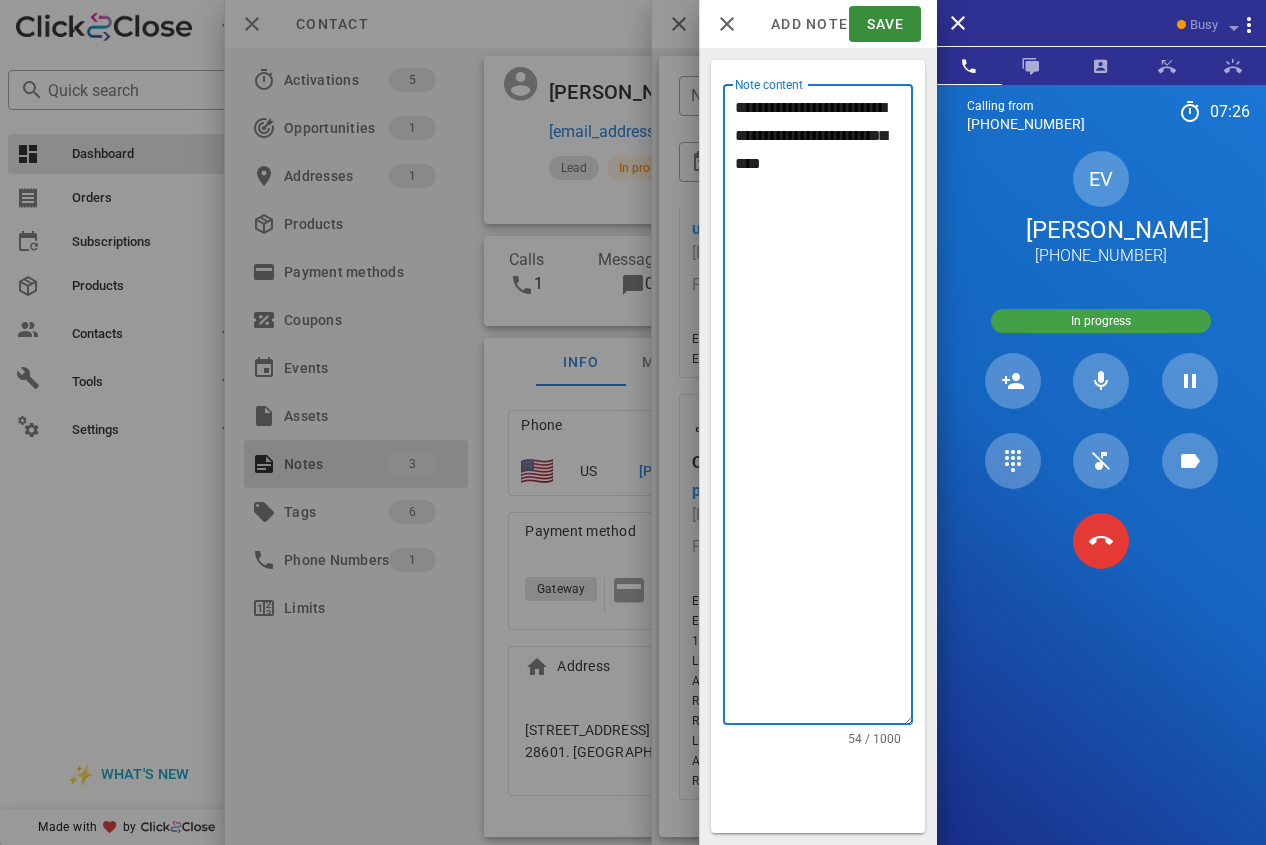 click on "**********" at bounding box center [824, 409] 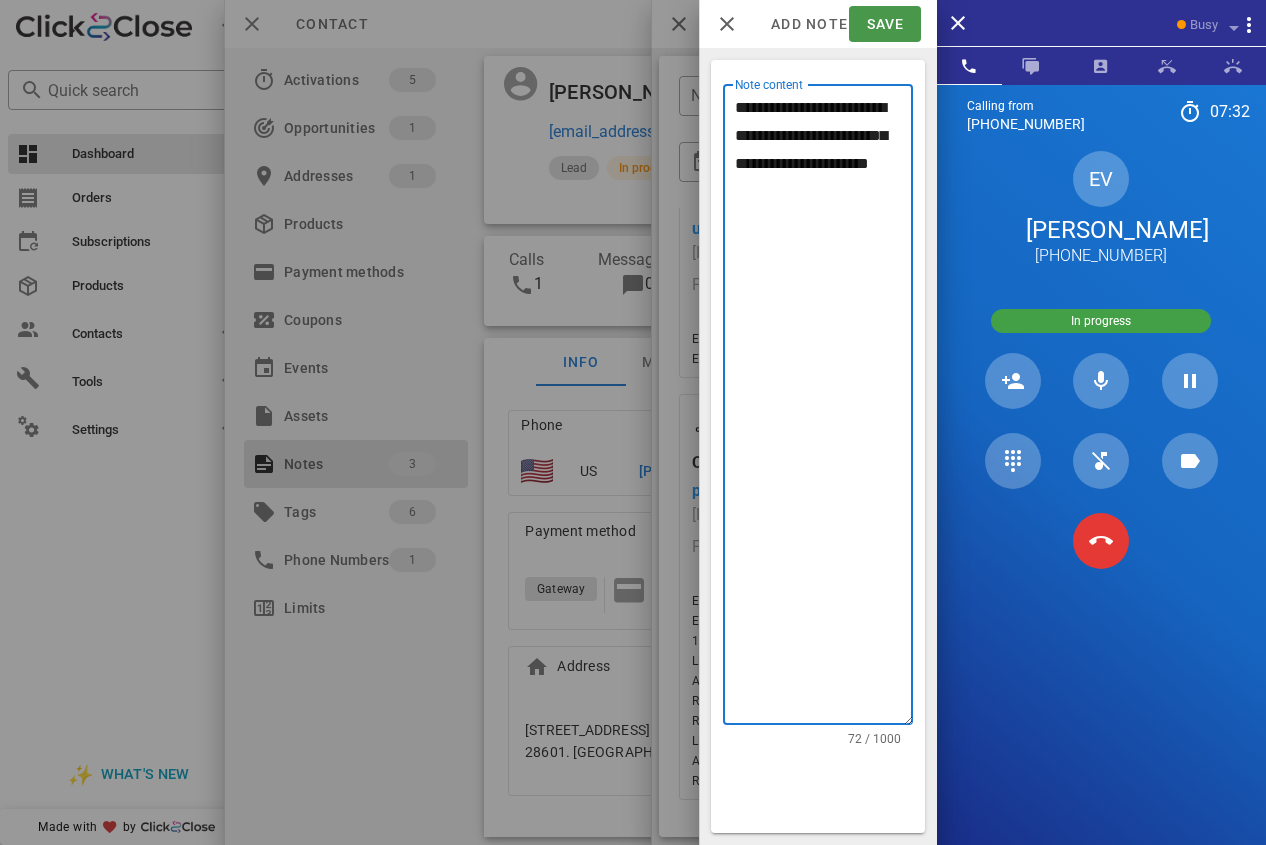 type on "**********" 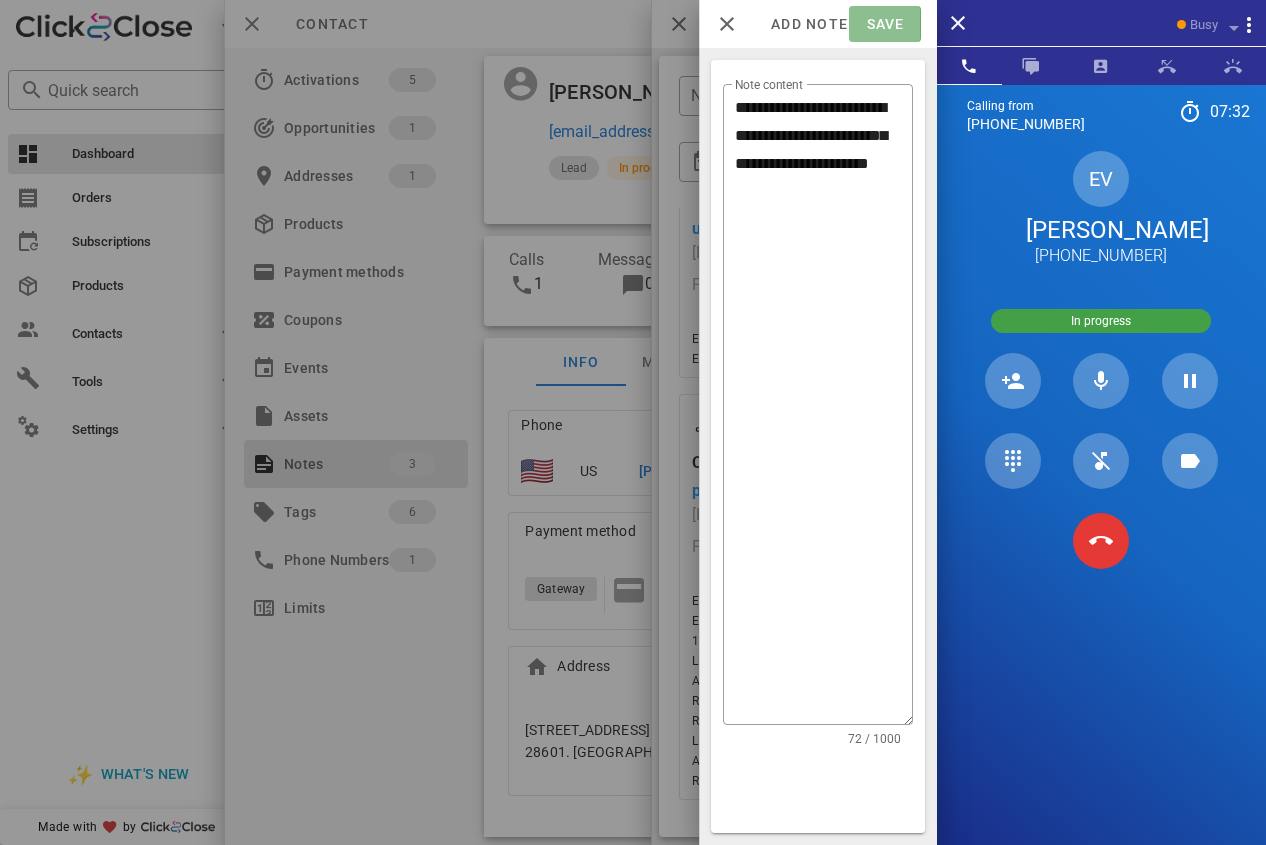 click on "Save" at bounding box center [884, 24] 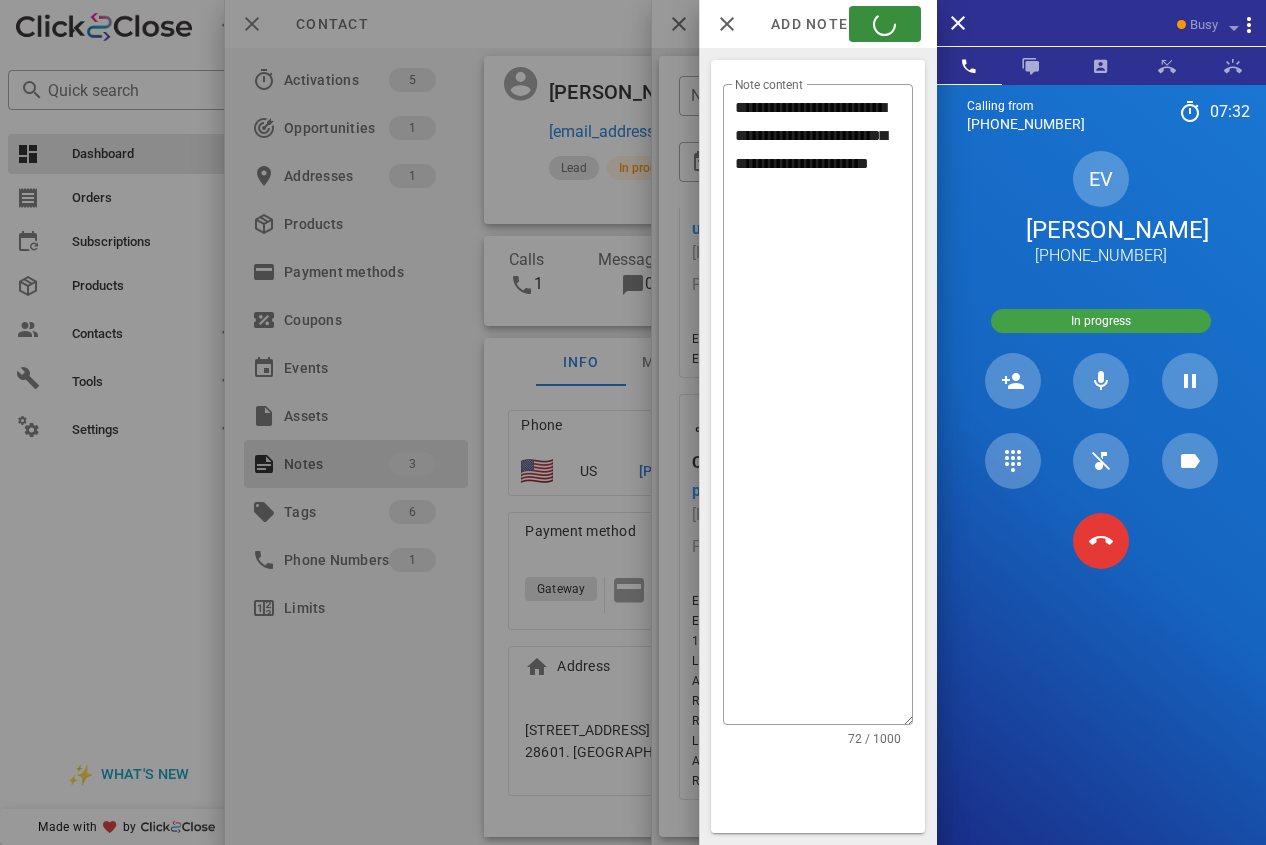 click at bounding box center (633, 422) 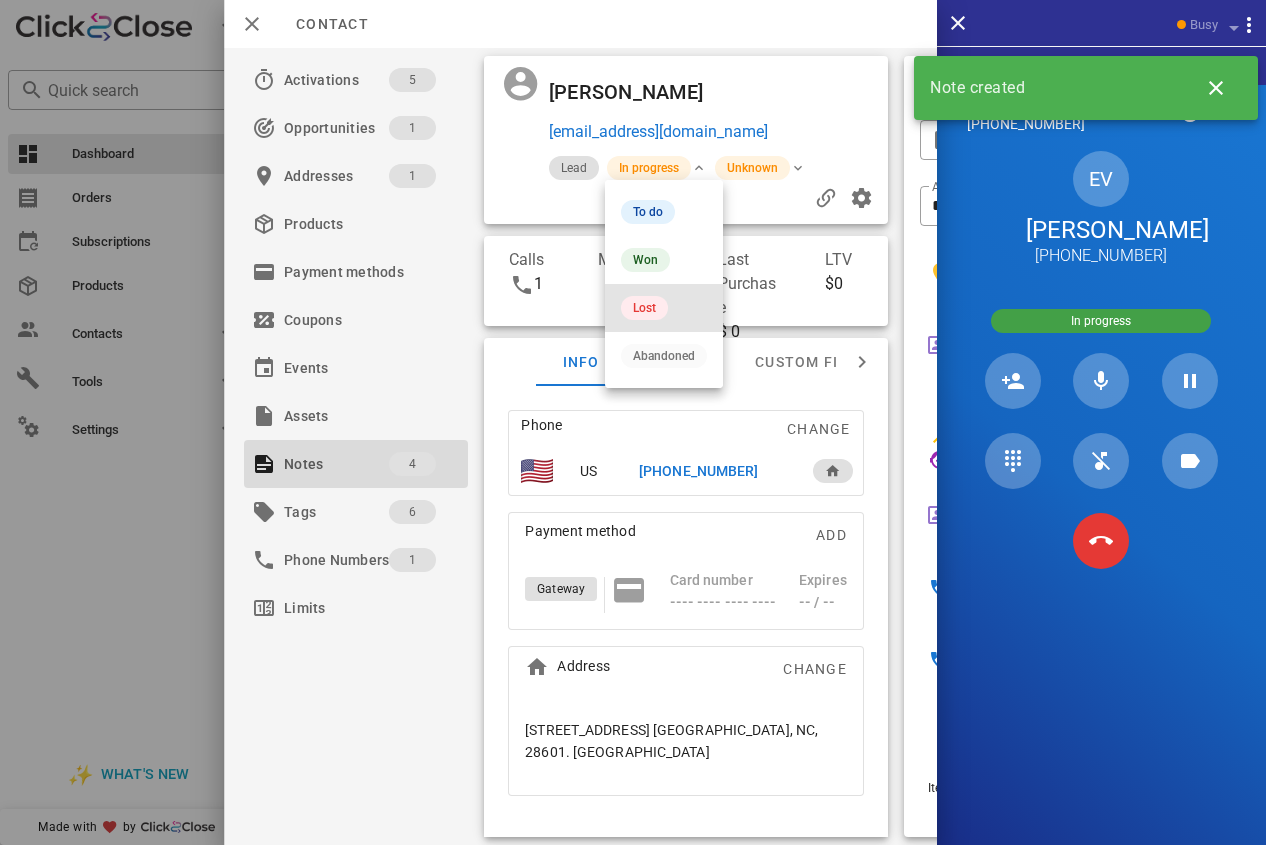 click on "Lost" at bounding box center [644, 308] 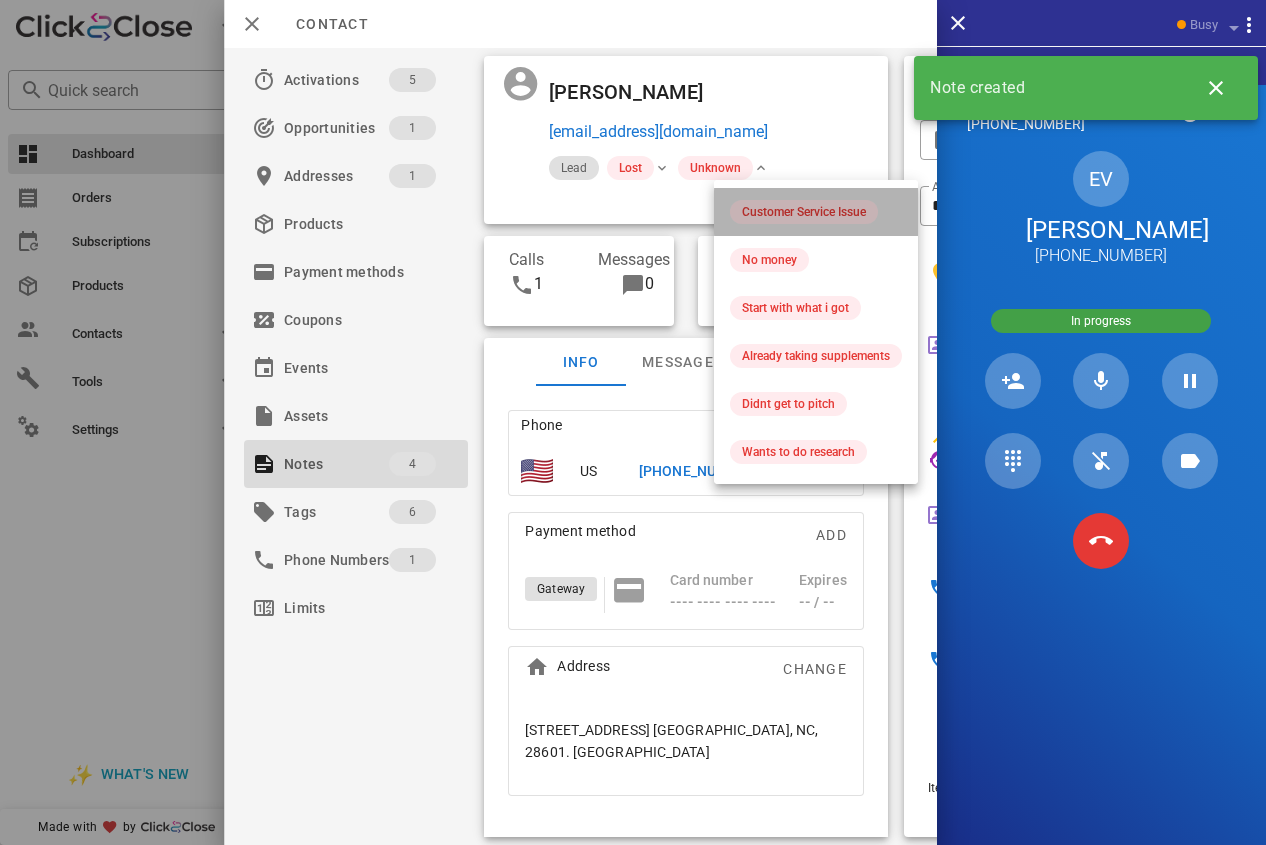 click on "Customer Service Issue" at bounding box center (804, 212) 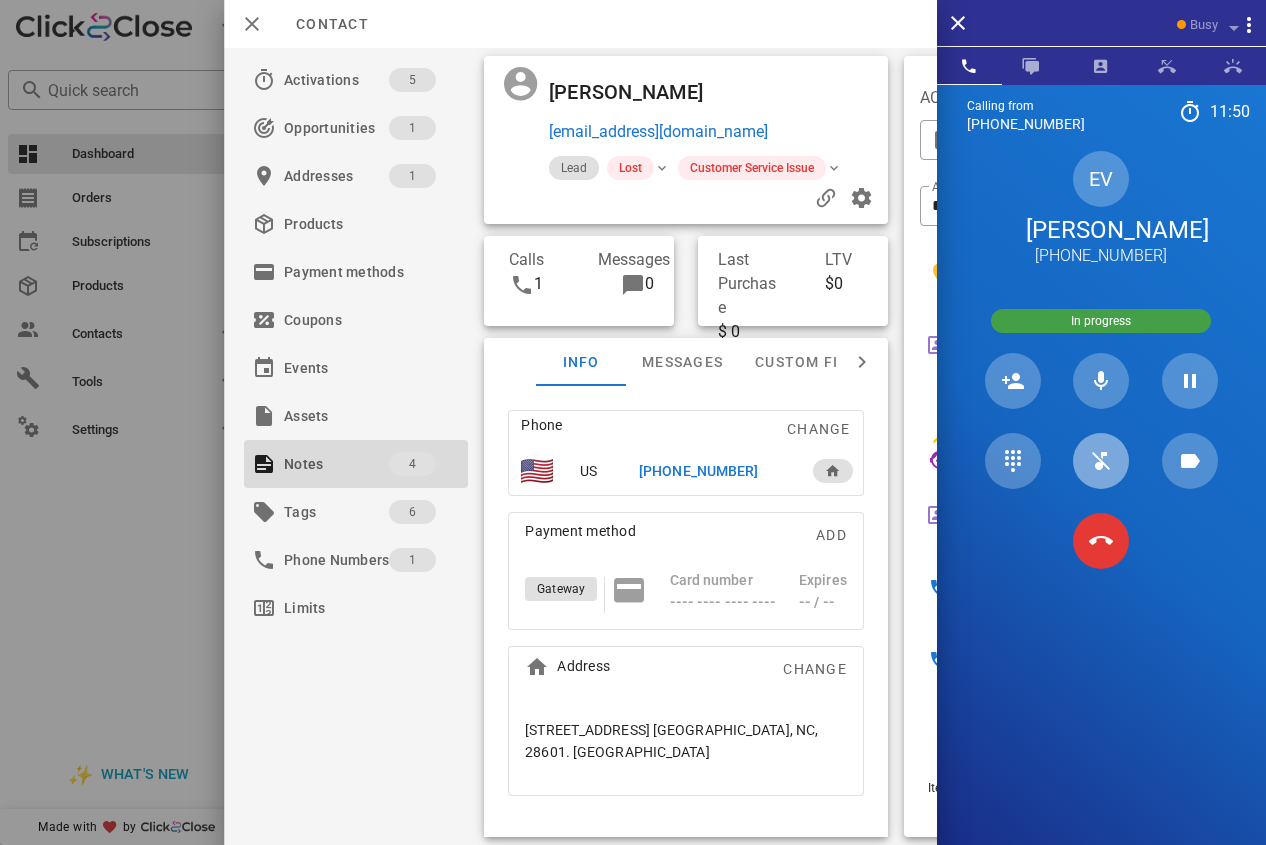 click at bounding box center [1101, 461] 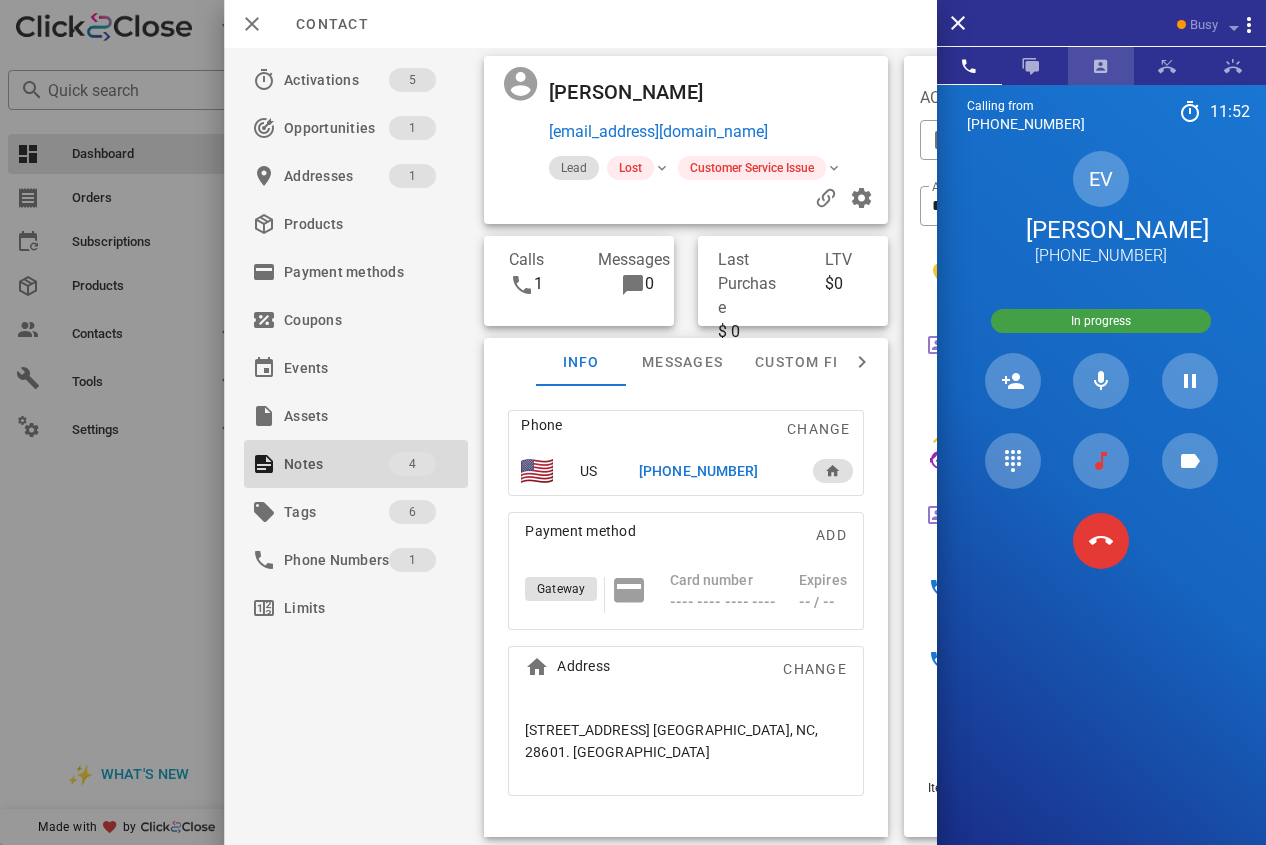 click at bounding box center [1101, 66] 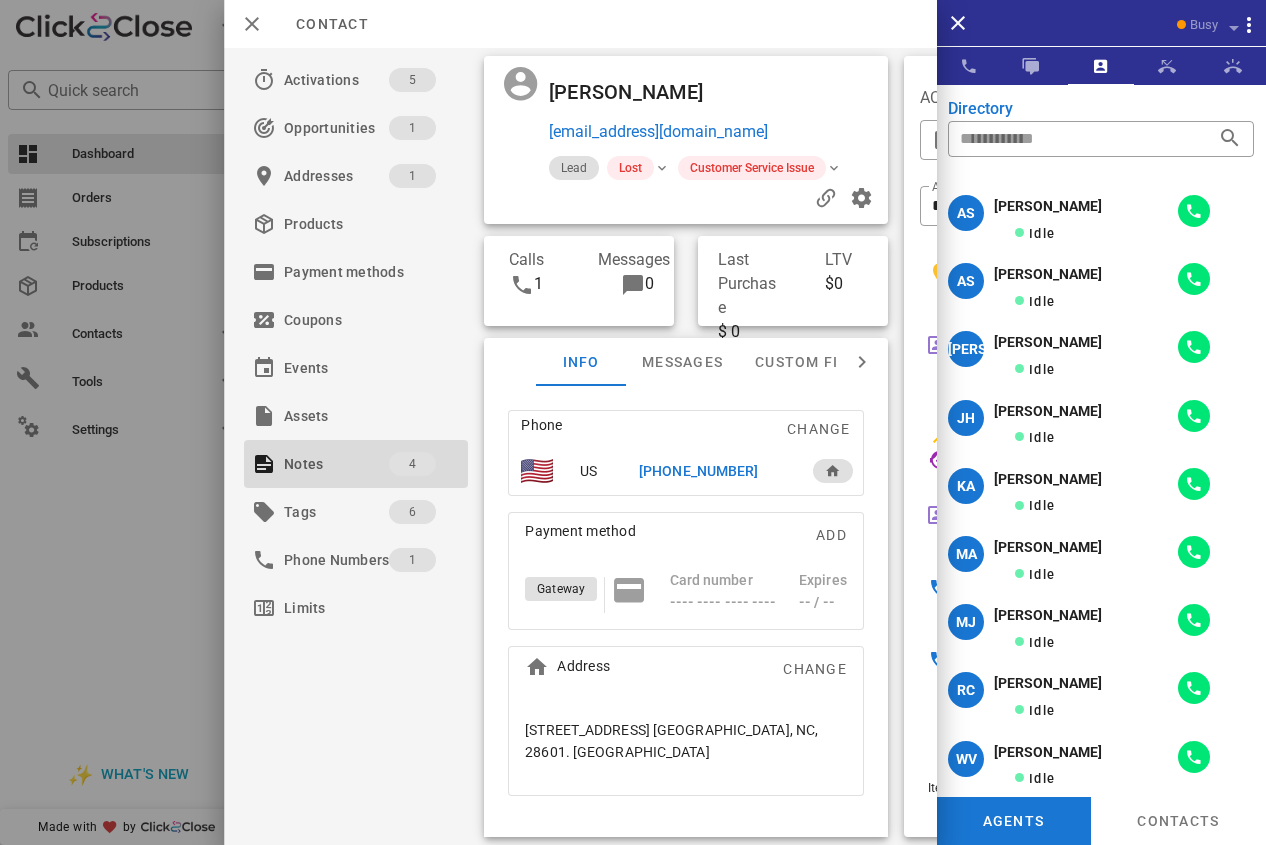 scroll, scrollTop: 0, scrollLeft: 0, axis: both 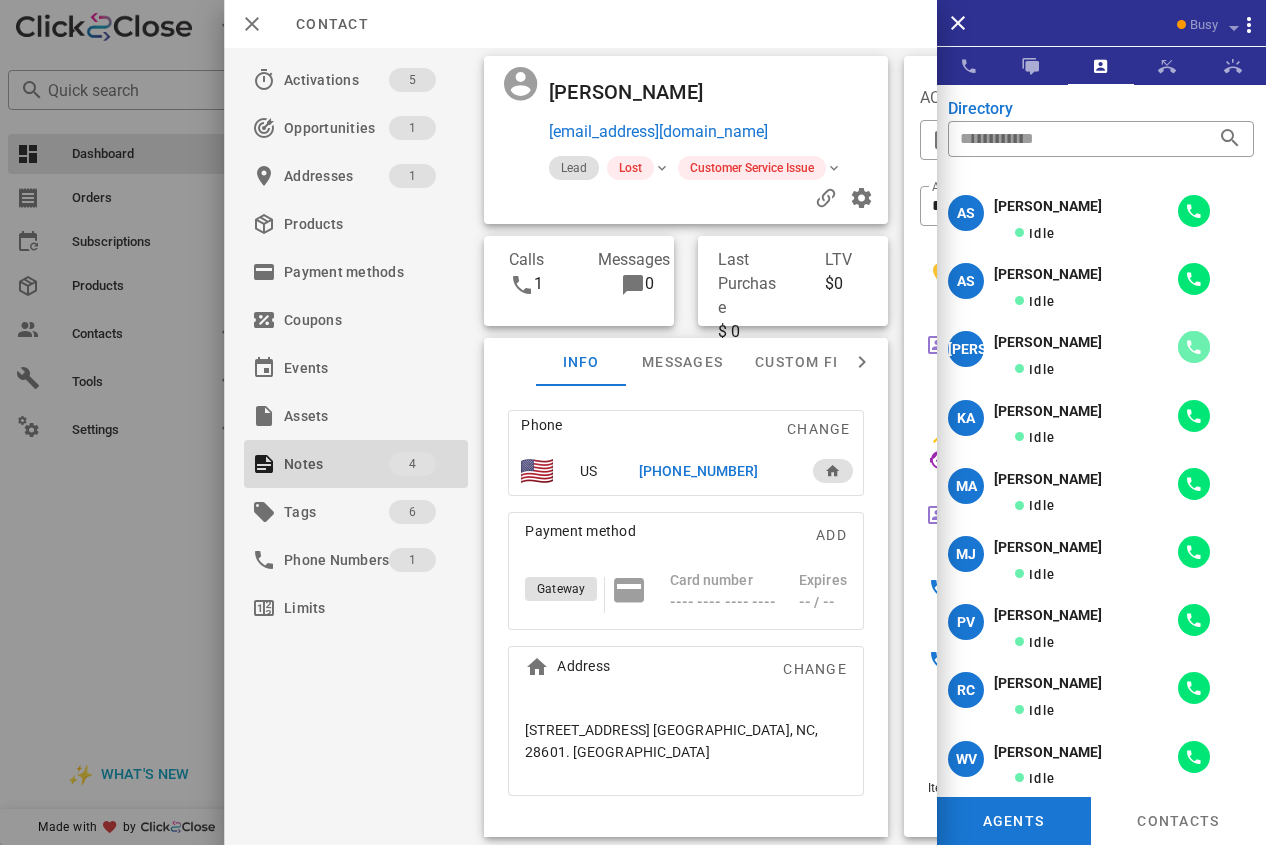 click at bounding box center (1194, 347) 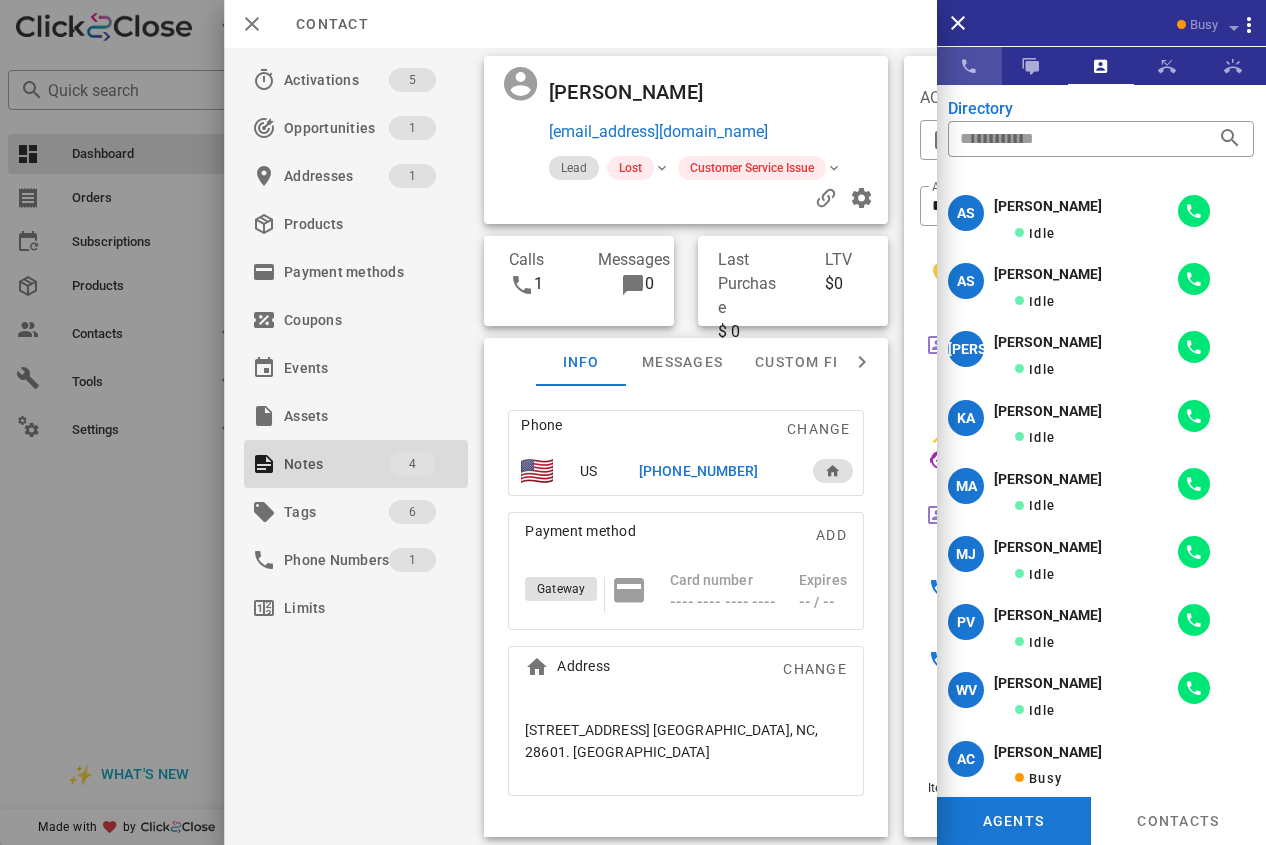 click at bounding box center [969, 66] 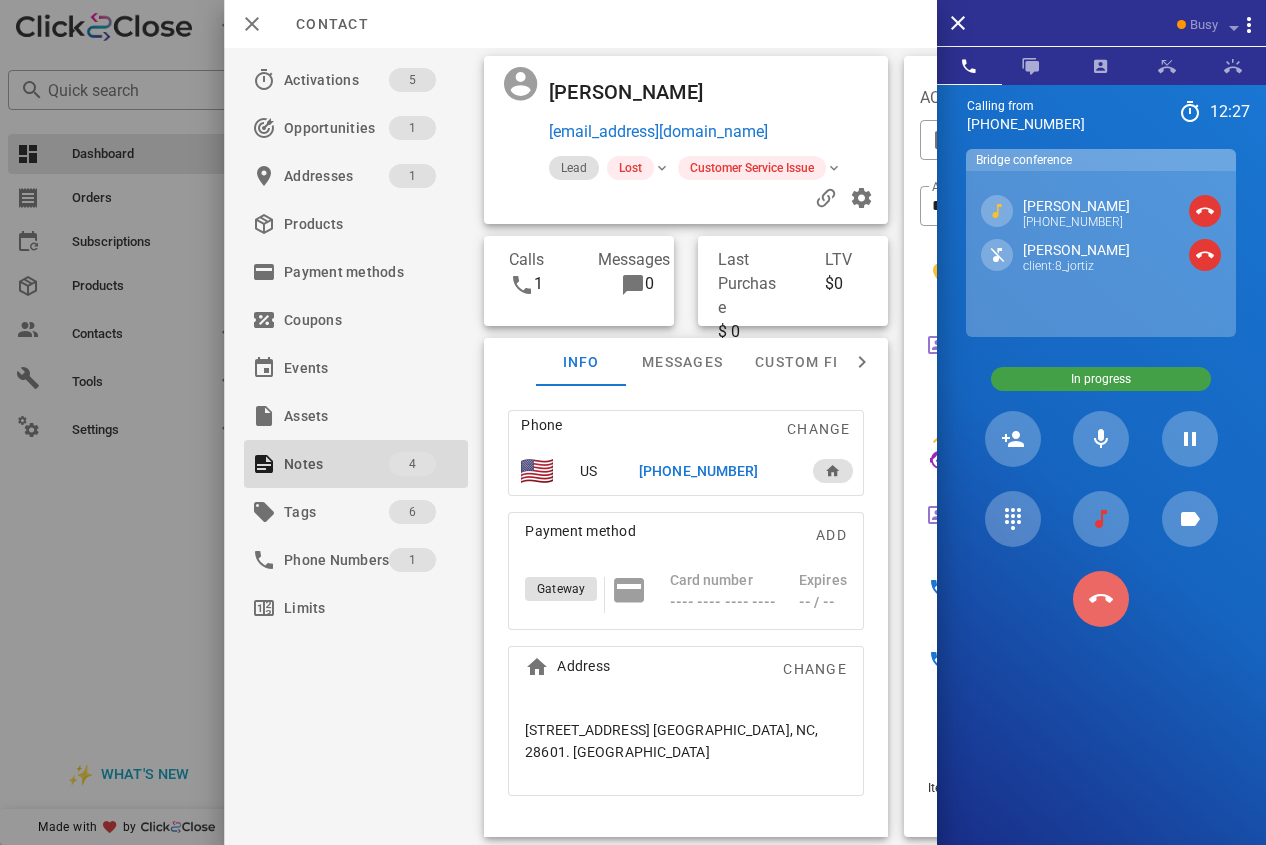 click at bounding box center (1101, 599) 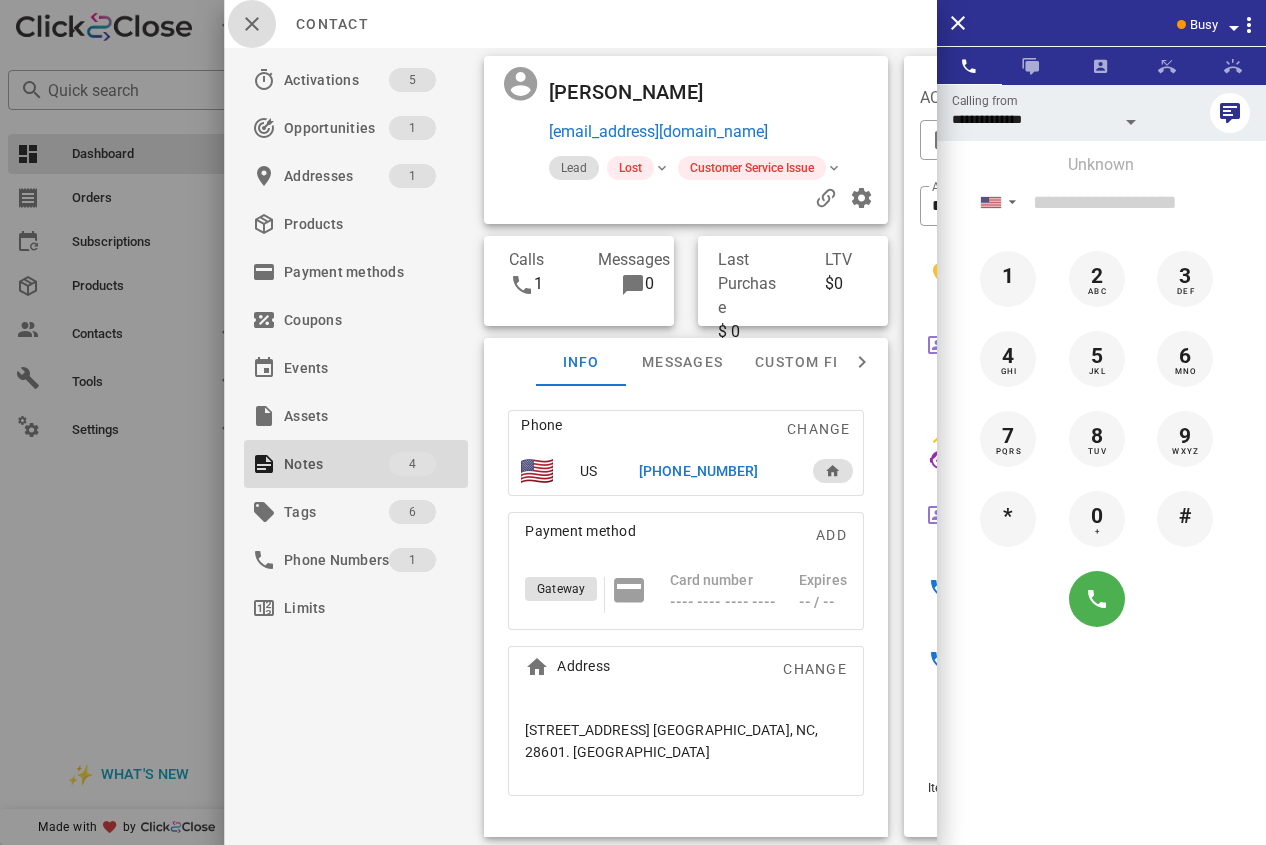 click at bounding box center [252, 24] 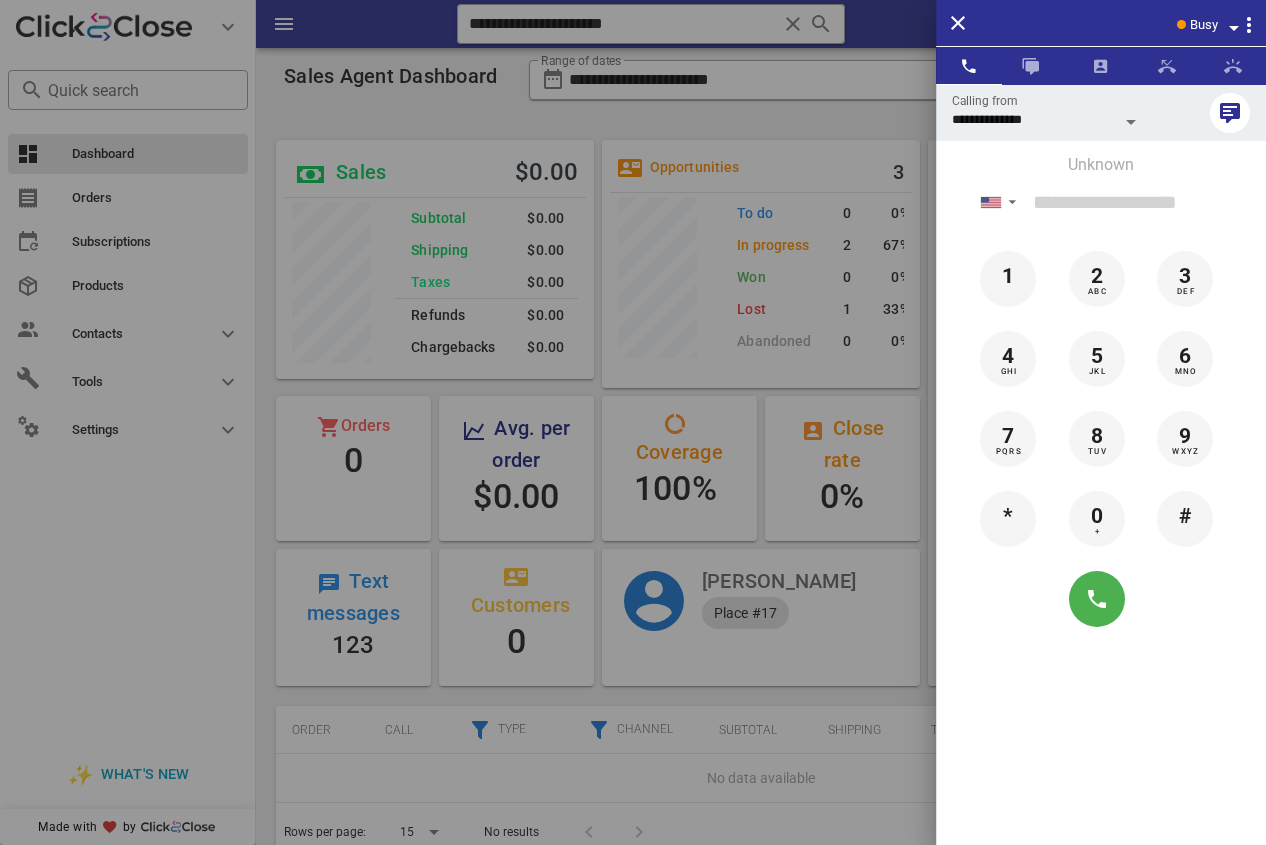 click at bounding box center (633, 422) 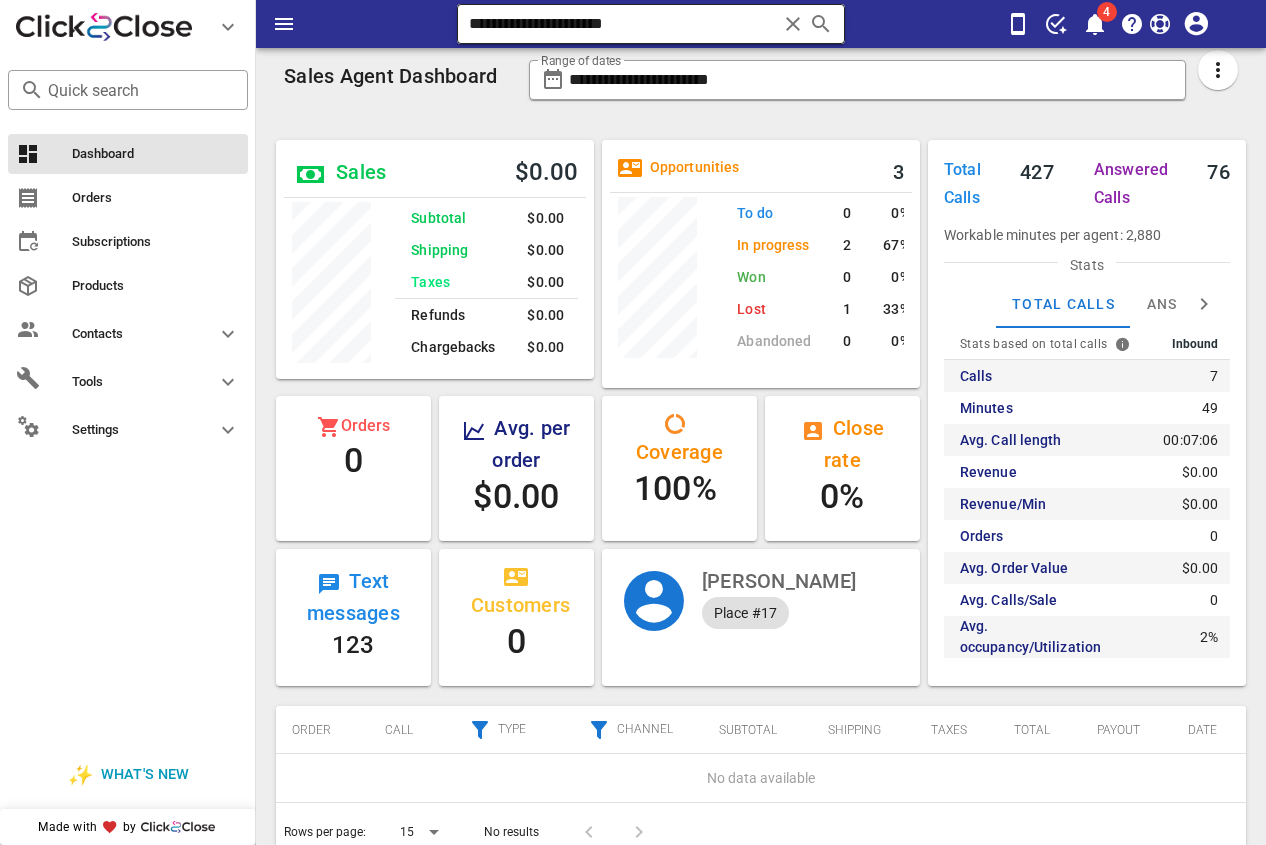 drag, startPoint x: 731, startPoint y: 23, endPoint x: 483, endPoint y: 15, distance: 248.129 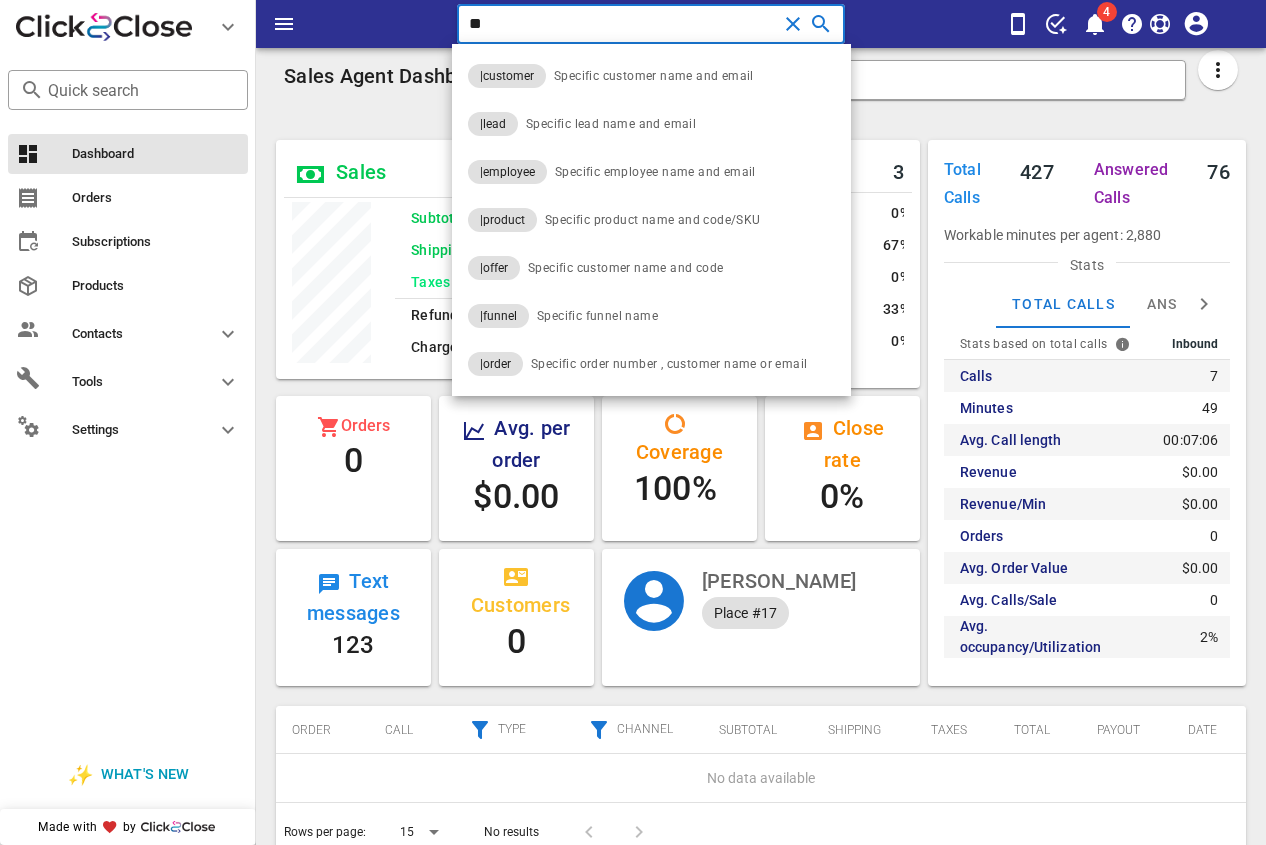 type on "*" 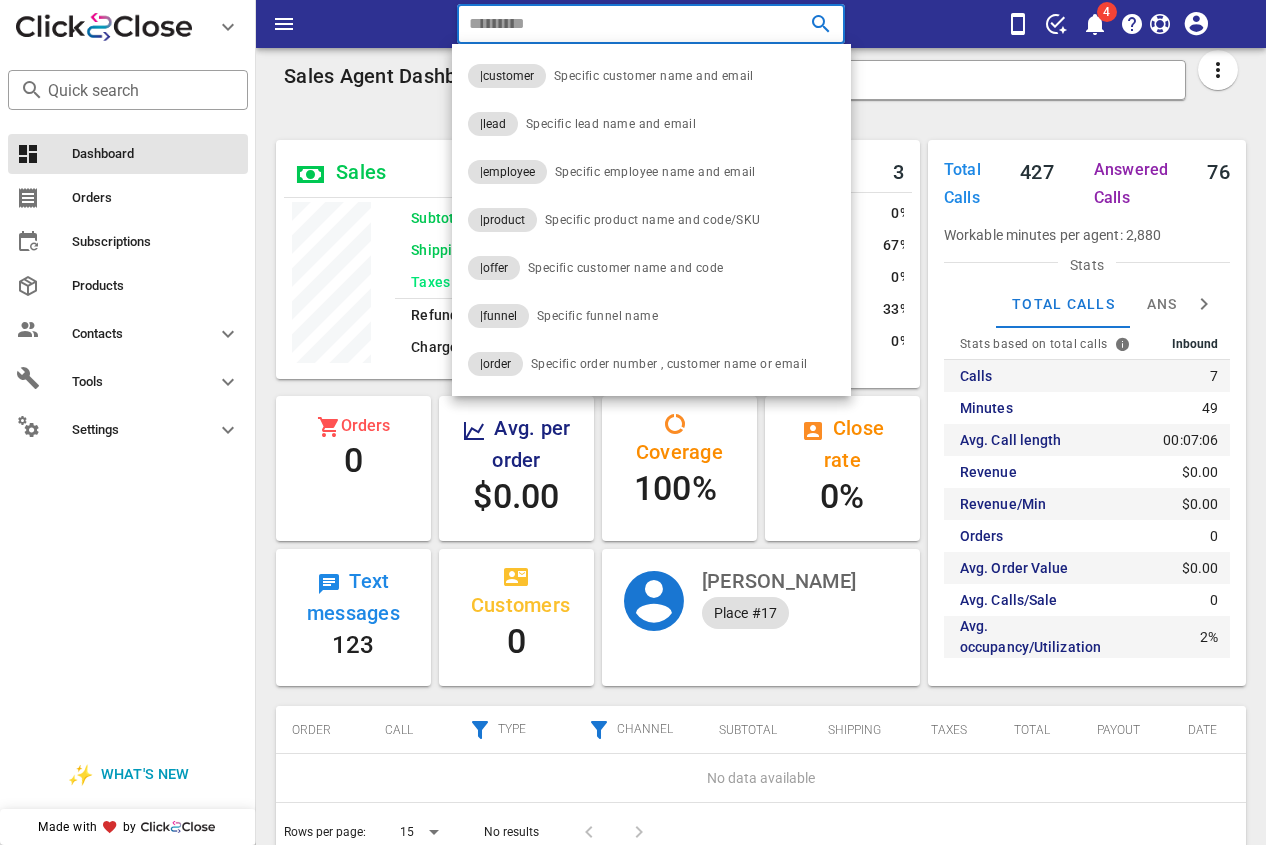 click at bounding box center [623, 24] 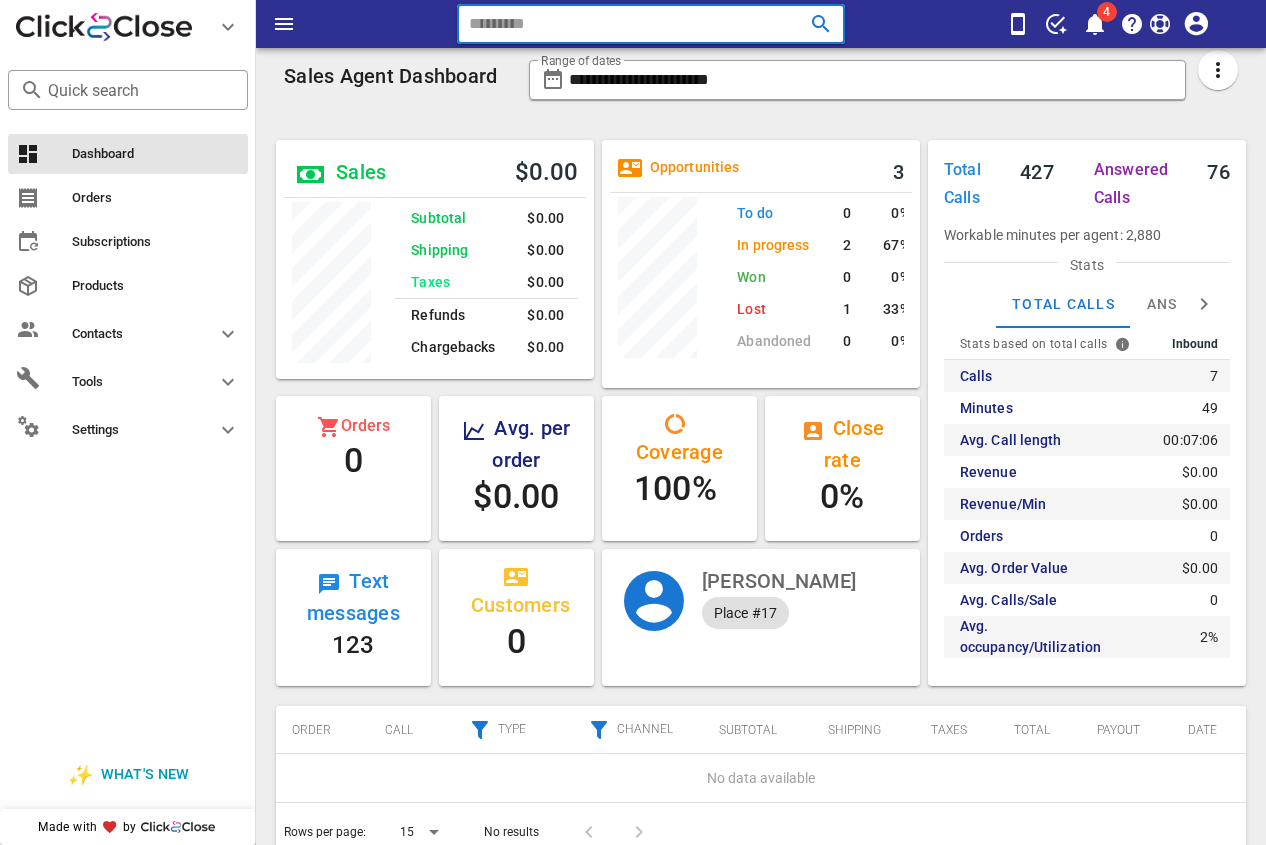 paste on "**********" 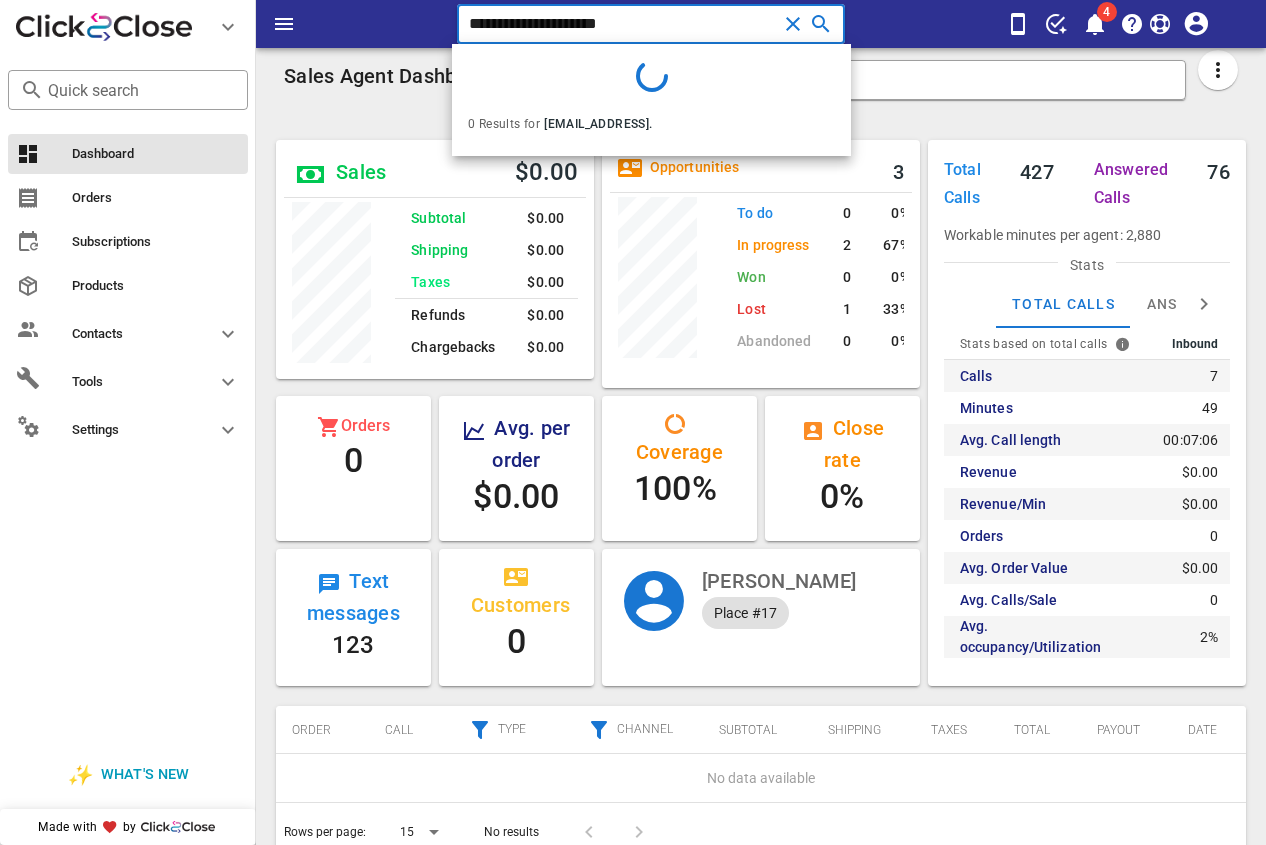 type on "**********" 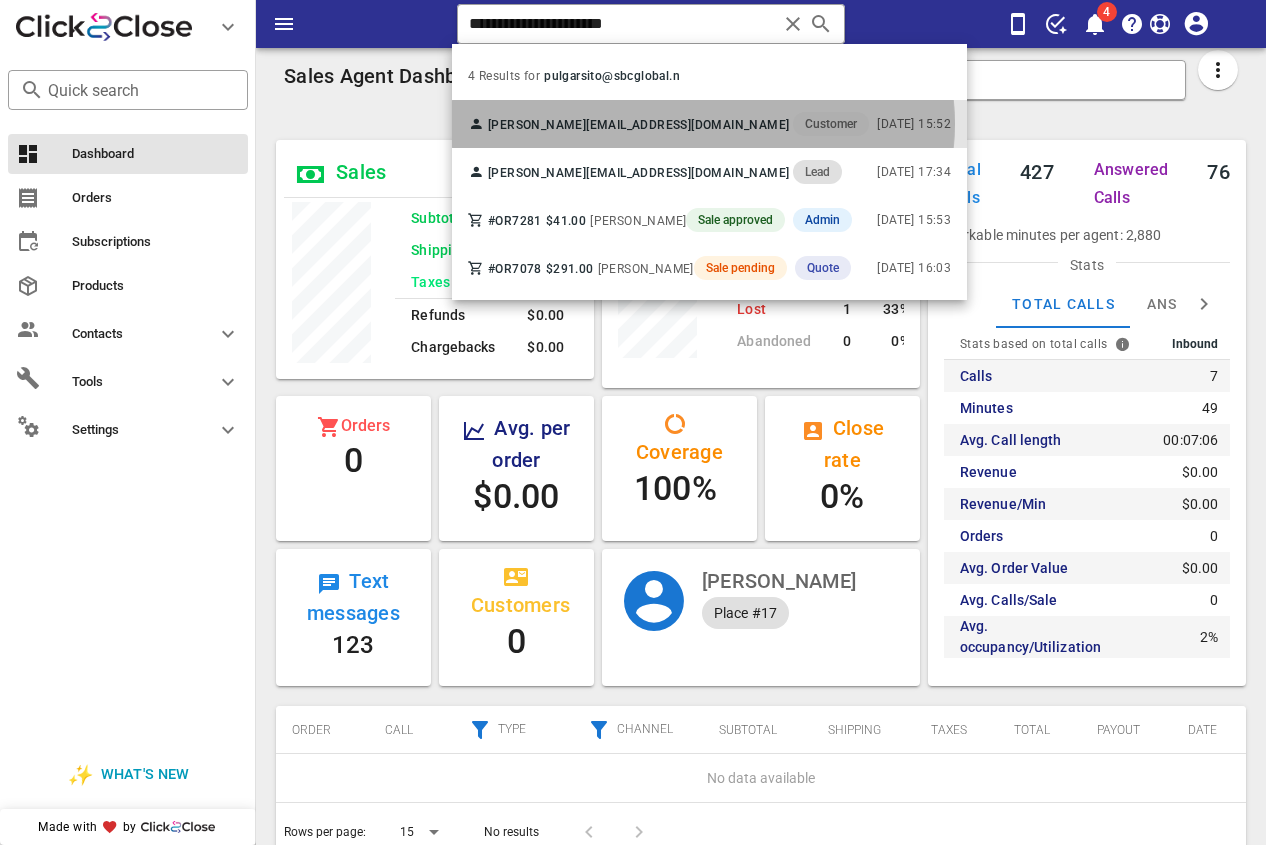click on "[EMAIL_ADDRESS][DOMAIN_NAME]" at bounding box center [687, 125] 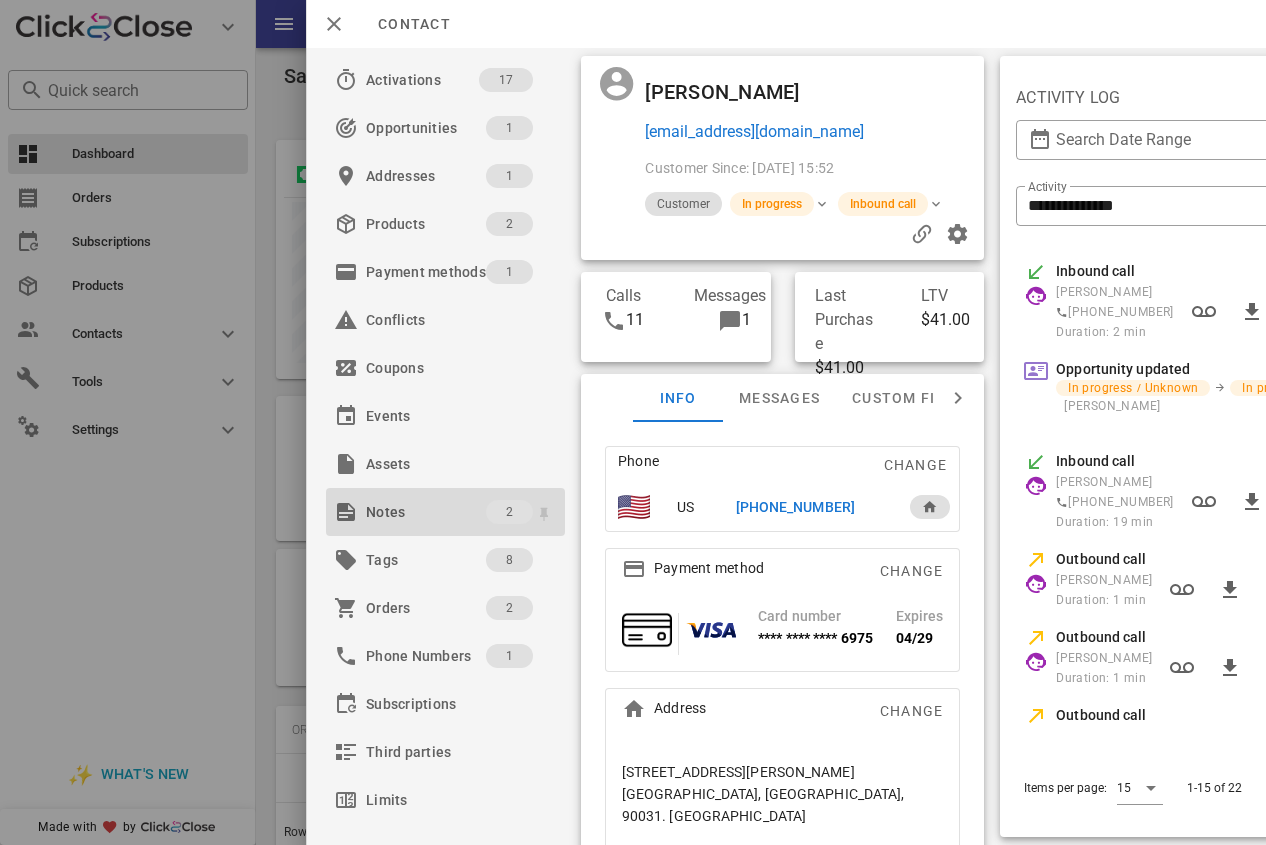 click on "Notes" at bounding box center [426, 512] 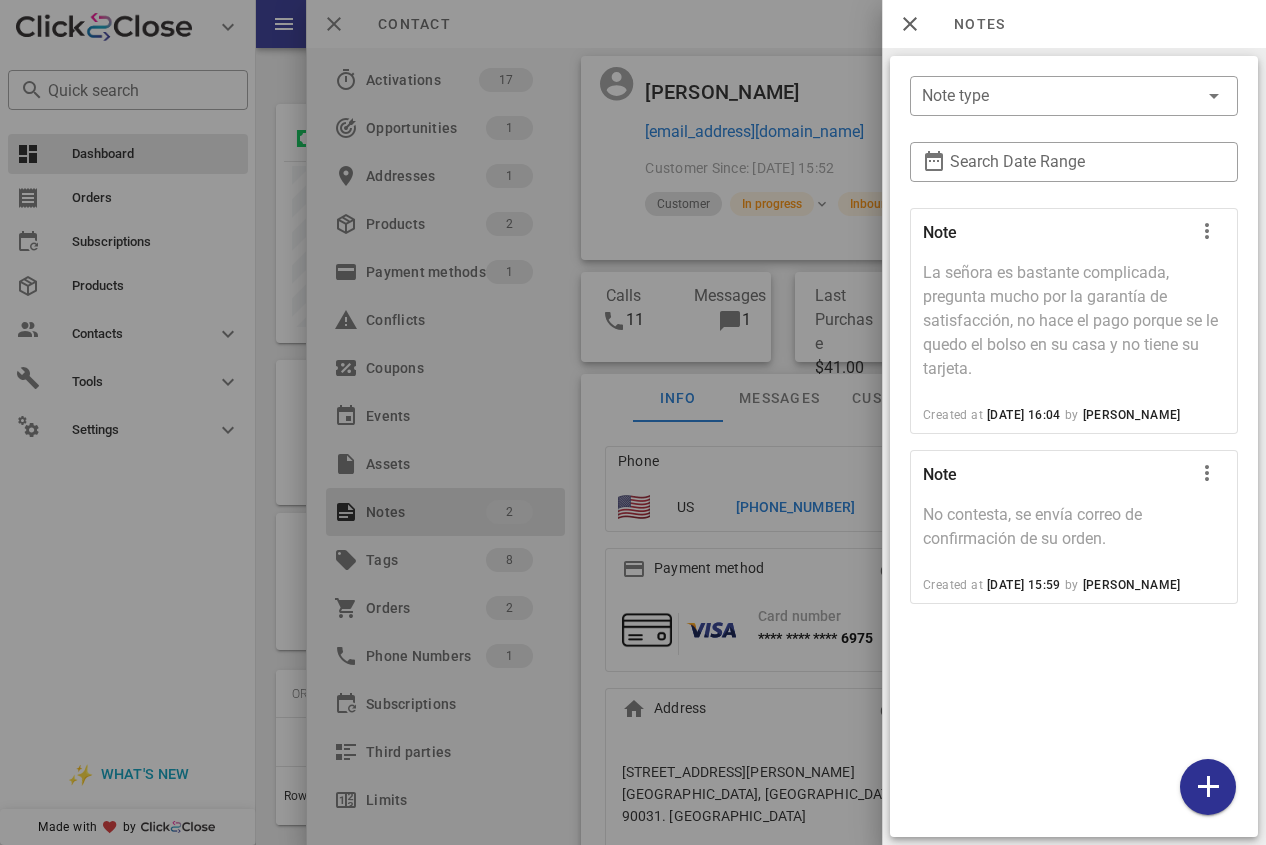 scroll, scrollTop: 51, scrollLeft: 0, axis: vertical 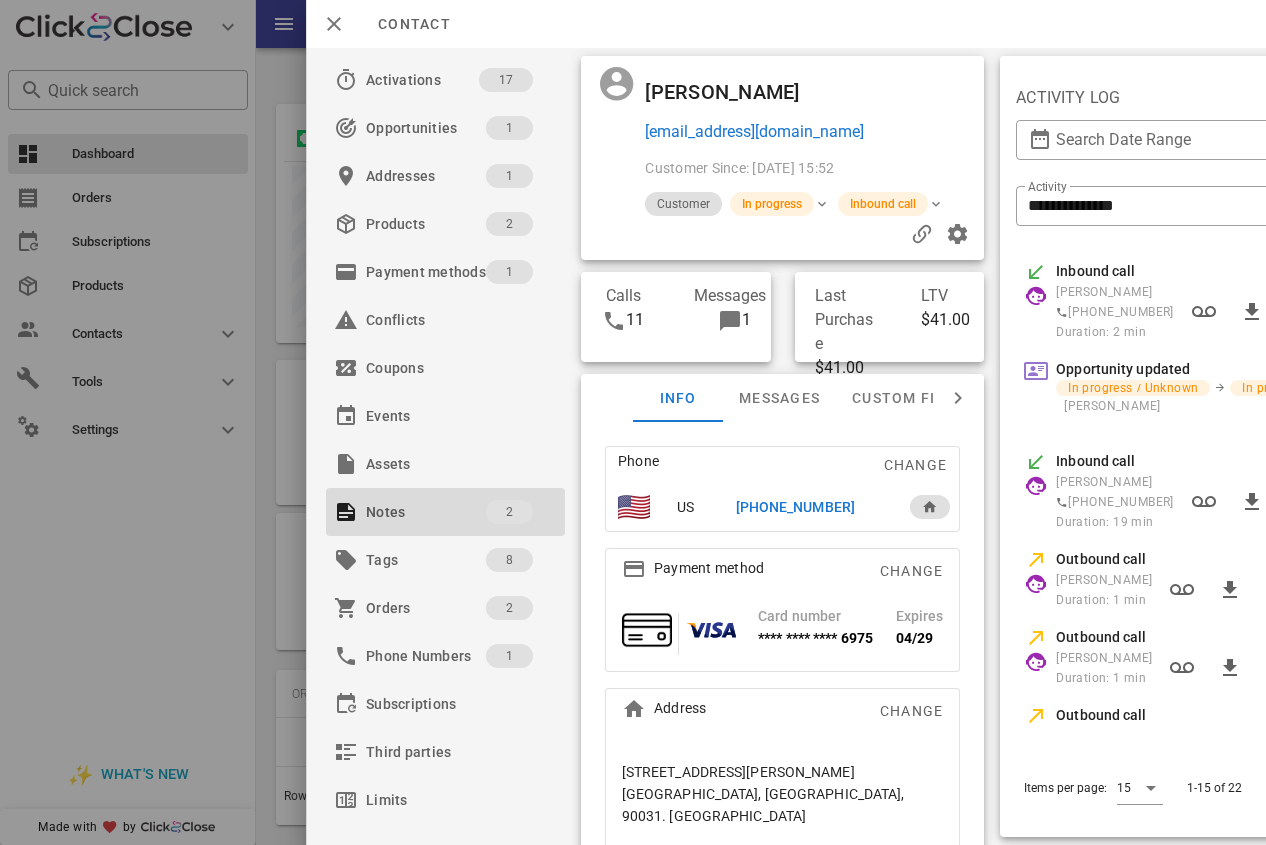 click on "[PHONE_NUMBER]" at bounding box center [795, 507] 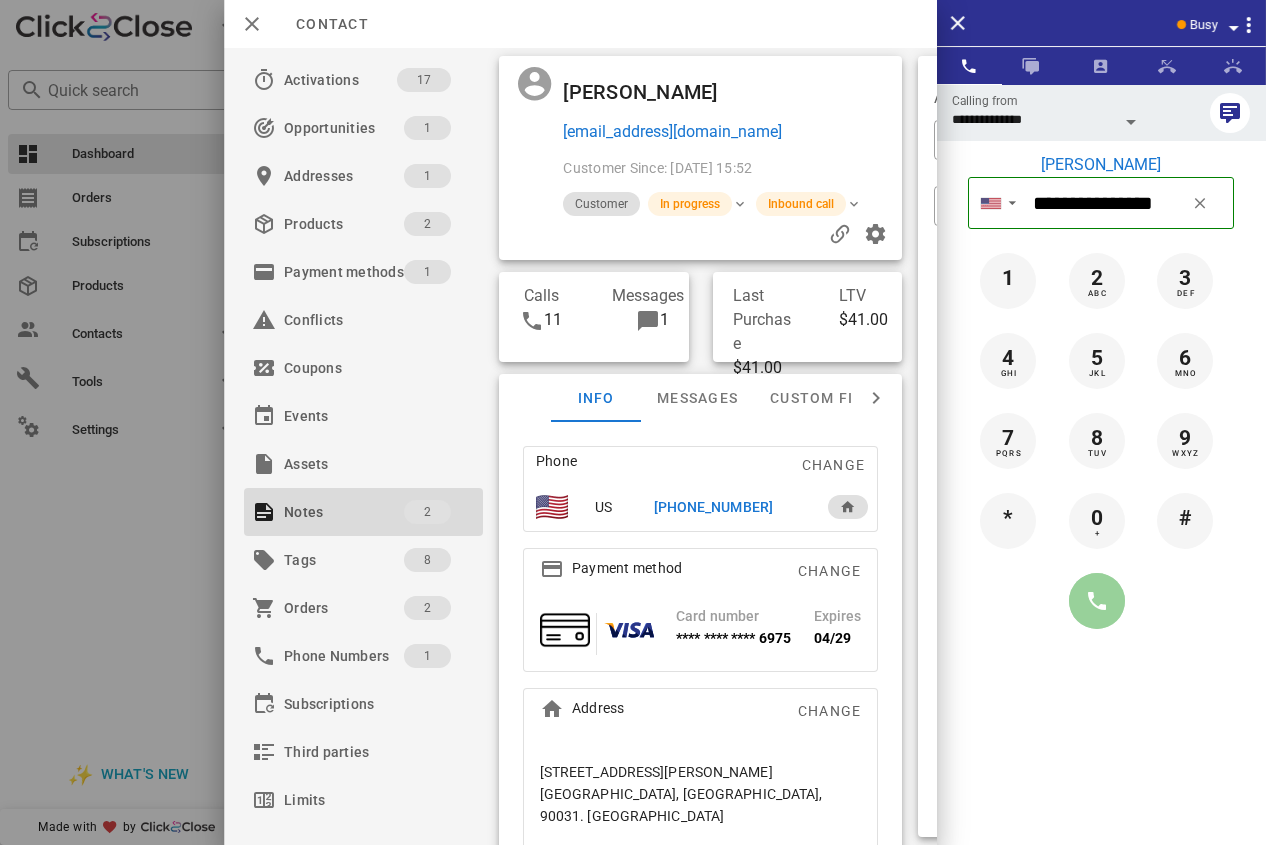 click at bounding box center [1097, 601] 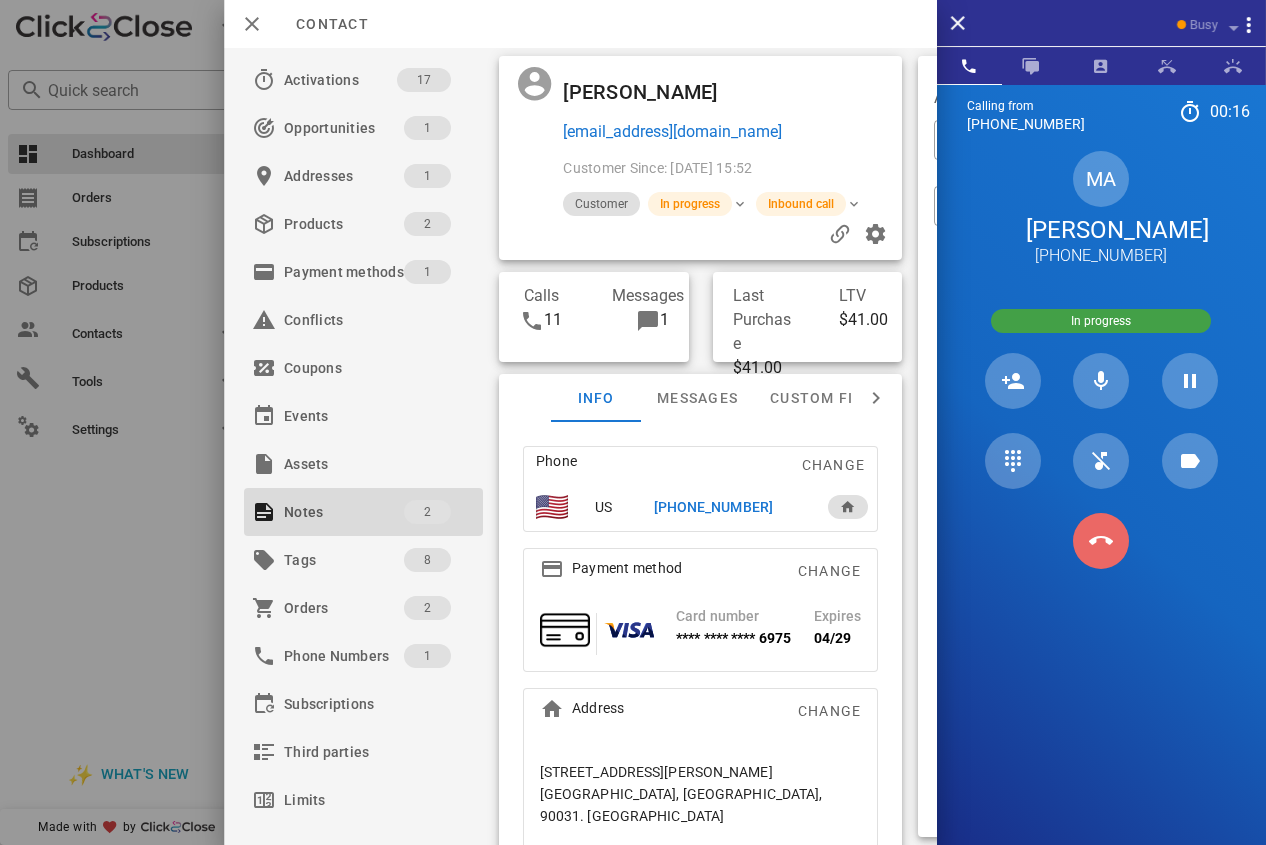 click at bounding box center (1101, 541) 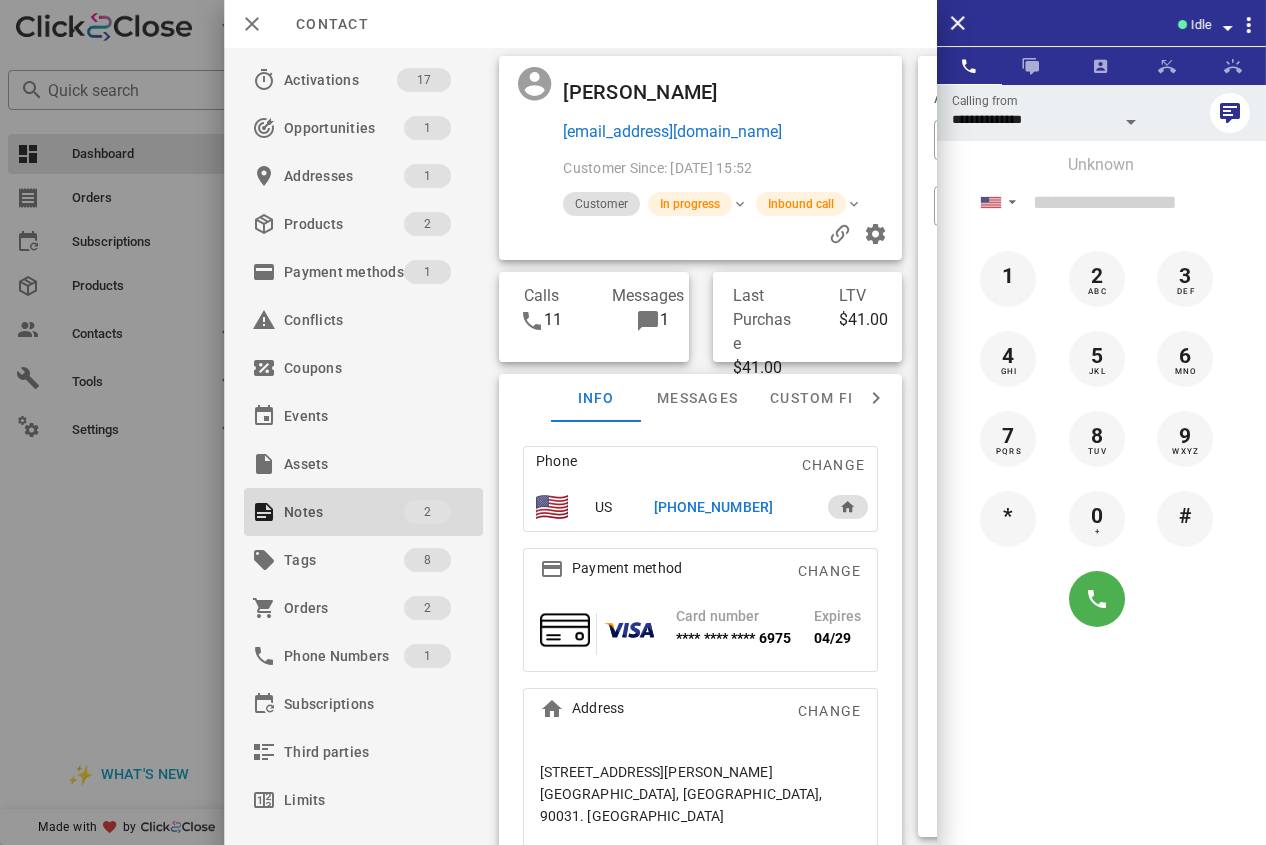 drag, startPoint x: 710, startPoint y: 519, endPoint x: 705, endPoint y: 510, distance: 10.29563 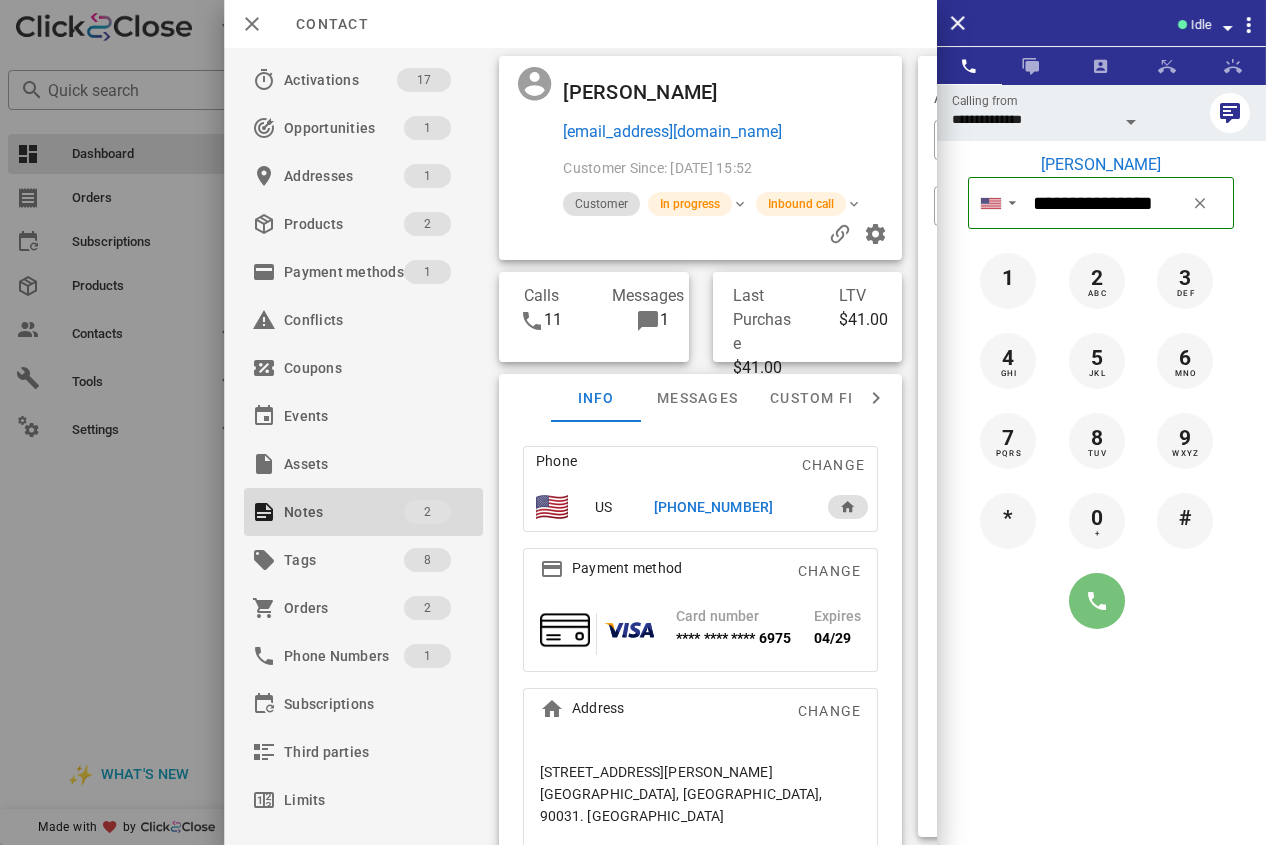 click at bounding box center [1097, 601] 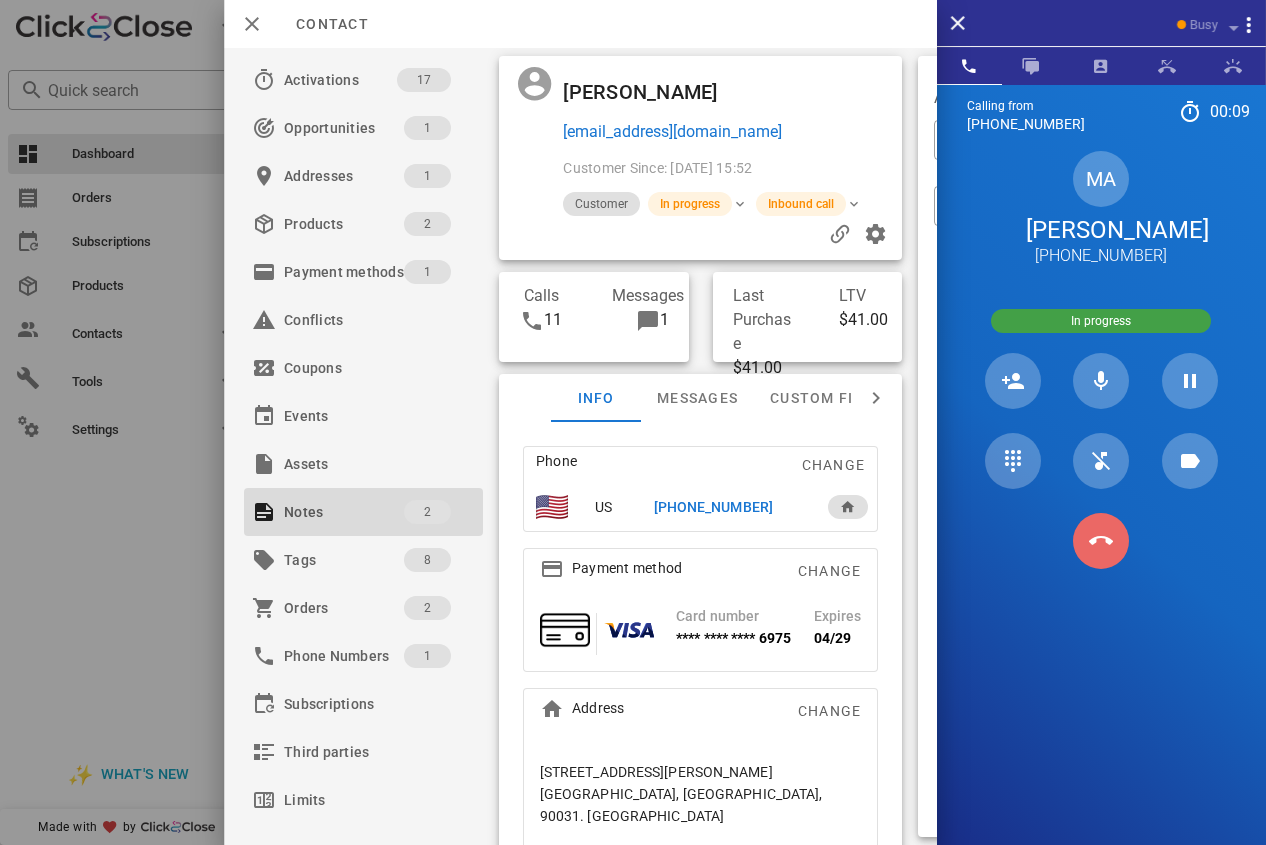 click at bounding box center (1101, 541) 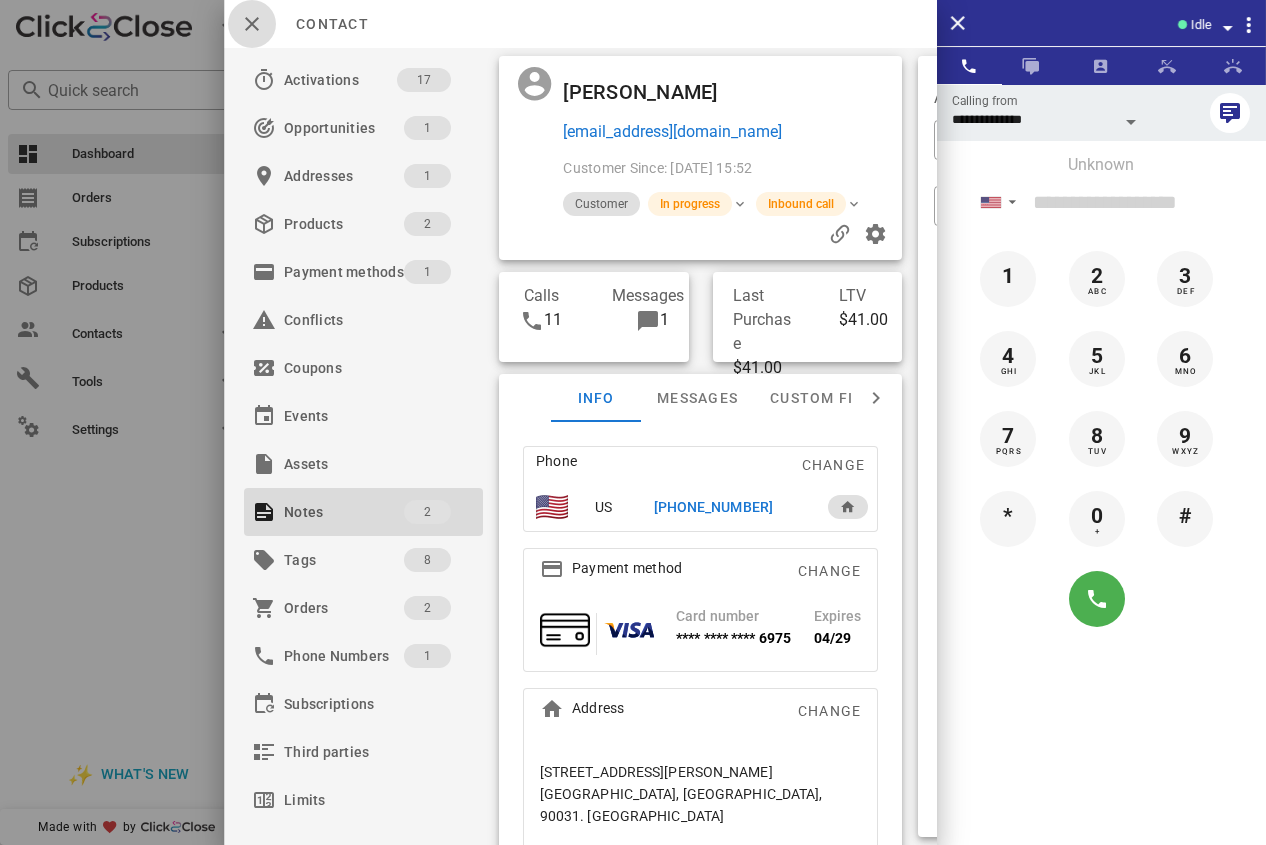 click at bounding box center [252, 24] 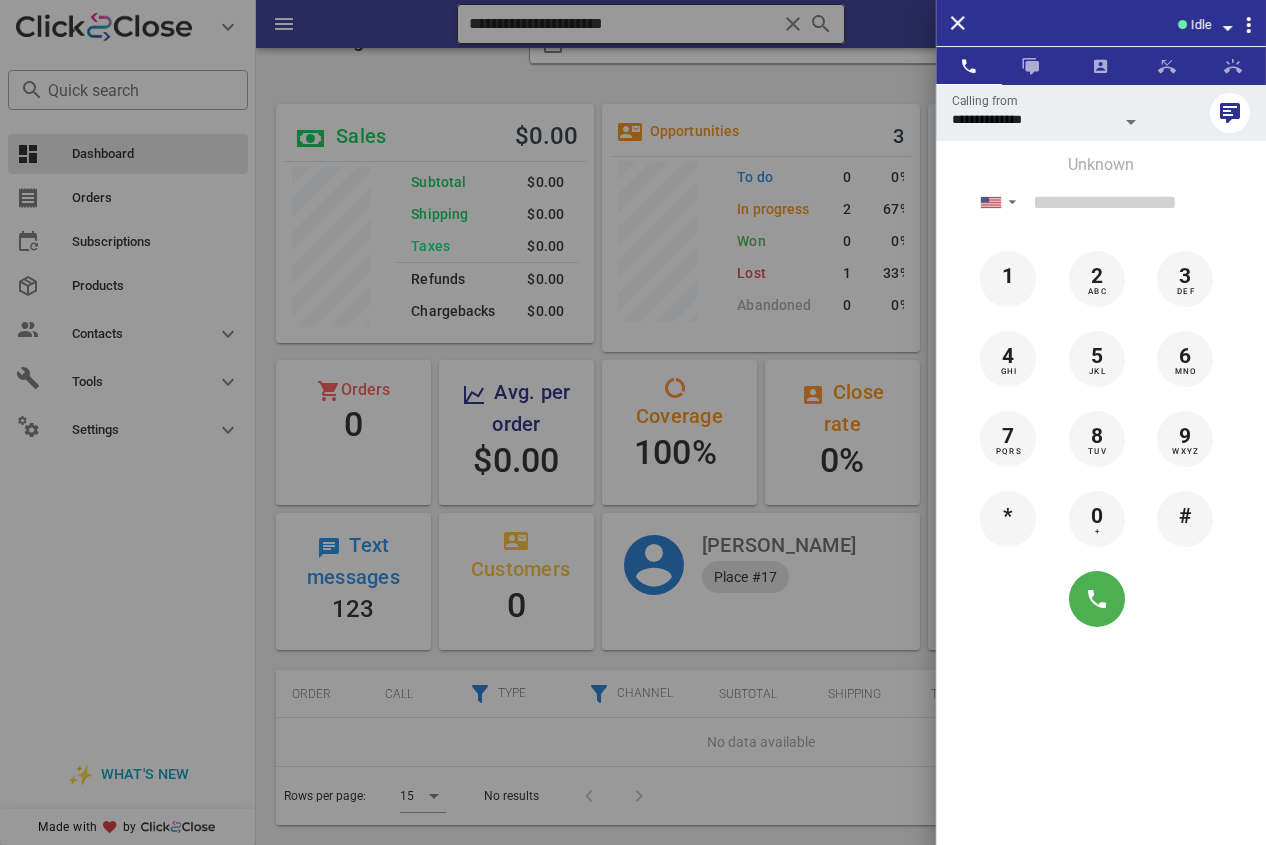 click at bounding box center (633, 422) 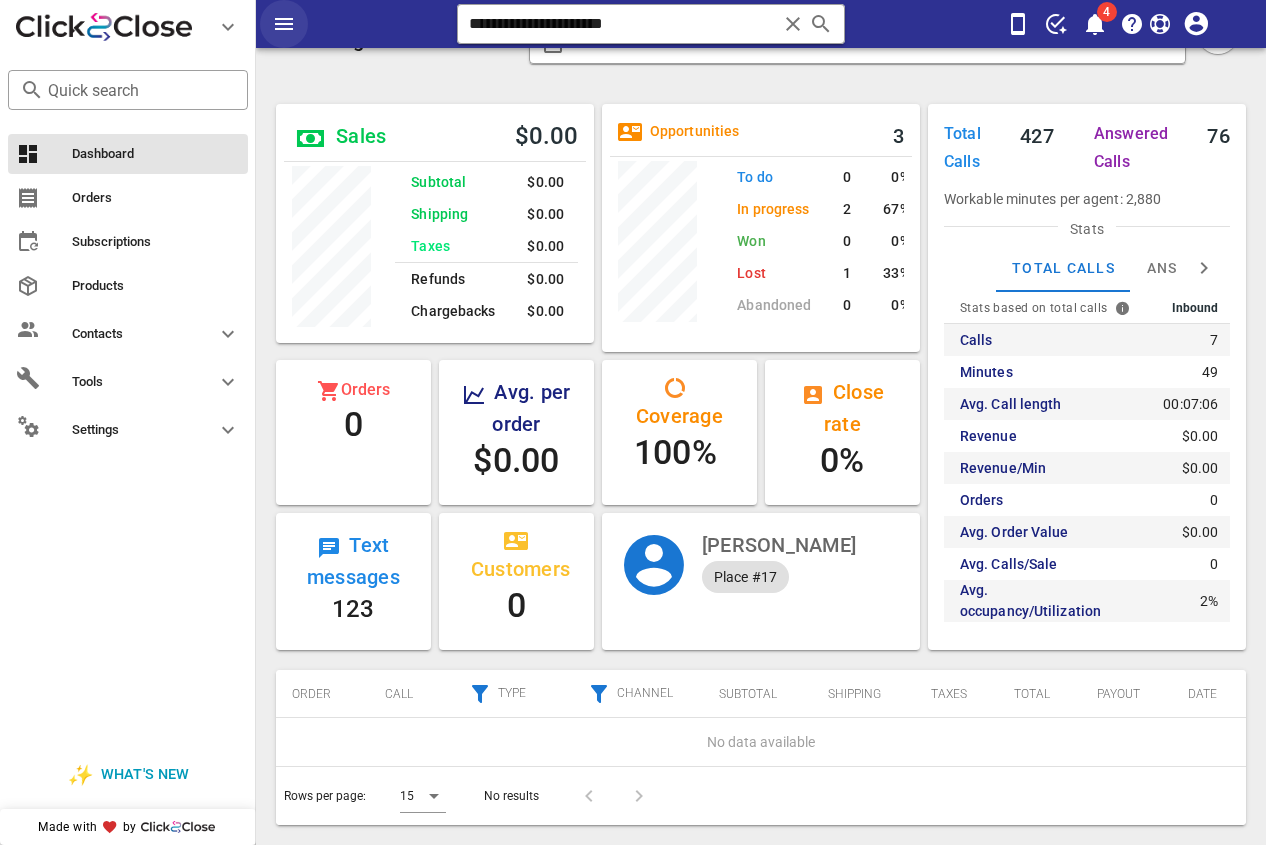 drag, startPoint x: 464, startPoint y: 12, endPoint x: 280, endPoint y: 20, distance: 184.17383 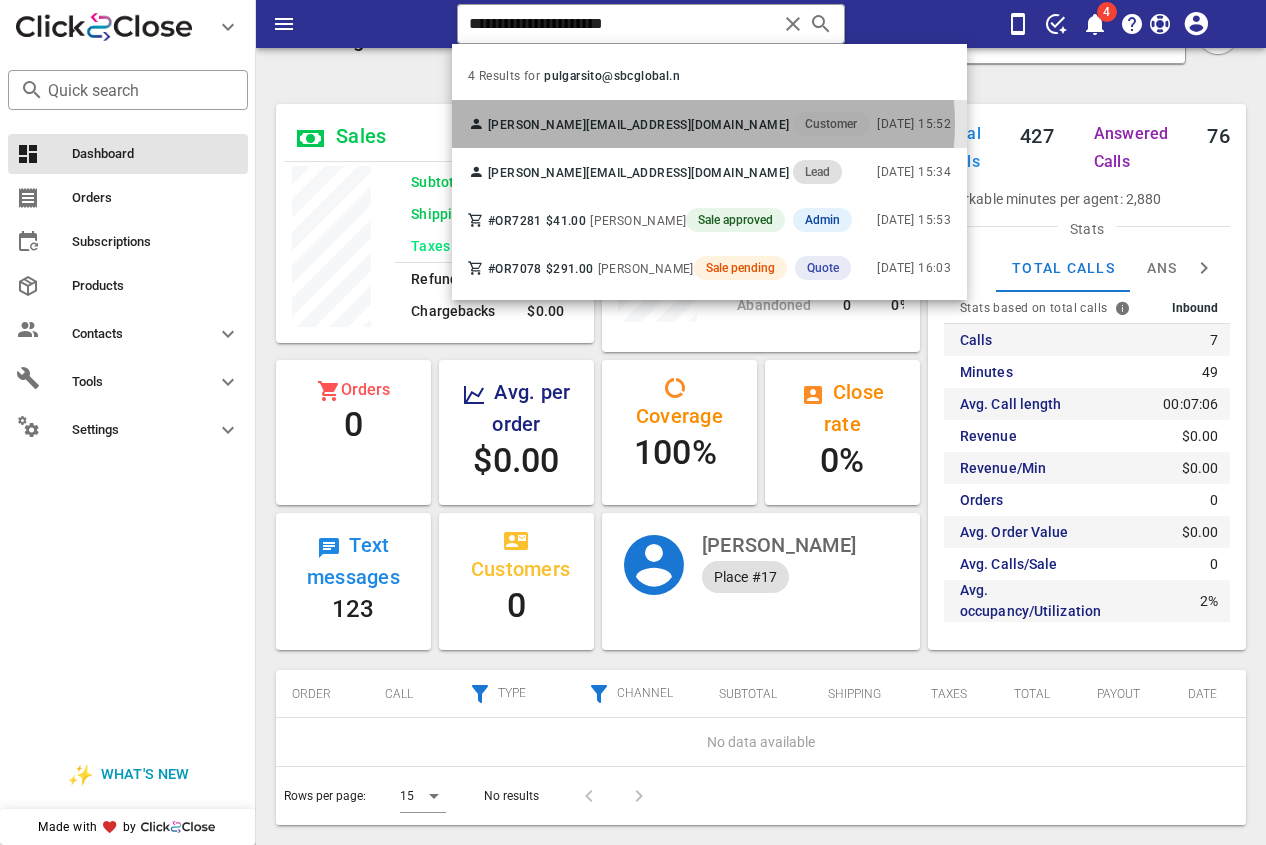 click on "[EMAIL_ADDRESS][DOMAIN_NAME]" at bounding box center (687, 125) 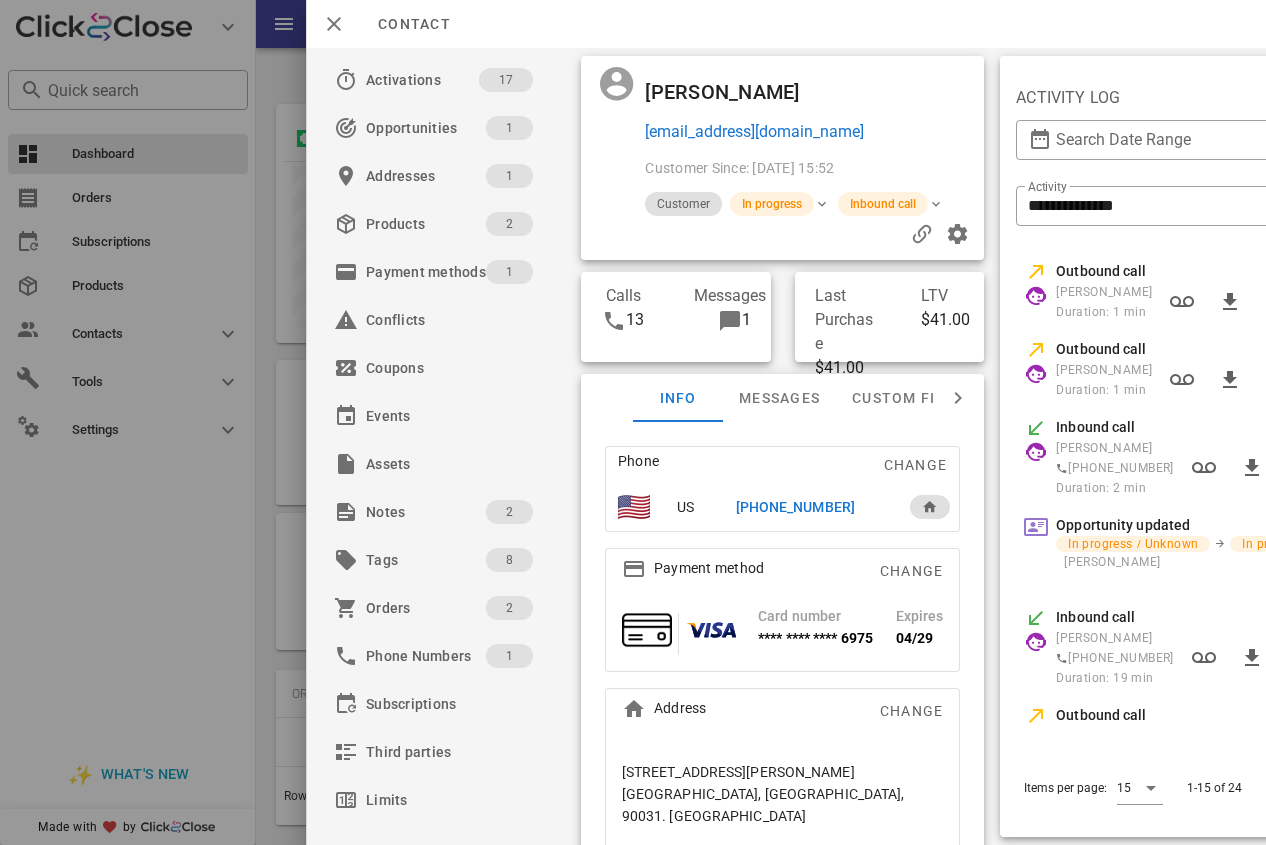 click on "[PHONE_NUMBER]" at bounding box center (795, 507) 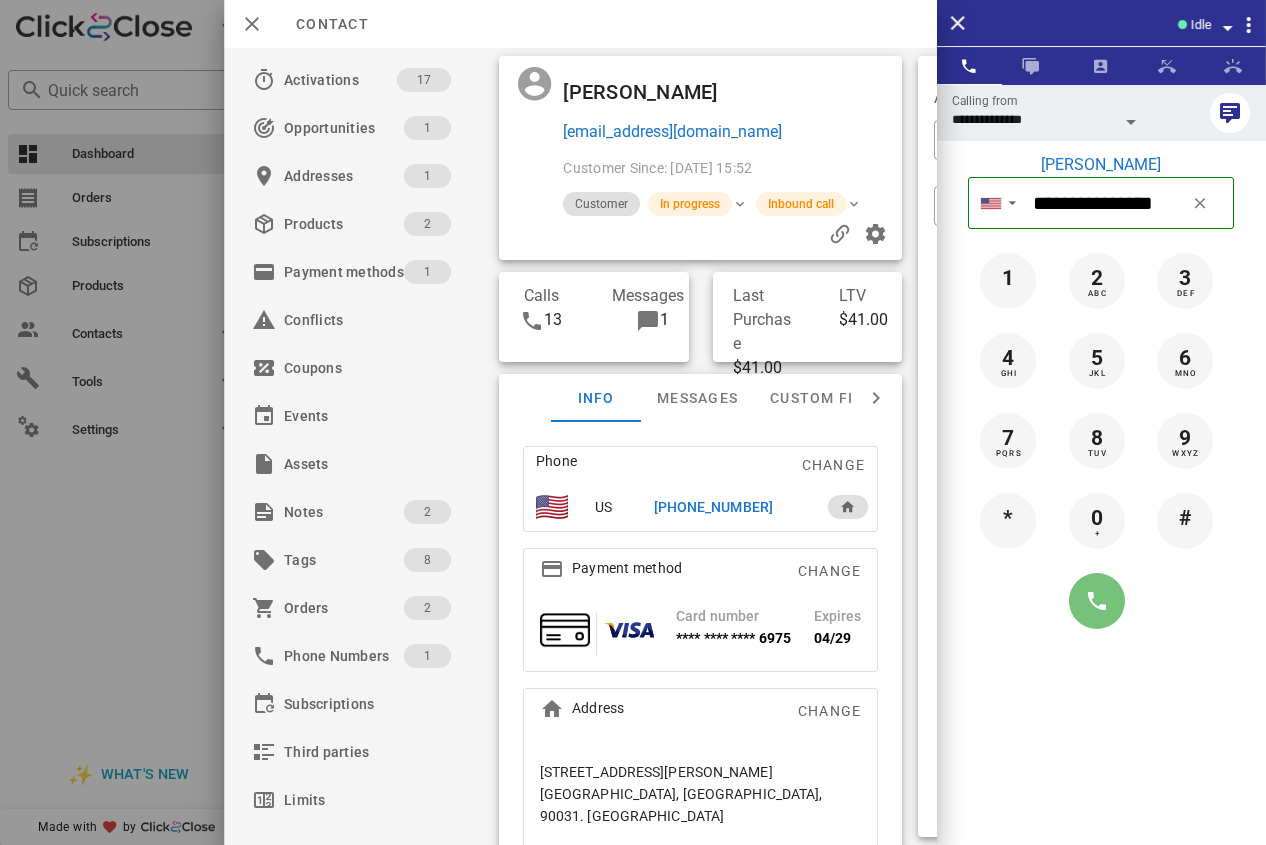 click at bounding box center (1097, 601) 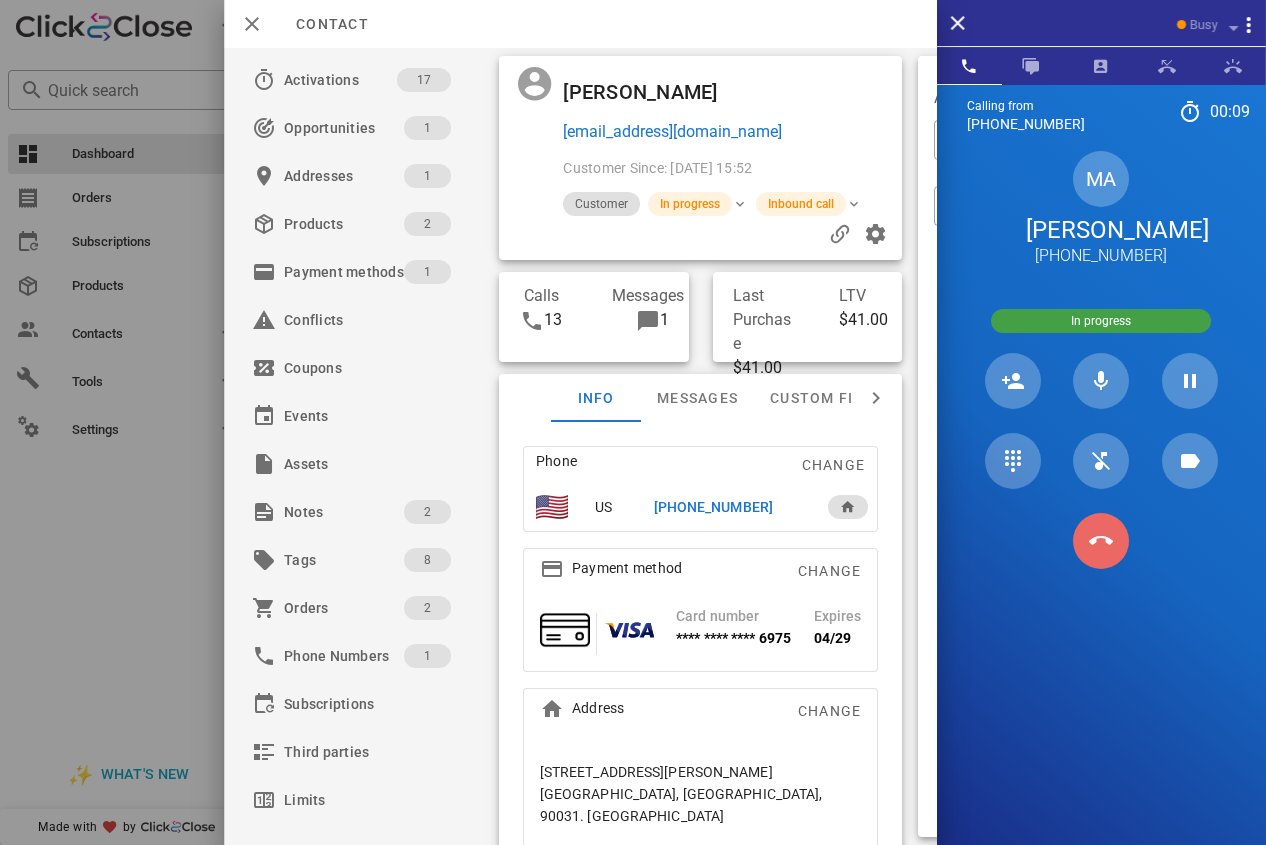 click at bounding box center [1101, 541] 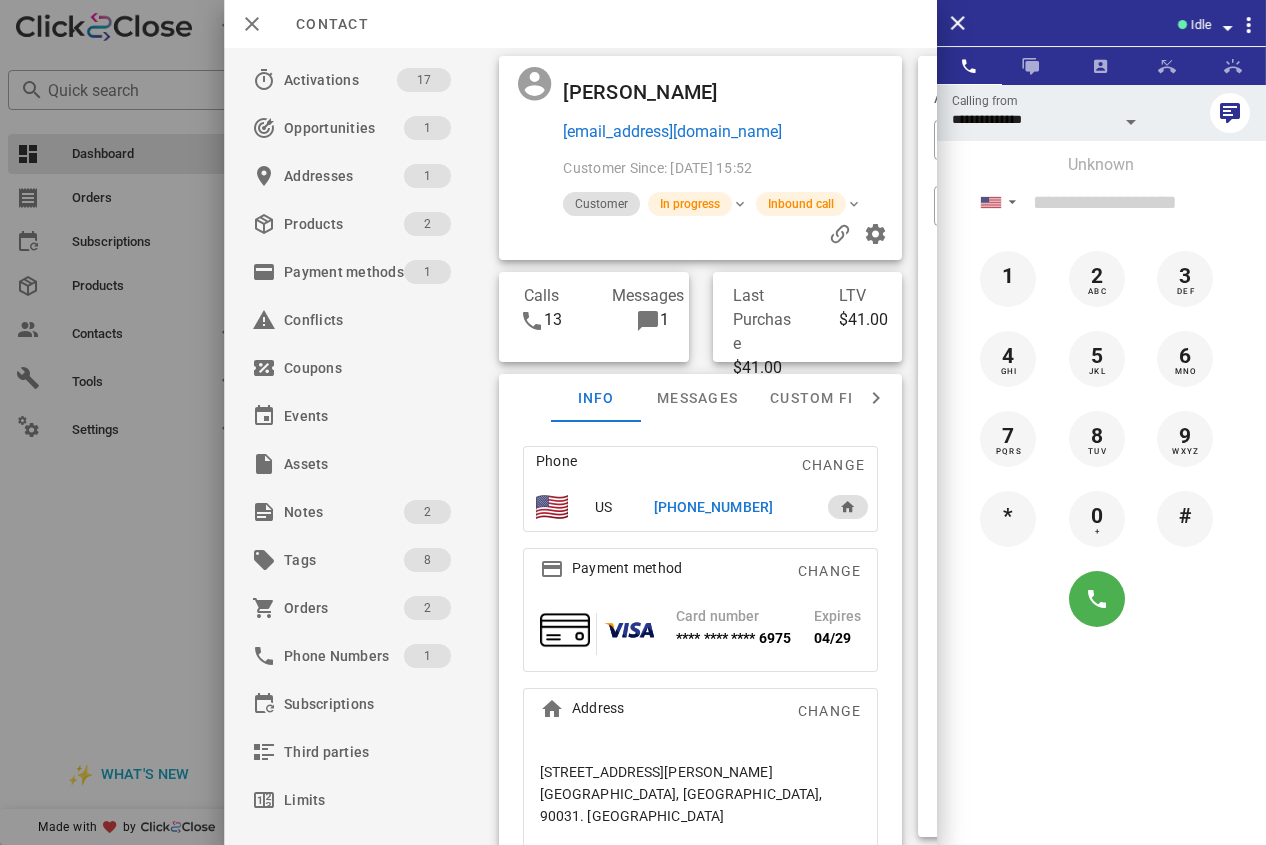 click on "[PHONE_NUMBER]" at bounding box center [712, 507] 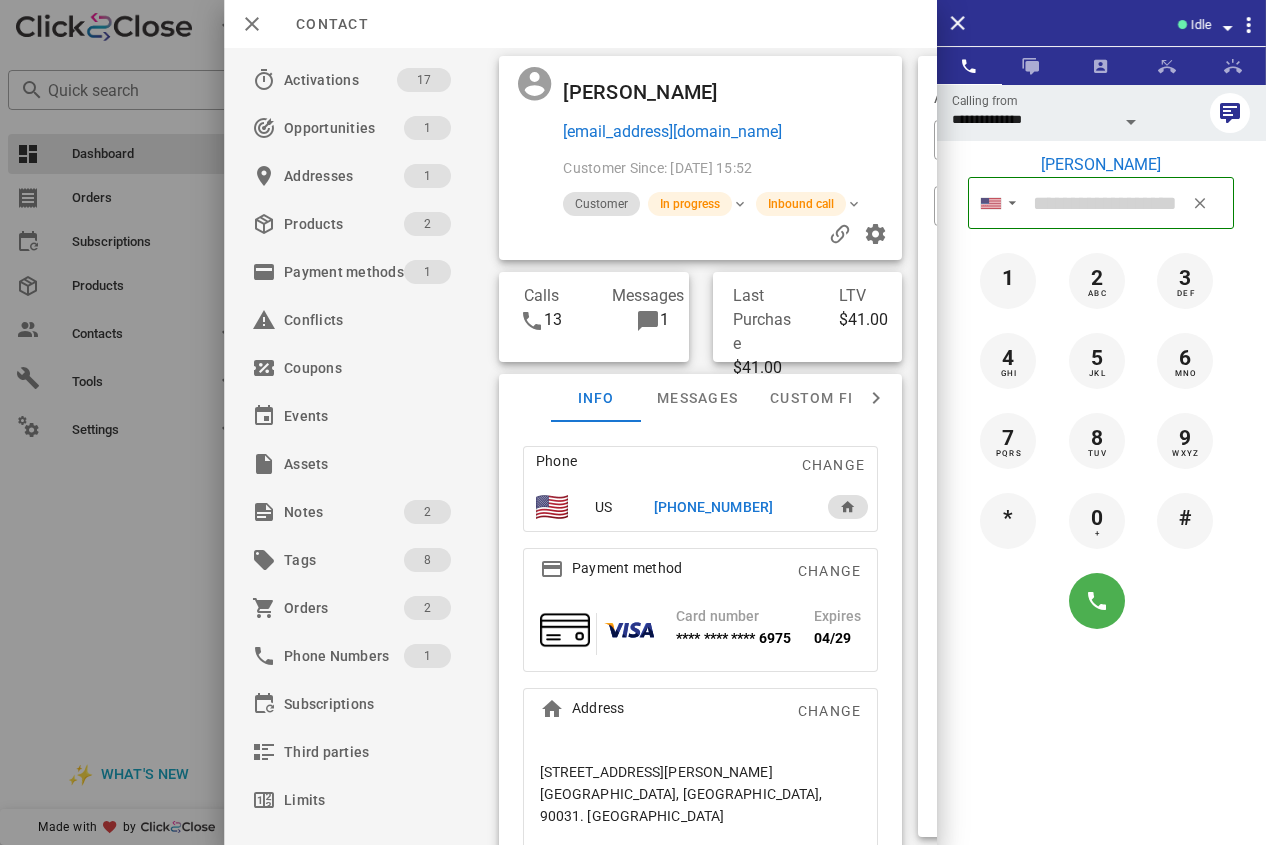 type on "**********" 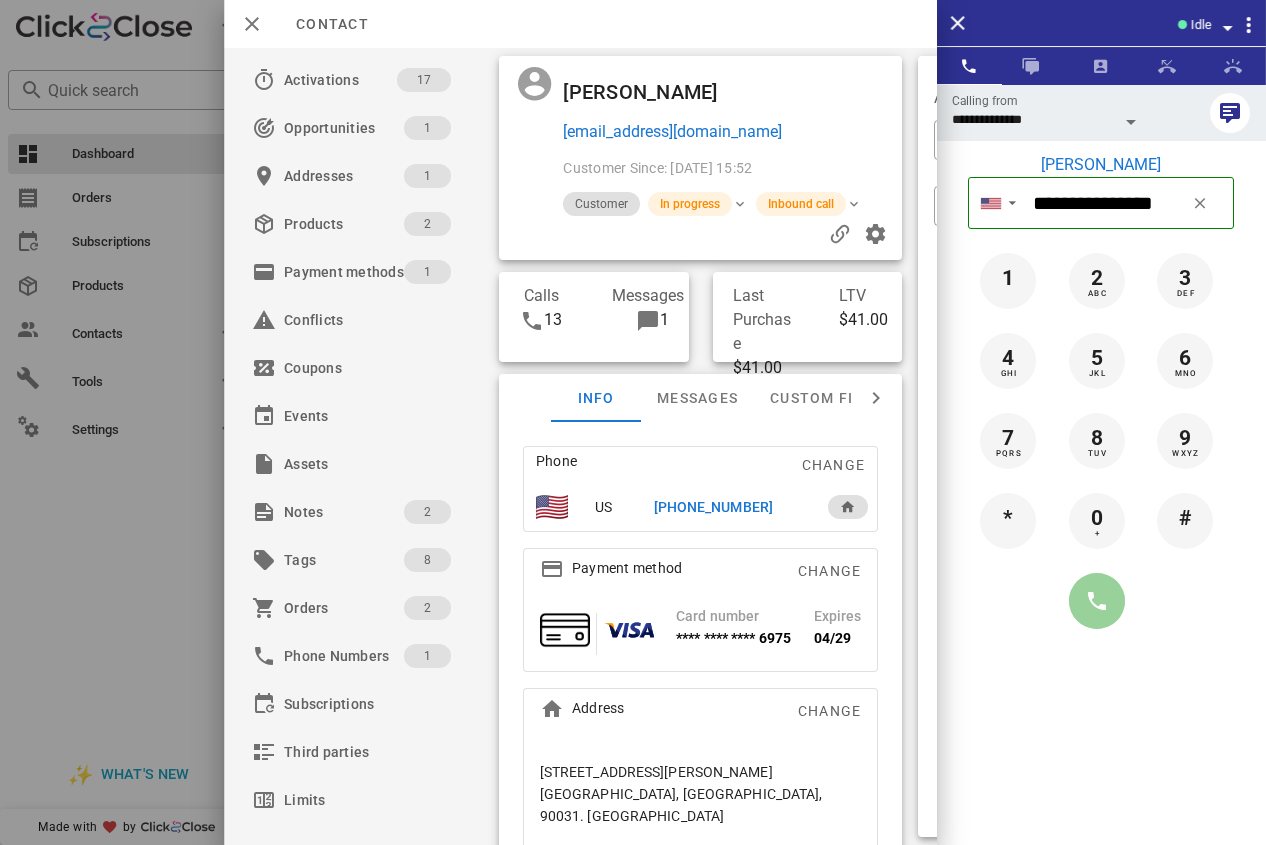 click at bounding box center [1097, 601] 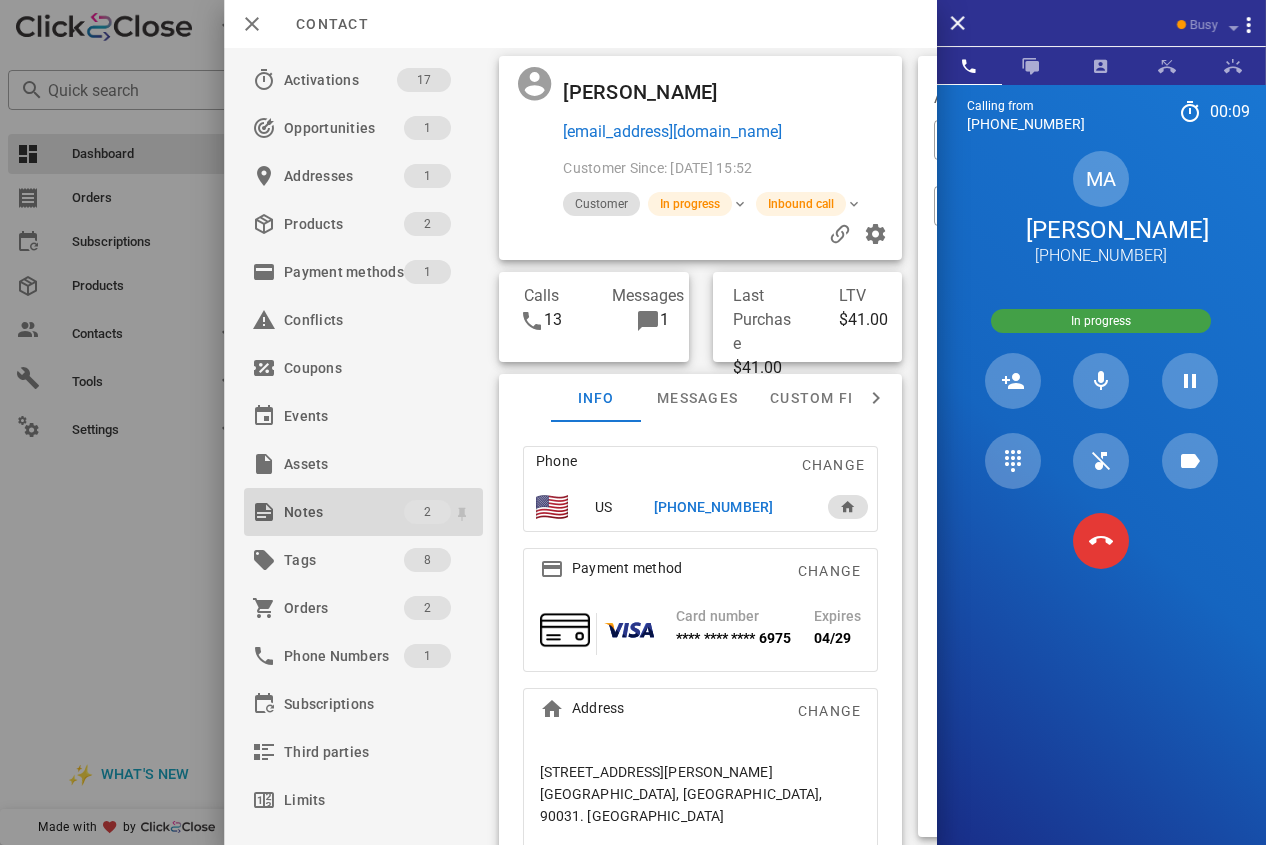 click on "Notes" at bounding box center [344, 512] 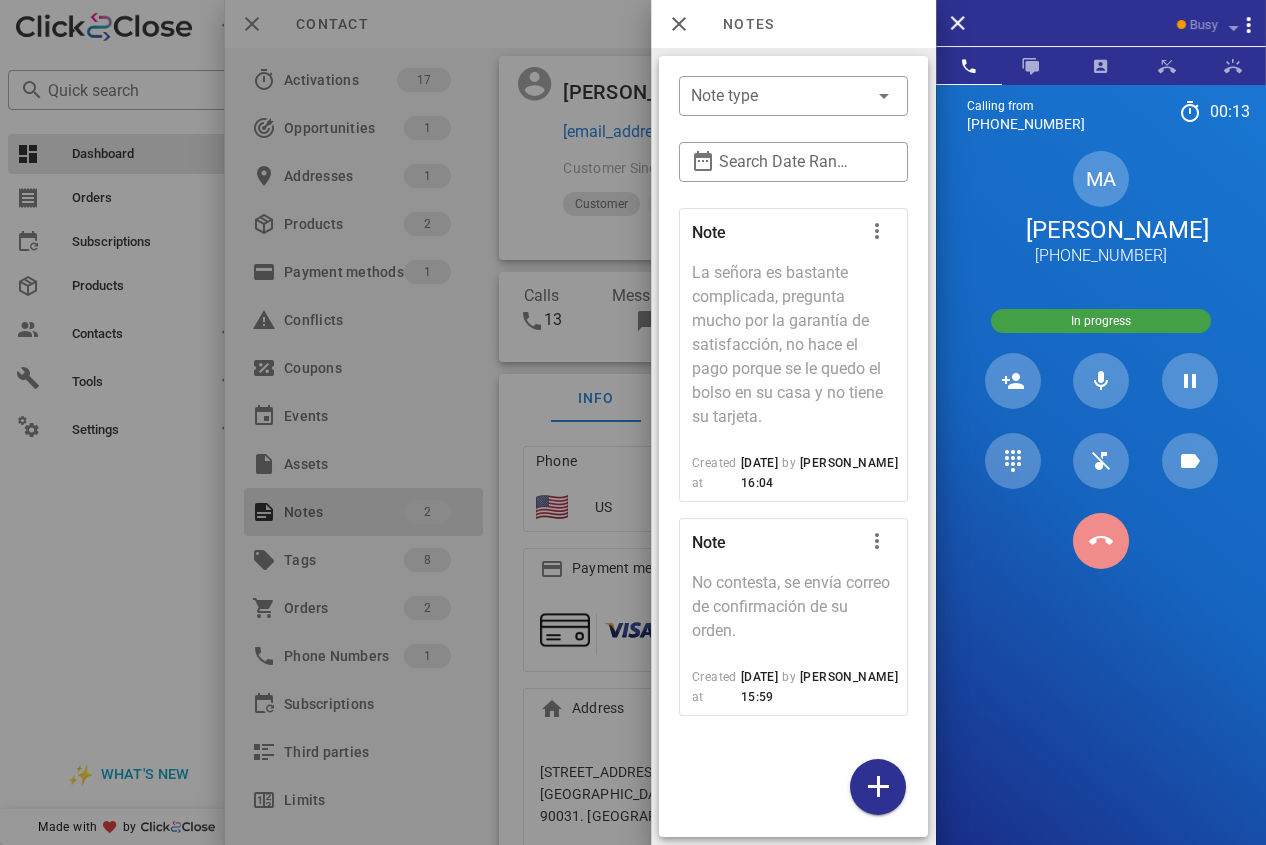 click at bounding box center (1101, 541) 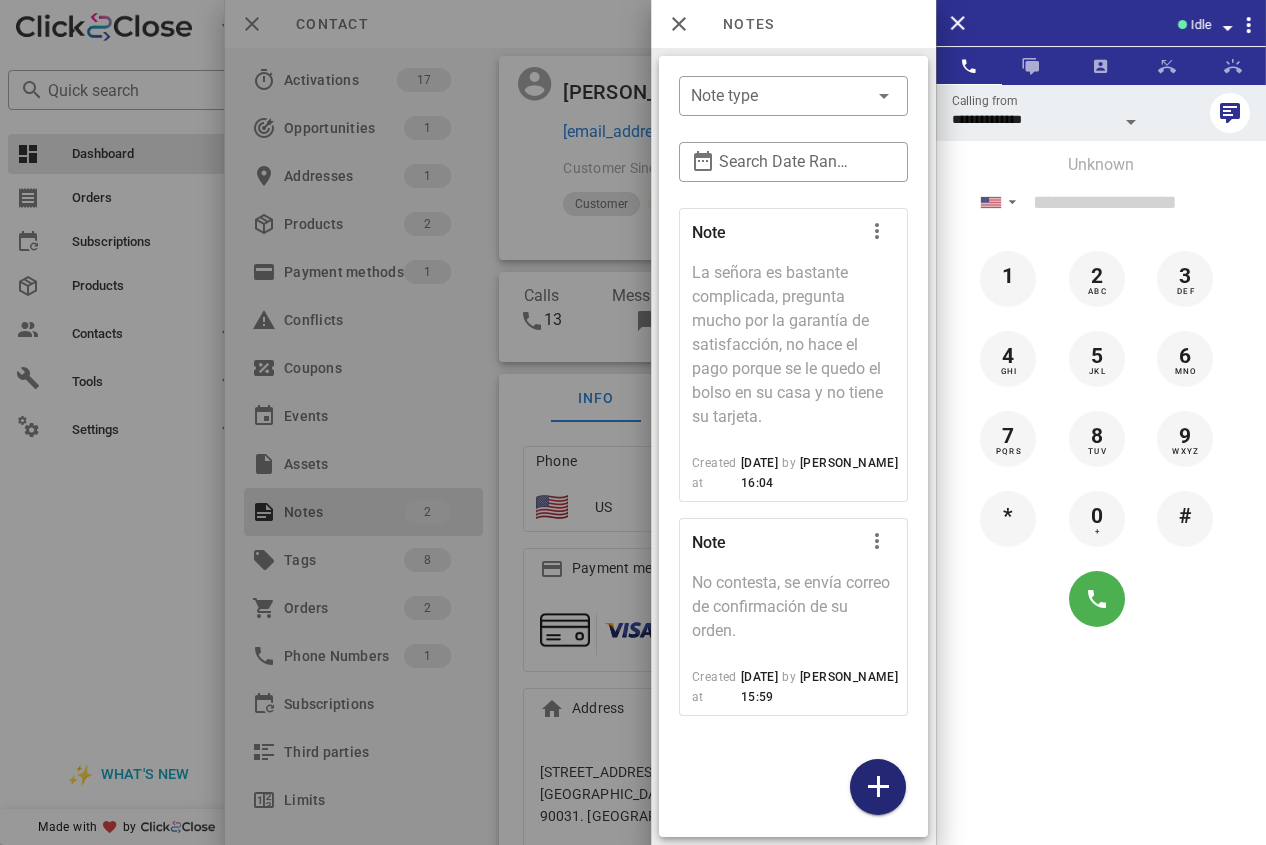 click at bounding box center (878, 787) 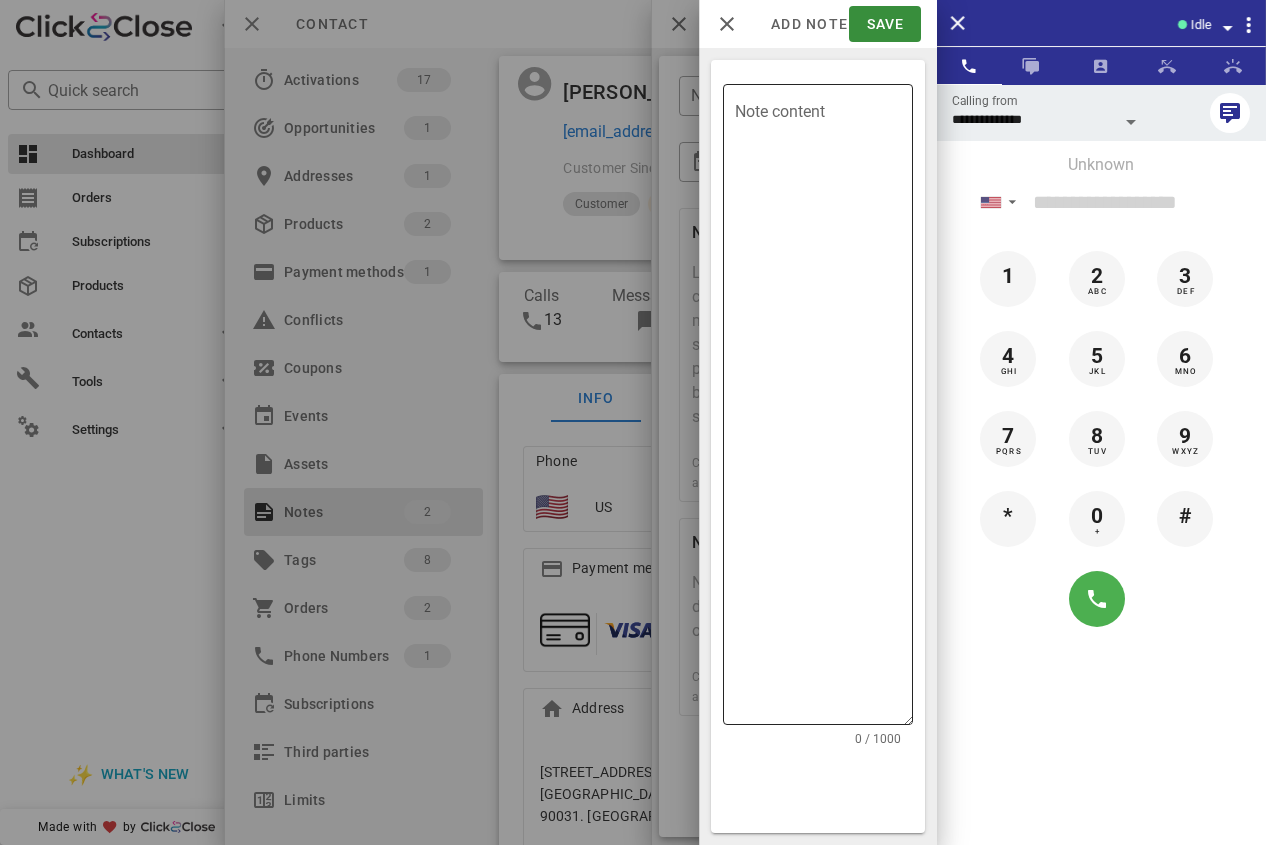 click on "Note content" at bounding box center (824, 409) 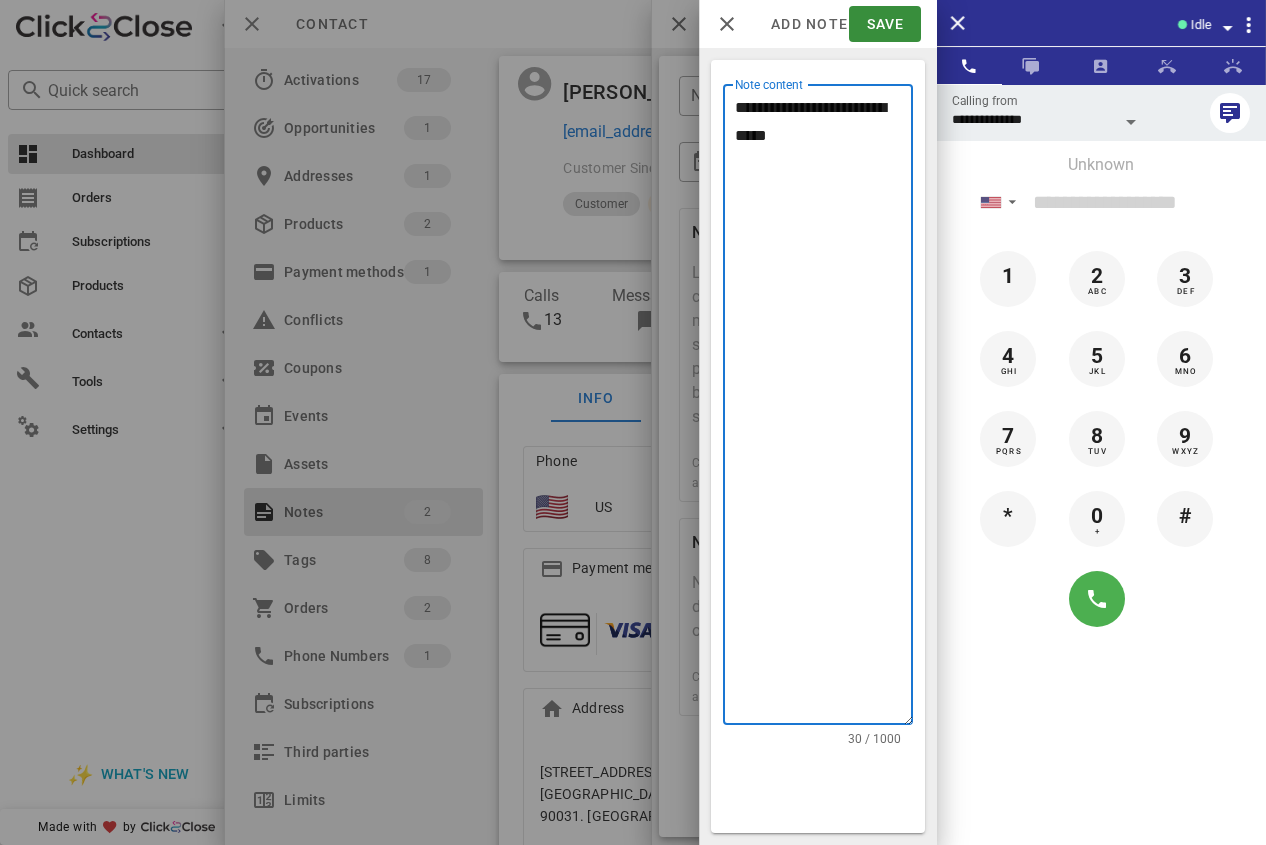 type on "**********" 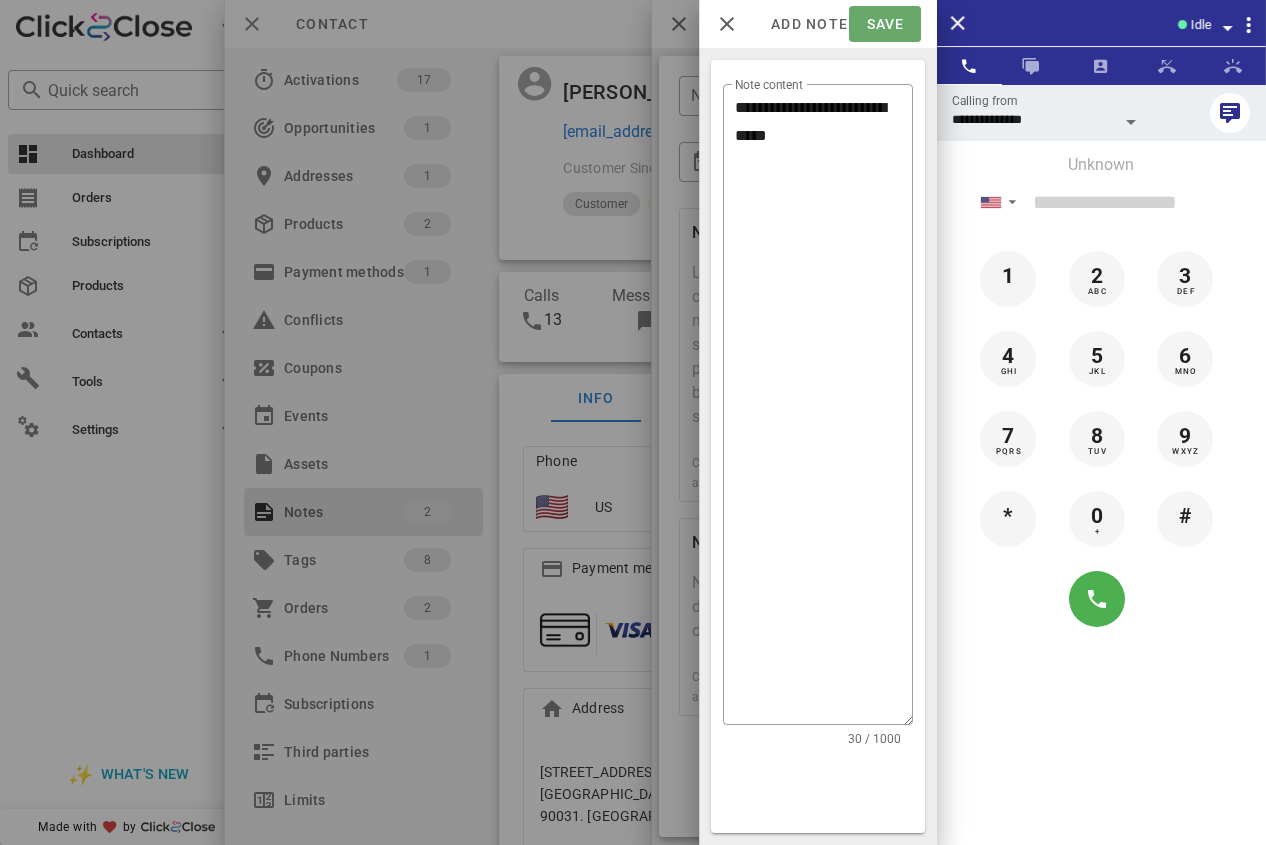 click on "Save" at bounding box center (884, 24) 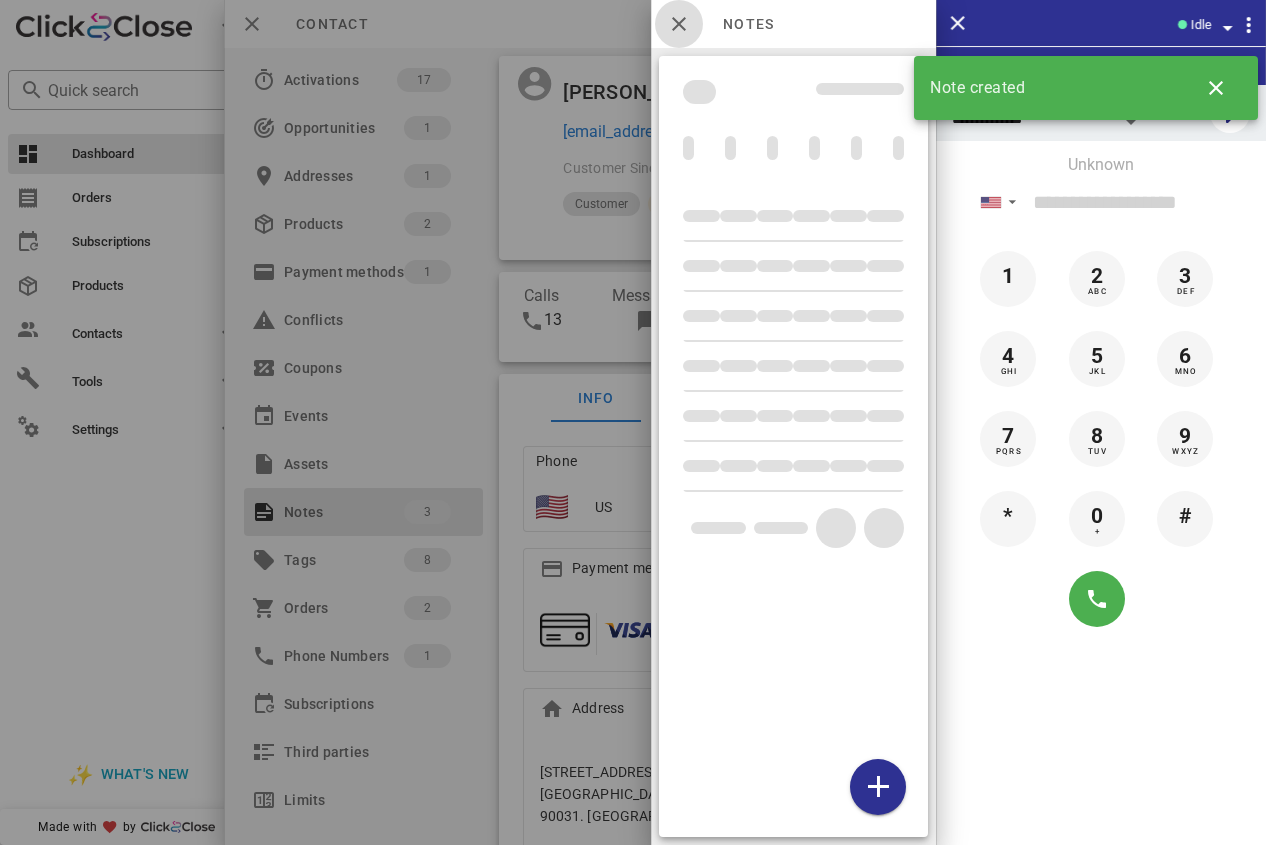 click at bounding box center [679, 24] 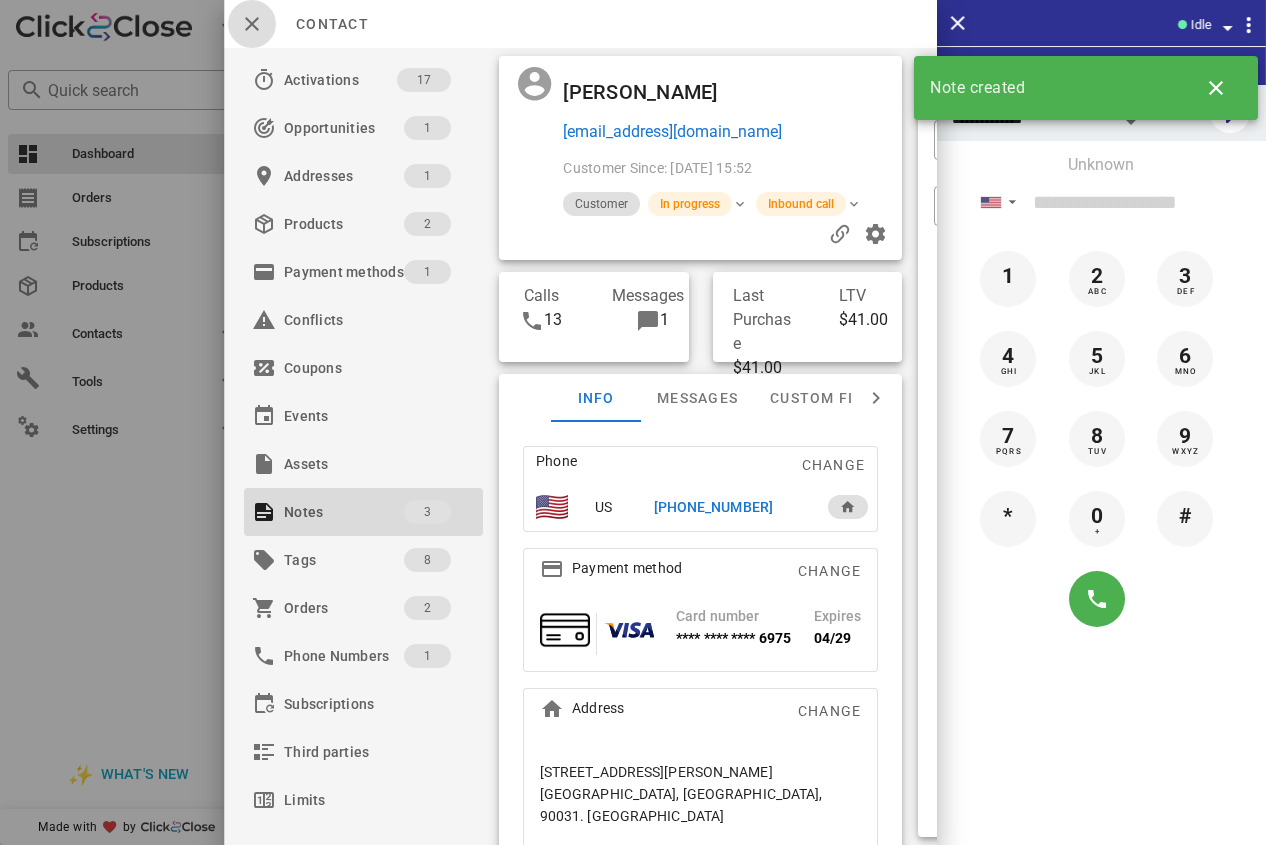 click at bounding box center [252, 24] 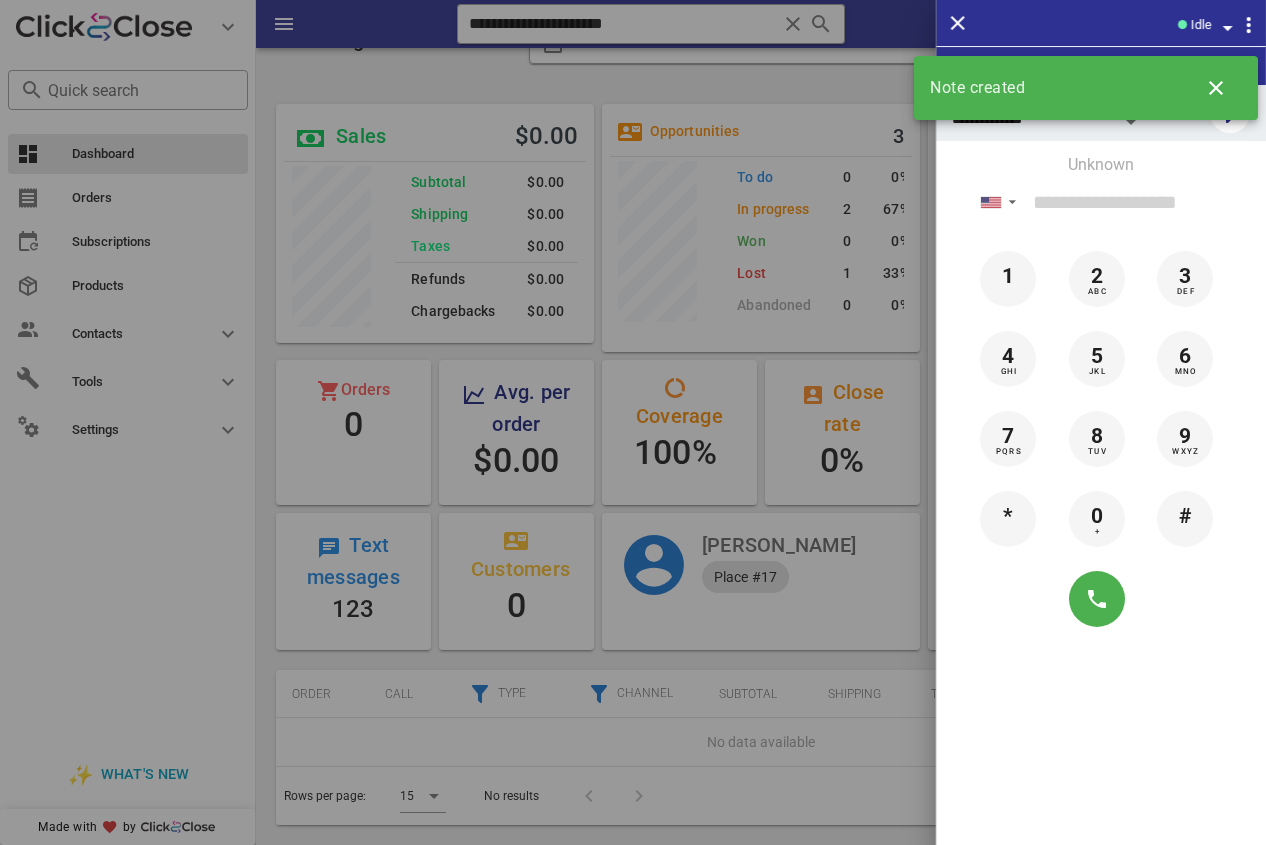 click at bounding box center [633, 422] 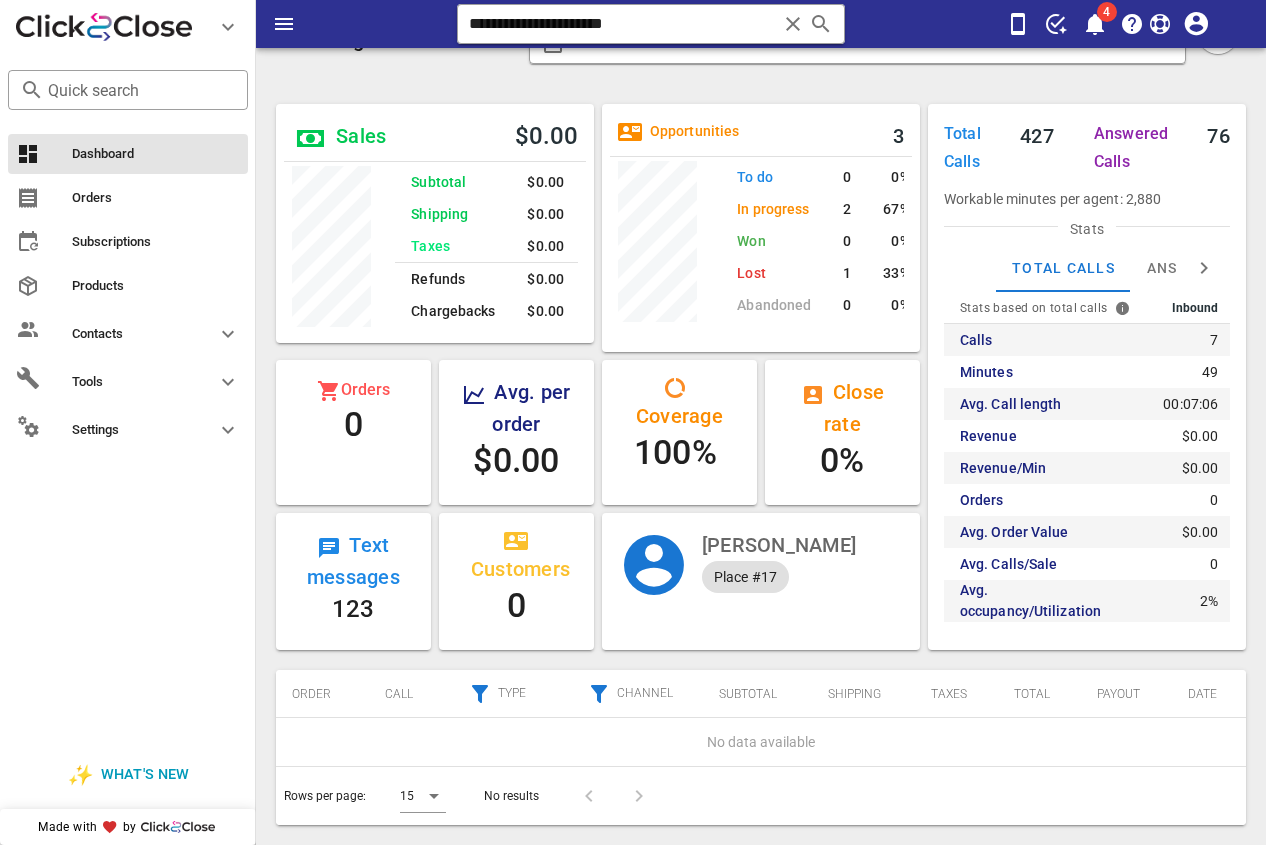click on "**********" at bounding box center (761, 24) 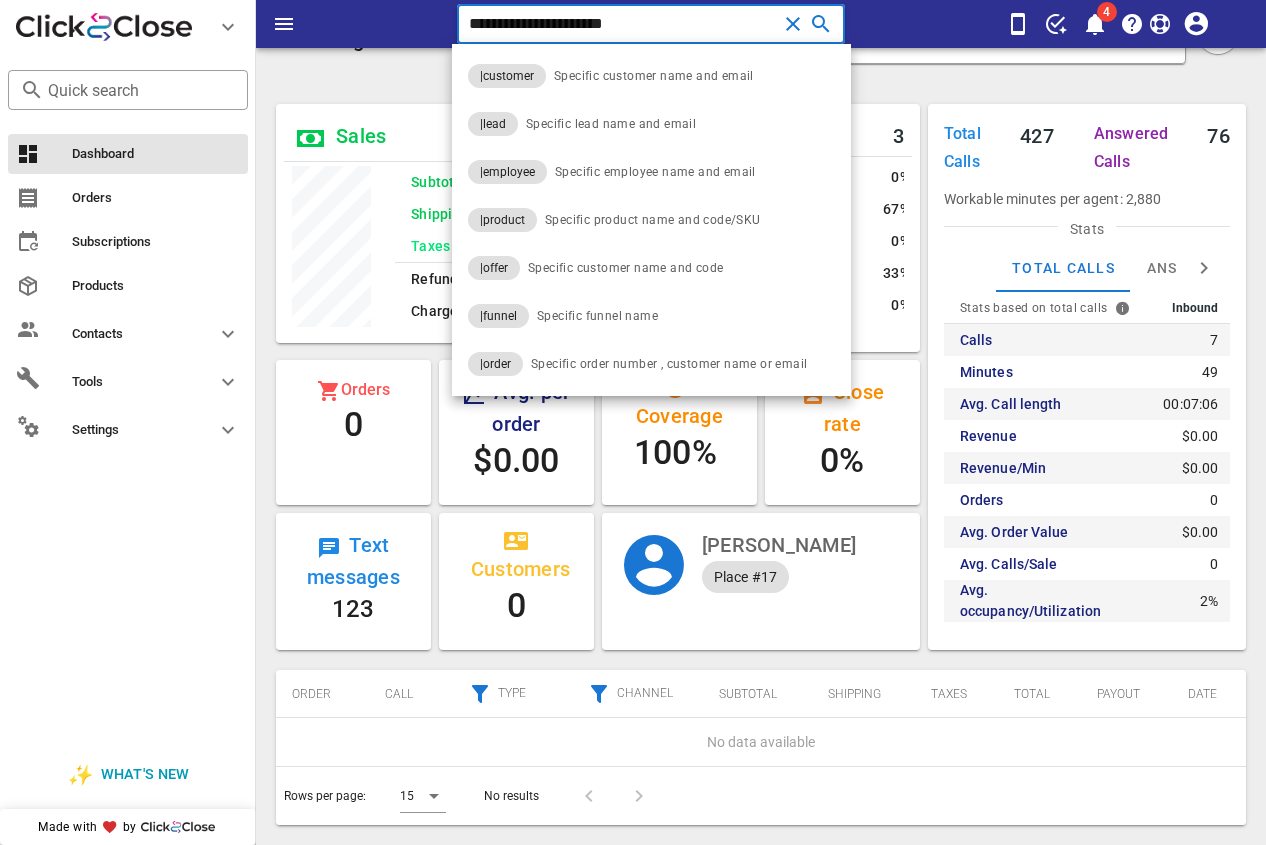 paste on "**" 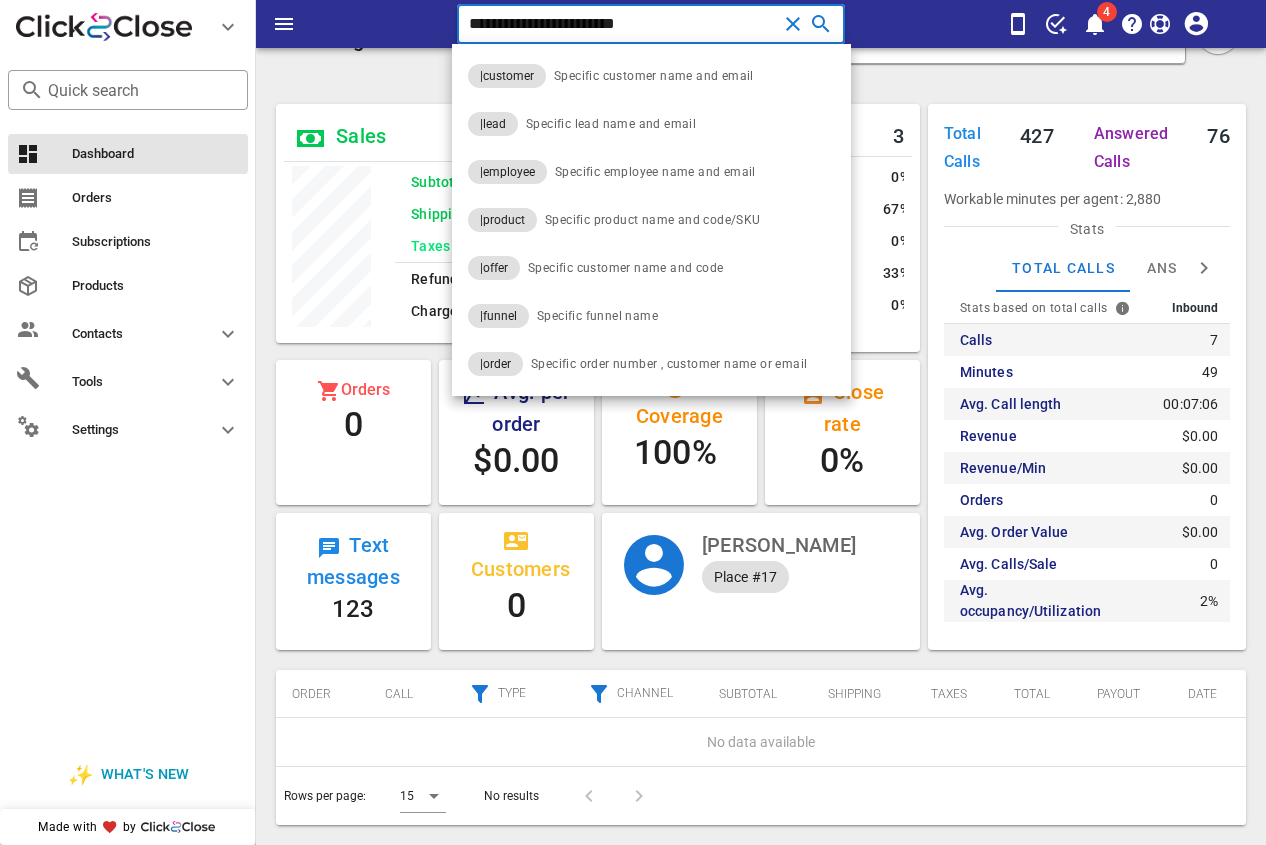 type on "**********" 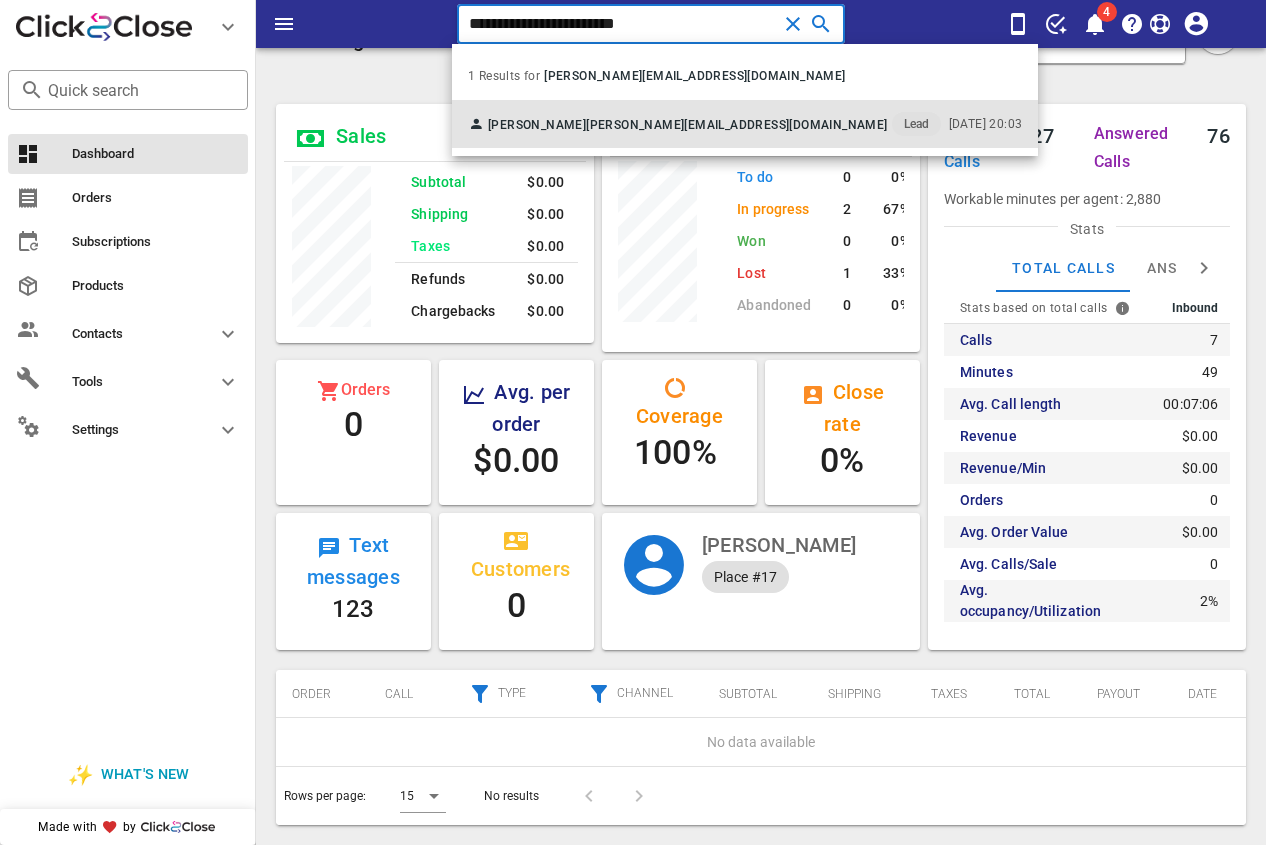 click on "aLEJANDRA Rozo   [EMAIL_ADDRESS][DOMAIN_NAME]   Lead" at bounding box center (704, 124) 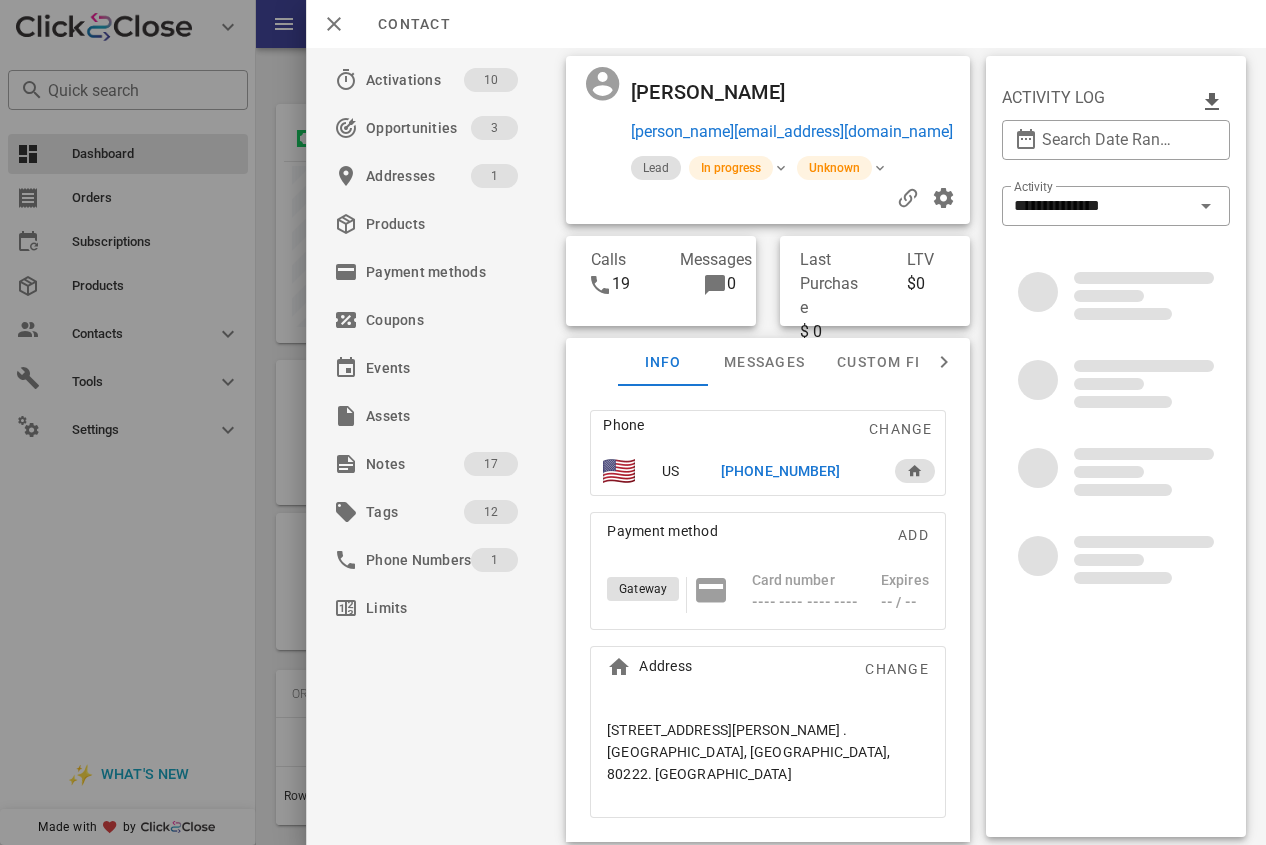 click on "[PHONE_NUMBER]" at bounding box center [780, 471] 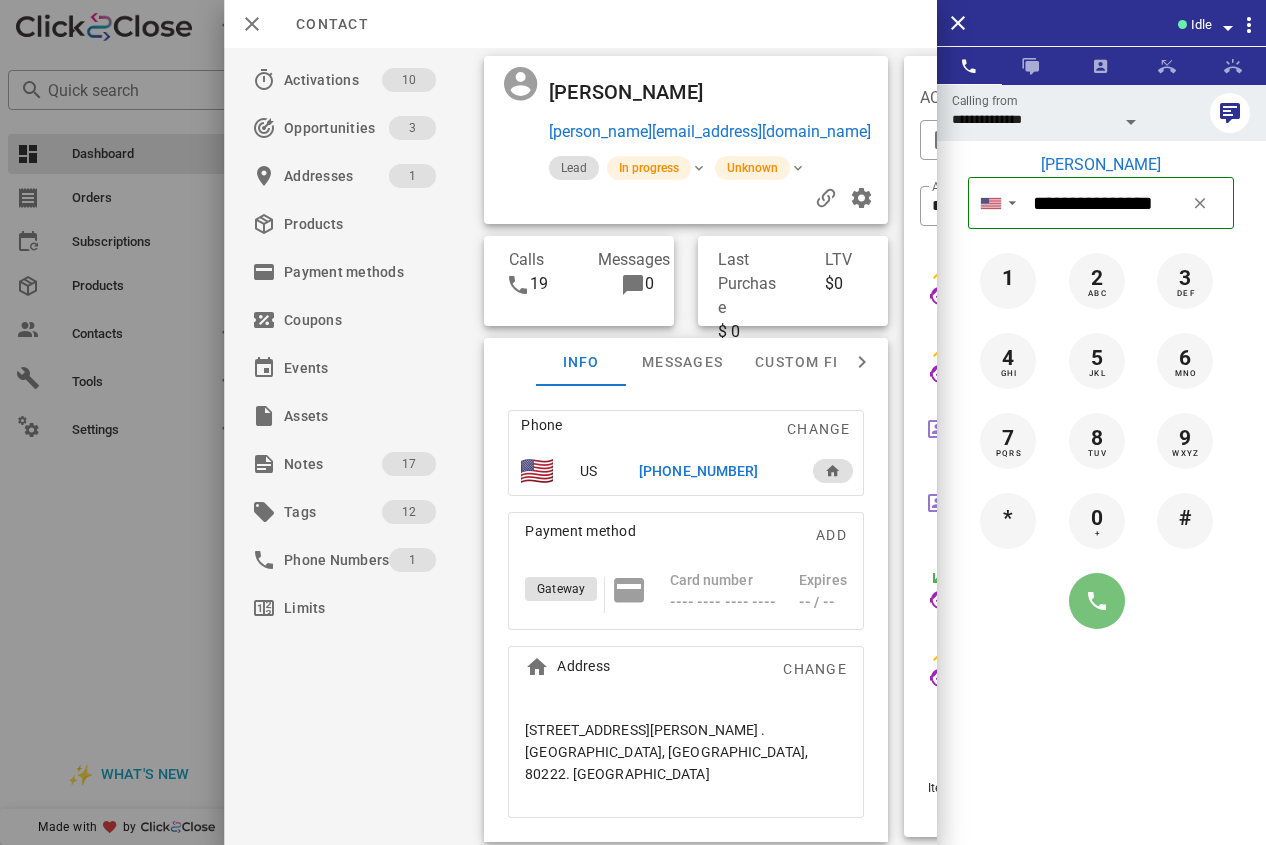 click at bounding box center (1097, 601) 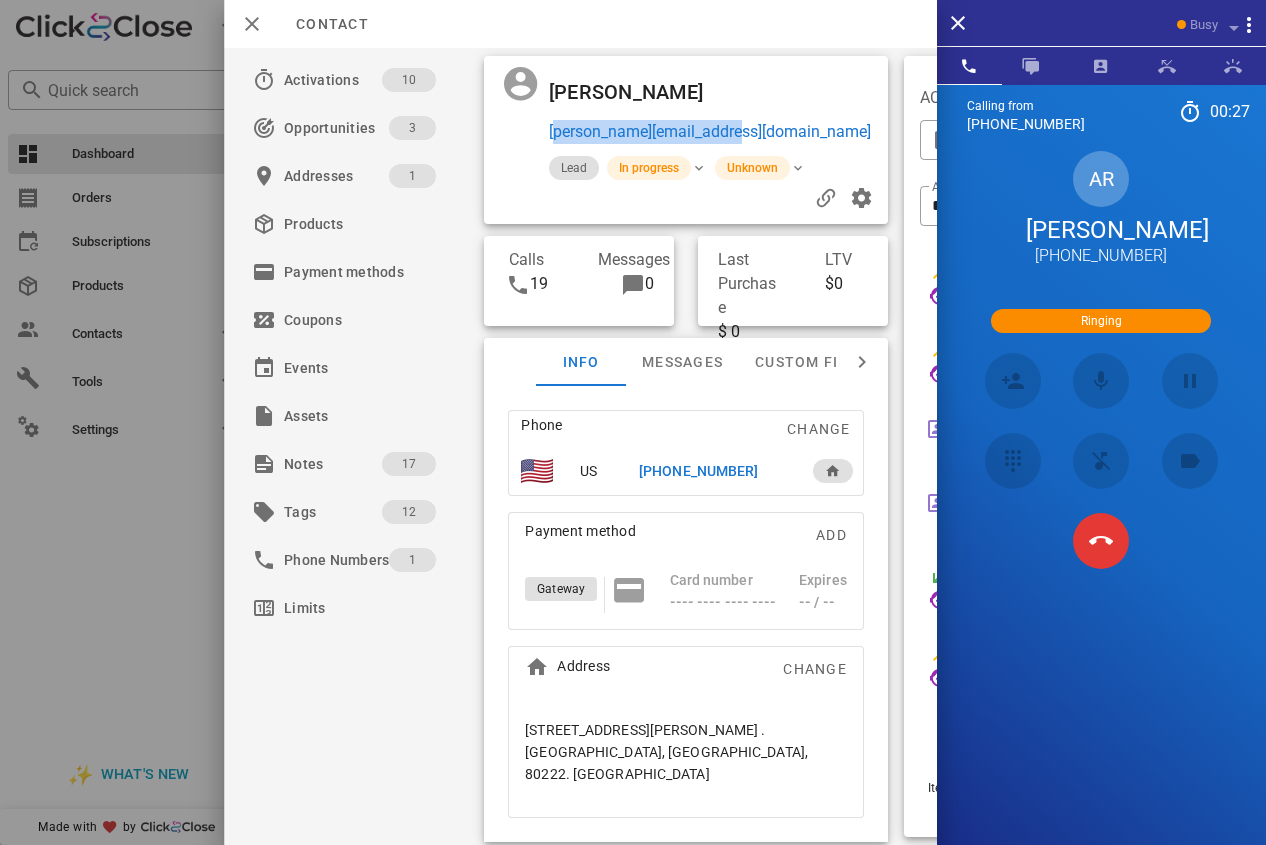 drag, startPoint x: 762, startPoint y: 132, endPoint x: 550, endPoint y: 148, distance: 212.60292 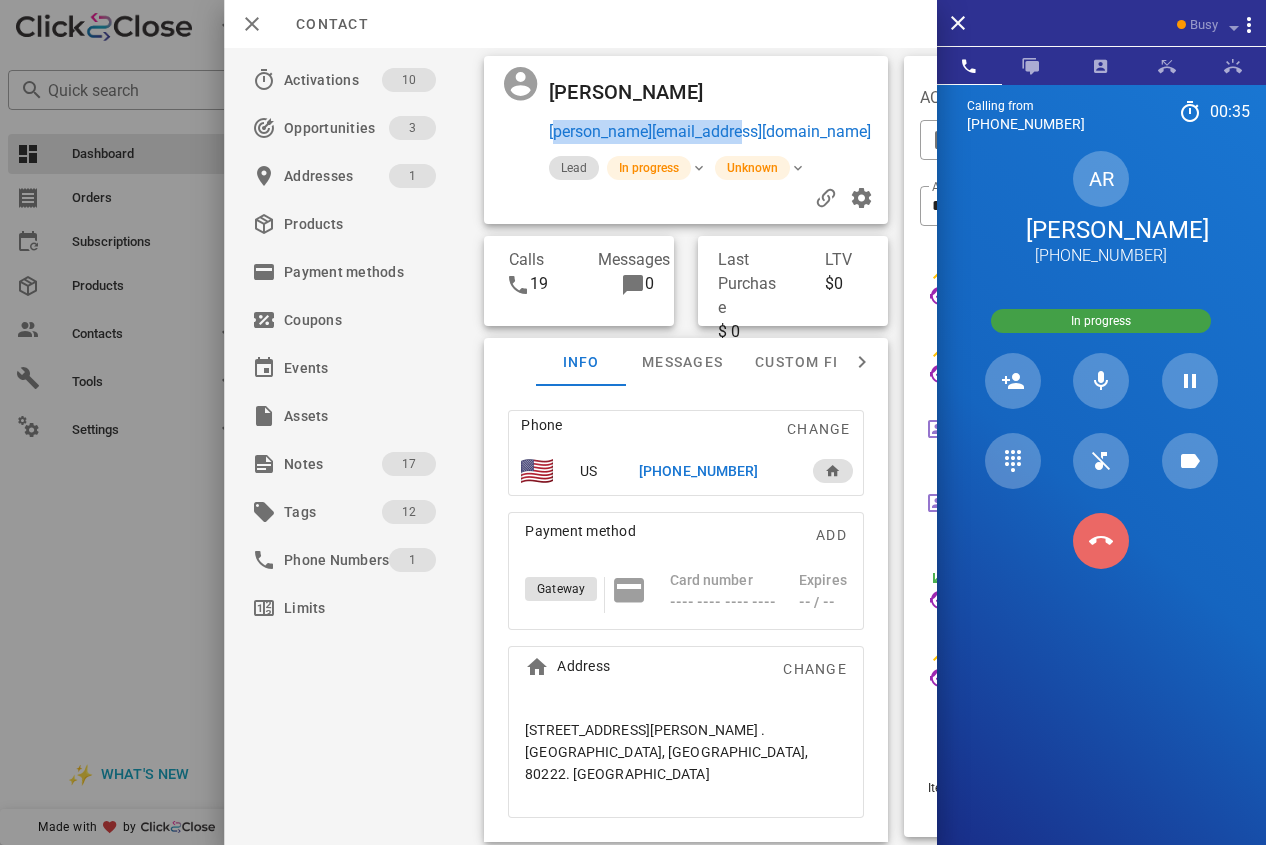 click at bounding box center [1101, 541] 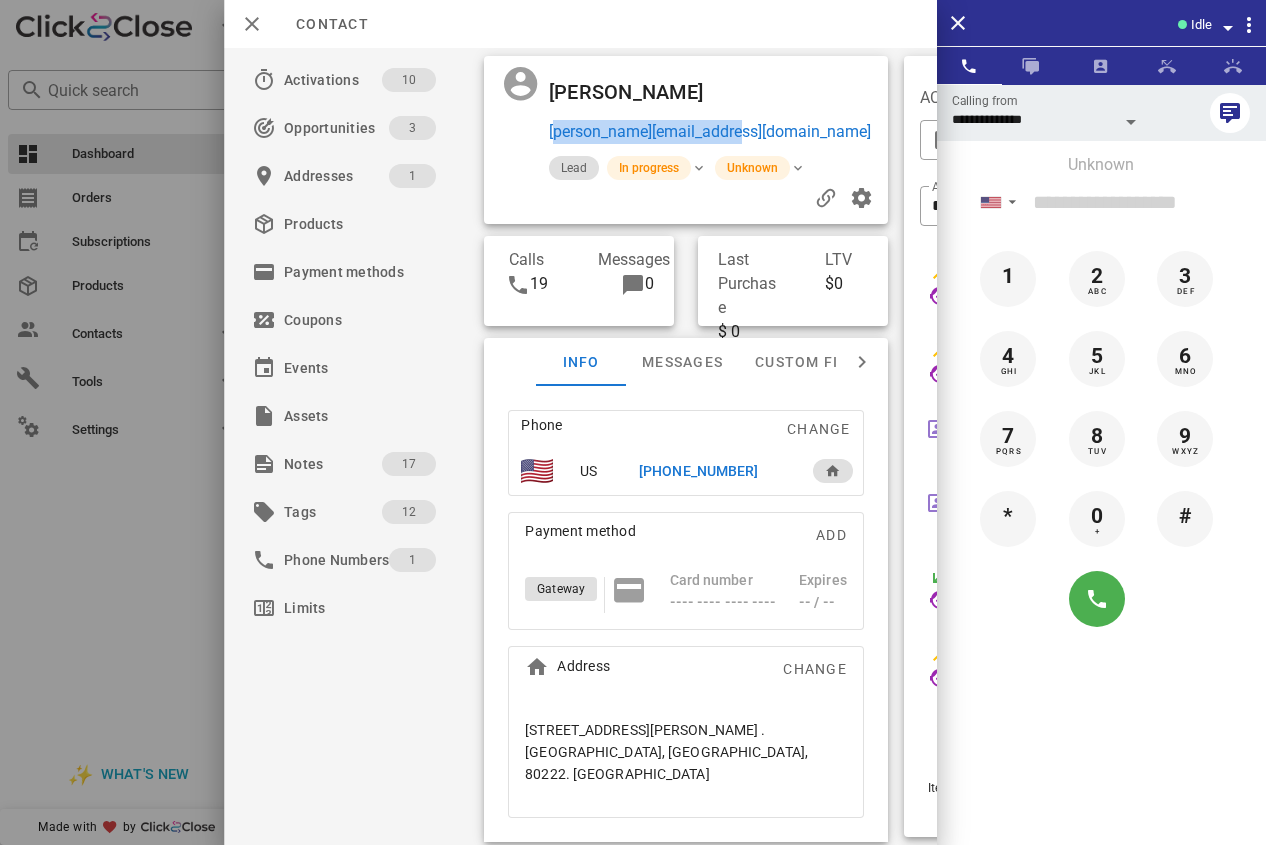 scroll, scrollTop: 0, scrollLeft: 0, axis: both 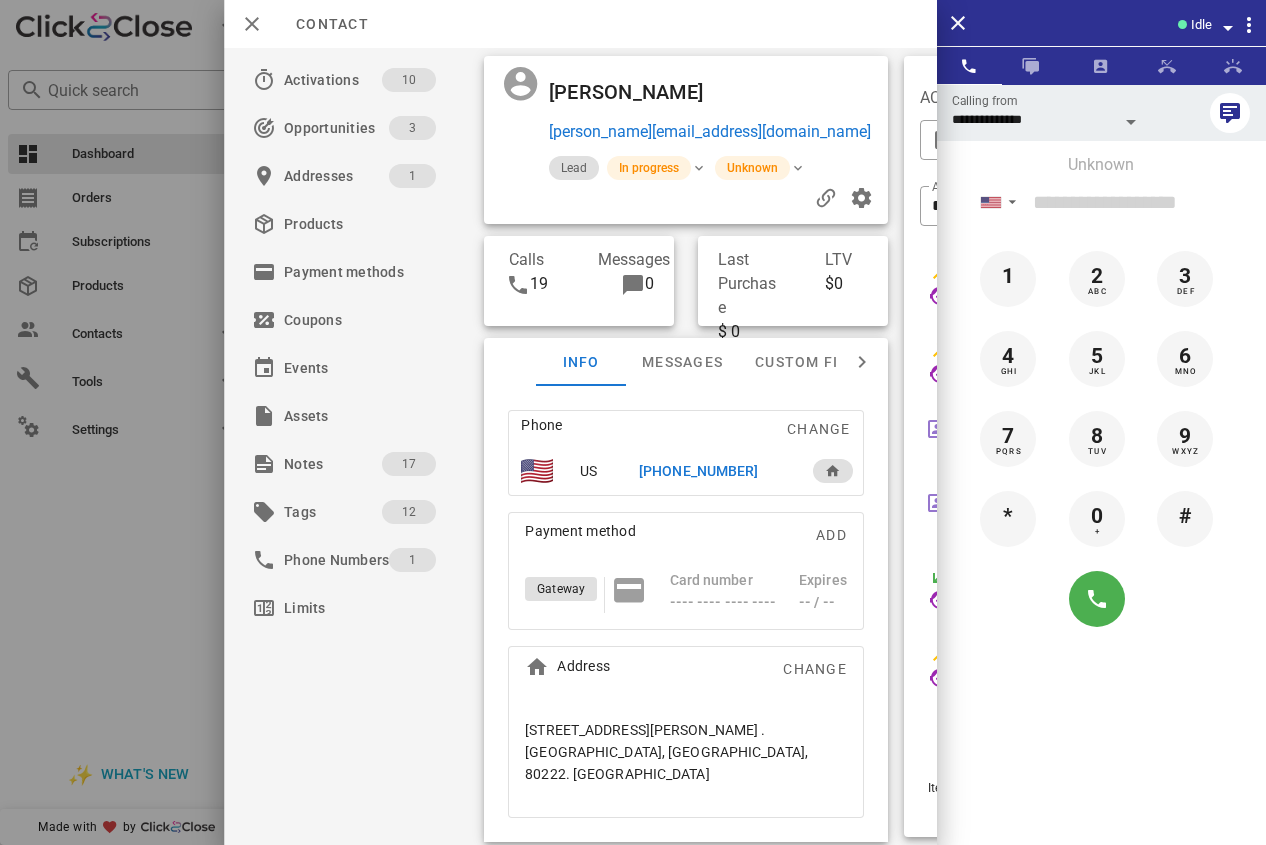 click at bounding box center [808, 92] 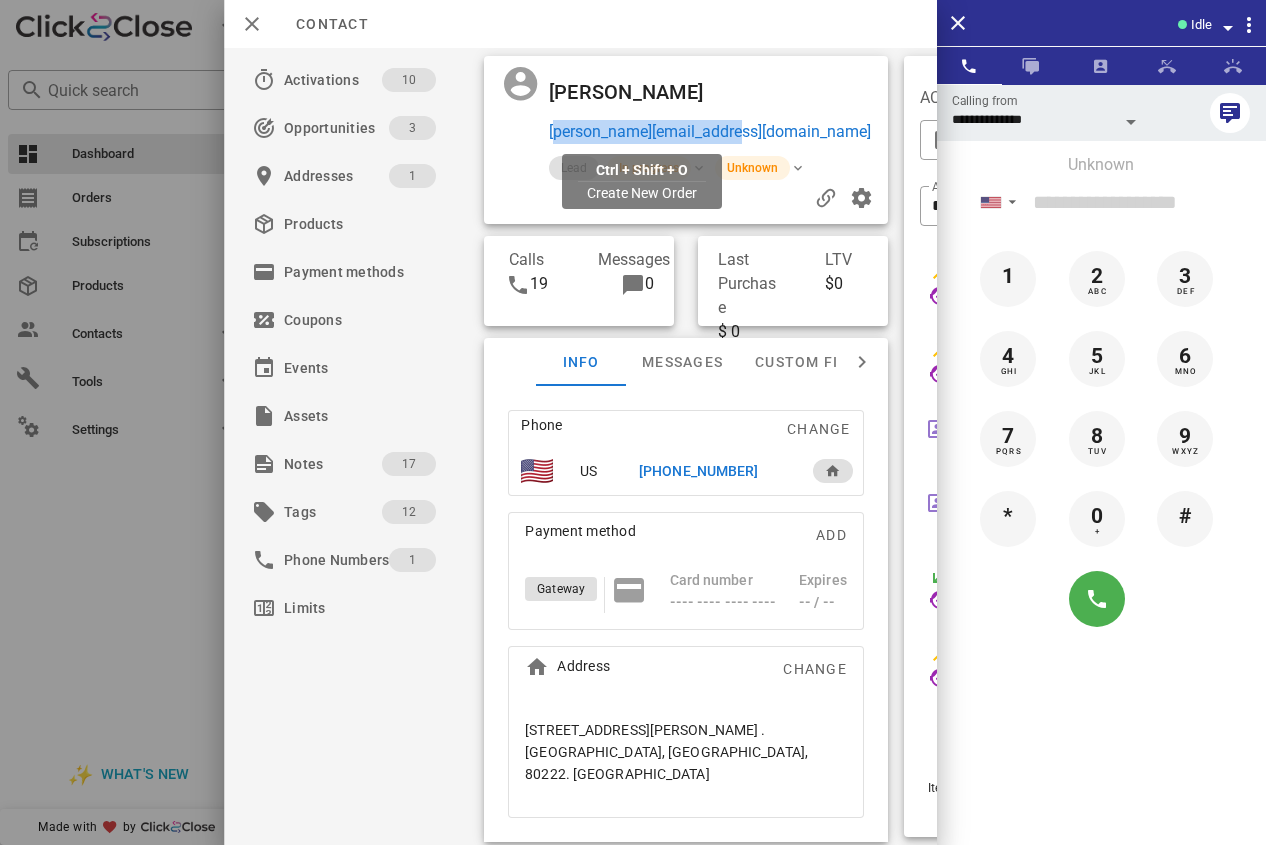 drag, startPoint x: 802, startPoint y: 128, endPoint x: 548, endPoint y: 132, distance: 254.0315 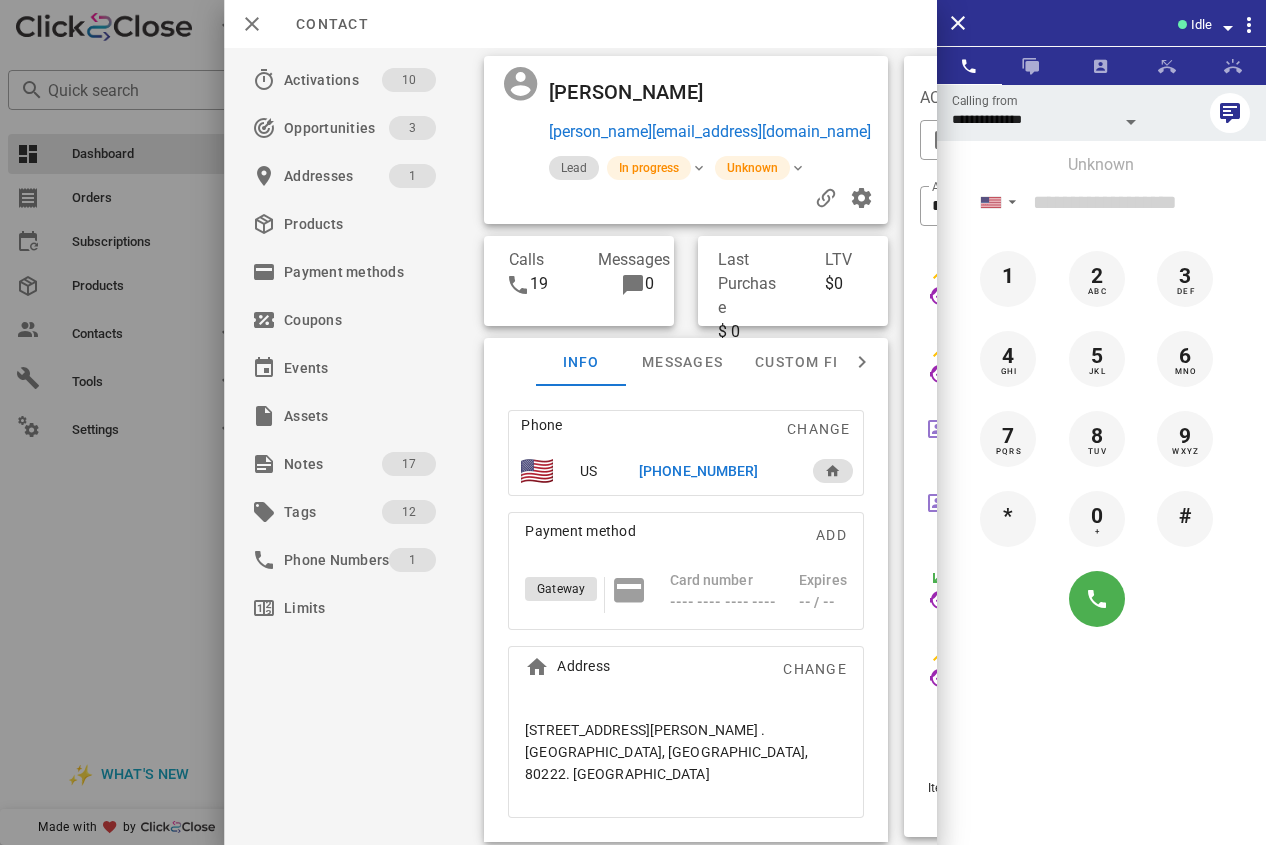 click on "[PHONE_NUMBER]" at bounding box center (698, 471) 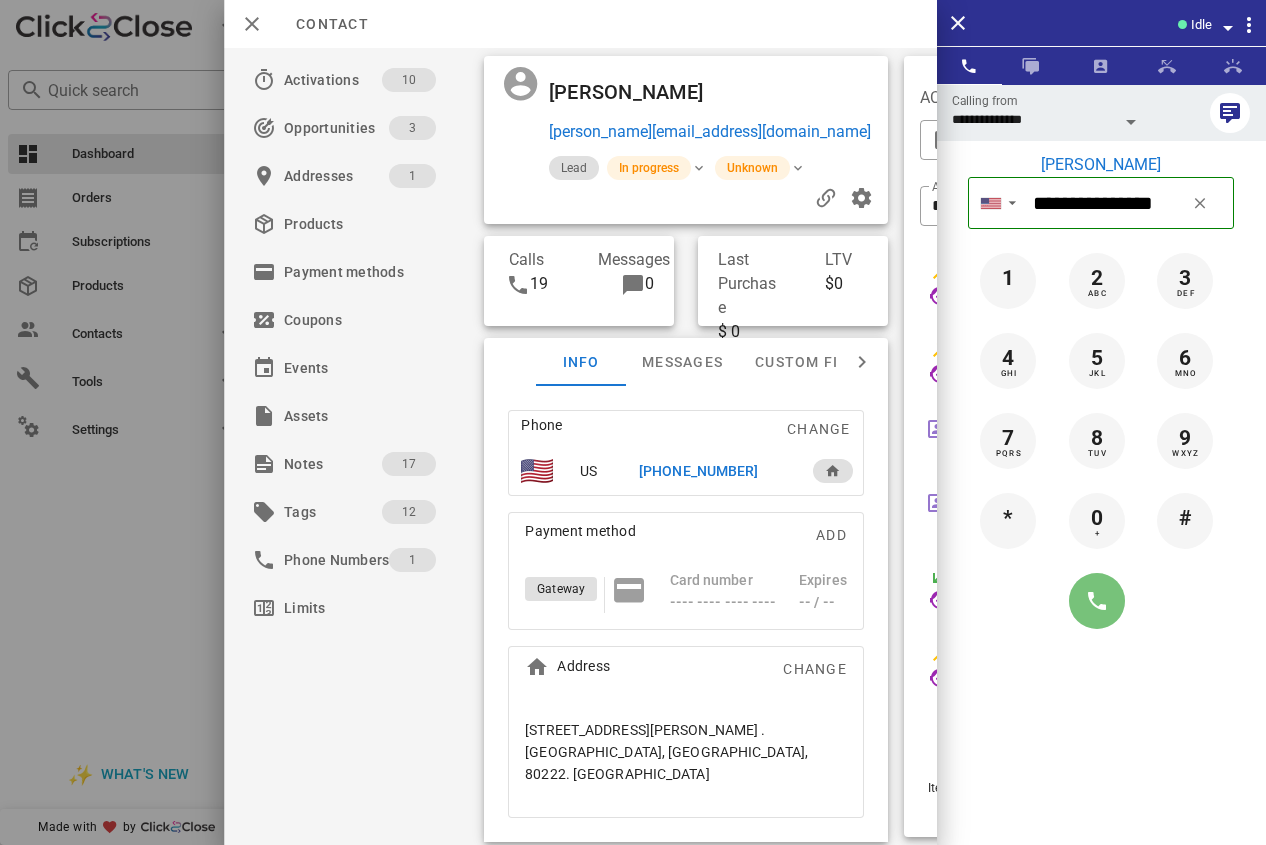 click at bounding box center (1097, 601) 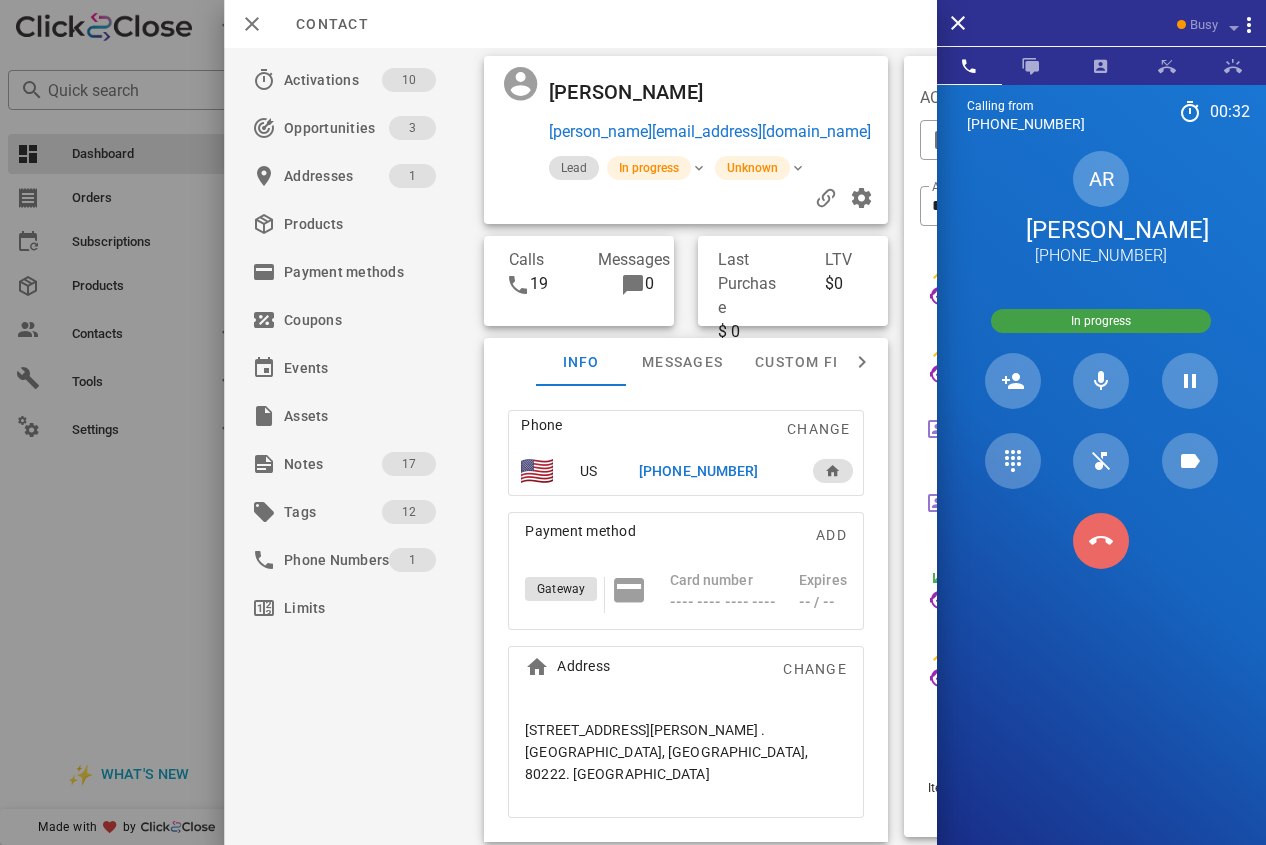 click at bounding box center [1101, 541] 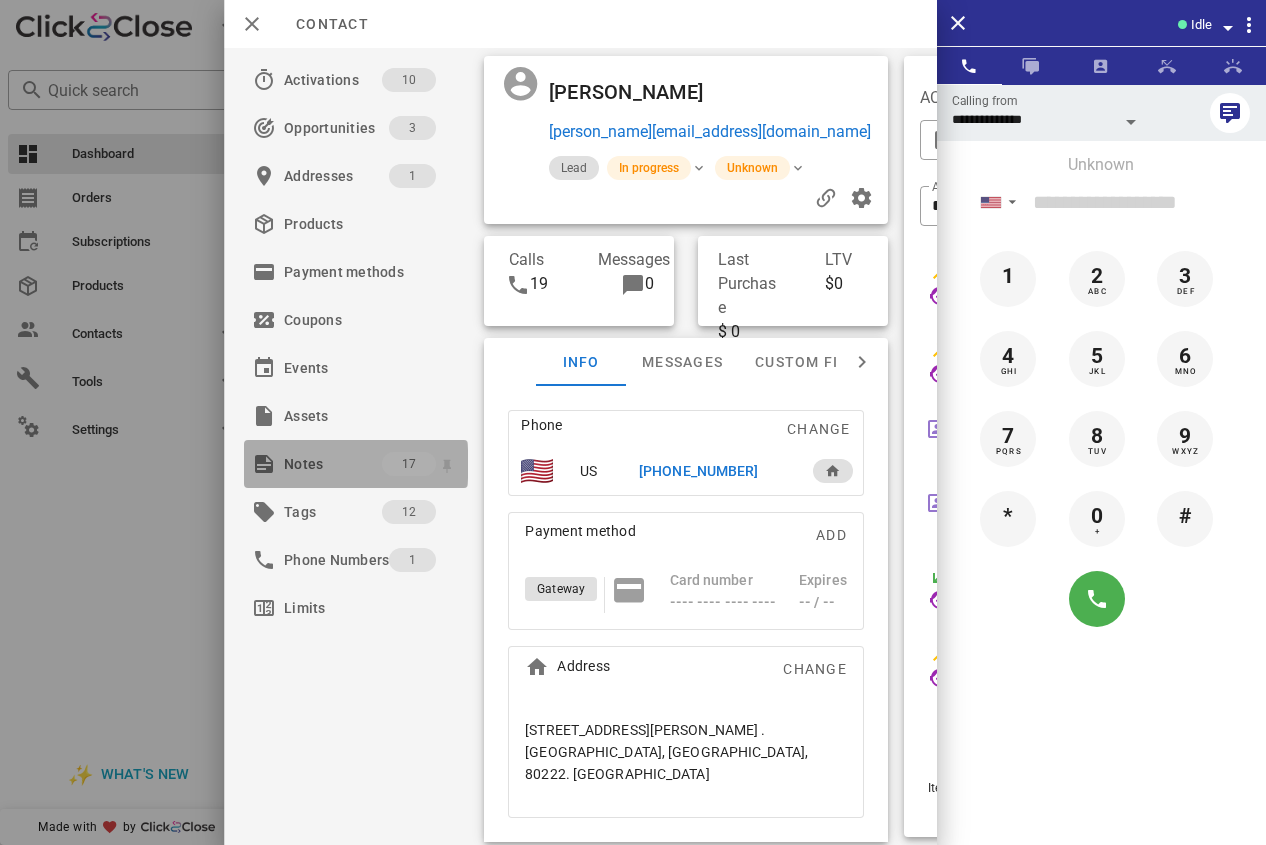 click on "Notes" at bounding box center (333, 464) 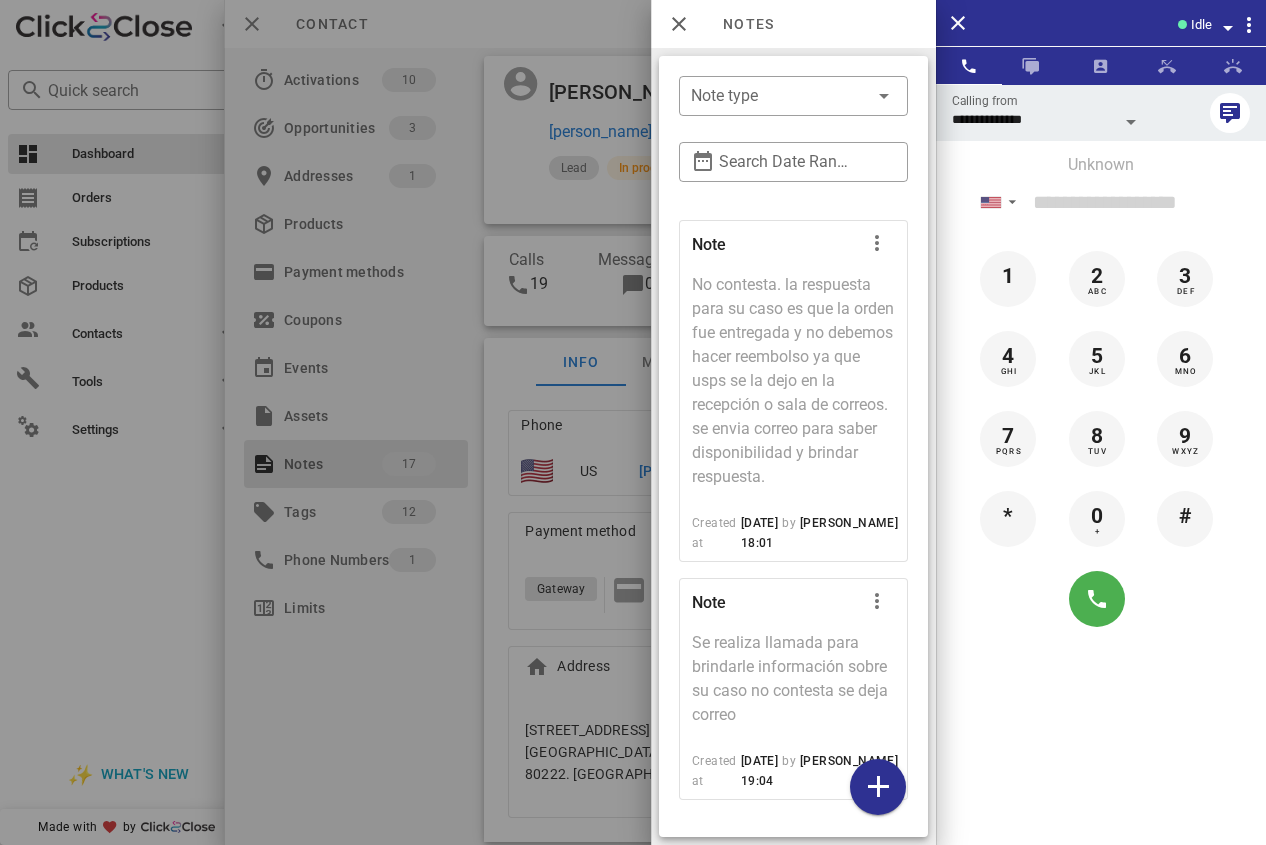 scroll, scrollTop: 5927, scrollLeft: 0, axis: vertical 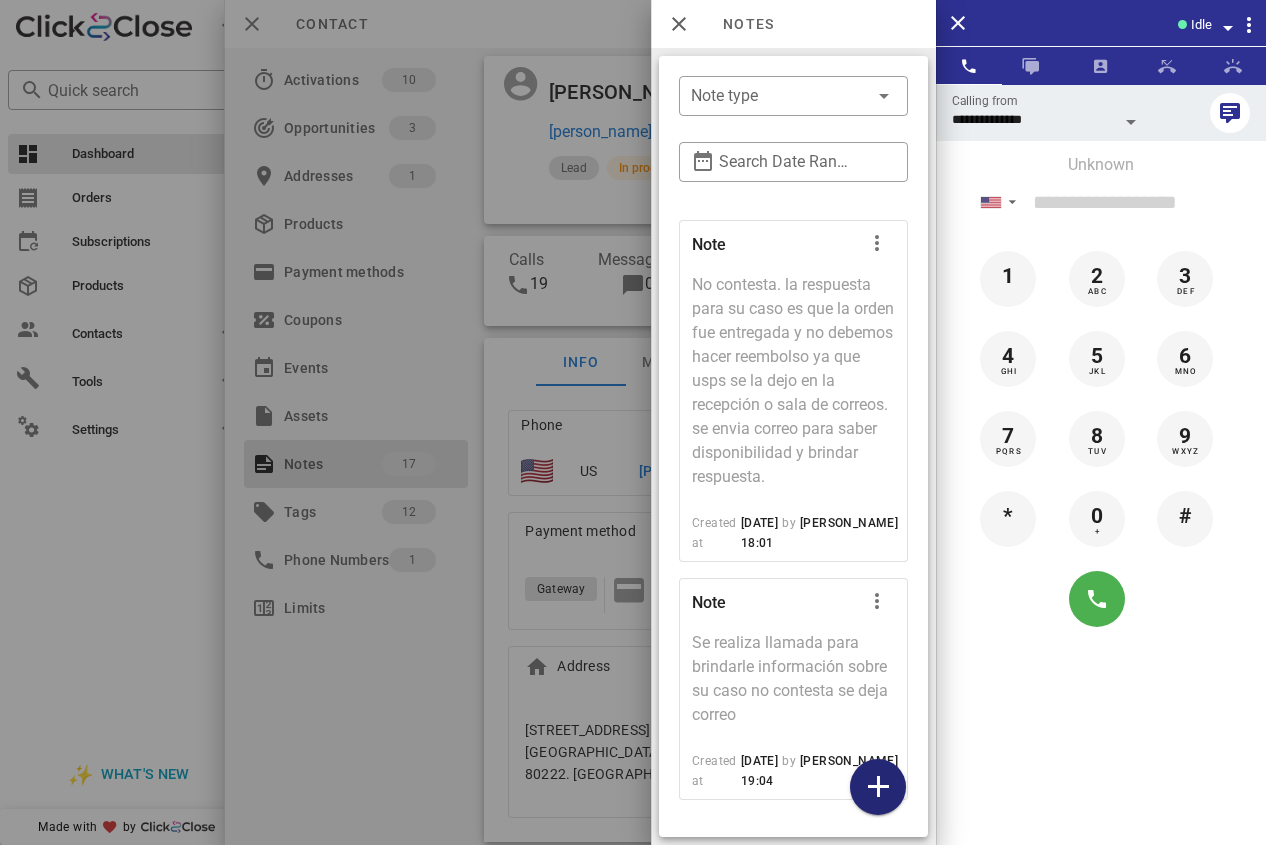 click at bounding box center (878, 787) 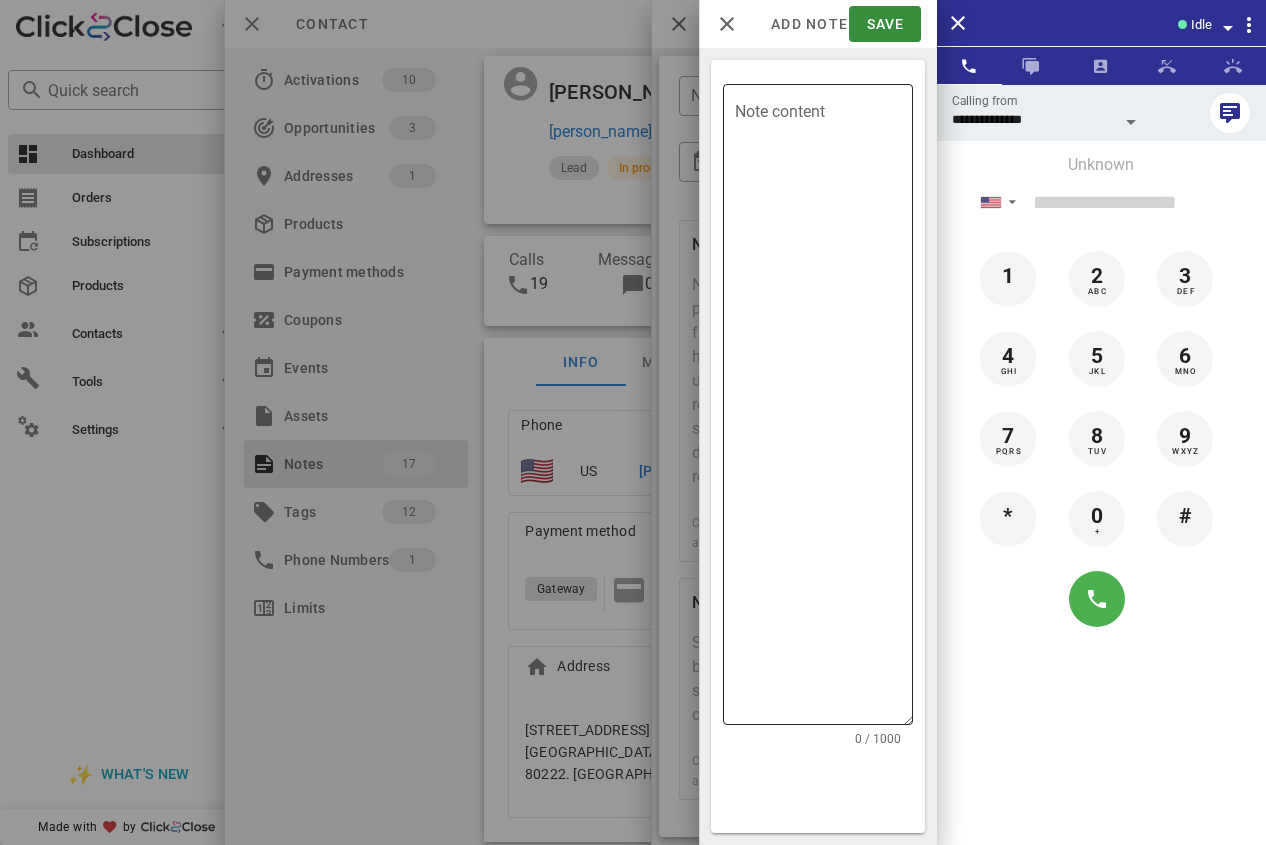 click on "Note content" at bounding box center [824, 409] 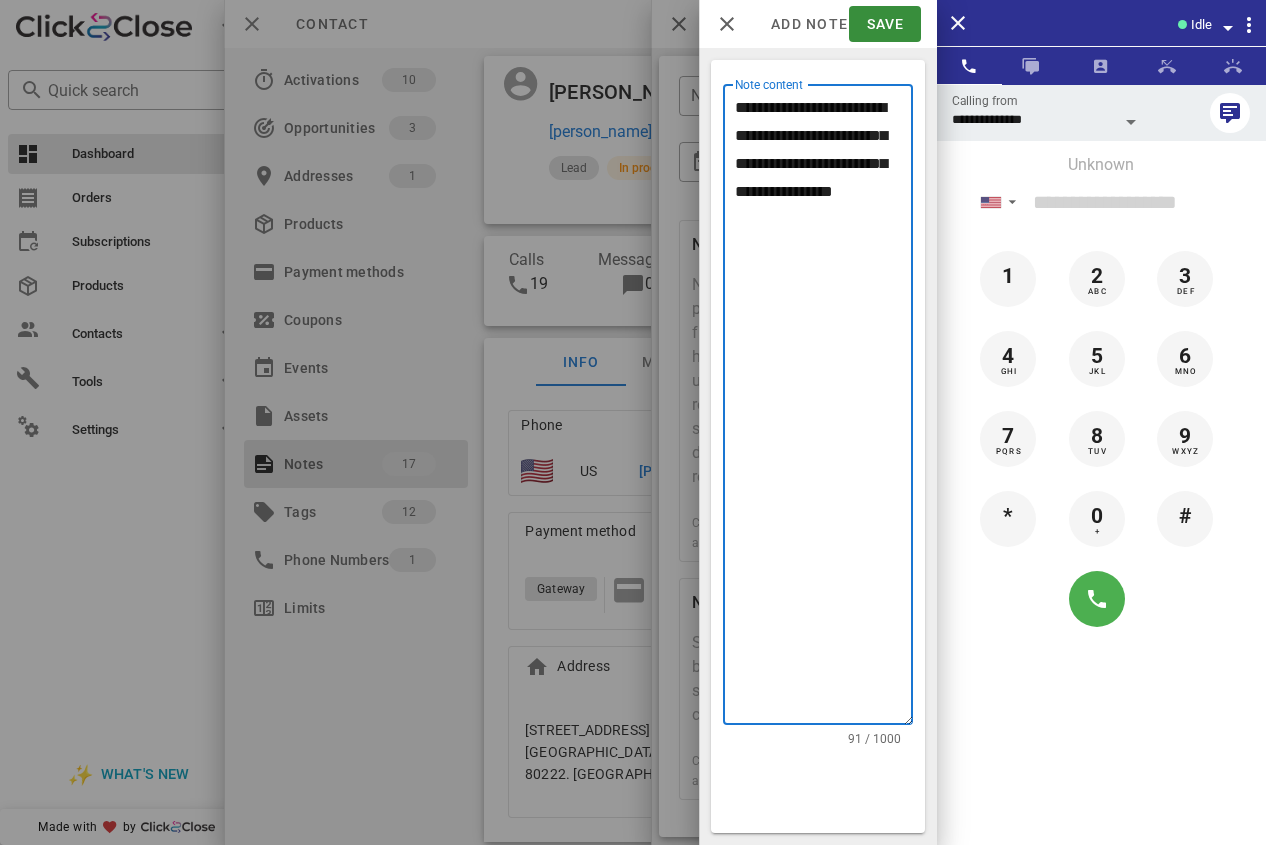 click on "**********" at bounding box center (824, 409) 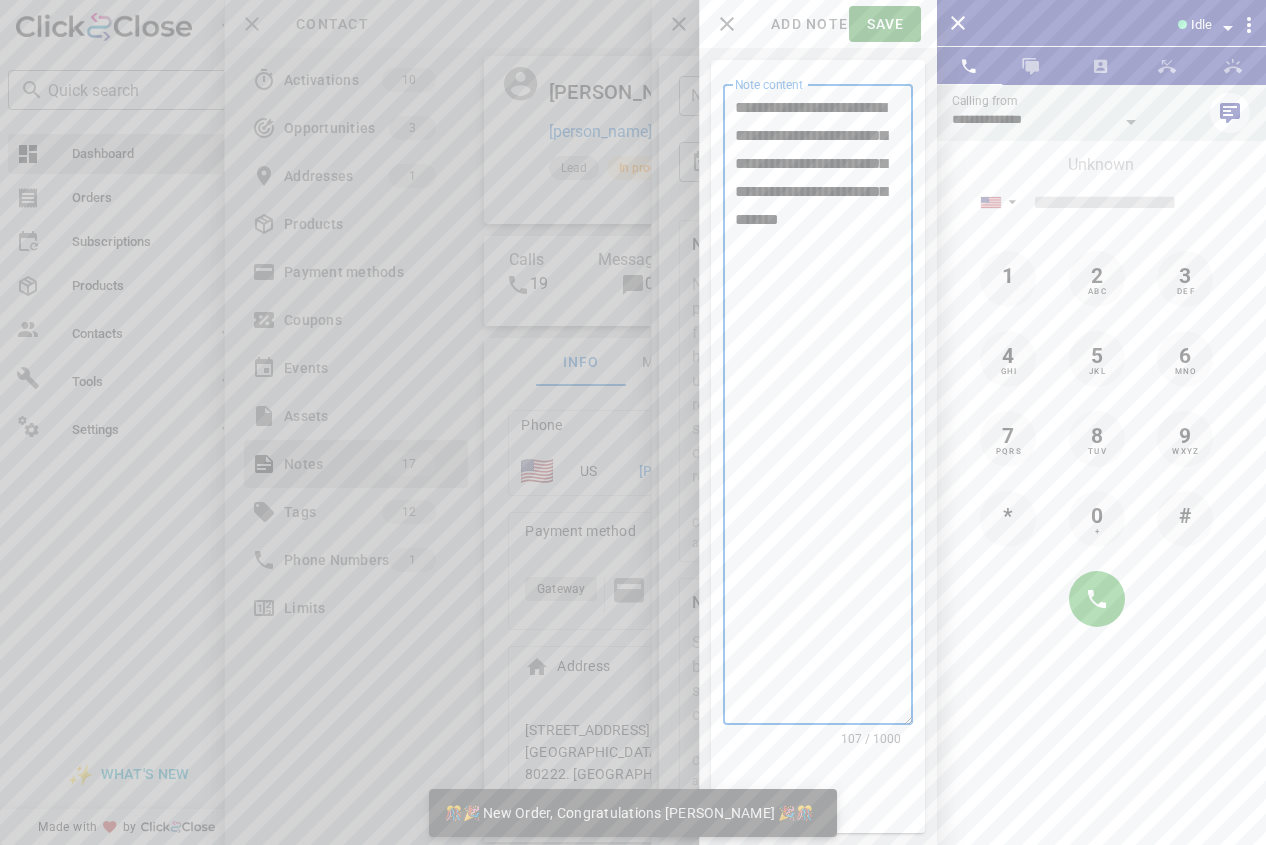 click on "**********" at bounding box center (824, 409) 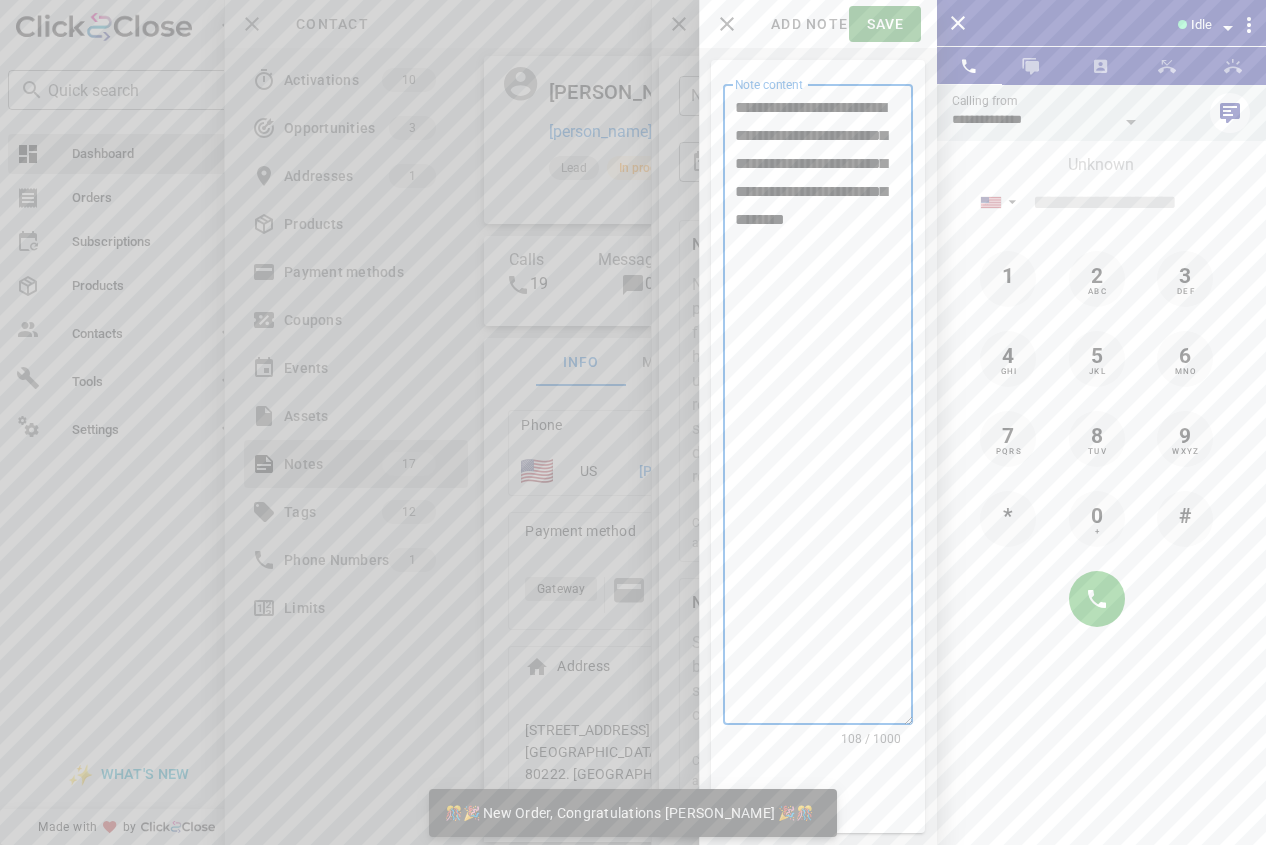 type on "**********" 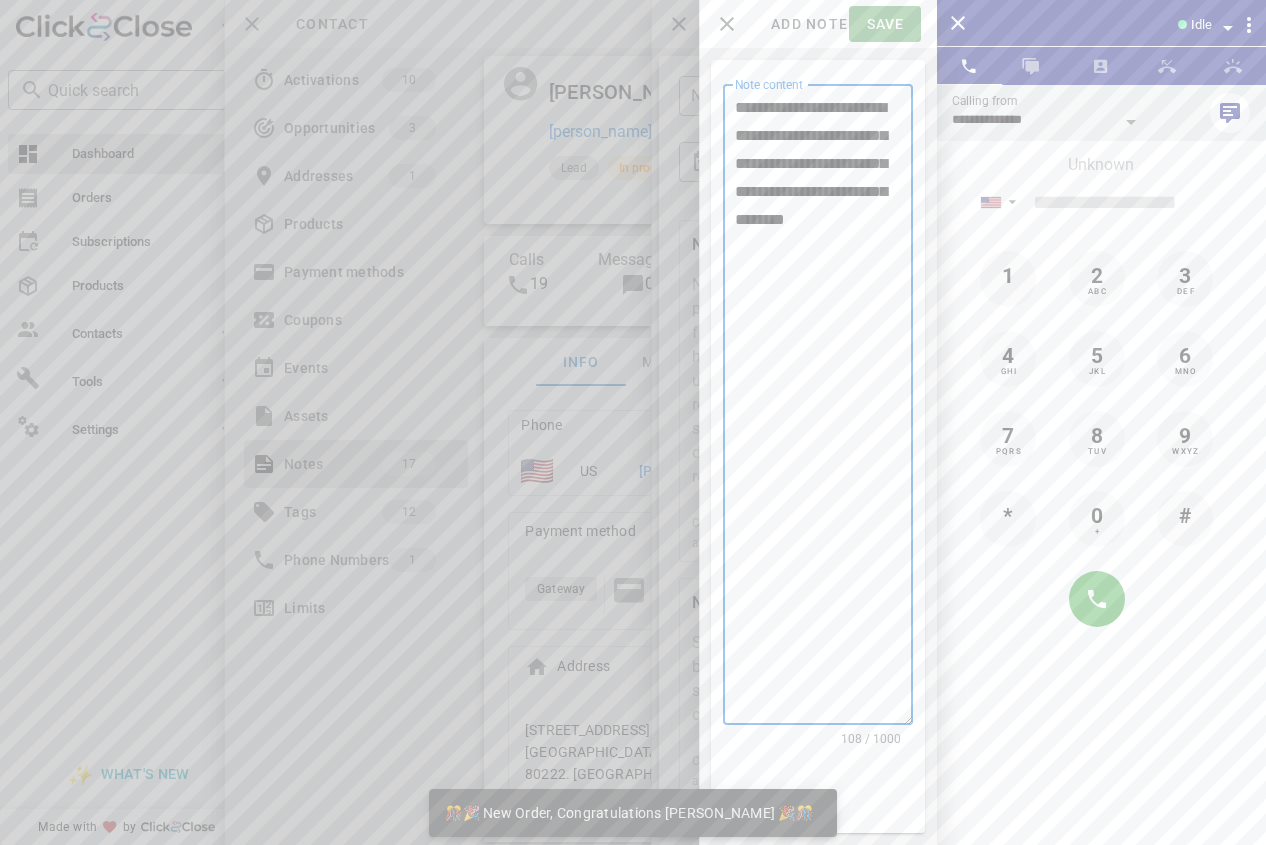 click on "Save" at bounding box center [884, 24] 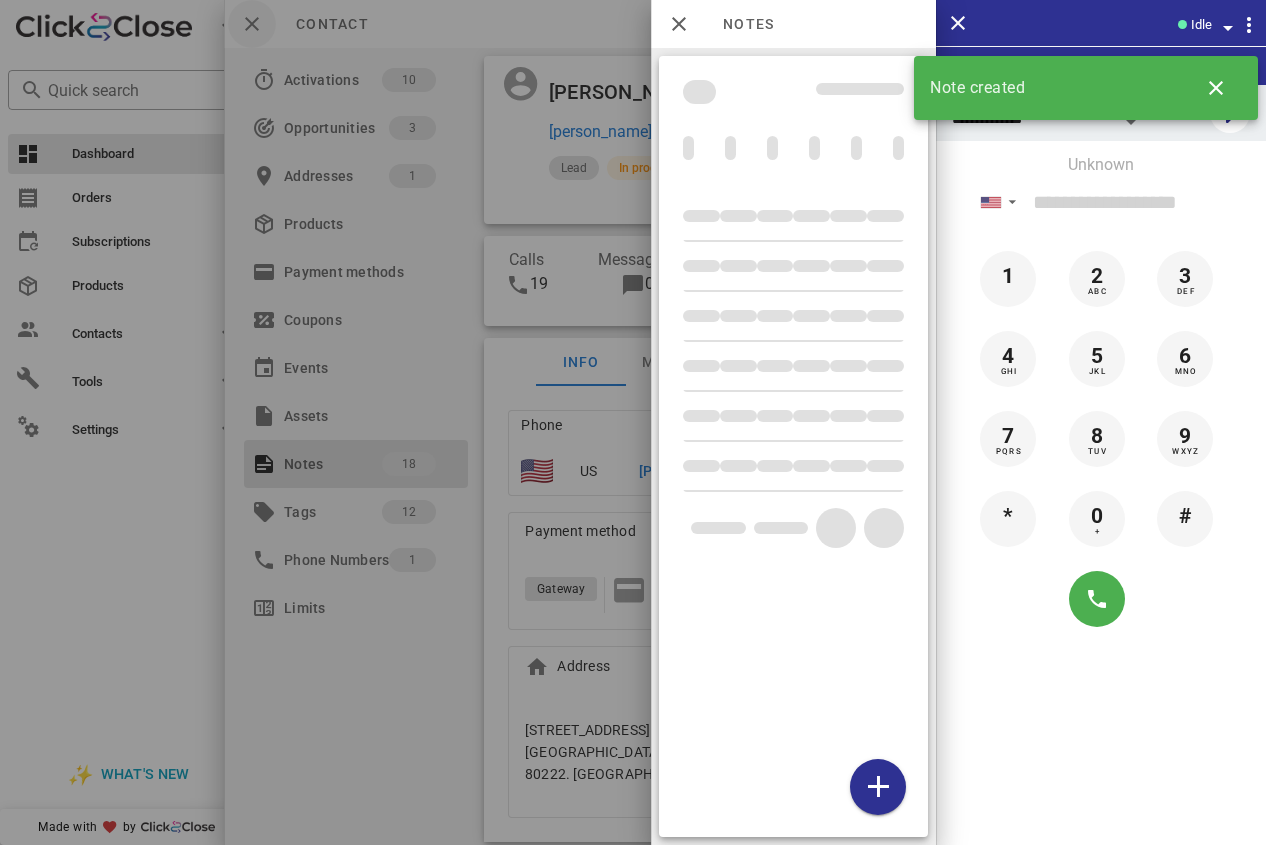 drag, startPoint x: 600, startPoint y: 208, endPoint x: 247, endPoint y: 44, distance: 389.23642 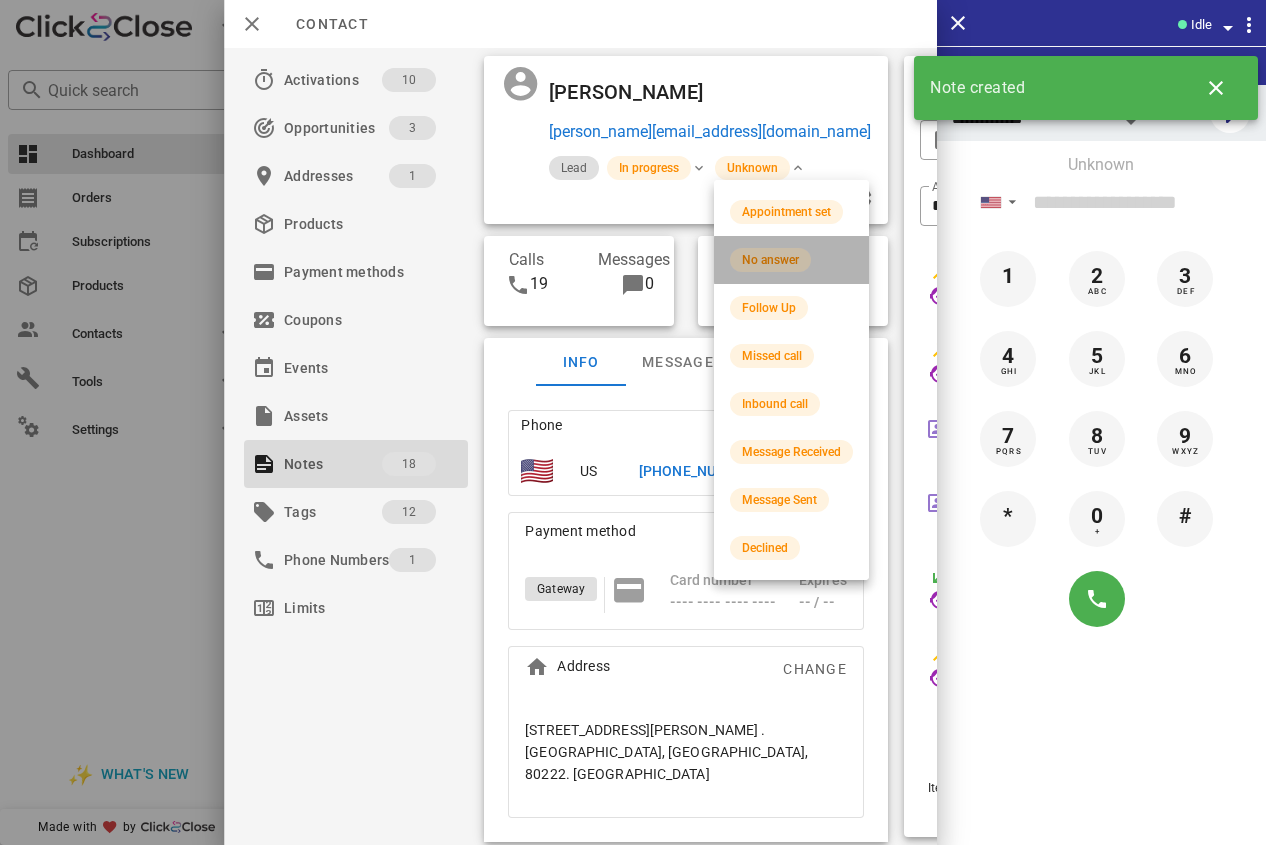 click on "No answer" at bounding box center (770, 260) 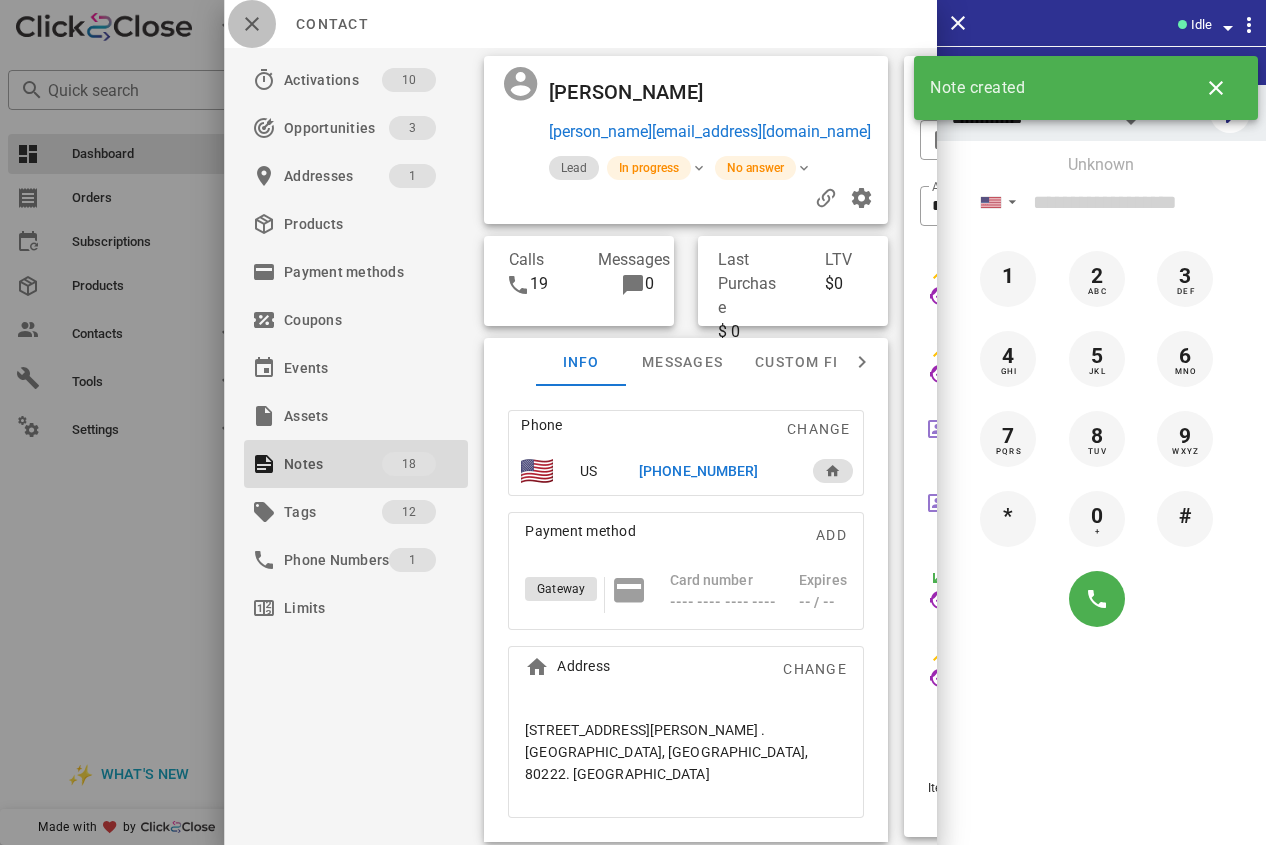 click at bounding box center [252, 24] 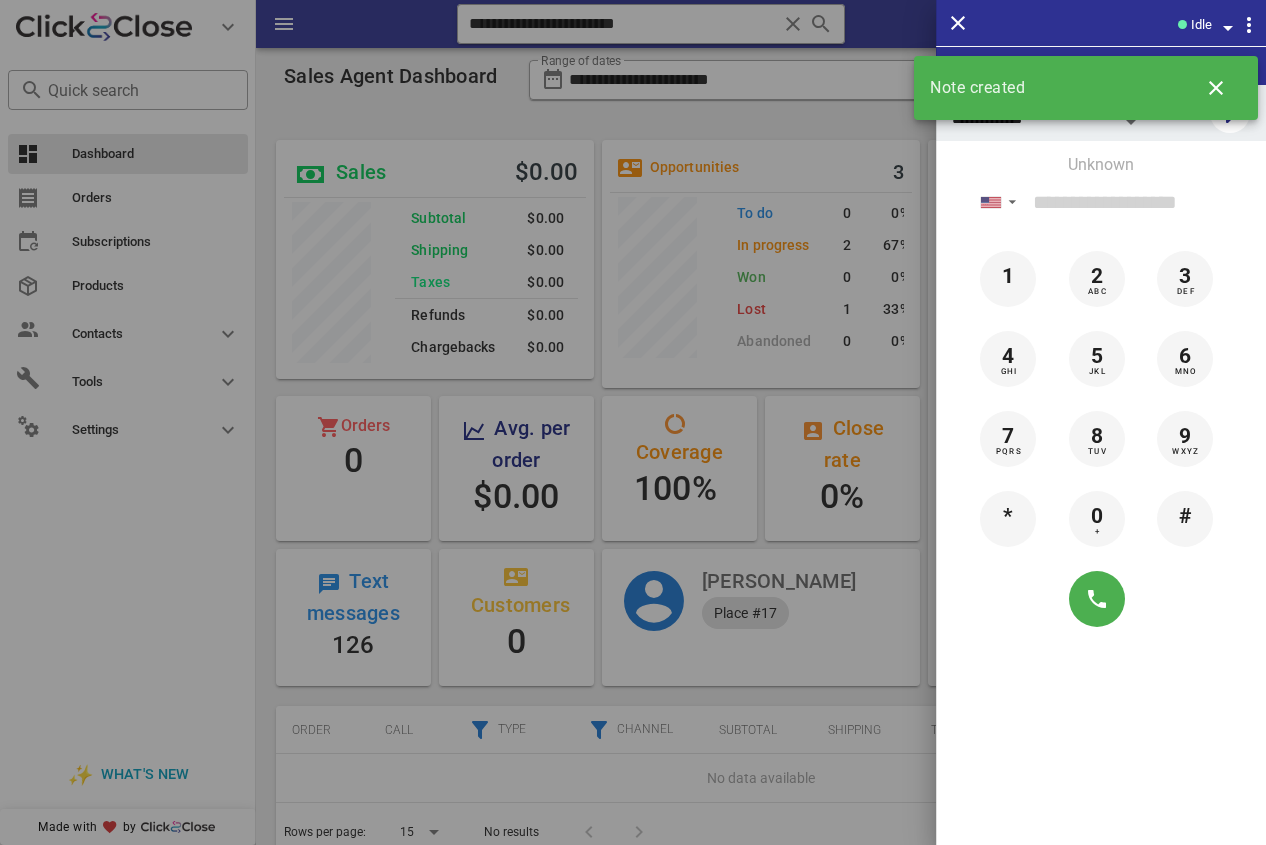 click at bounding box center (633, 422) 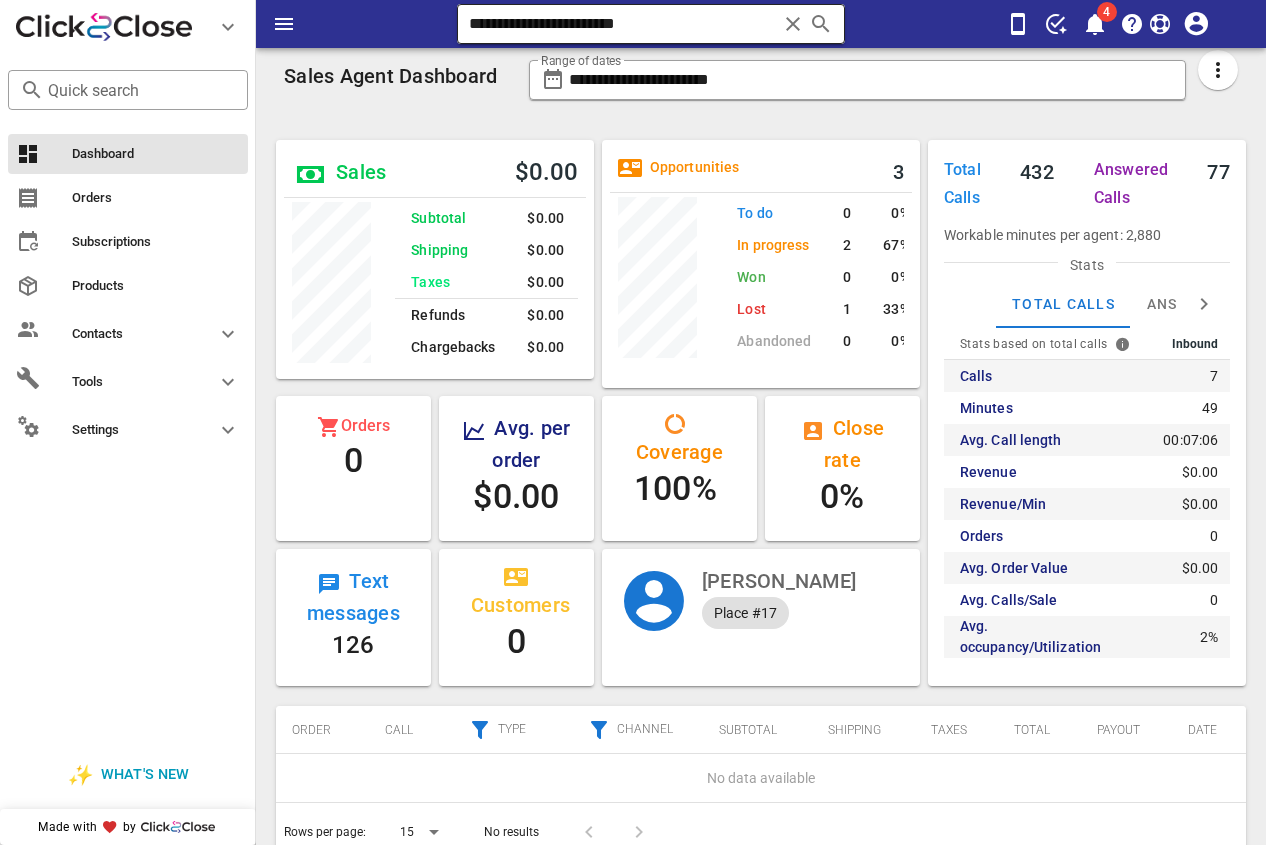 click on "**********" at bounding box center [623, 24] 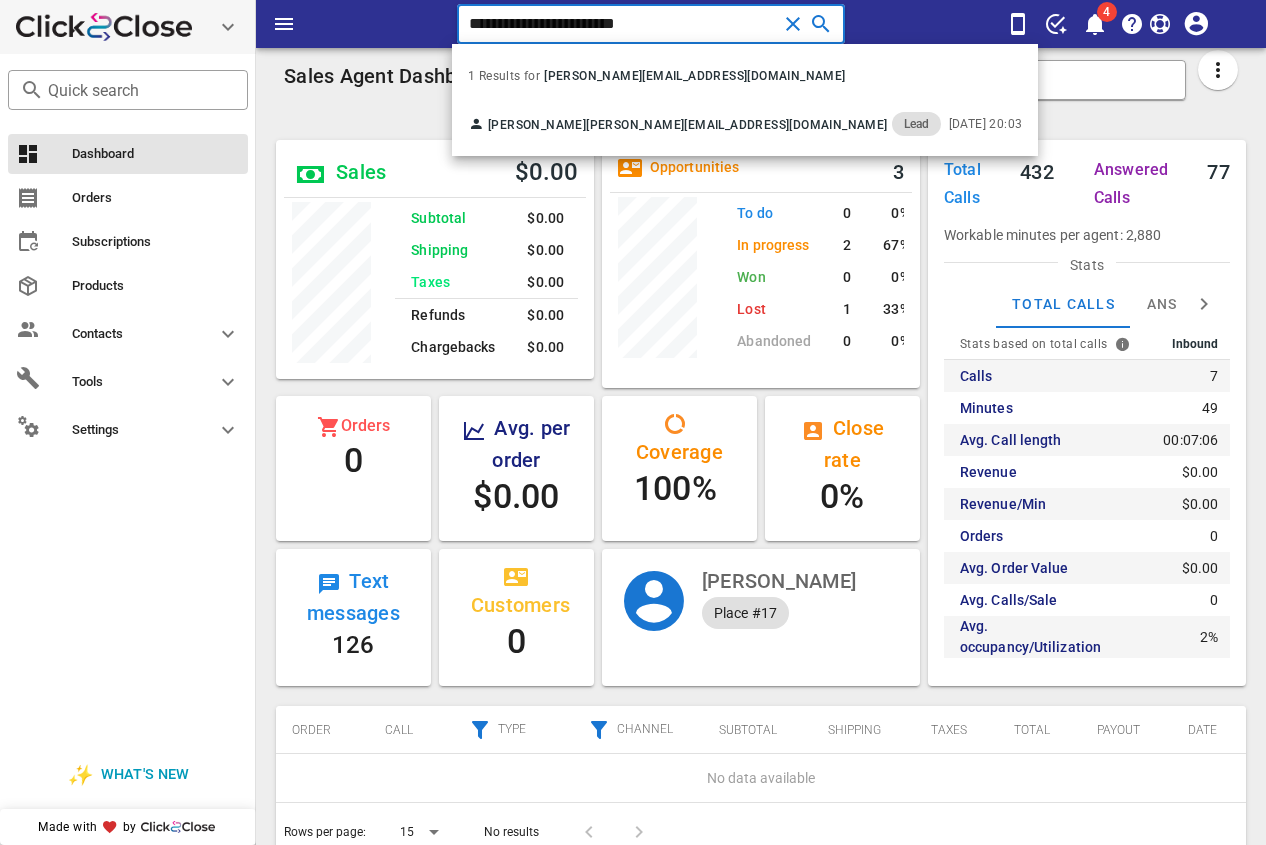 drag, startPoint x: 439, startPoint y: 43, endPoint x: 188, endPoint y: 53, distance: 251.19913 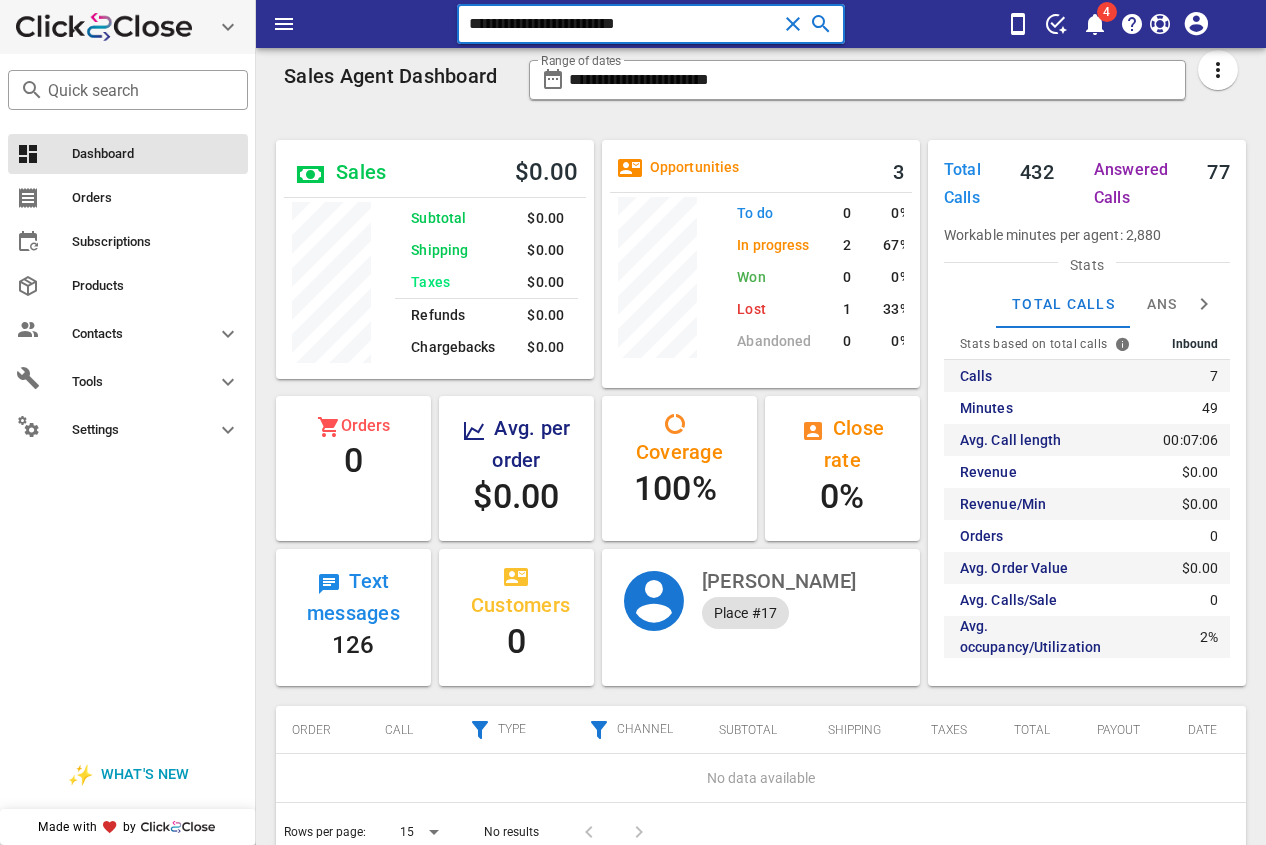 paste on "***" 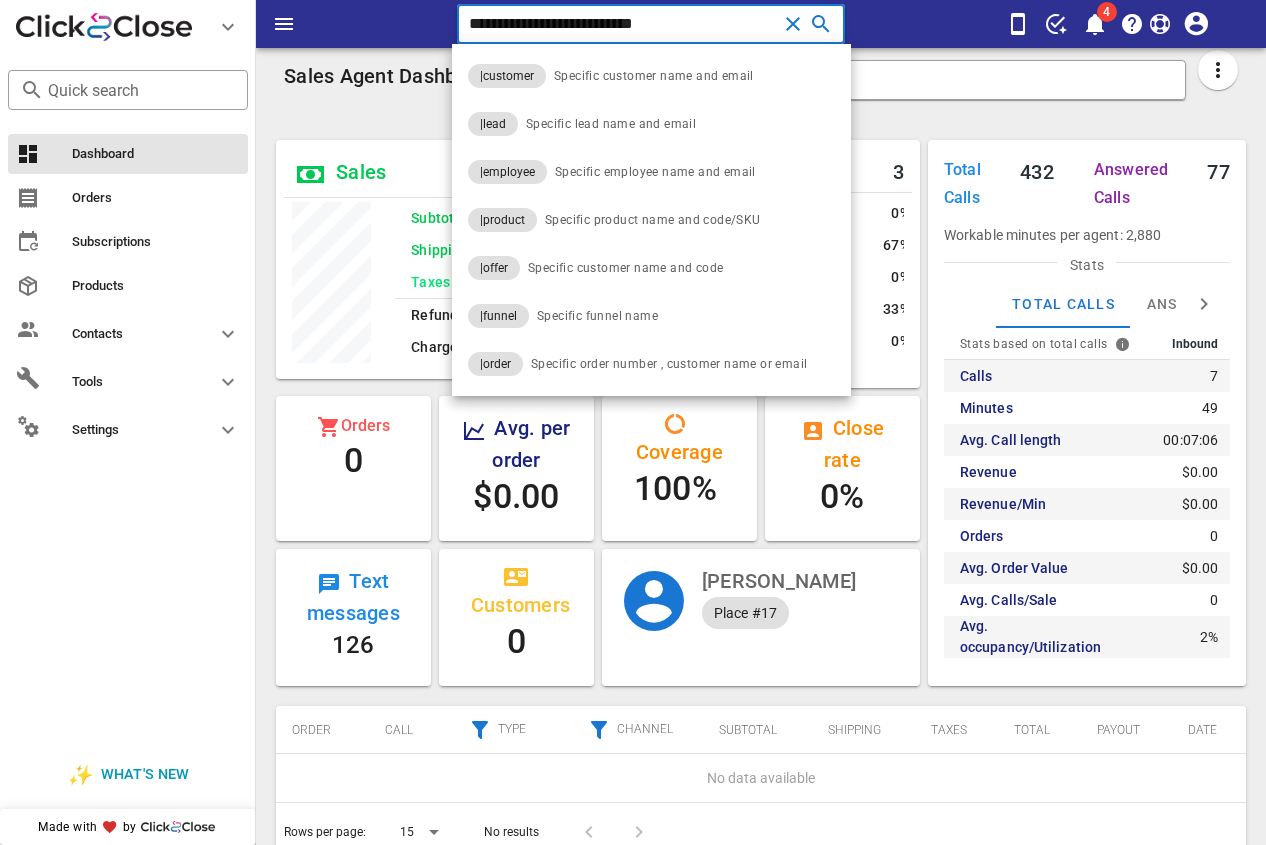 type on "**********" 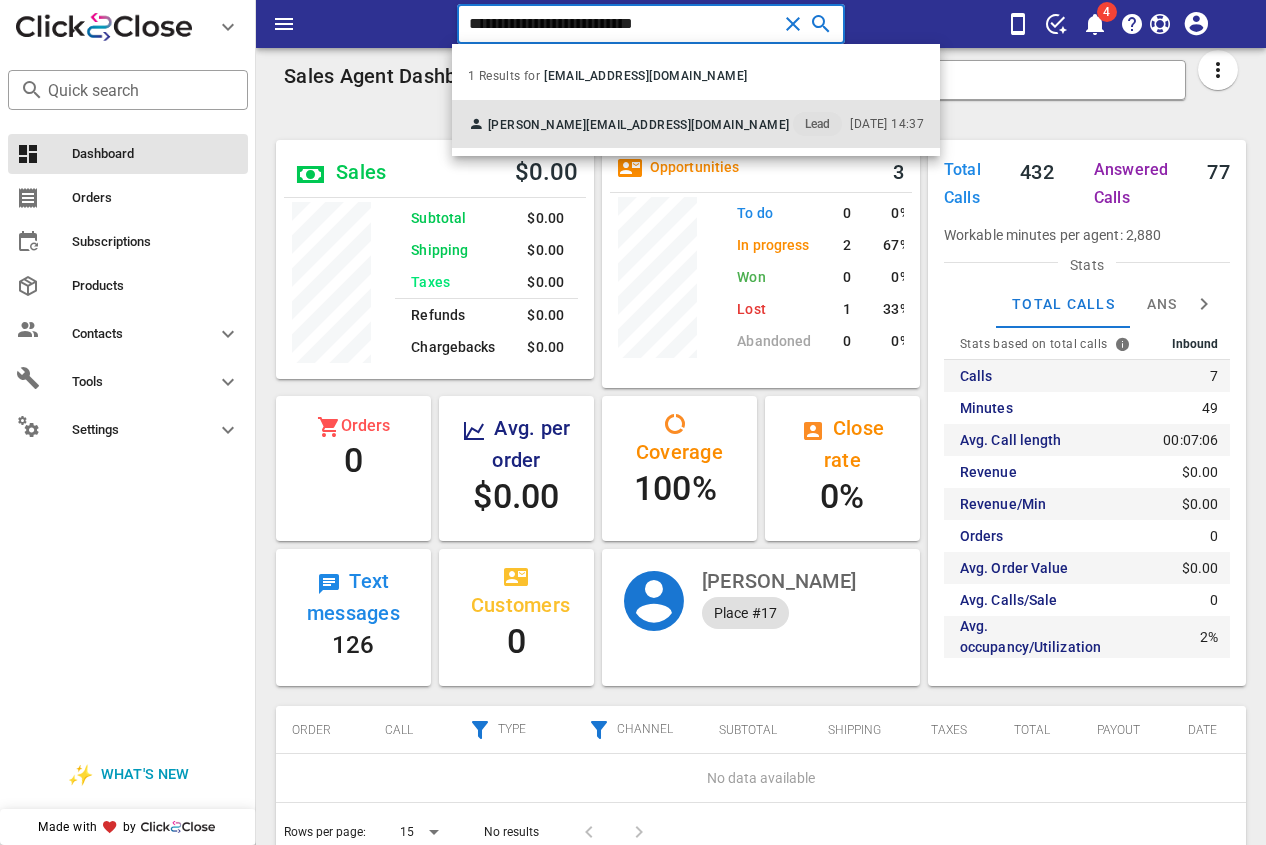 click on "[PERSON_NAME]   [EMAIL_ADDRESS][DOMAIN_NAME]   Lead" at bounding box center (655, 124) 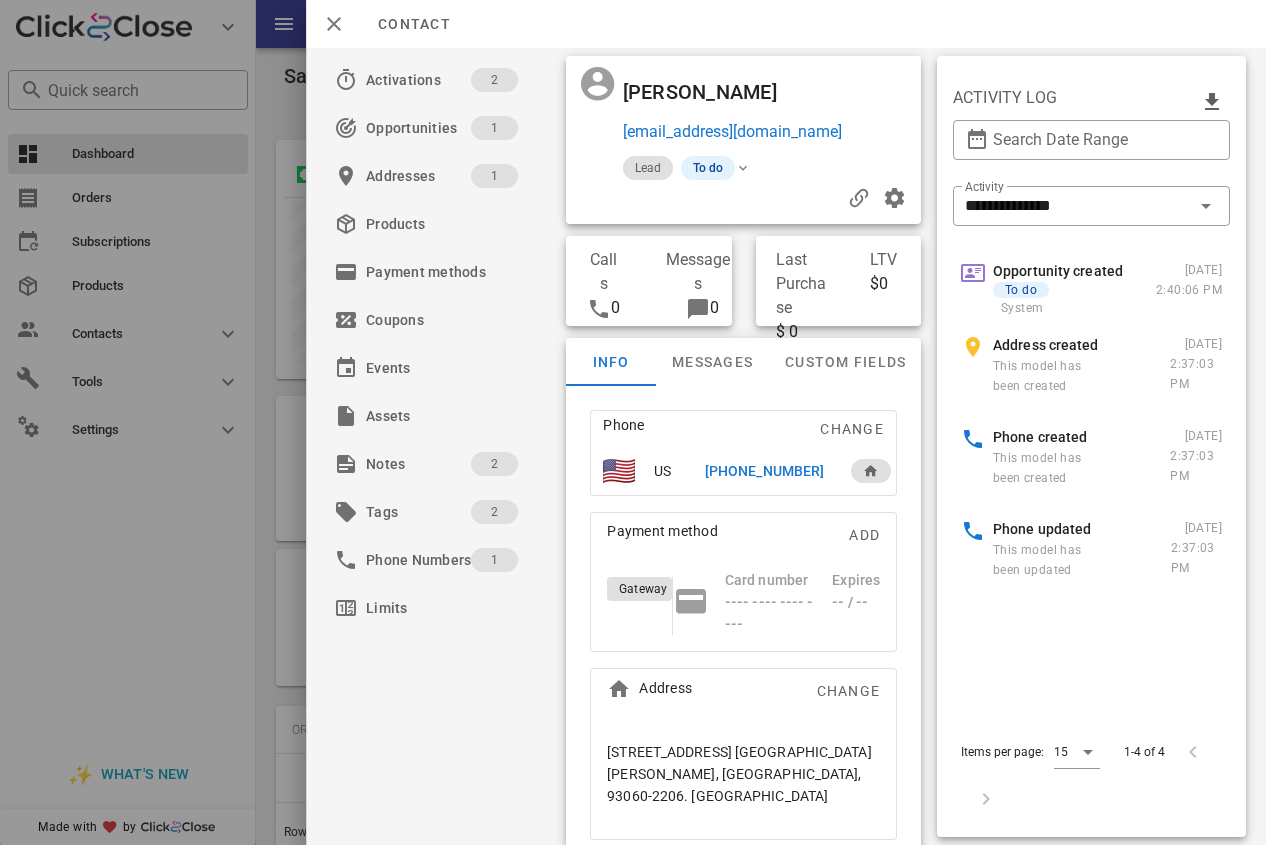 click on "[PHONE_NUMBER]" at bounding box center (764, 471) 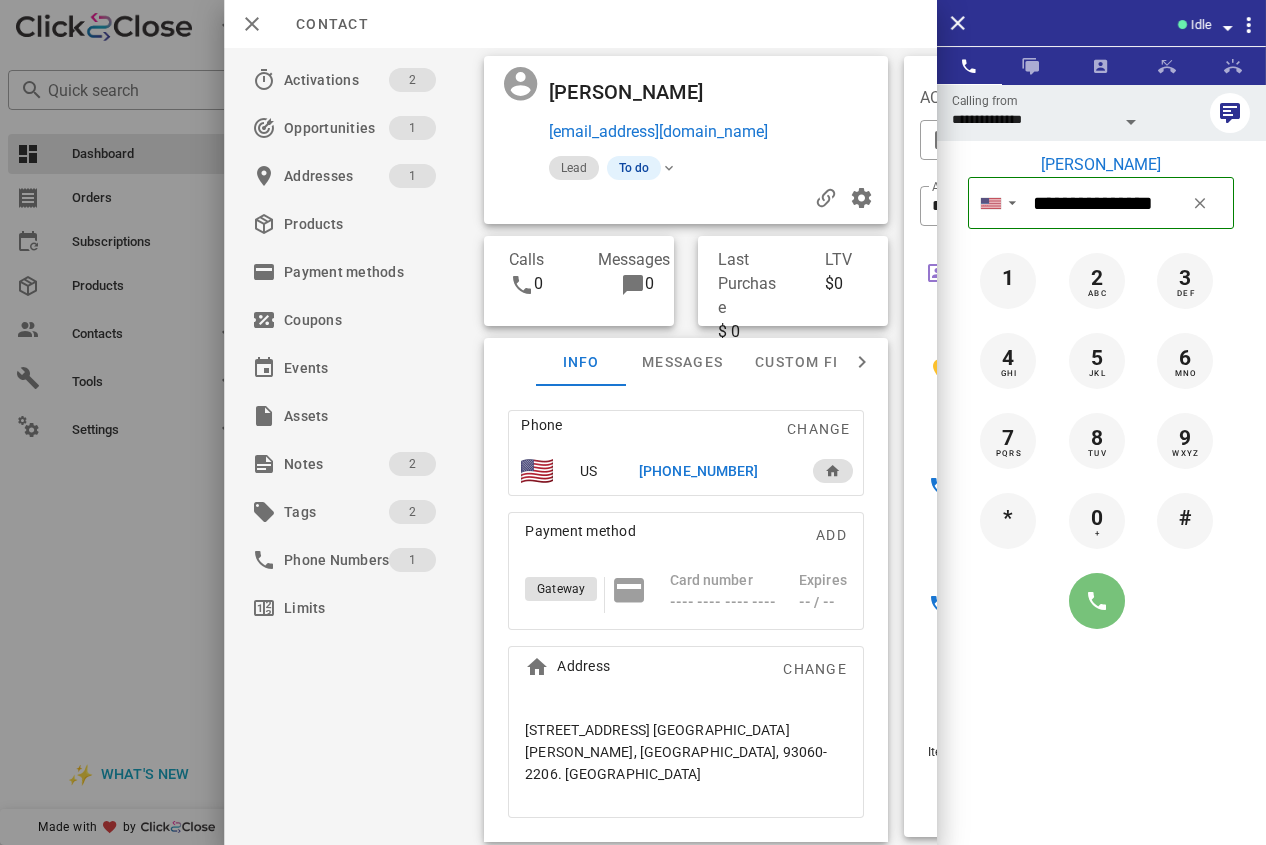 click at bounding box center [1097, 601] 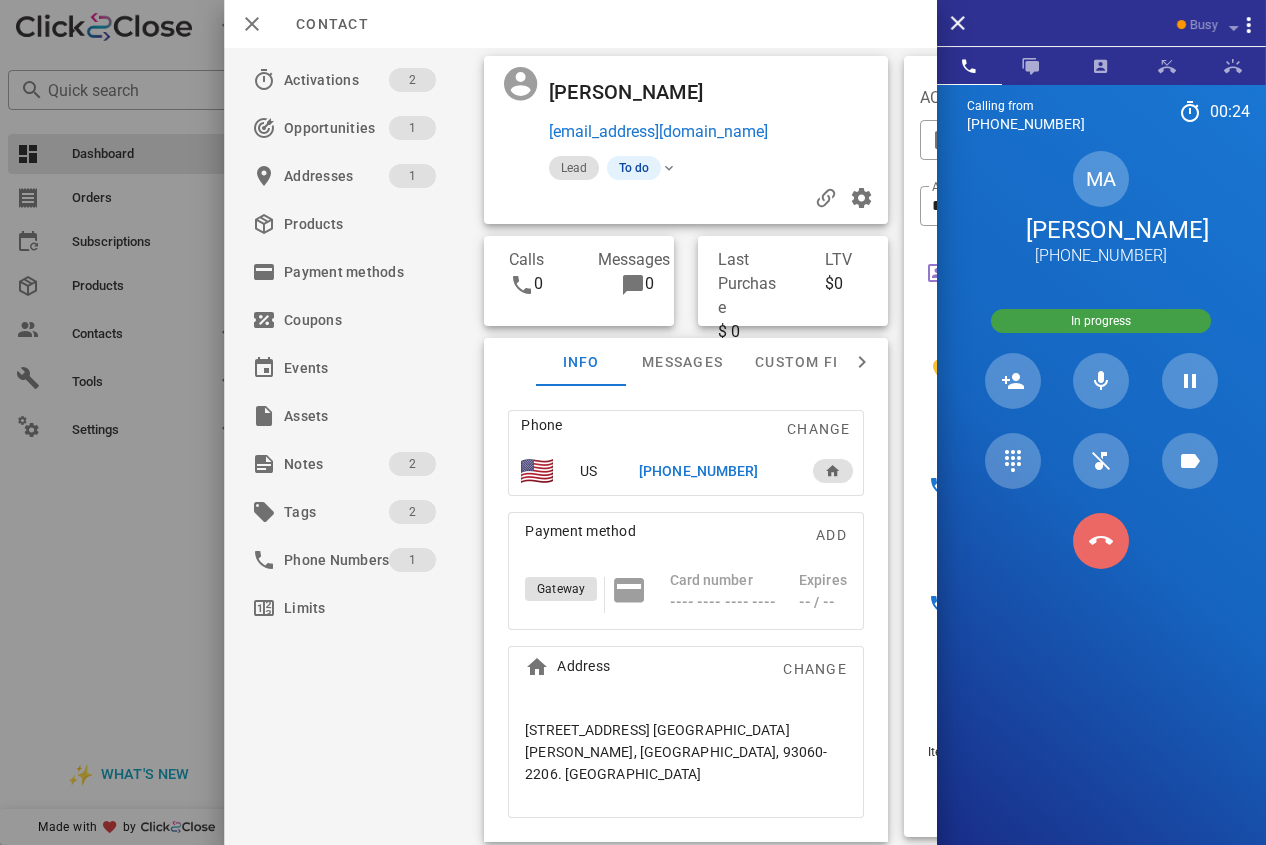 click at bounding box center (1101, 541) 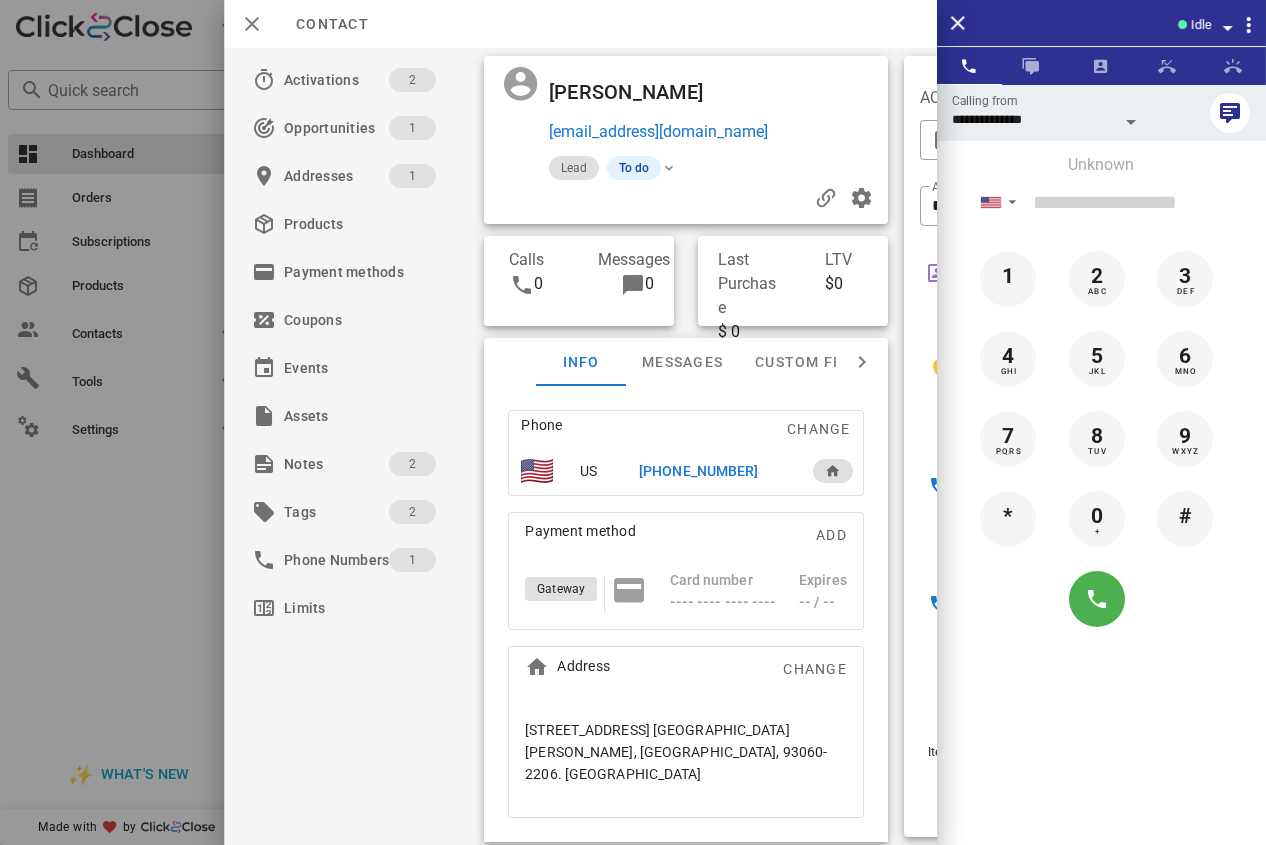 click on "[PHONE_NUMBER]" at bounding box center [698, 471] 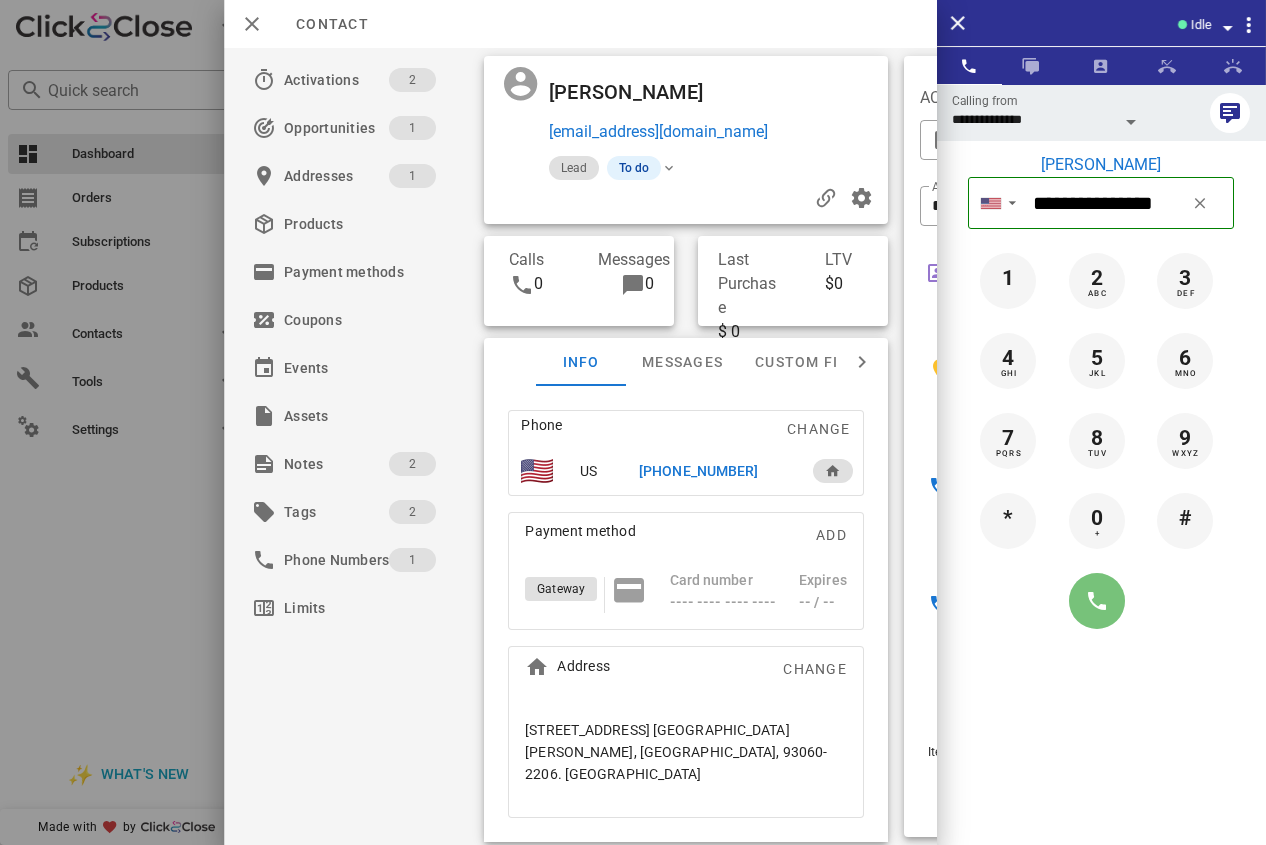 click at bounding box center (1097, 601) 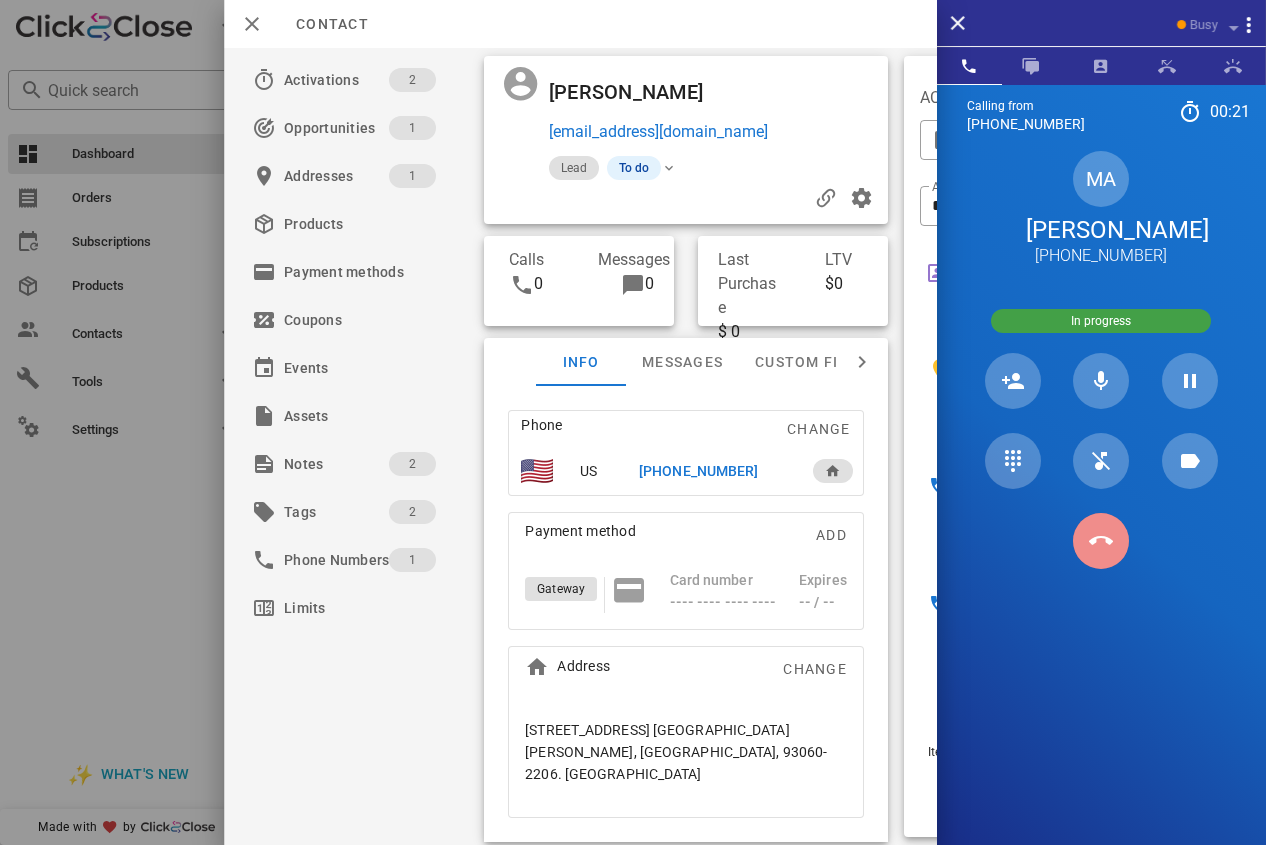 click at bounding box center [1101, 541] 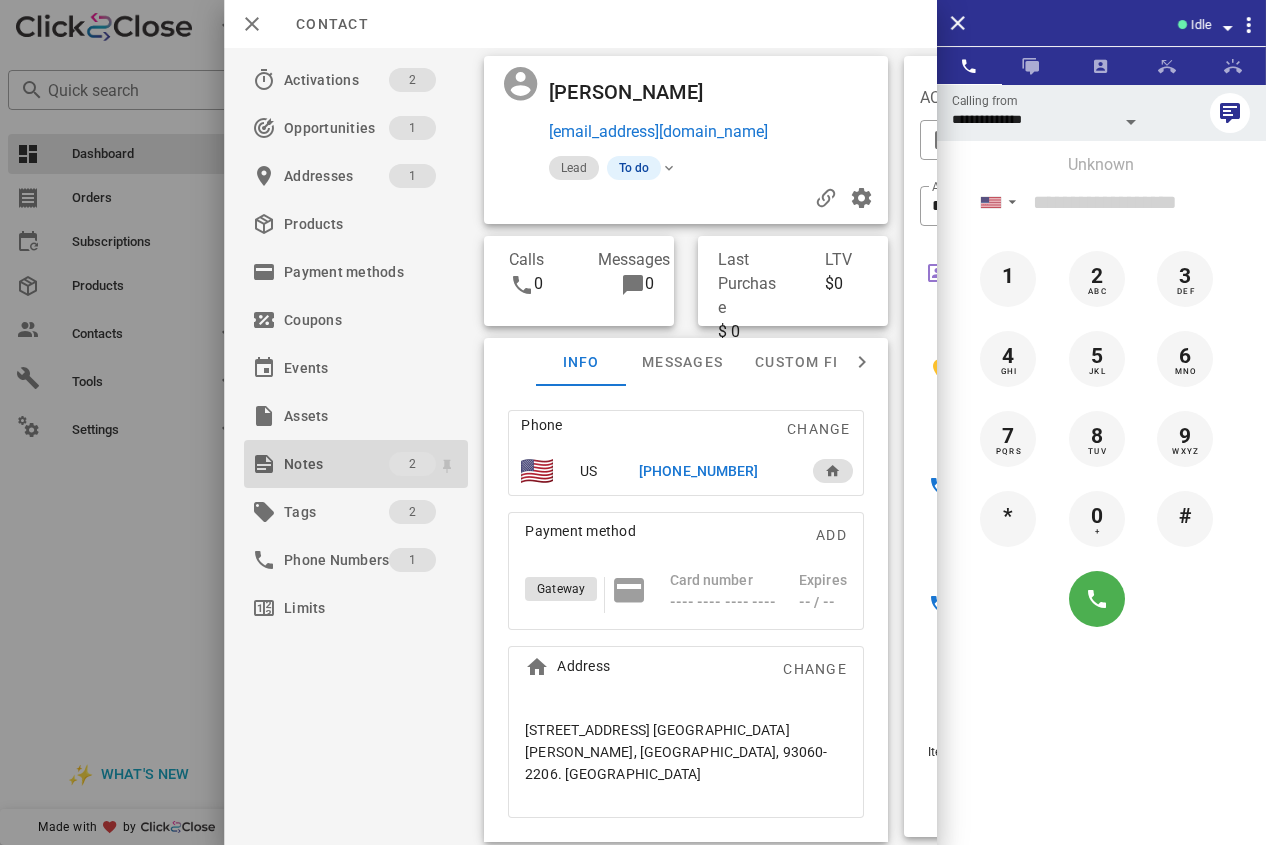 click on "Notes" at bounding box center [336, 464] 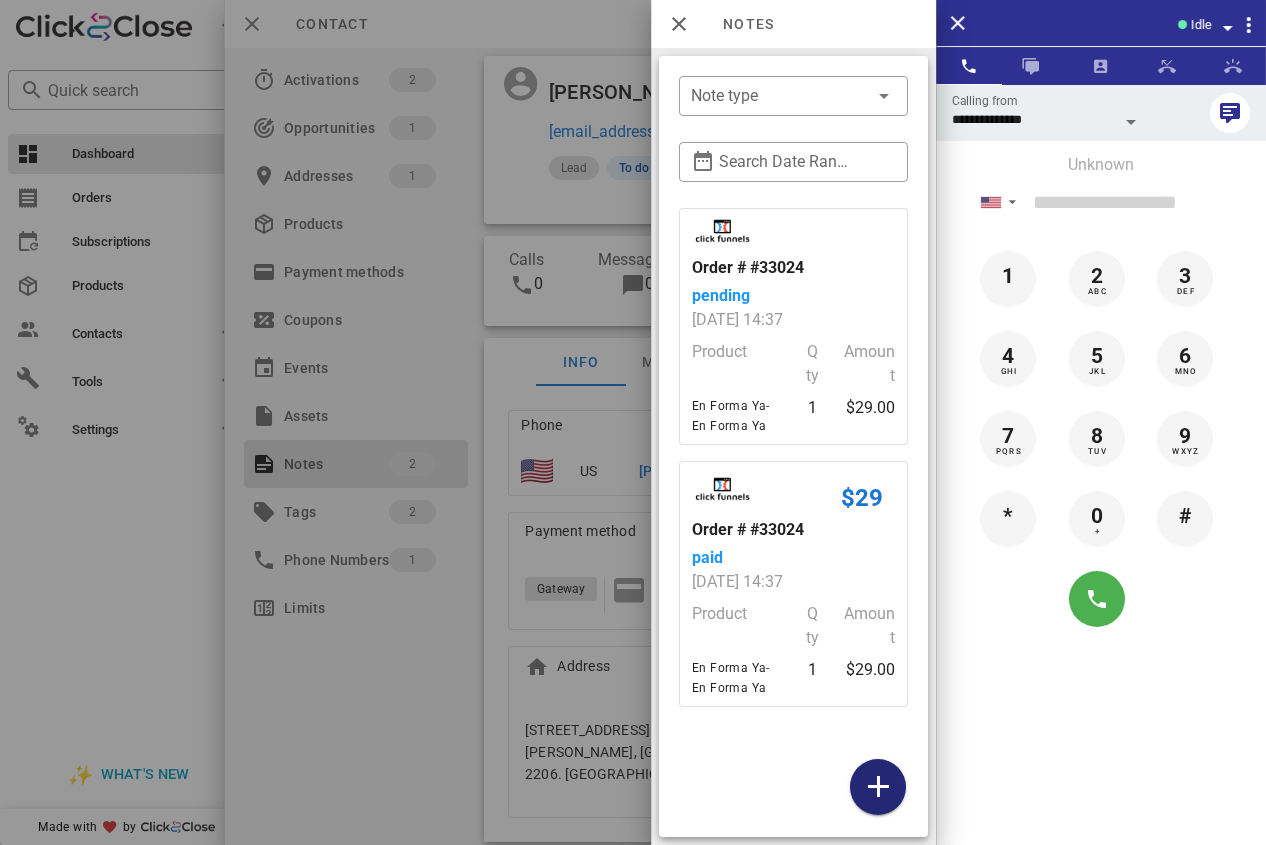 click at bounding box center [878, 787] 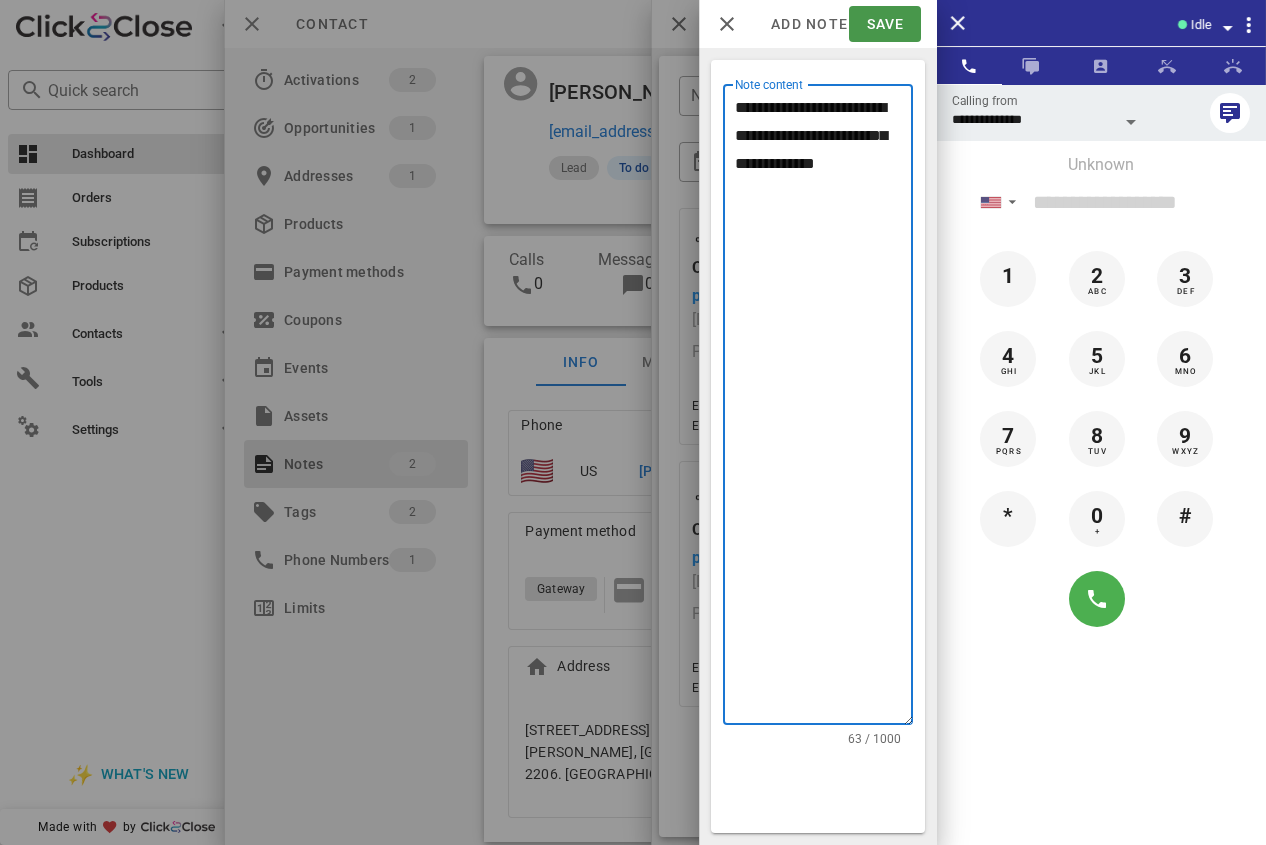 type on "**********" 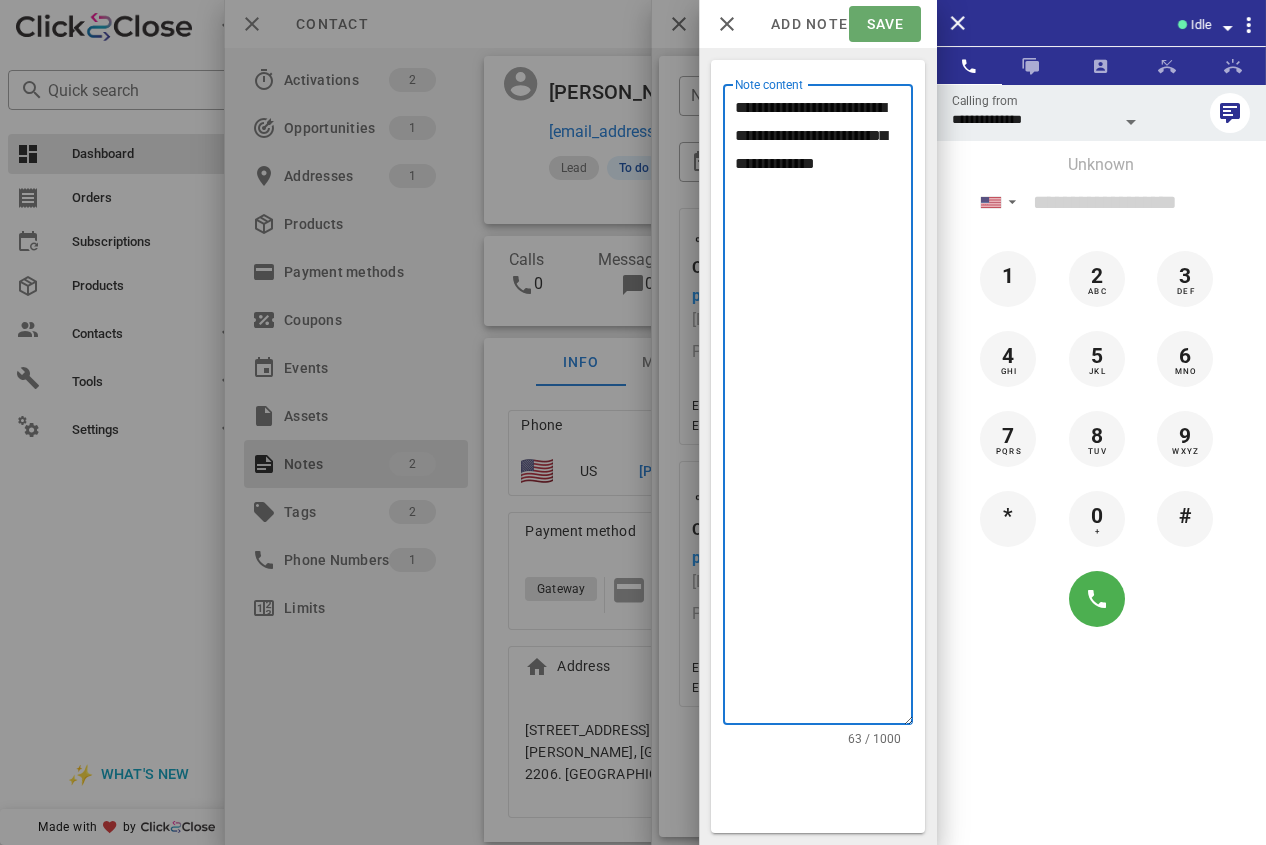 click on "Save" at bounding box center [884, 24] 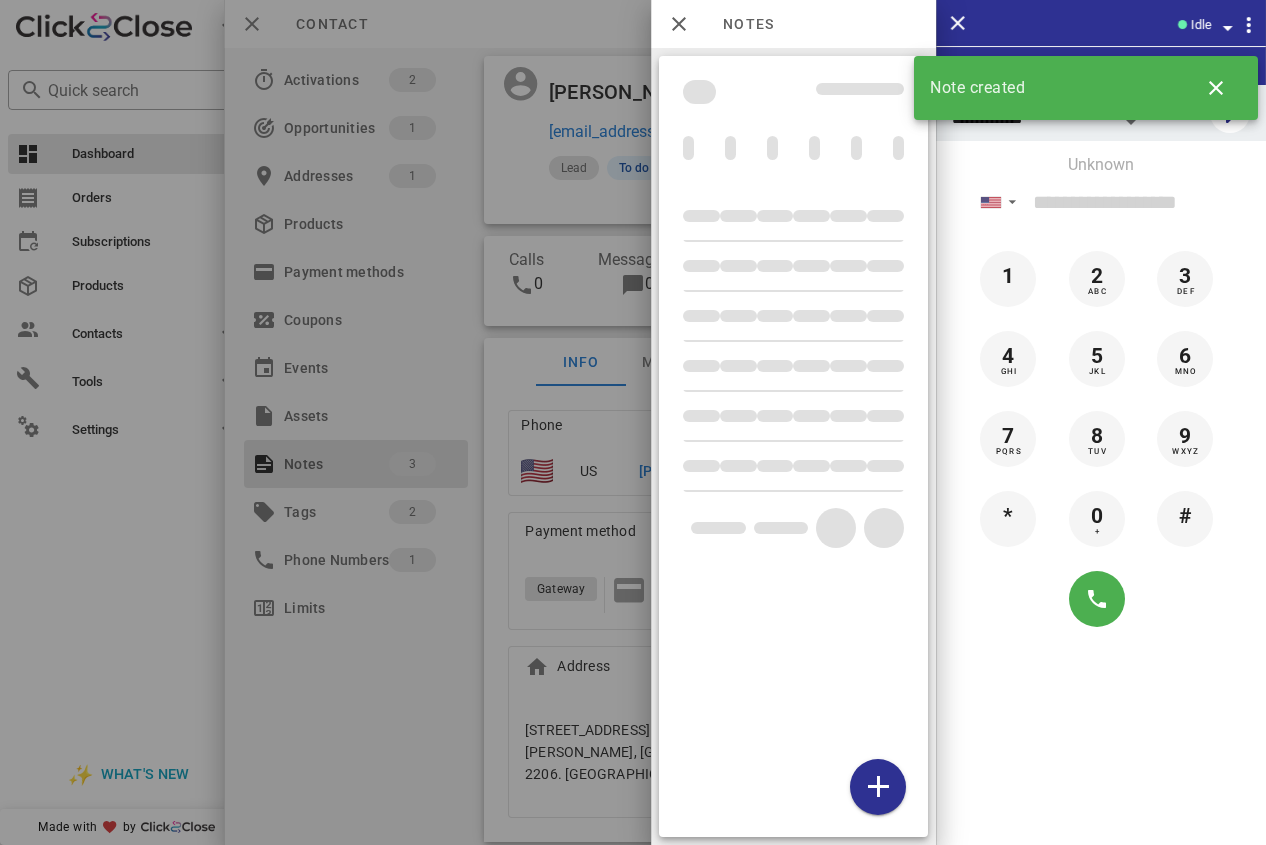 click on "Notes" at bounding box center [738, 24] 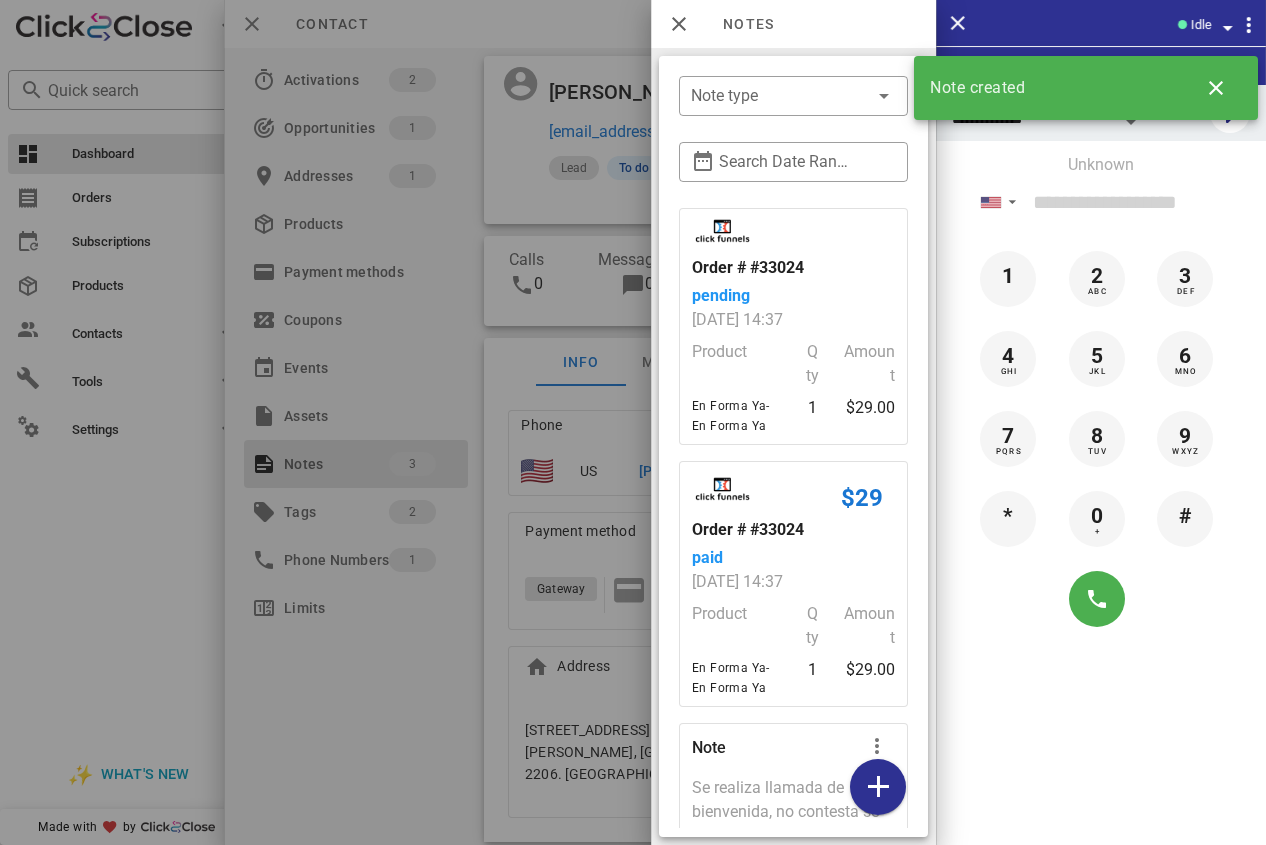 click at bounding box center (633, 422) 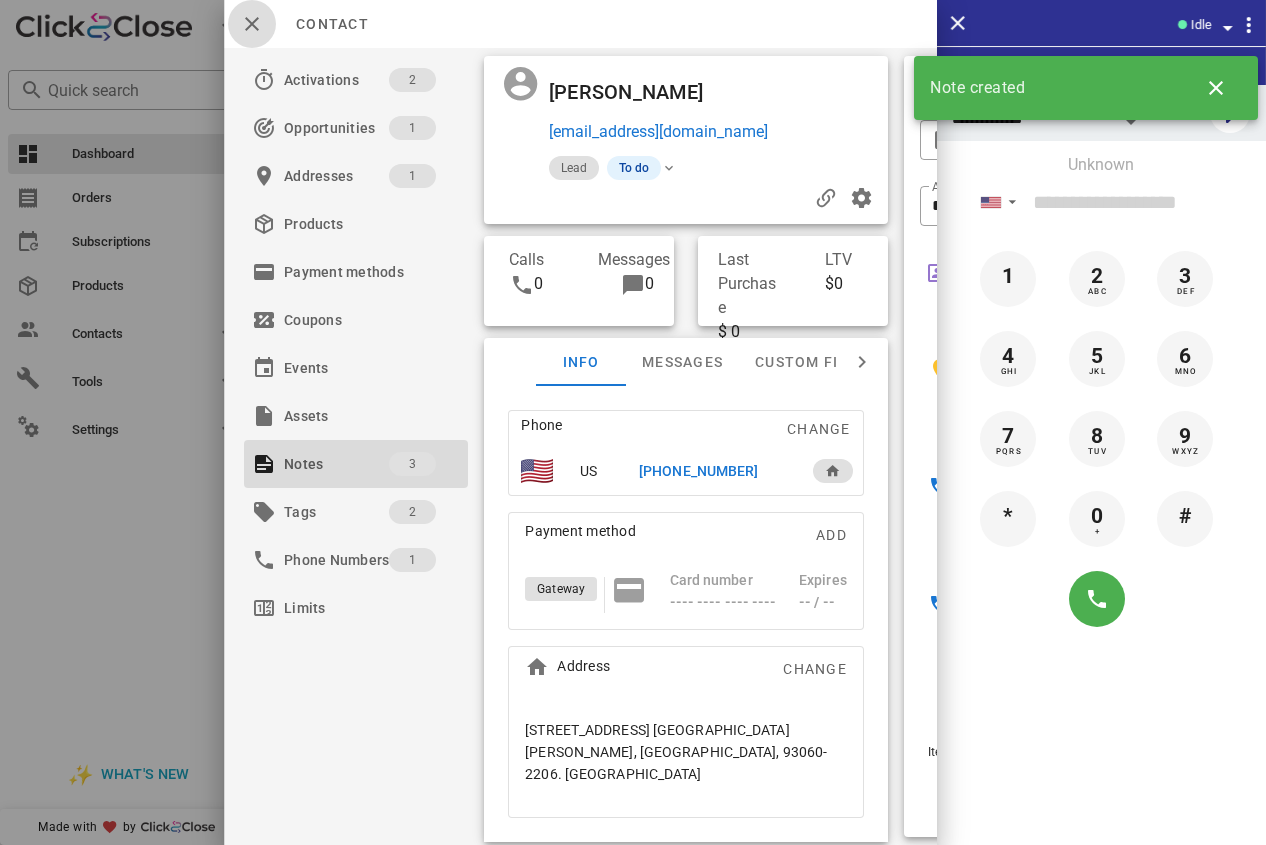 click at bounding box center (252, 24) 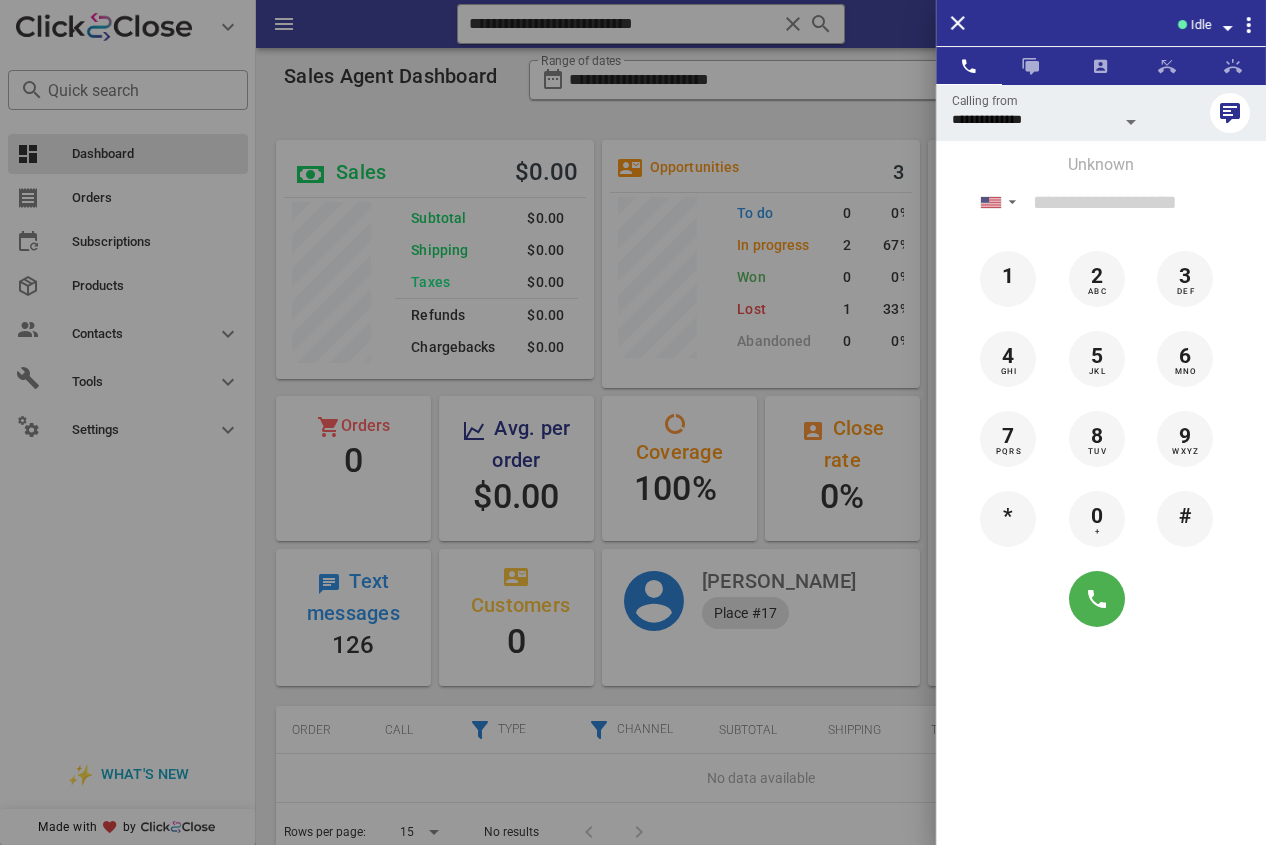click at bounding box center (633, 422) 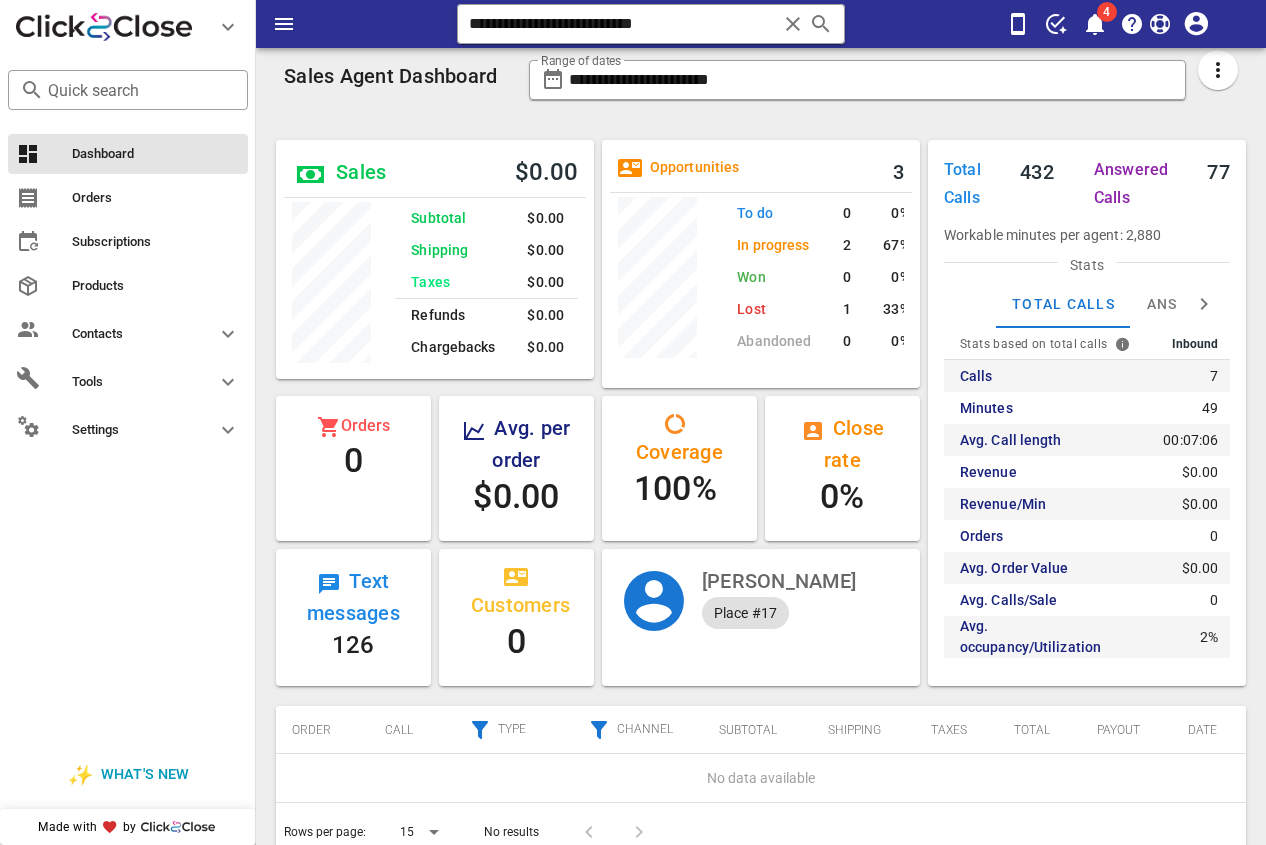 click on "**********" at bounding box center [761, 464] 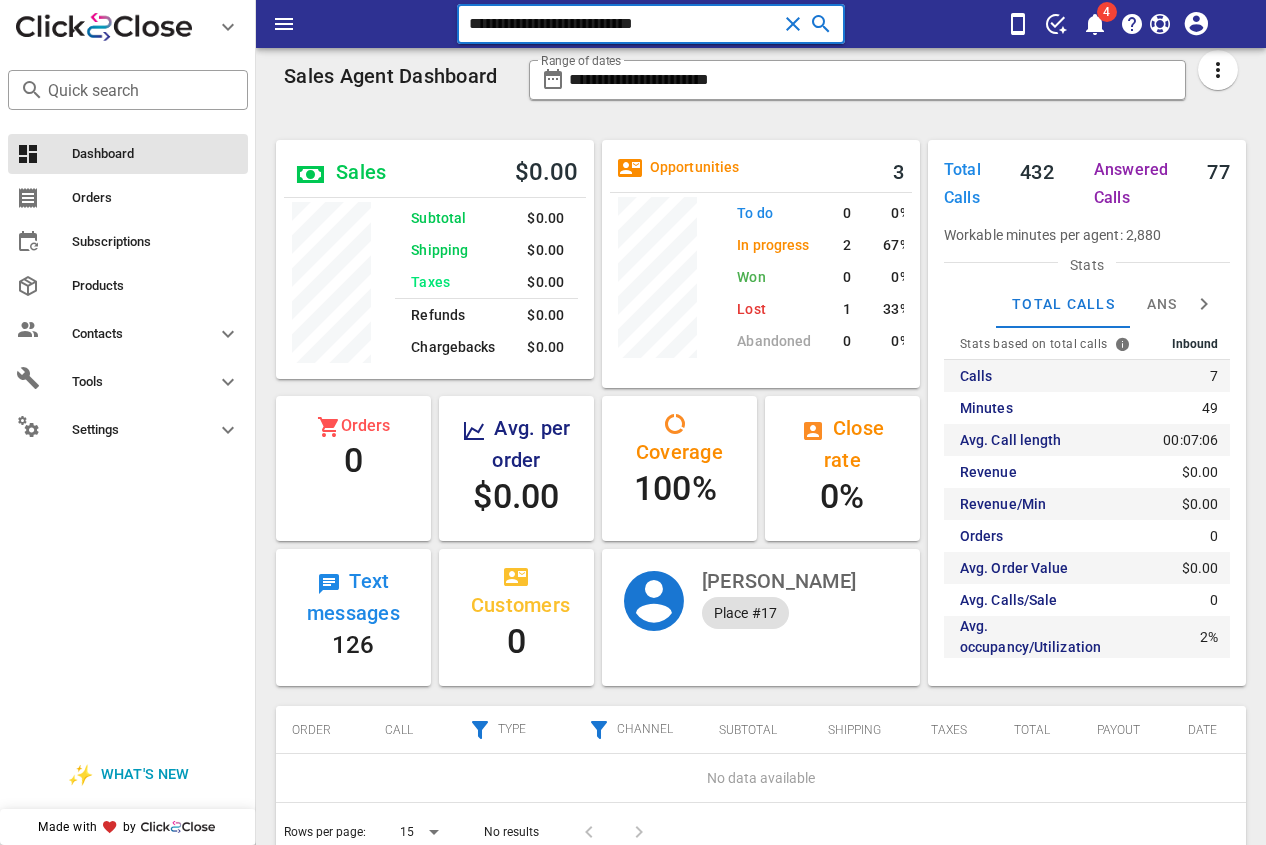 paste 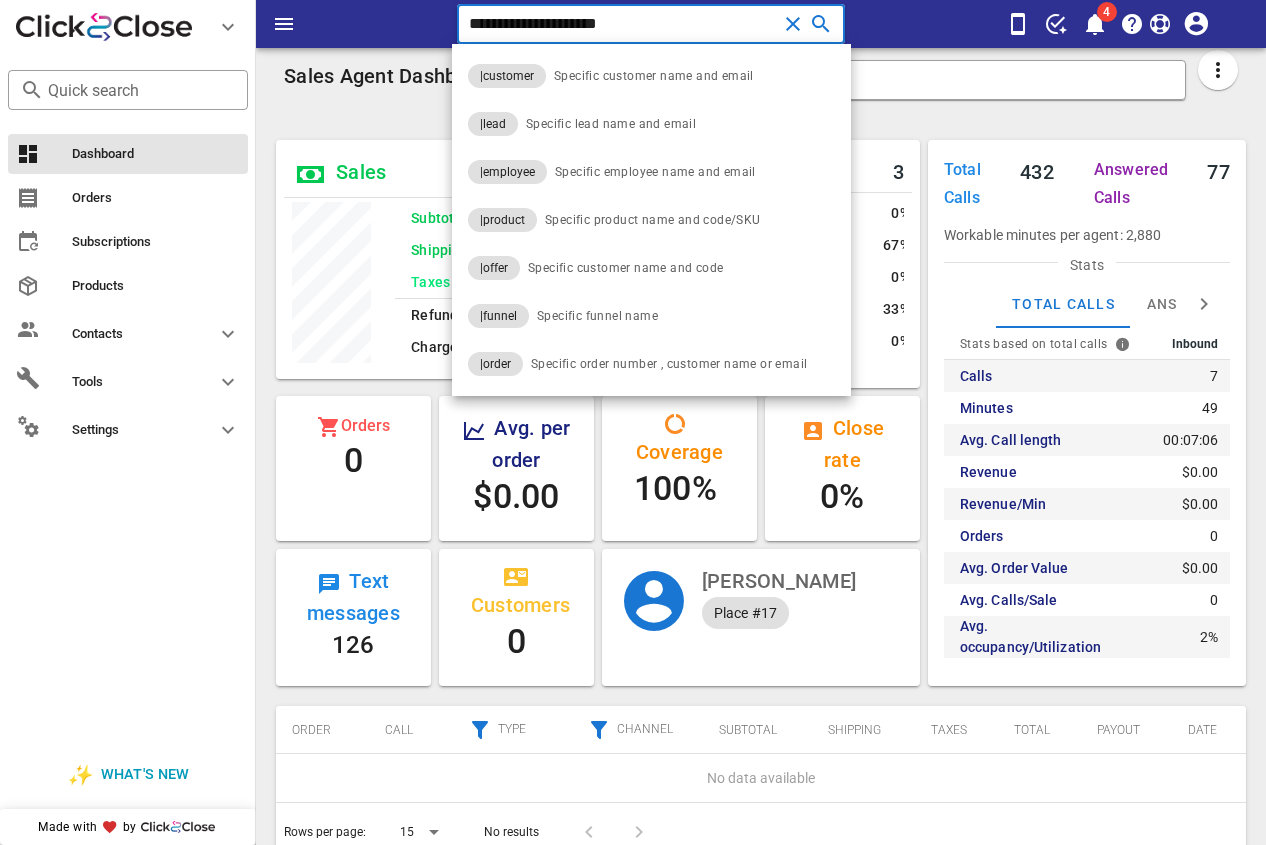 type on "**********" 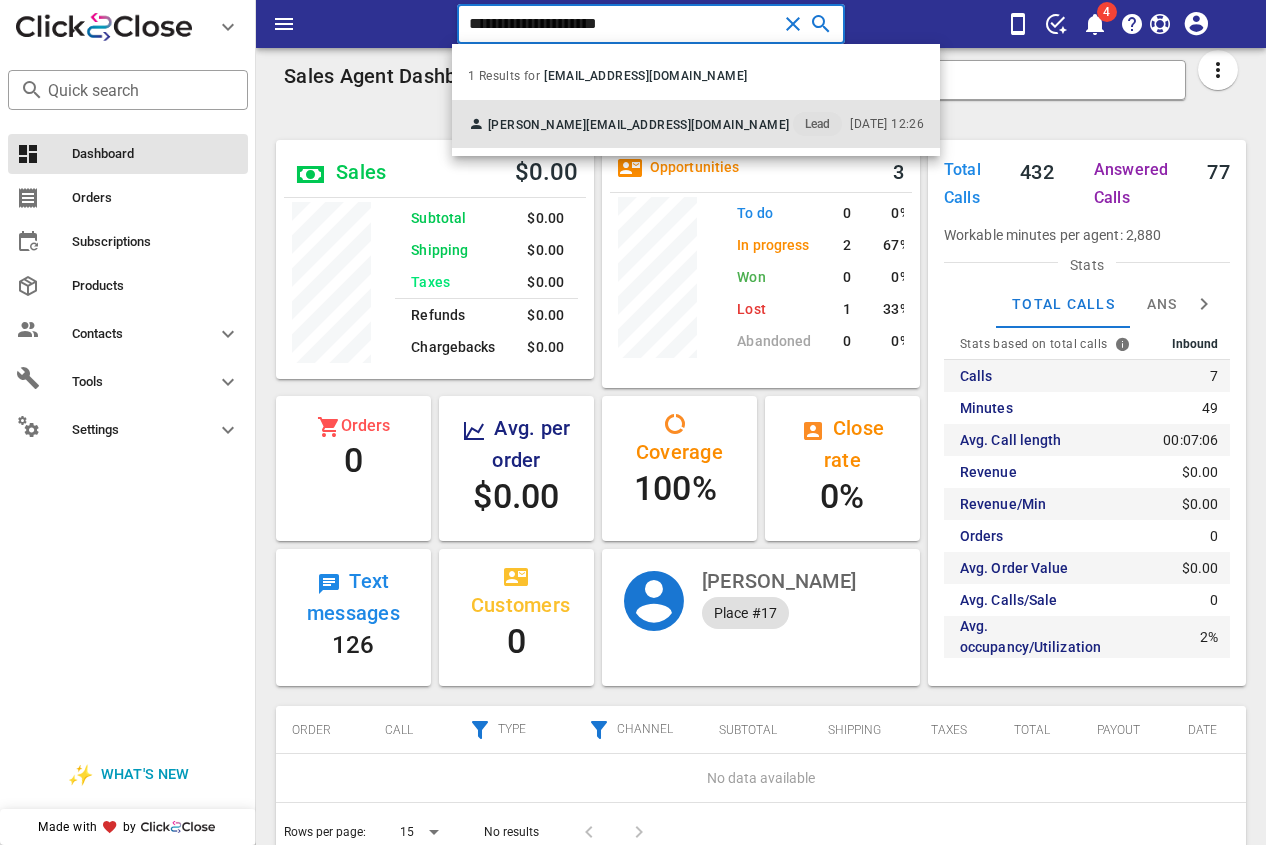 click on "[PERSON_NAME]" at bounding box center (537, 125) 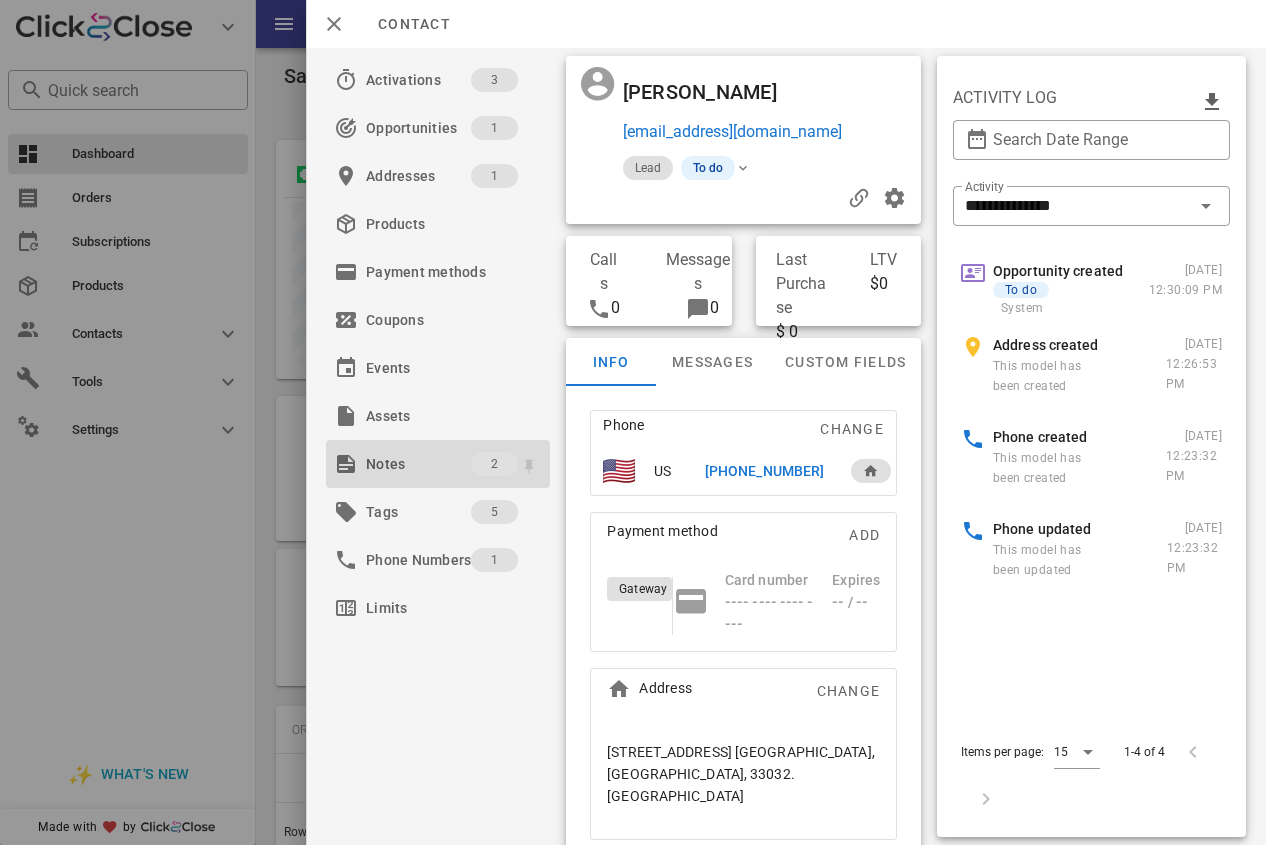 click on "Notes" at bounding box center [418, 464] 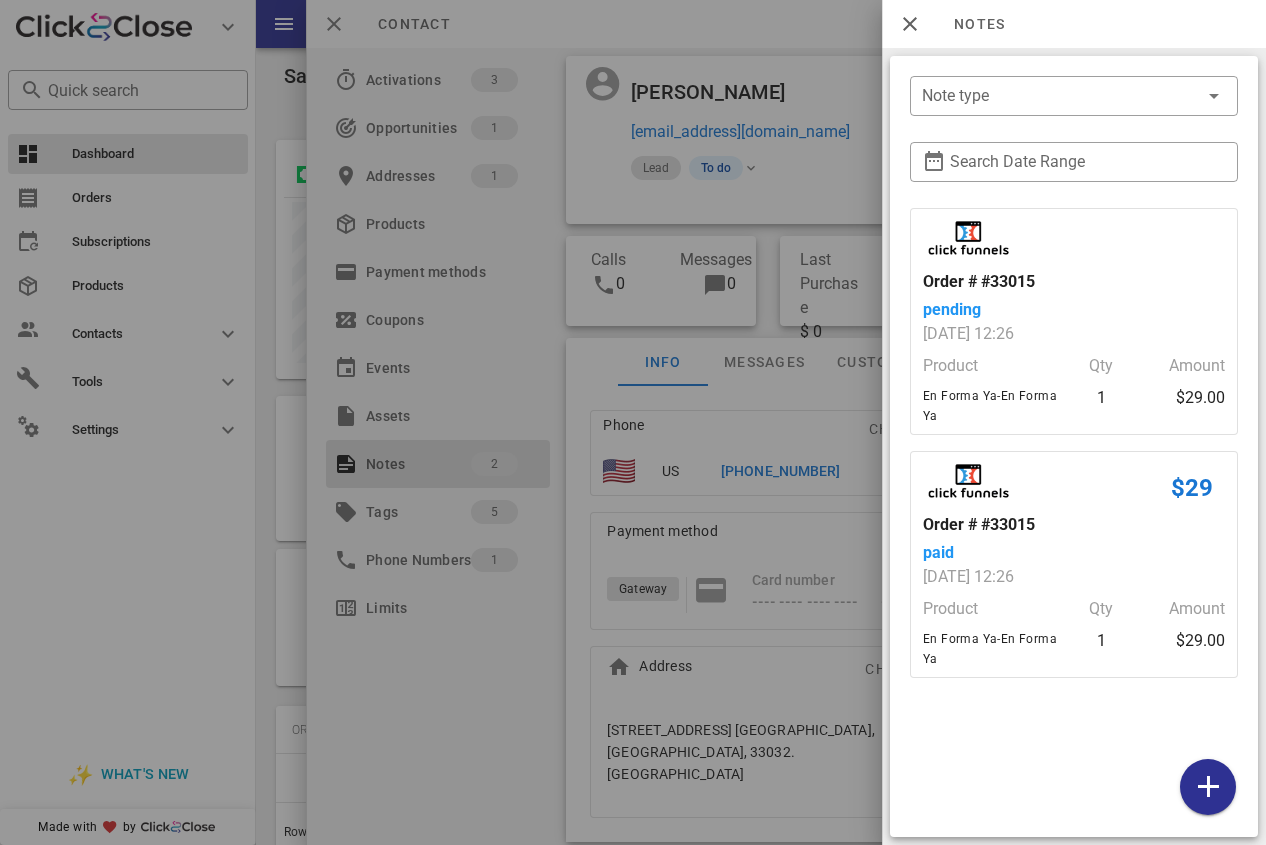 click at bounding box center [633, 422] 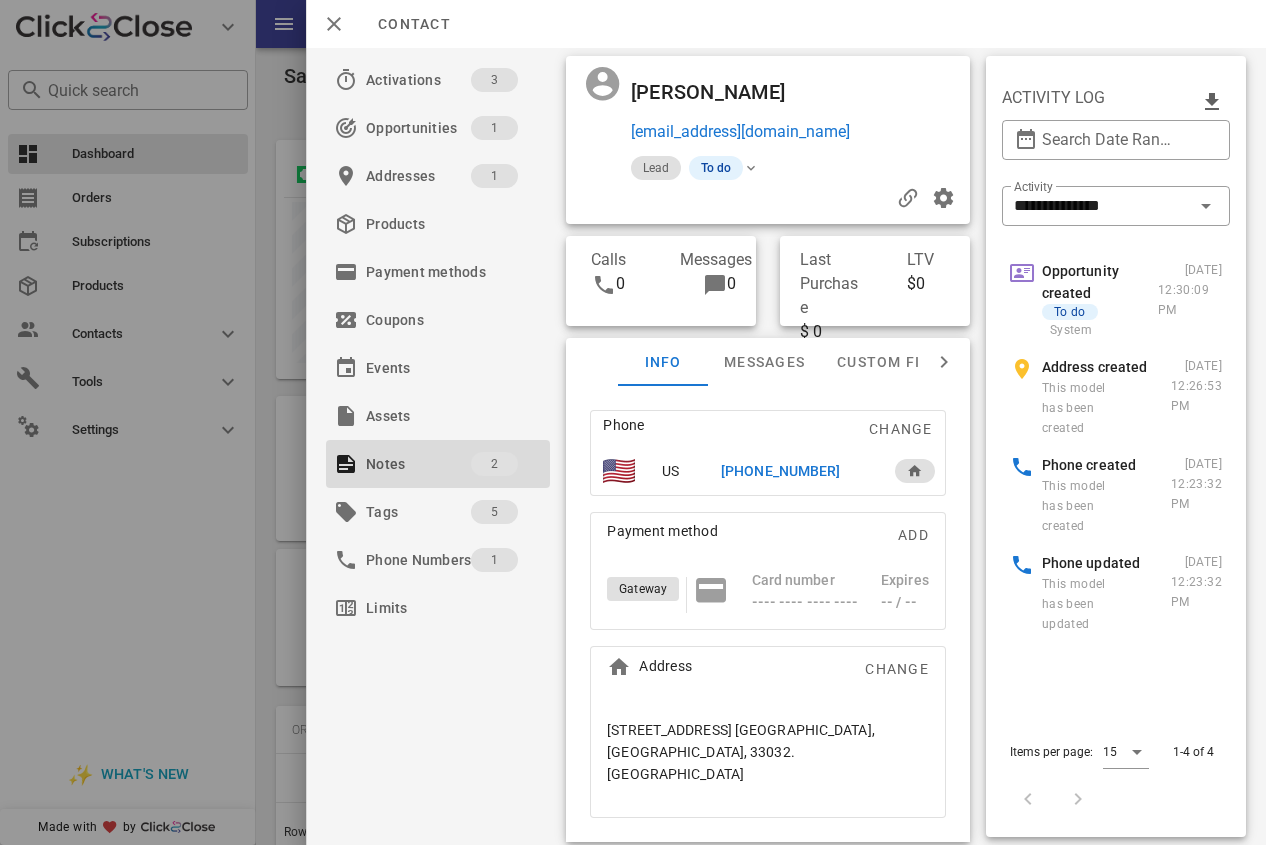 click on "[PHONE_NUMBER]" at bounding box center [780, 471] 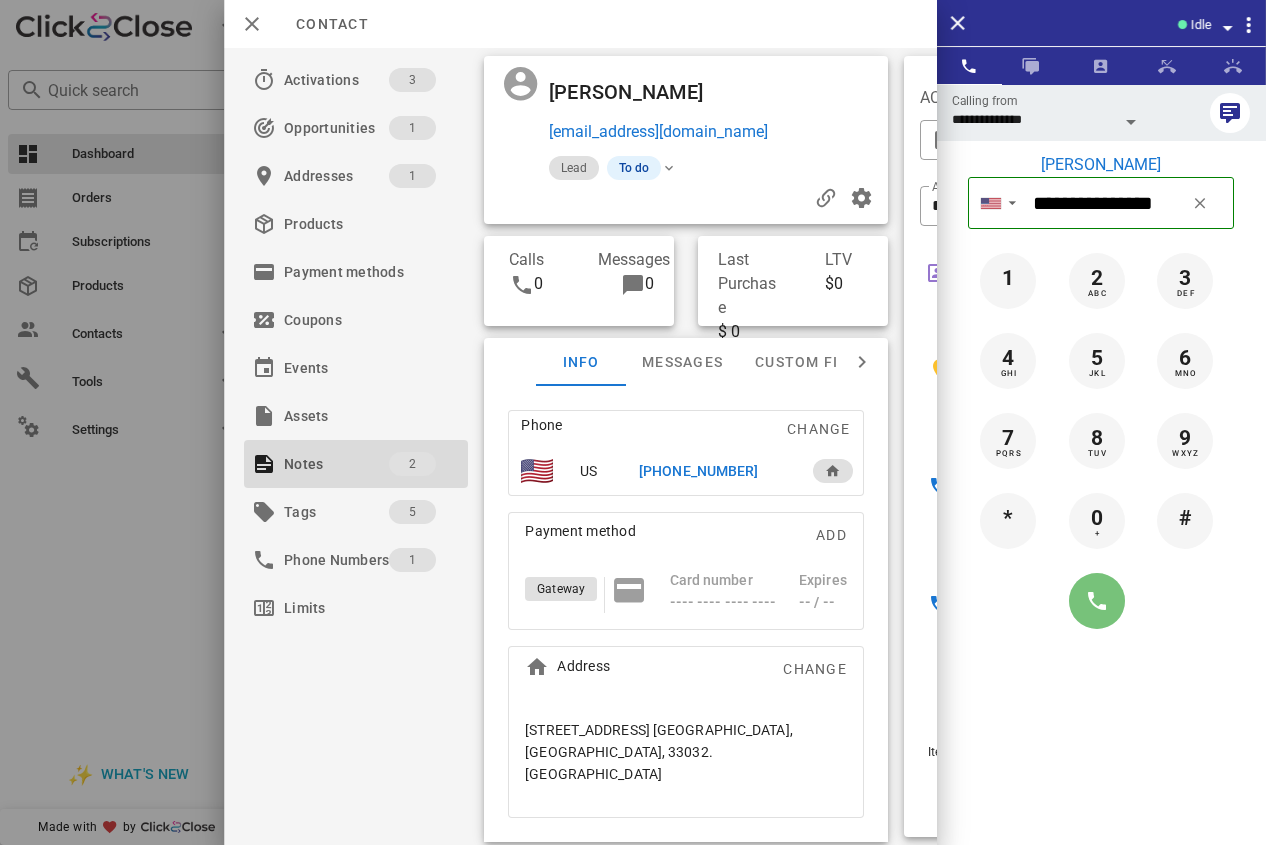 click at bounding box center [1097, 601] 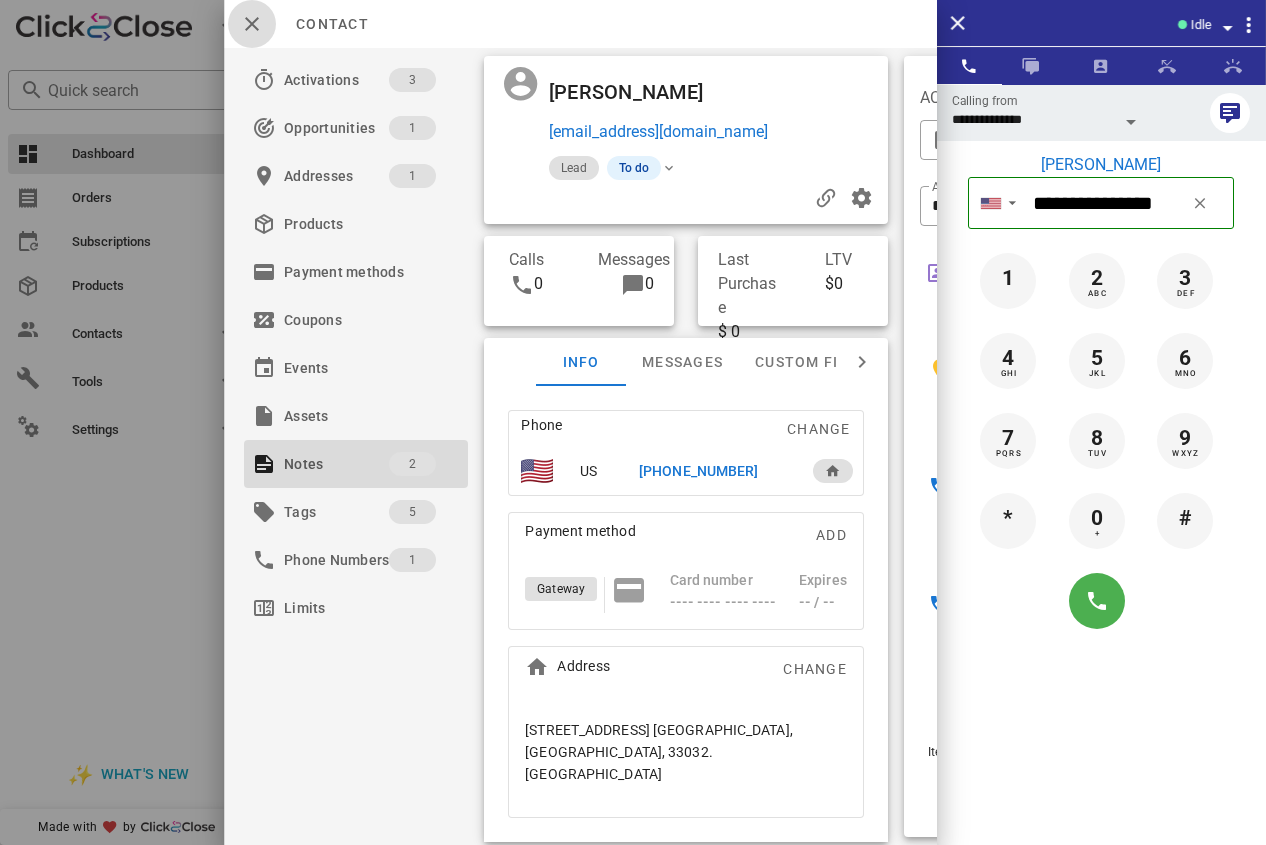 click at bounding box center [252, 24] 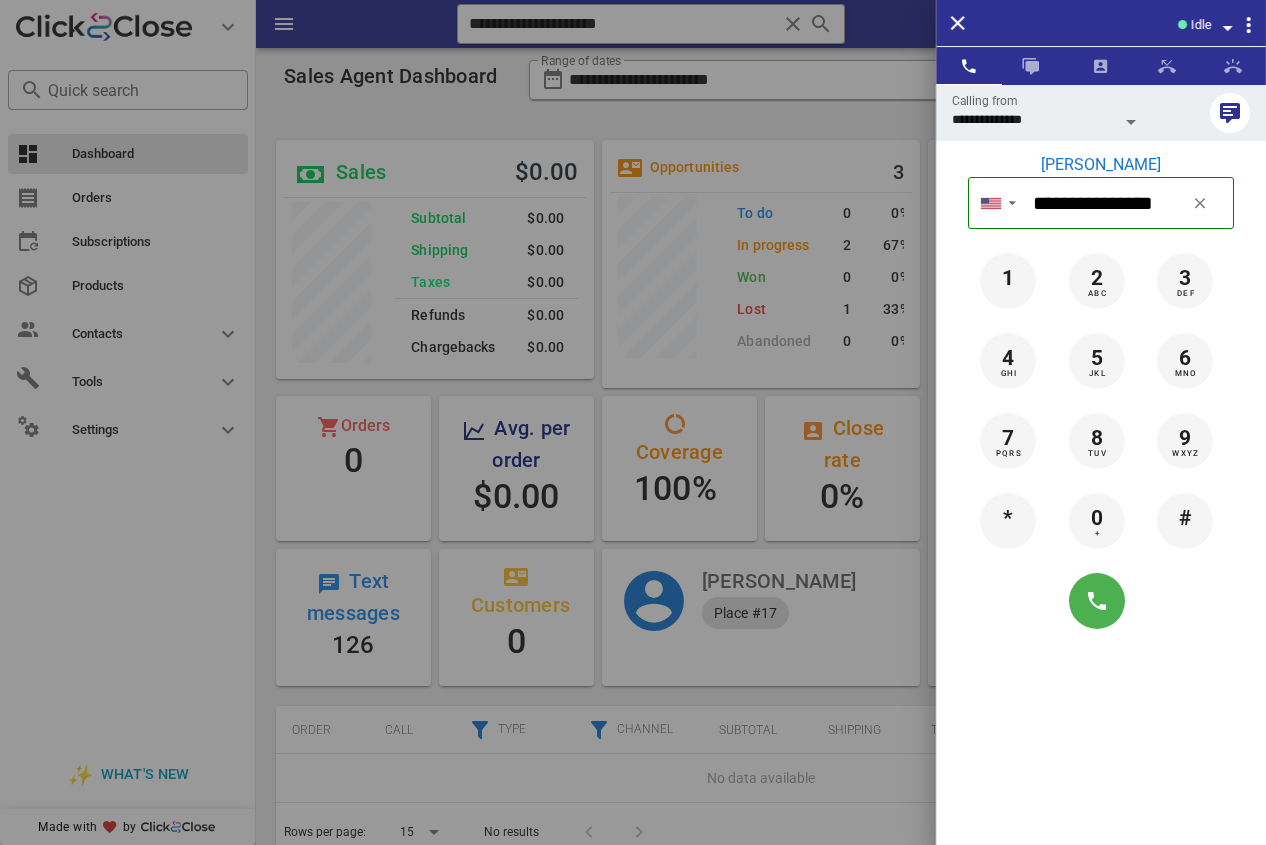click at bounding box center (633, 422) 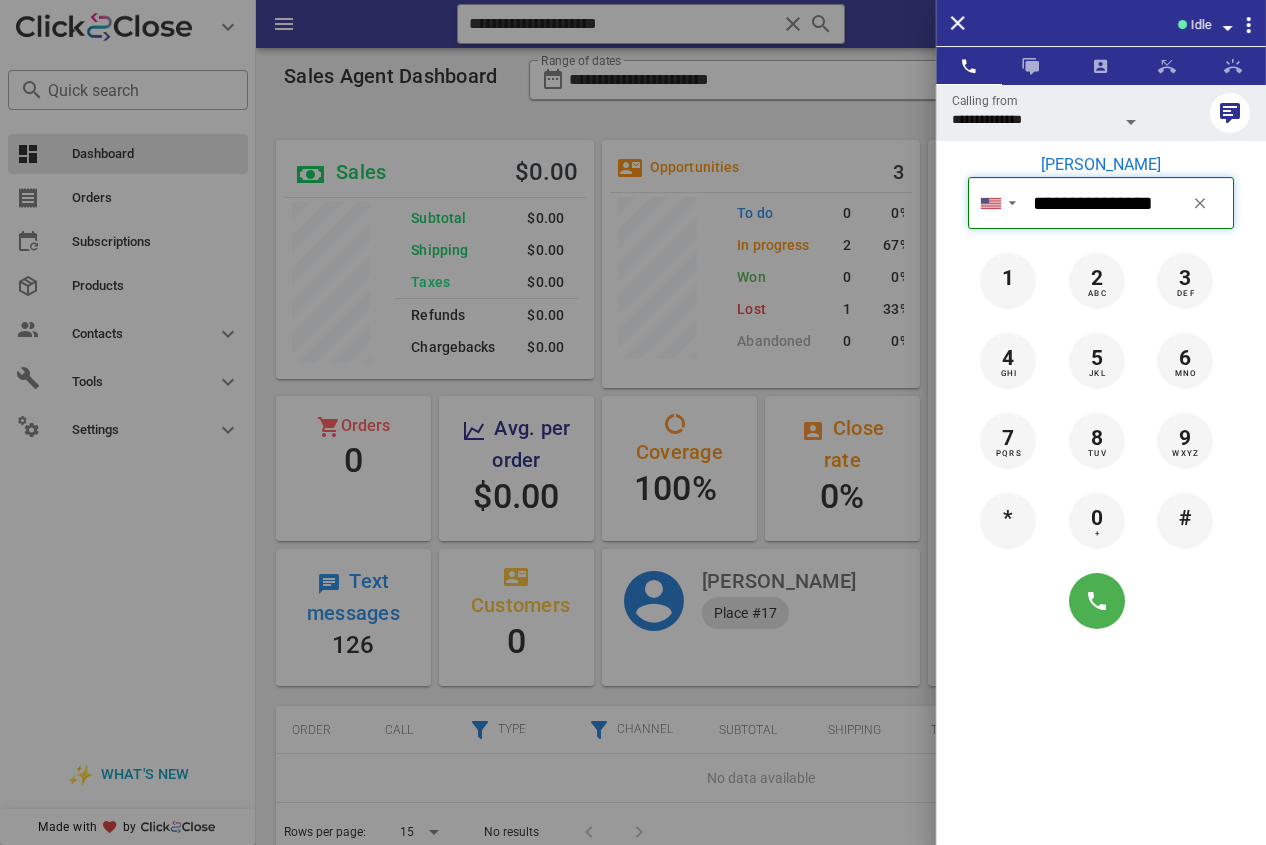 type 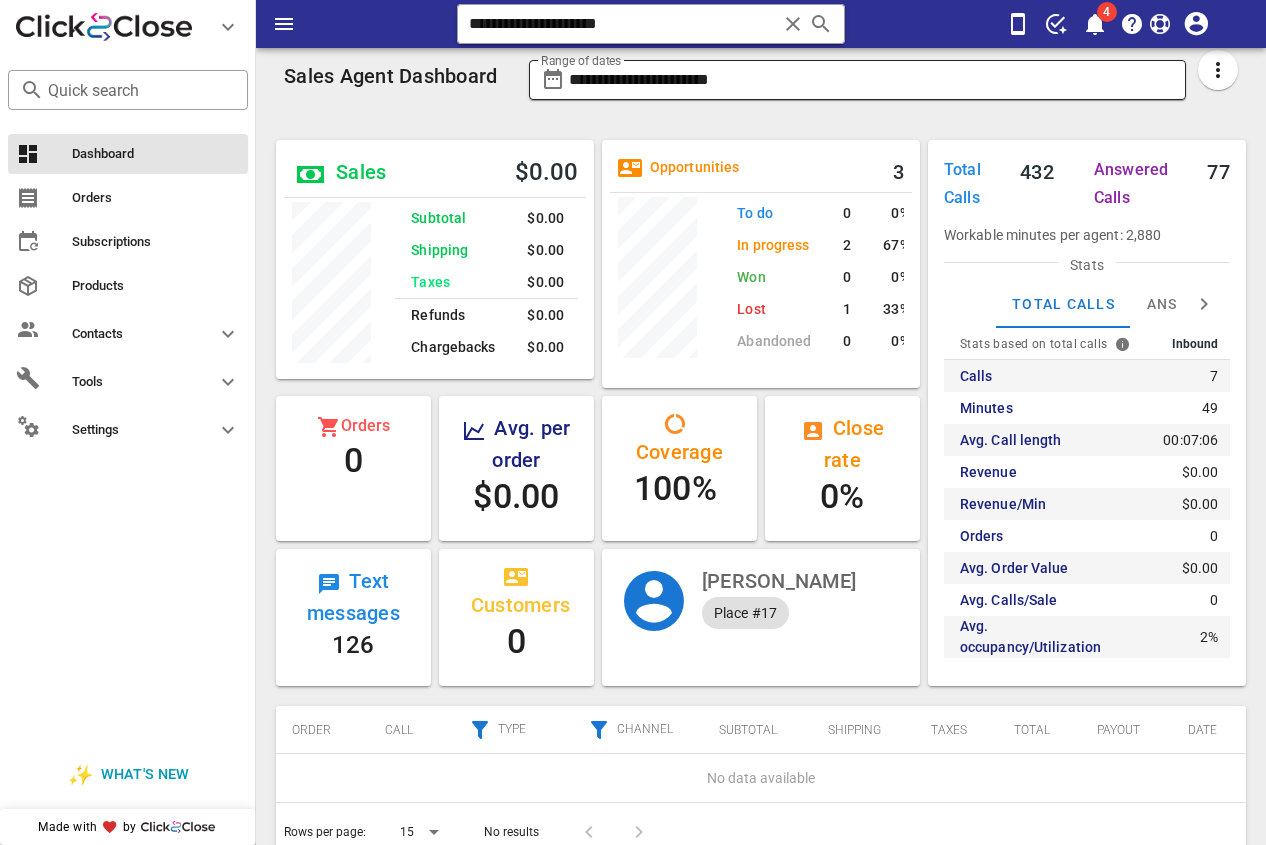 click on "**********" at bounding box center (872, 80) 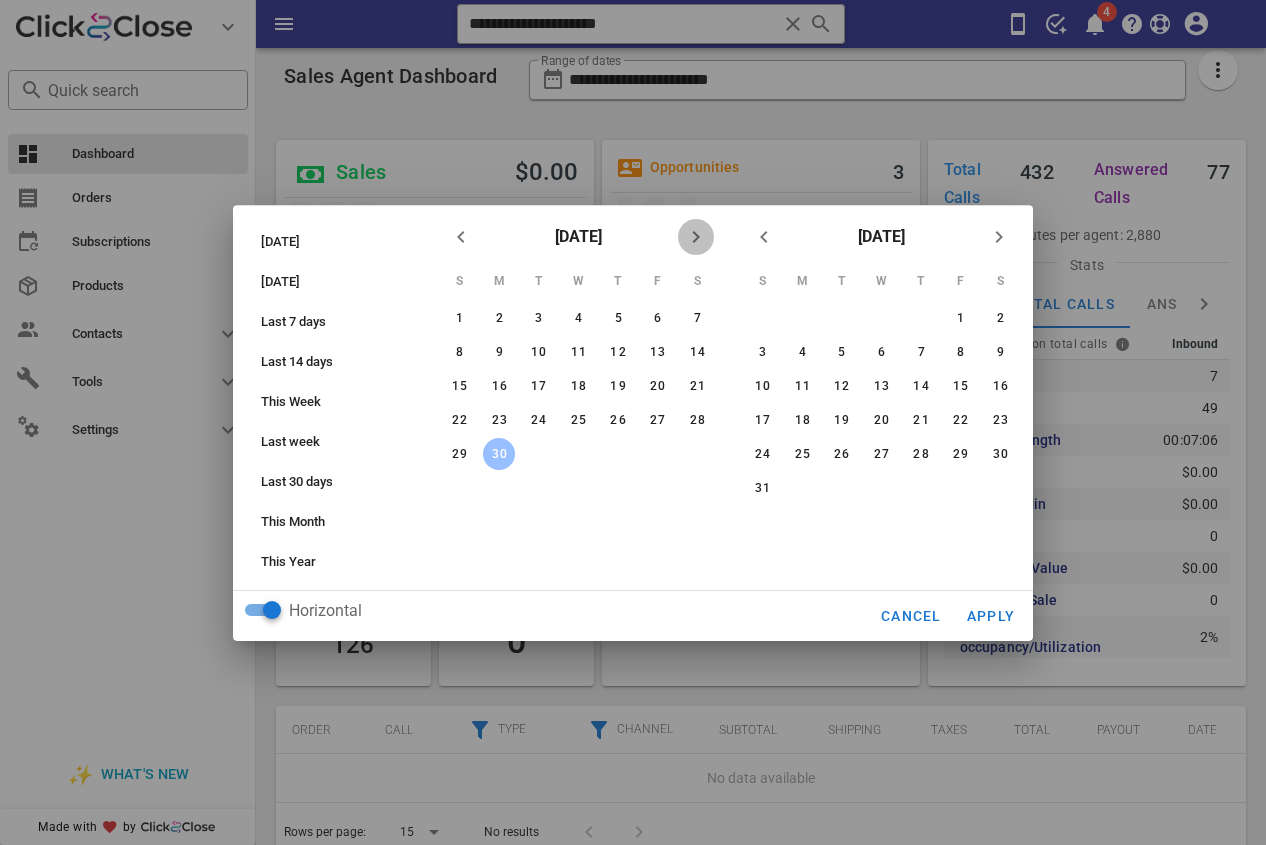 click at bounding box center (696, 237) 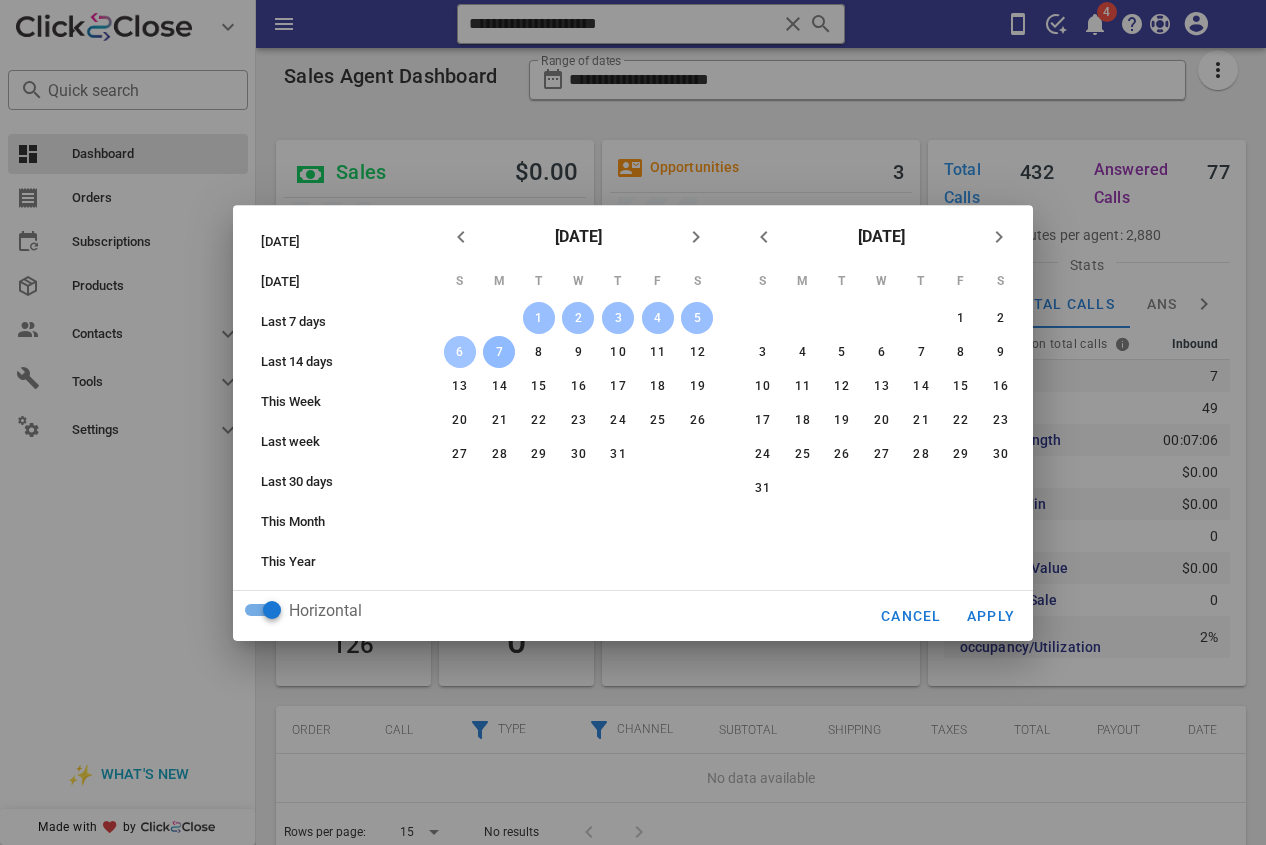 click on "6" at bounding box center [460, 352] 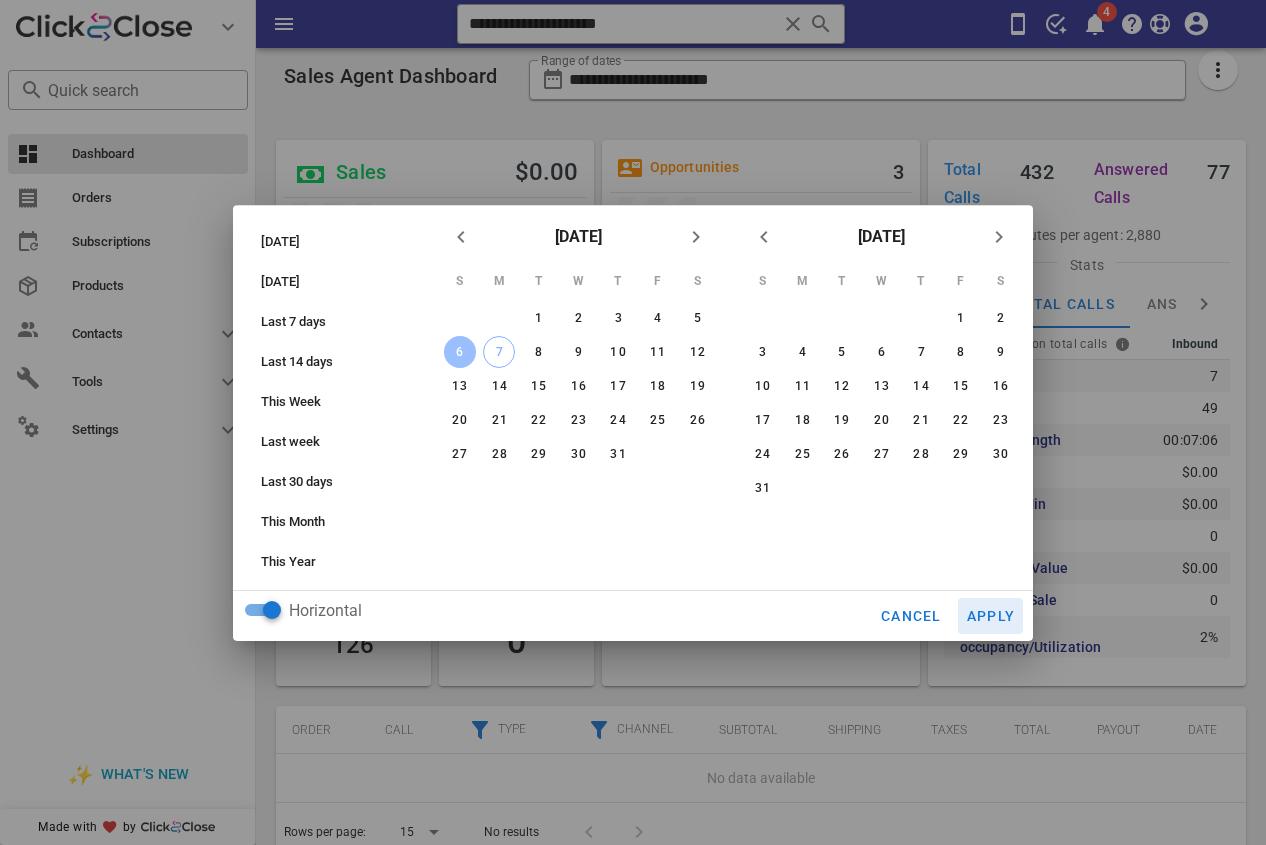click on "Apply" at bounding box center (991, 616) 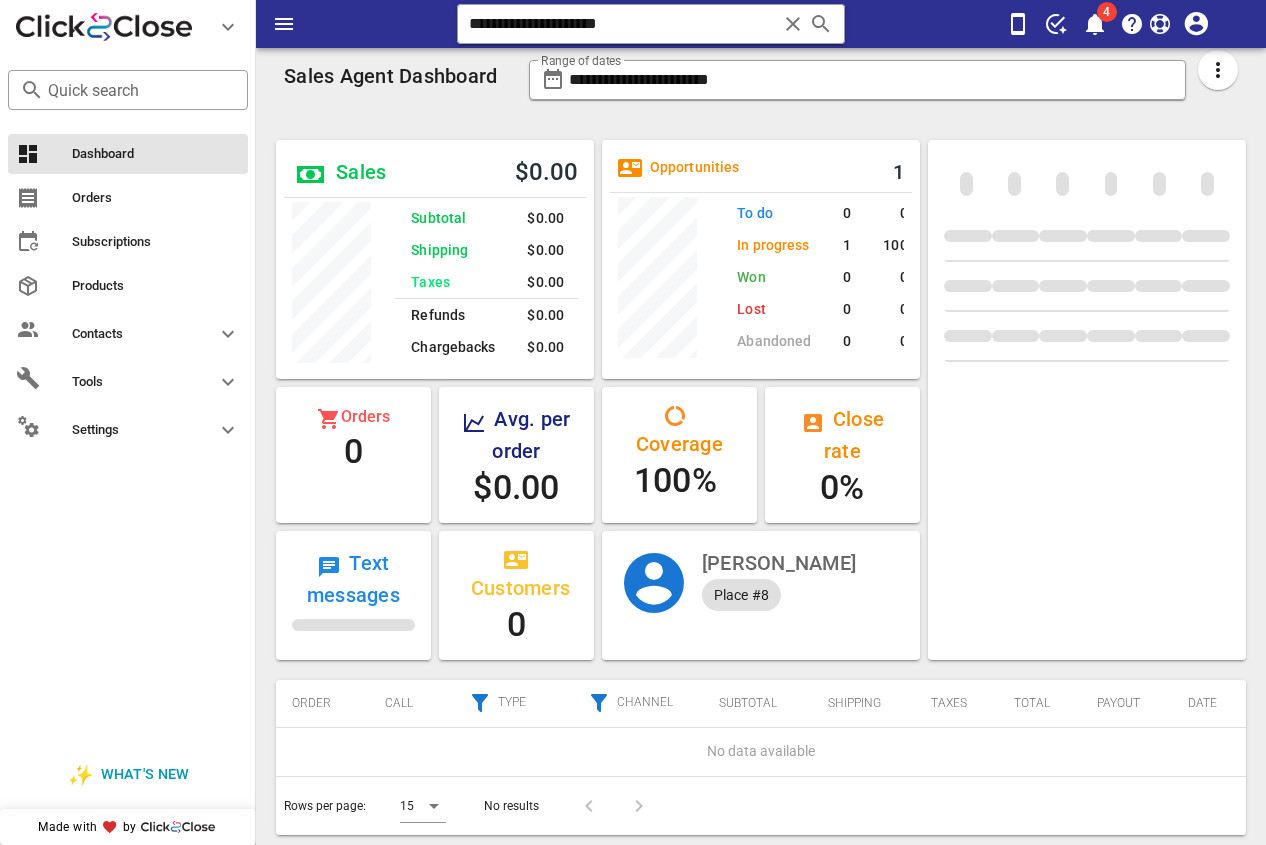 scroll, scrollTop: 999761, scrollLeft: 999682, axis: both 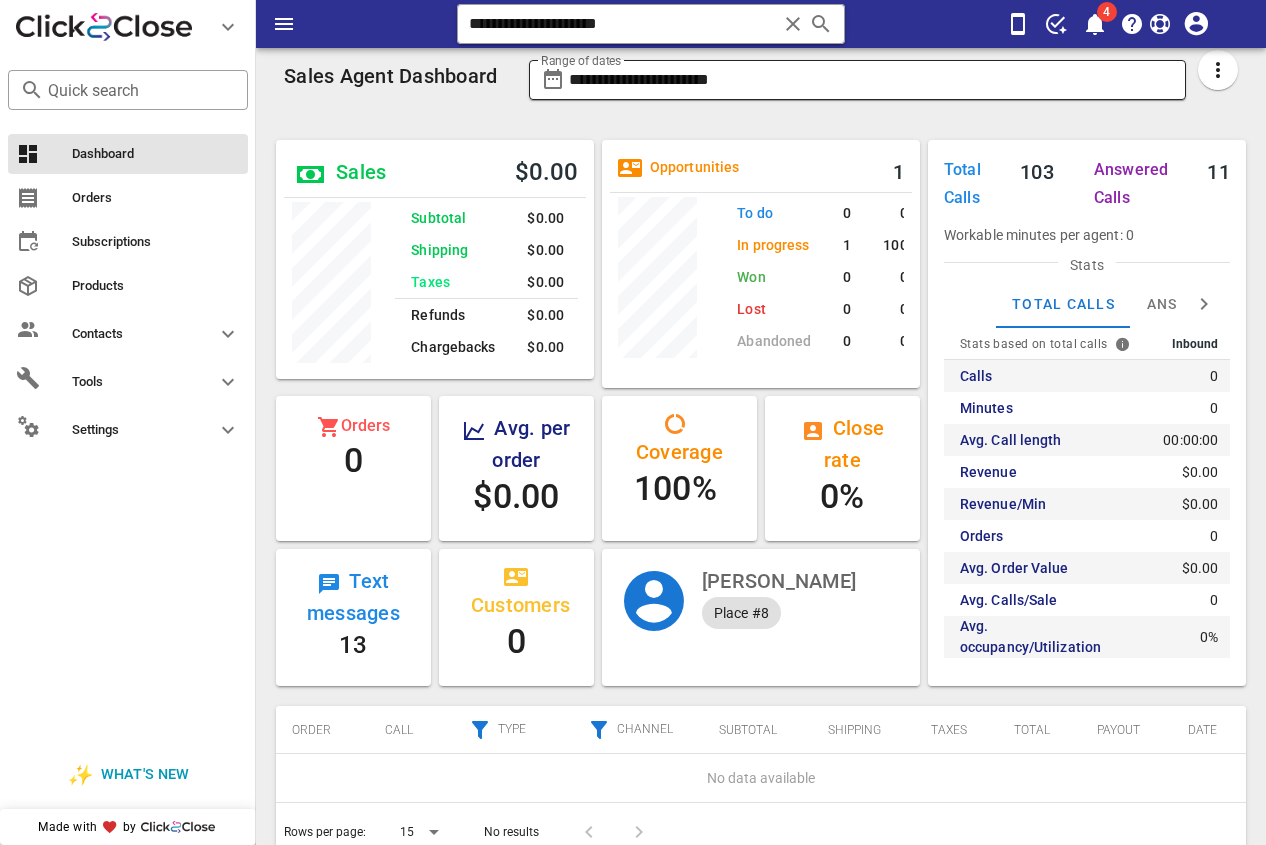 click on "**********" at bounding box center (872, 80) 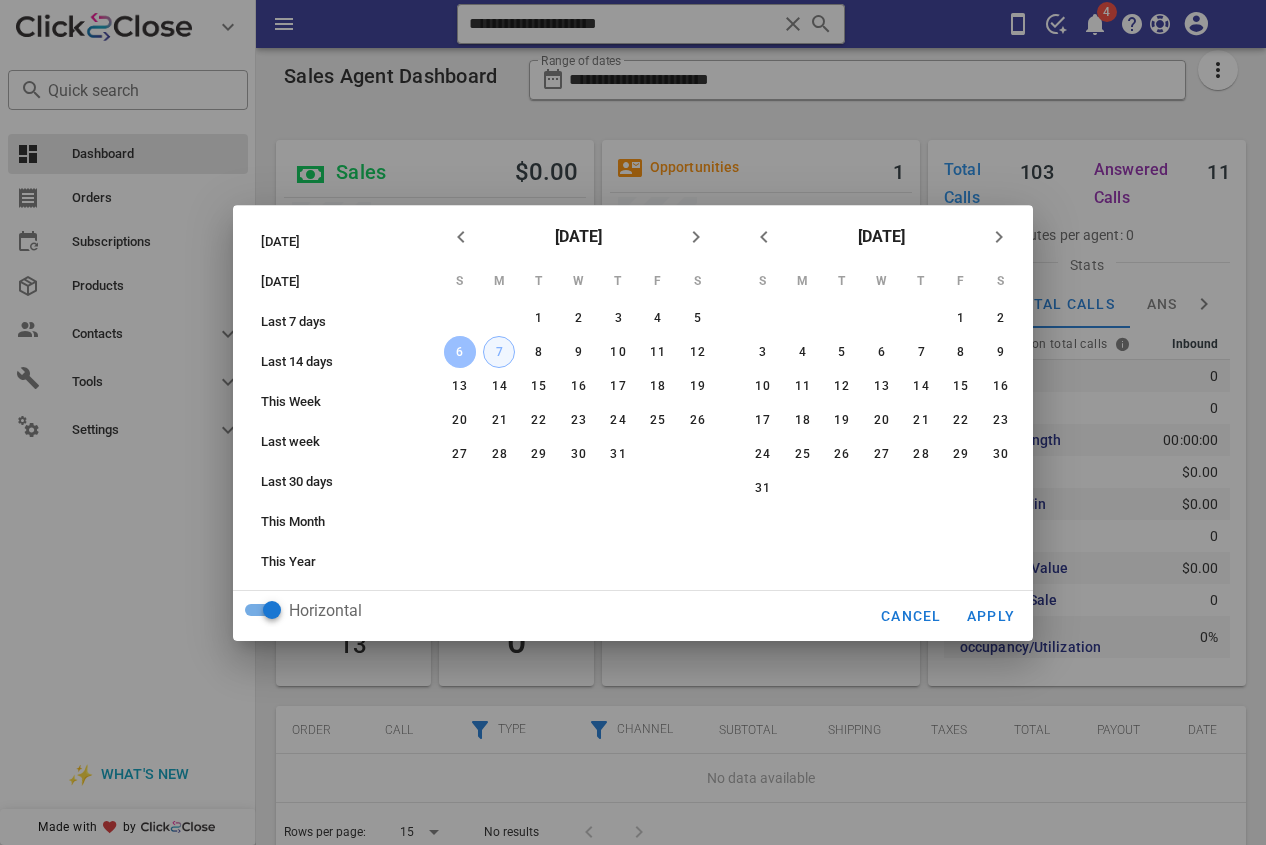 click on "7" at bounding box center [499, 352] 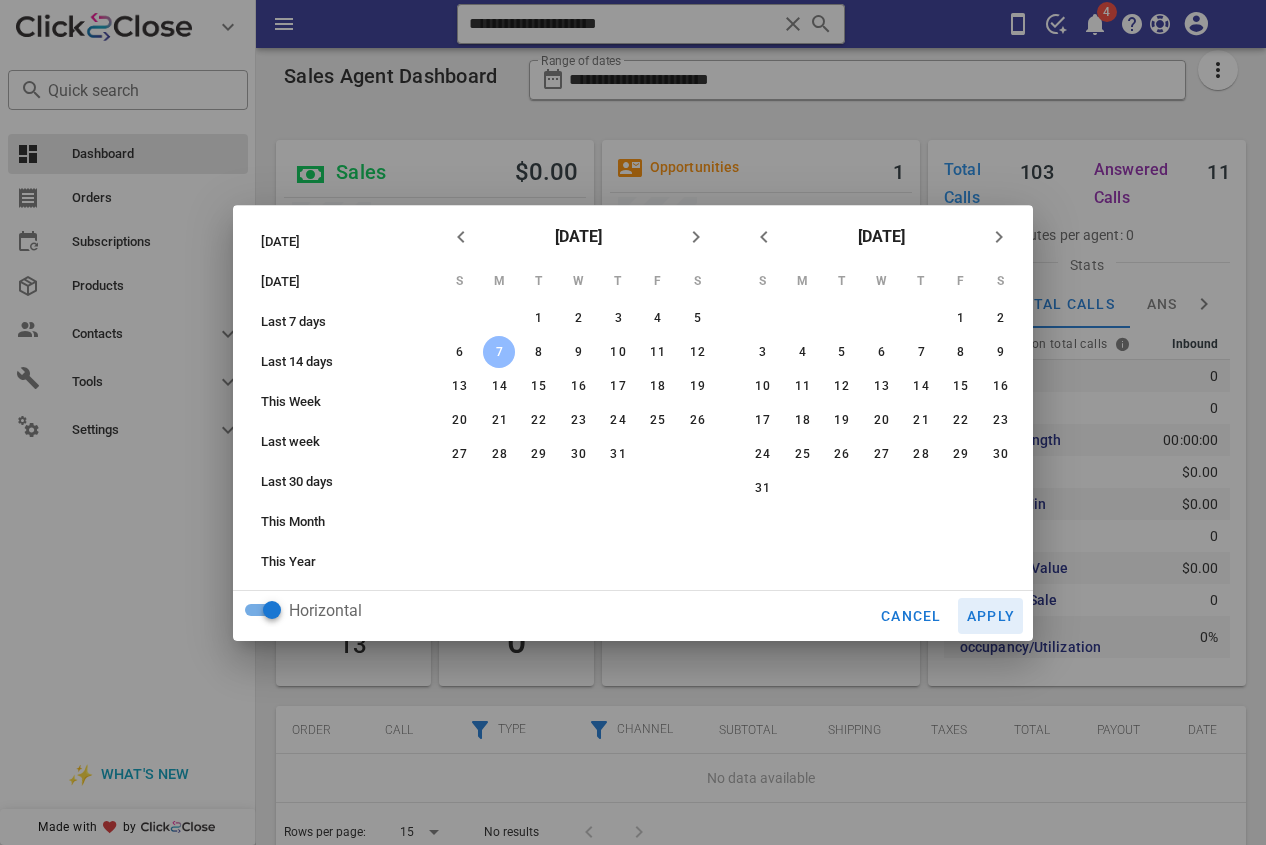 click on "Apply" at bounding box center (991, 616) 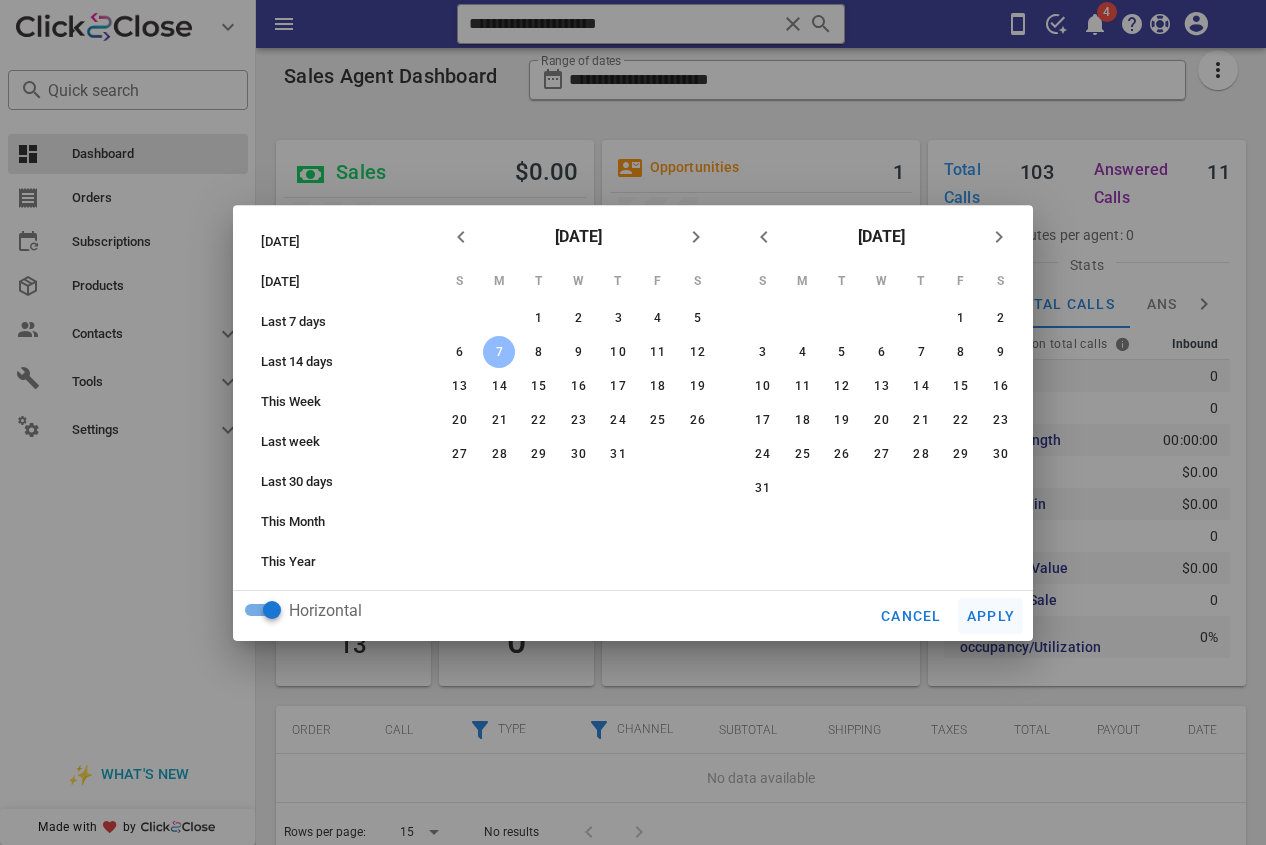 type on "**********" 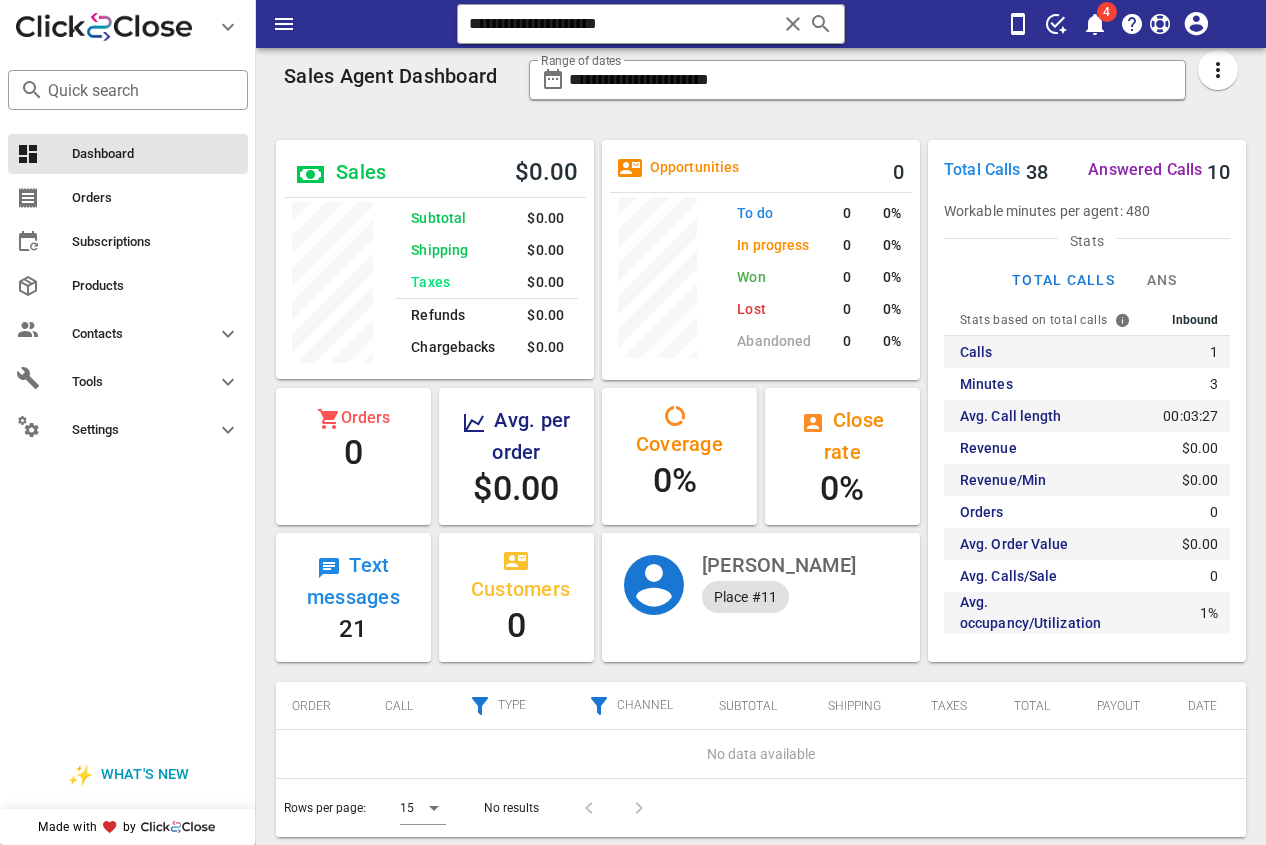 scroll, scrollTop: 999761, scrollLeft: 999682, axis: both 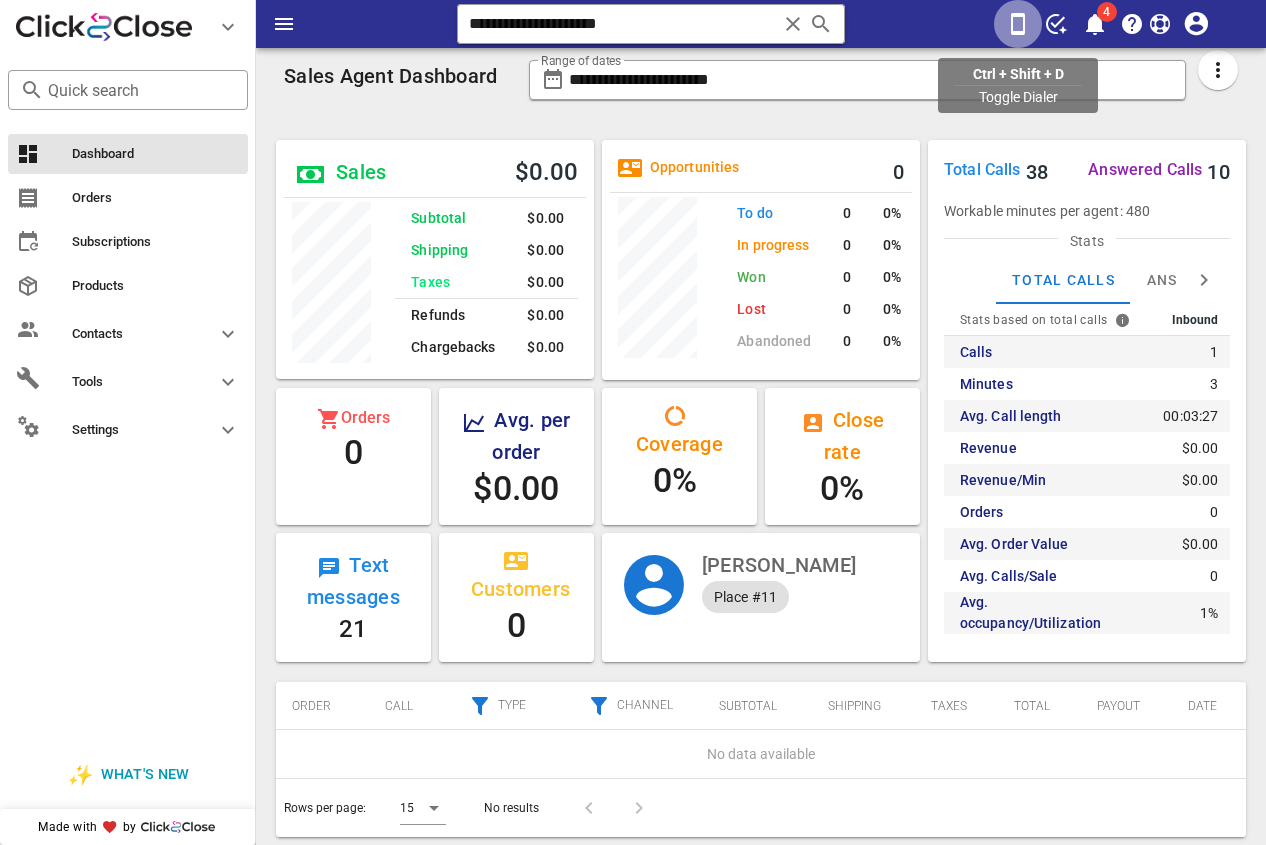 click at bounding box center (1018, 24) 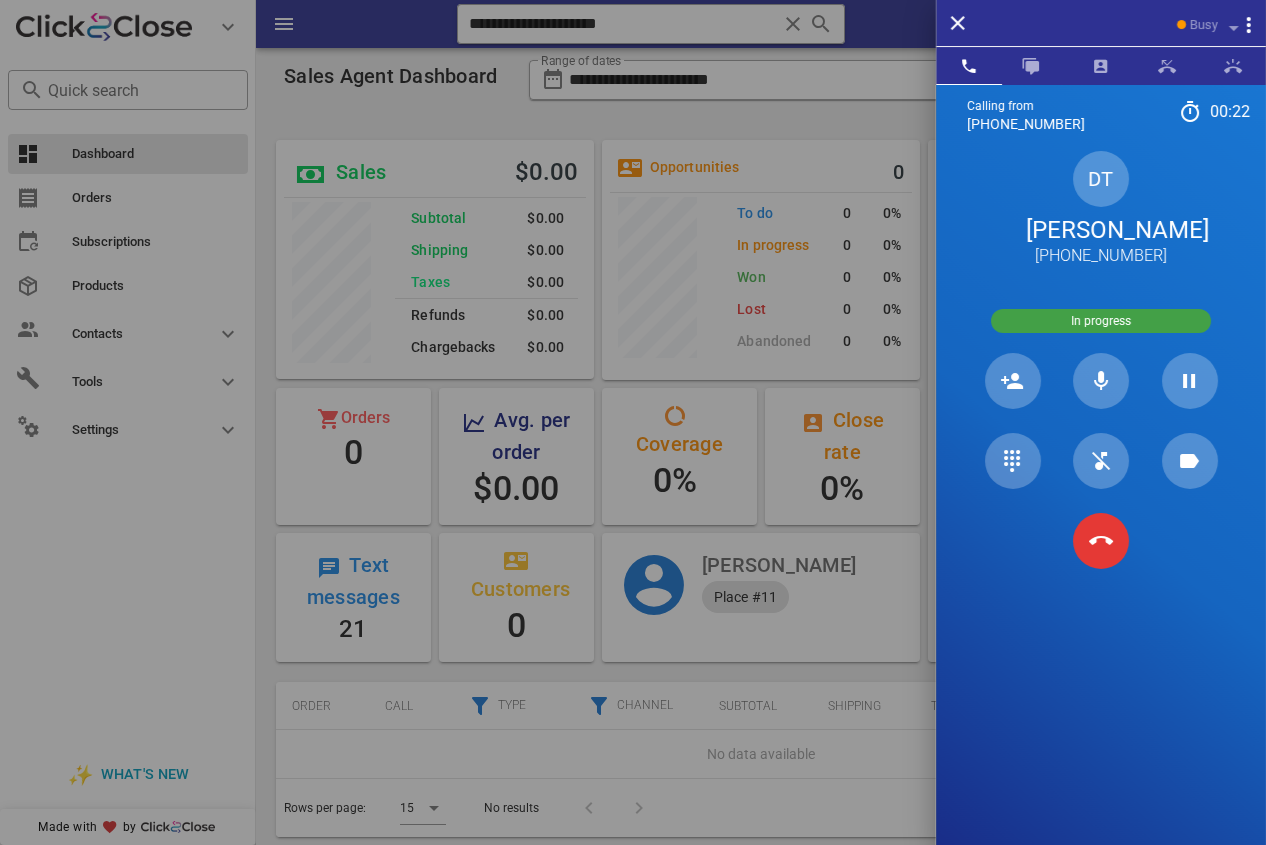 click on "[PERSON_NAME]" at bounding box center (1101, 230) 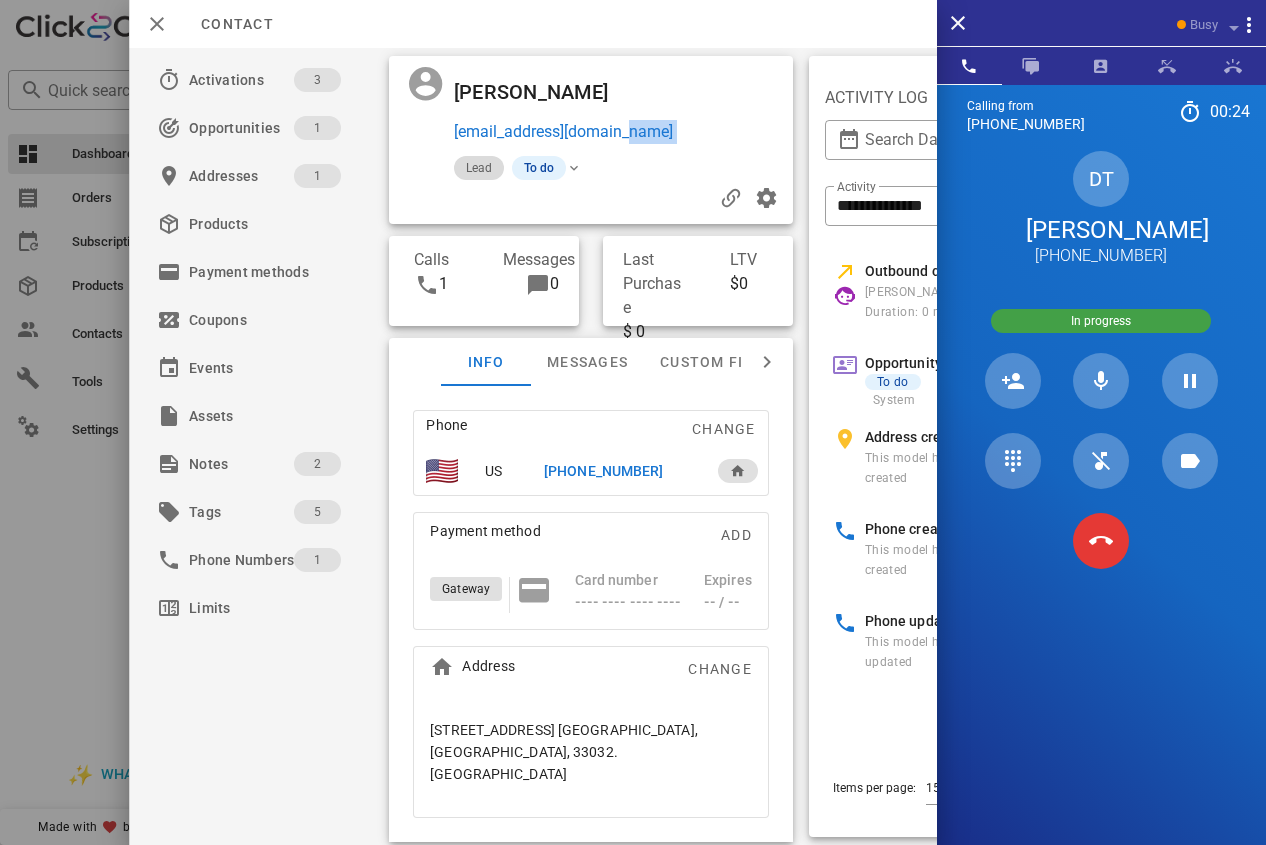 drag, startPoint x: 654, startPoint y: 130, endPoint x: 460, endPoint y: 160, distance: 196.30588 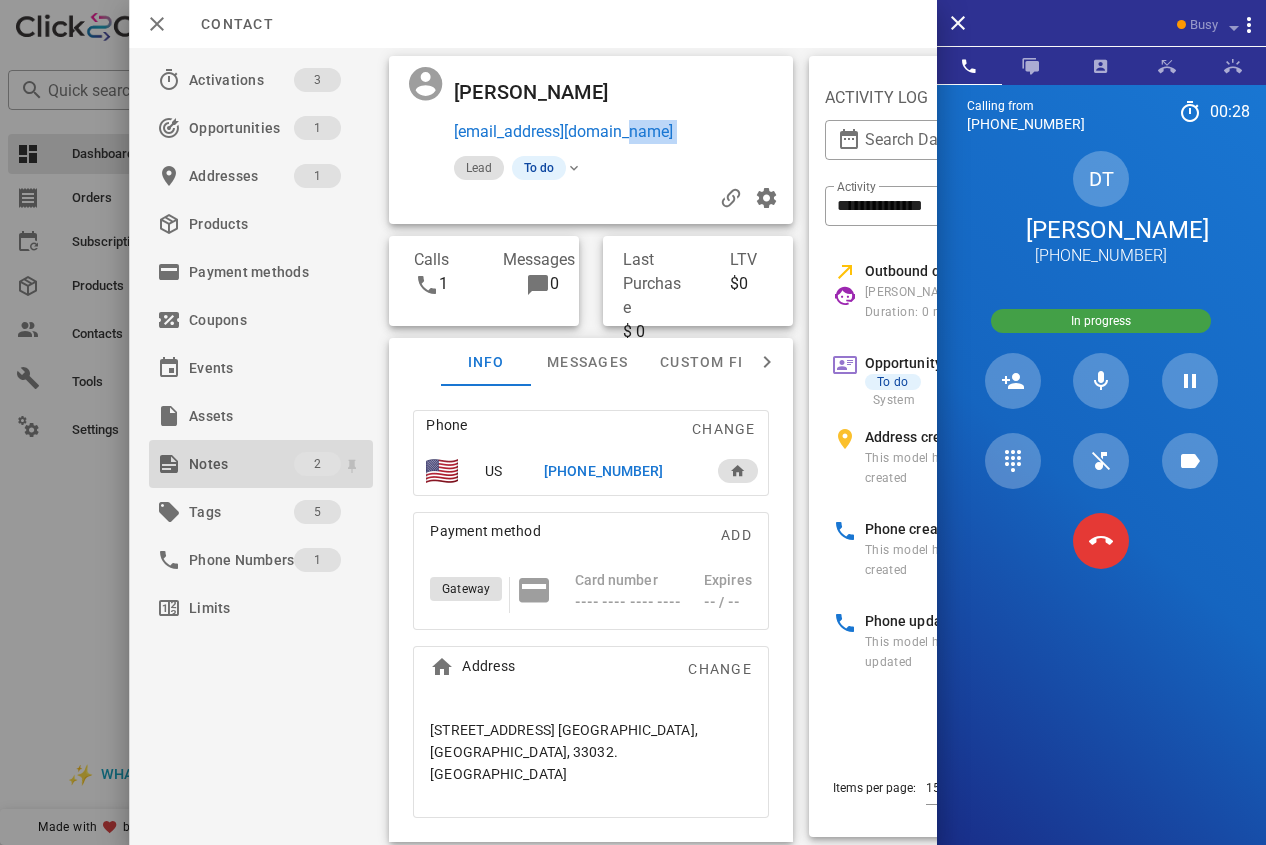 click on "Notes" at bounding box center (241, 464) 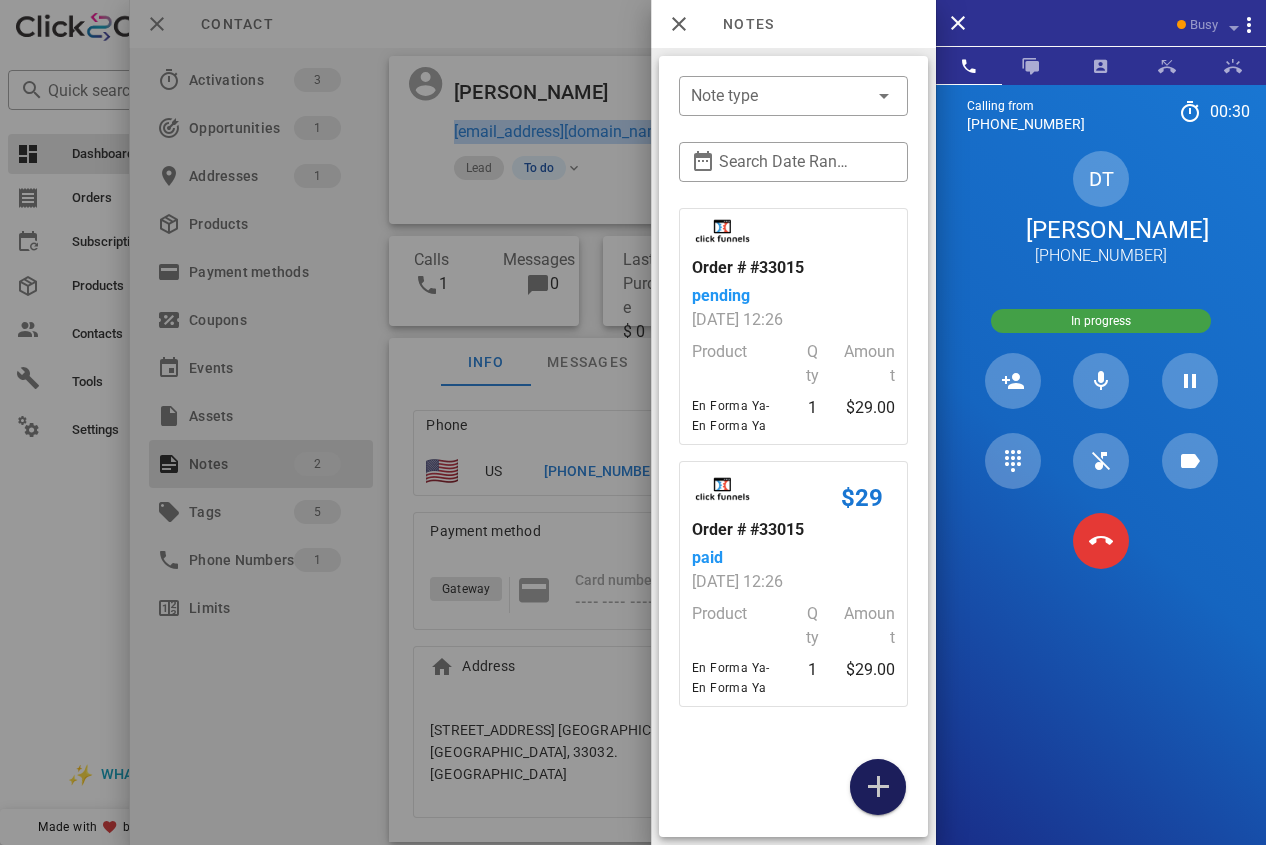 click at bounding box center (878, 787) 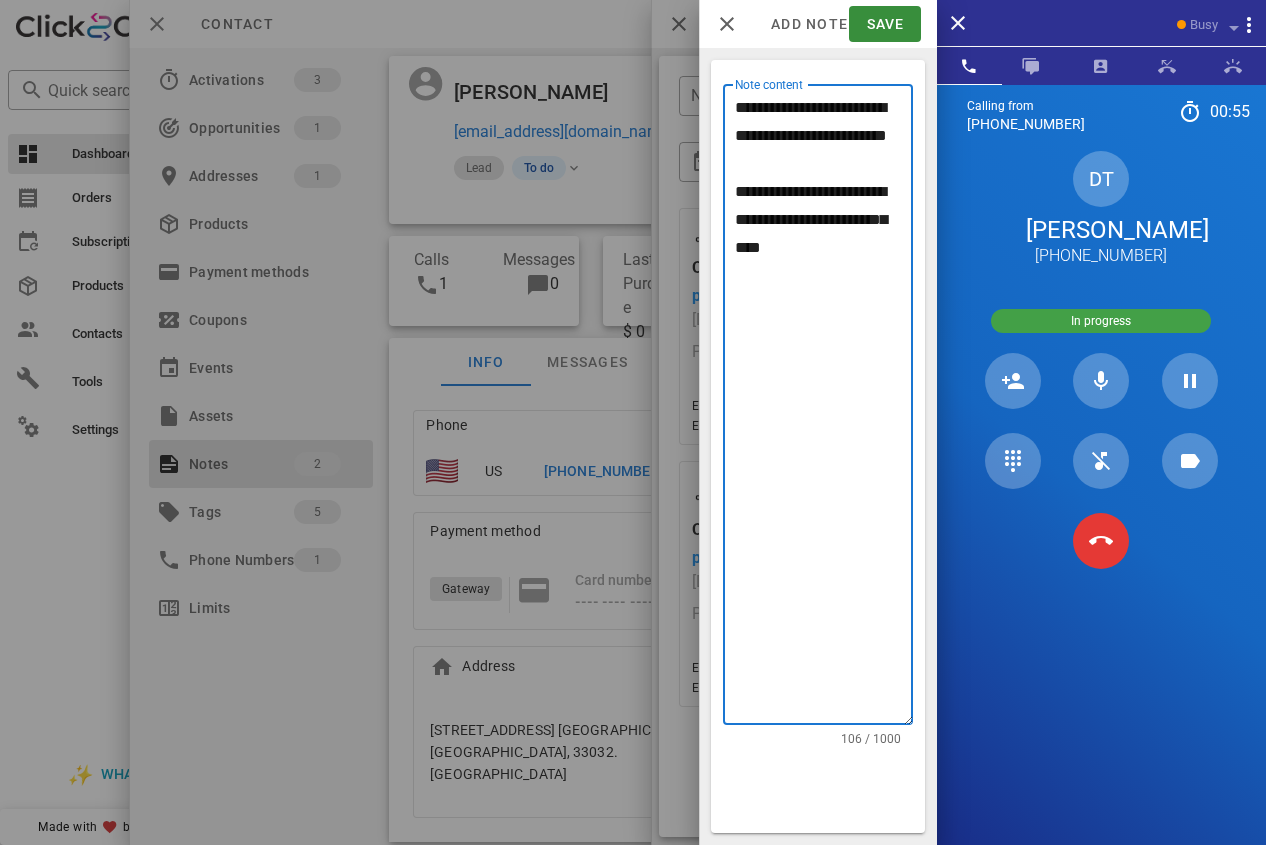 drag, startPoint x: 751, startPoint y: 217, endPoint x: 953, endPoint y: 319, distance: 226.29184 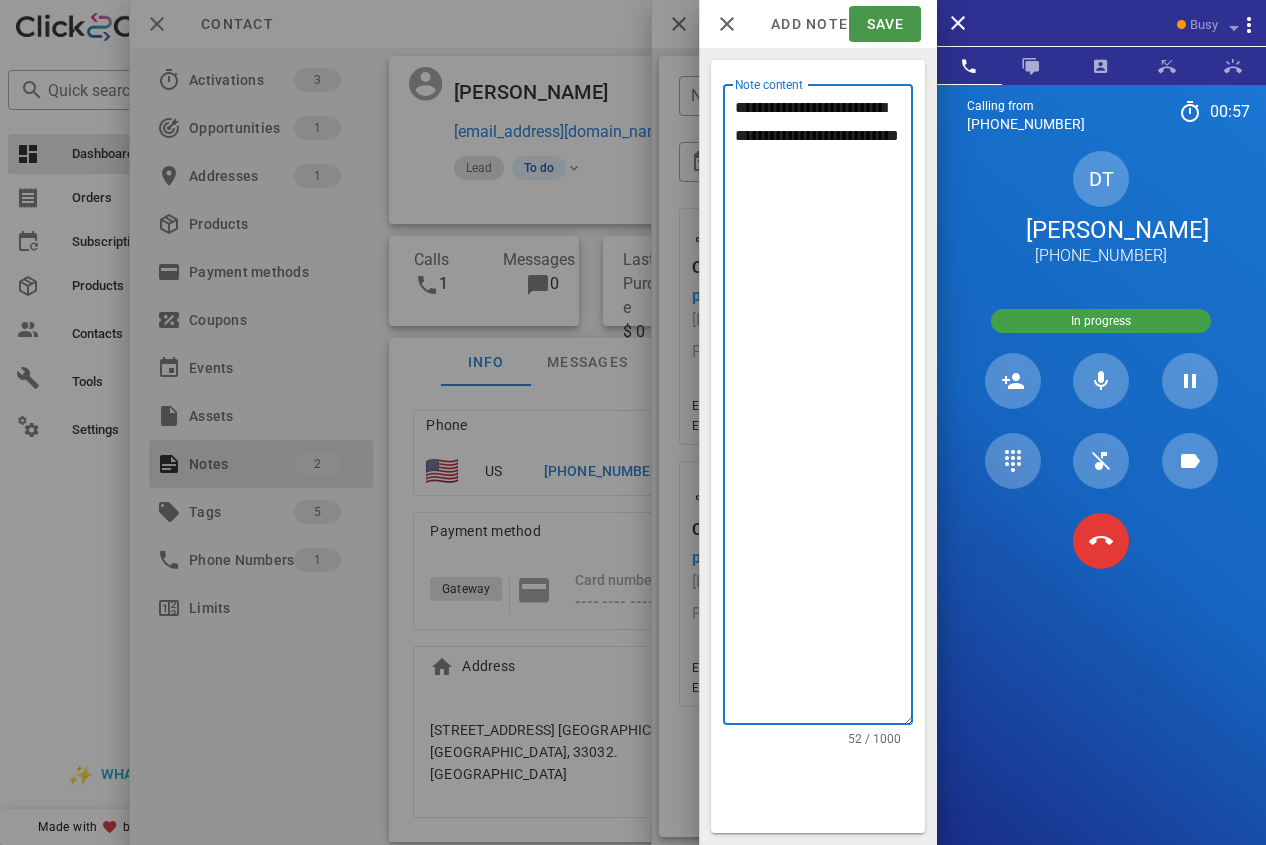 type on "**********" 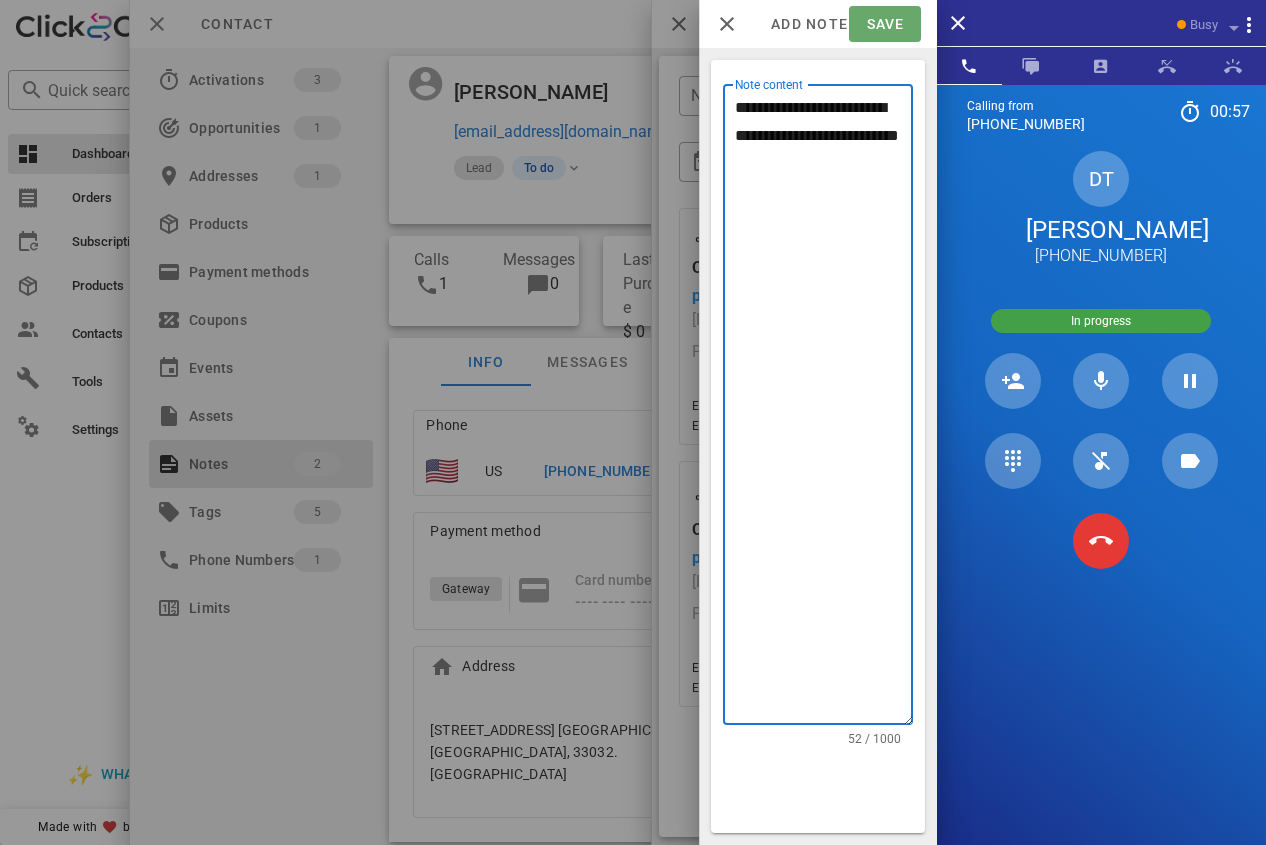 click on "Save" at bounding box center [884, 24] 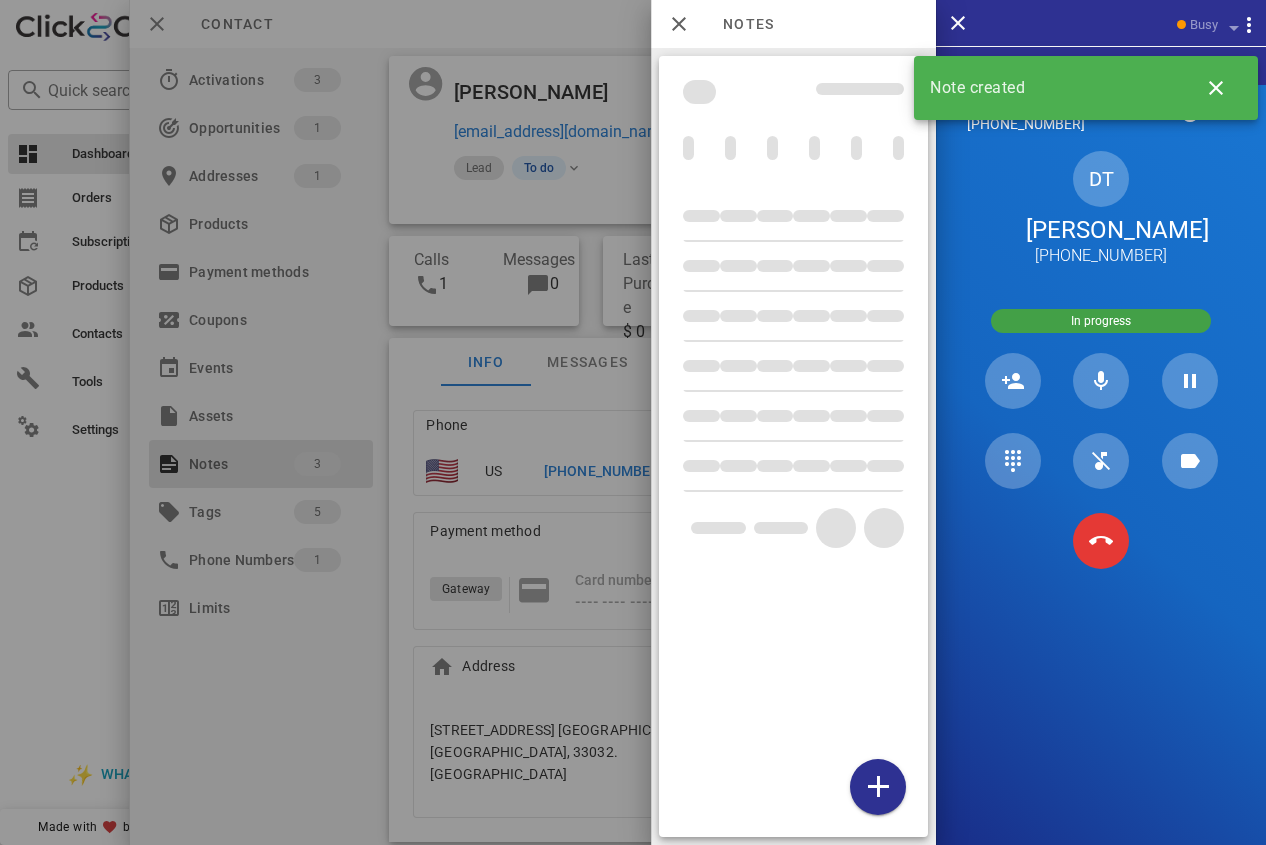 click at bounding box center [633, 422] 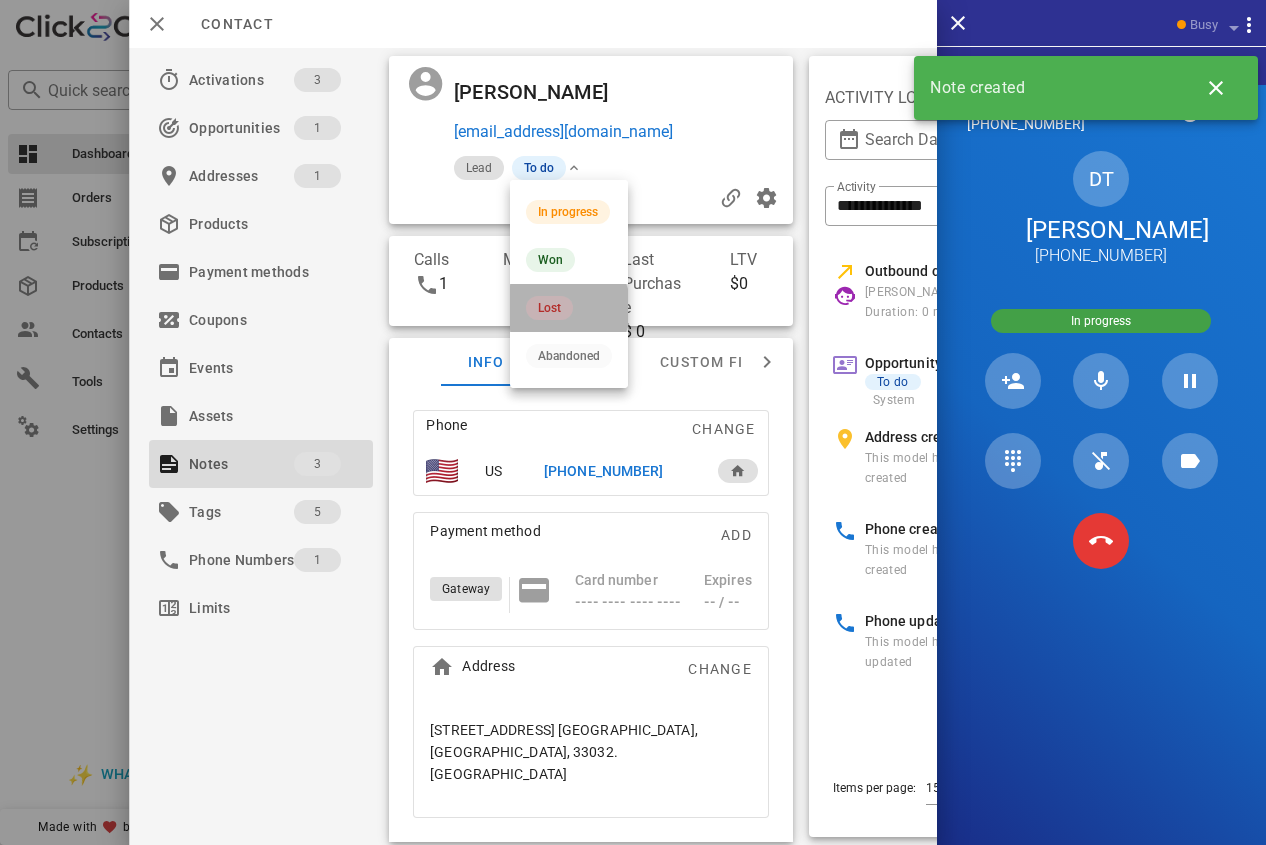 click on "Lost" at bounding box center [549, 308] 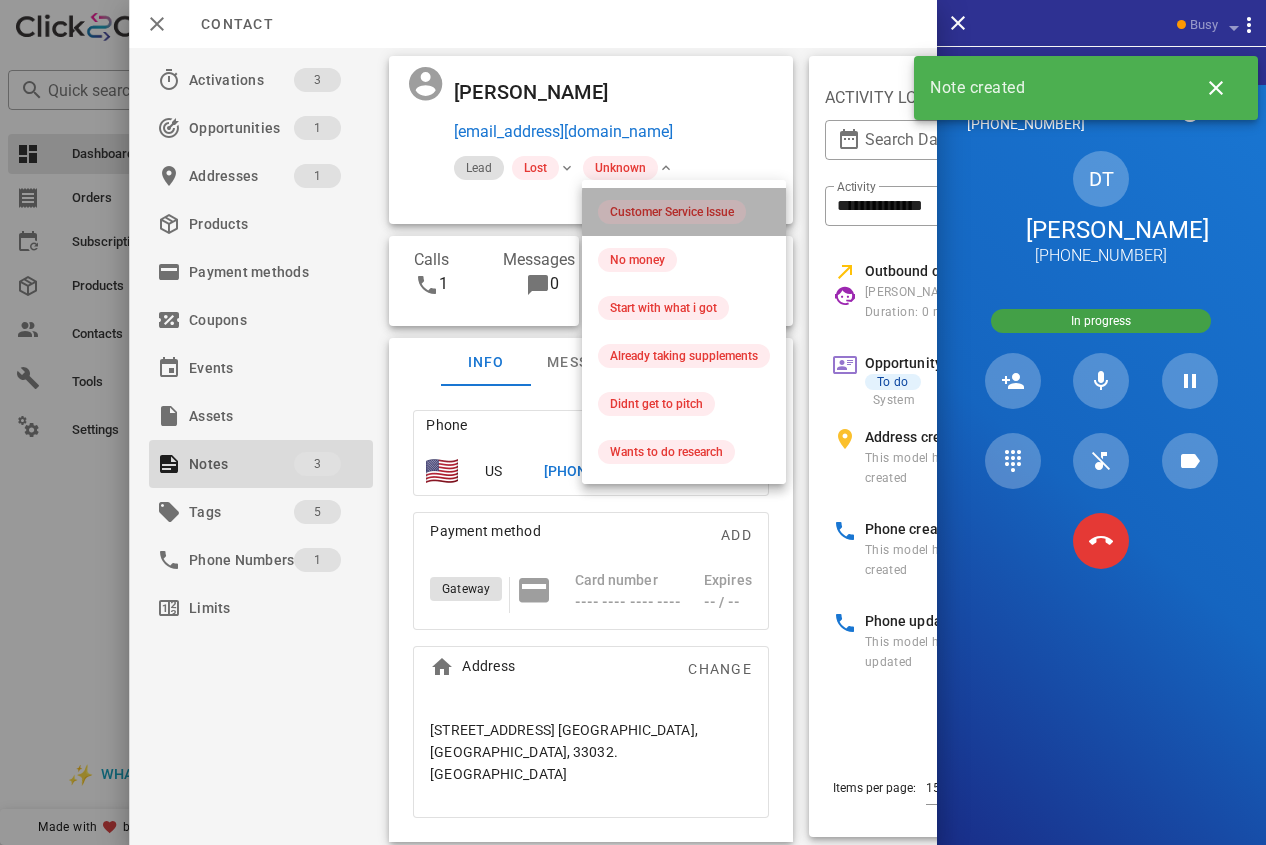 click on "Customer Service Issue" at bounding box center (672, 212) 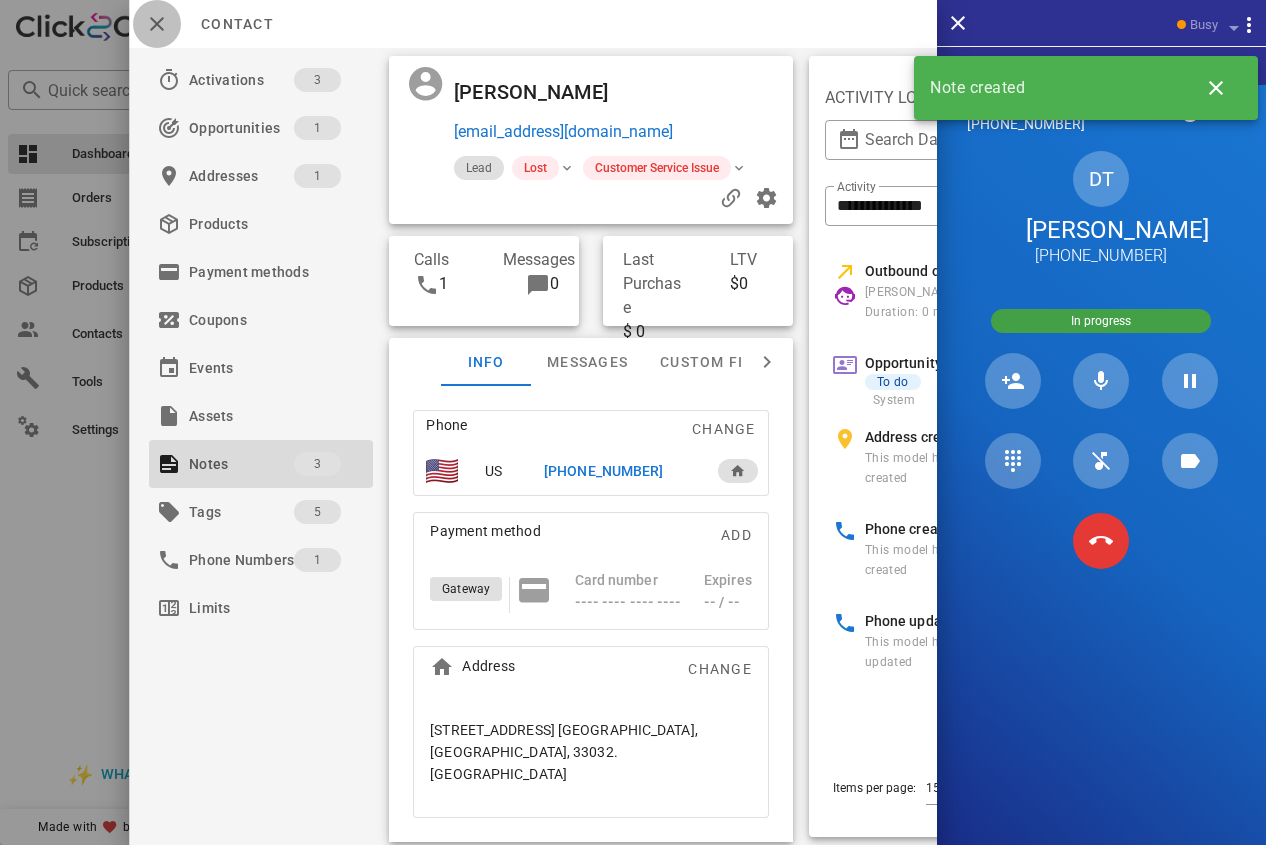 click at bounding box center (157, 24) 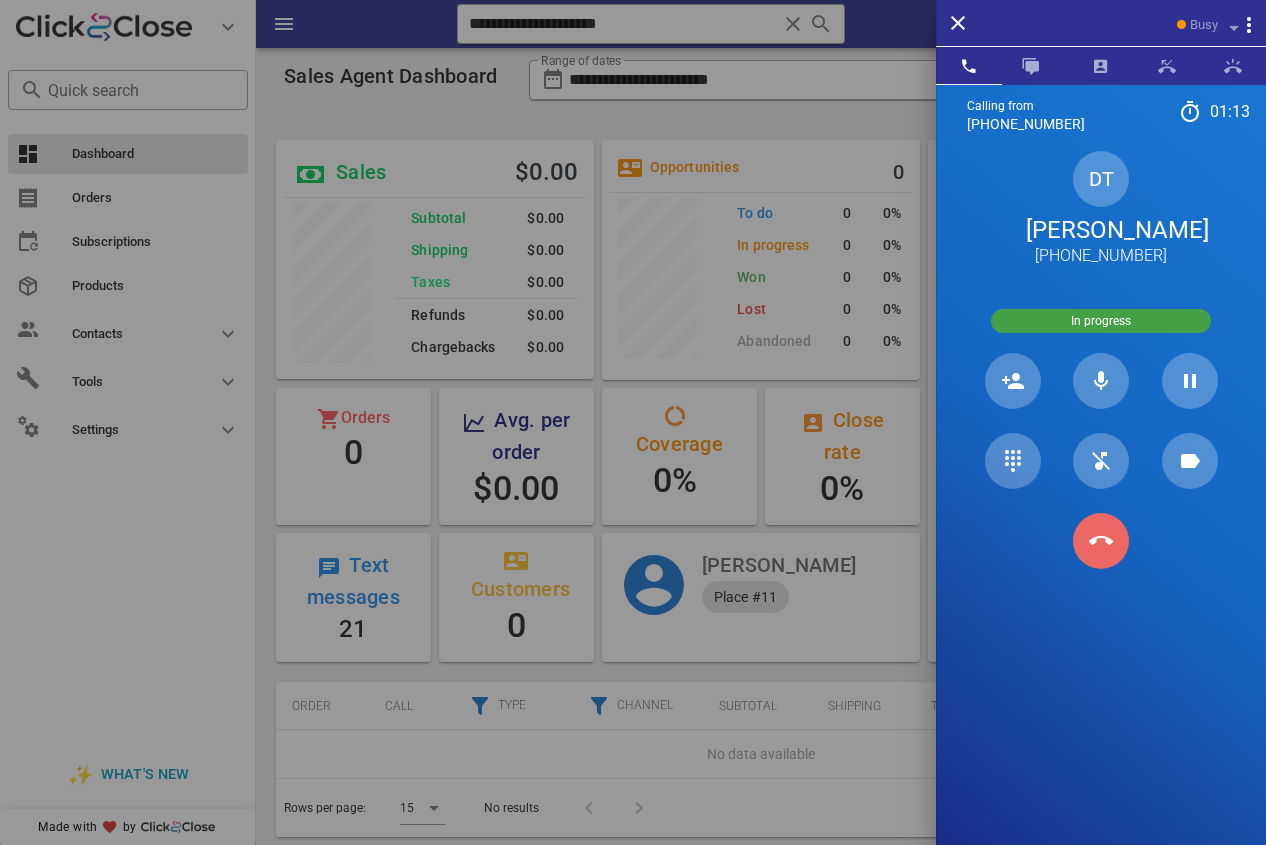 click at bounding box center [1101, 541] 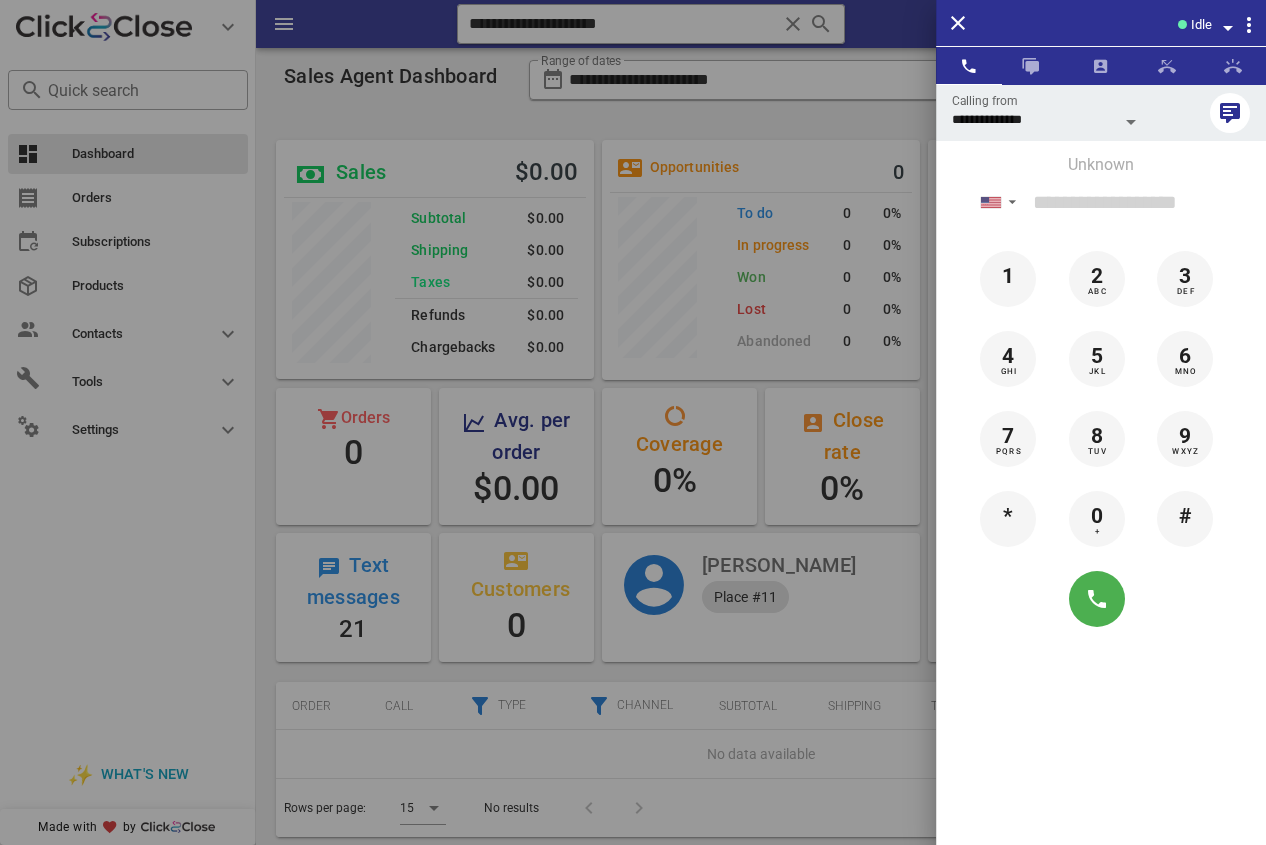 click at bounding box center (633, 422) 